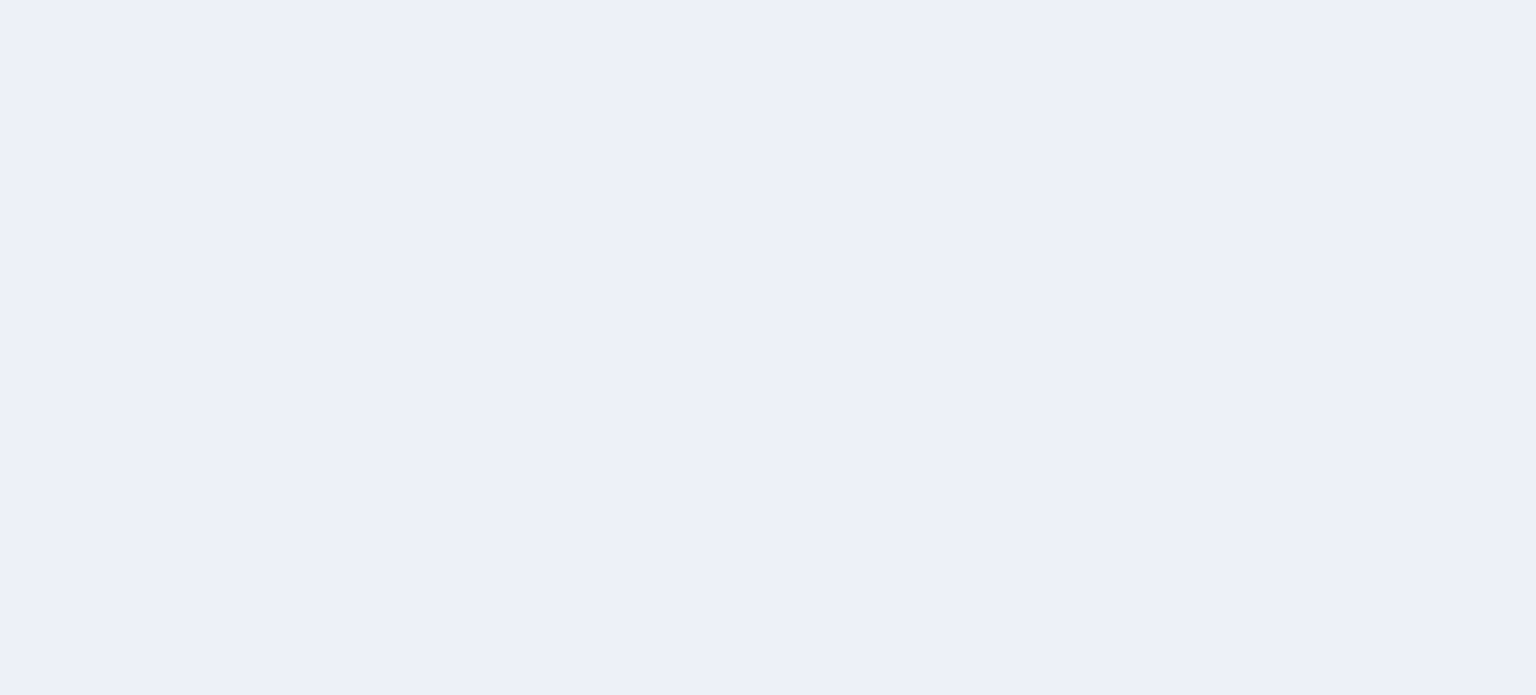 scroll, scrollTop: 0, scrollLeft: 0, axis: both 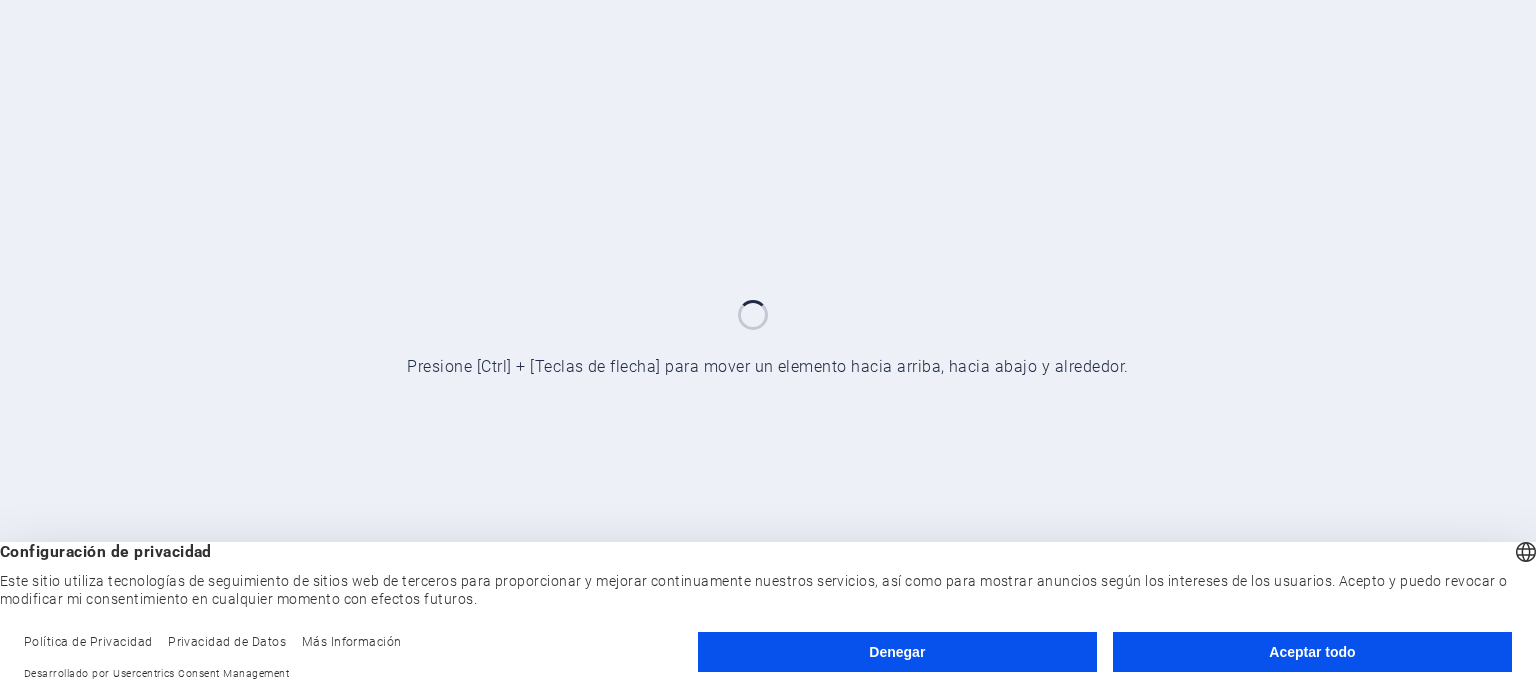 click on "Aceptar todo" at bounding box center [1312, 652] 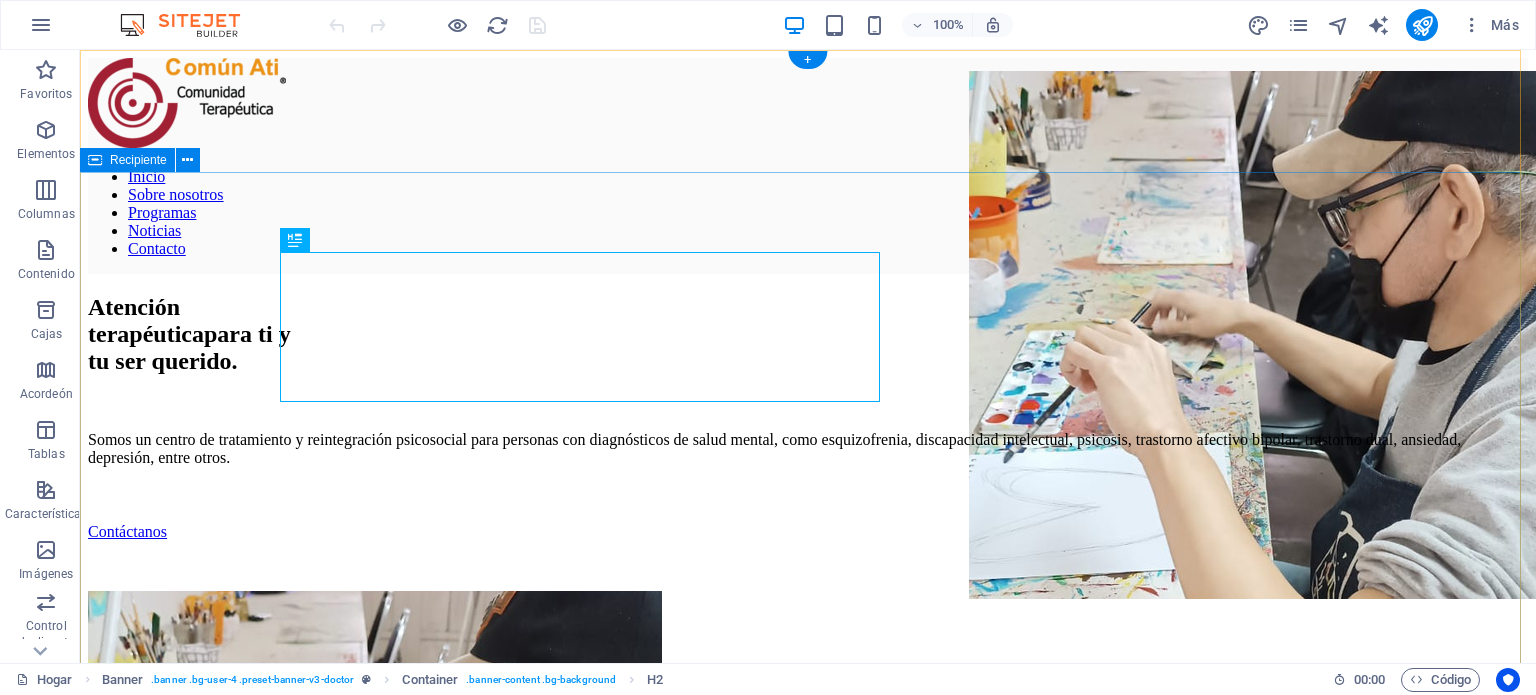 scroll, scrollTop: 0, scrollLeft: 0, axis: both 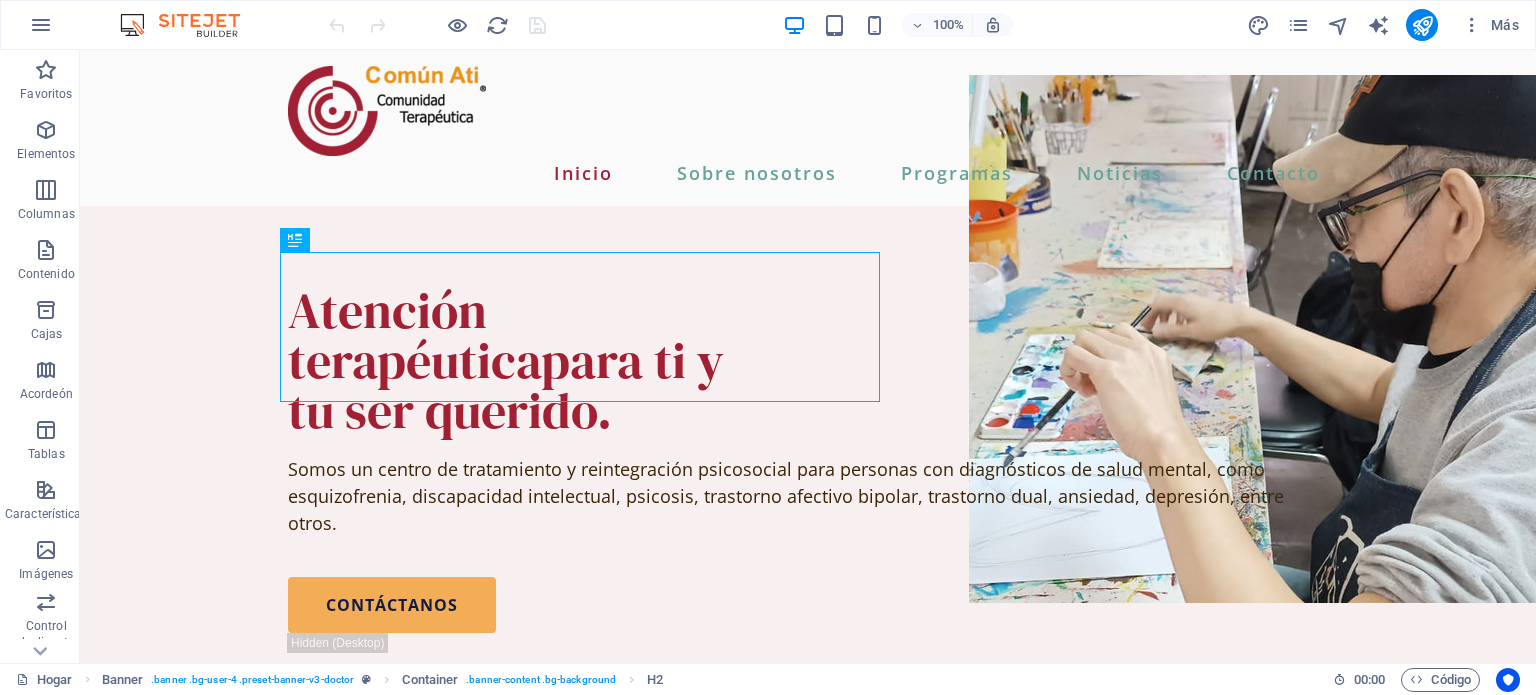 drag, startPoint x: 1530, startPoint y: 87, endPoint x: 1608, endPoint y: 84, distance: 78.05767 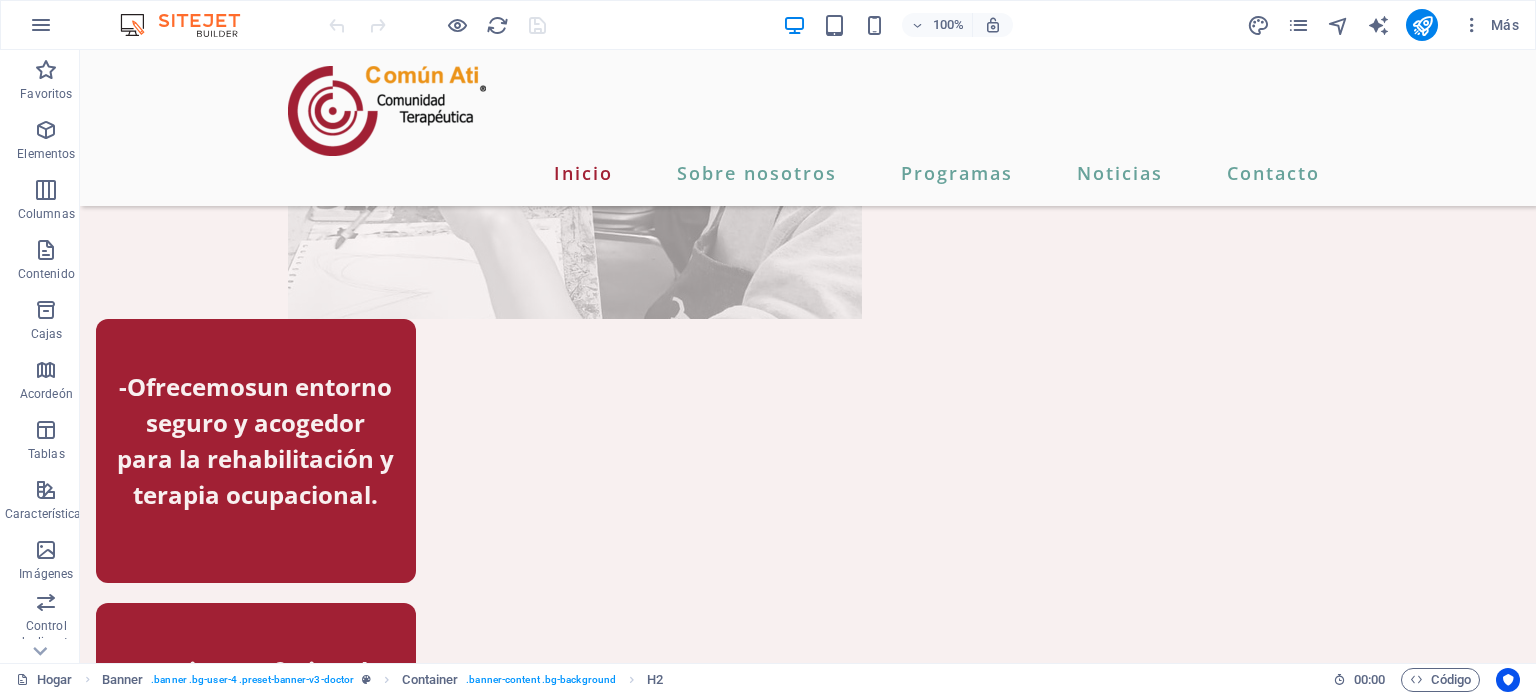 scroll, scrollTop: 804, scrollLeft: 0, axis: vertical 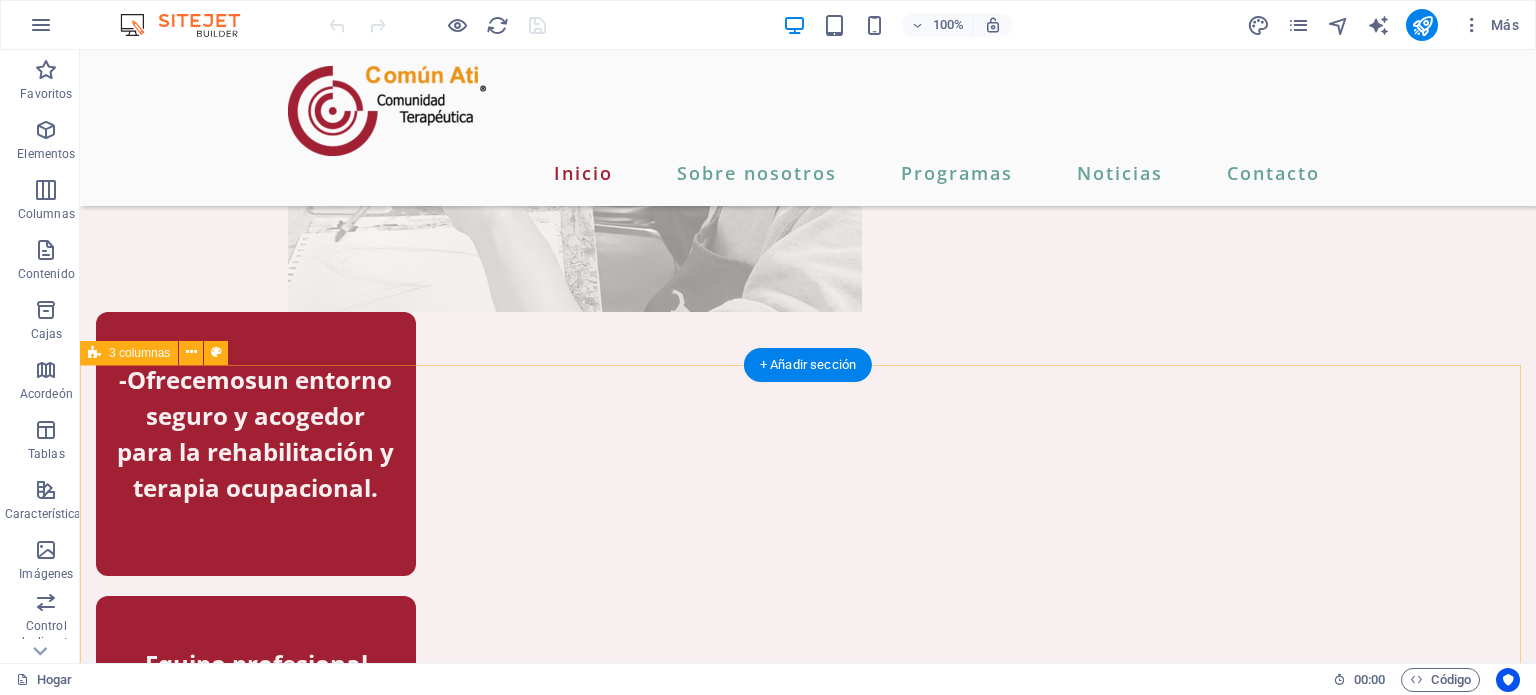 click on "-Ofrecemos  un entorno seguro y acogedor para la rehabilitación y terapia ocupacional. -Equipo profesional. -Programas personalizados de acuerdo al perfil de cada usuario. -Atención y psicoeducación a los familiares." at bounding box center [808, 766] 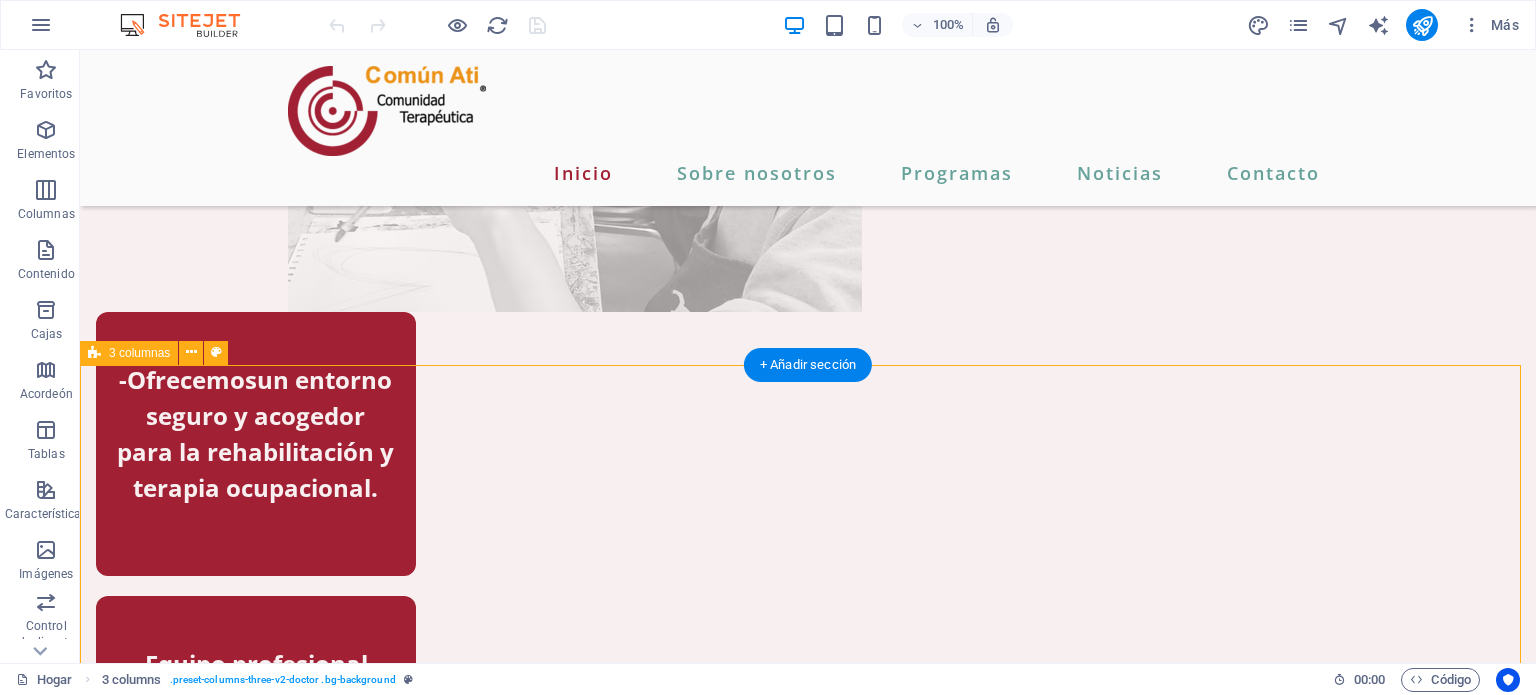 click on "-Ofrecemos  un entorno seguro y acogedor para la rehabilitación y terapia ocupacional. -Equipo profesional. -Programas personalizados de acuerdo al perfil de cada usuario. -Atención y psicoeducación a los familiares." at bounding box center [808, 766] 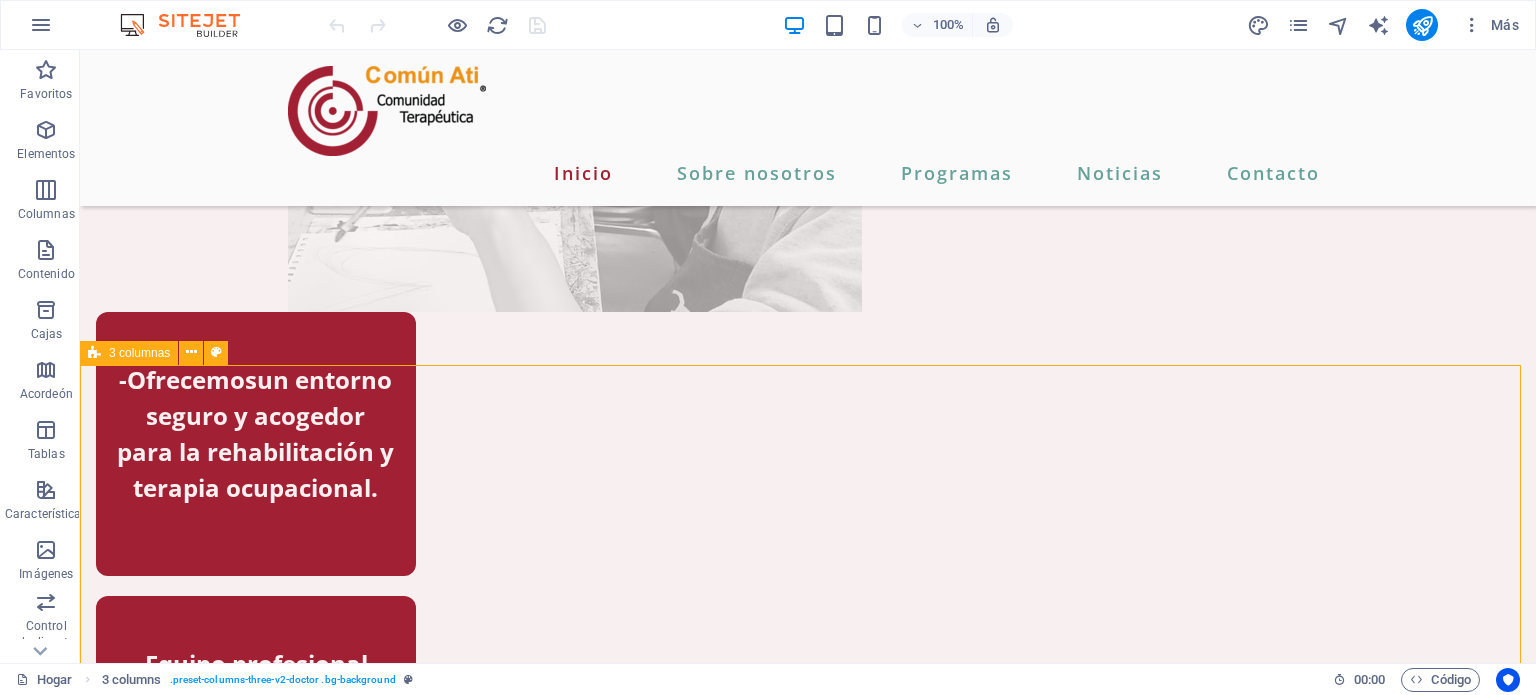 click on "3 columnas" at bounding box center (129, 353) 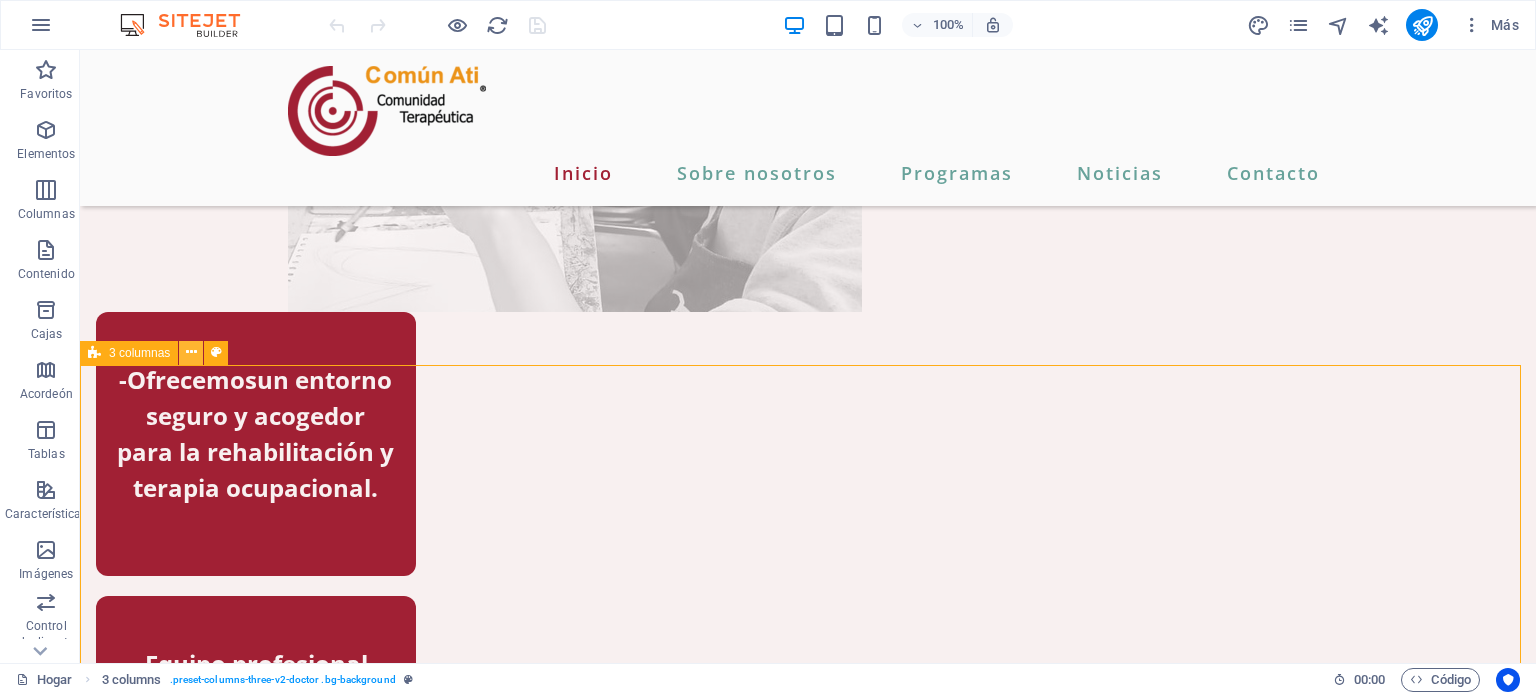 click at bounding box center [191, 352] 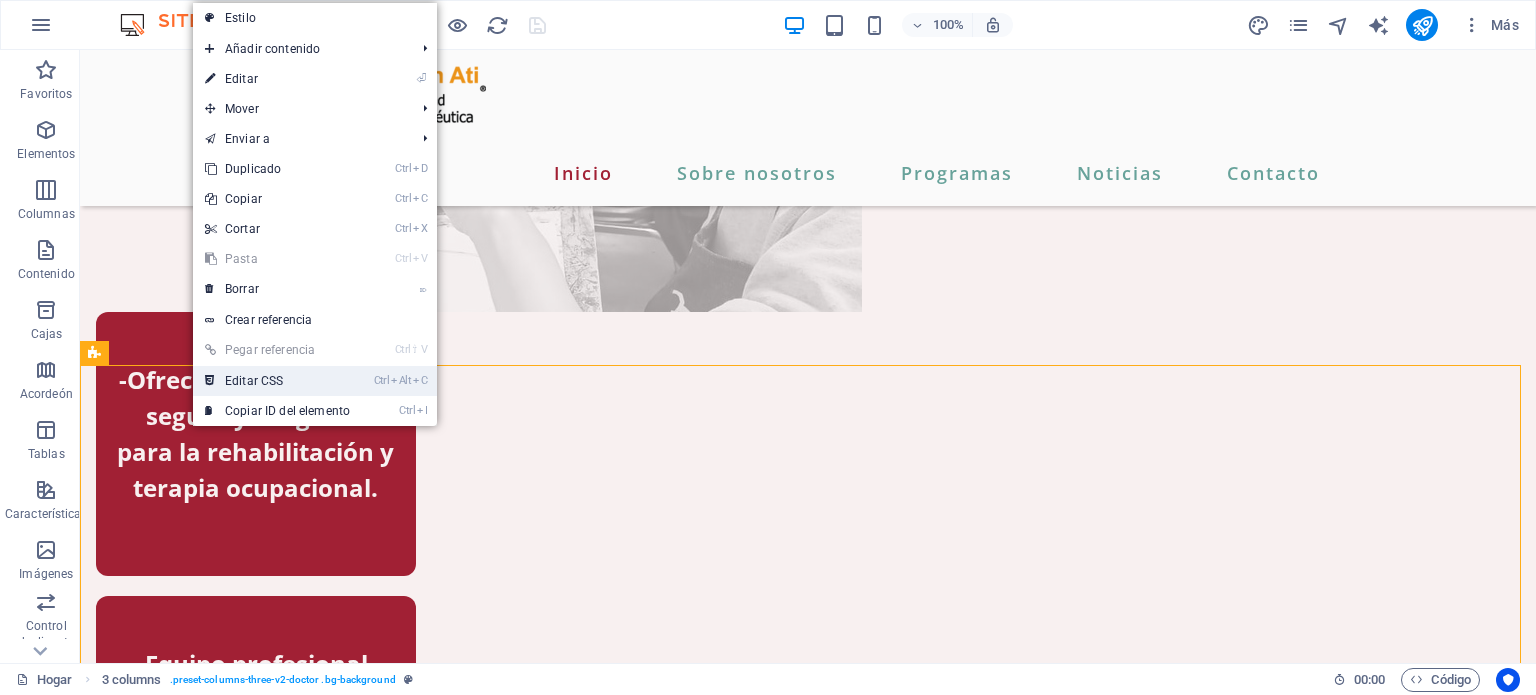click on "Editar CSS" at bounding box center (254, 381) 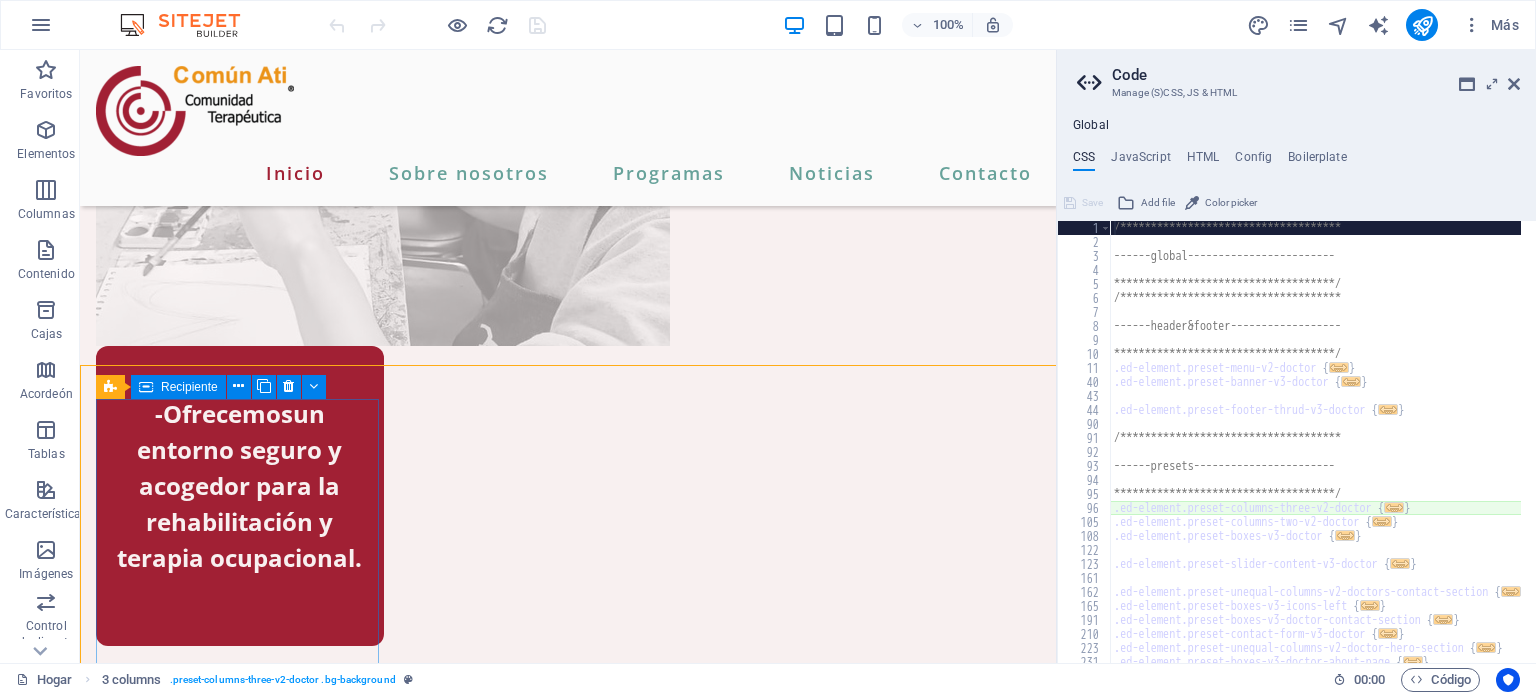 type on "@include columns-three-v2(" 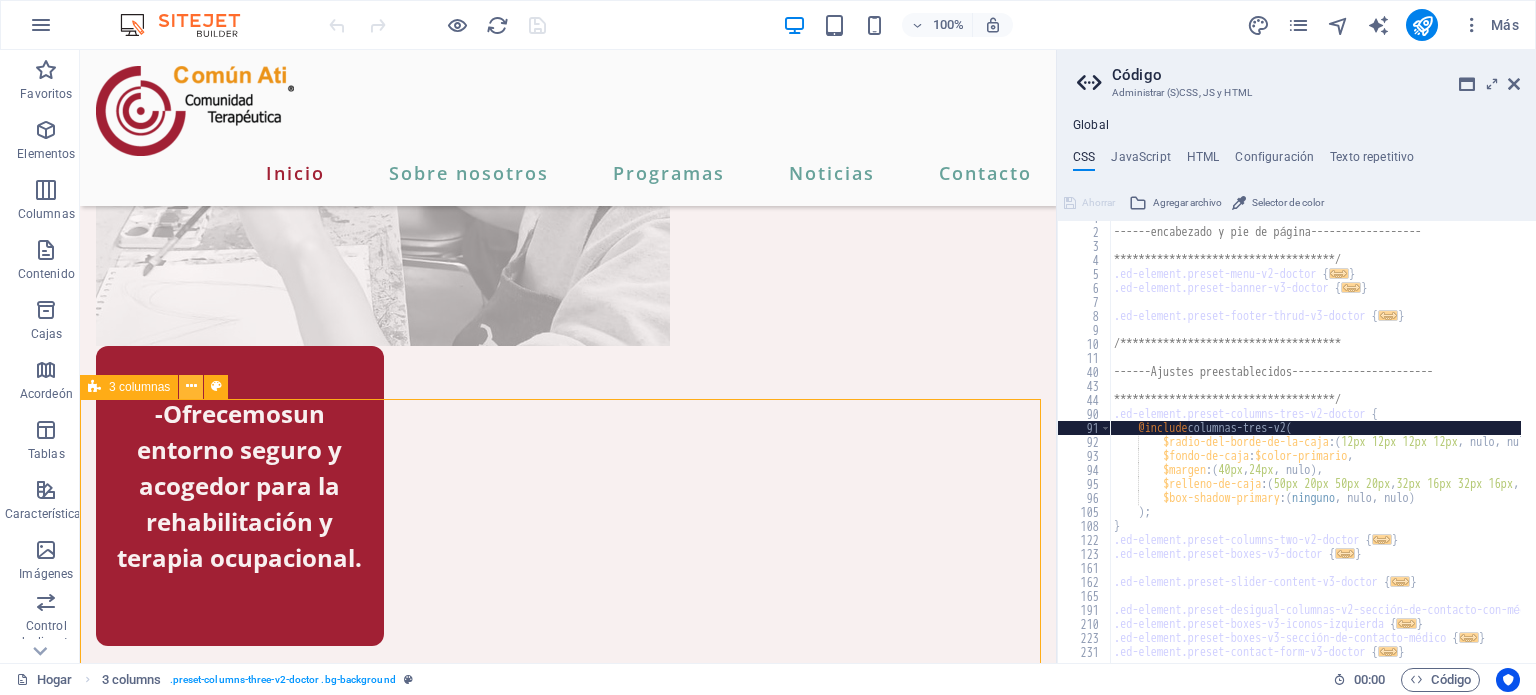 click at bounding box center [191, 386] 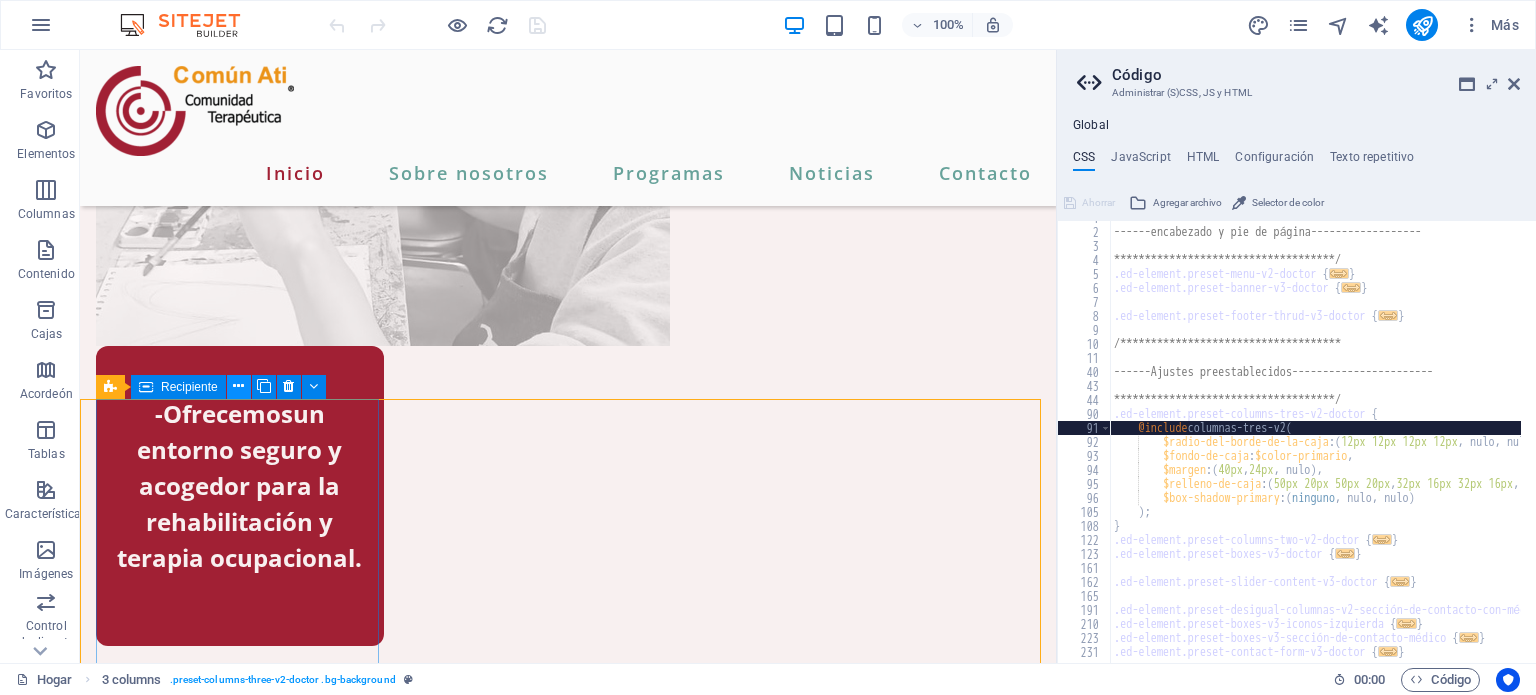click at bounding box center (238, 386) 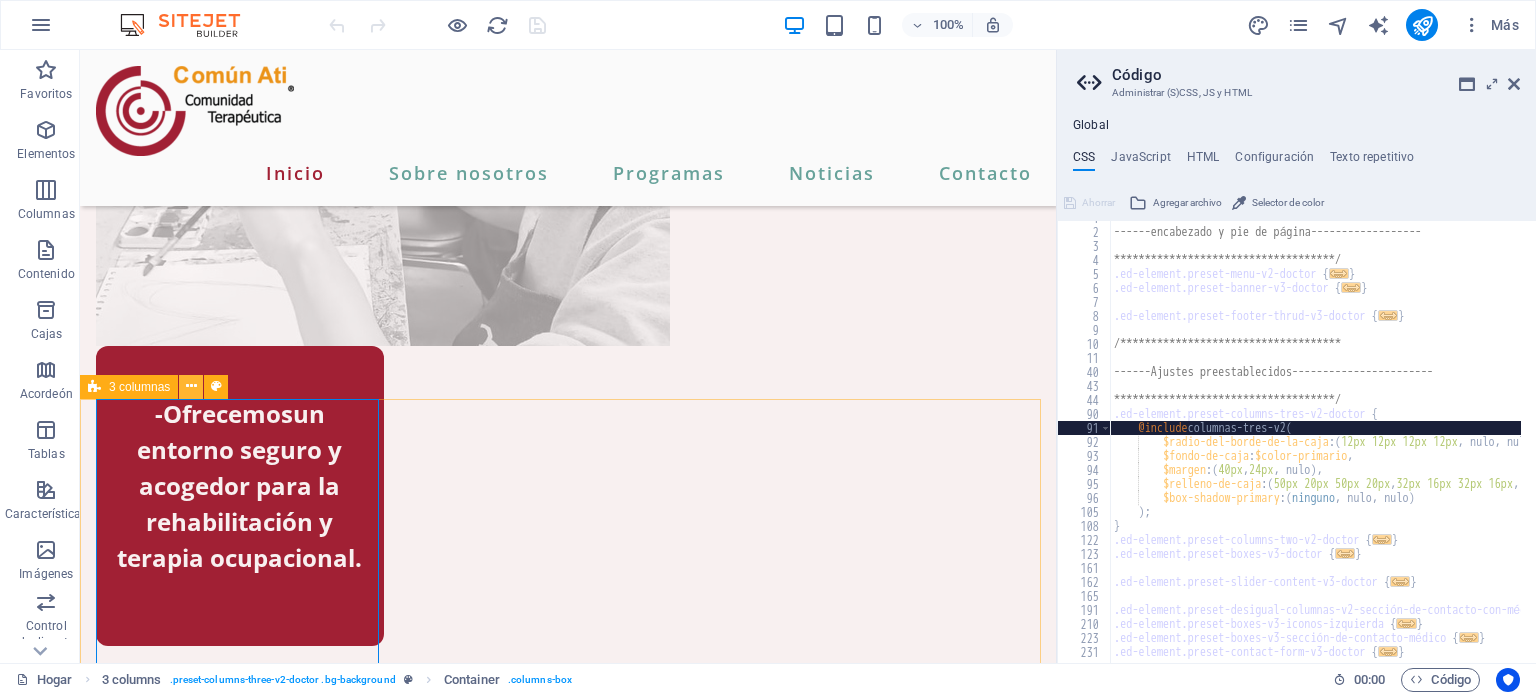 click at bounding box center [191, 387] 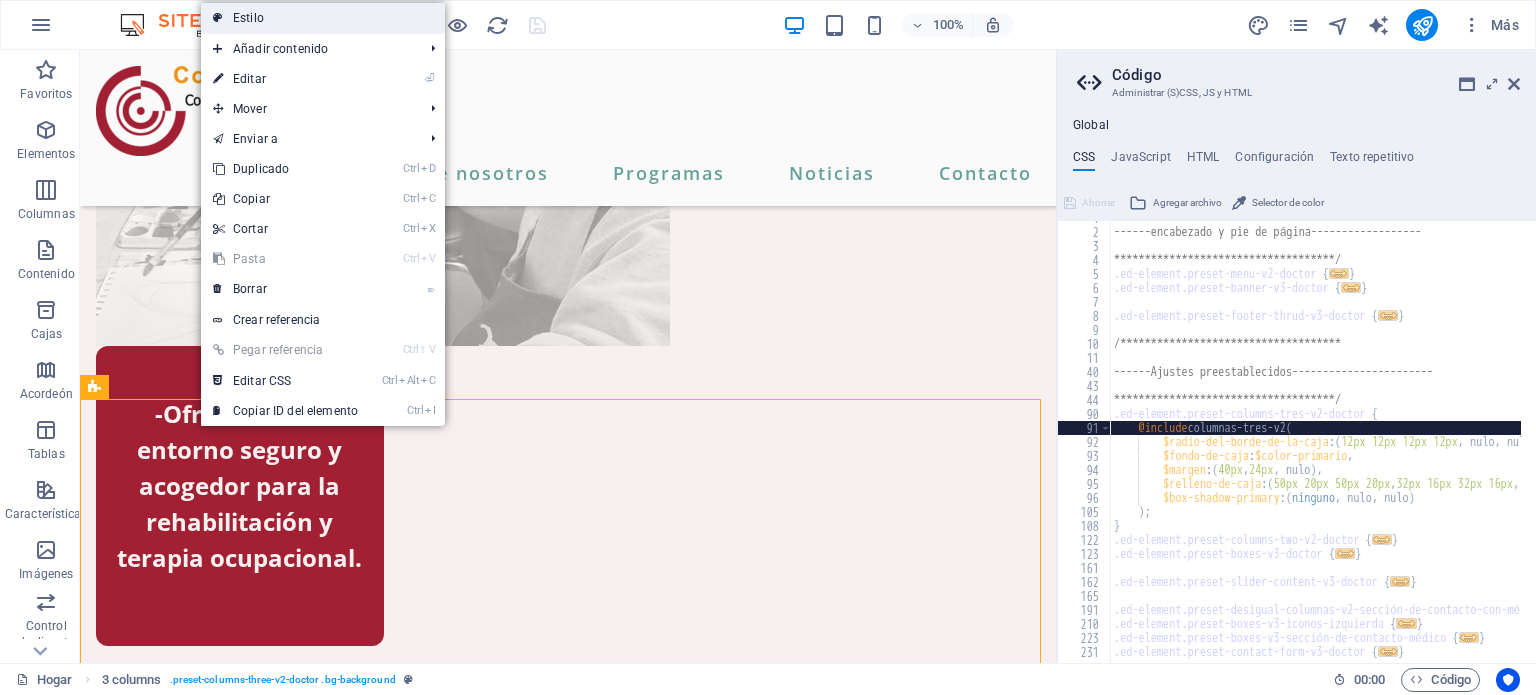 click on "Estilo" at bounding box center [323, 18] 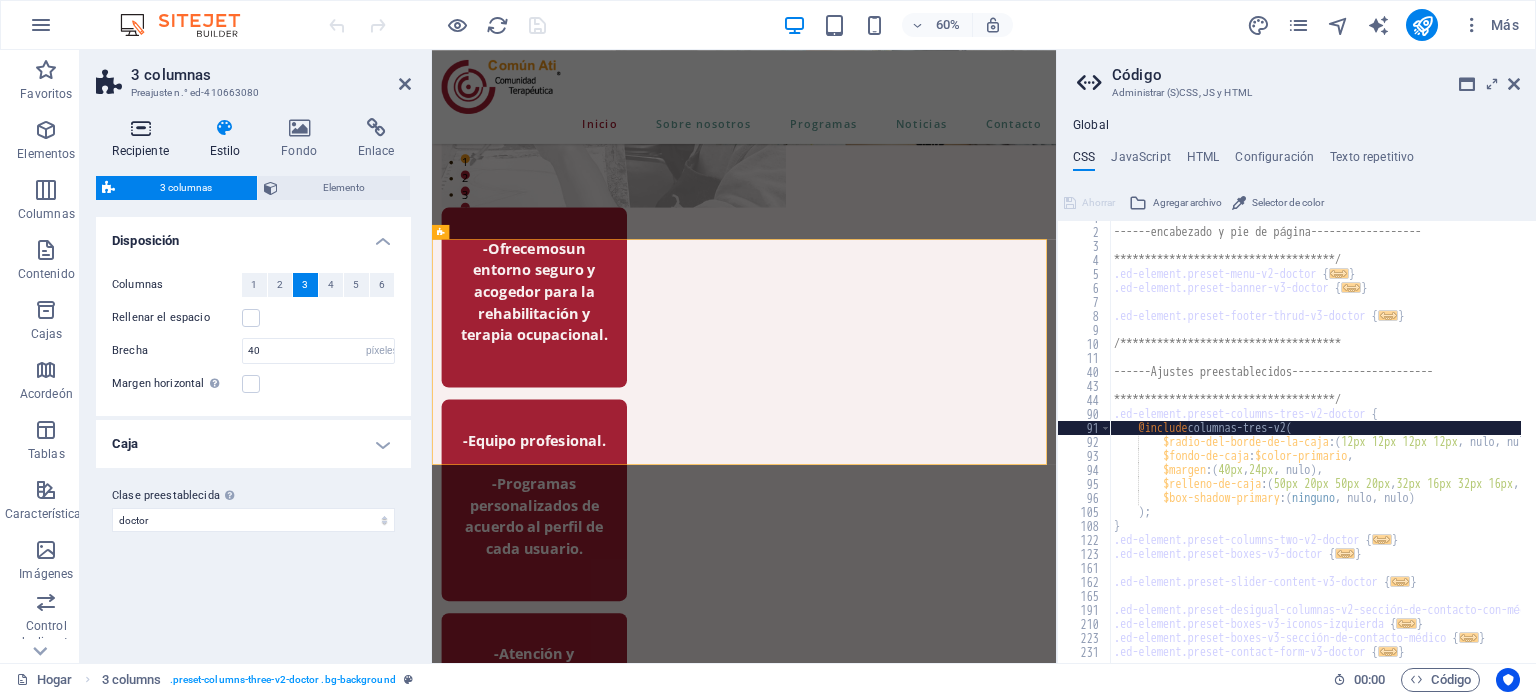 click on "Recipiente" at bounding box center (140, 151) 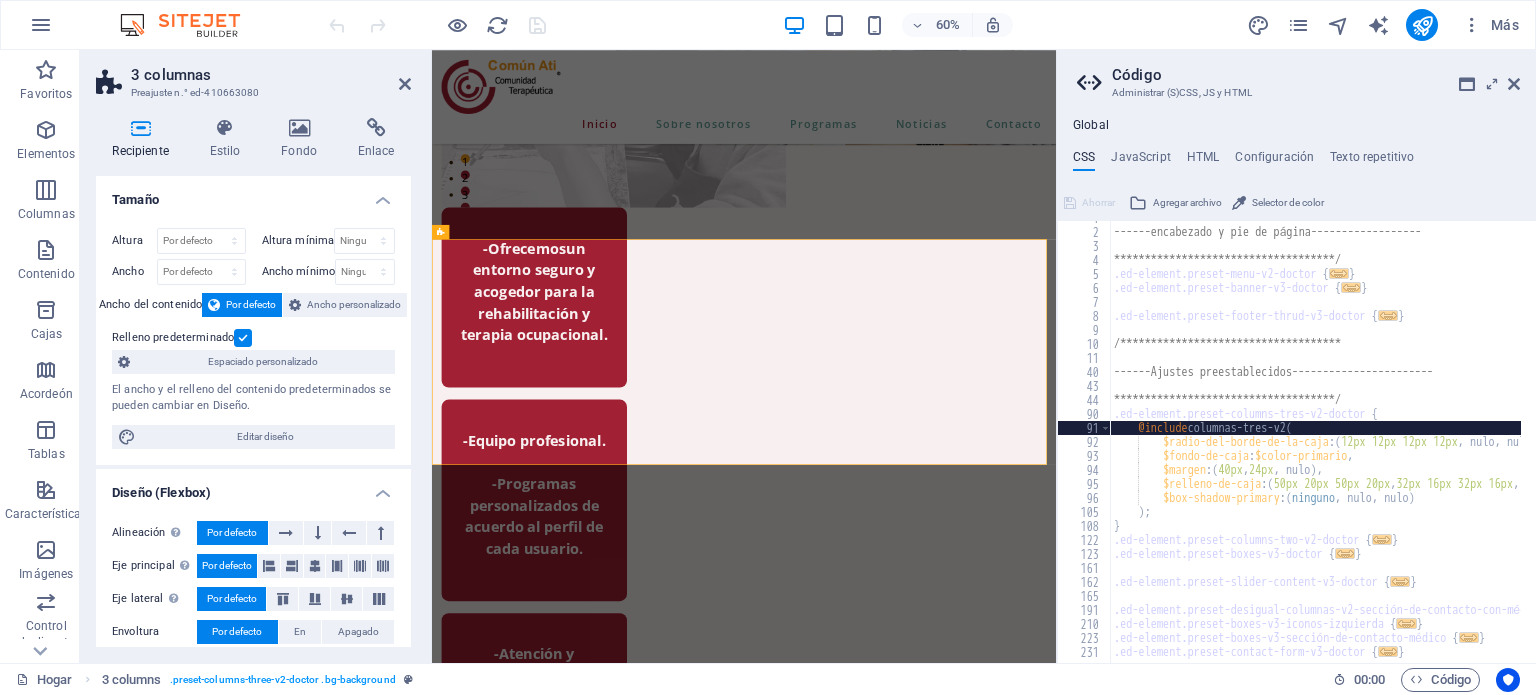 scroll, scrollTop: 16, scrollLeft: 0, axis: vertical 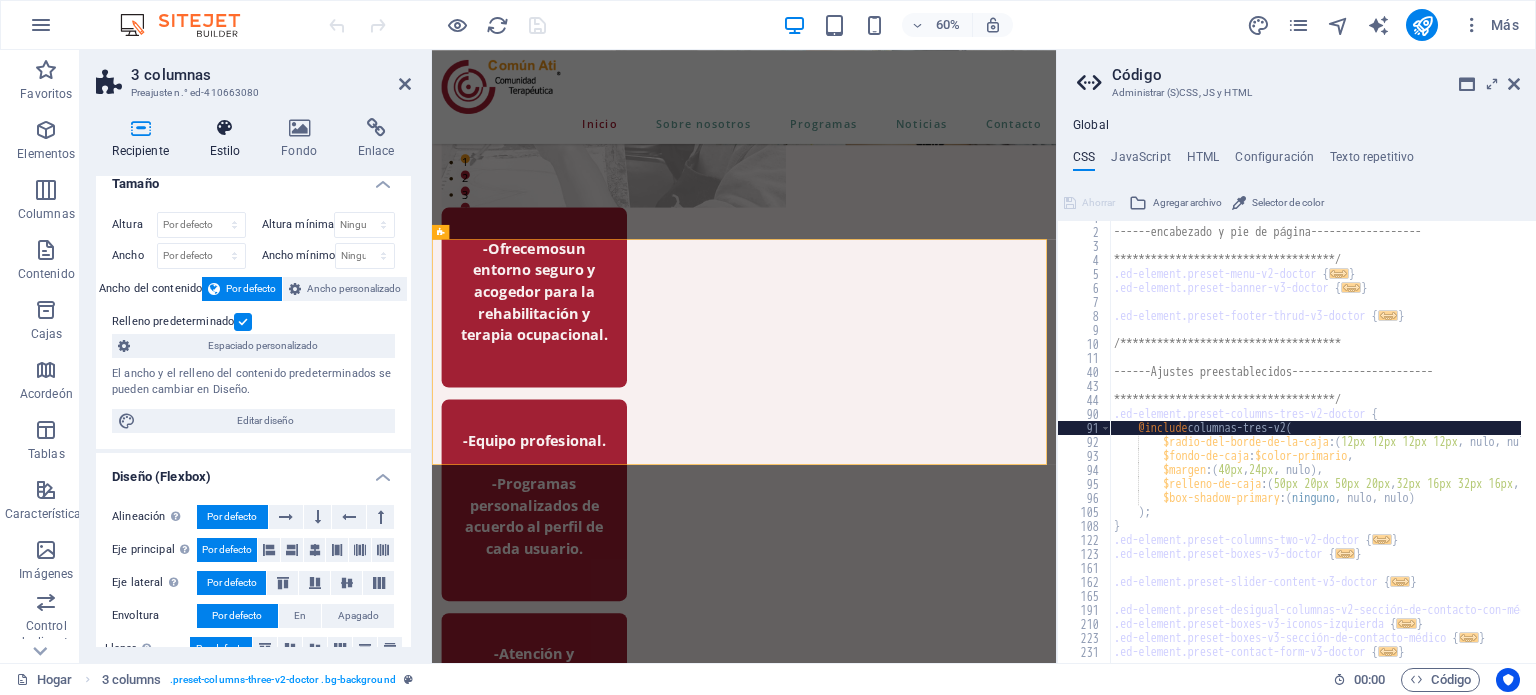 drag, startPoint x: 230, startPoint y: 163, endPoint x: 237, endPoint y: 123, distance: 40.60788 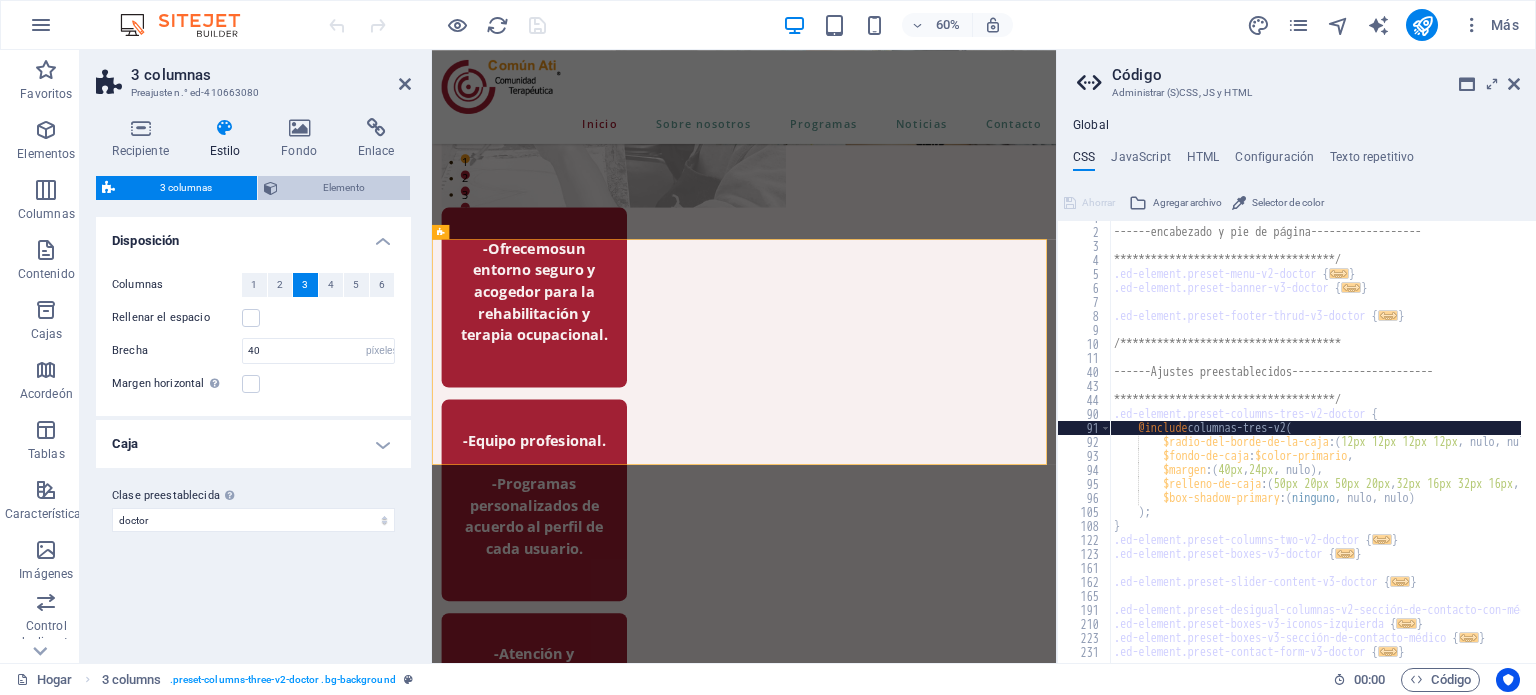 click on "Elemento" at bounding box center [344, 187] 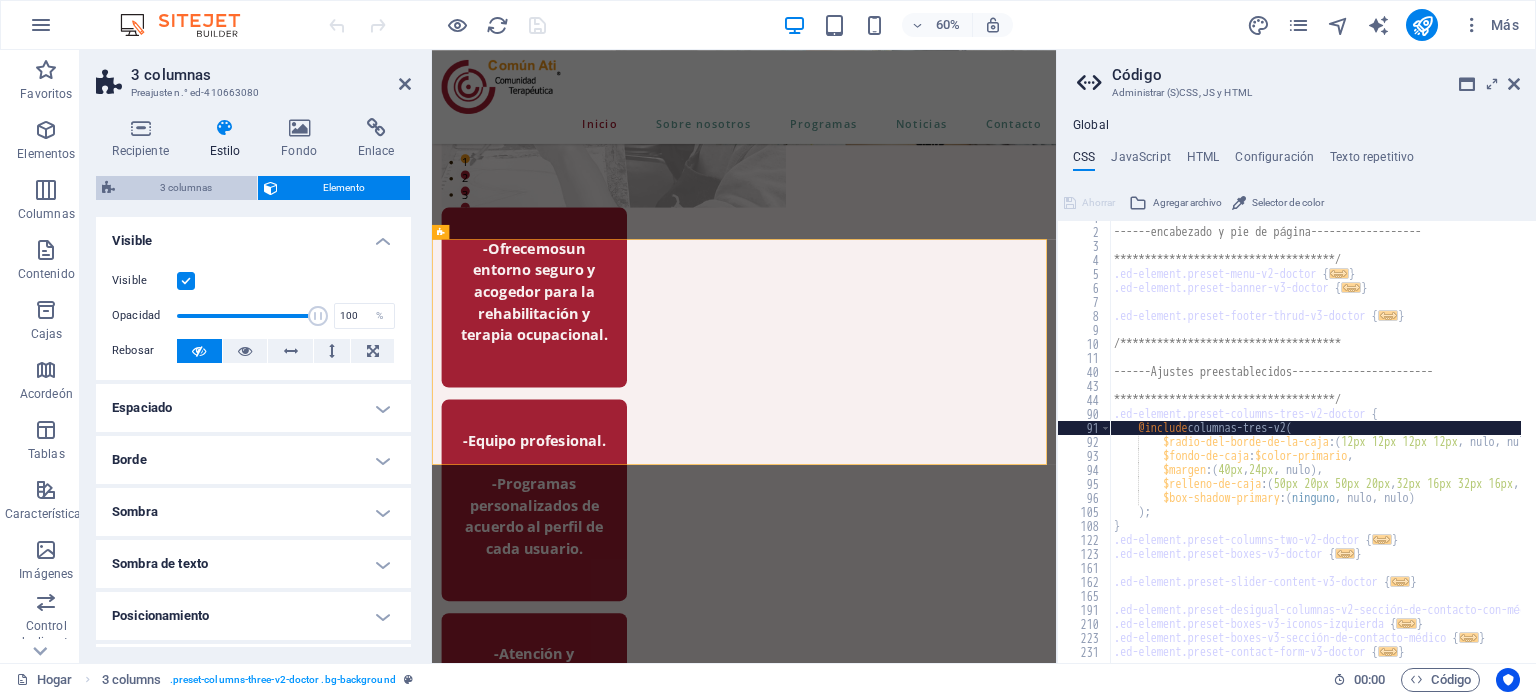 click on "3 columnas" at bounding box center [186, 188] 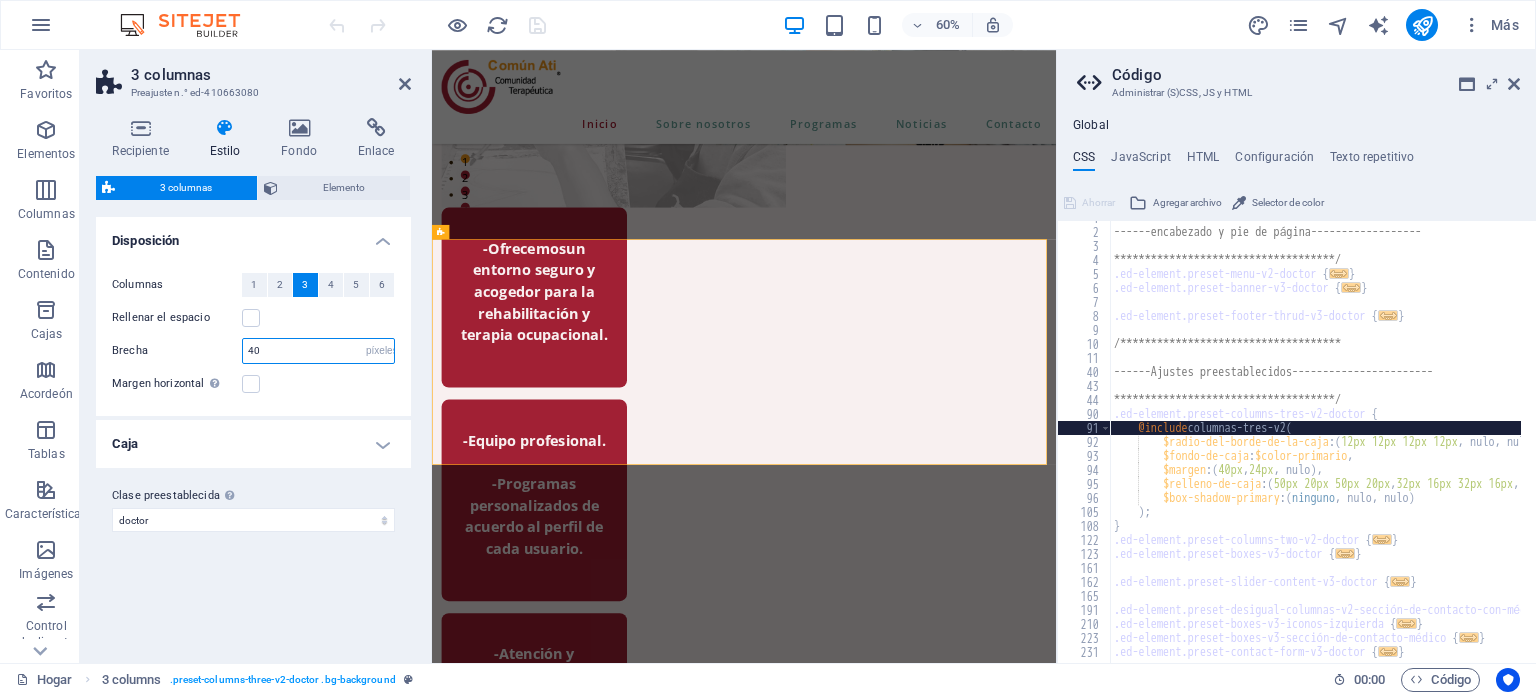 click on "40" at bounding box center [318, 351] 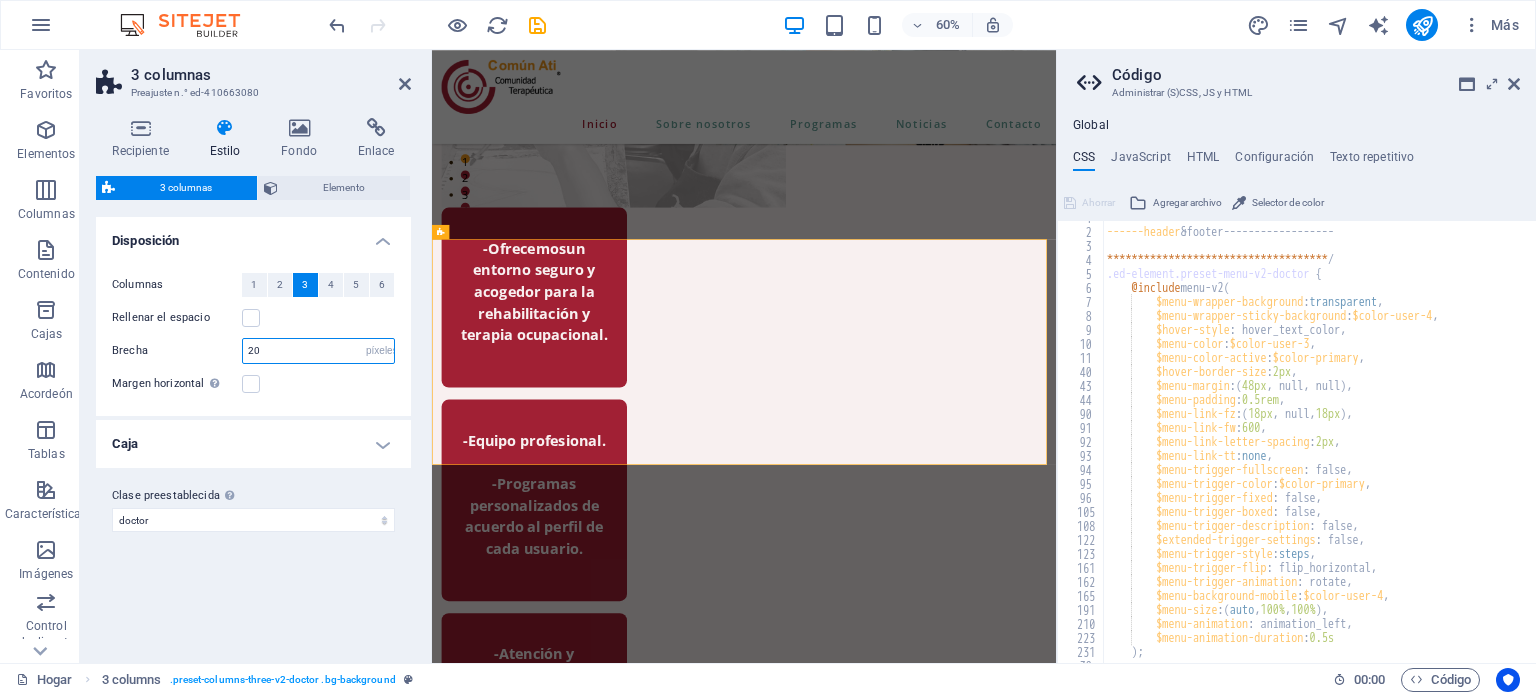 type on "20" 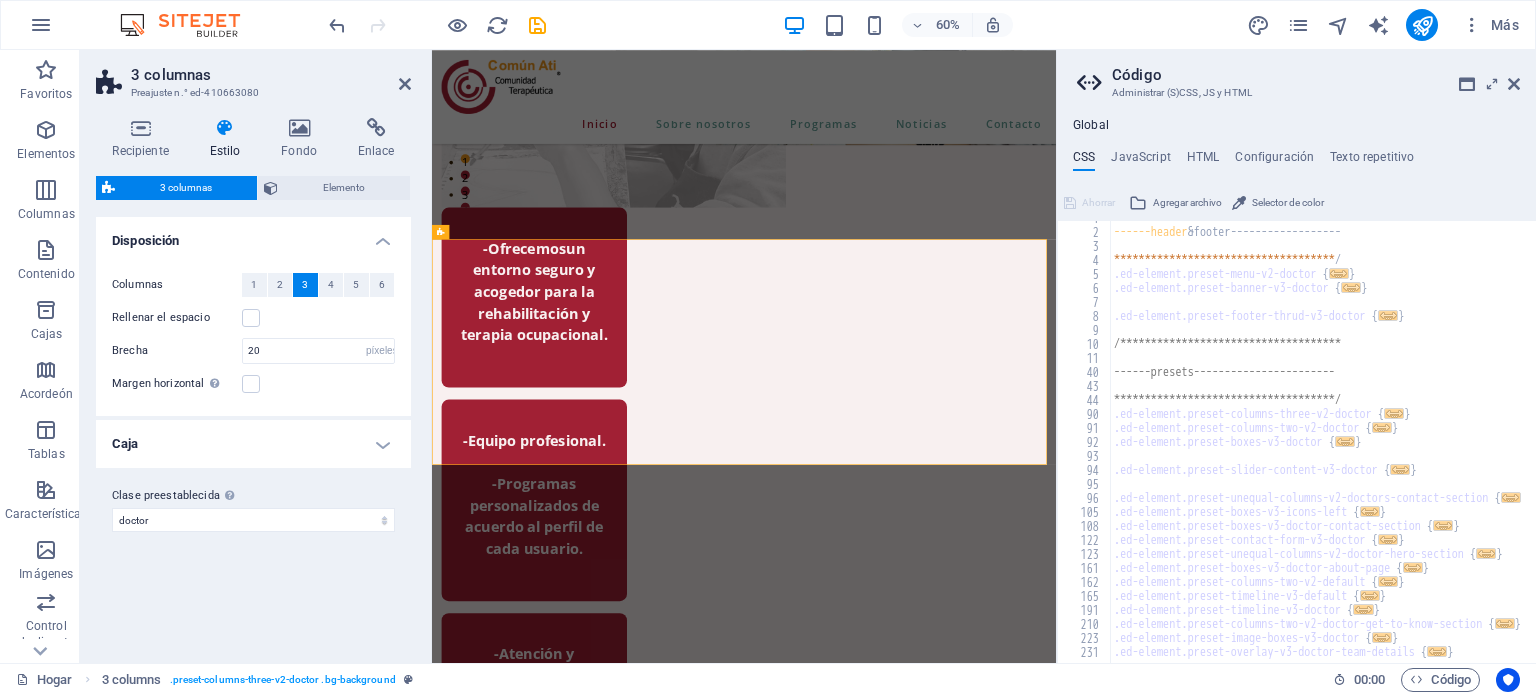 click on "Margen horizontal Solo si el "Ancho de contenido" de los contenedores no está configurado en "Predeterminado"" at bounding box center [253, 384] 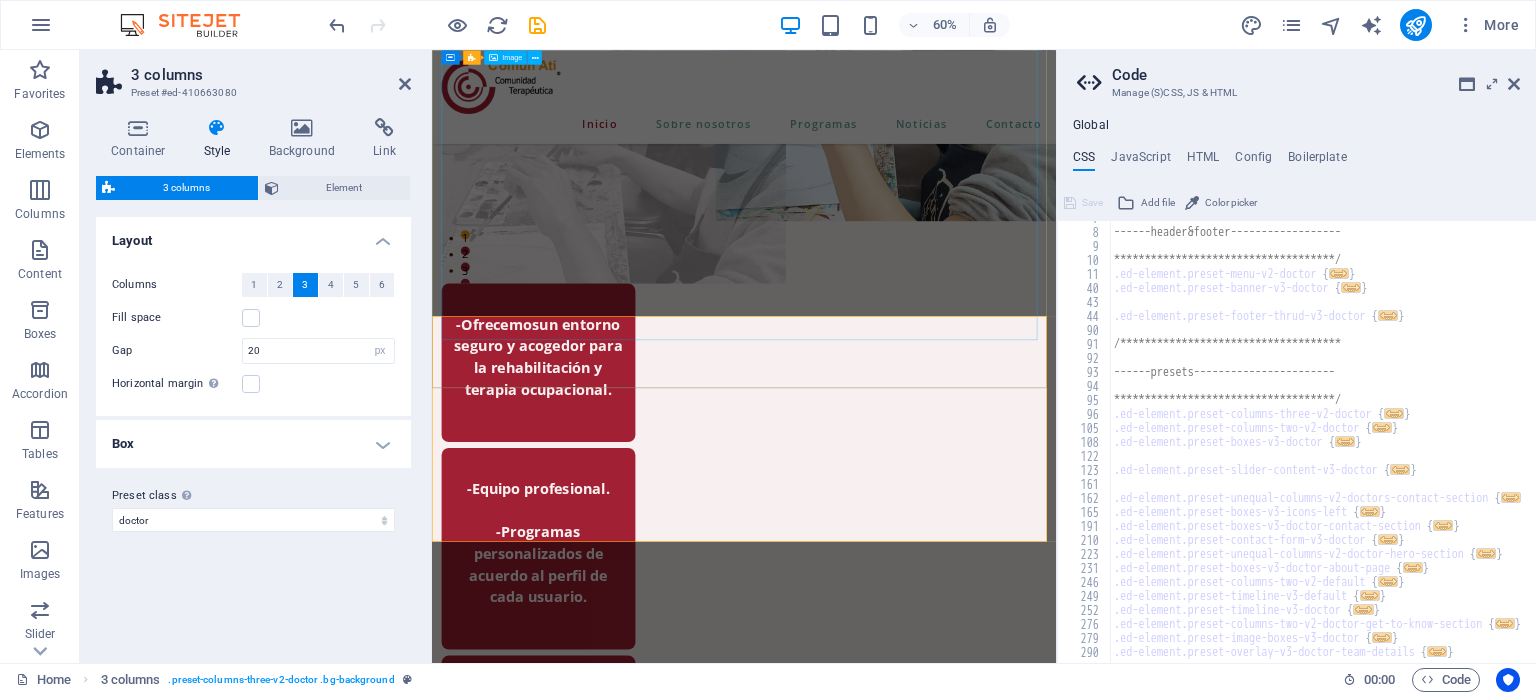 scroll, scrollTop: 676, scrollLeft: 0, axis: vertical 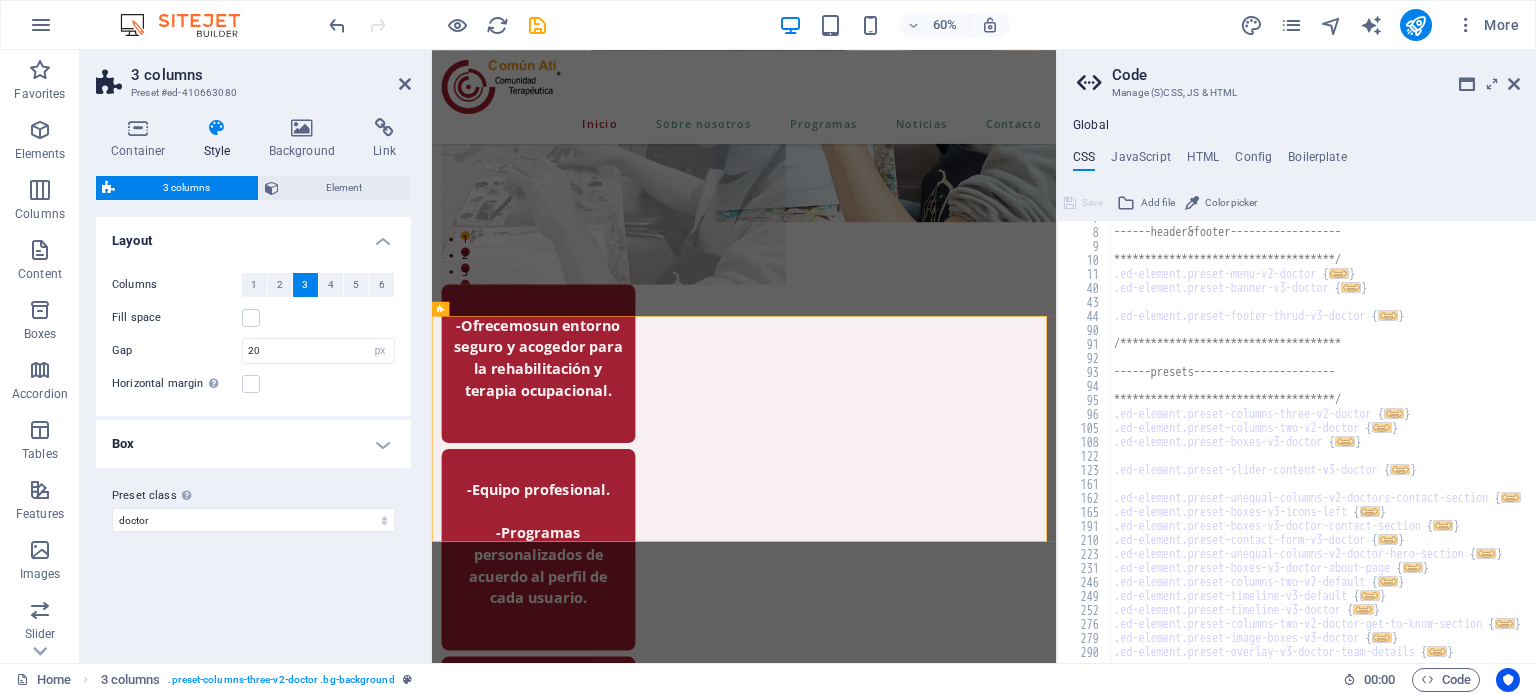 click on "Box" at bounding box center (253, 444) 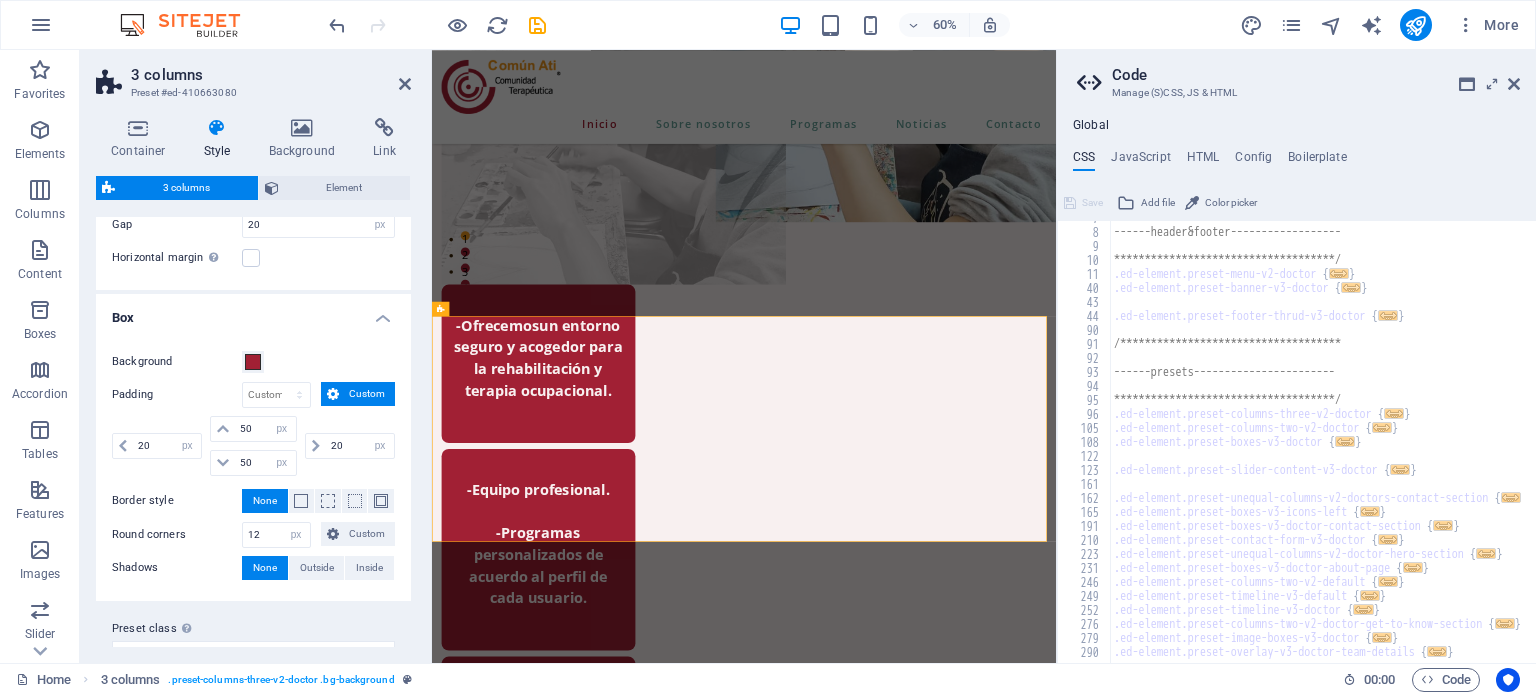 scroll, scrollTop: 0, scrollLeft: 0, axis: both 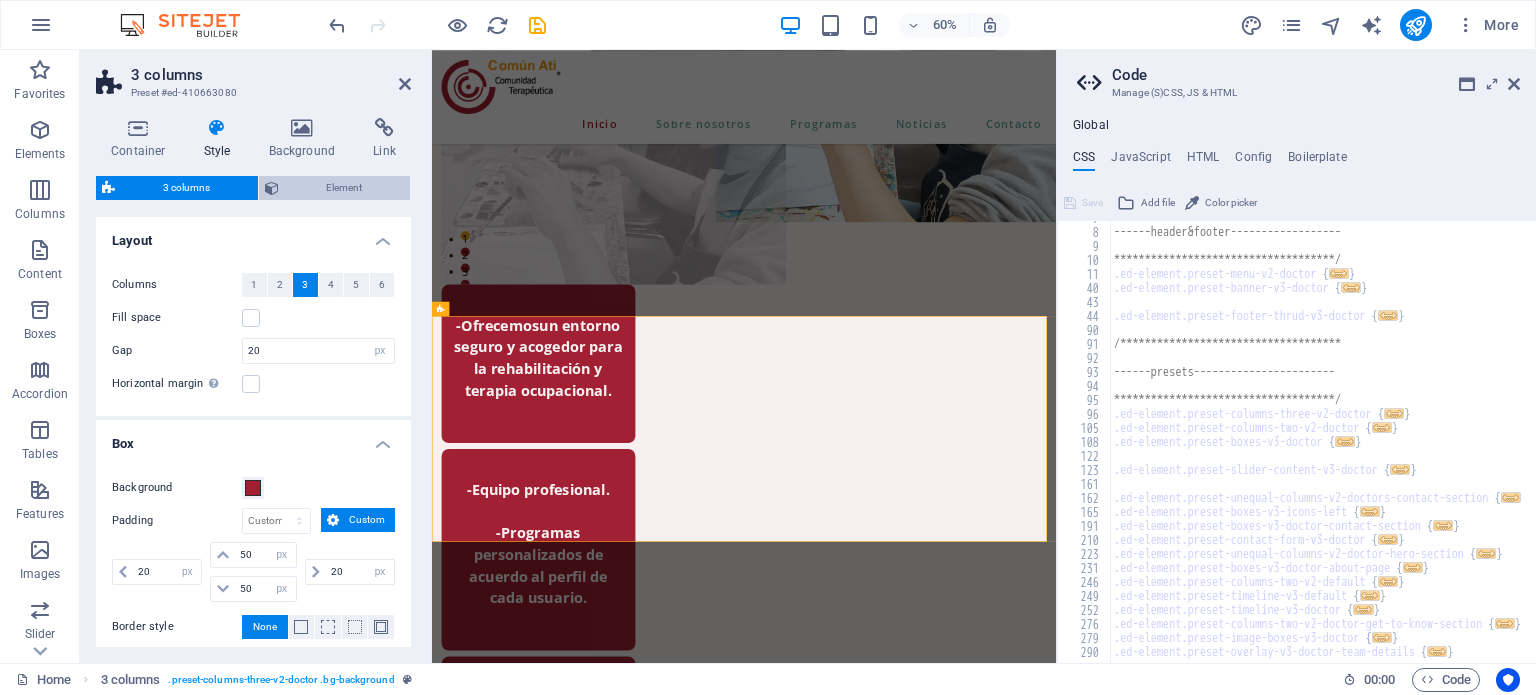 click on "Element" at bounding box center (345, 188) 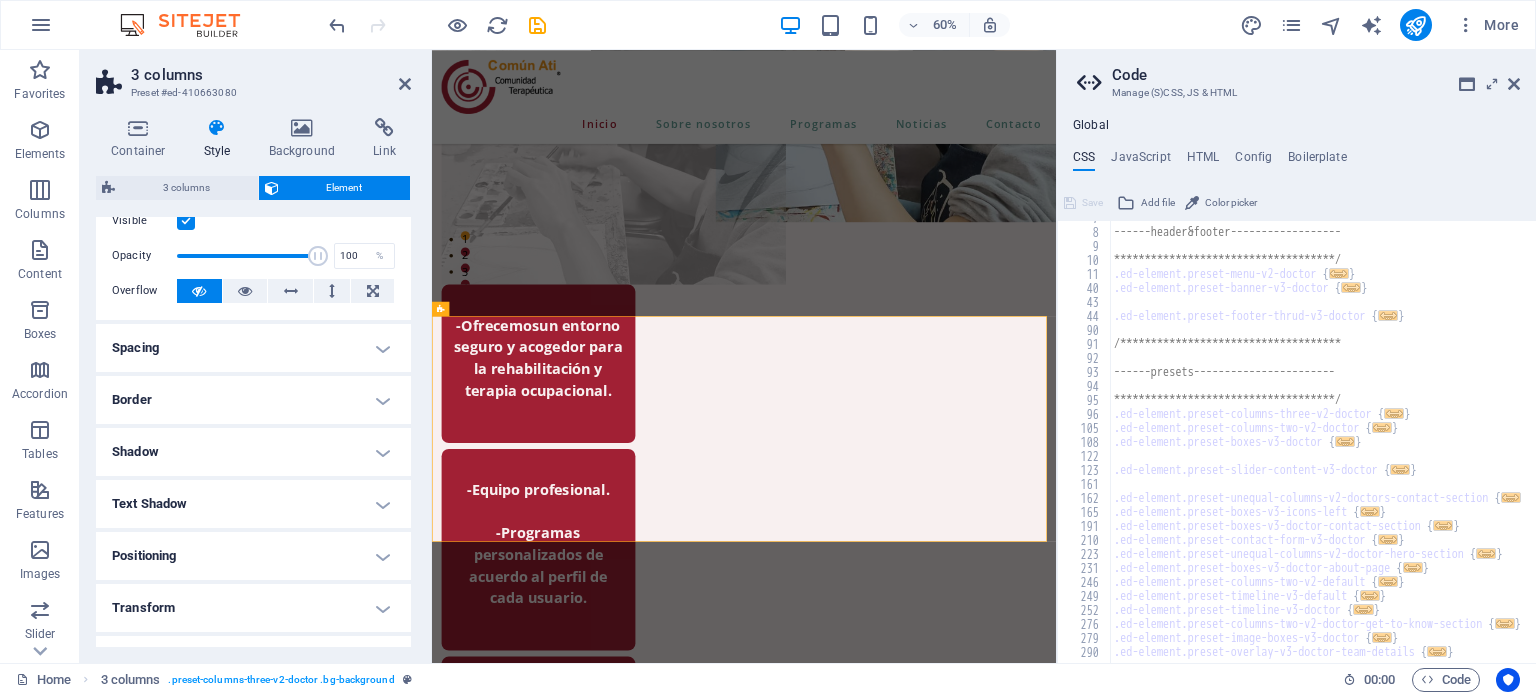 scroll, scrollTop: 60, scrollLeft: 0, axis: vertical 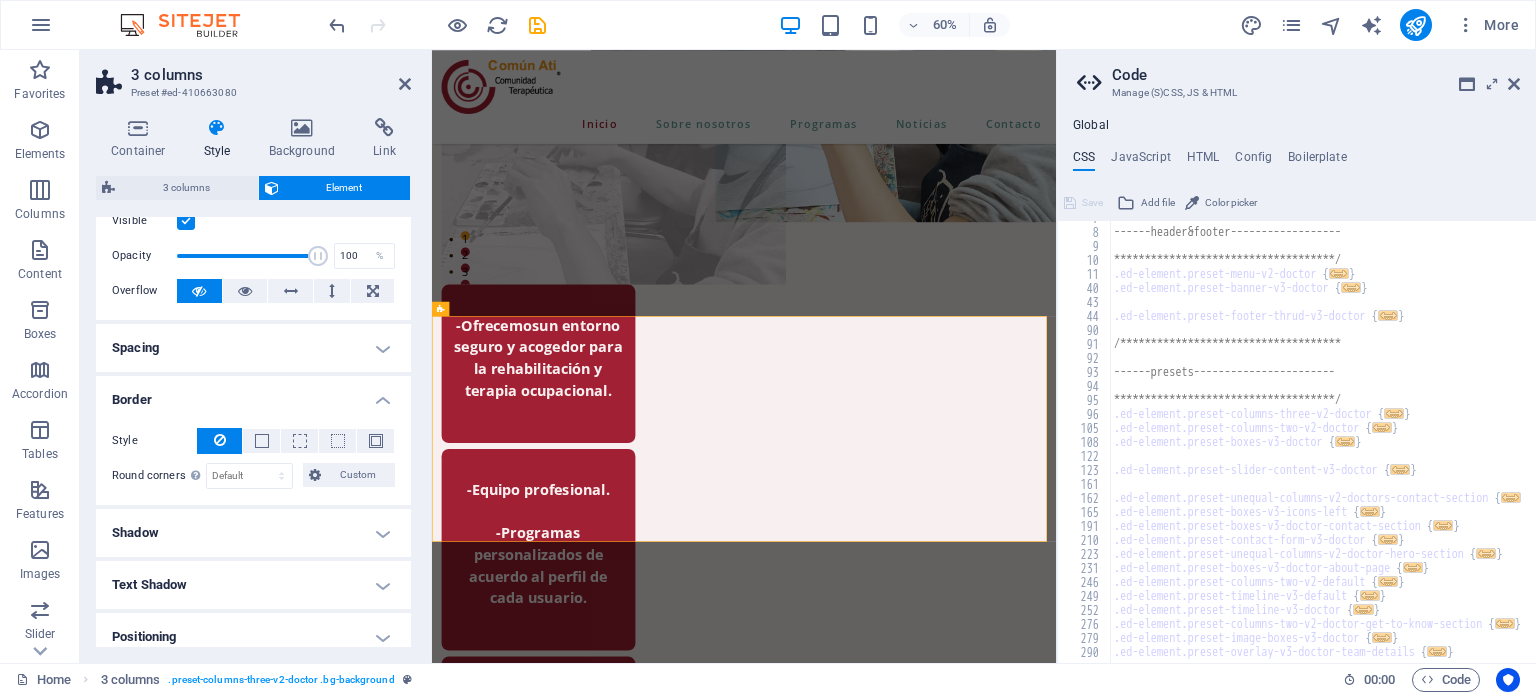 click on "Spacing" at bounding box center [253, 348] 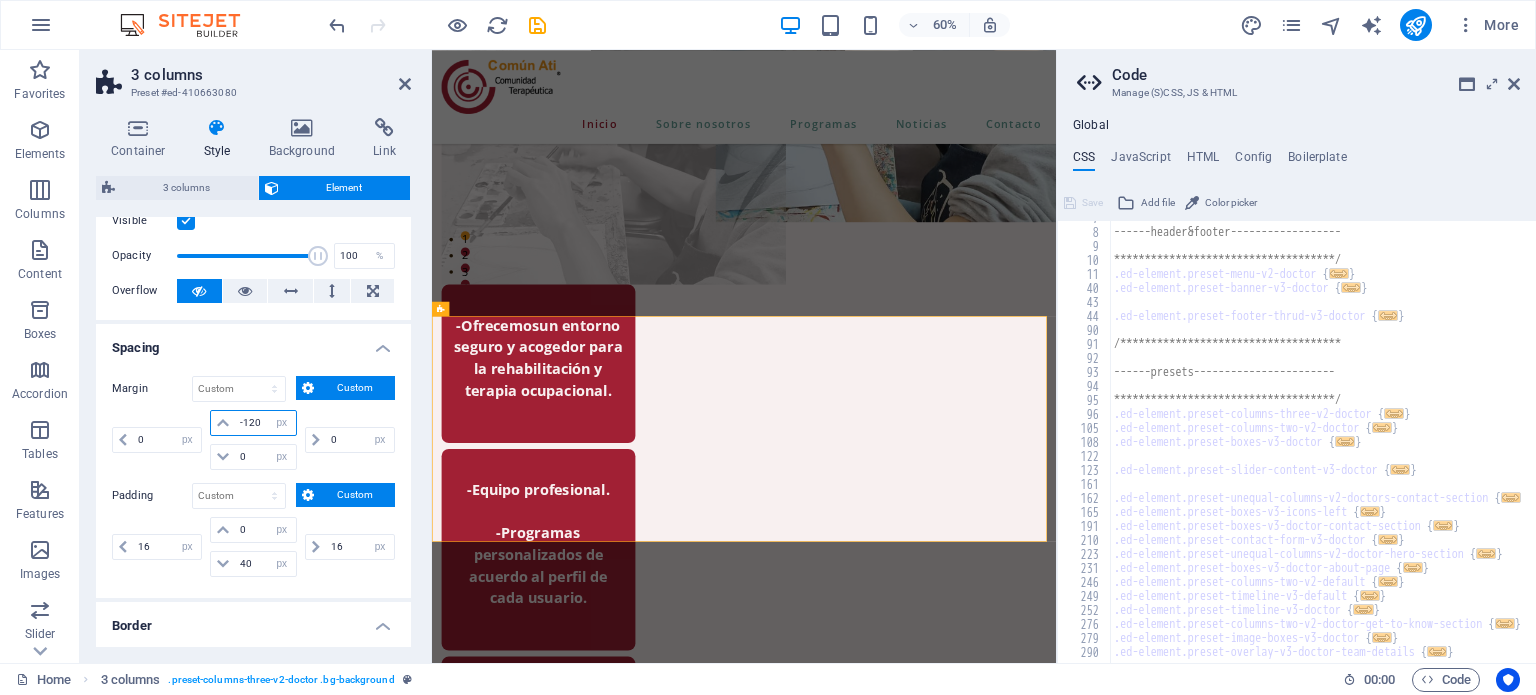 click on "-120" at bounding box center [265, 423] 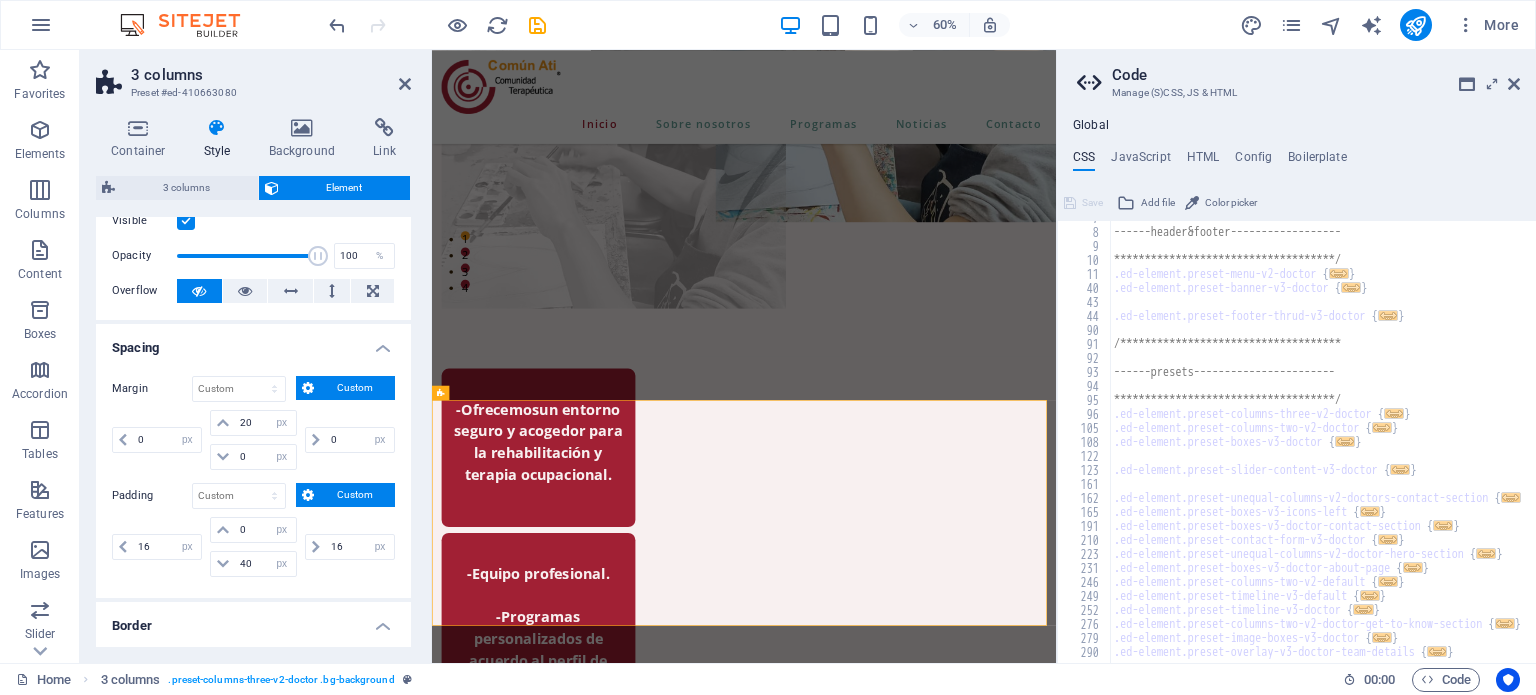 click on "Margin Default auto px % rem vw vh Custom Custom 0 auto px % rem vw vh 20 auto px % rem vw vh 0 auto px % rem vw vh 0 auto px % rem vw vh" at bounding box center (253, 425) 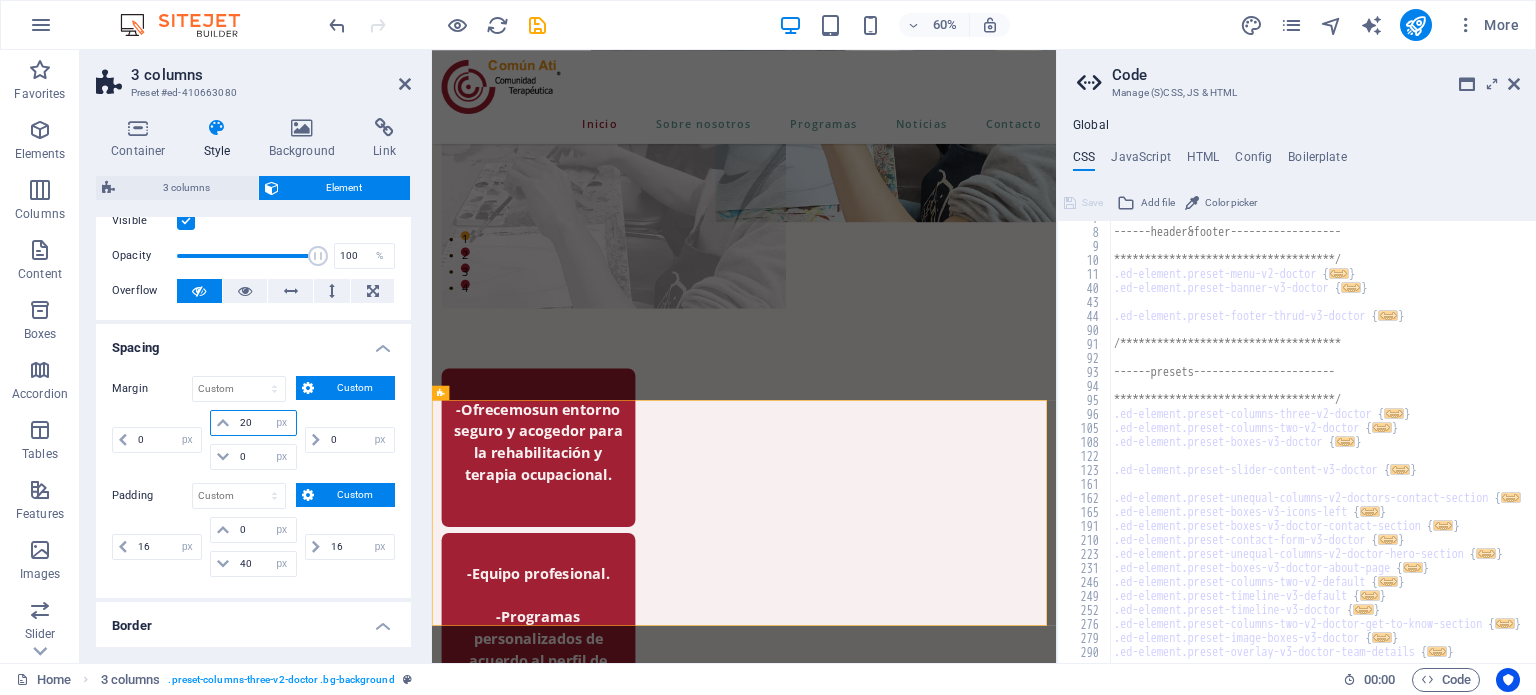 click on "20" at bounding box center [265, 423] 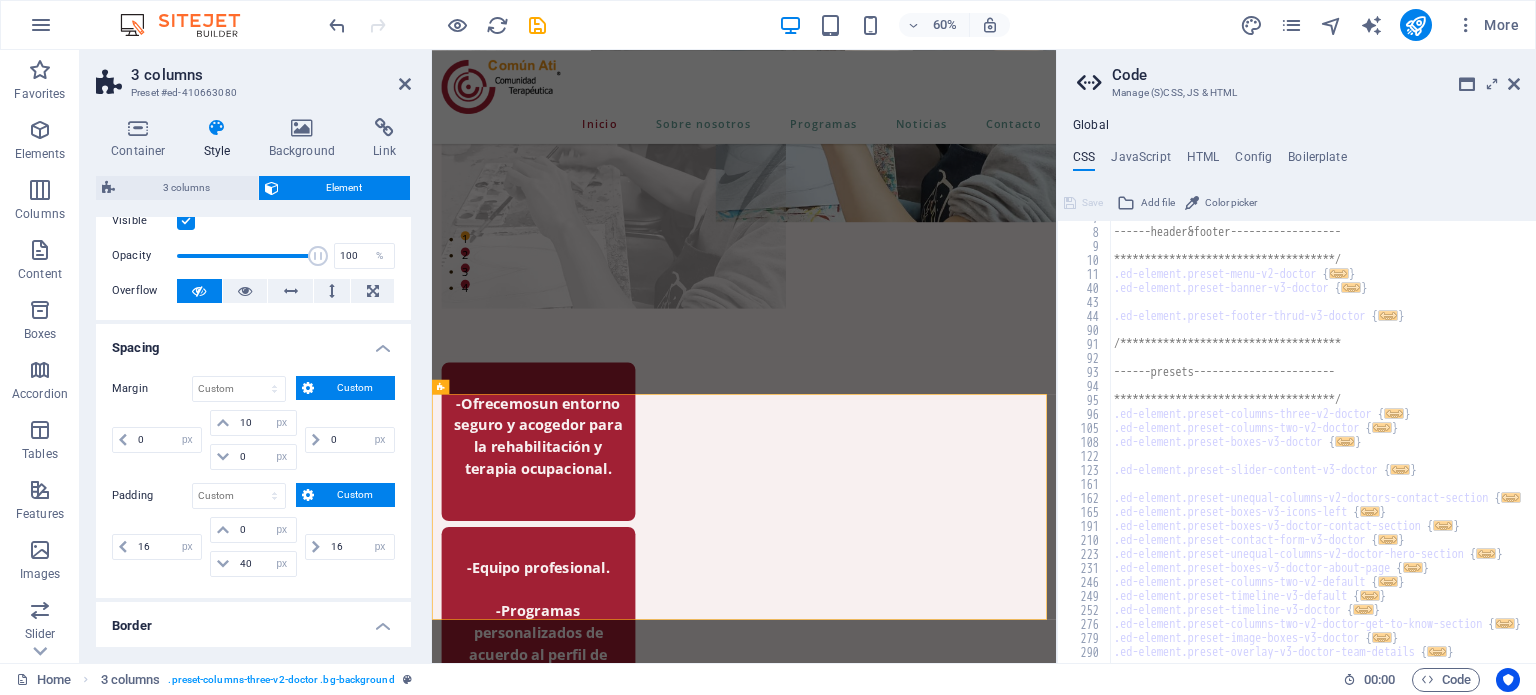 click on "Spacing" at bounding box center (253, 342) 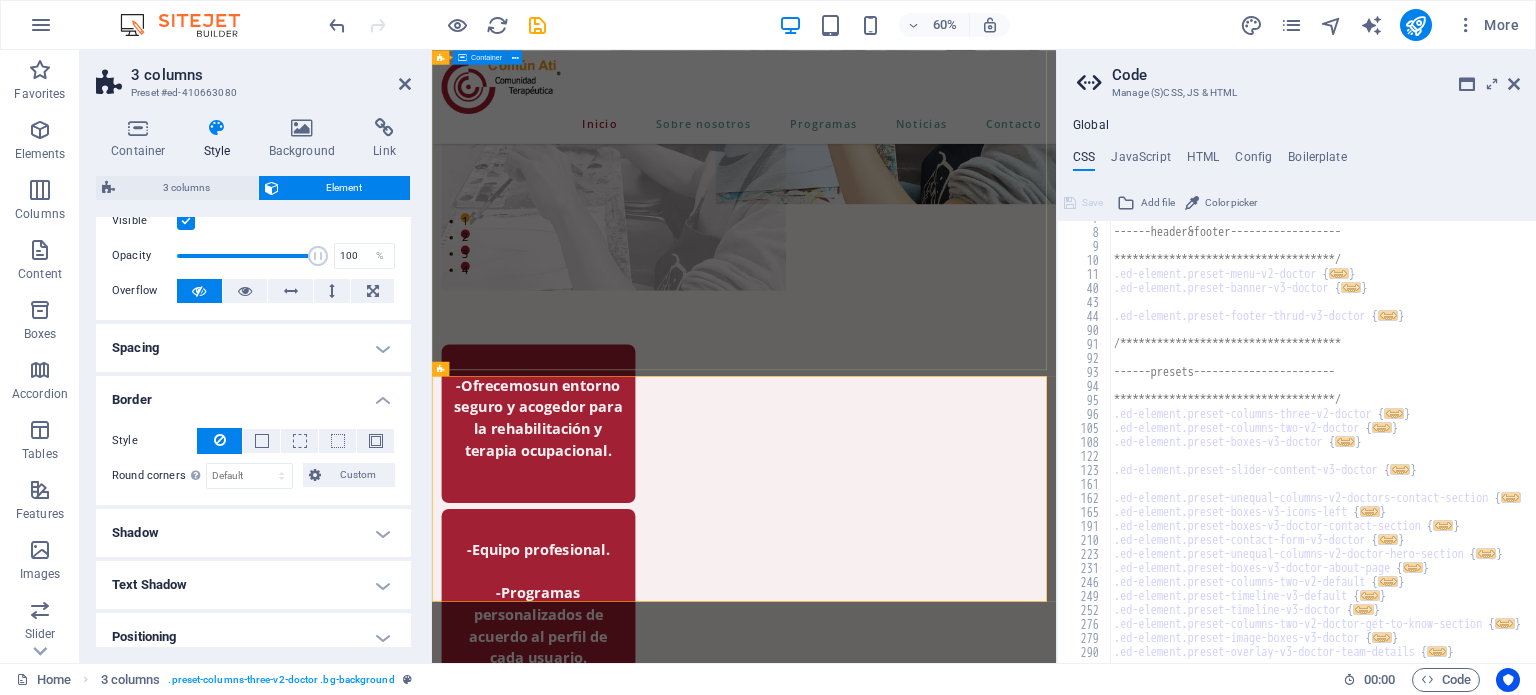 scroll, scrollTop: 718, scrollLeft: 0, axis: vertical 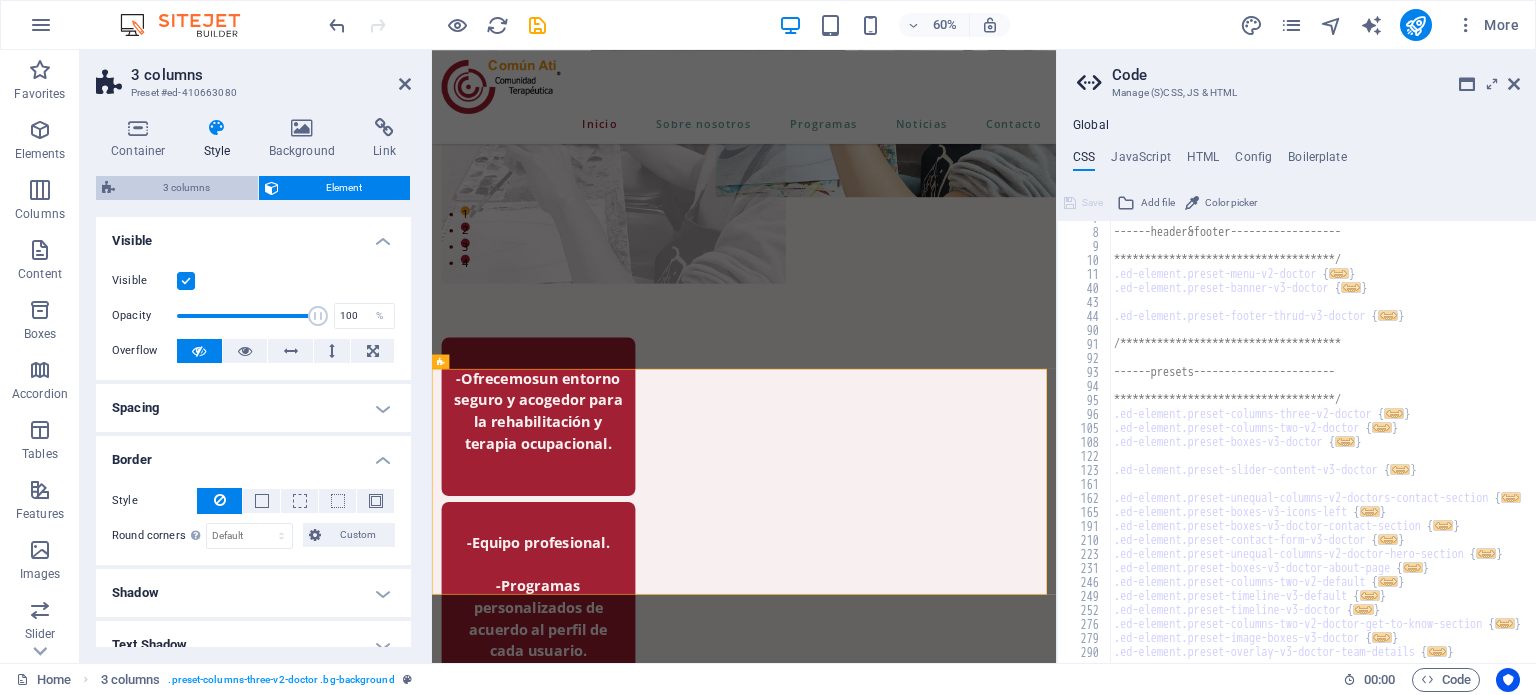 click on "3 columns" at bounding box center [186, 188] 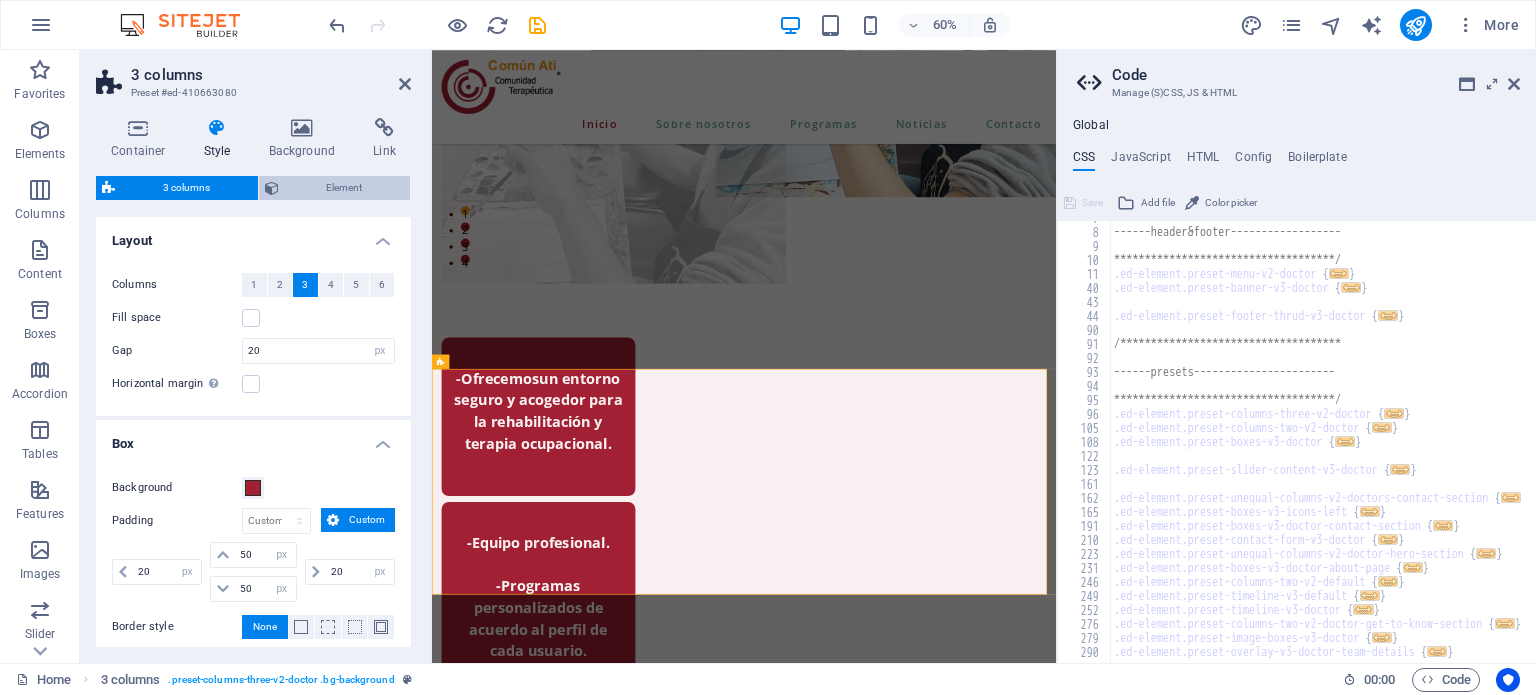 click on "Element" at bounding box center (345, 188) 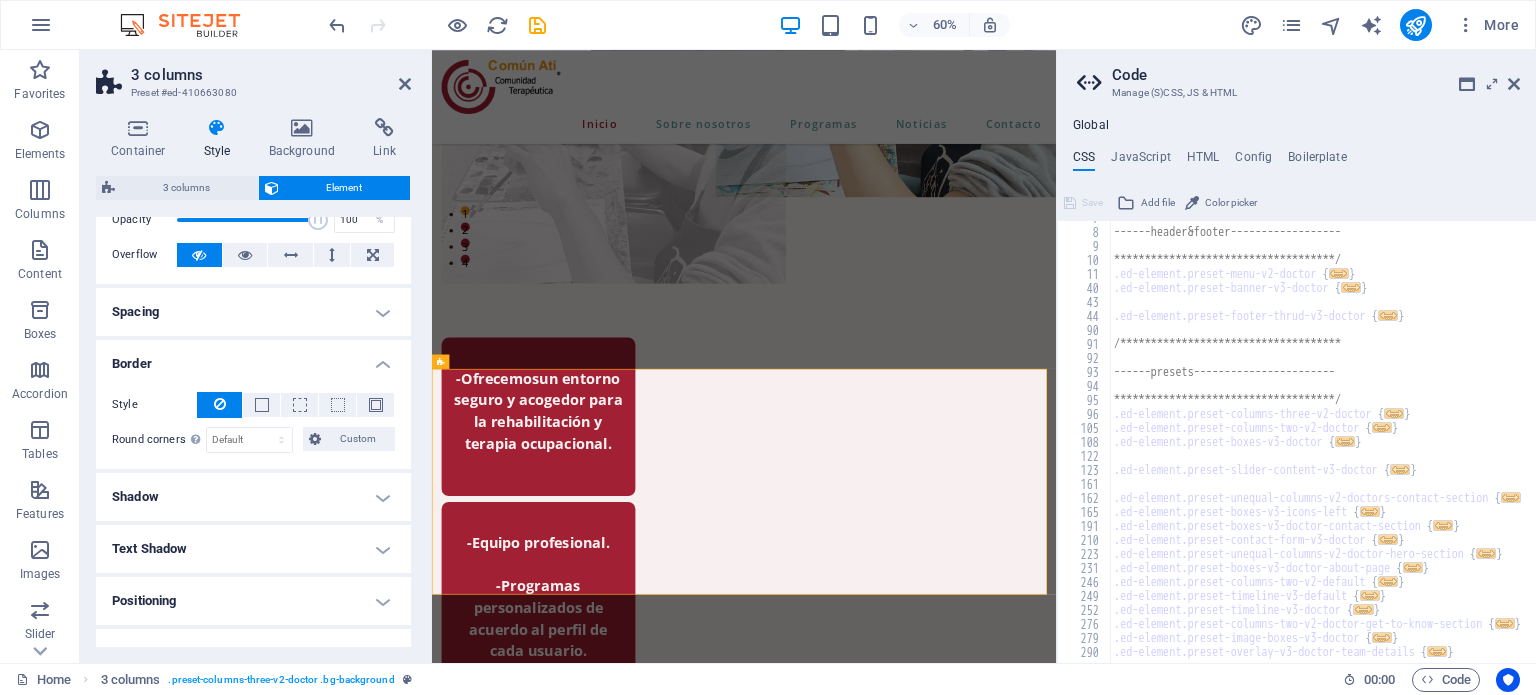 scroll, scrollTop: 104, scrollLeft: 0, axis: vertical 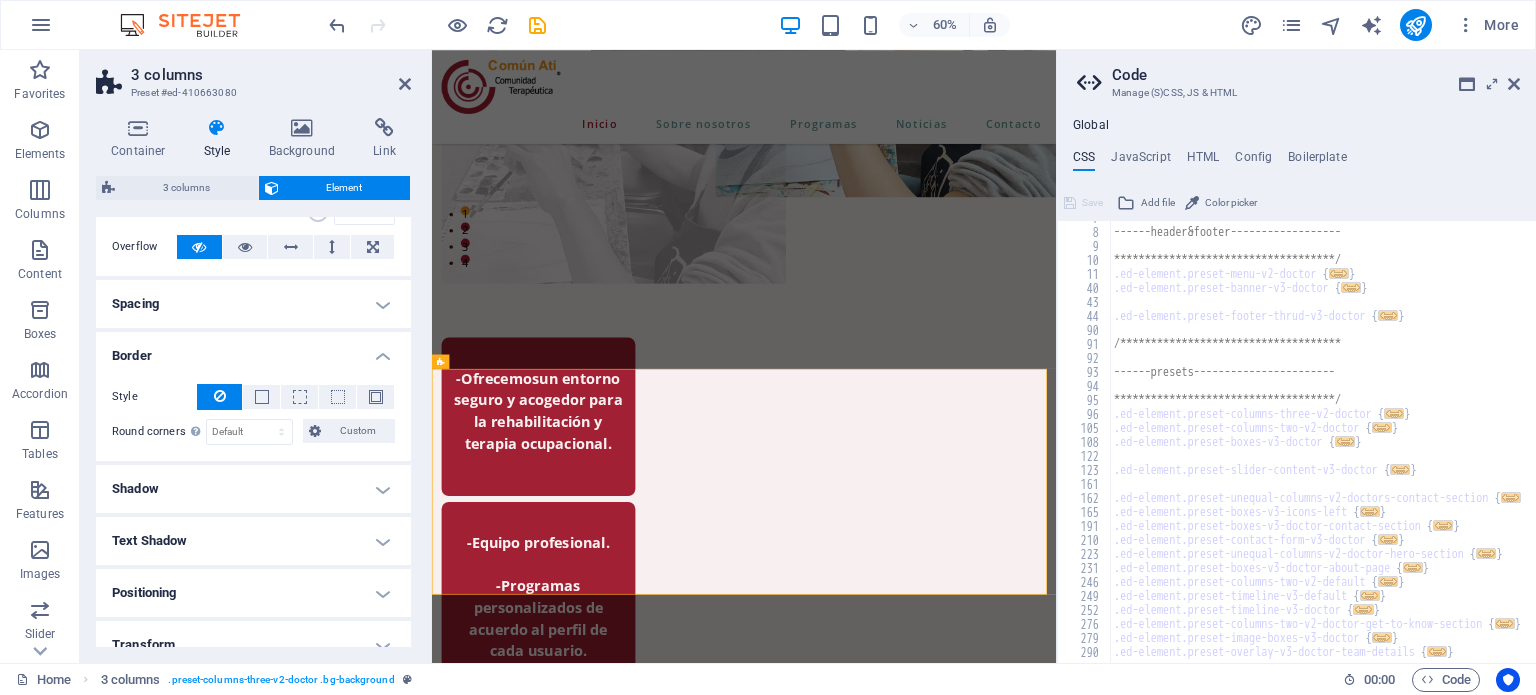click on "Spacing" at bounding box center (253, 304) 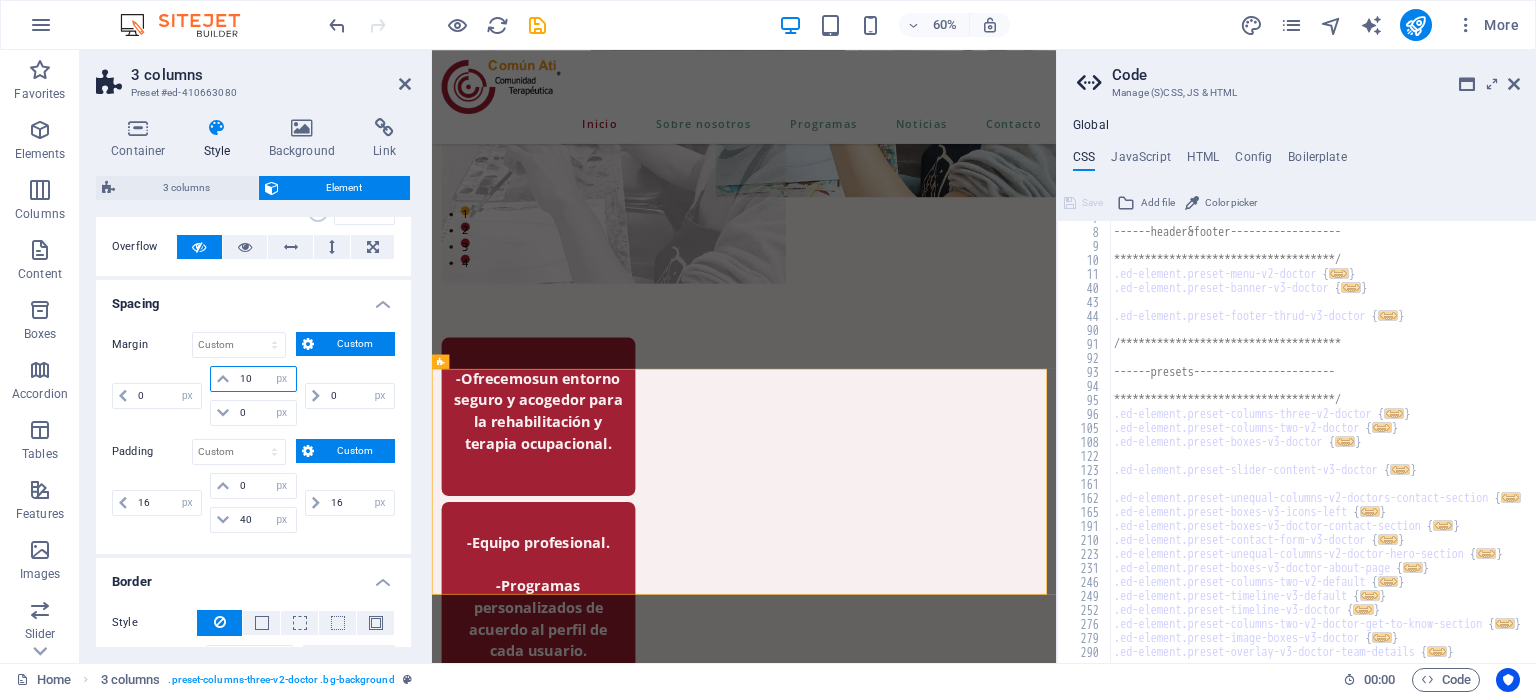 click on "10" at bounding box center [265, 379] 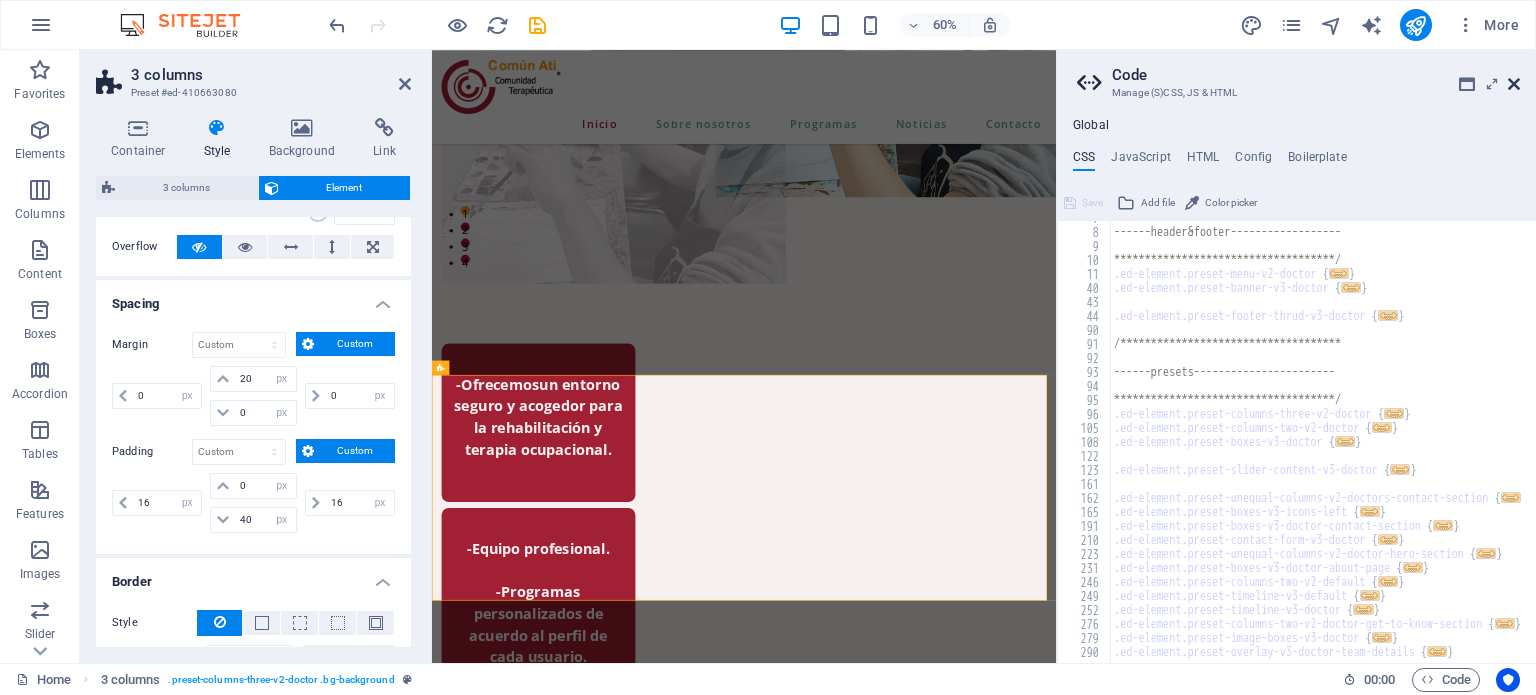 click at bounding box center [1514, 84] 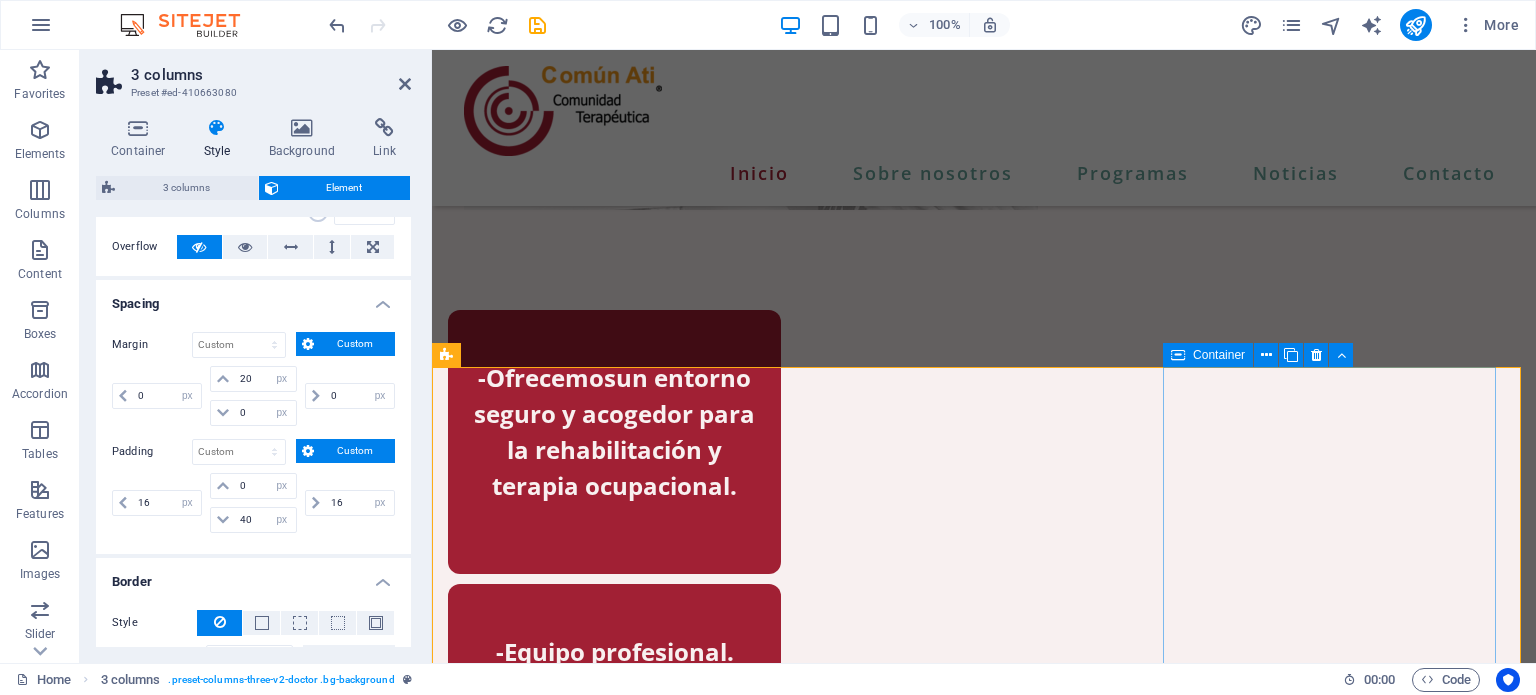 scroll, scrollTop: 947, scrollLeft: 0, axis: vertical 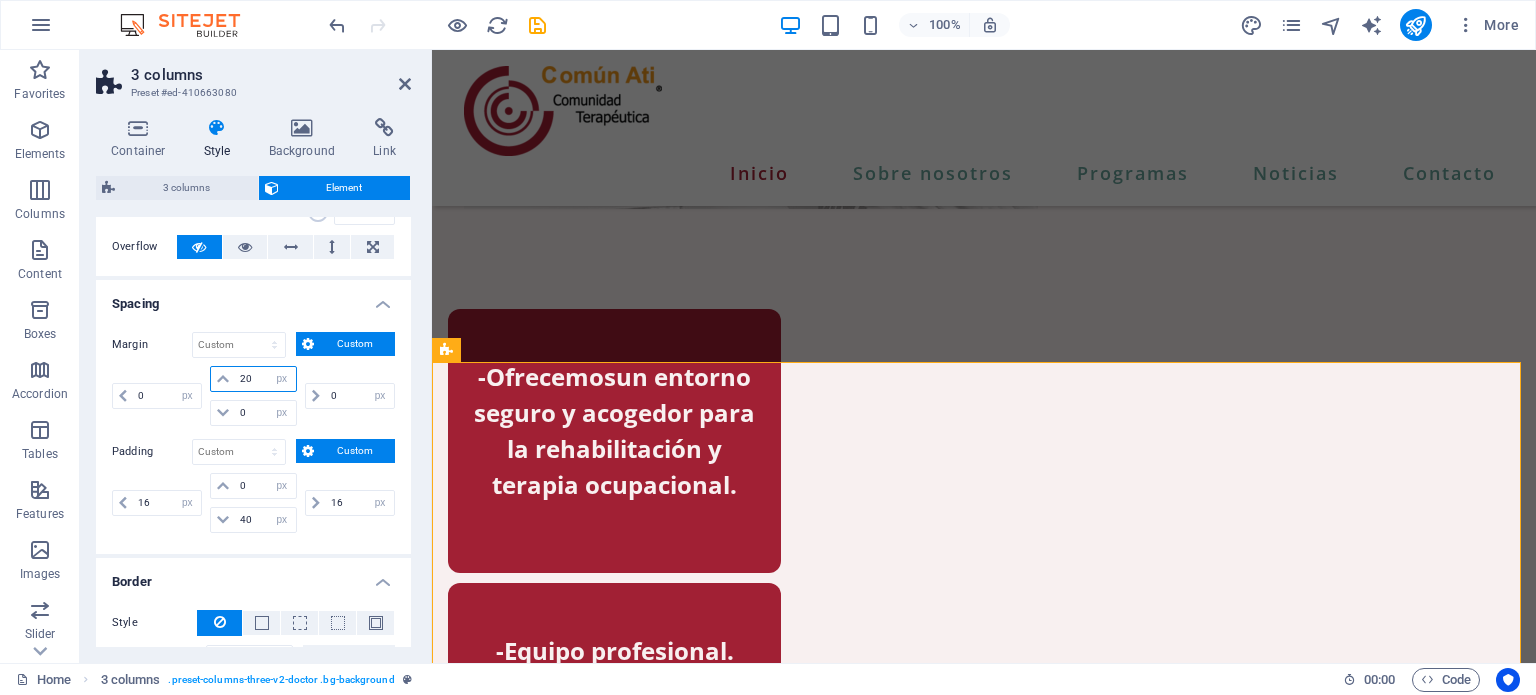 click on "20" at bounding box center (265, 379) 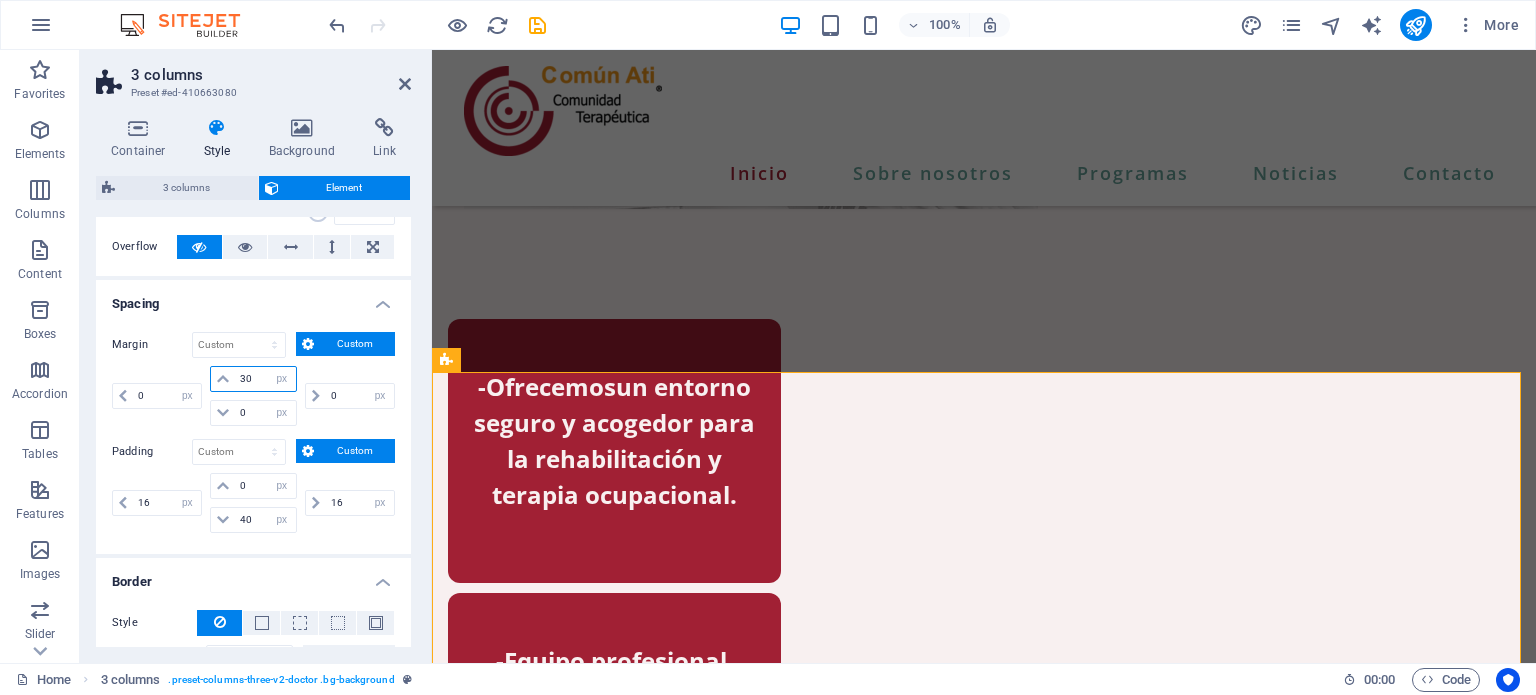 type on "30" 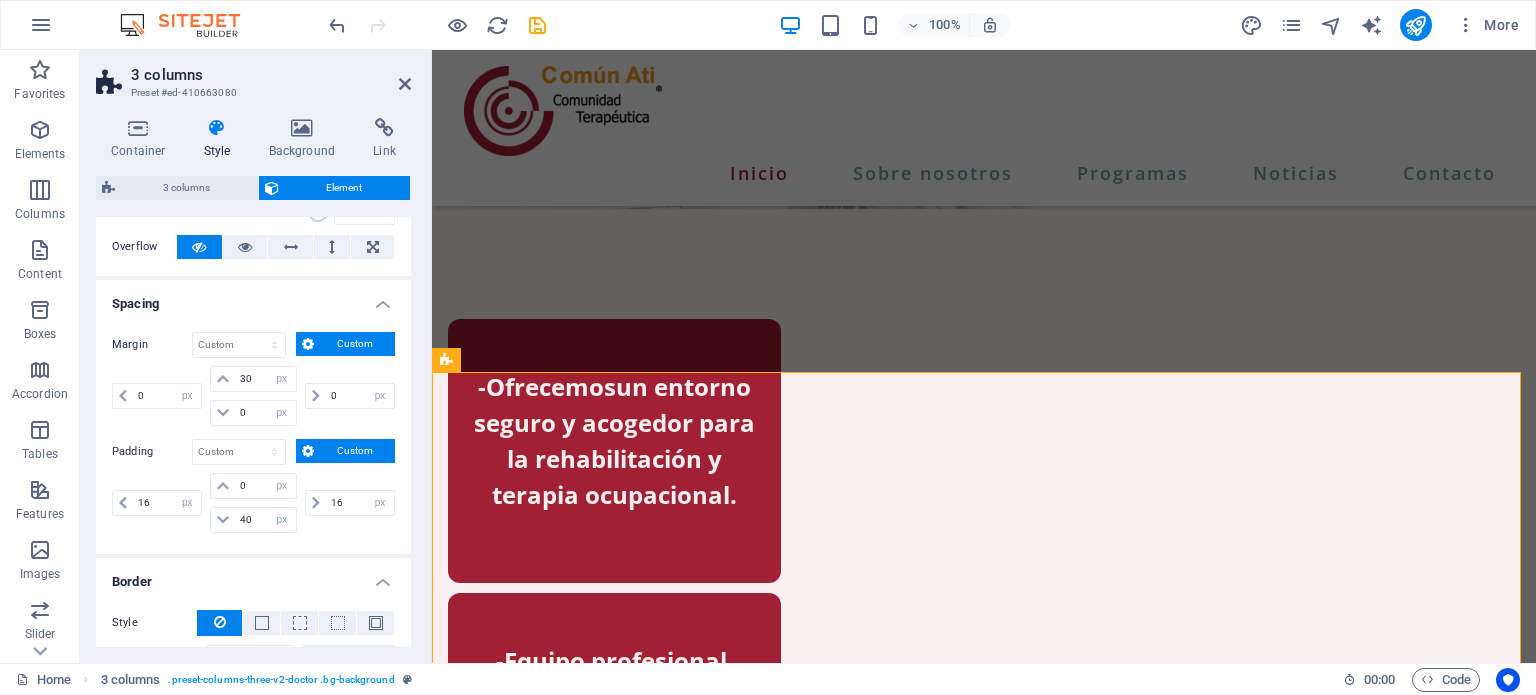 click on "Spacing" at bounding box center [253, 298] 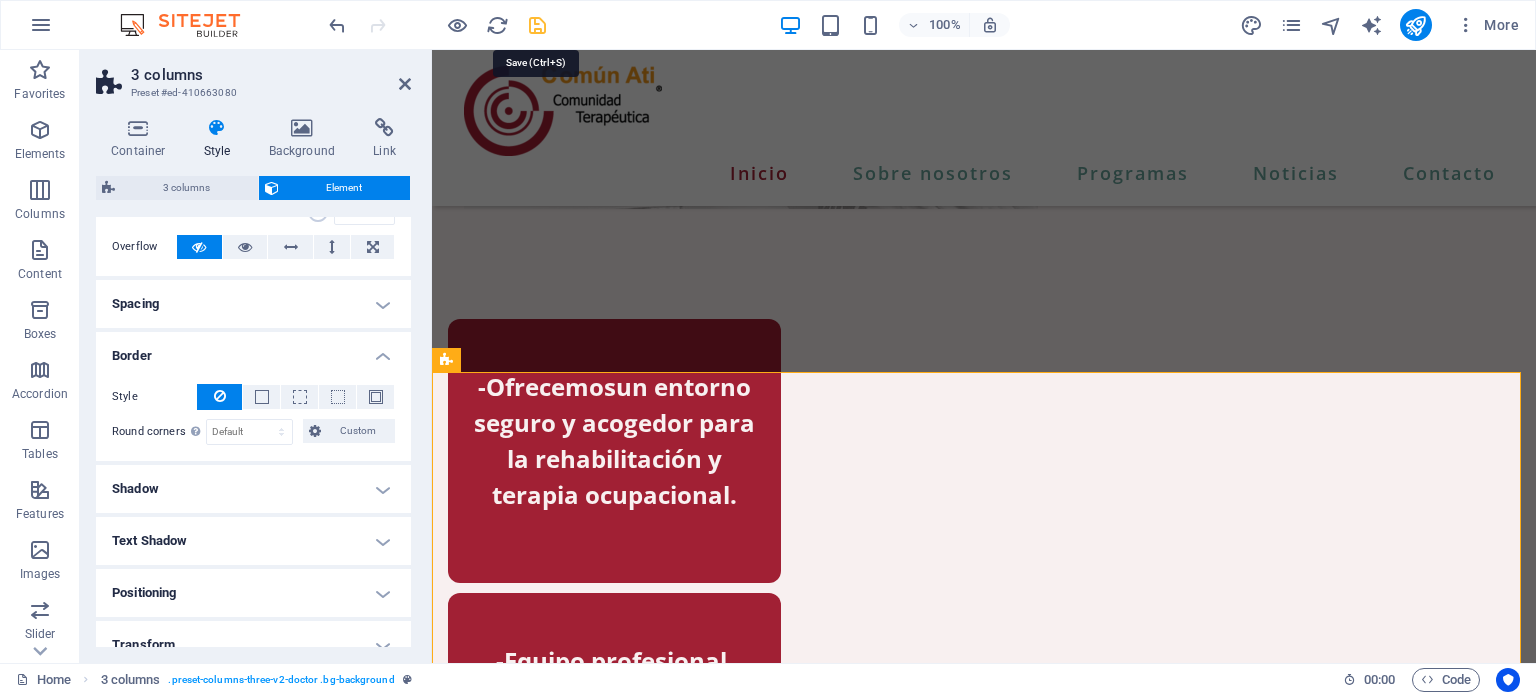 click at bounding box center (537, 25) 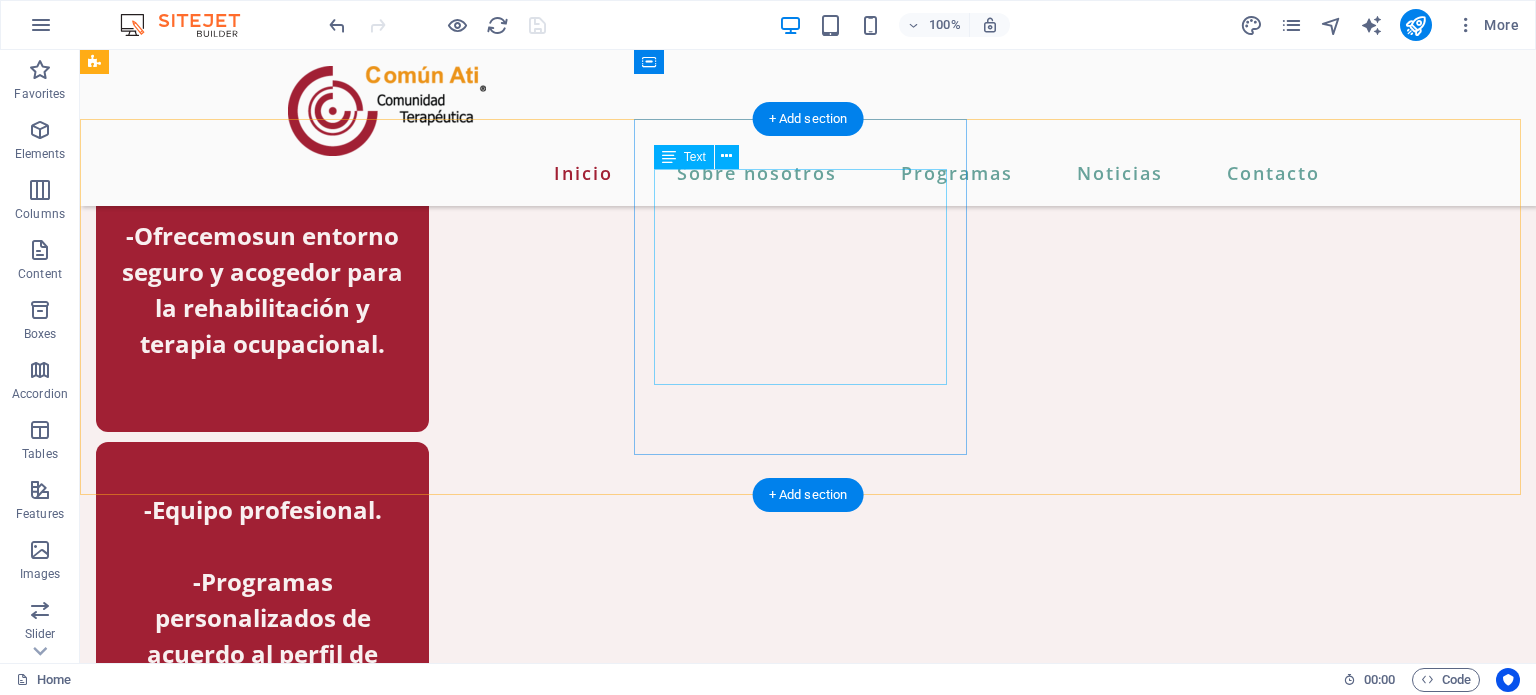 scroll, scrollTop: 1090, scrollLeft: 0, axis: vertical 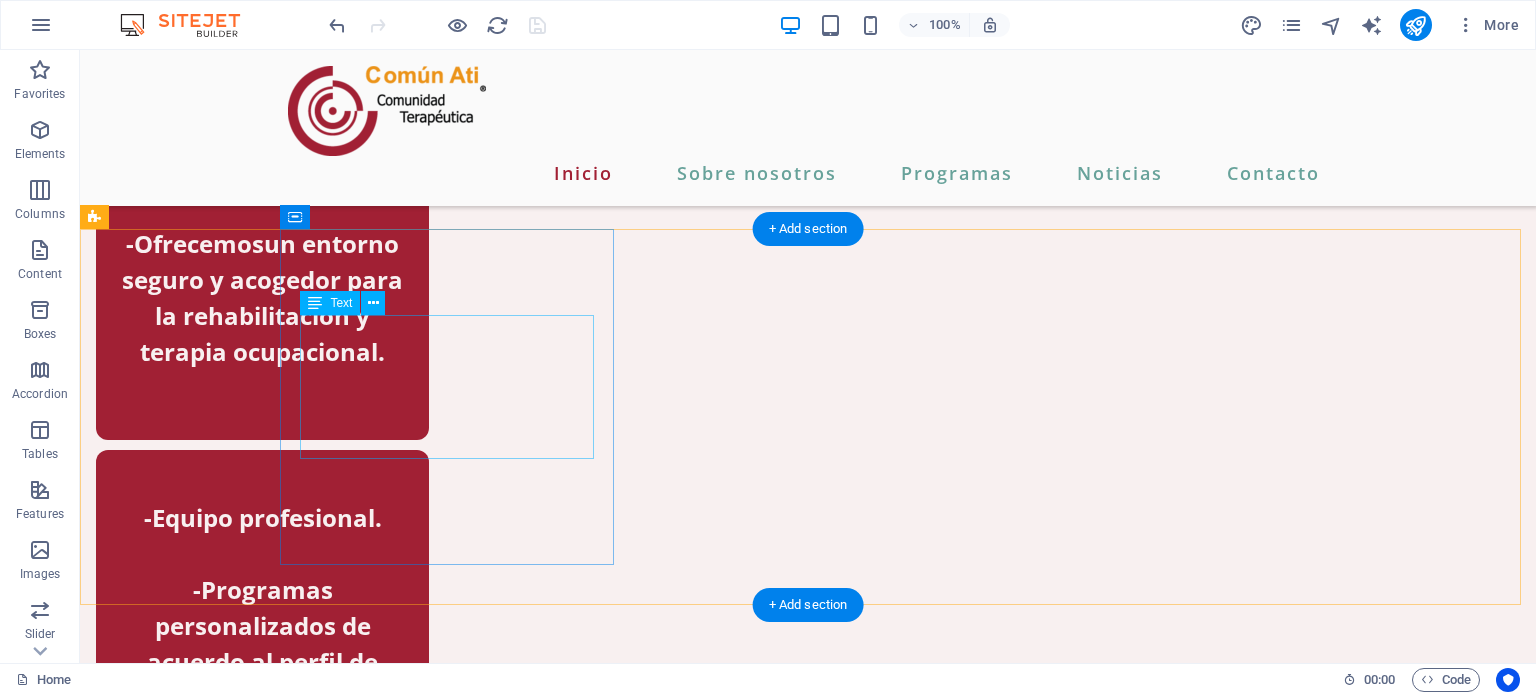 click on "-Ofrecemos un entorno seguro y acogedor para la rehabilitación y terapia ocupacional." at bounding box center (262, 298) 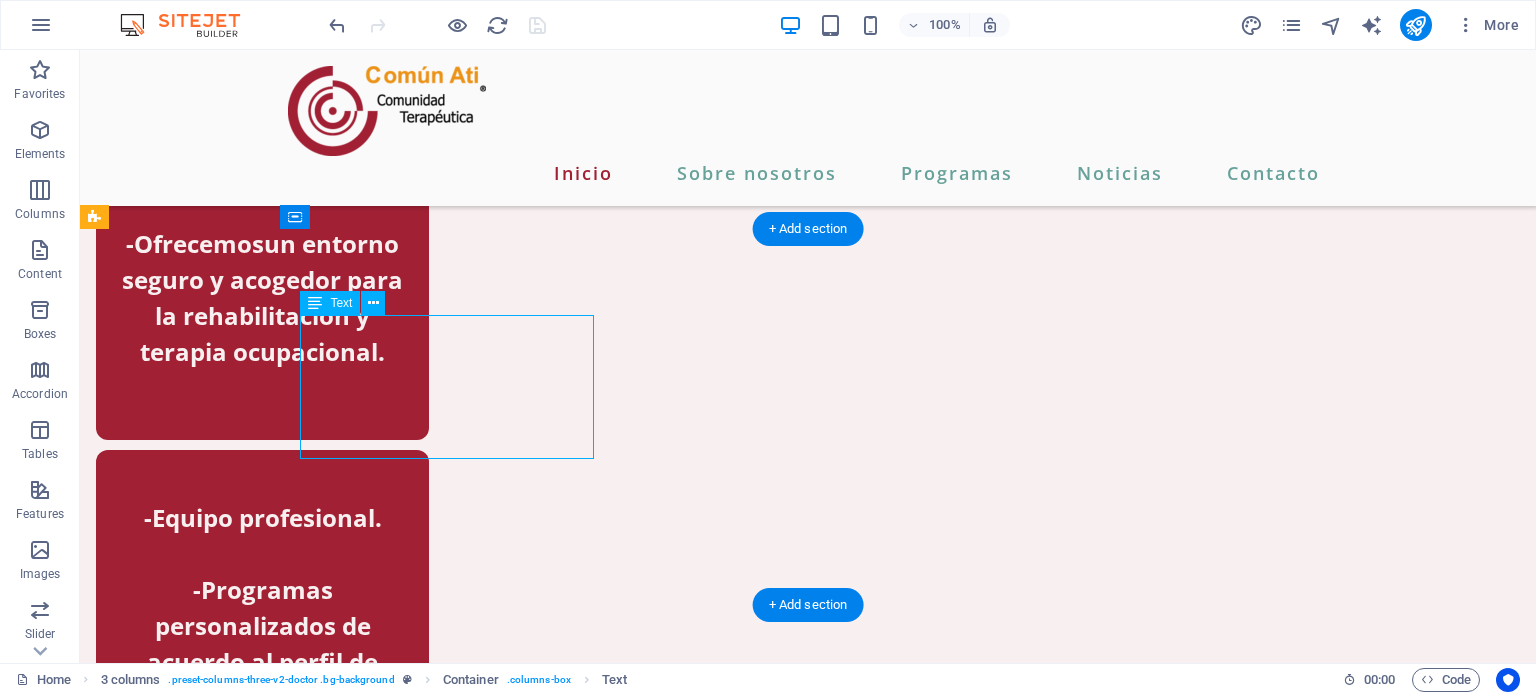 click on "-Ofrecemos un entorno seguro y acogedor para la rehabilitación y terapia ocupacional." at bounding box center [262, 298] 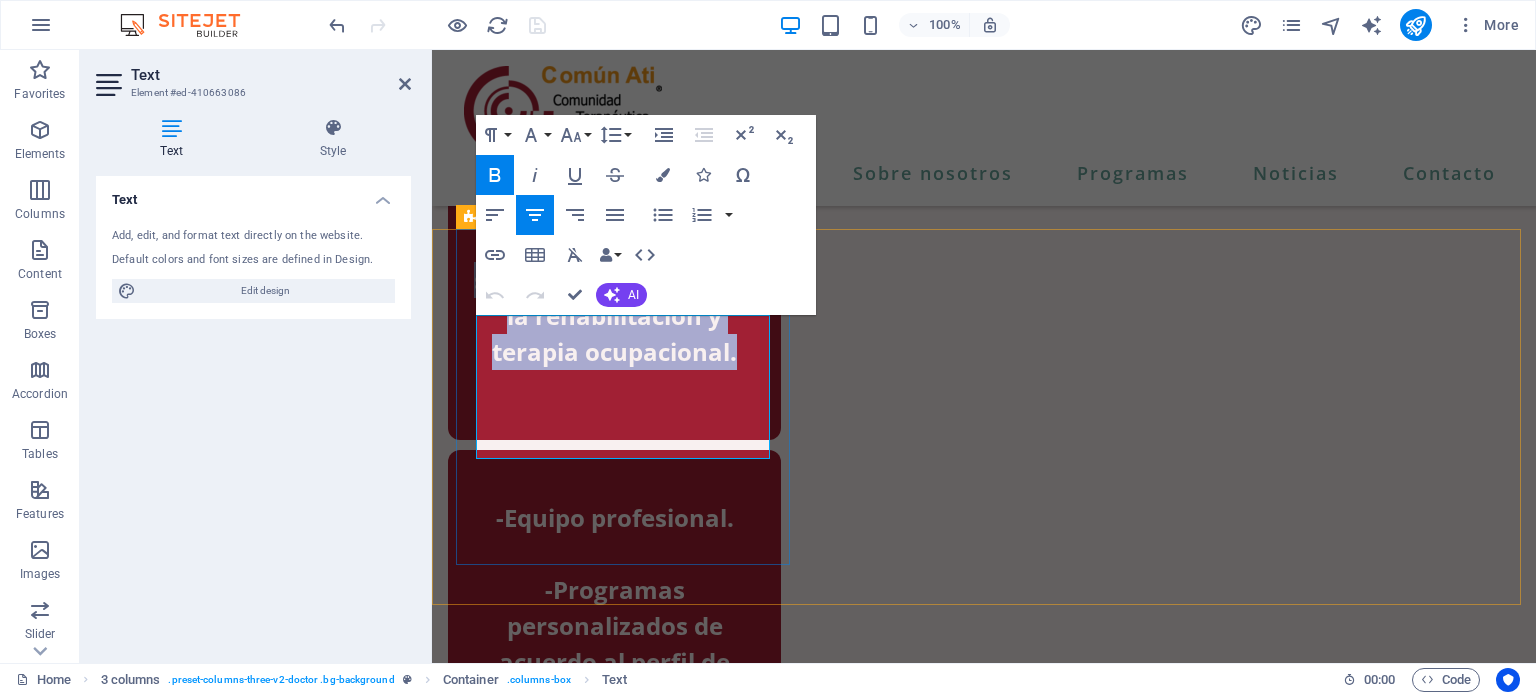 click on "-Ofrecemos un entorno seguro y acogedor para la rehabilitación y terapia ocupacional." at bounding box center [614, 298] 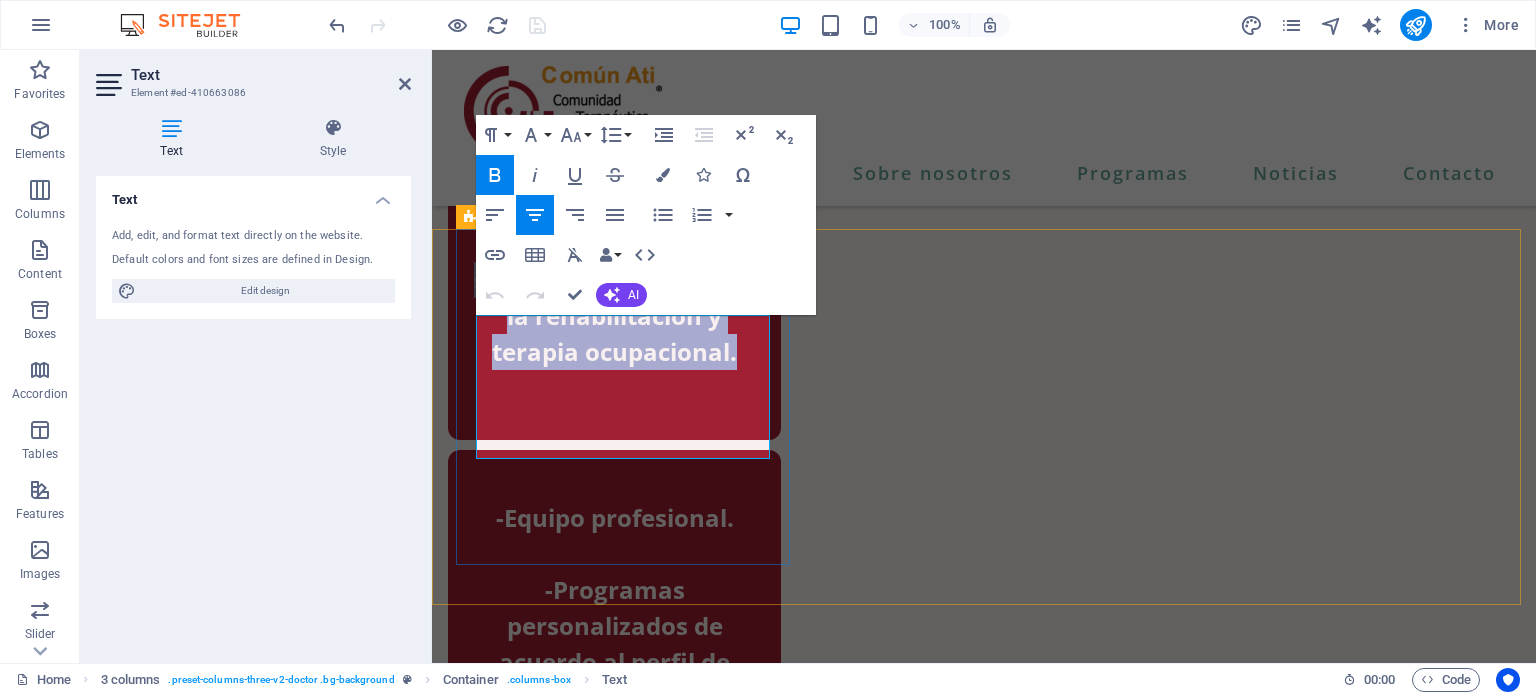 click on "-Ofrecemos" at bounding box center [547, 243] 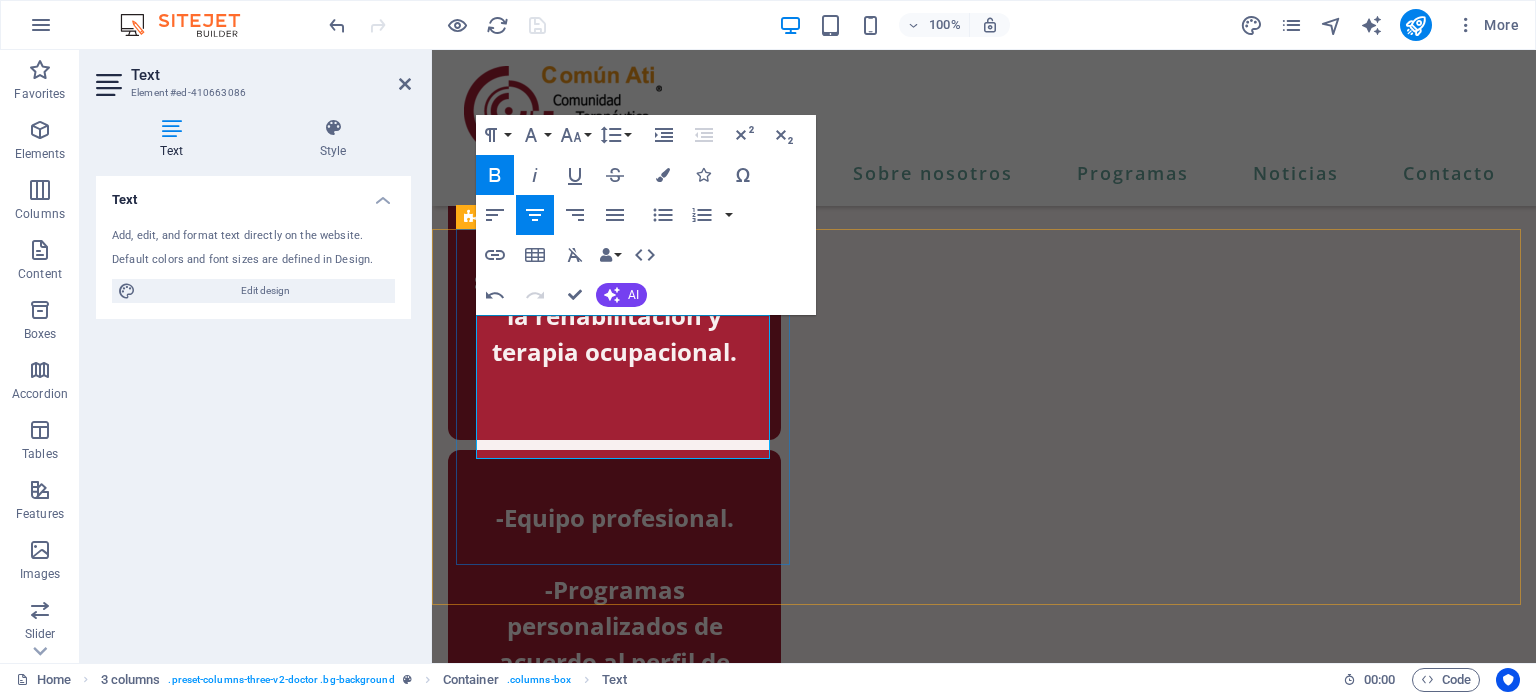 click on "Ofrecemos un entorno seguro y acogedor para la rehabilitación y terapia ocupacional." at bounding box center (614, 308) 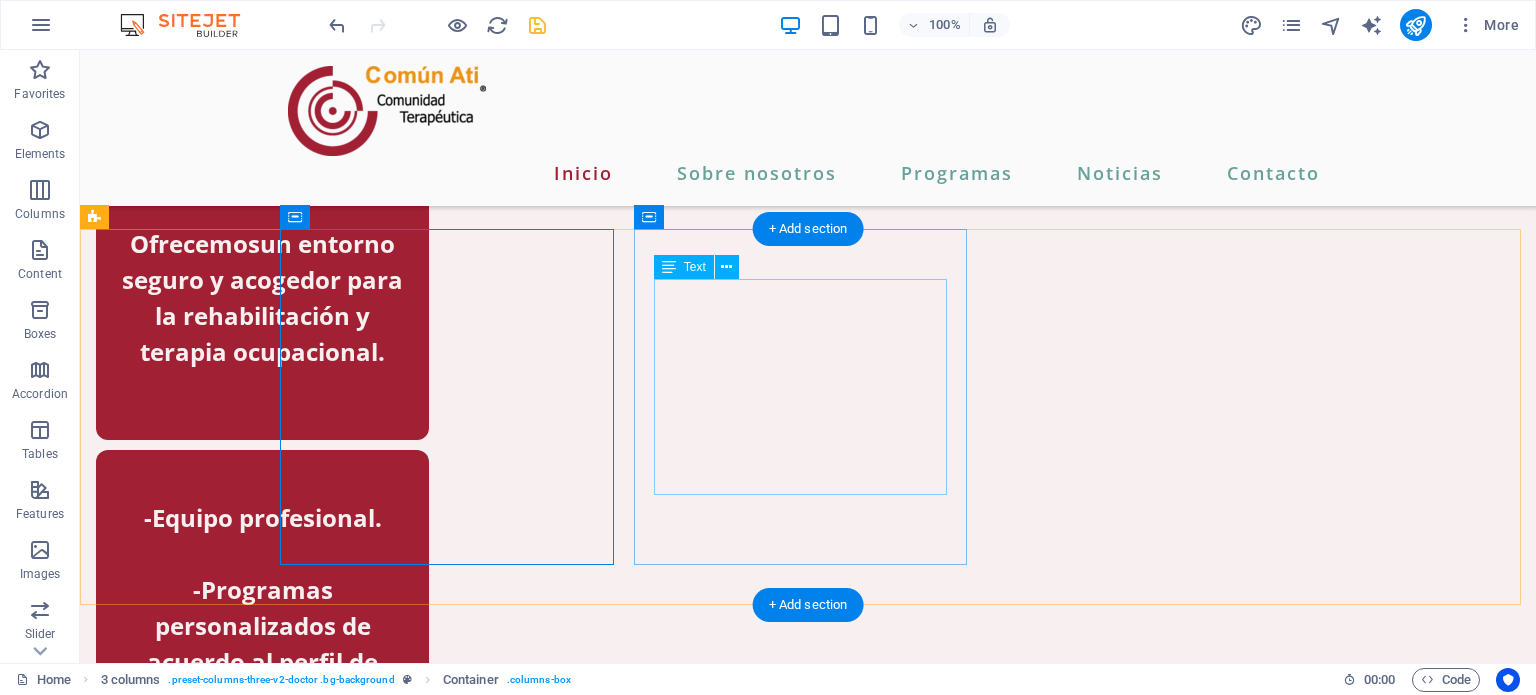 click on "-Equipo profesional. -Programas personalizados de acuerdo al perfil de cada usuario." at bounding box center (262, 608) 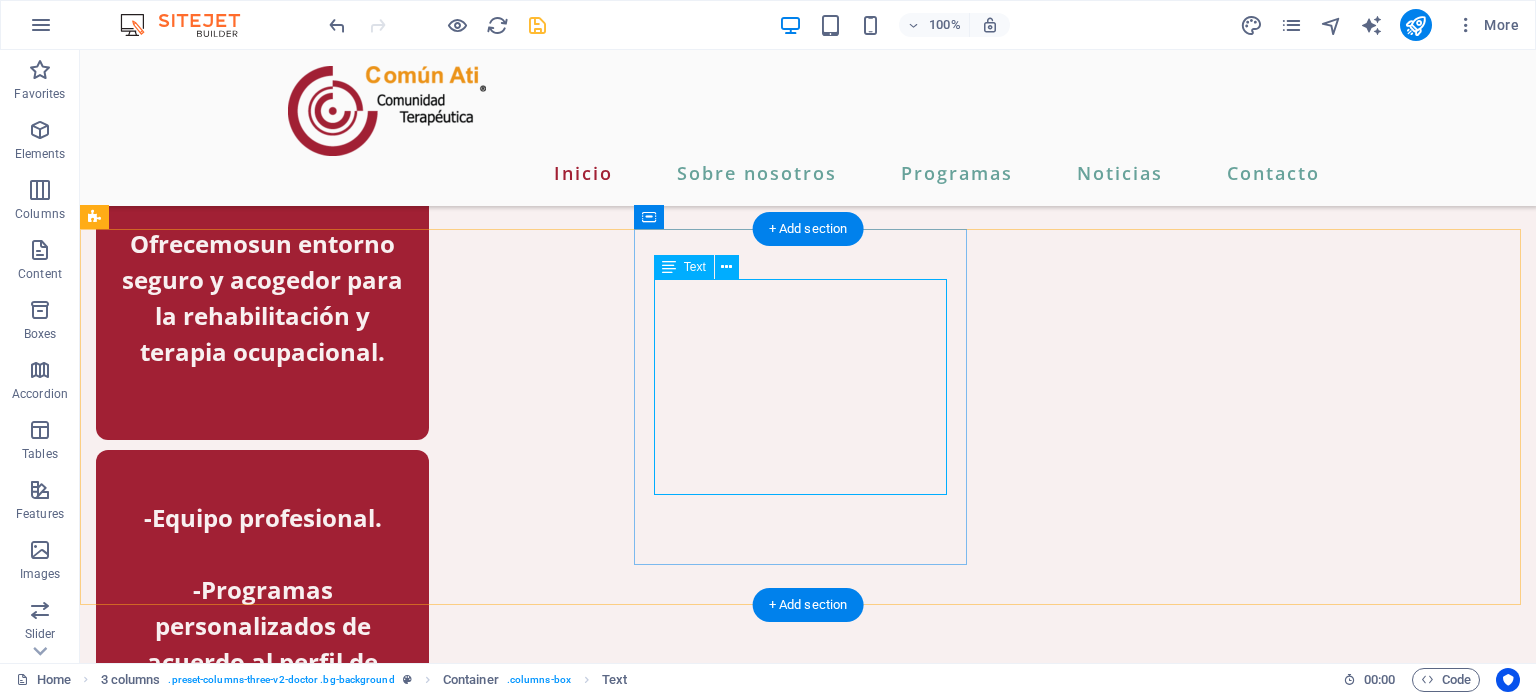 click on "-Equipo profesional. -Programas personalizados de acuerdo al perfil de cada usuario." at bounding box center [262, 608] 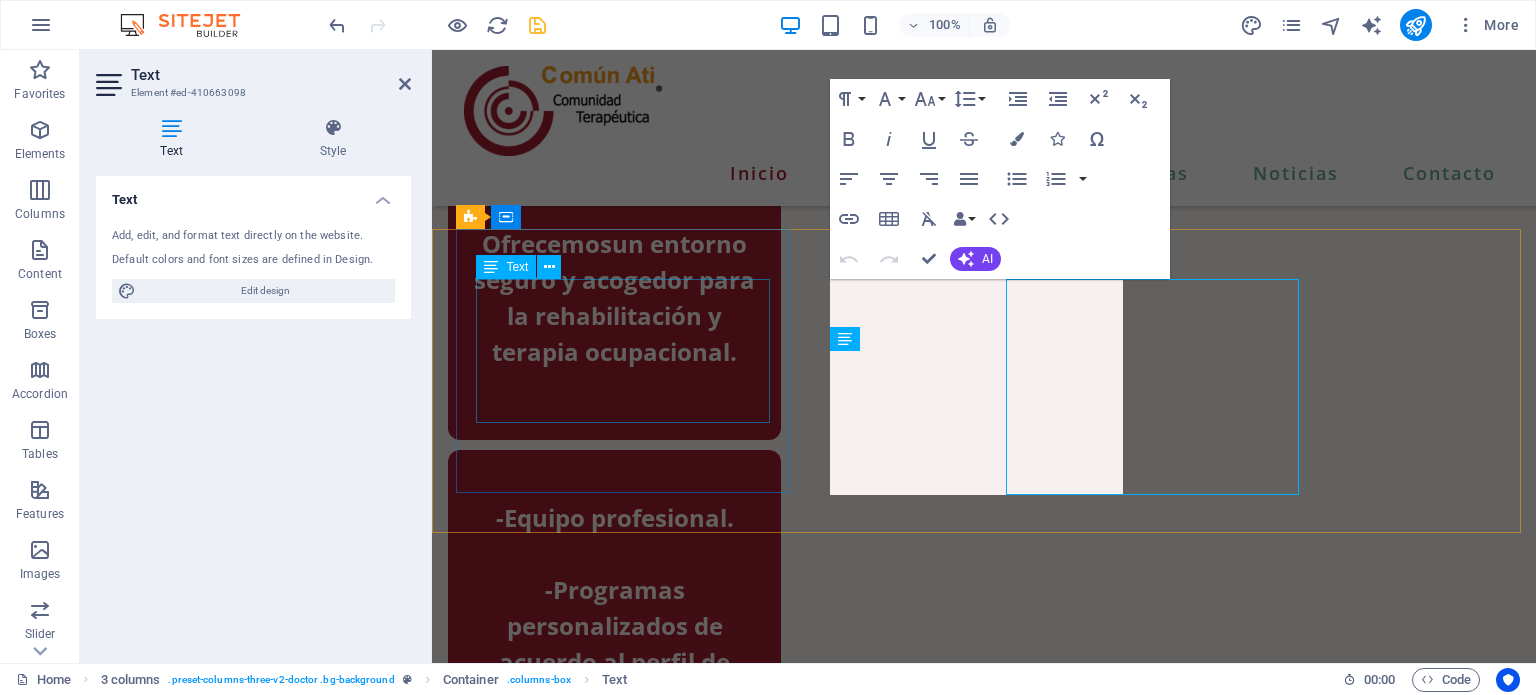 click on "Ofrecemos un entorno seguro y acogedor para la rehabilitación y terapia ocupacional." at bounding box center [614, 298] 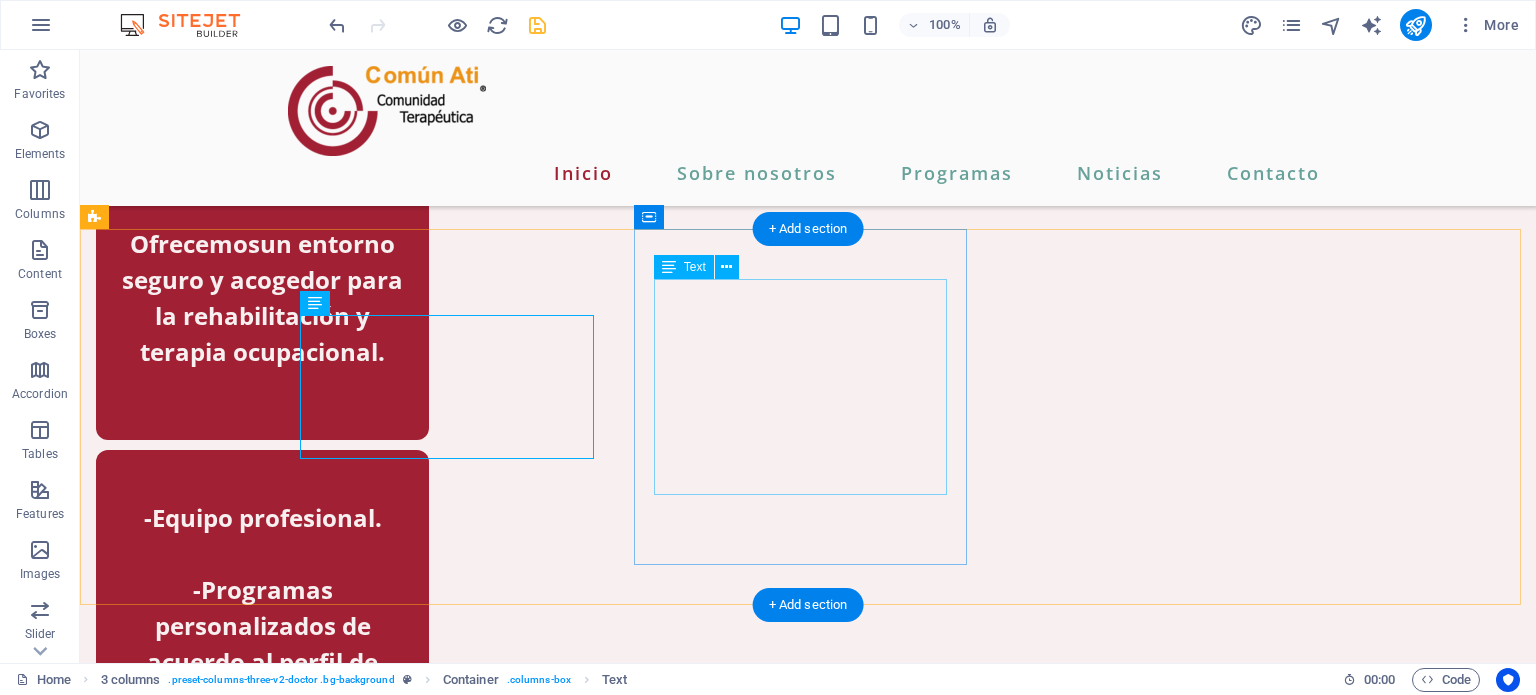 click on "-Equipo profesional. -Programas personalizados de acuerdo al perfil de cada usuario." at bounding box center [262, 608] 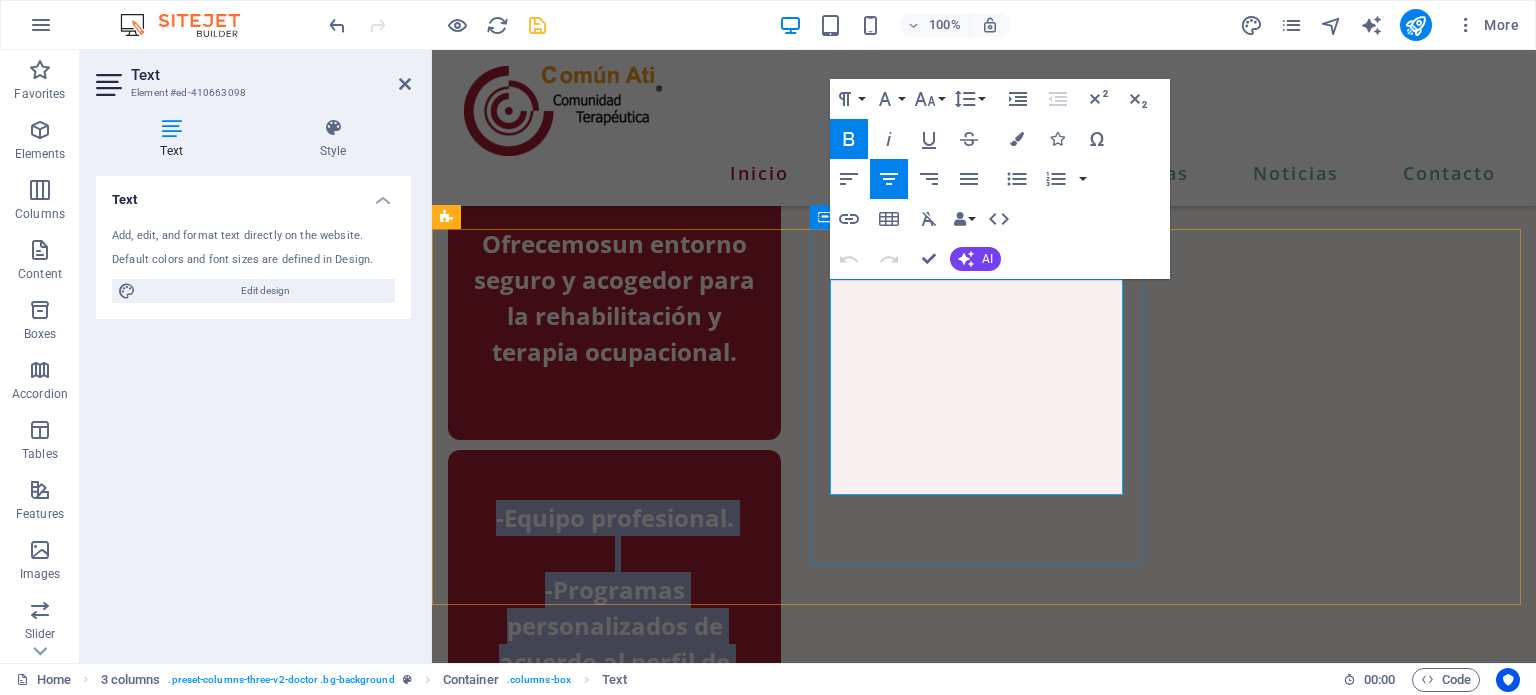 drag, startPoint x: 1066, startPoint y: 483, endPoint x: 832, endPoint y: 291, distance: 302.68796 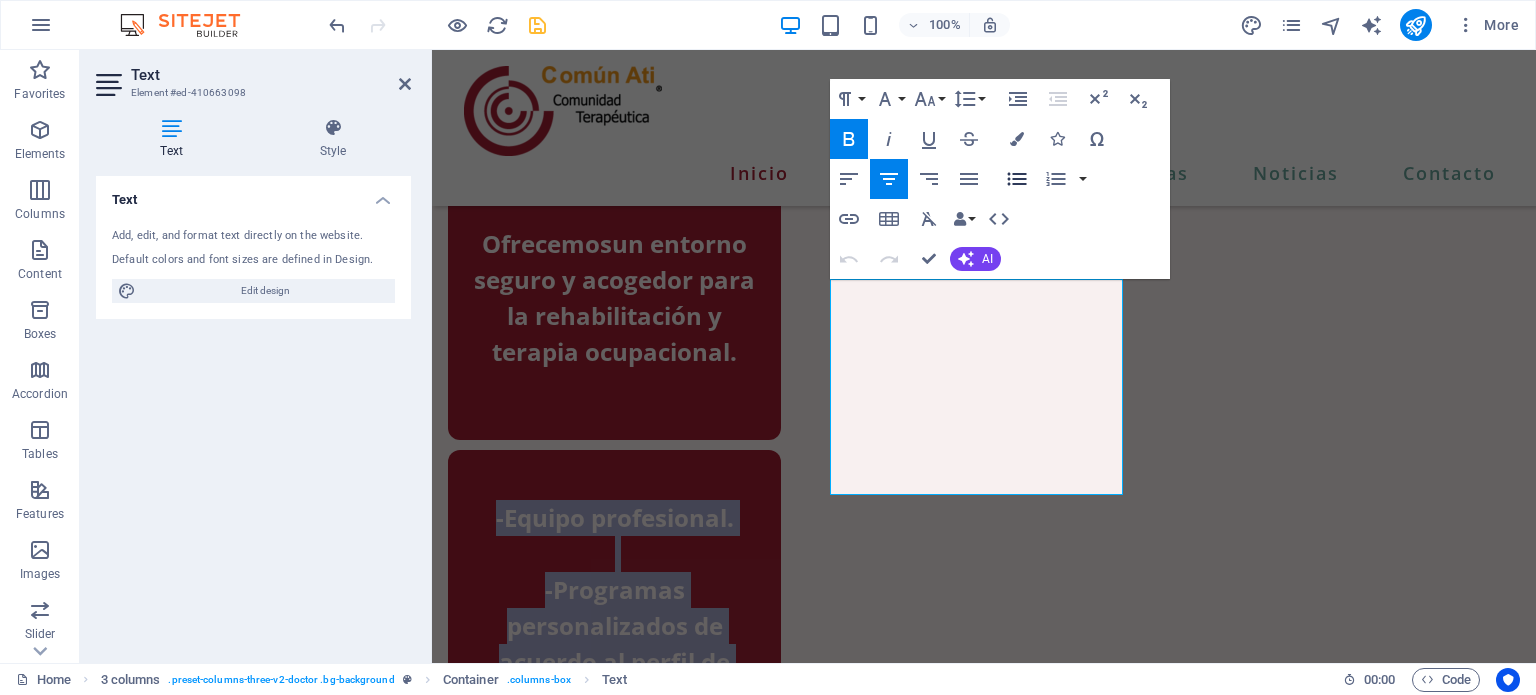 click 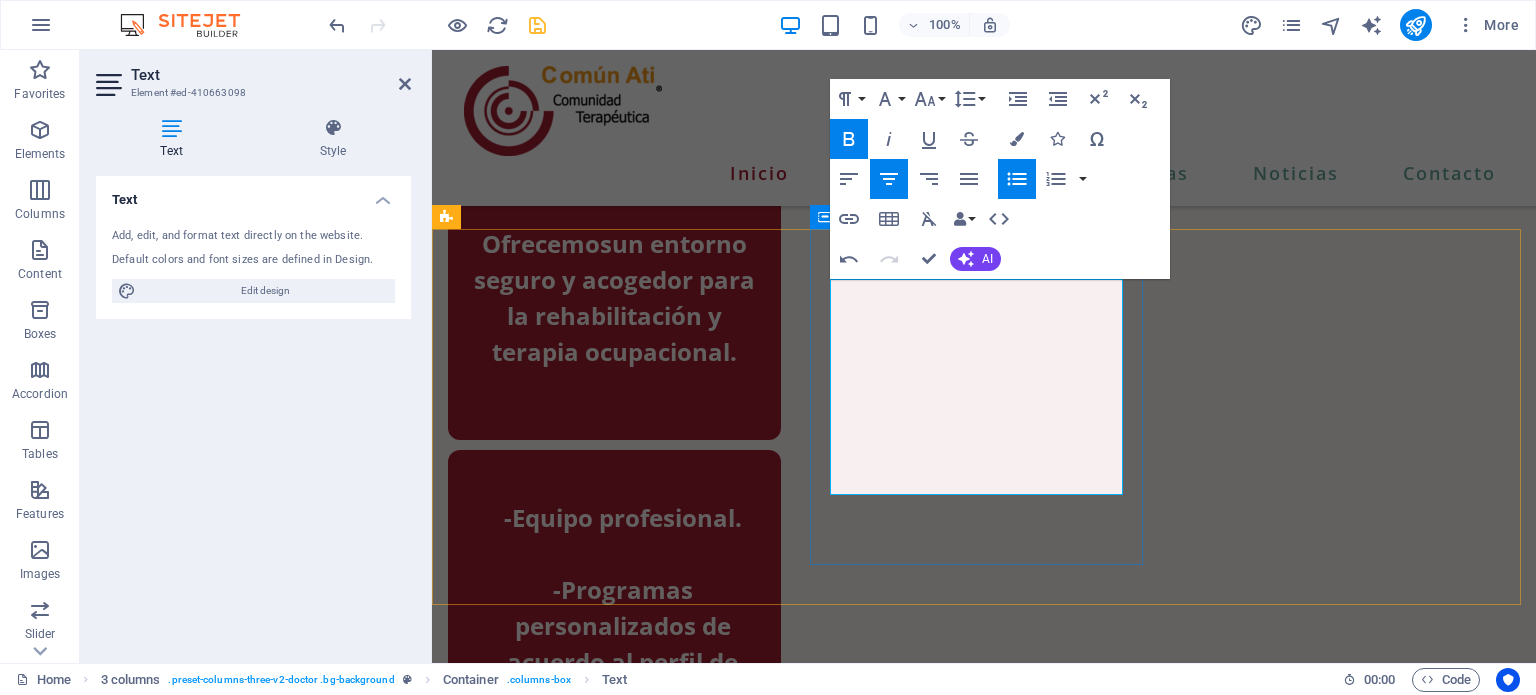 click on "-Programas personalizados de acuerdo al perfil de cada usuario." at bounding box center (622, 643) 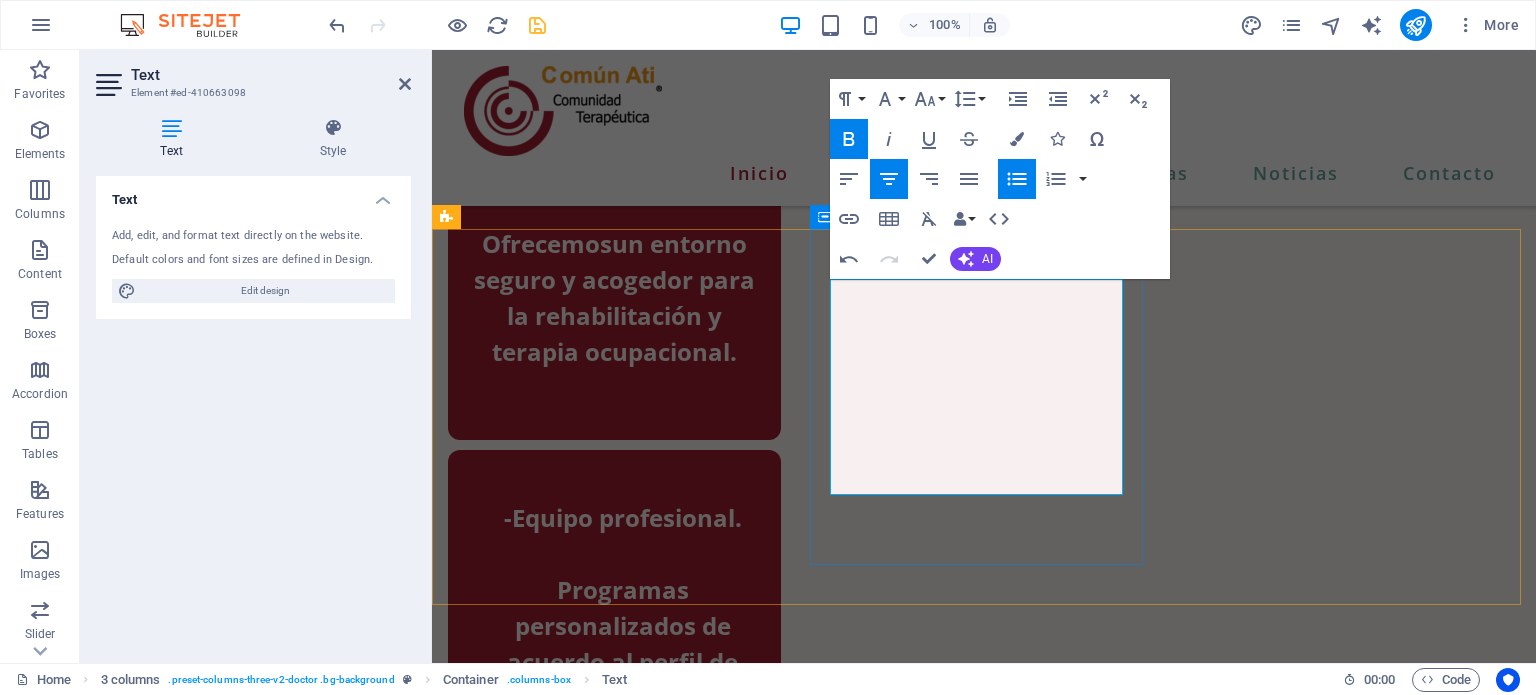 click on "-Equipo profesional." at bounding box center (623, 517) 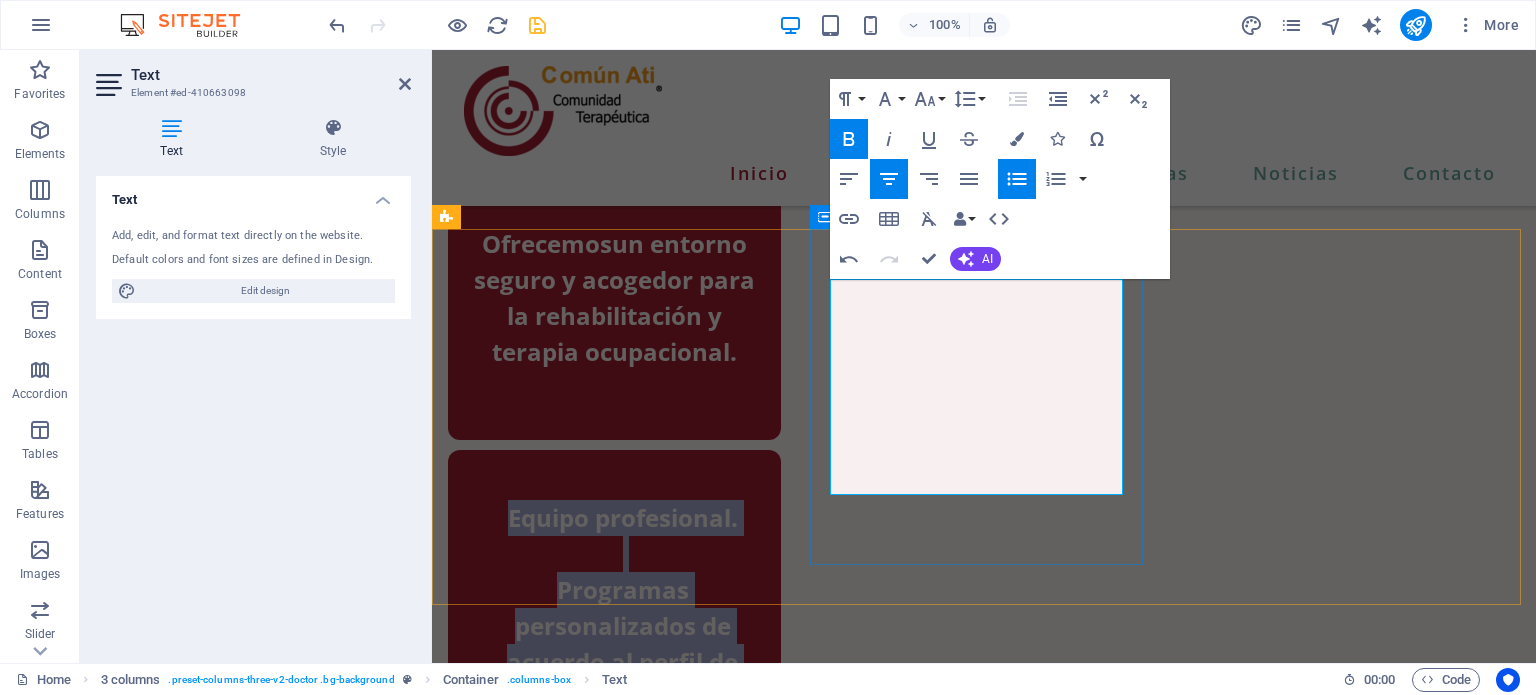 drag, startPoint x: 1082, startPoint y: 487, endPoint x: 864, endPoint y: 305, distance: 283.9859 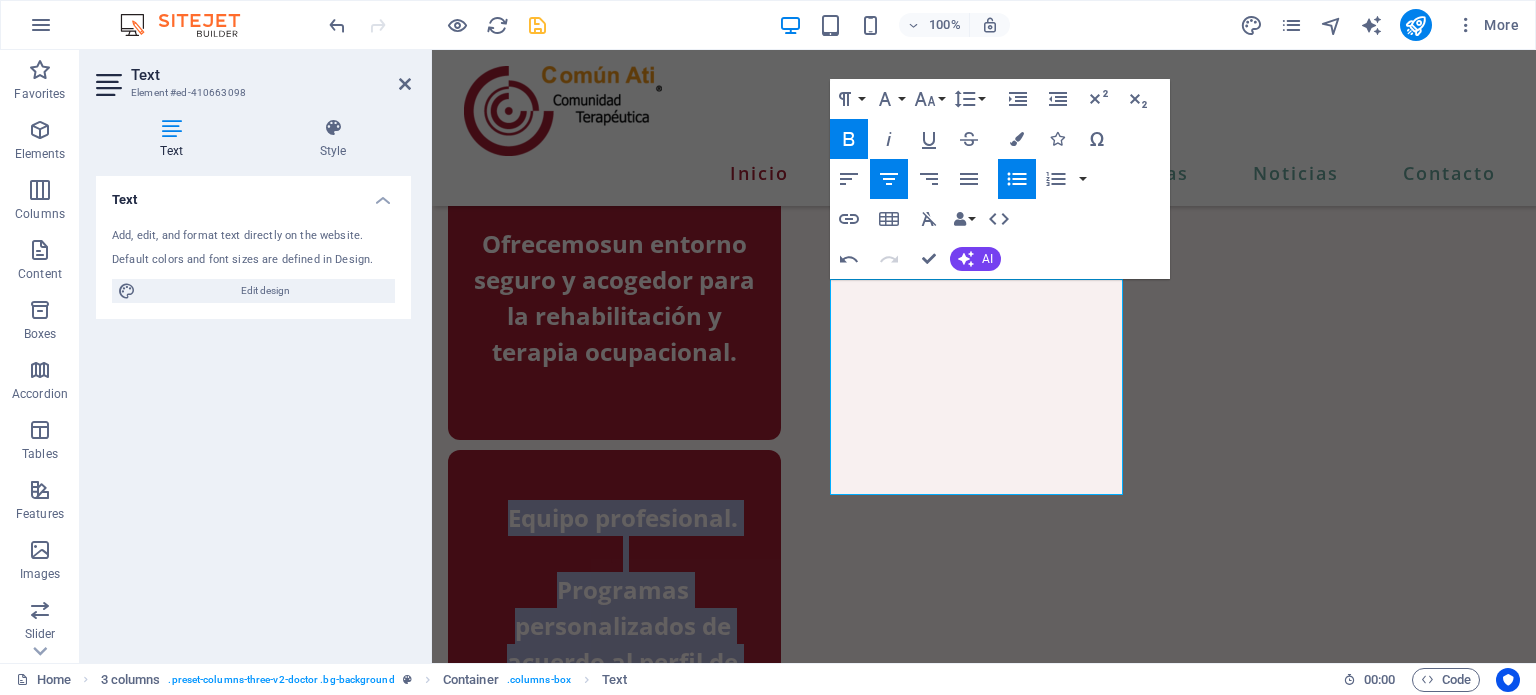 click 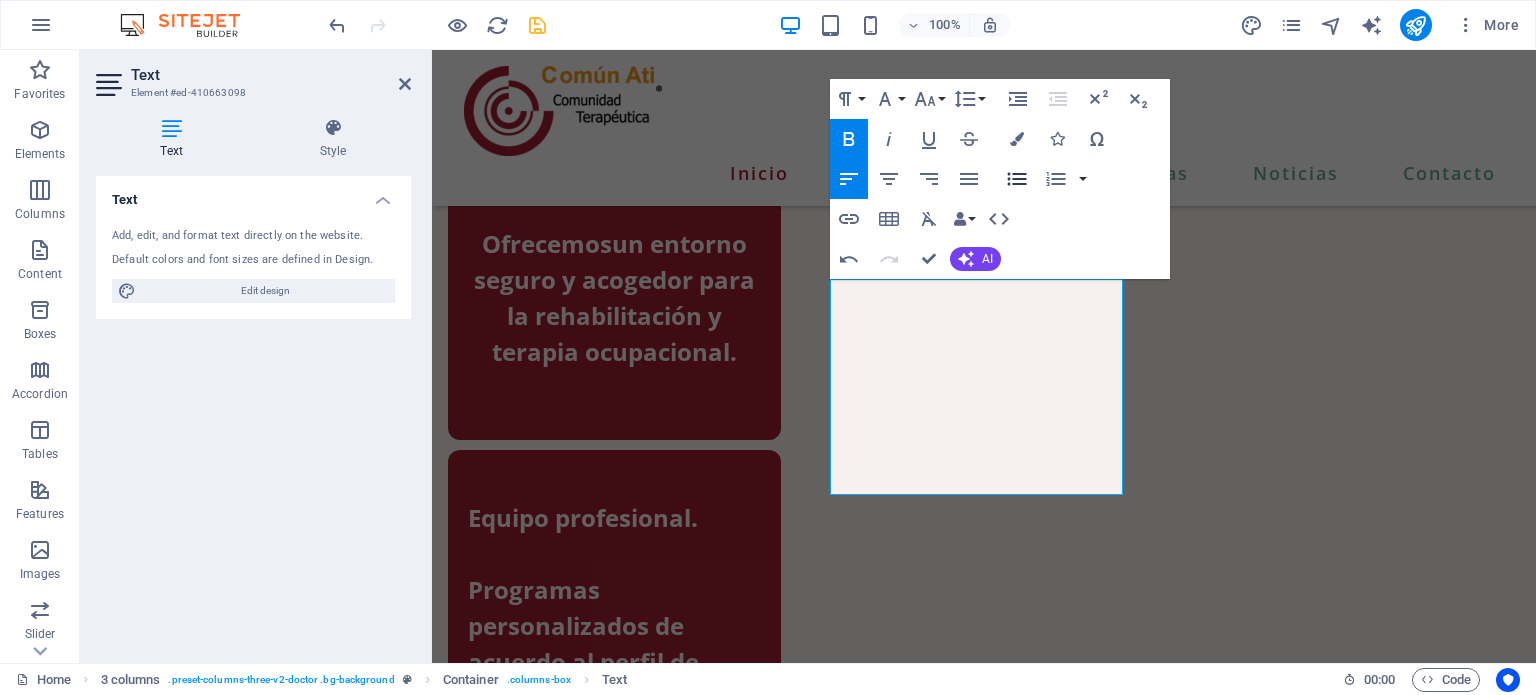 click 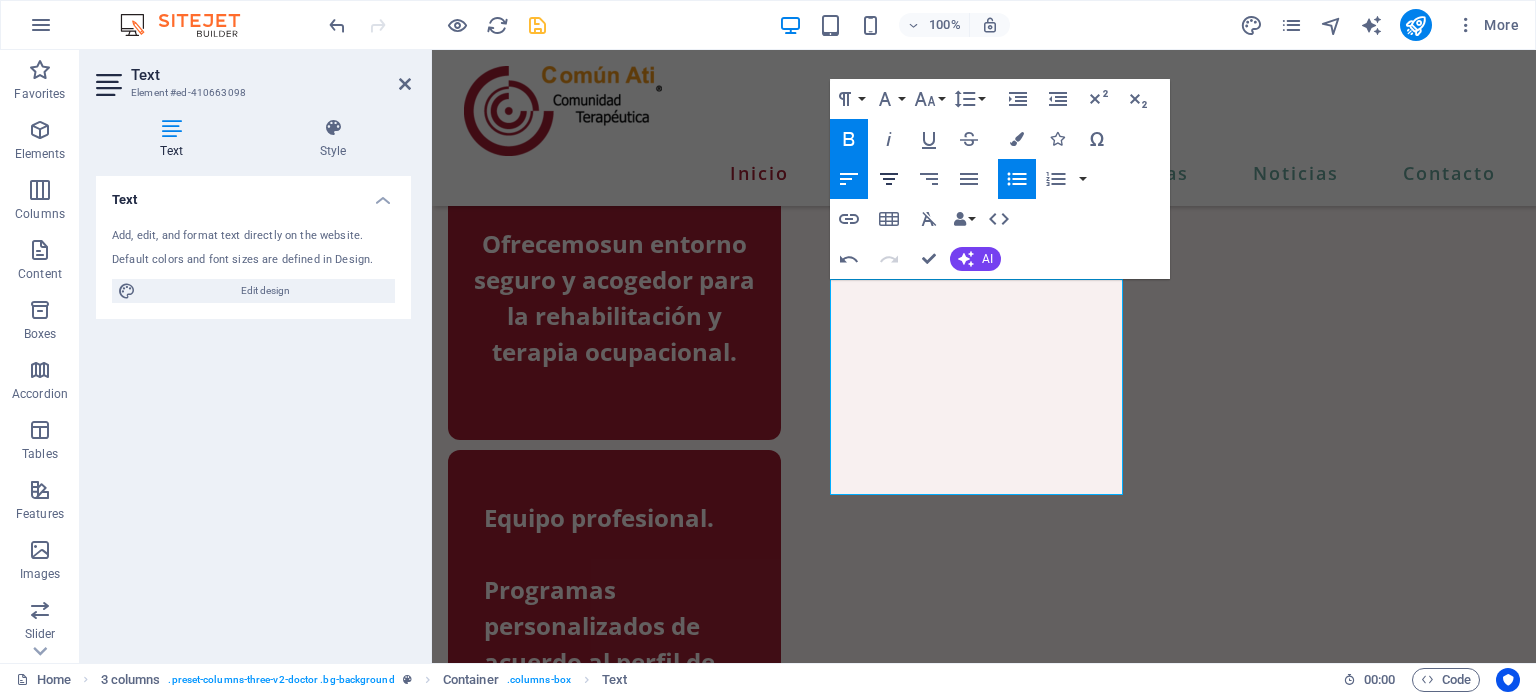 click 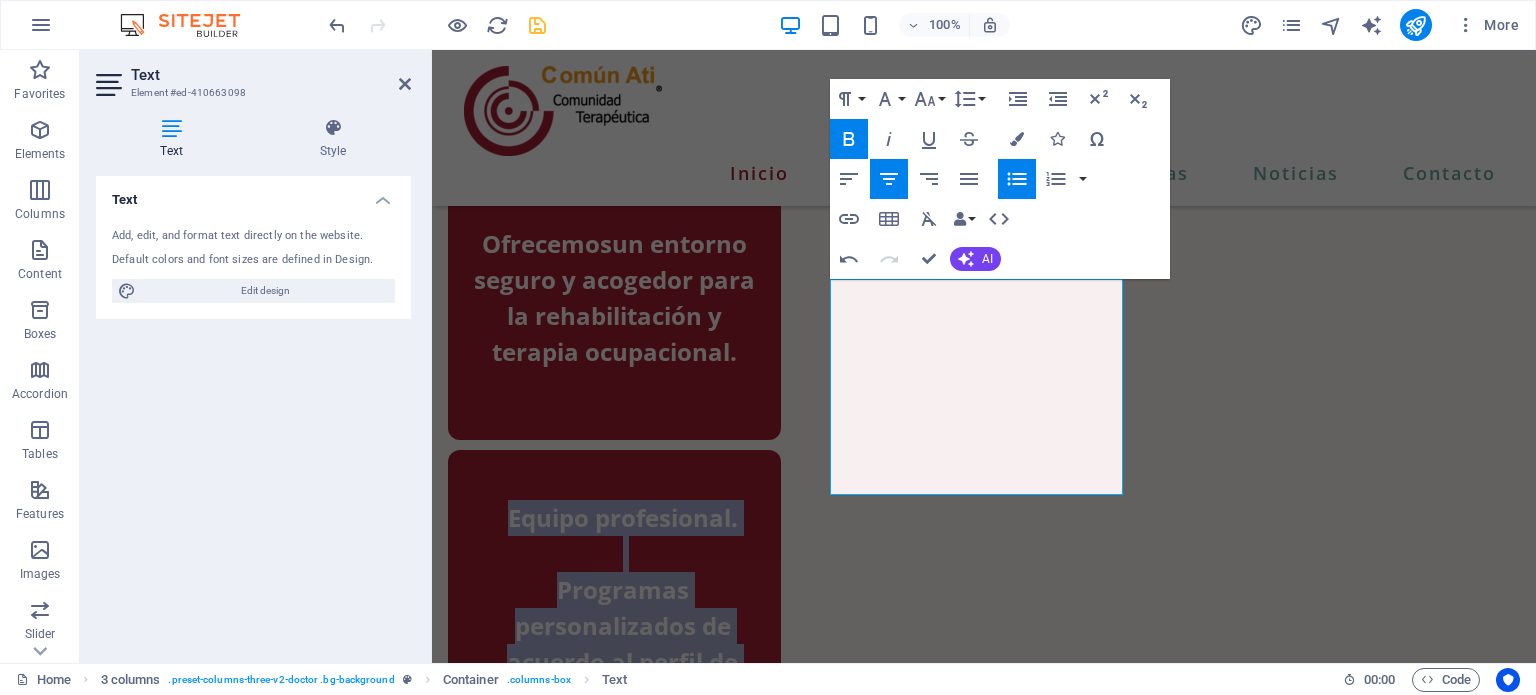 click 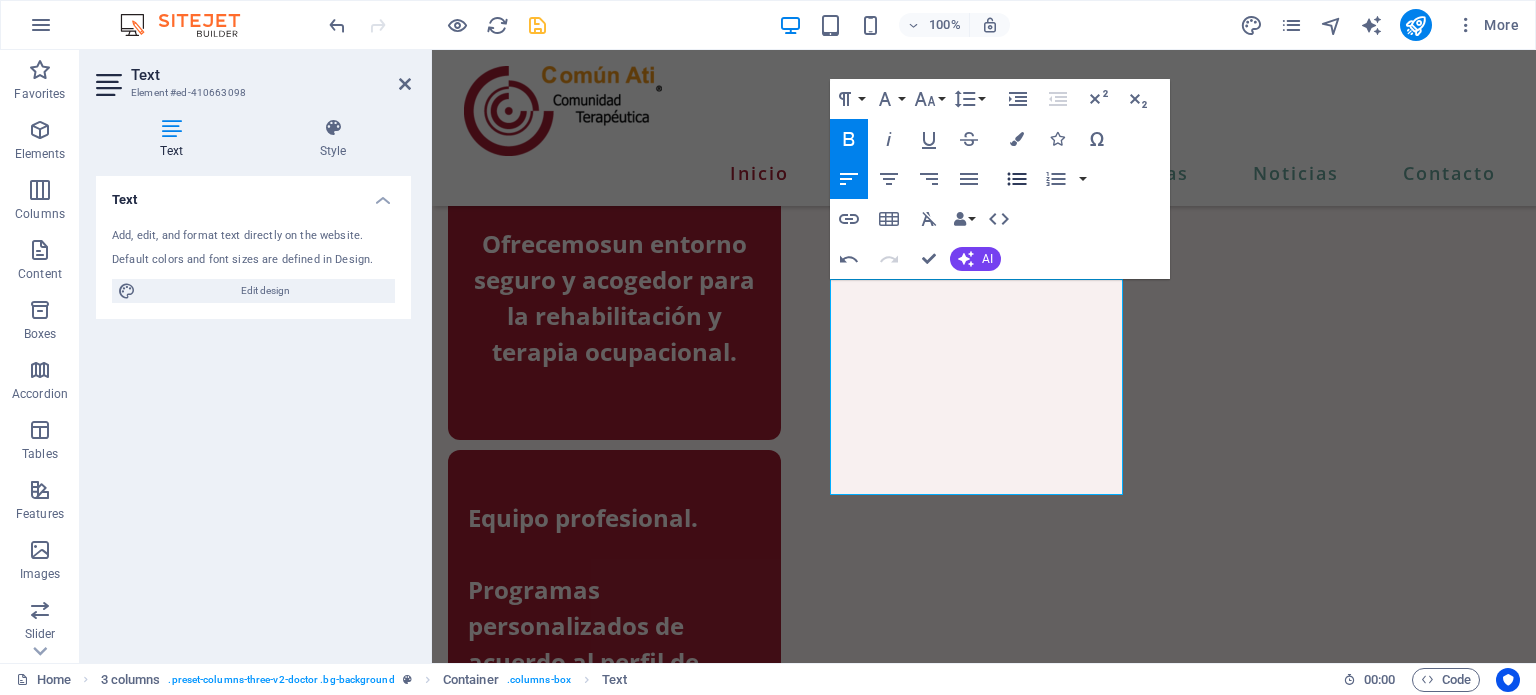 click 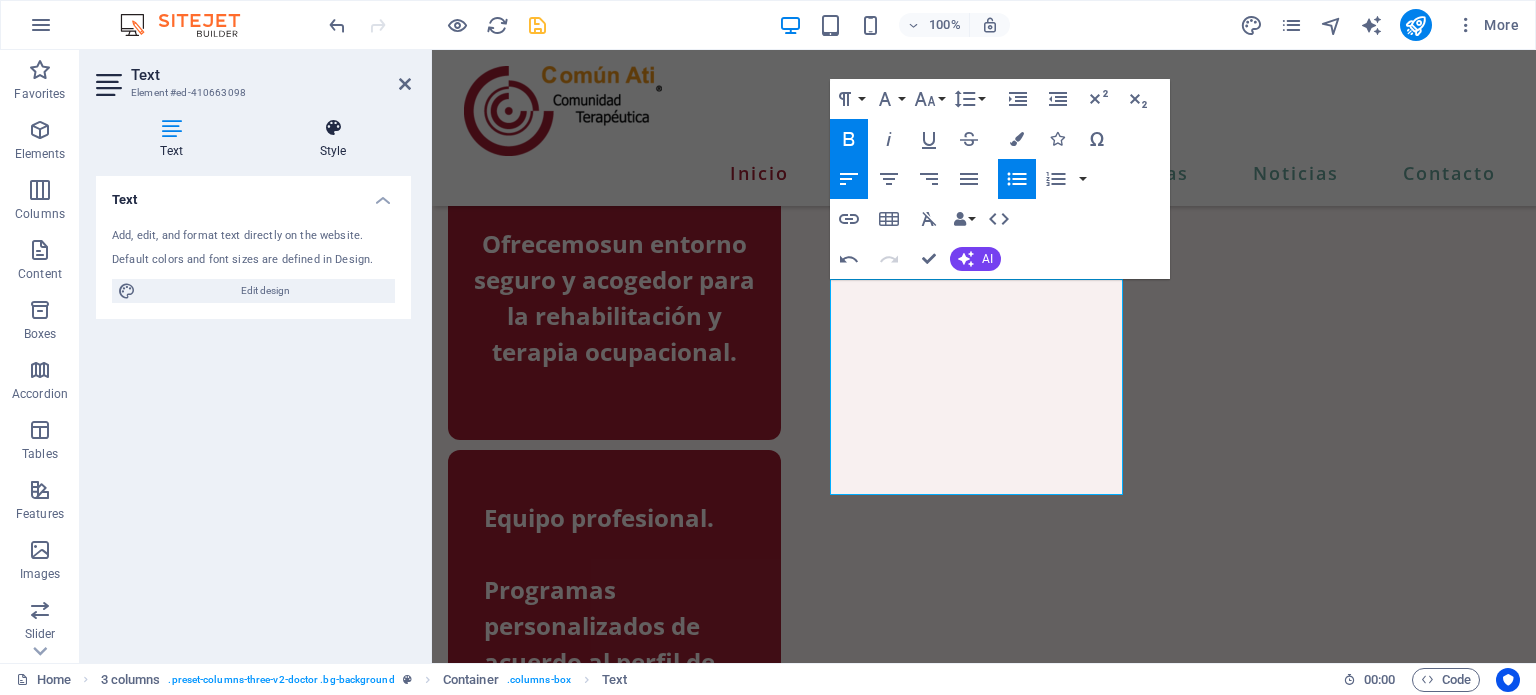click at bounding box center (333, 128) 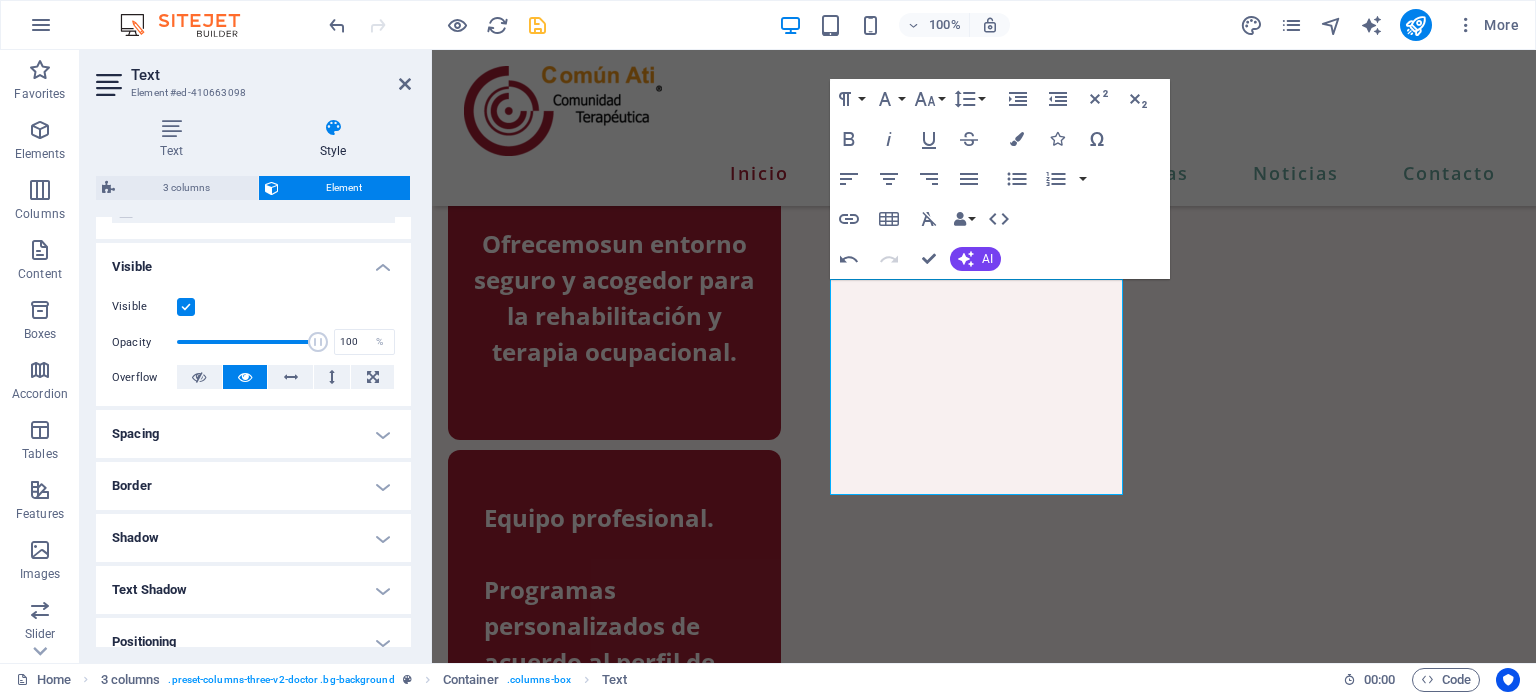 scroll, scrollTop: 0, scrollLeft: 0, axis: both 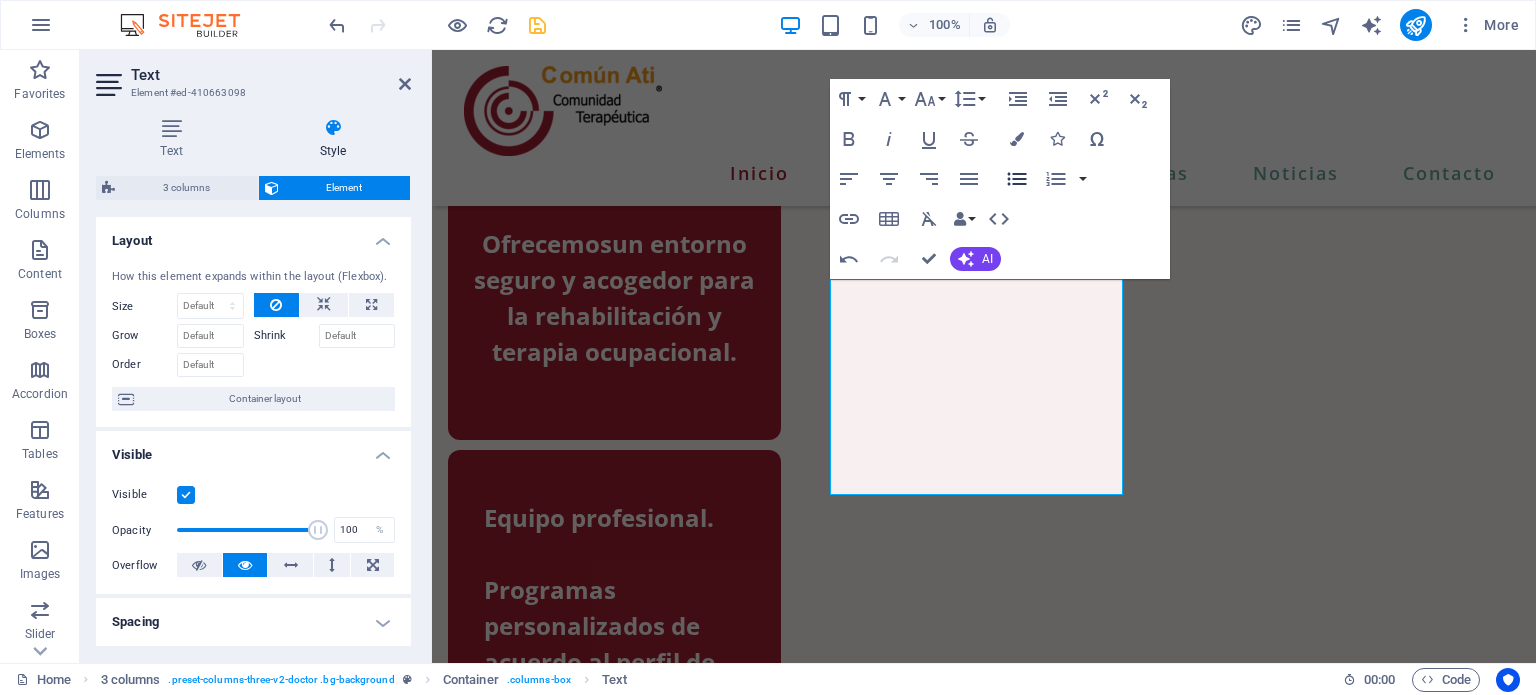 click 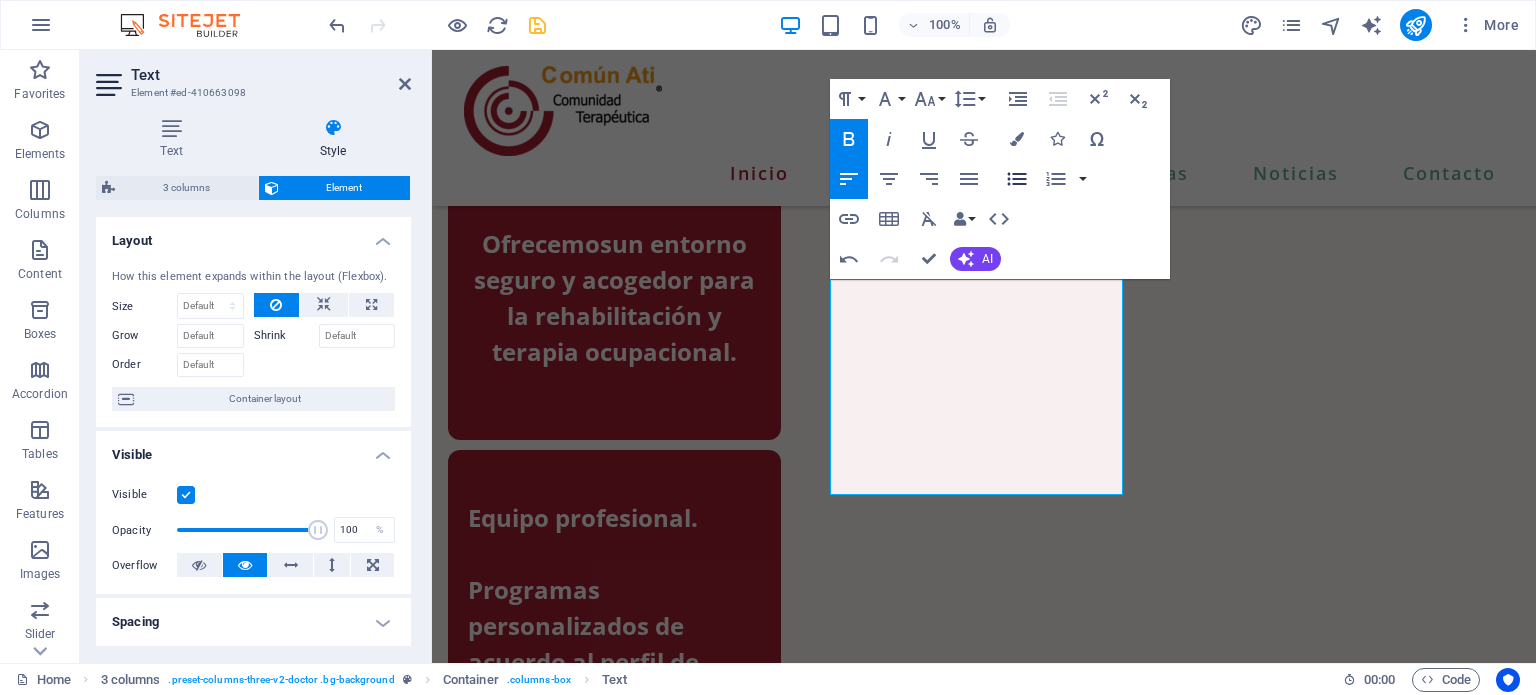 click 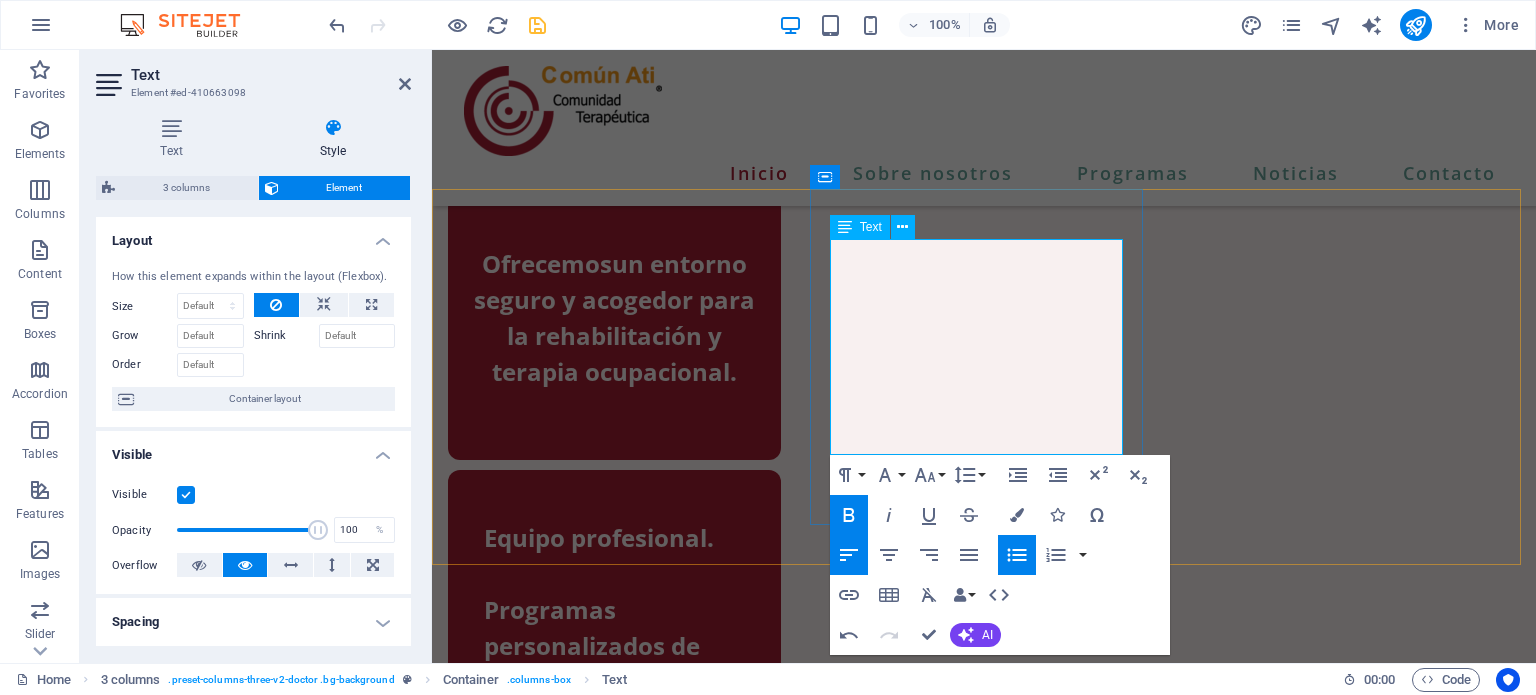 scroll, scrollTop: 1043, scrollLeft: 0, axis: vertical 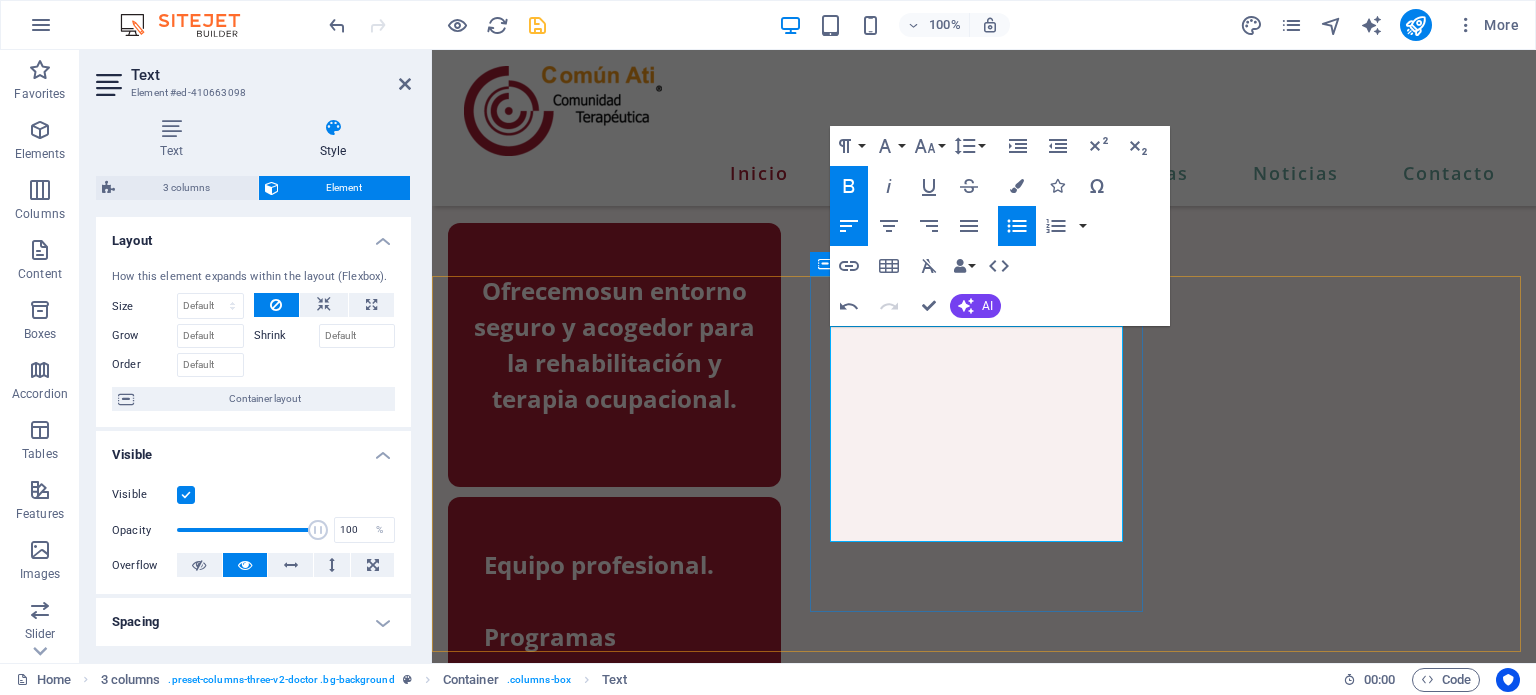 click on "Equipo profesional." at bounding box center [622, 565] 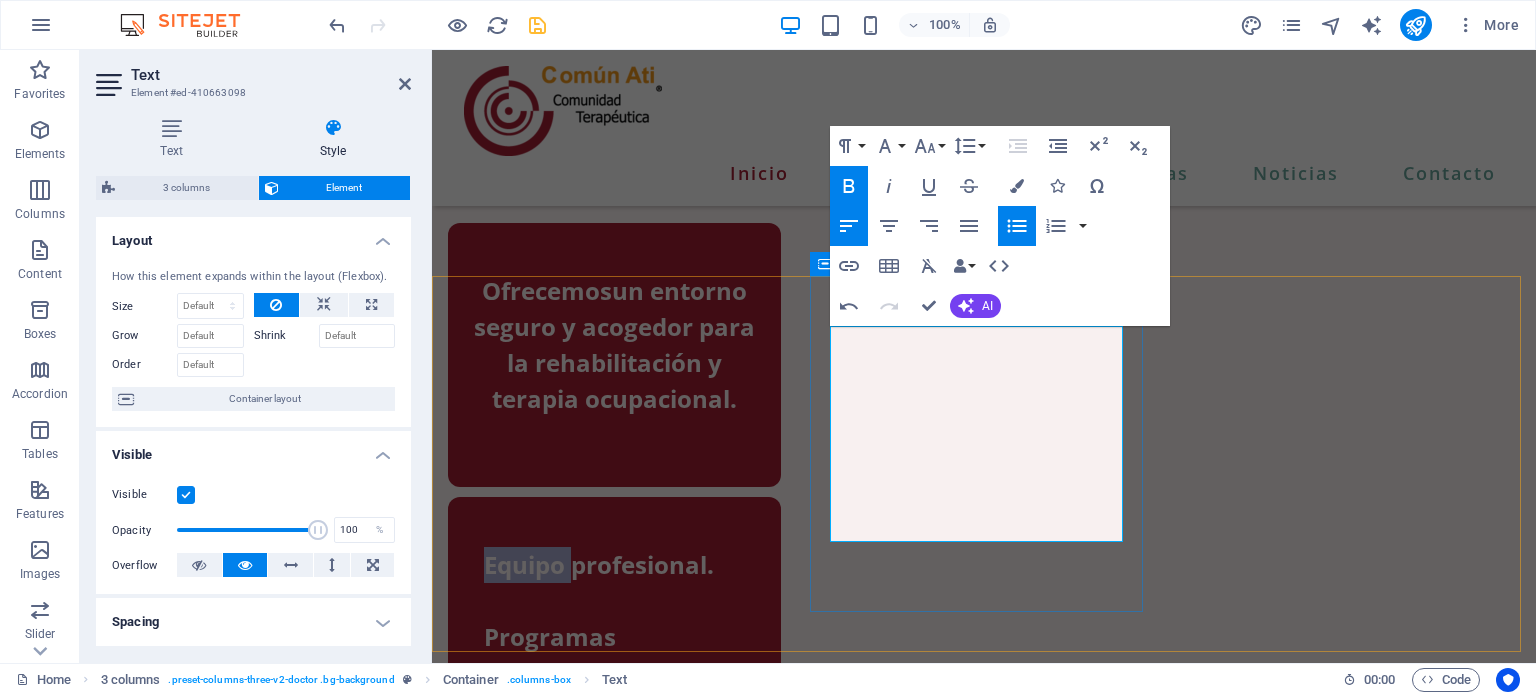 click on "Equipo profesional." at bounding box center (622, 565) 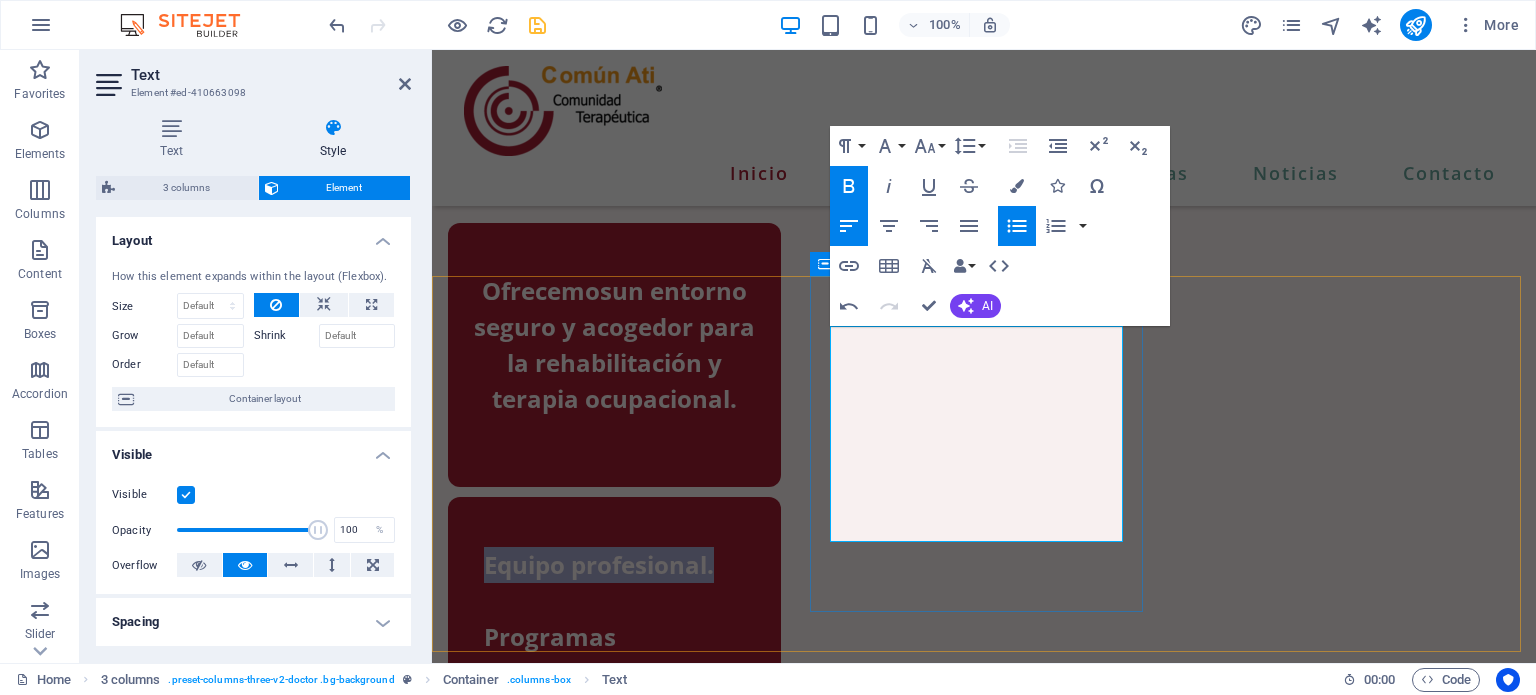 click on "Equipo profesional." at bounding box center (622, 565) 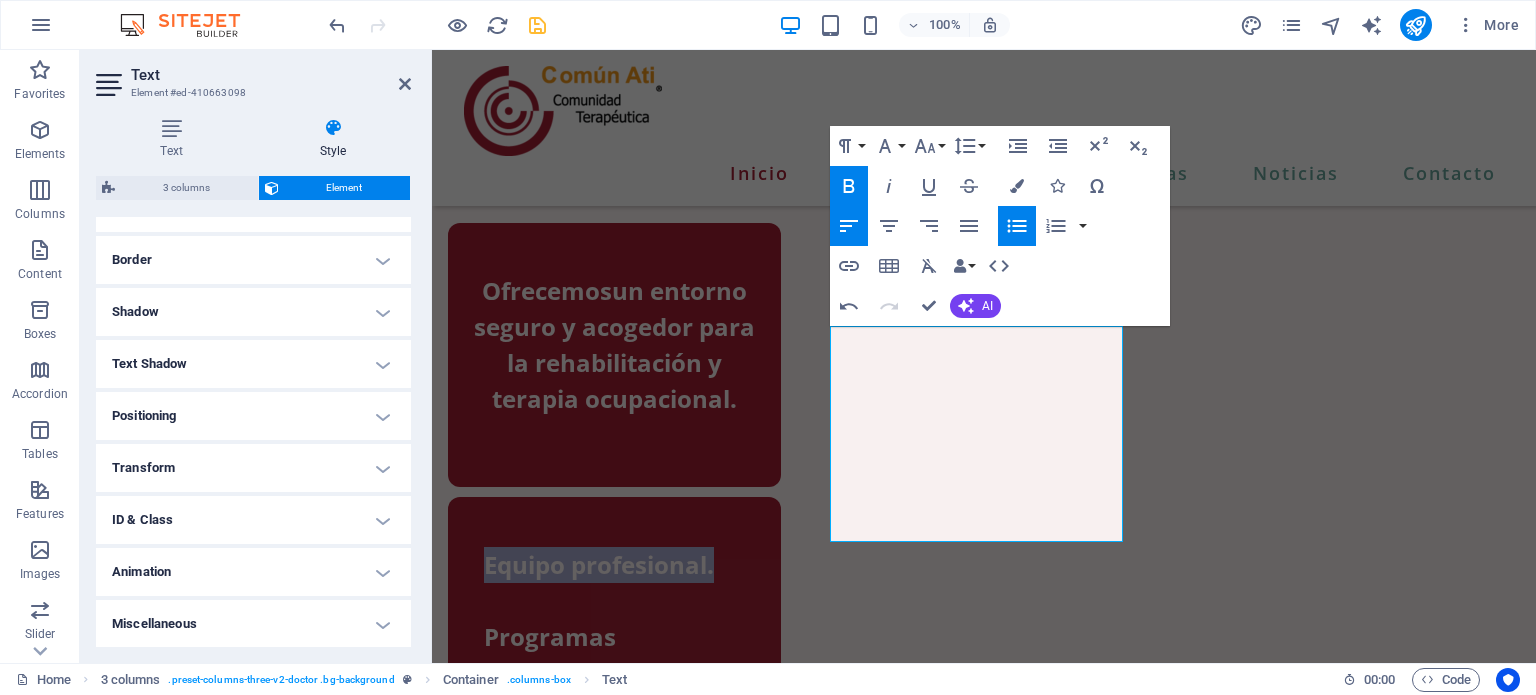 scroll, scrollTop: 0, scrollLeft: 0, axis: both 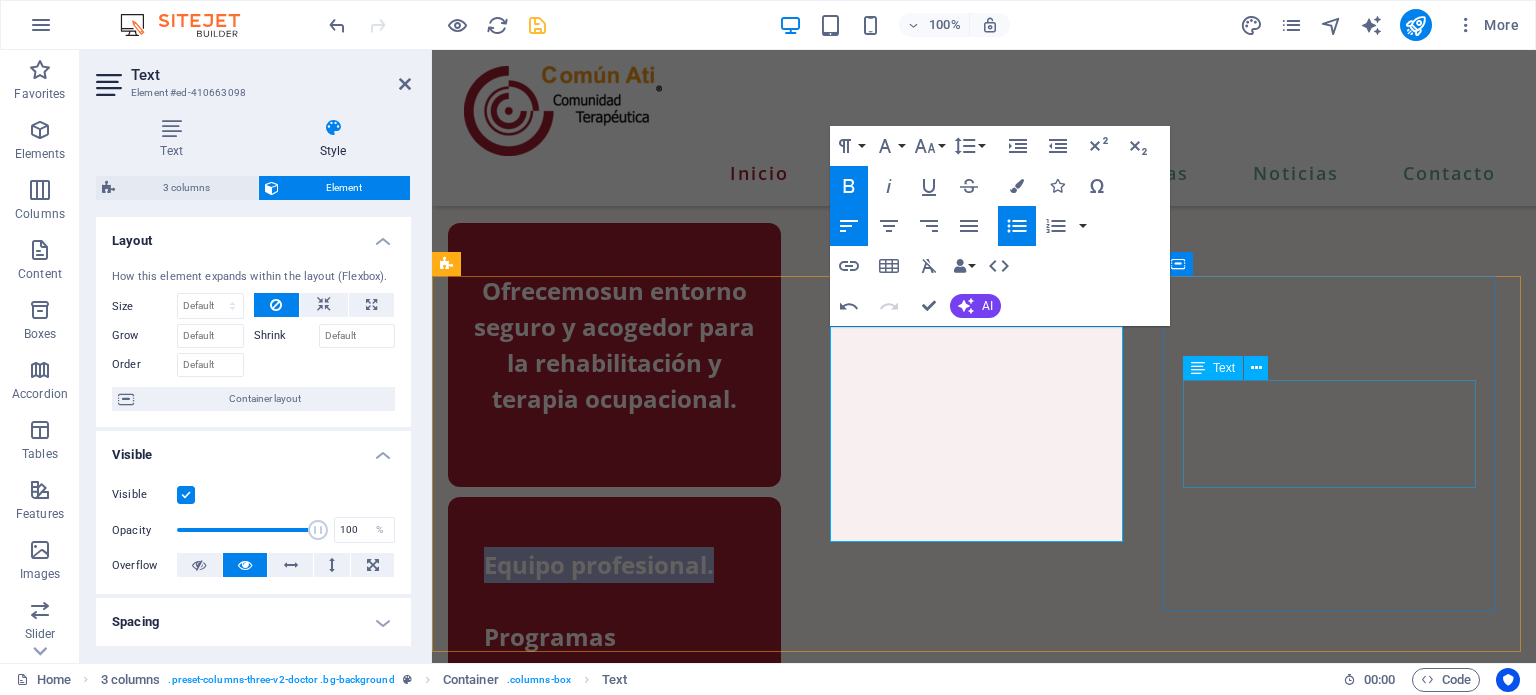 click on "-Atención y psicoeducación a los familiares." at bounding box center [614, 947] 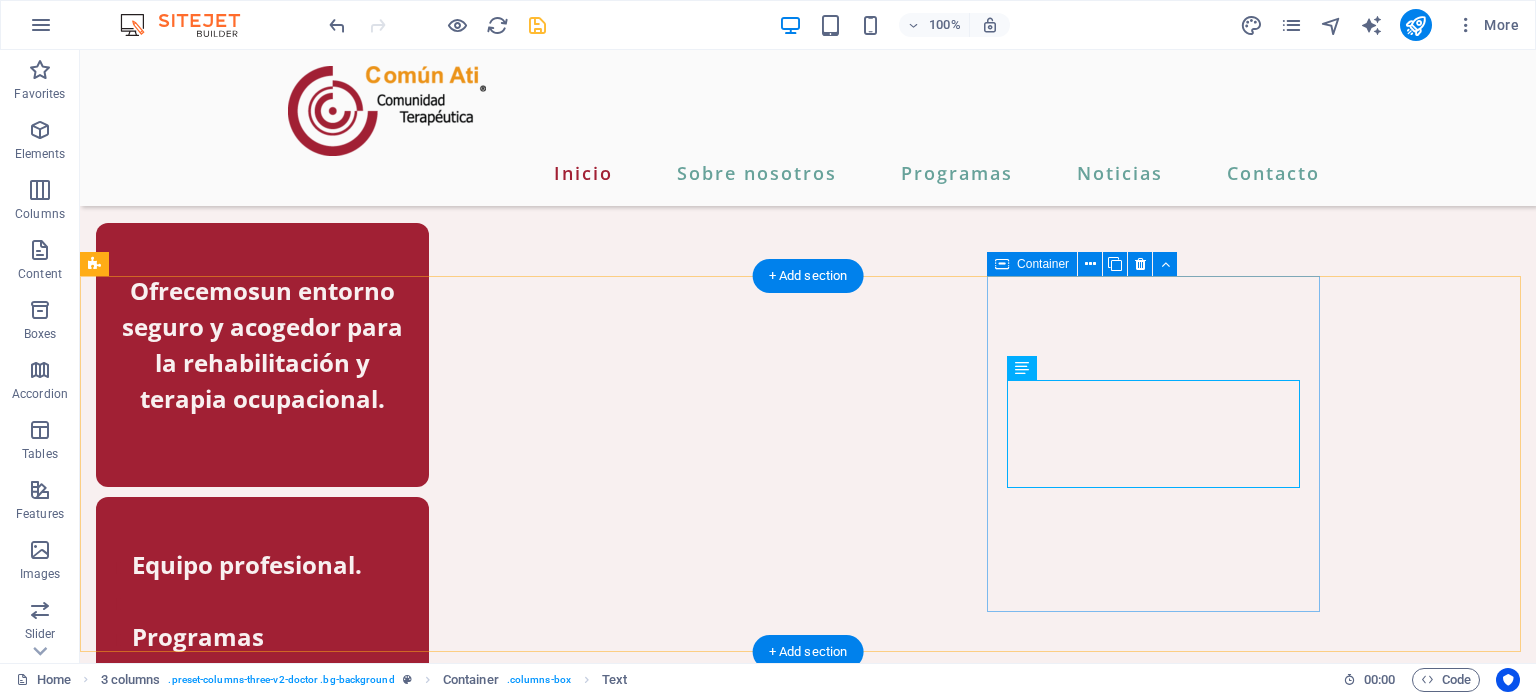 click on "-Atención y psicoeducación a los familiares." at bounding box center [262, 957] 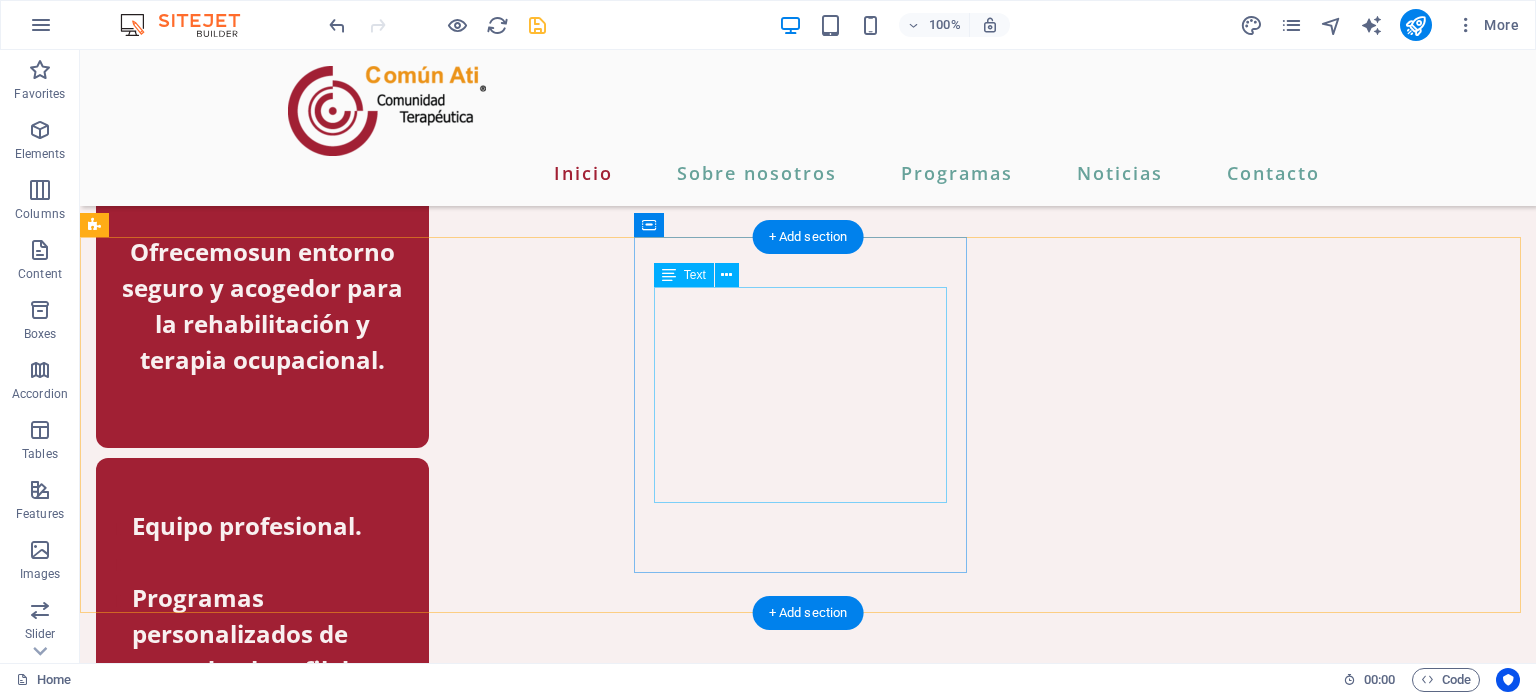 scroll, scrollTop: 1080, scrollLeft: 0, axis: vertical 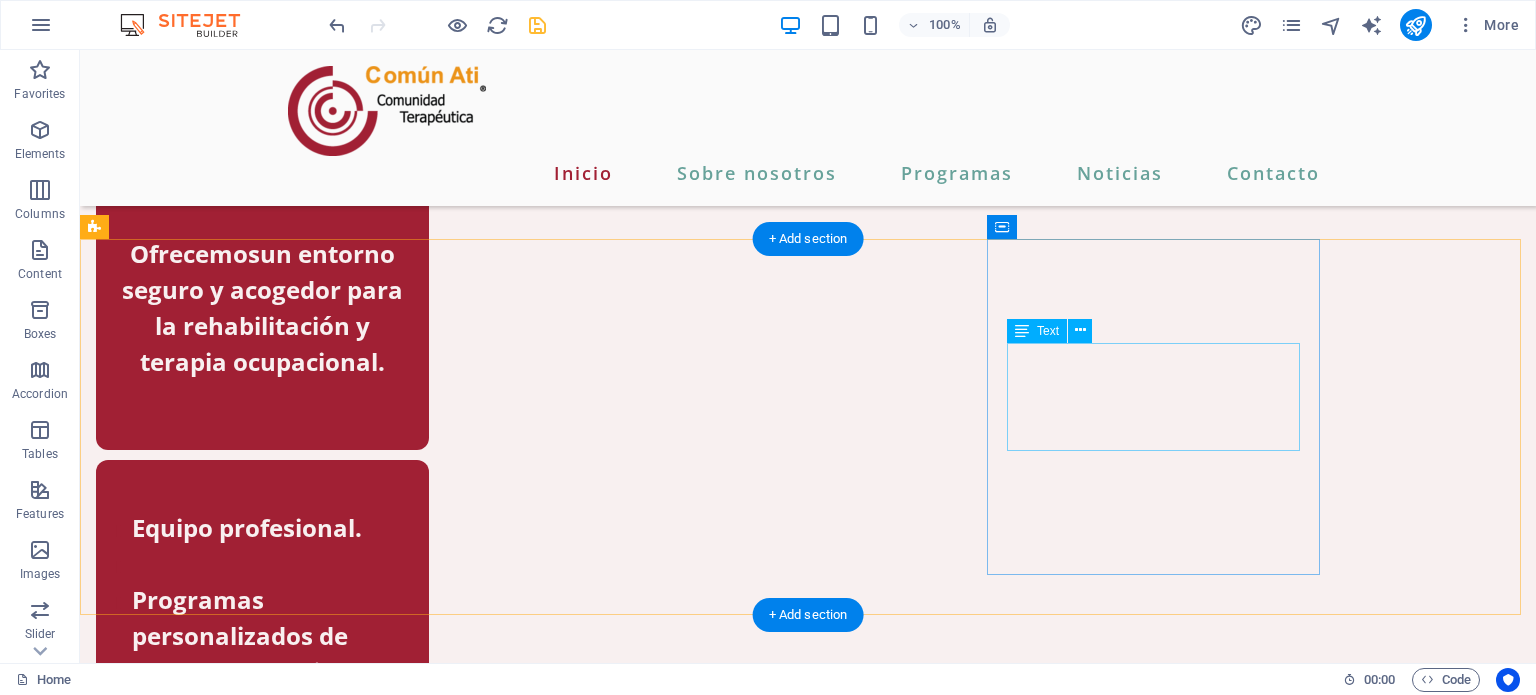click on "-Atención y psicoeducación a los familiares." at bounding box center [262, 910] 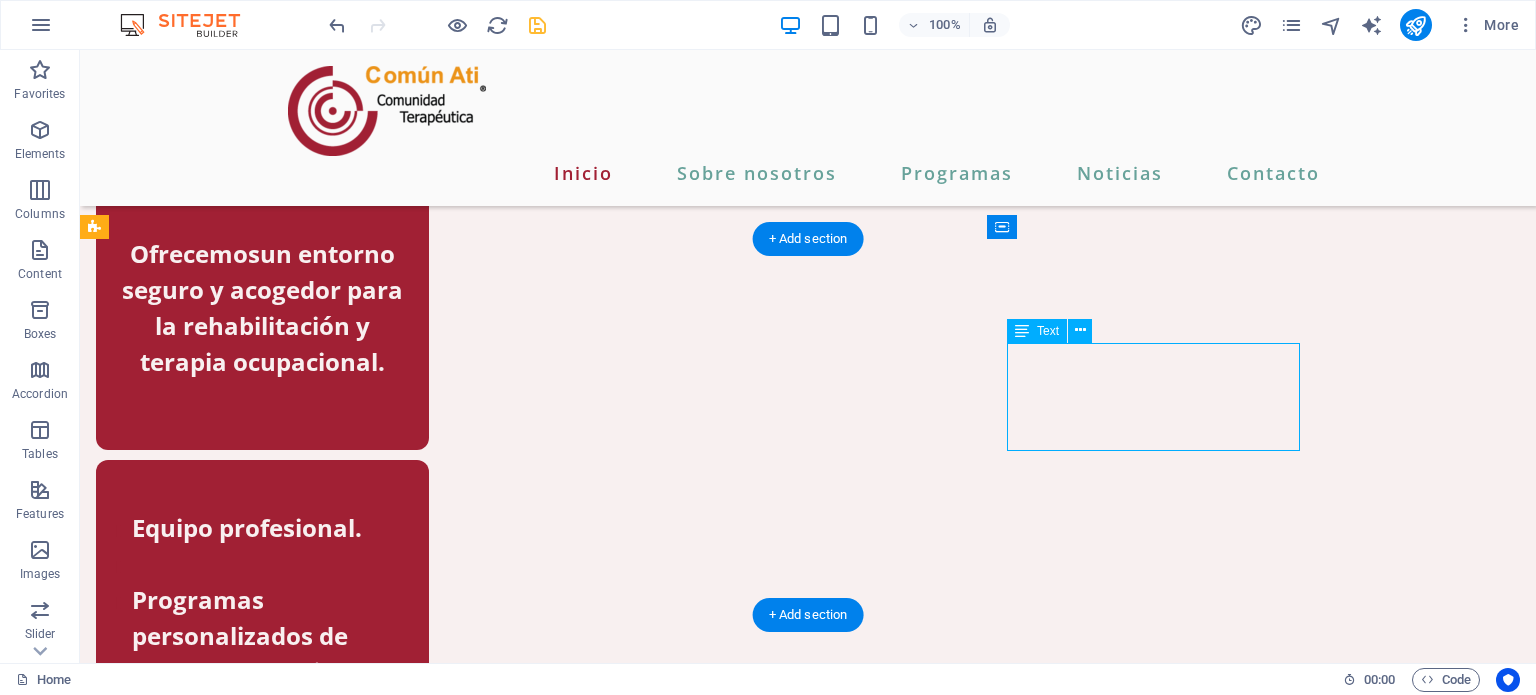 click on "-Atención y psicoeducación a los familiares." at bounding box center (262, 910) 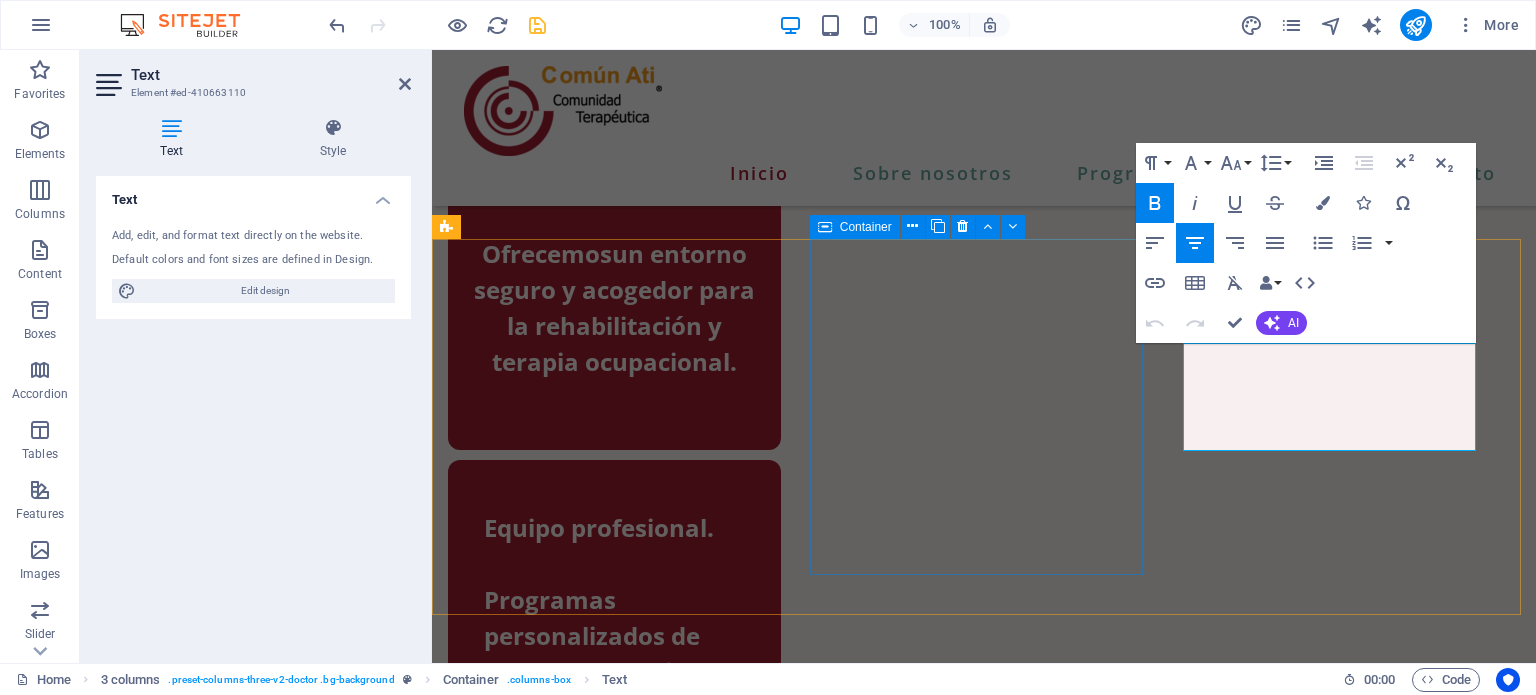 click on "Equipo profesional. Programas personalizados de acuerdo al perfil de cada usuario." at bounding box center (614, 628) 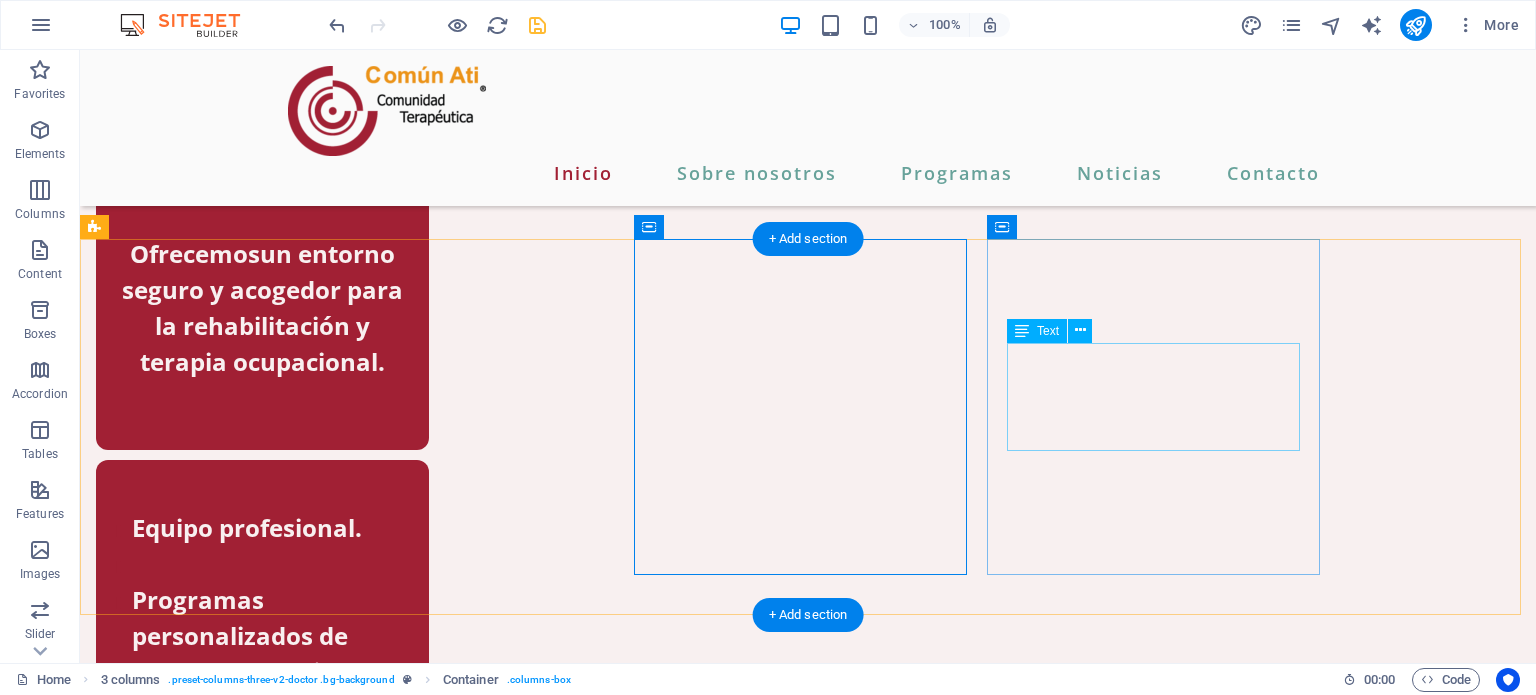 click on "-Atención y psicoeducación a los familiares." at bounding box center (262, 910) 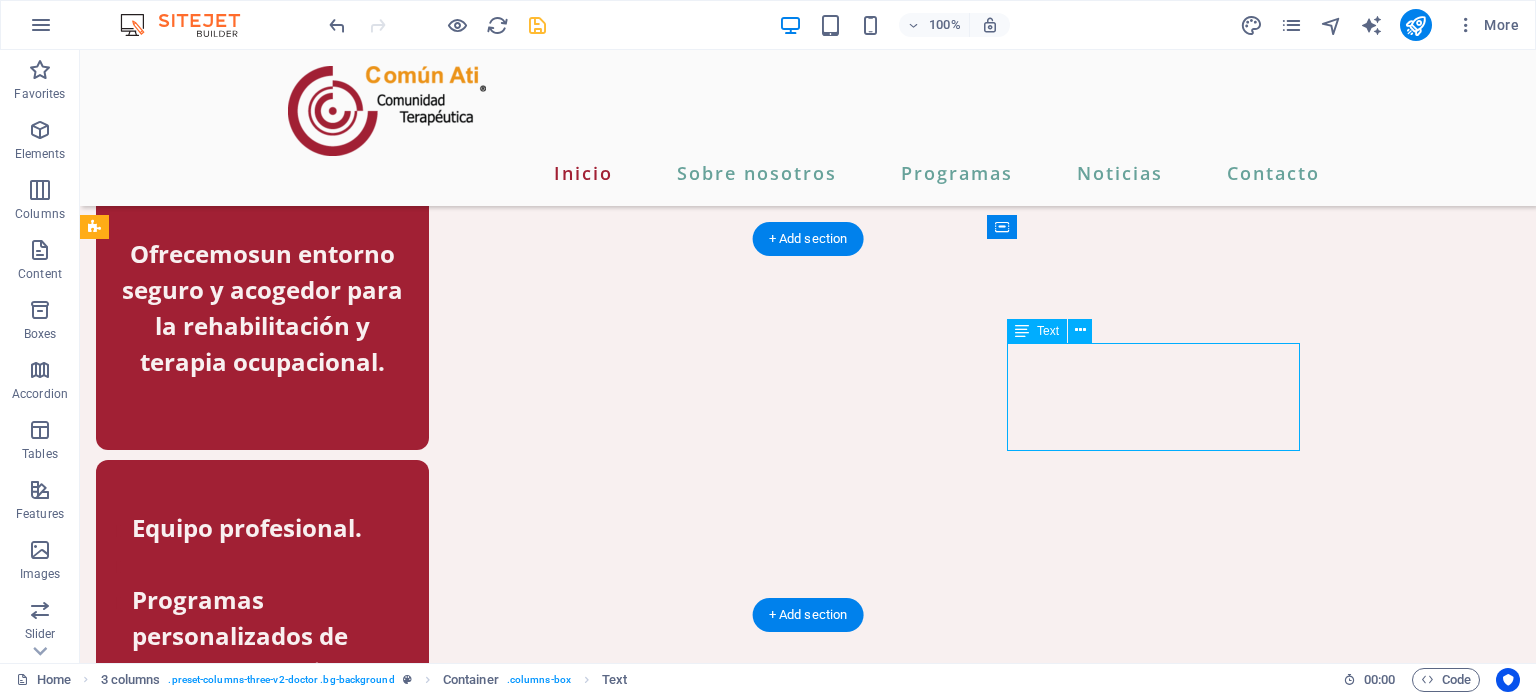 click on "-Atención y psicoeducación a los familiares." at bounding box center (262, 910) 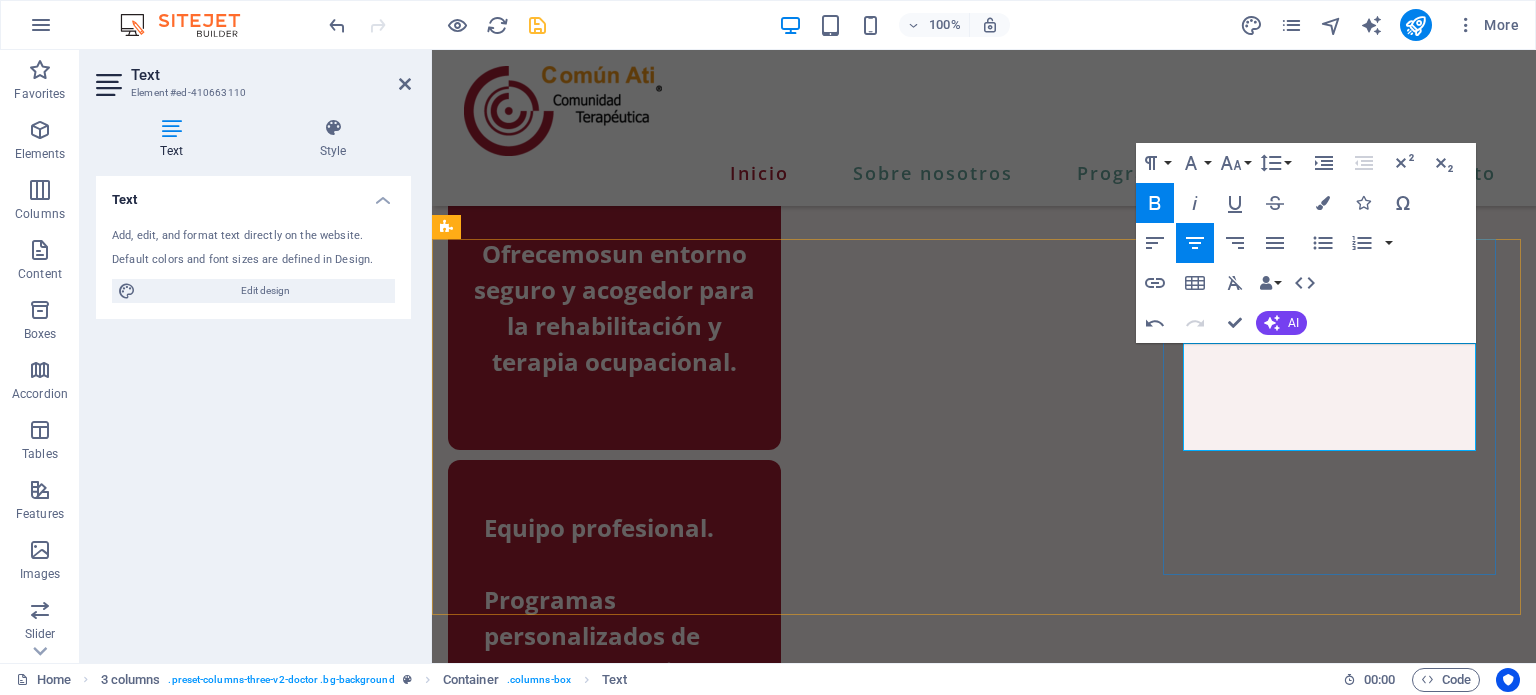 click on "Atención y psicoeducación a los familiares." at bounding box center (614, 910) 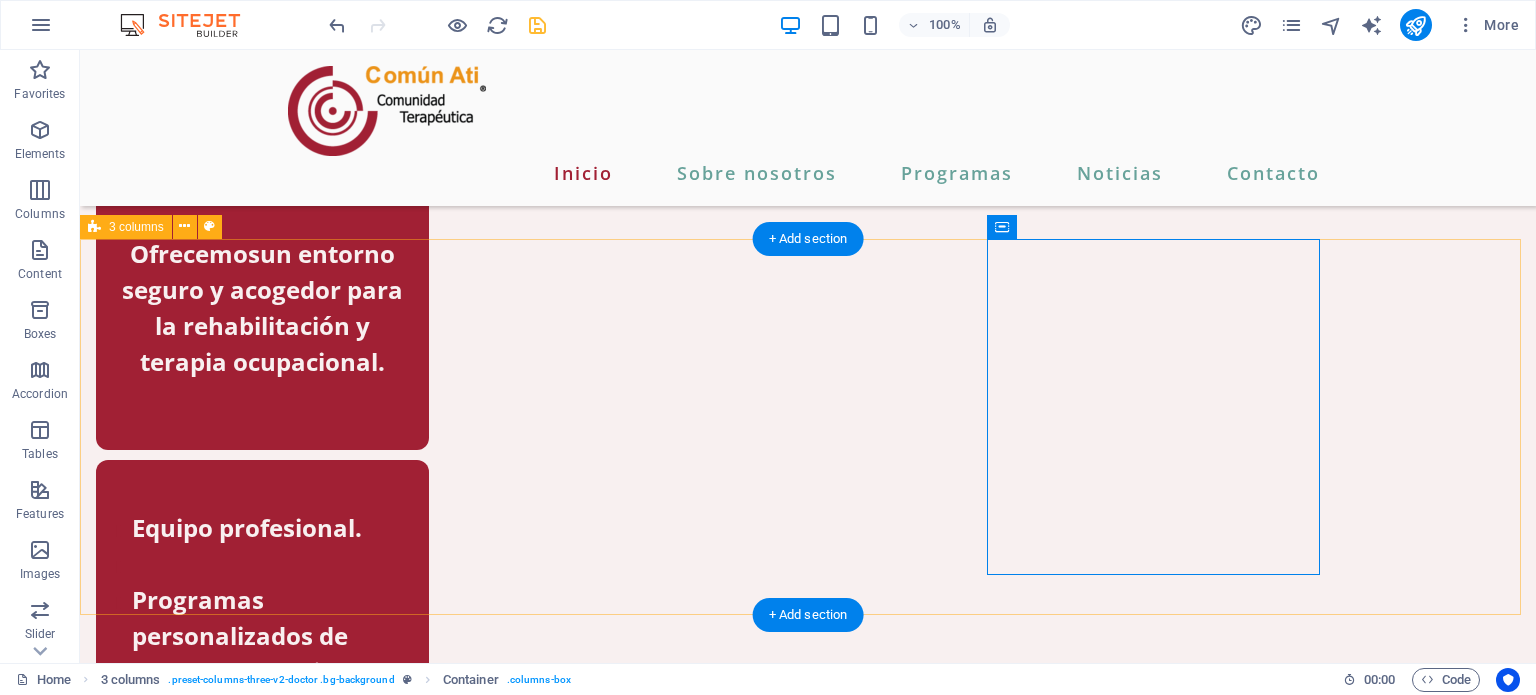 click on "Ofrecemos un entorno seguro y acogedor para la rehabilitación y terapia ocupacional. Equipo profesional. Programas personalizados de acuerdo al perfil de cada usuario. Atención y psicoeducación a los familiares." at bounding box center [808, 630] 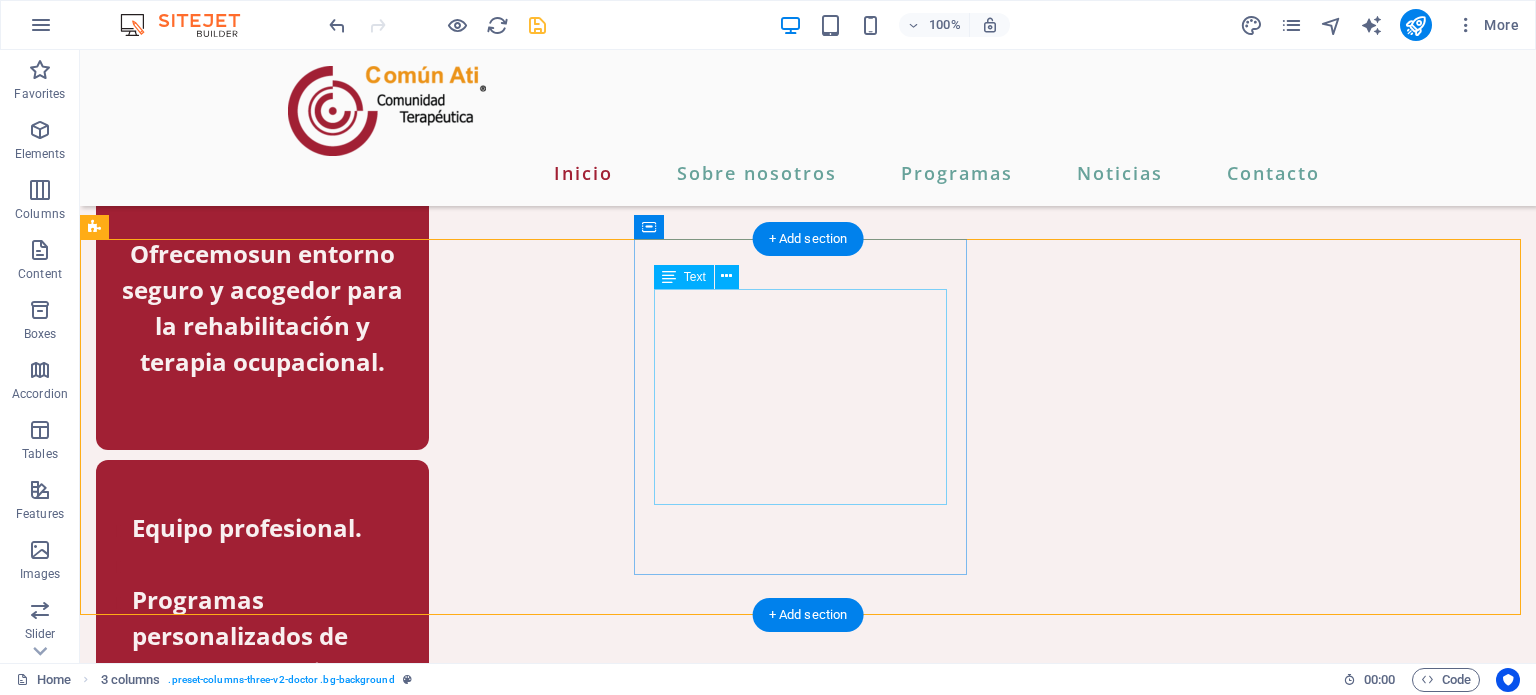 scroll, scrollTop: 1068, scrollLeft: 0, axis: vertical 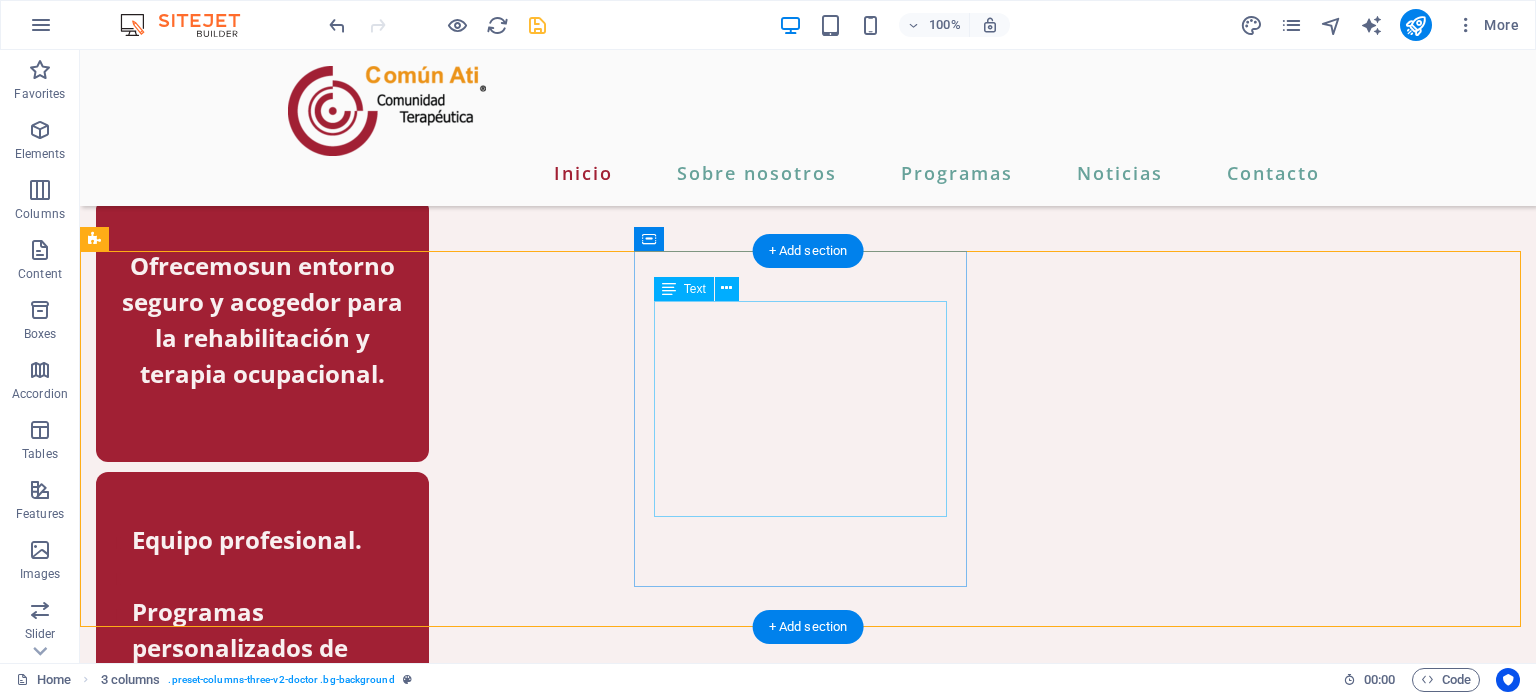 click on "Equipo profesional. Programas personalizados de acuerdo al perfil de cada usuario." at bounding box center [262, 630] 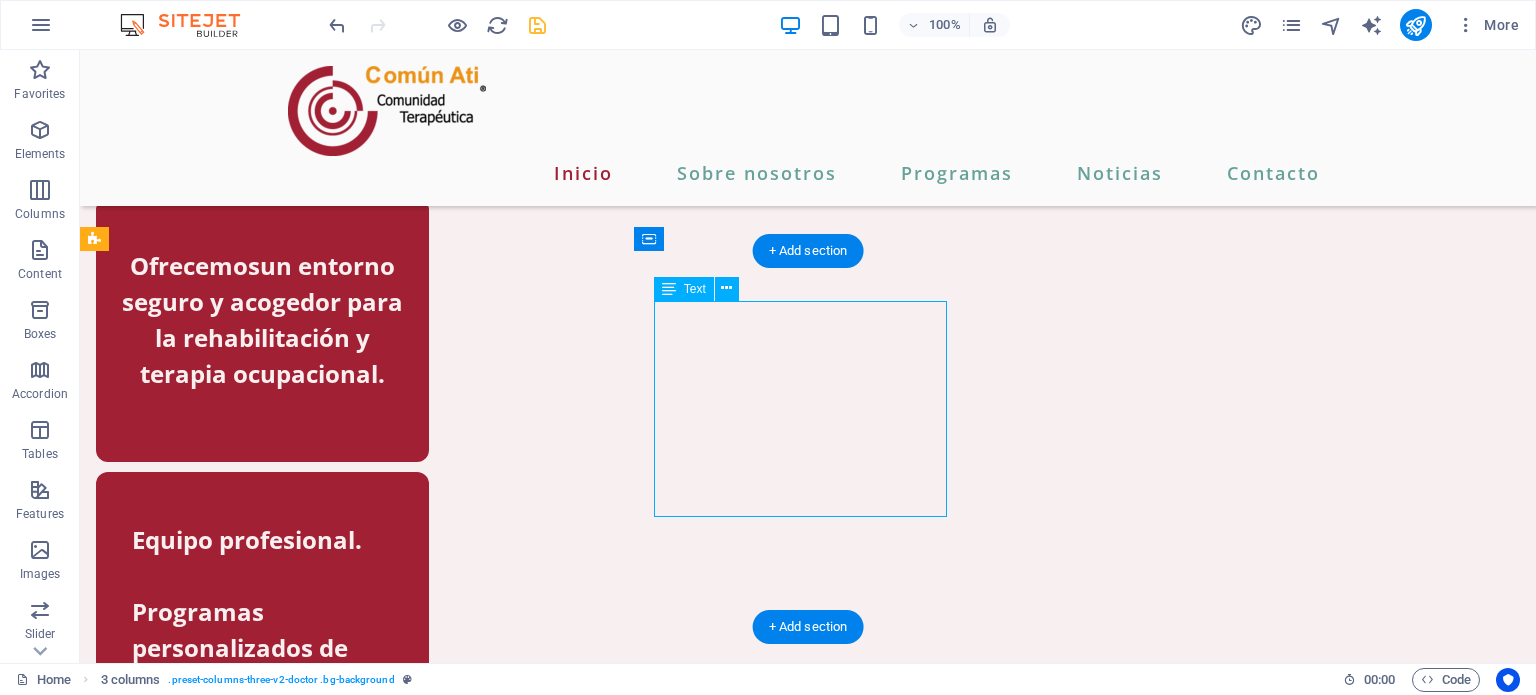 click on "Equipo profesional. Programas personalizados de acuerdo al perfil de cada usuario." at bounding box center [262, 630] 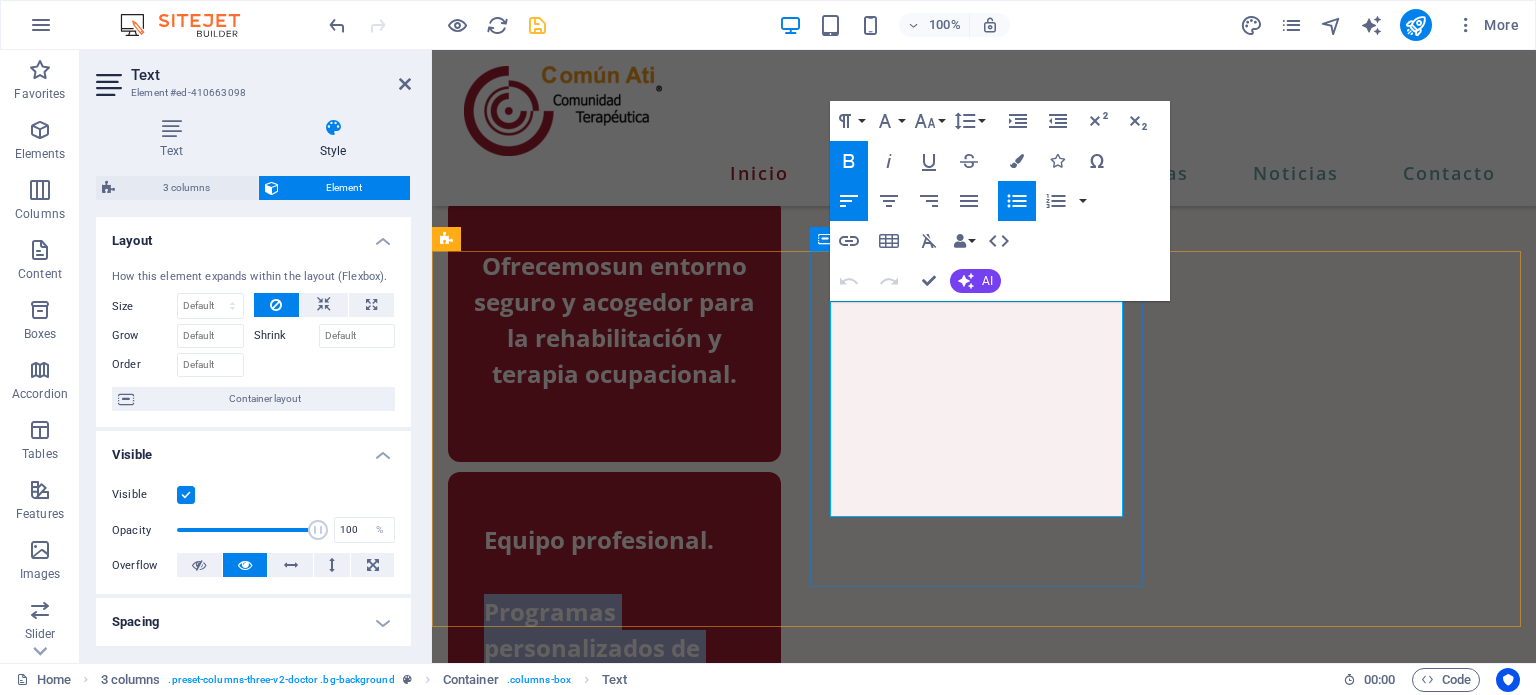 click on "Programas personalizados de acuerdo al perfil de cada usuario." at bounding box center (599, 665) 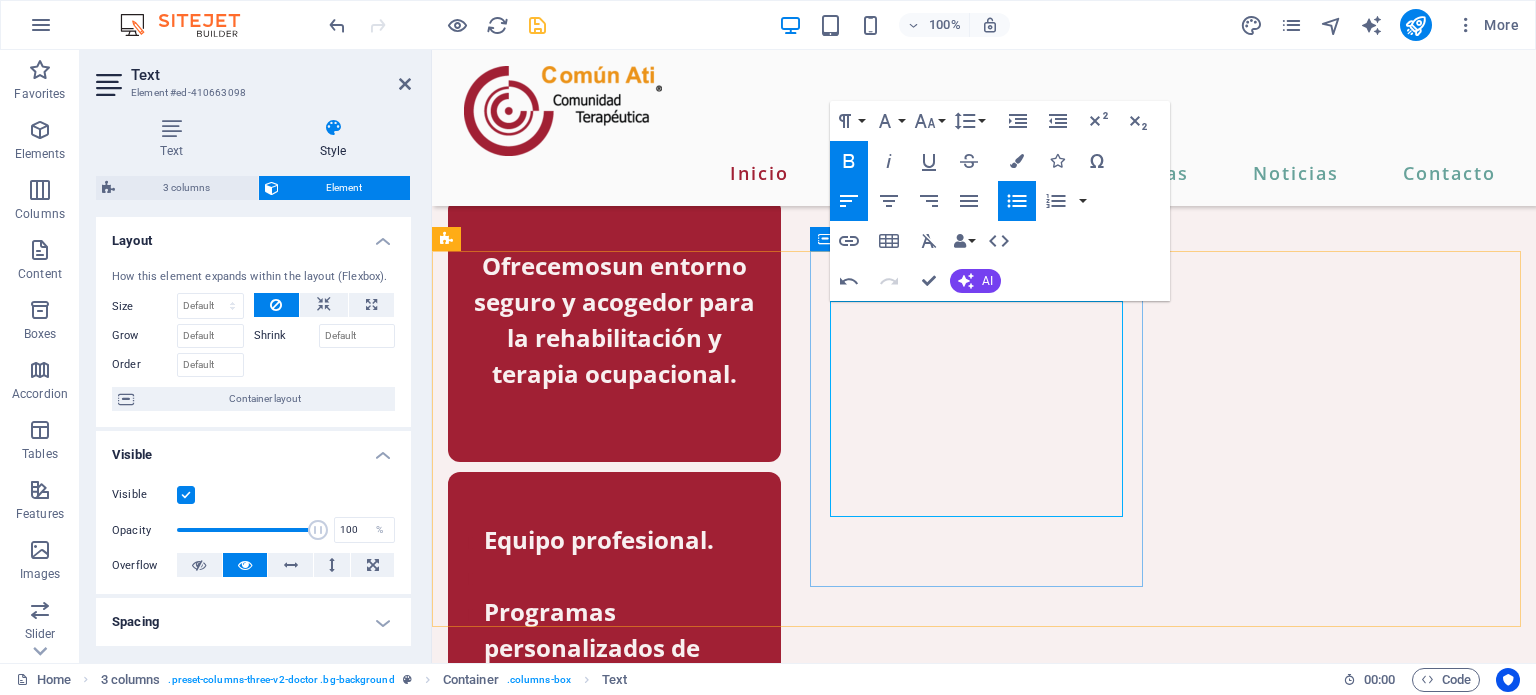 click on "Programas personalizados de acuerdo al perfil de cada usuario." at bounding box center (622, 666) 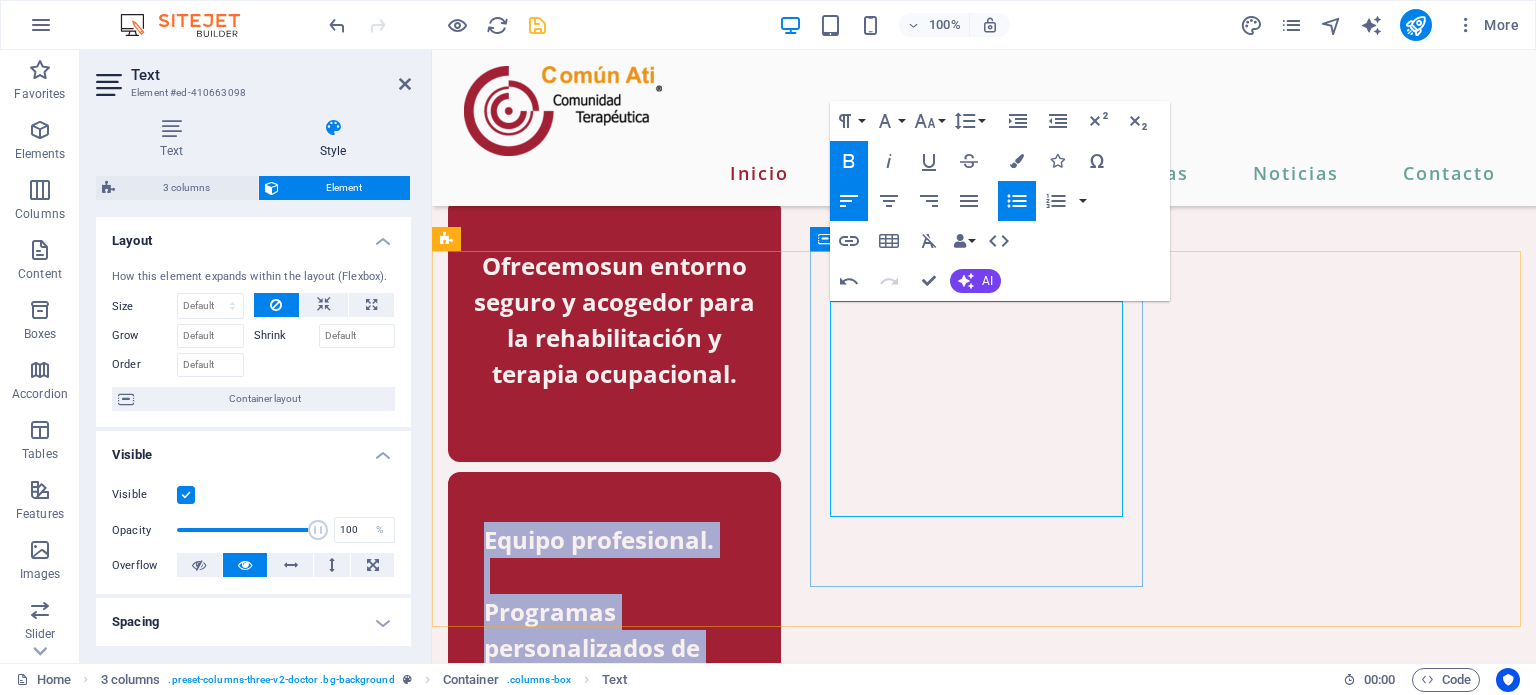 drag, startPoint x: 1037, startPoint y: 502, endPoint x: 839, endPoint y: 325, distance: 265.5805 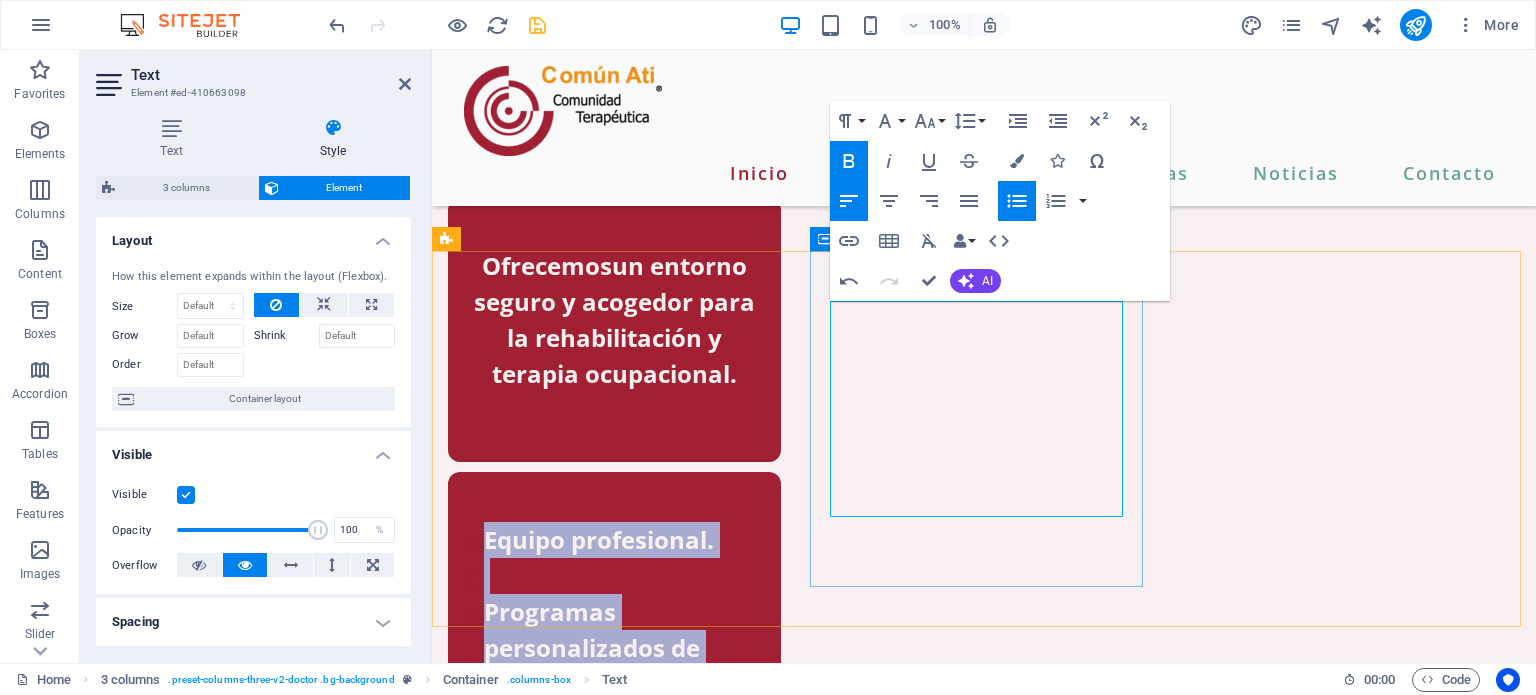 click on "Equipo profesional. Programas personalizados de acuerdo al perfil de cada usuario." at bounding box center [614, 630] 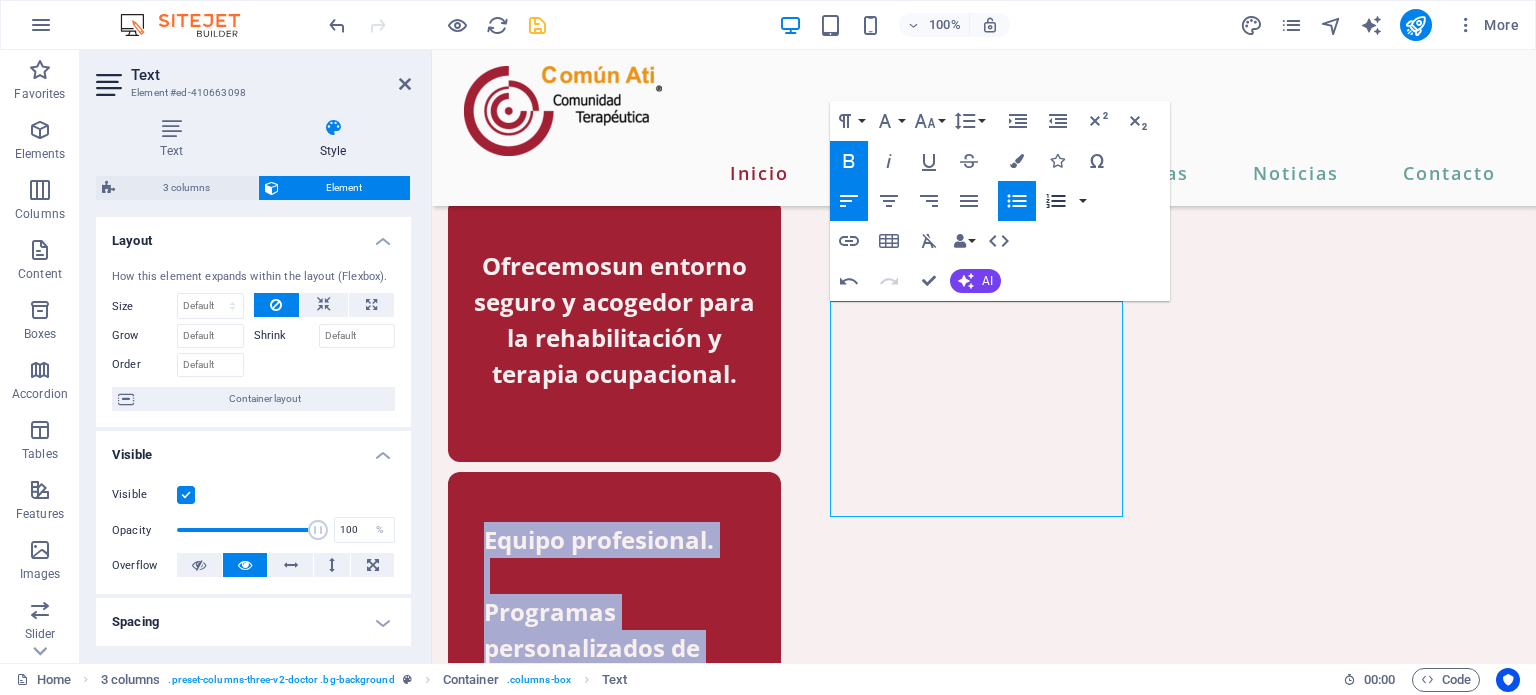 click 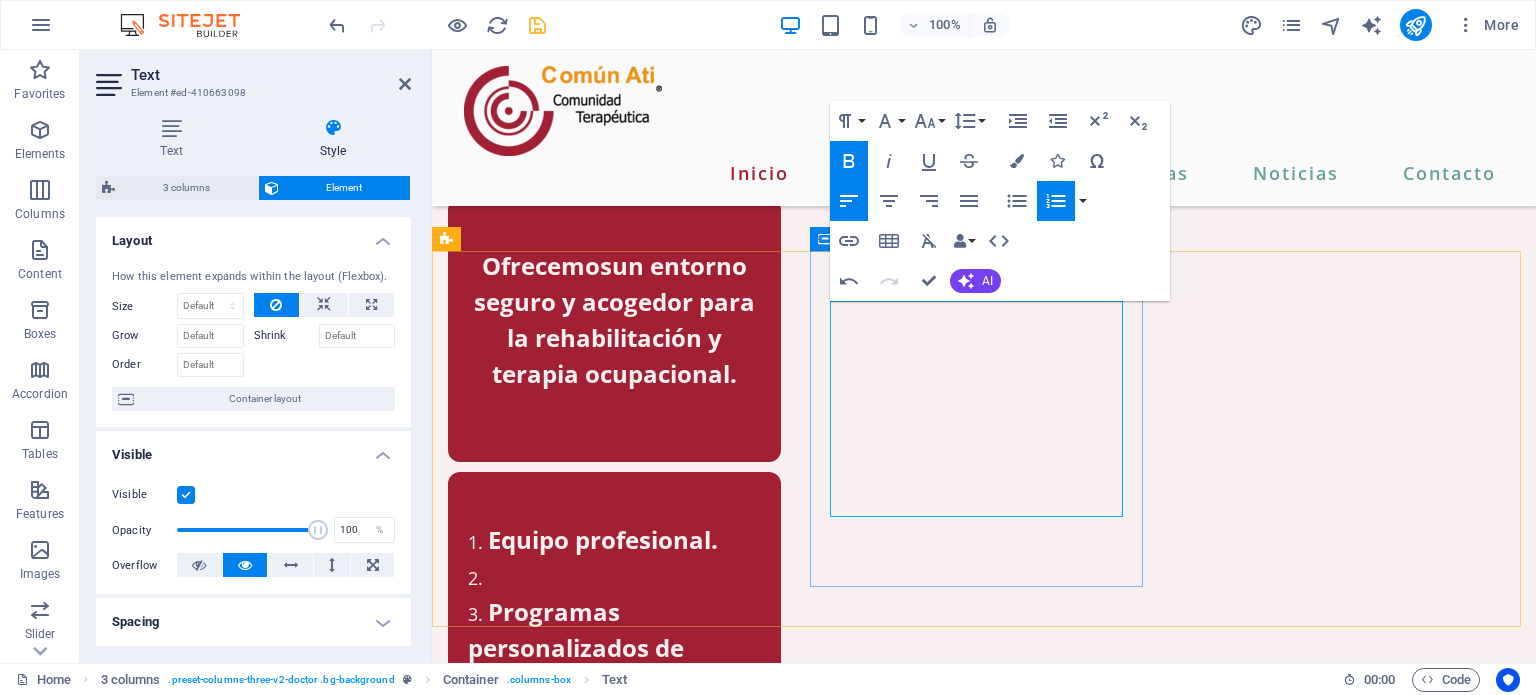click at bounding box center (614, 576) 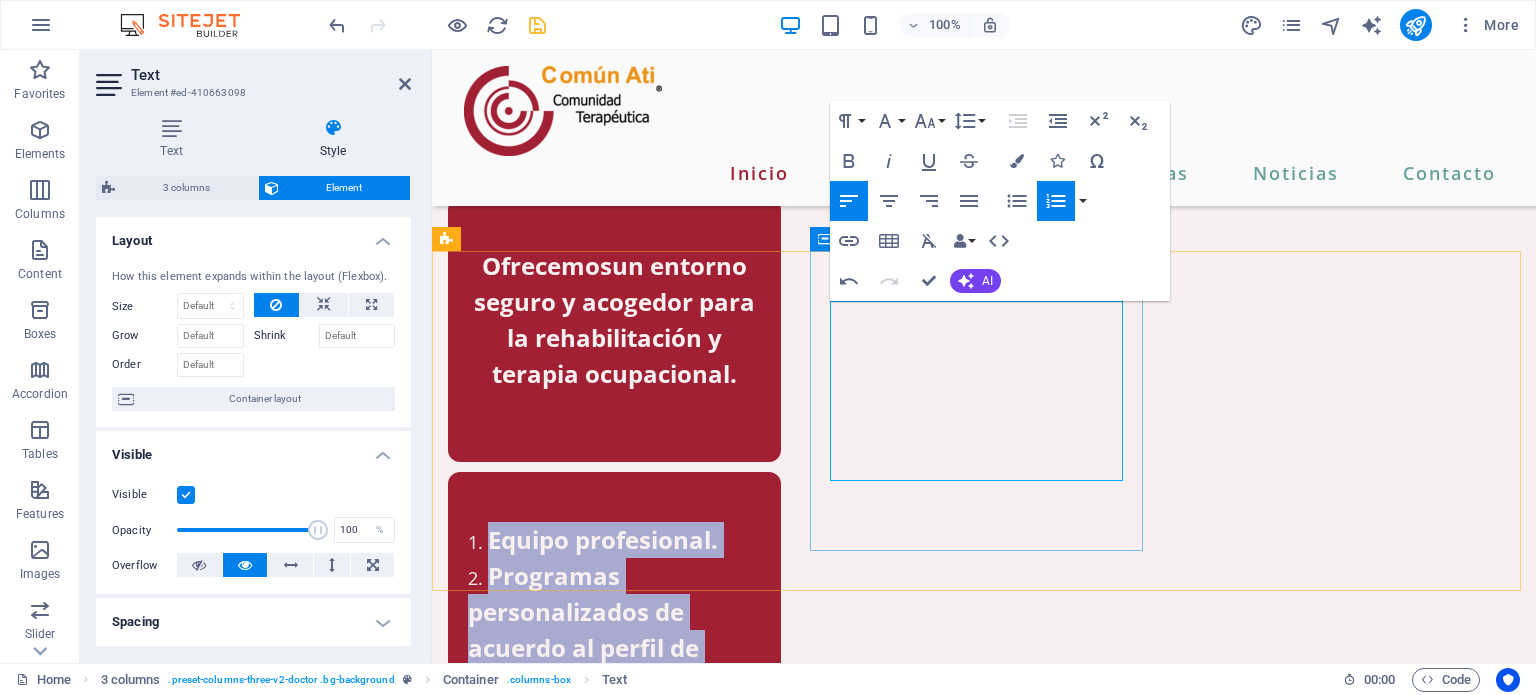 drag, startPoint x: 1022, startPoint y: 458, endPoint x: 836, endPoint y: 312, distance: 236.45718 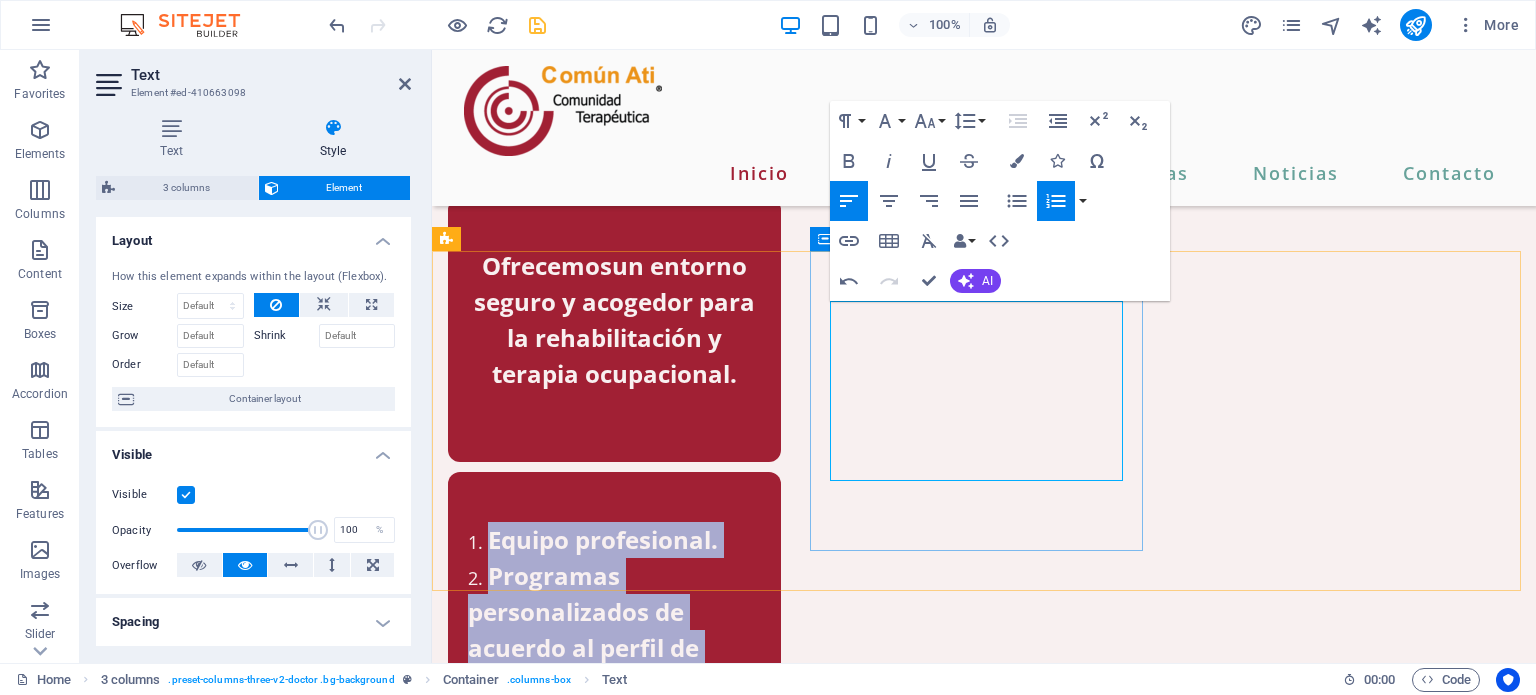 click on "Equipo profesional. Programas personalizados de acuerdo al perfil de cada usuario." at bounding box center [614, 612] 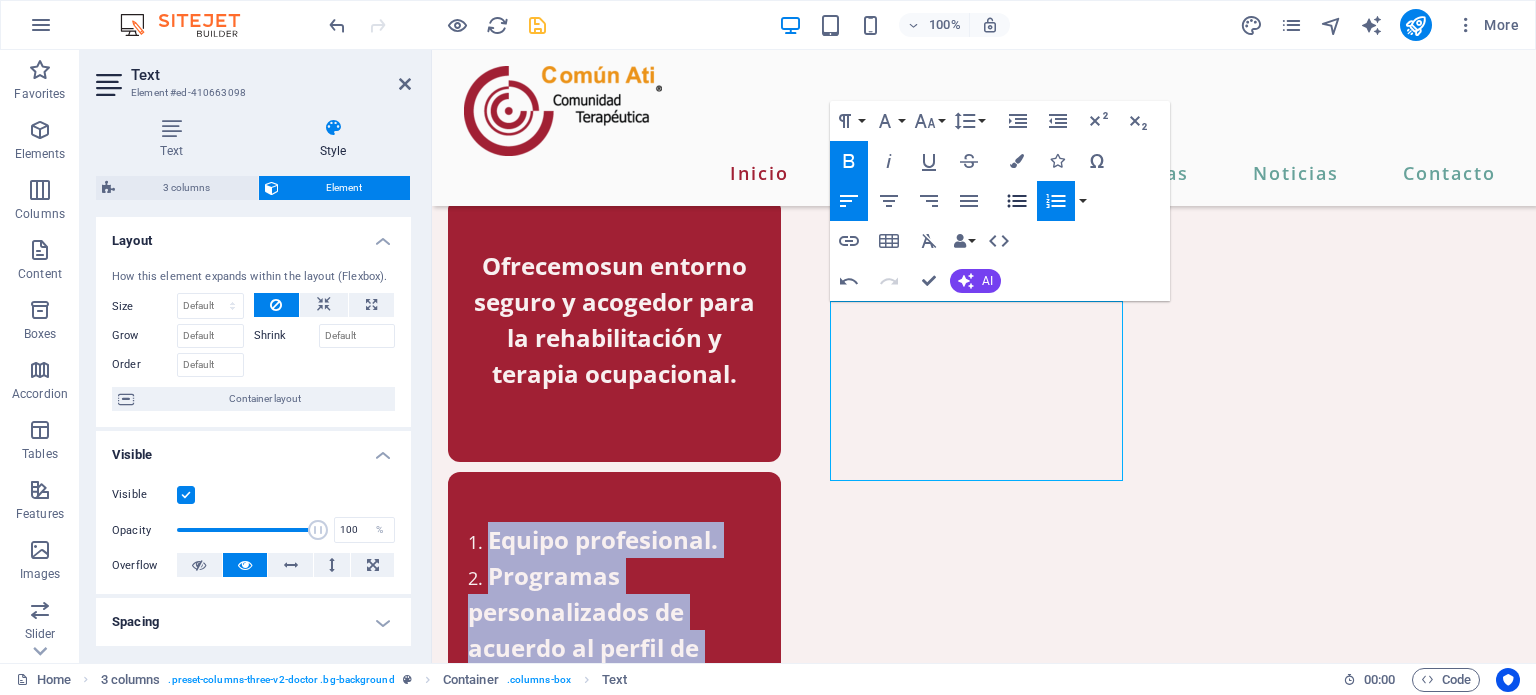click 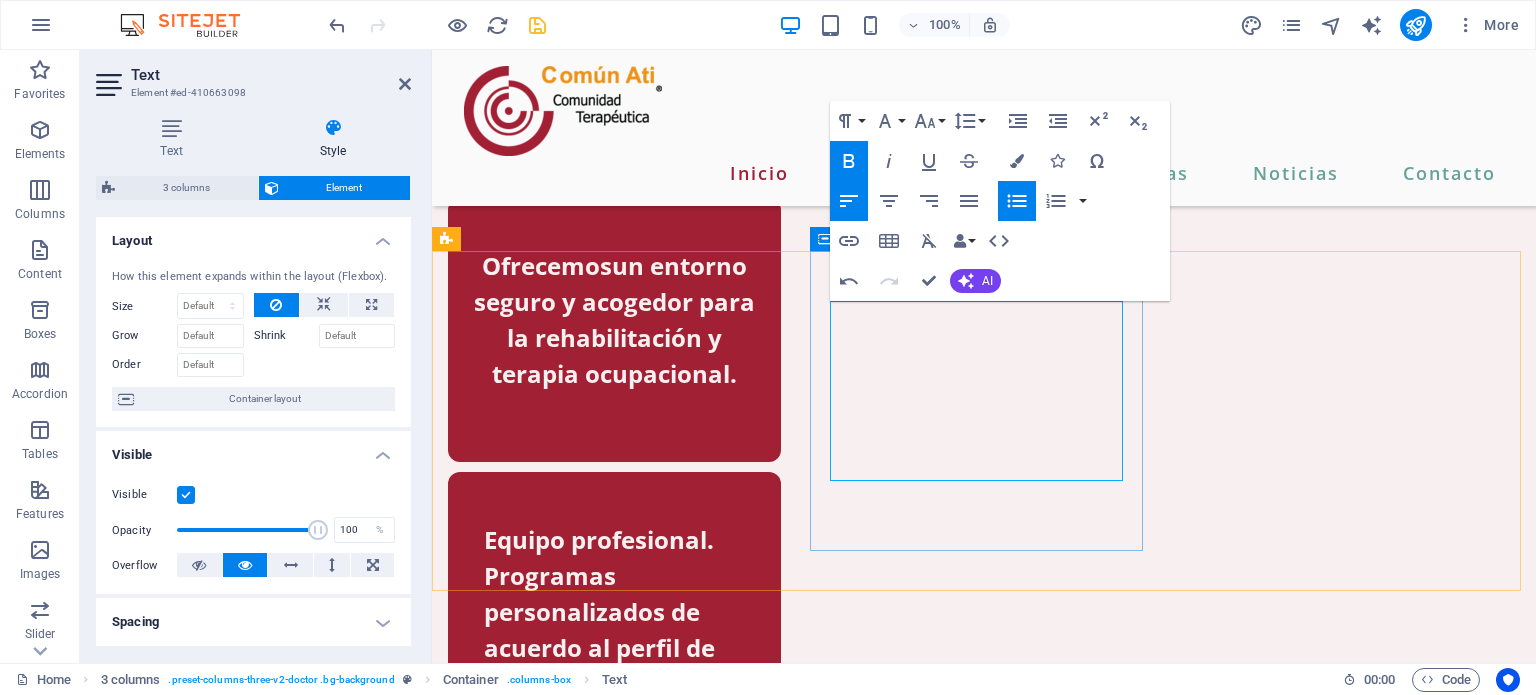 click on "Programas personalizados de acuerdo al perfil de cada usuario." at bounding box center [622, 630] 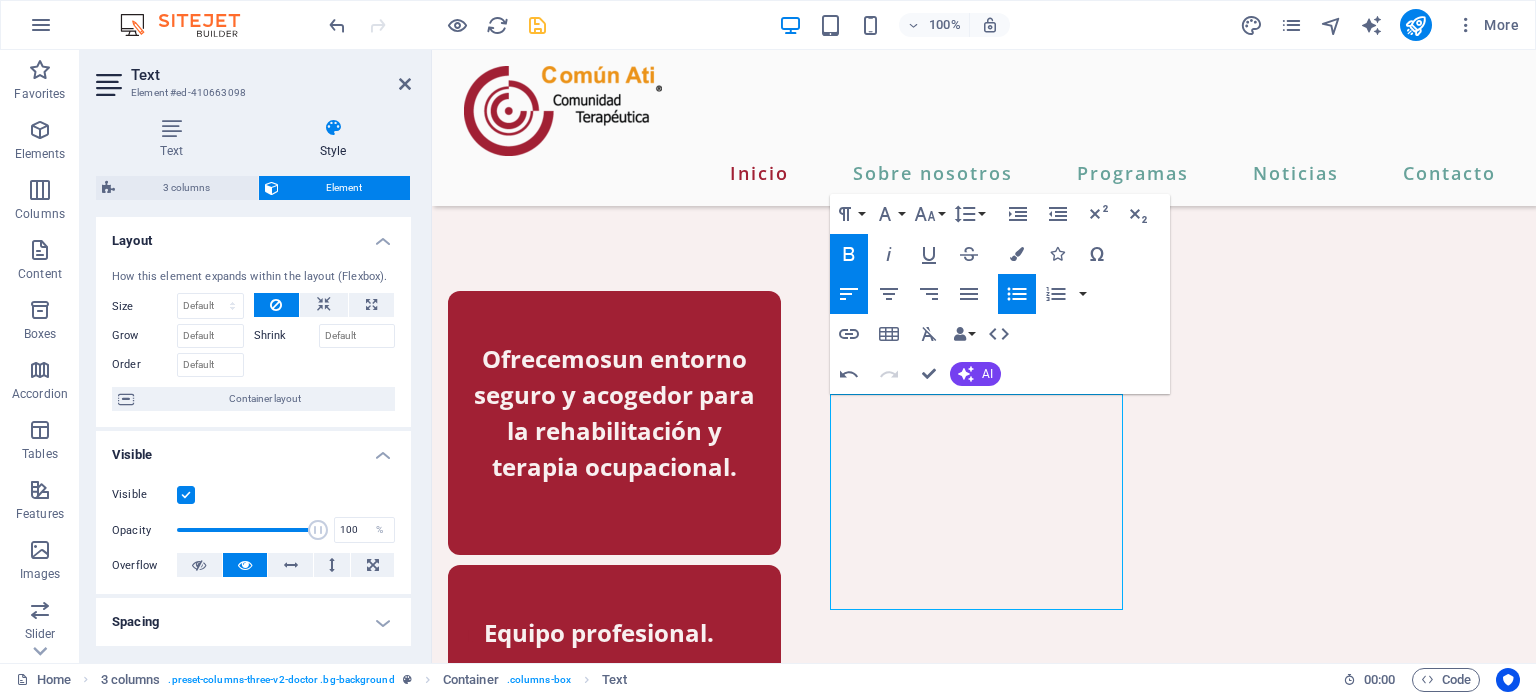 scroll, scrollTop: 974, scrollLeft: 0, axis: vertical 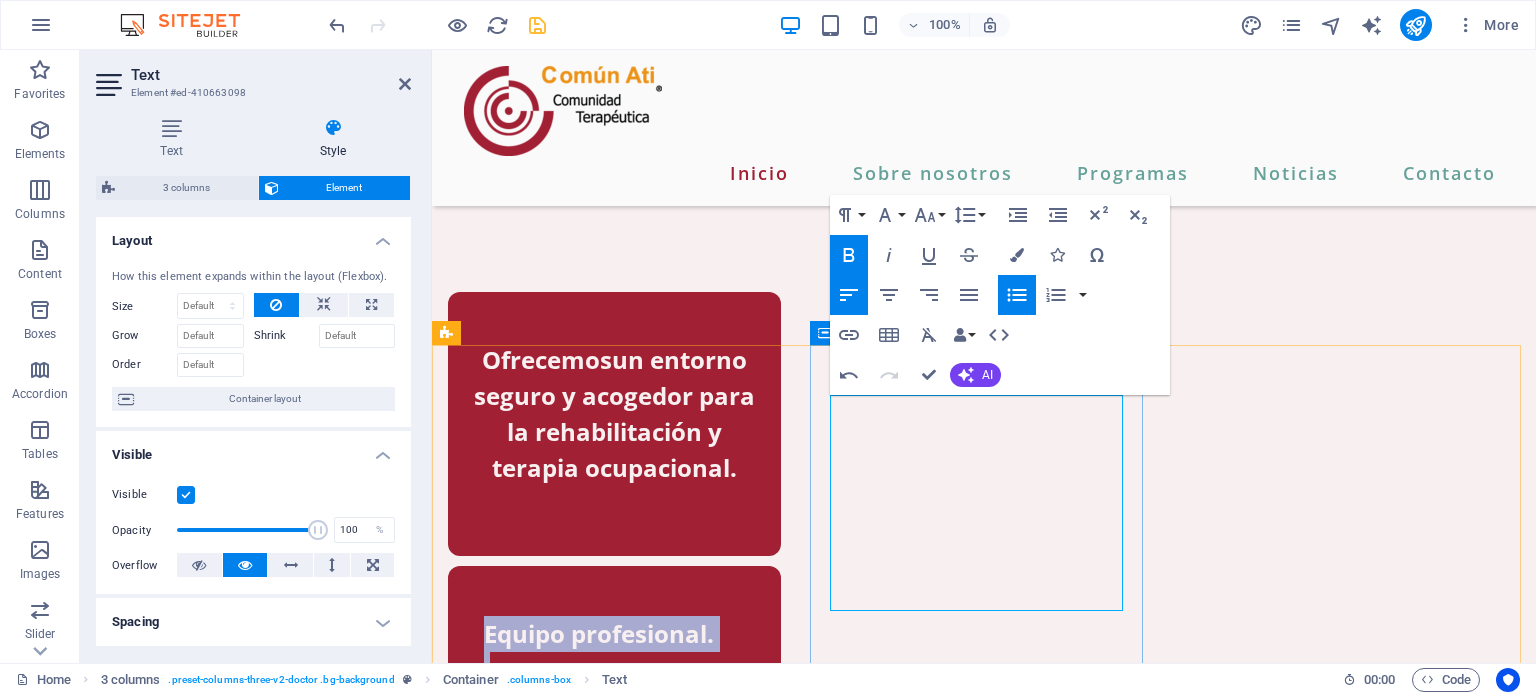 drag, startPoint x: 1051, startPoint y: 605, endPoint x: 837, endPoint y: 417, distance: 284.85083 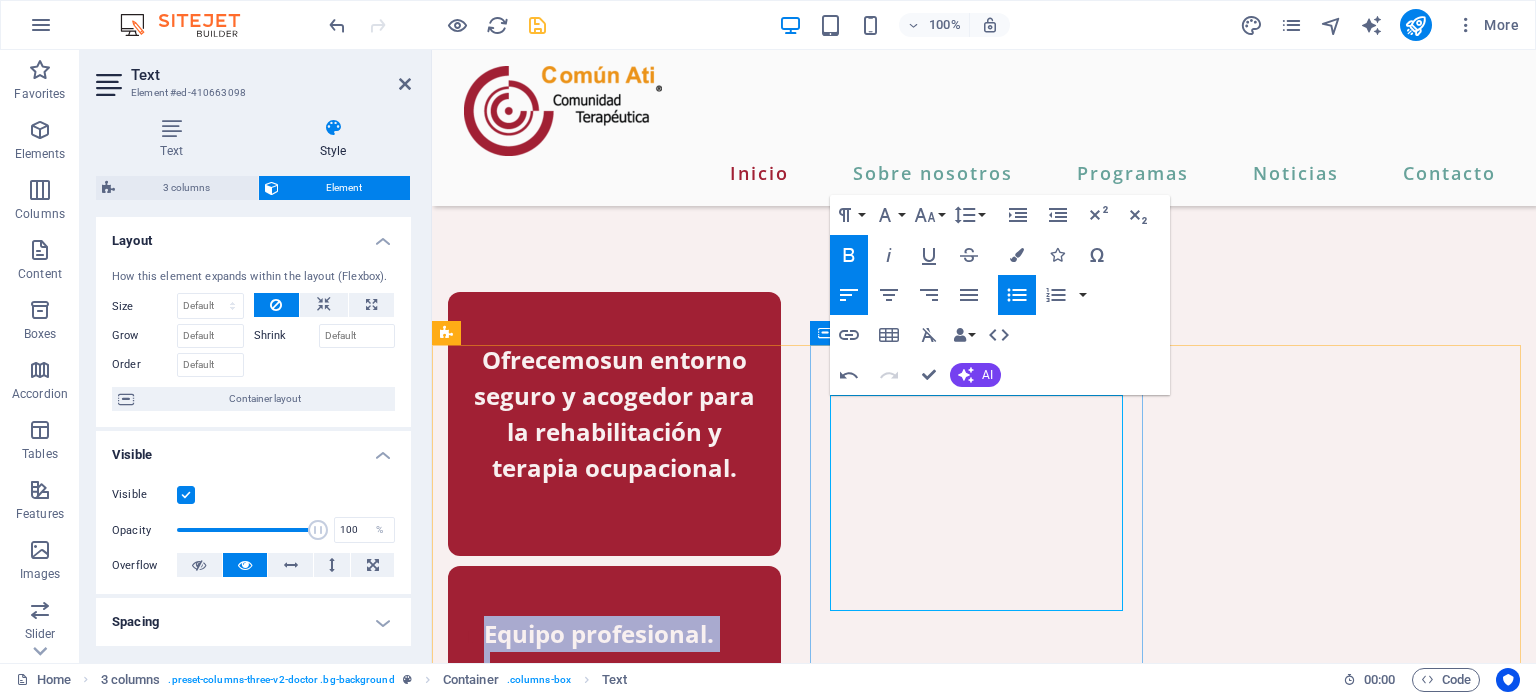 click on "Equipo profesional. ​ Programas personalizados de acuerdo al perfil de cada usuario." at bounding box center [614, 724] 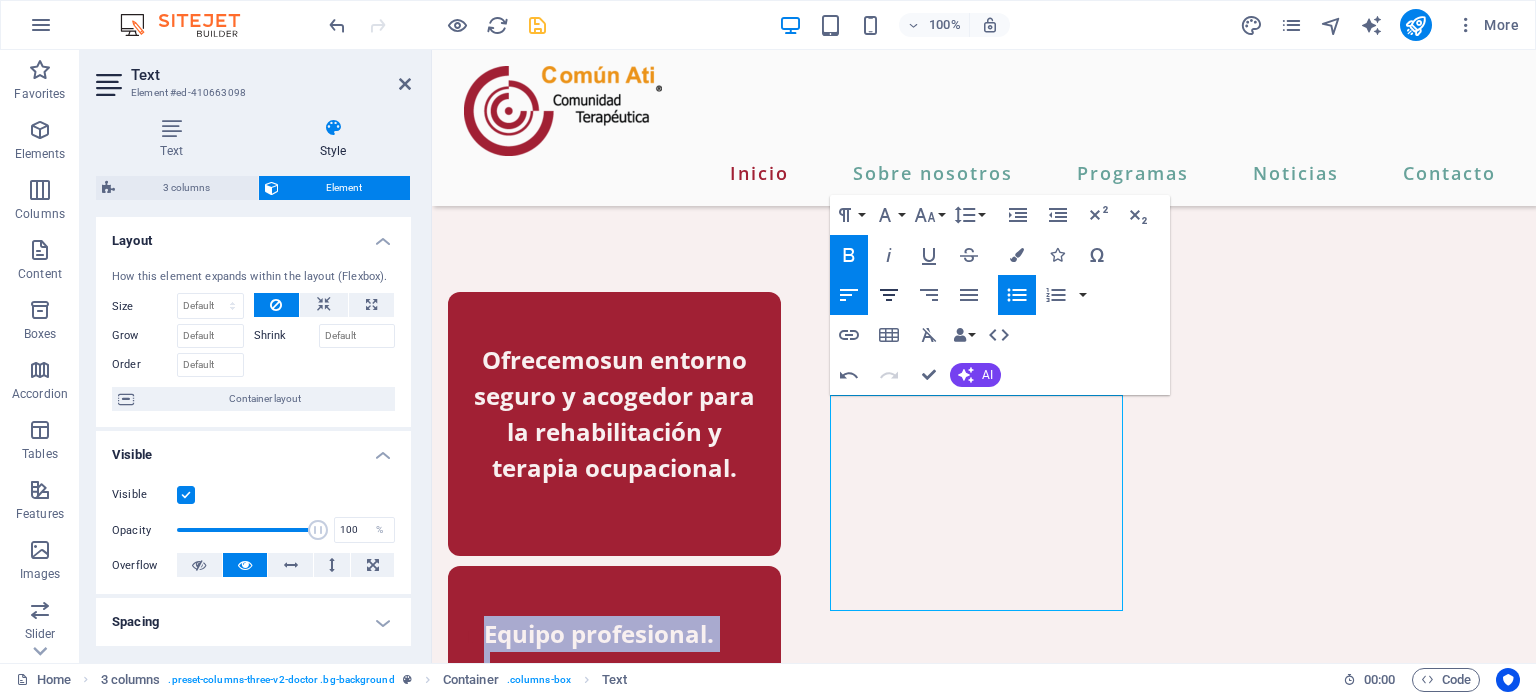 click 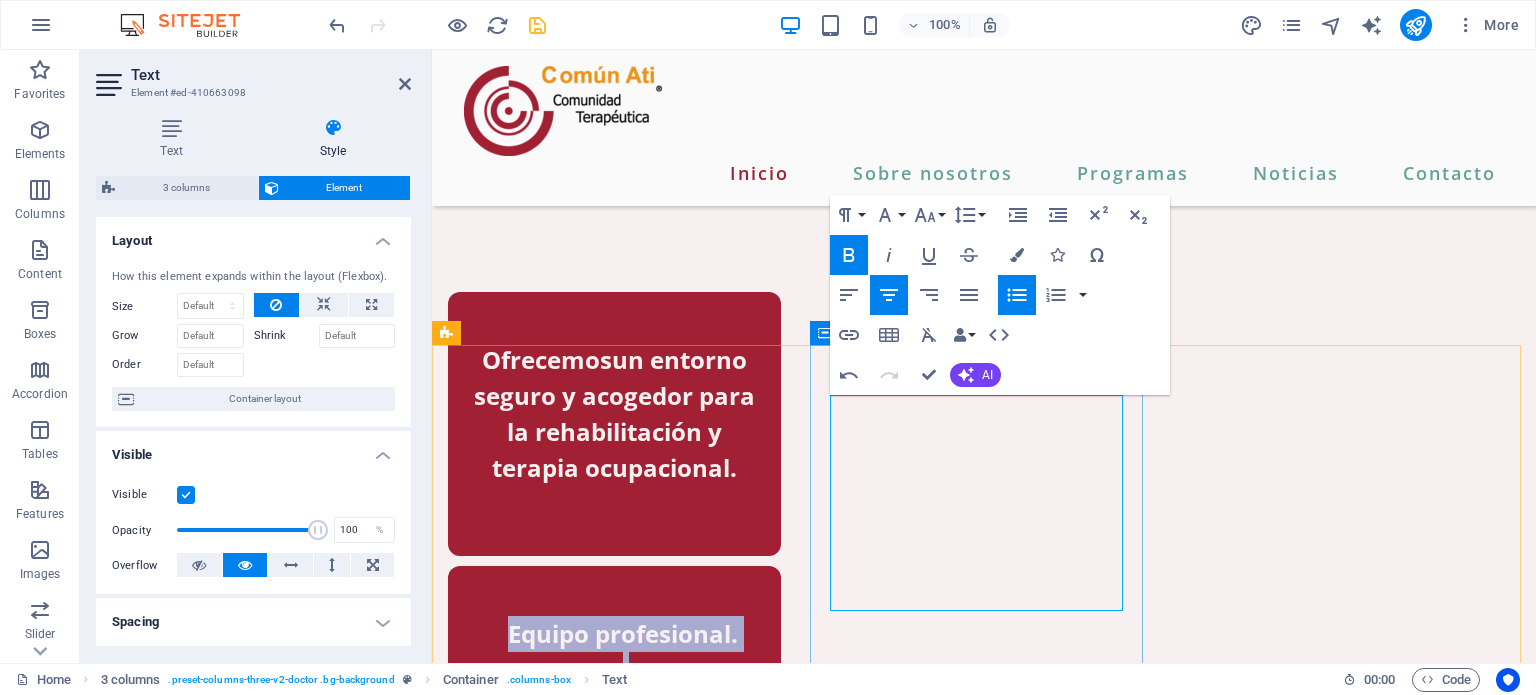 click on "Programas personalizados de acuerdo al perfil de cada usuario." at bounding box center [622, 759] 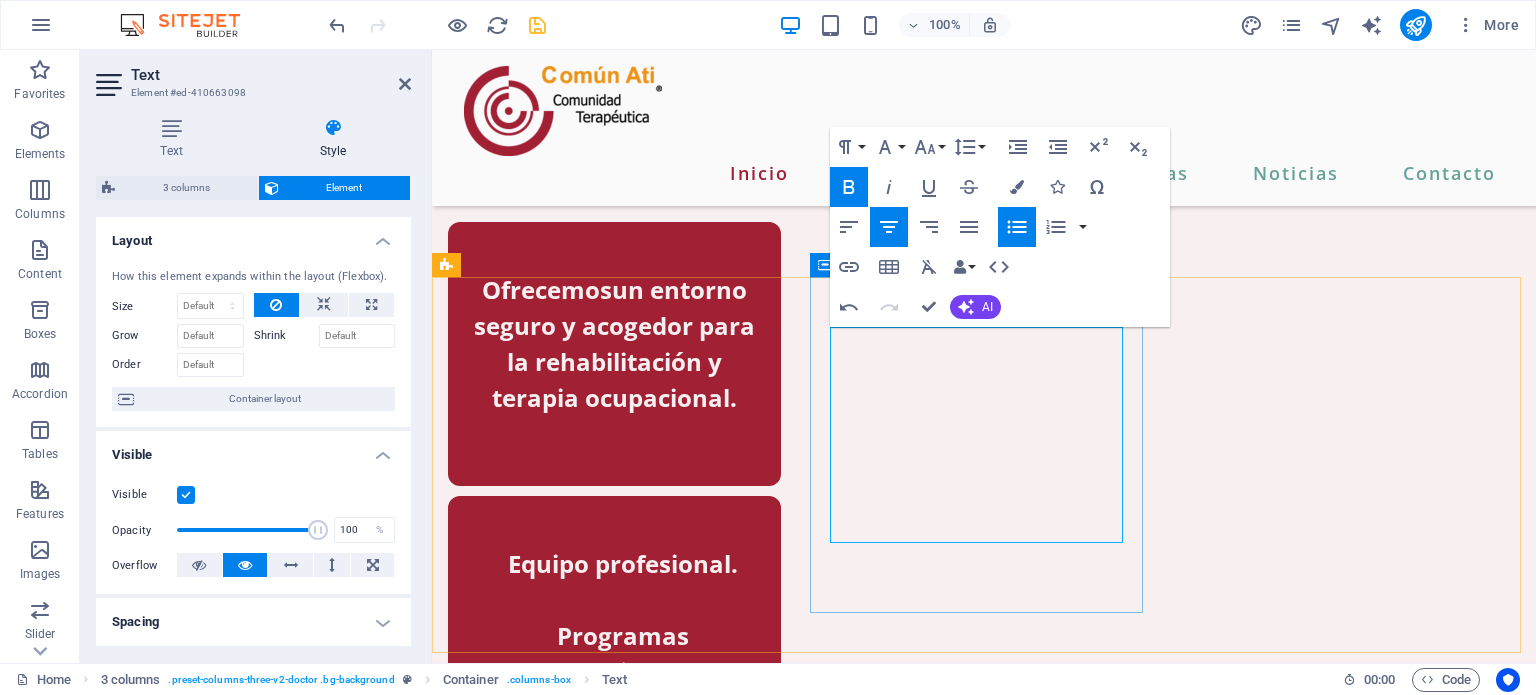 scroll, scrollTop: 1044, scrollLeft: 0, axis: vertical 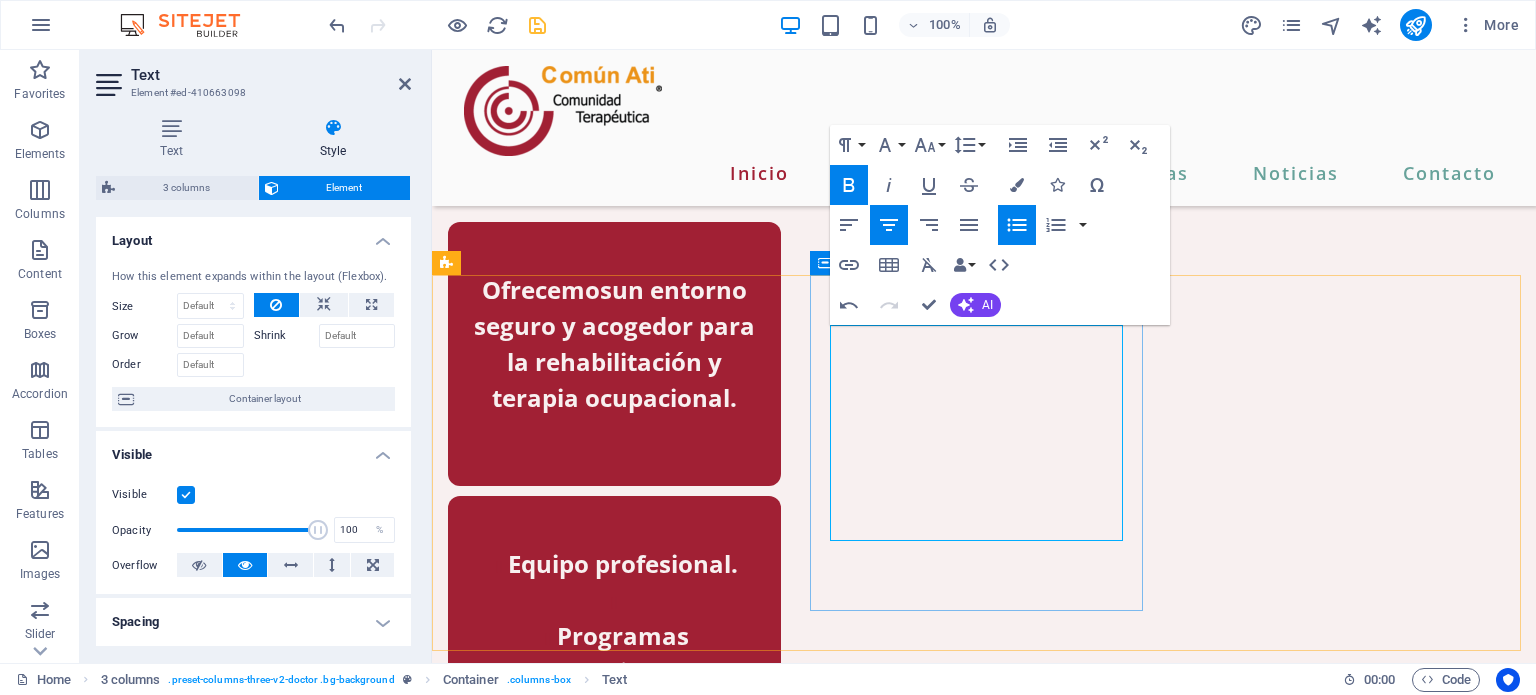 click on "Programas personalizados de acuerdo al perfil de cada usuario." at bounding box center [622, 689] 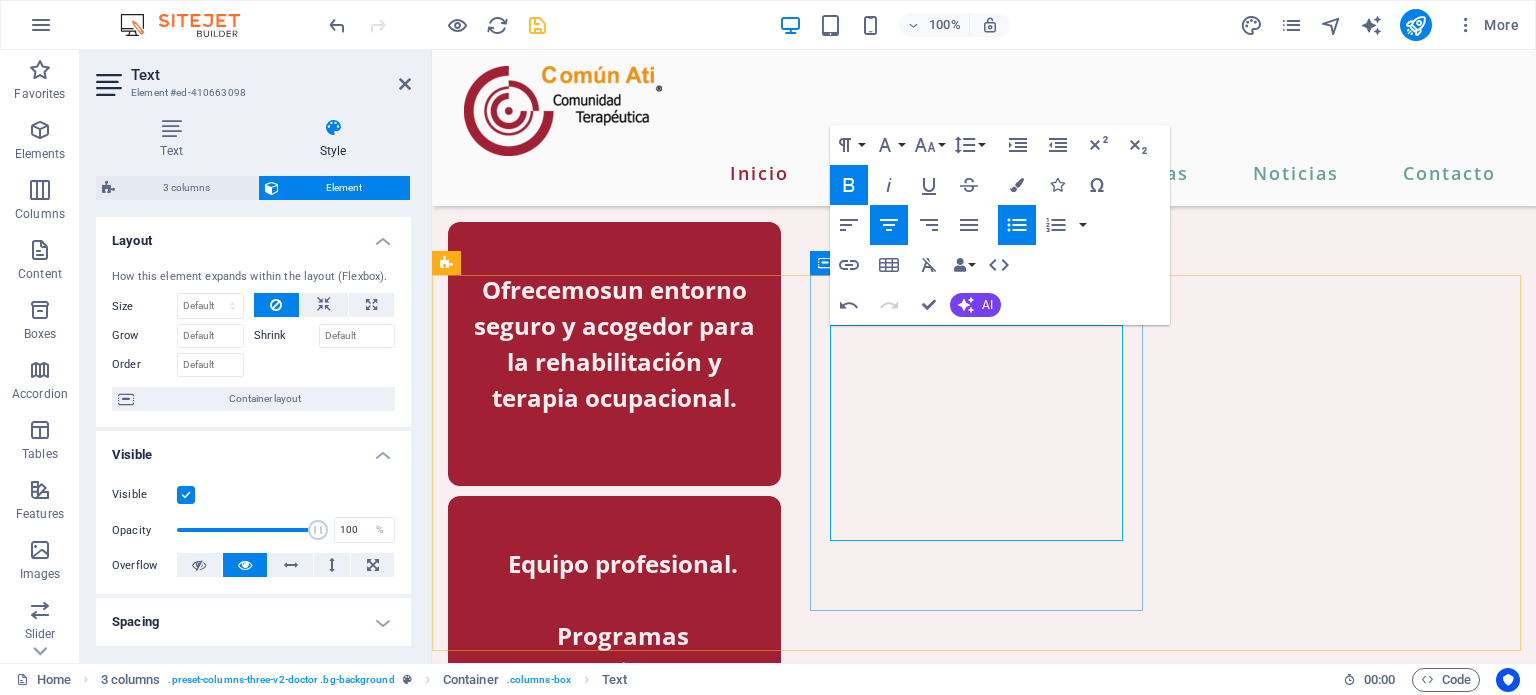 click on "Programas personalizados de acuerdo al perfil de cada usuario." at bounding box center (622, 689) 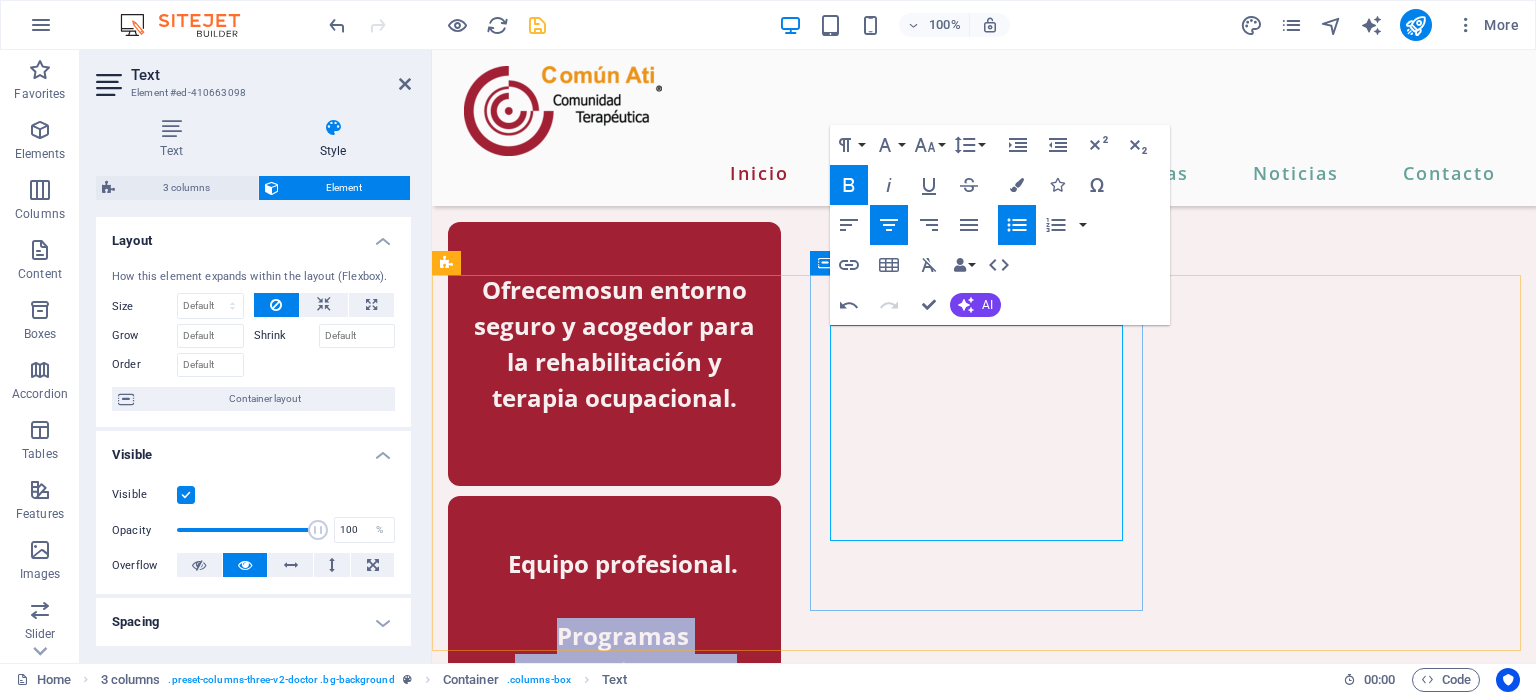 click on "Programas personalizados de acuerdo al perfil de cada usuario." at bounding box center [622, 689] 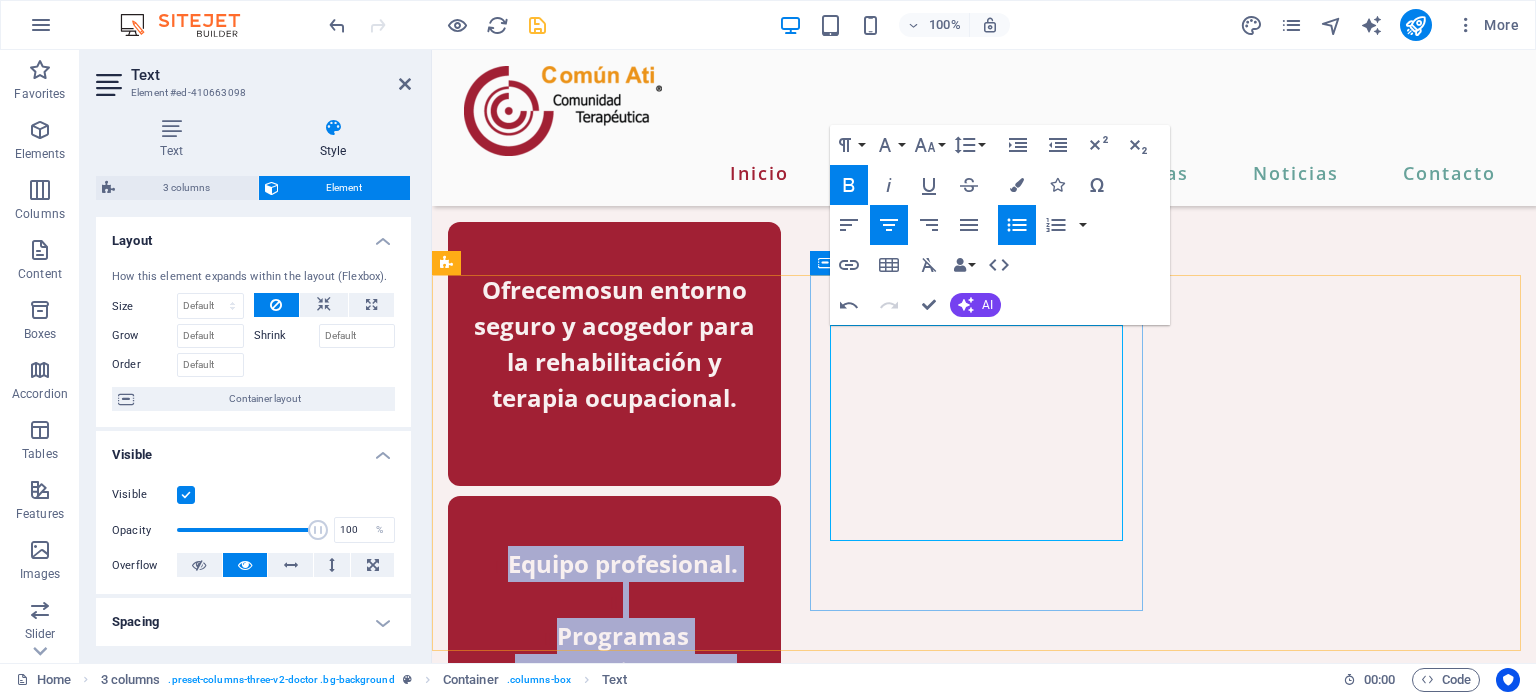 drag, startPoint x: 1068, startPoint y: 509, endPoint x: 864, endPoint y: 343, distance: 263.0057 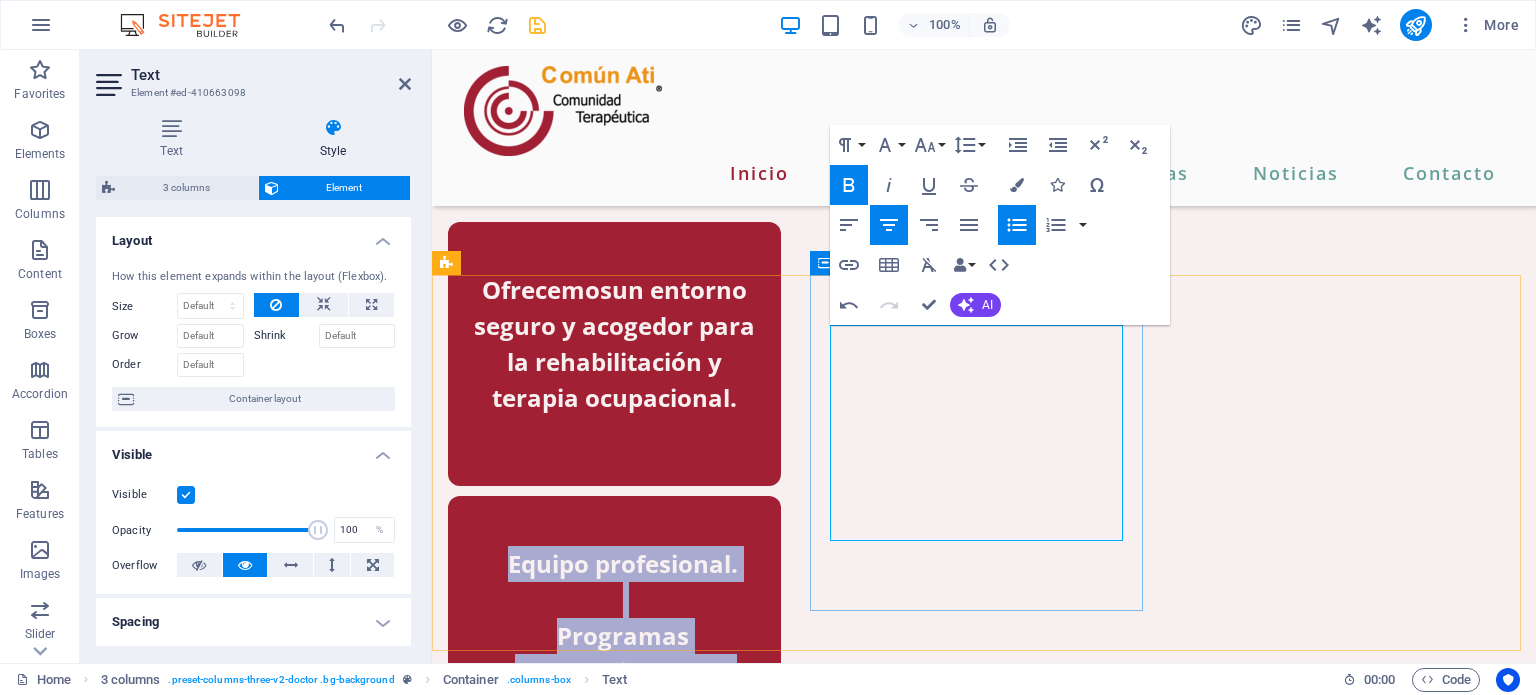 click on "Equipo profesional. ​ Programas personalizados de acuerdo al perfil de cada usuario." at bounding box center [614, 654] 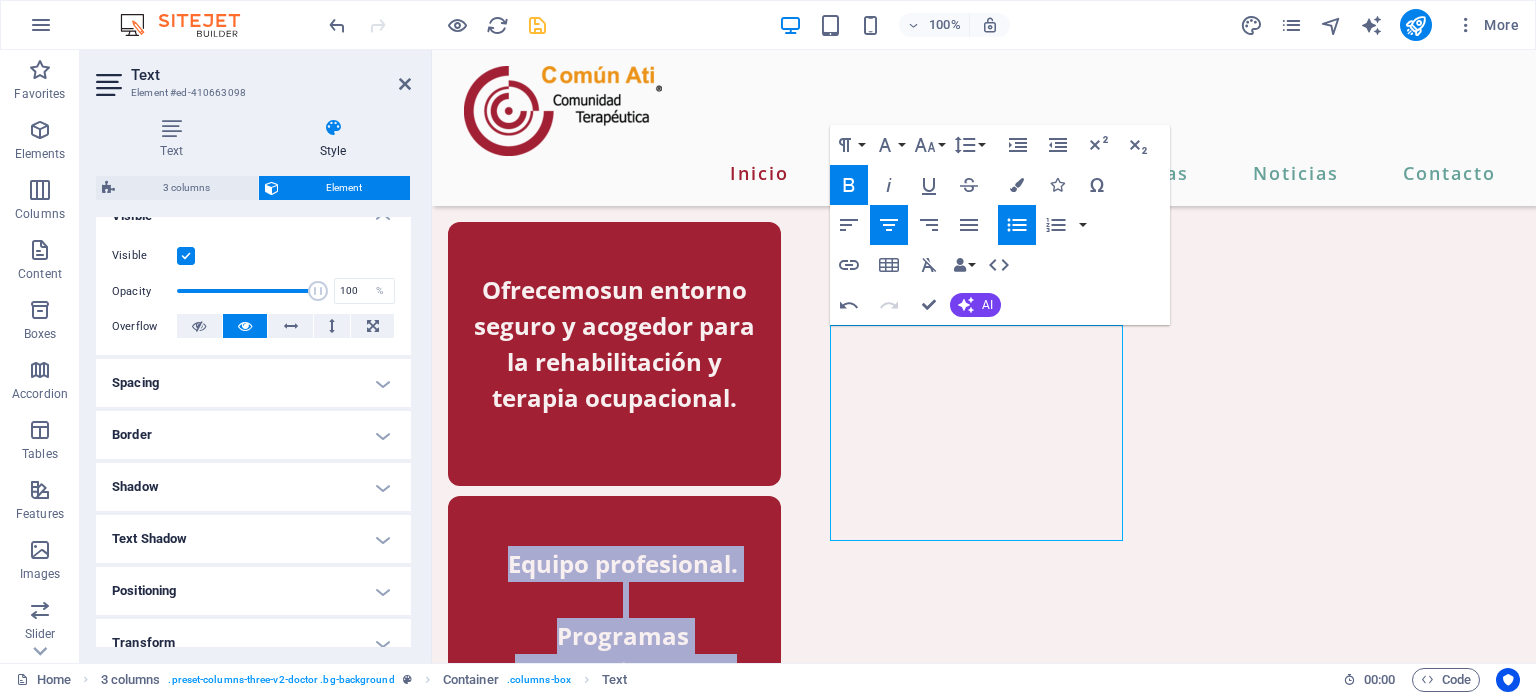 scroll, scrollTop: 0, scrollLeft: 0, axis: both 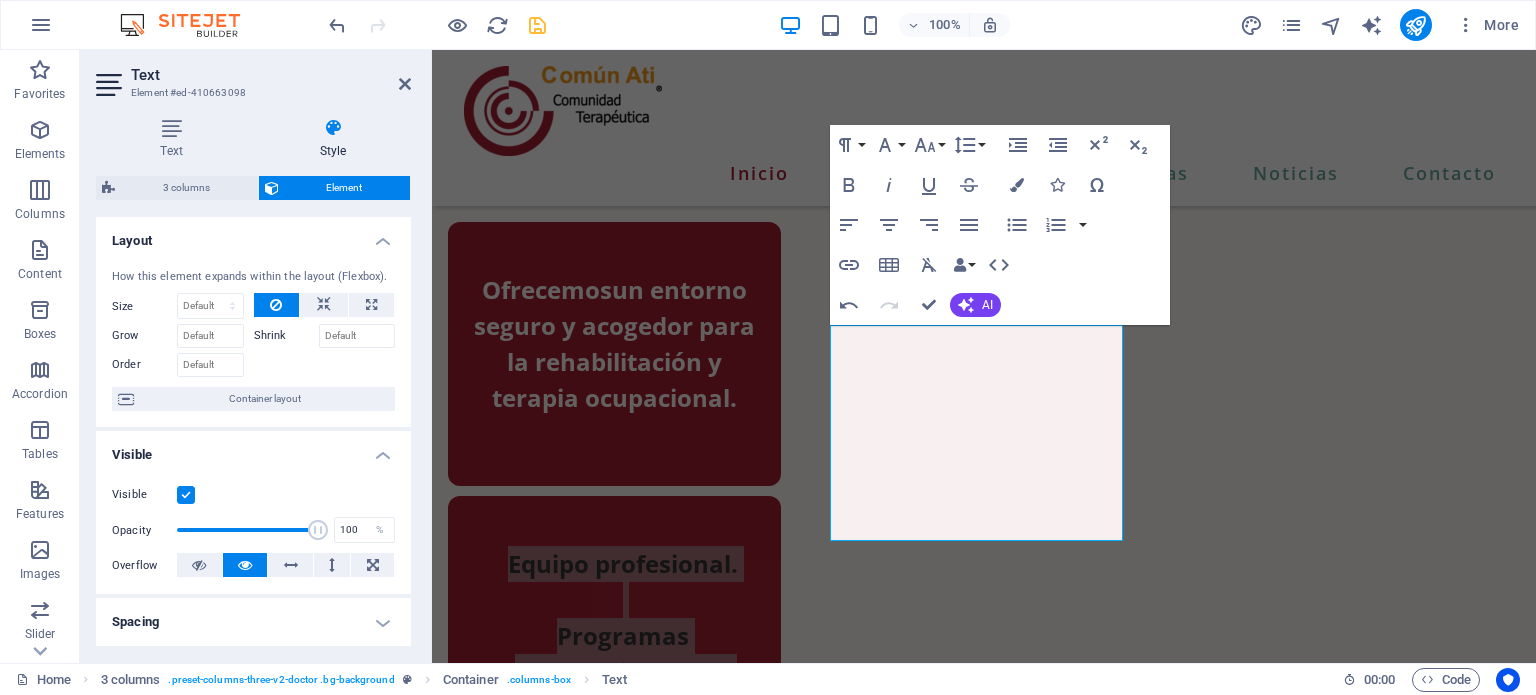 click at bounding box center (333, 128) 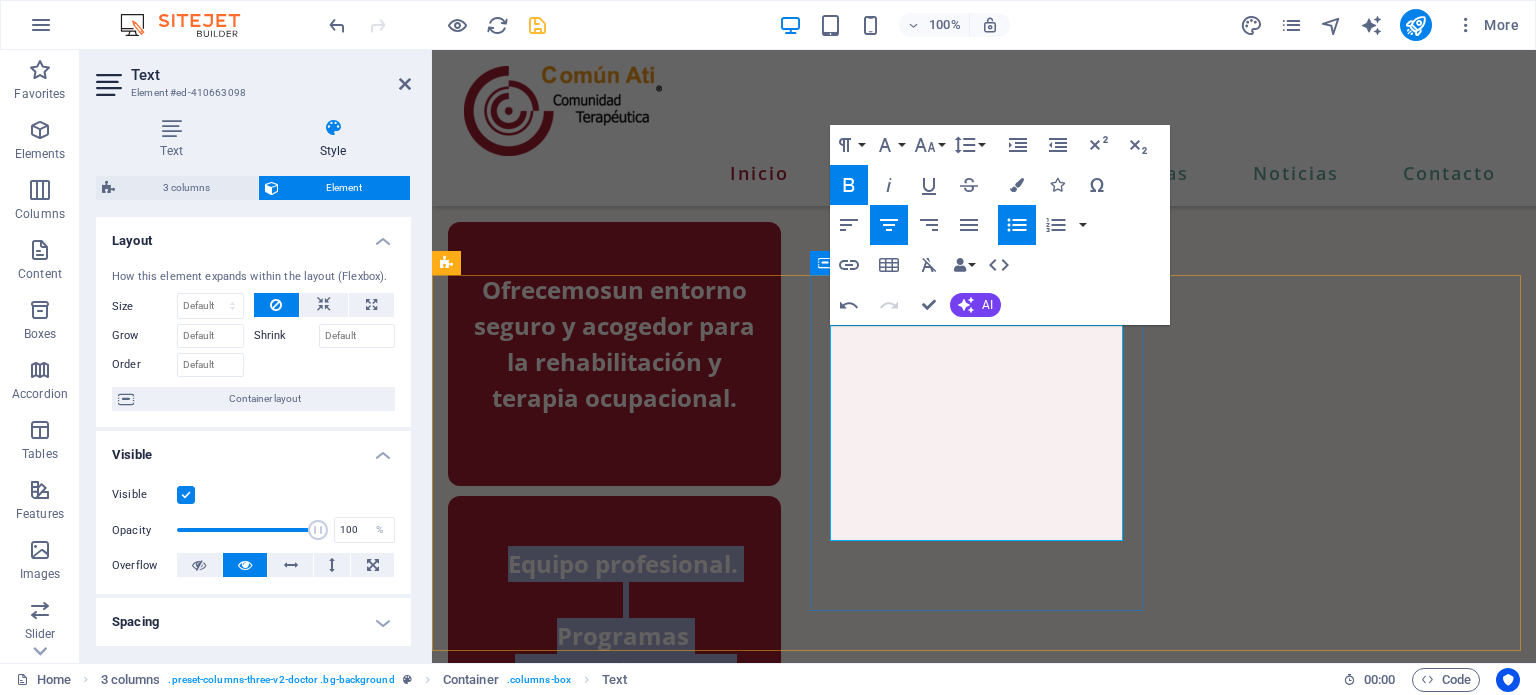 click on "Programas personalizados de acuerdo al perfil de cada usuario." at bounding box center [622, 689] 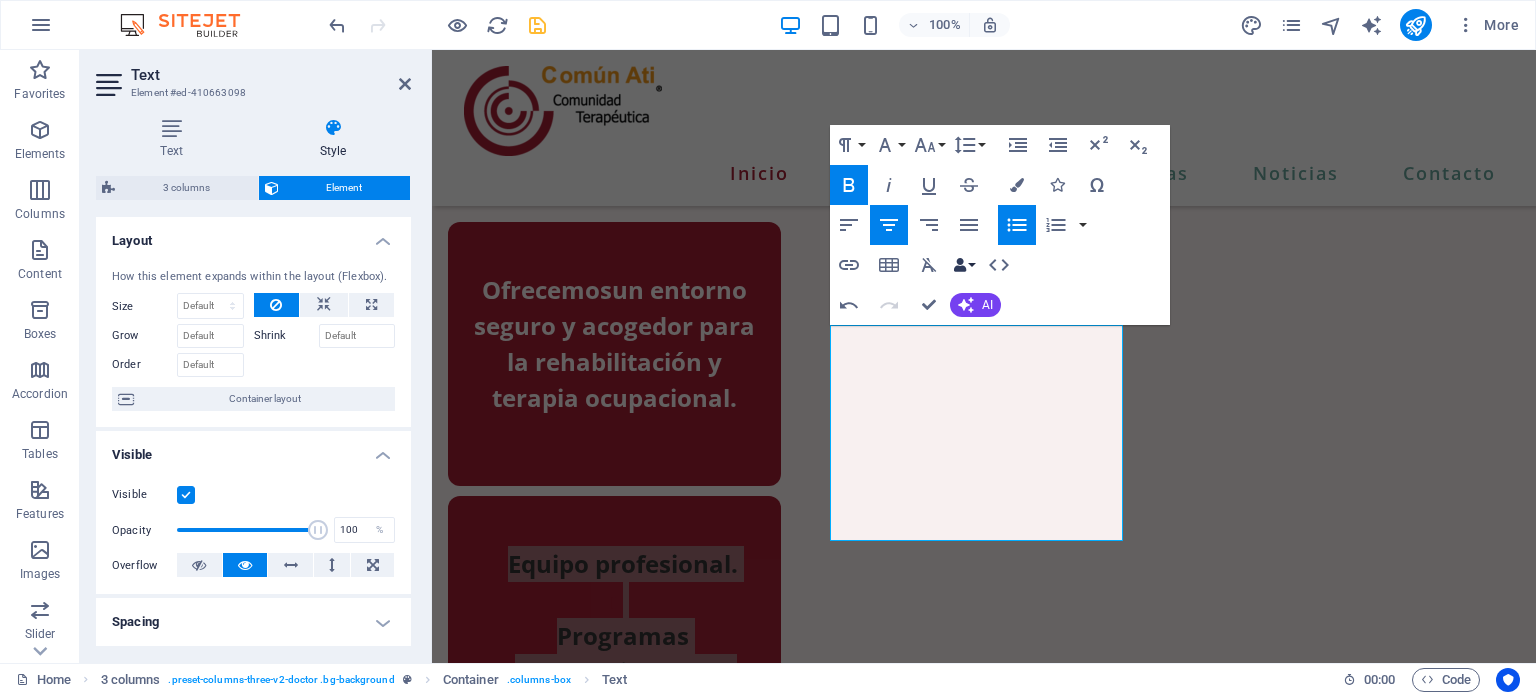 click on "Data Bindings" at bounding box center (964, 265) 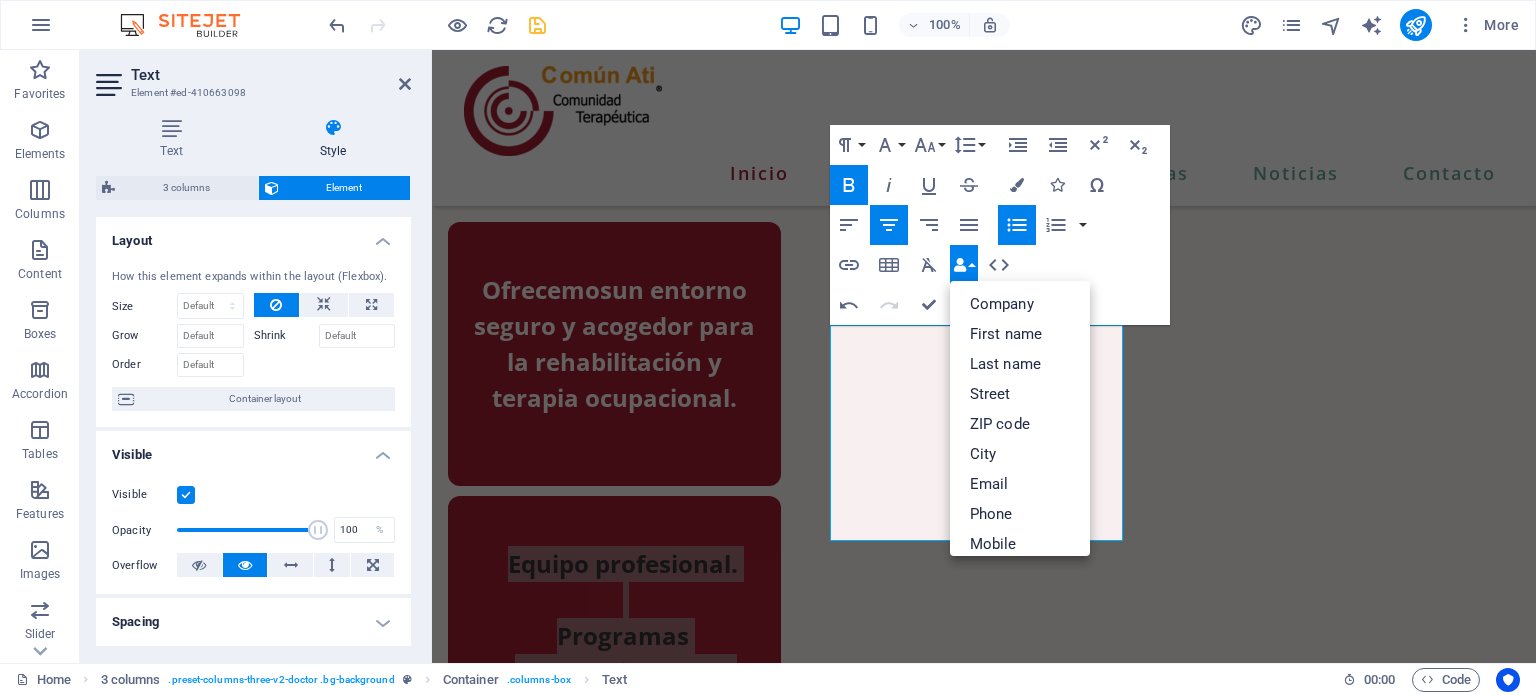 click on "Data Bindings" at bounding box center [964, 265] 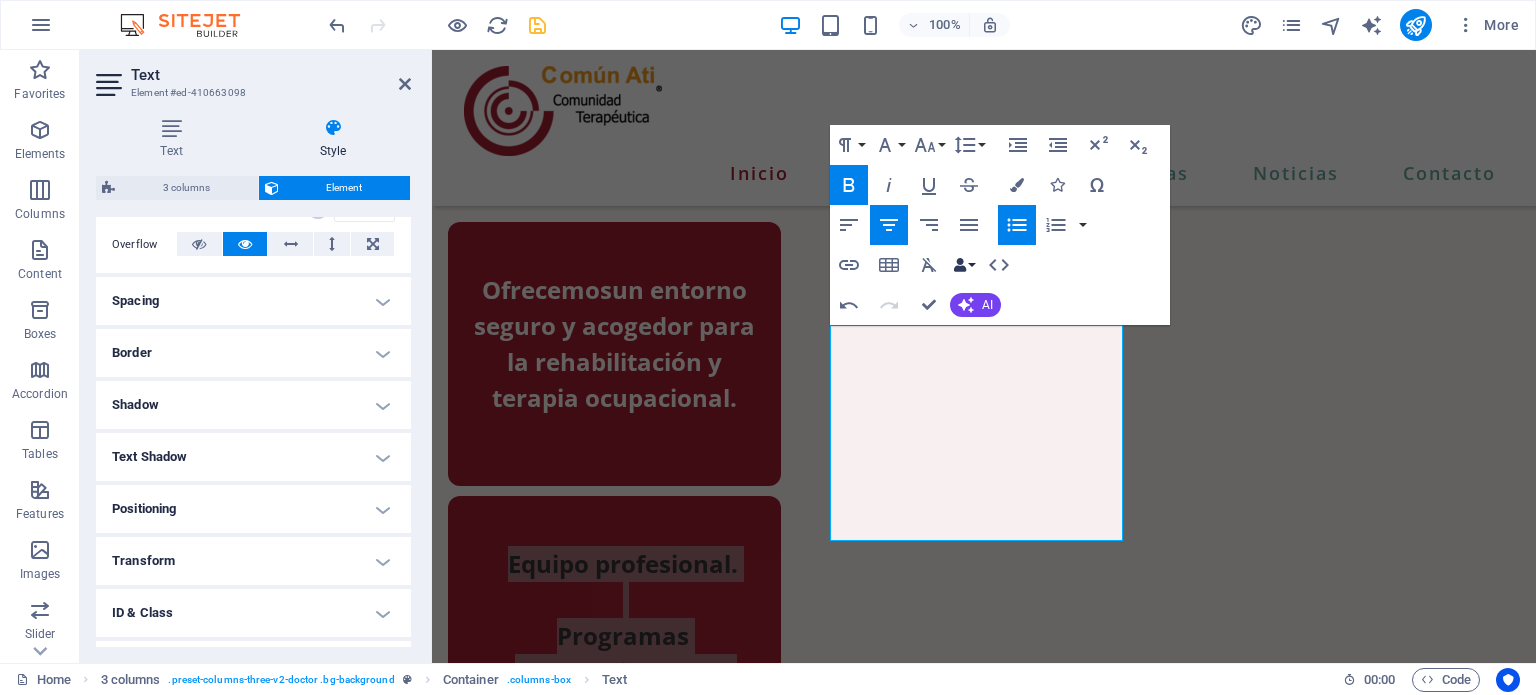 scroll, scrollTop: 0, scrollLeft: 0, axis: both 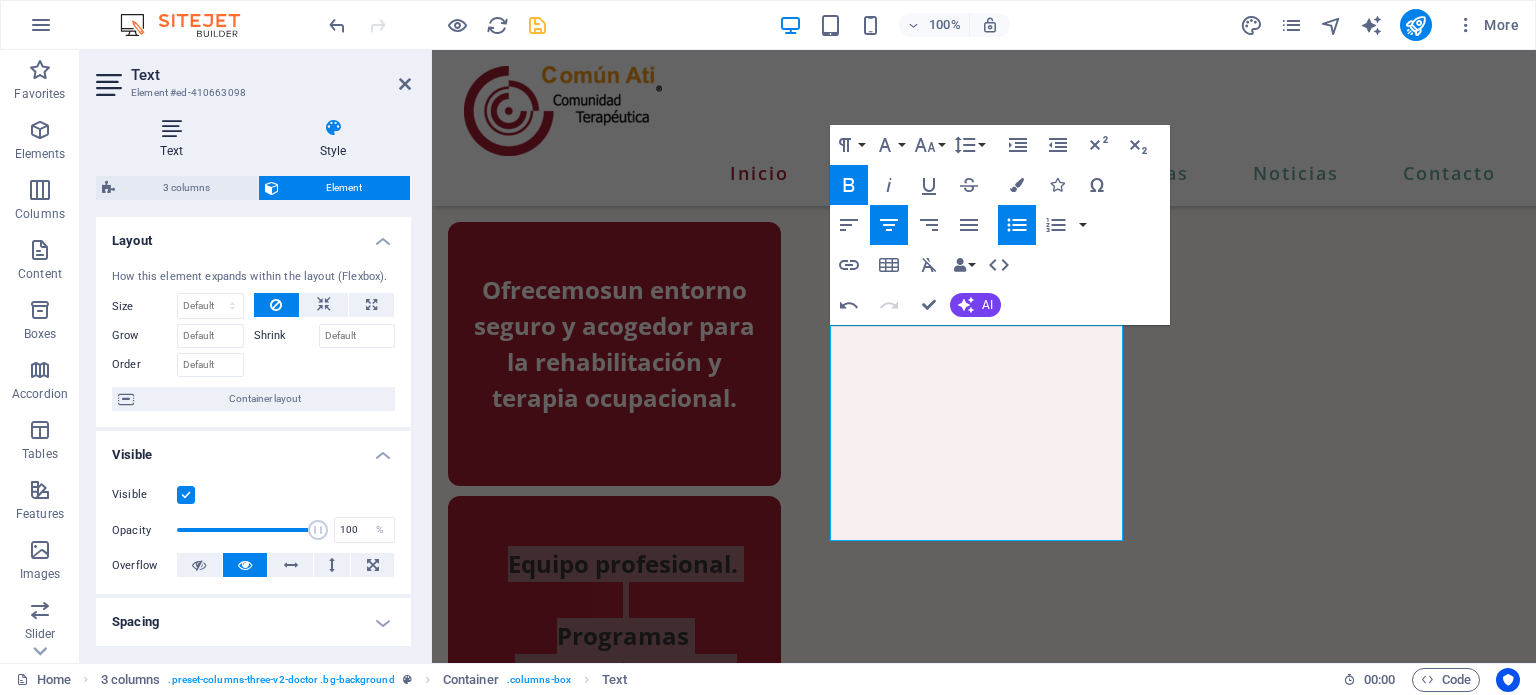 click on "Text" at bounding box center (175, 139) 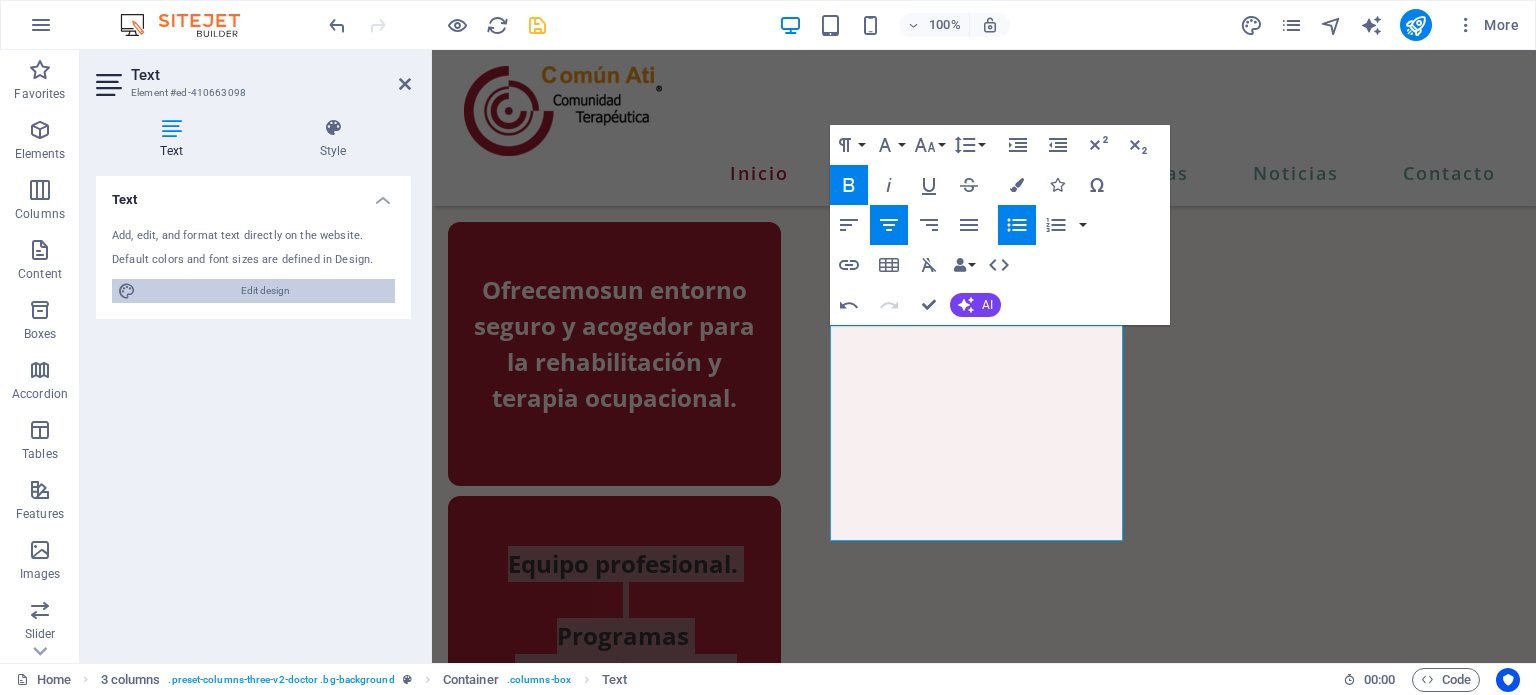 click on "Edit design" at bounding box center (265, 291) 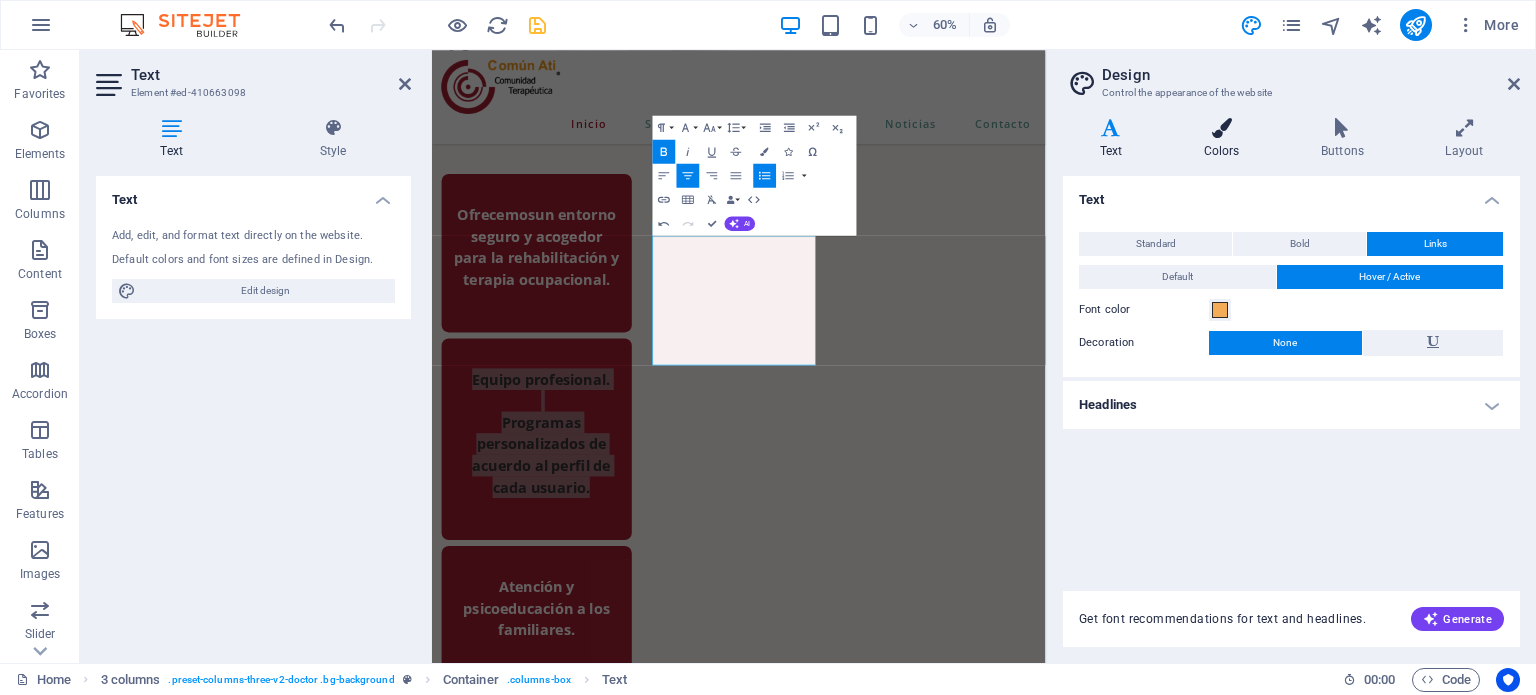 click at bounding box center (1221, 128) 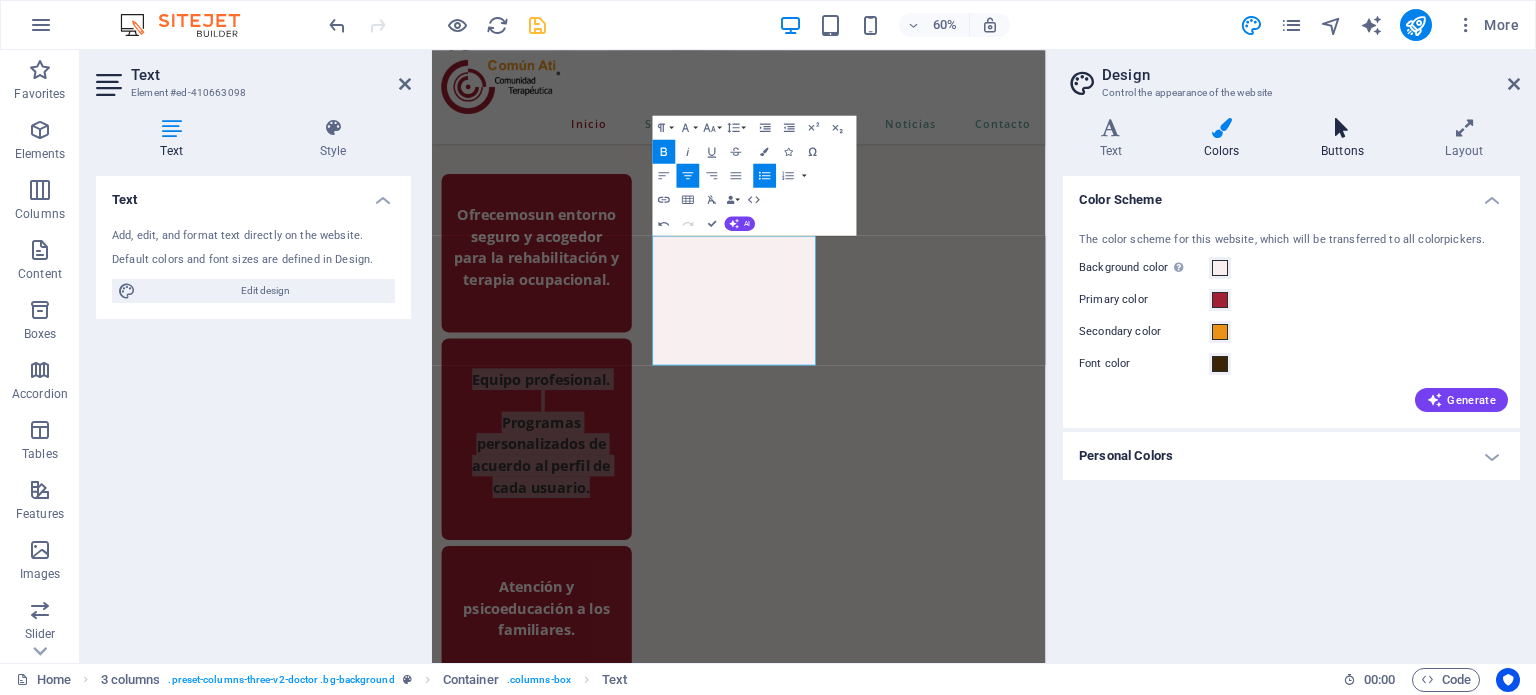 click on "Buttons" at bounding box center (1346, 139) 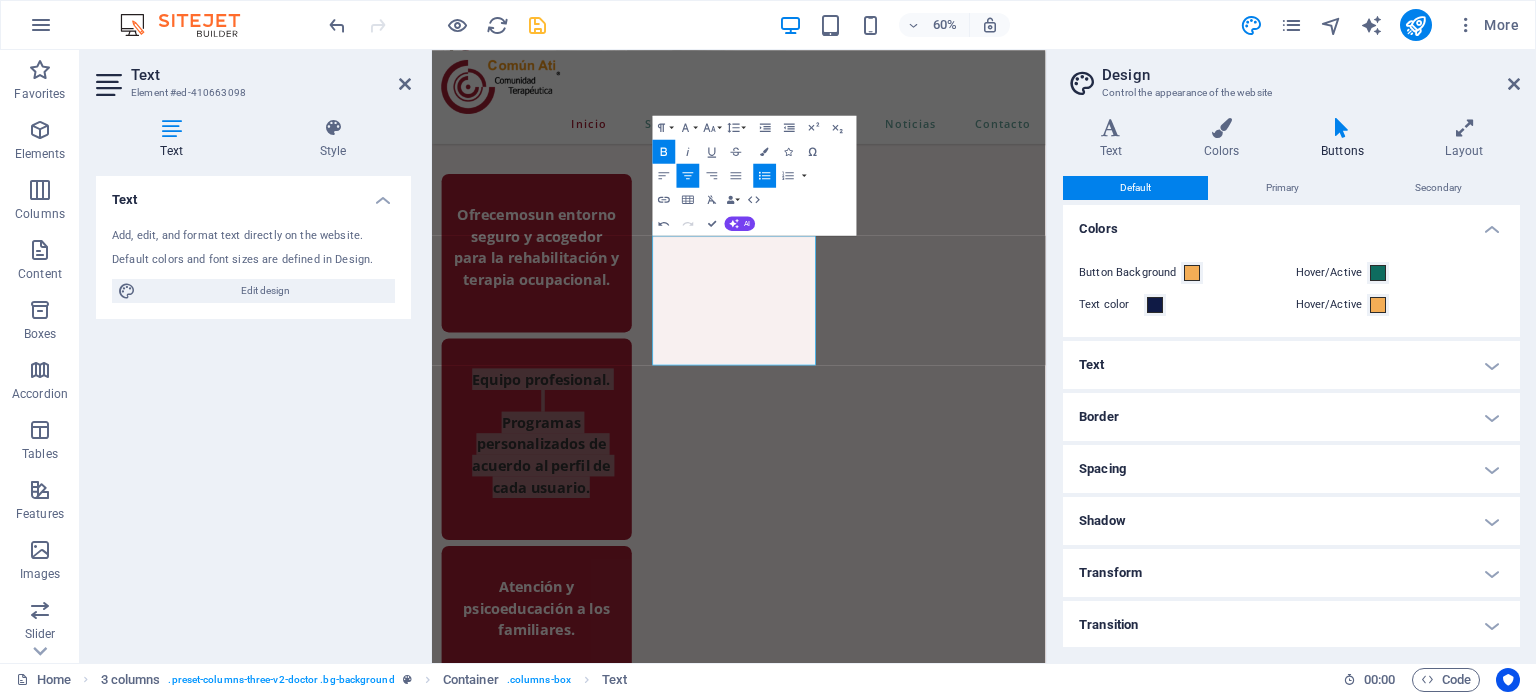 scroll, scrollTop: 0, scrollLeft: 0, axis: both 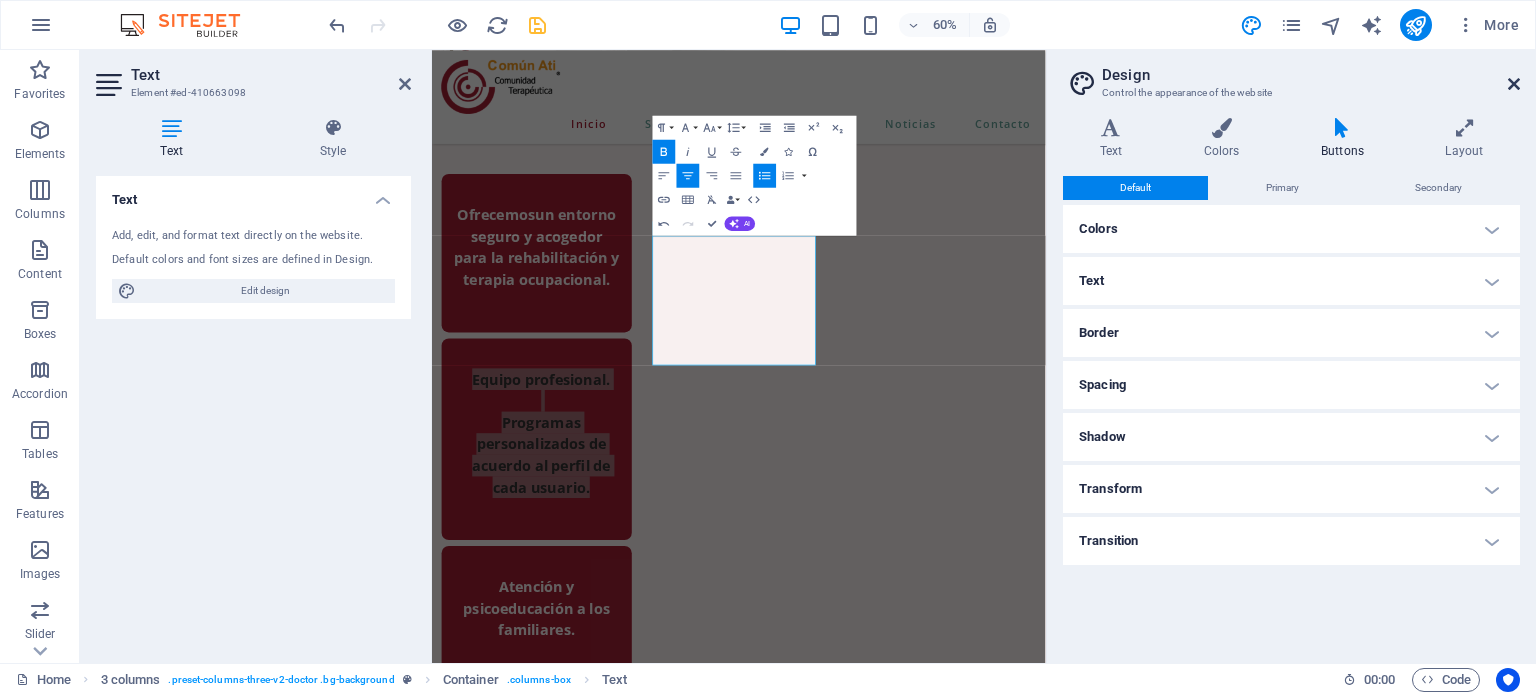 click at bounding box center (1514, 84) 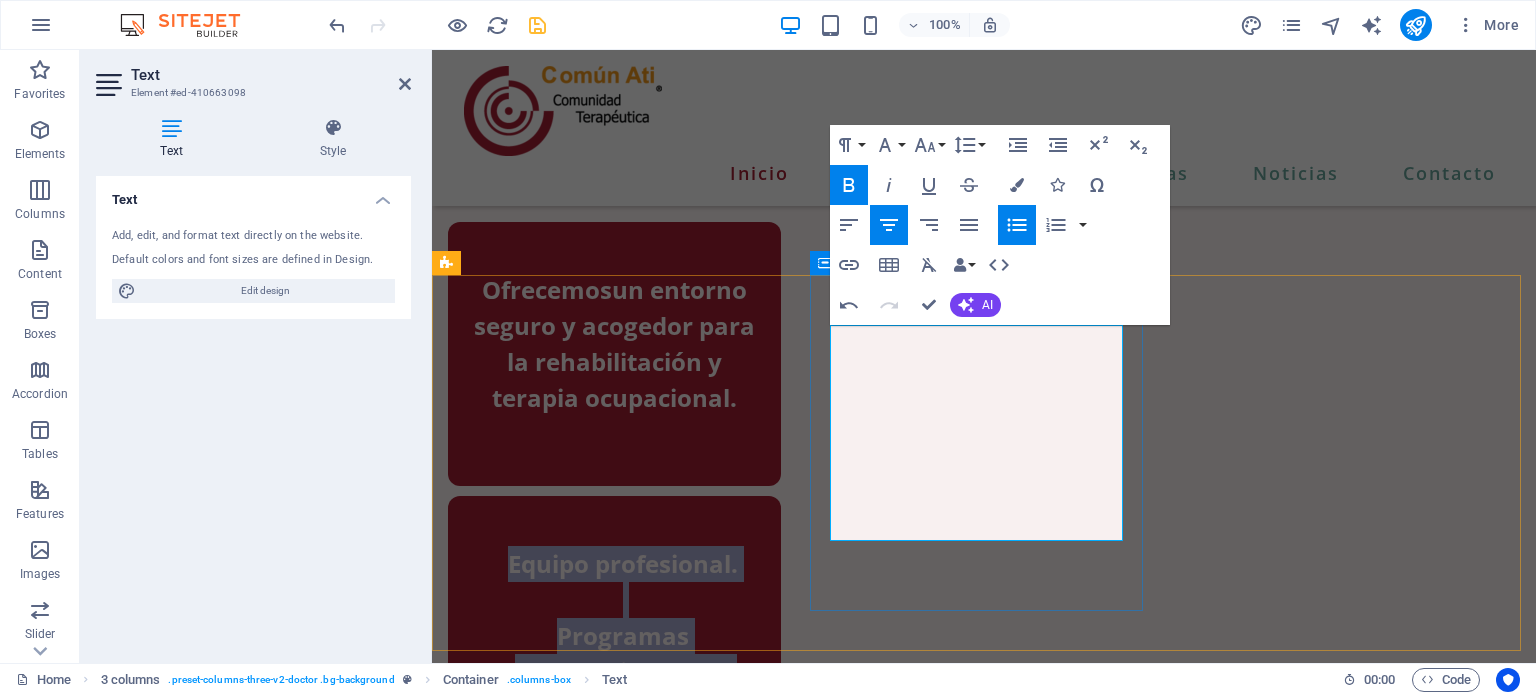 click on "Programas personalizados de acuerdo al perfil de cada usuario." at bounding box center [622, 689] 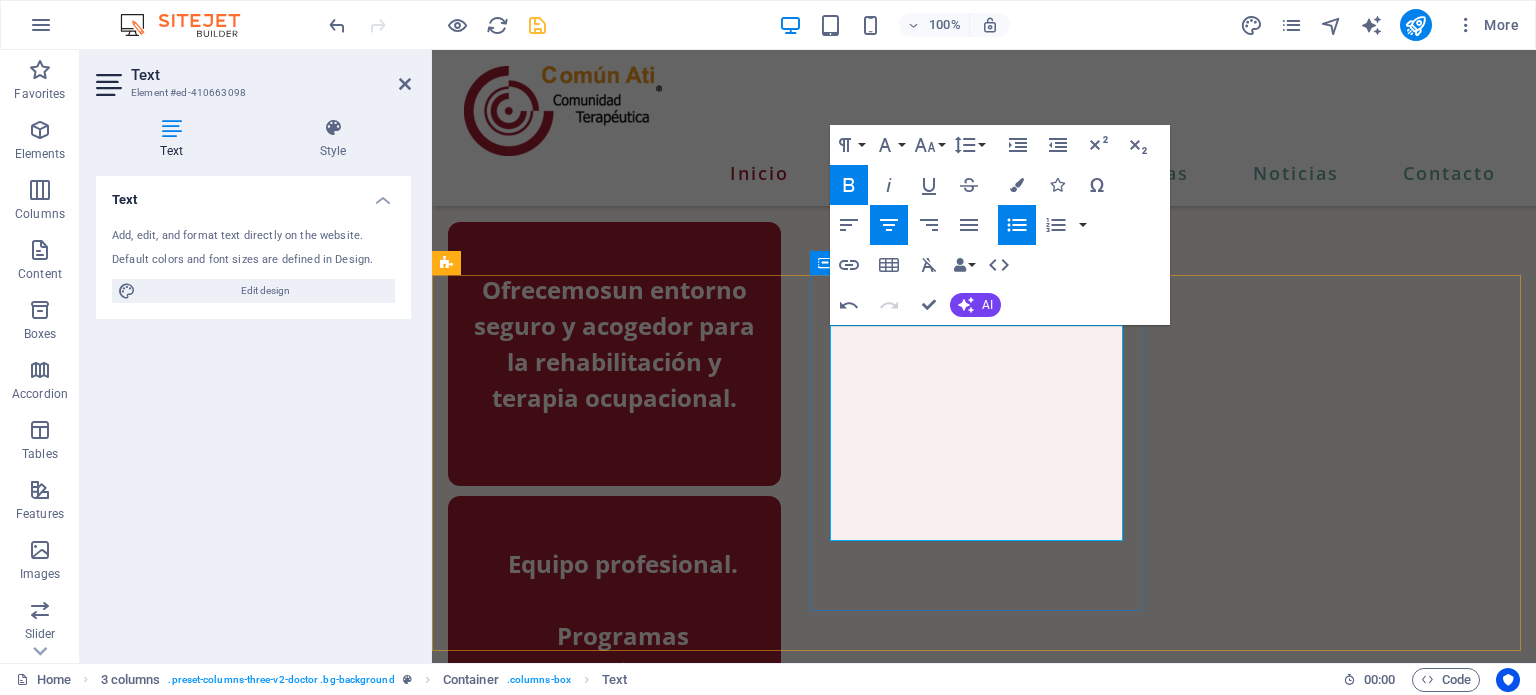 click on "Equipo profesional. ​ Programas personalizados de acuerdo al perfil de cada usuario." at bounding box center [614, 664] 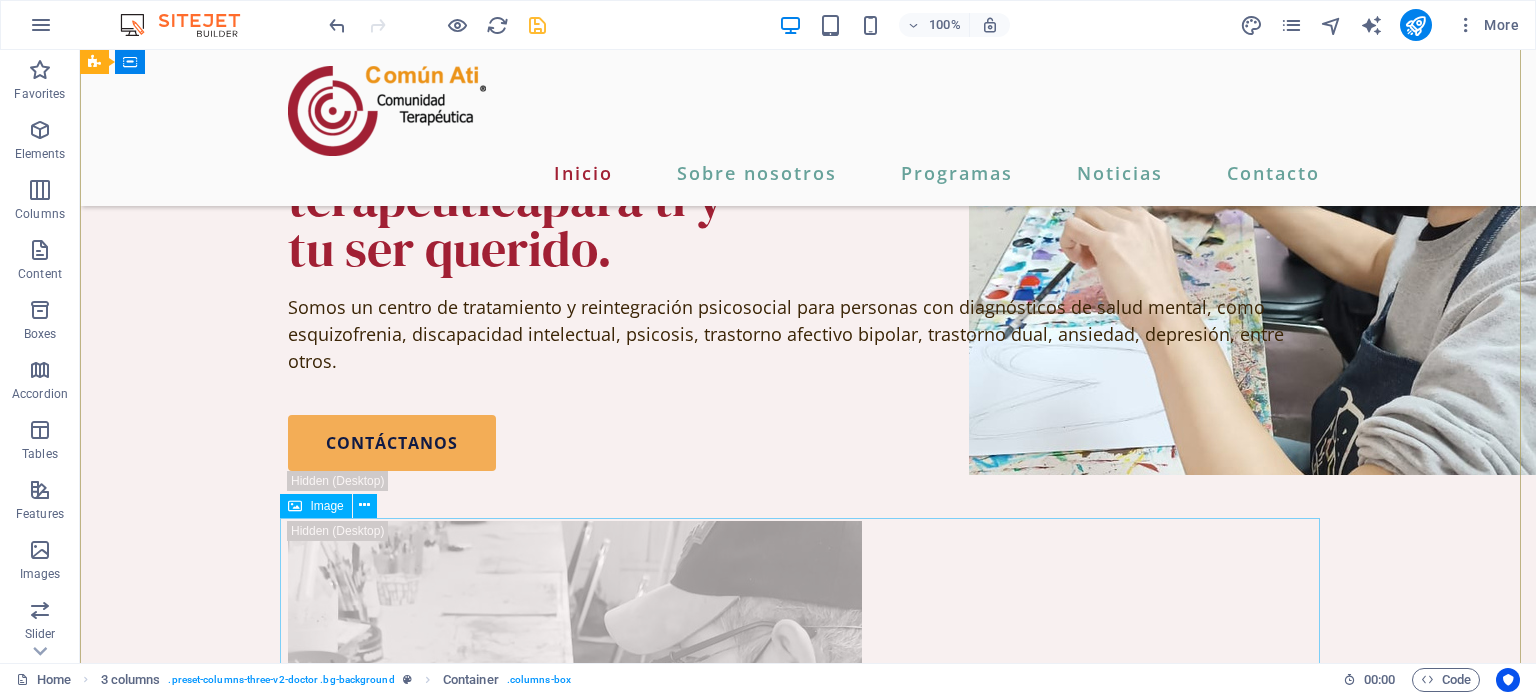 scroll, scrollTop: 124, scrollLeft: 0, axis: vertical 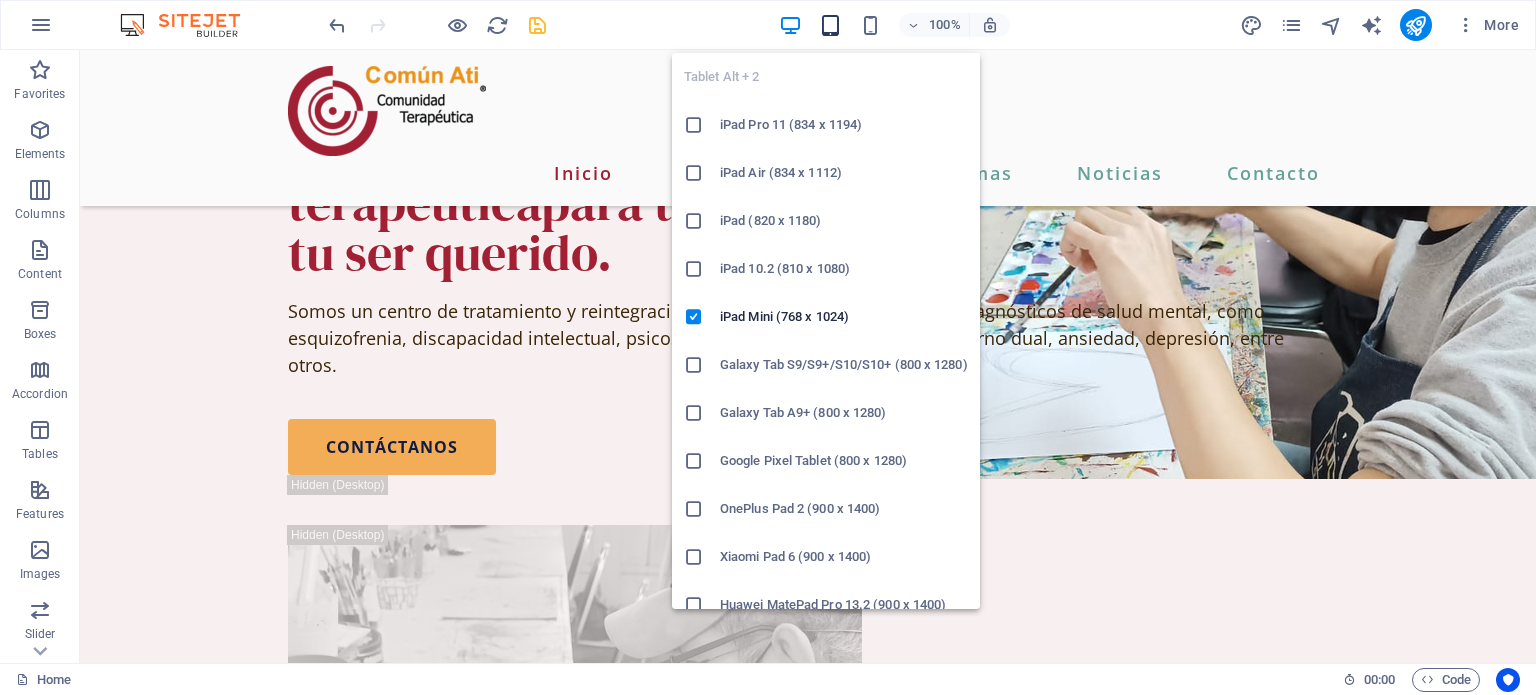 click at bounding box center (830, 25) 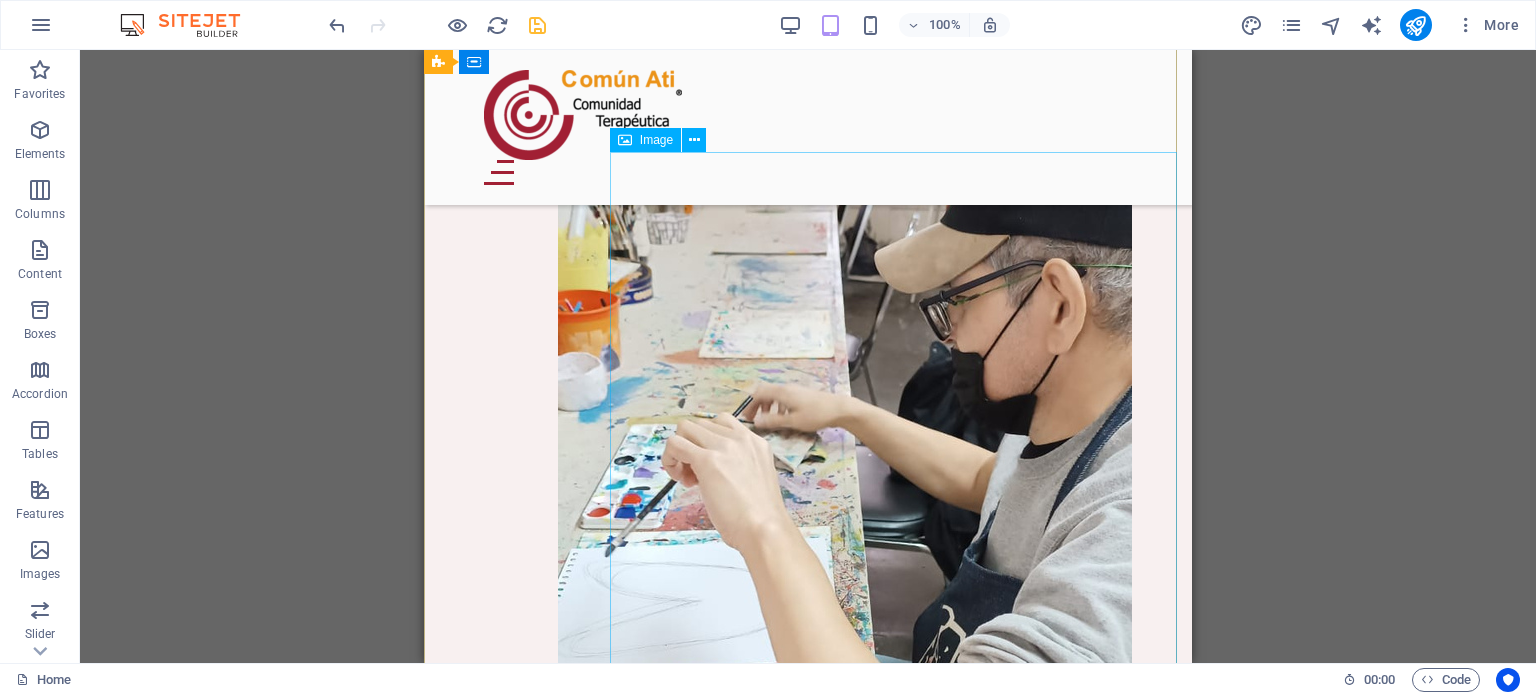 scroll, scrollTop: 520, scrollLeft: 0, axis: vertical 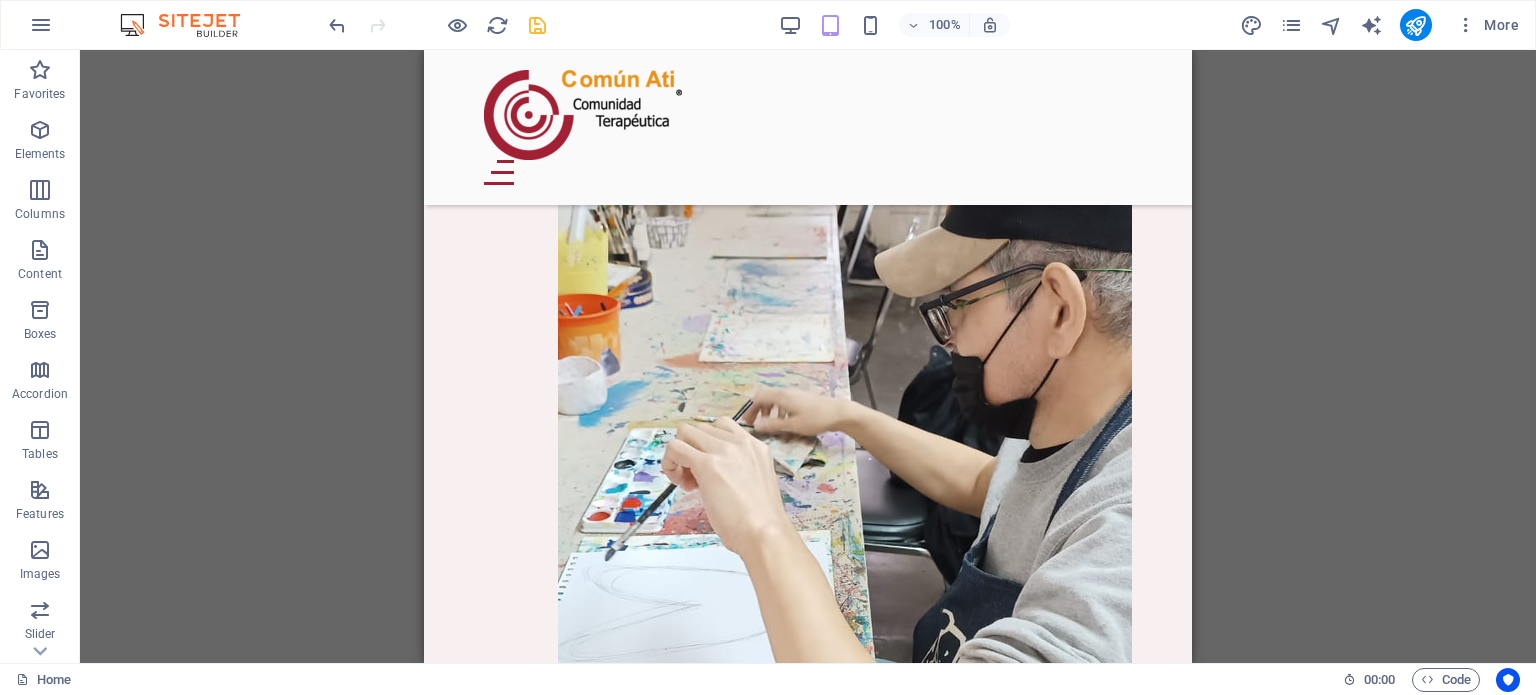click on "H2   Banner   Banner   Container   Spacer   Menu Bar   Image   Menu   3 columns   Container   Text   Spacer   Container   Text   Container   Text   Image   Logo   Spacer   Button   Spacer   Spacer   Spacer   2 columns   Container   H2   Container   Spacer   Text   Spacer   Button   Container   Text   Spacer   Text   Container   Container   YouTube   Container   Container   Container" at bounding box center [808, 356] 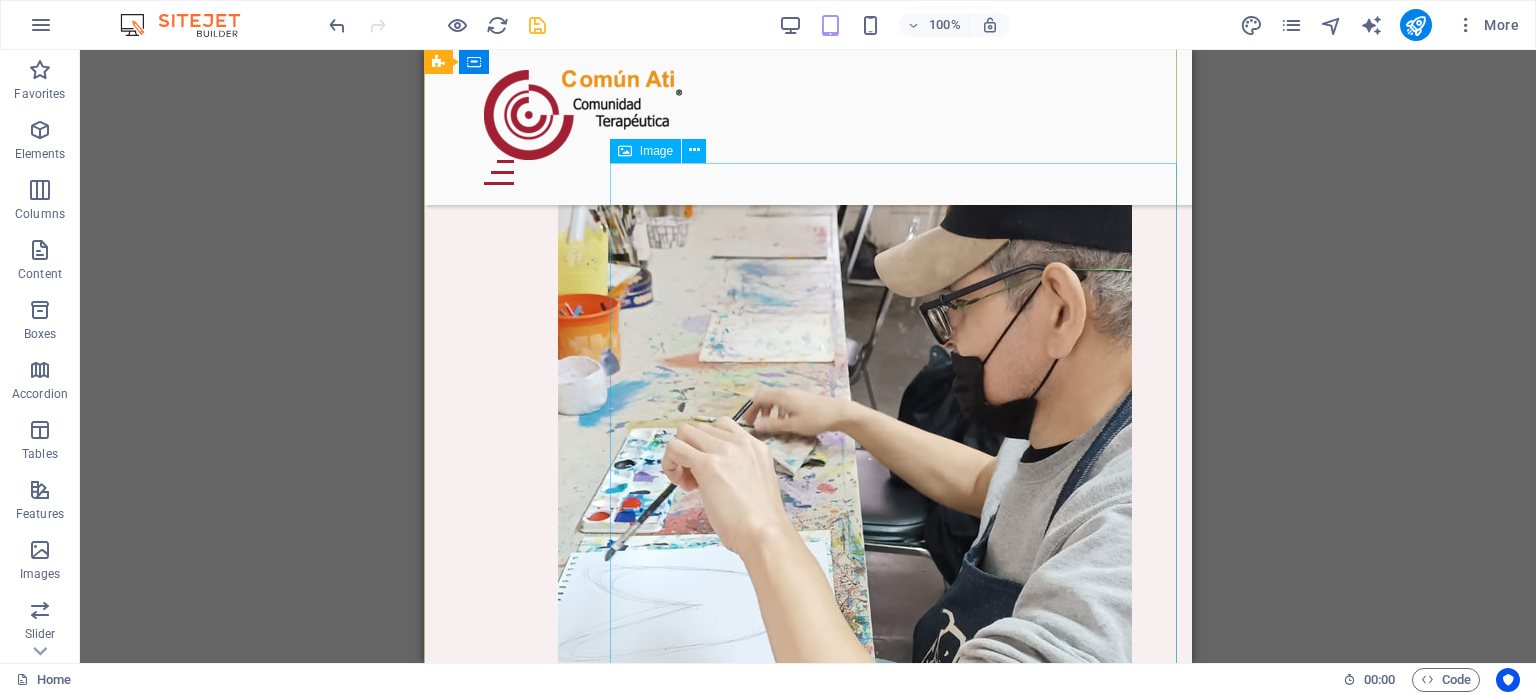 scroll, scrollTop: 0, scrollLeft: 0, axis: both 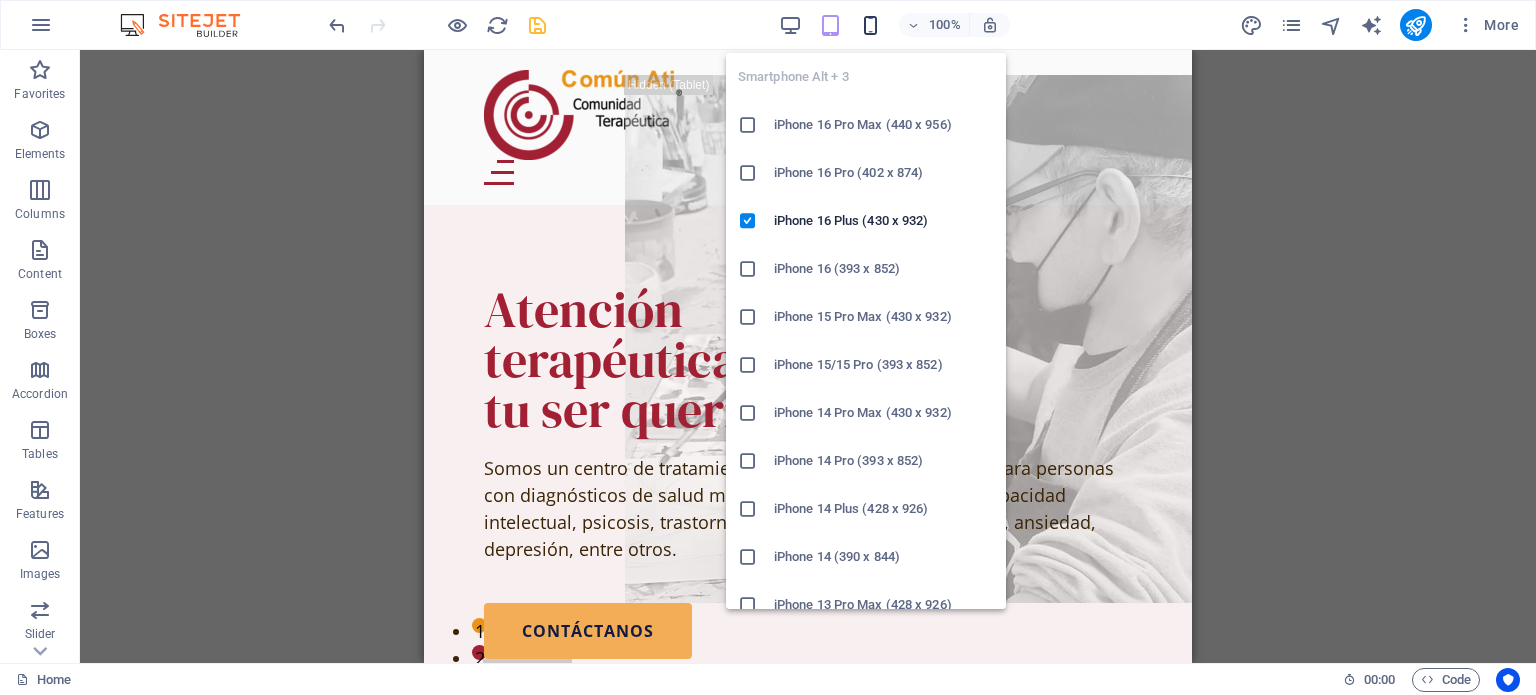 click at bounding box center [870, 25] 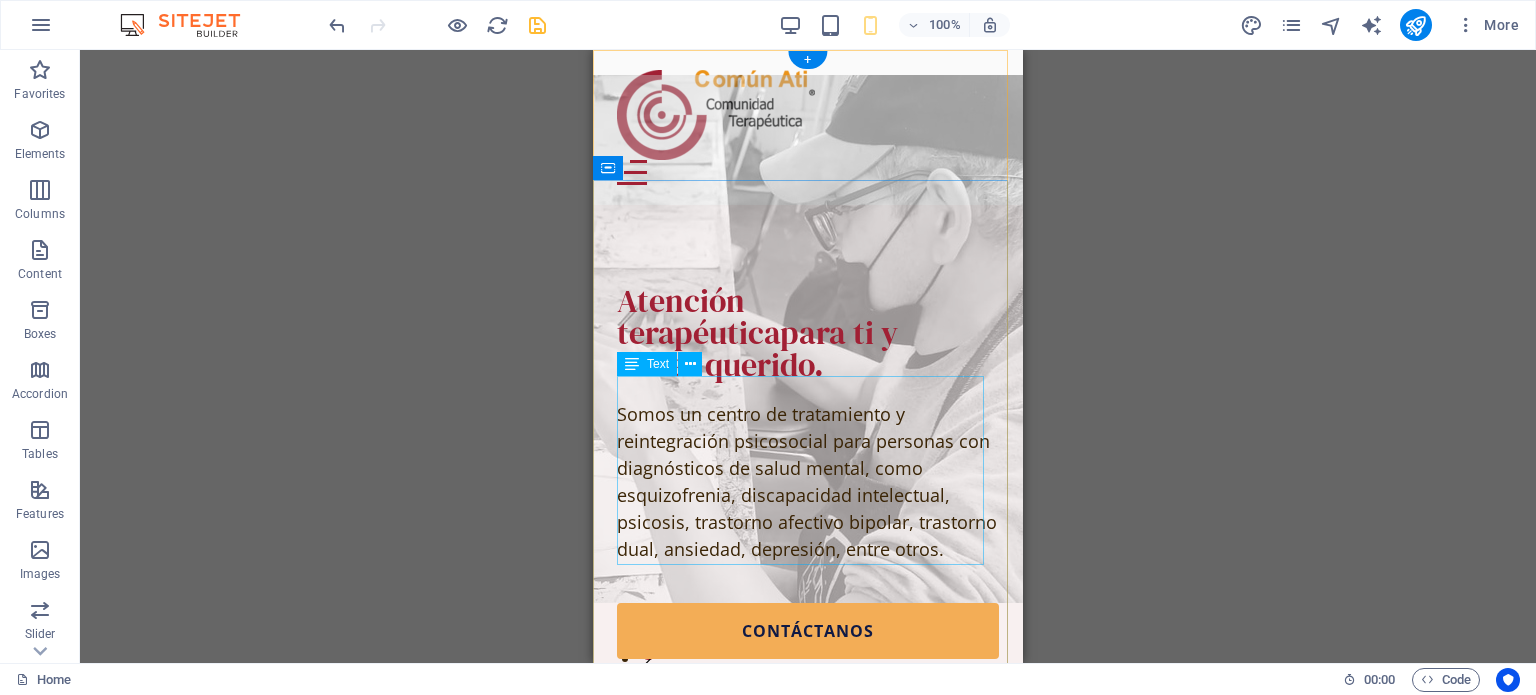 drag, startPoint x: 1022, startPoint y: 273, endPoint x: 870, endPoint y: 473, distance: 251.2051 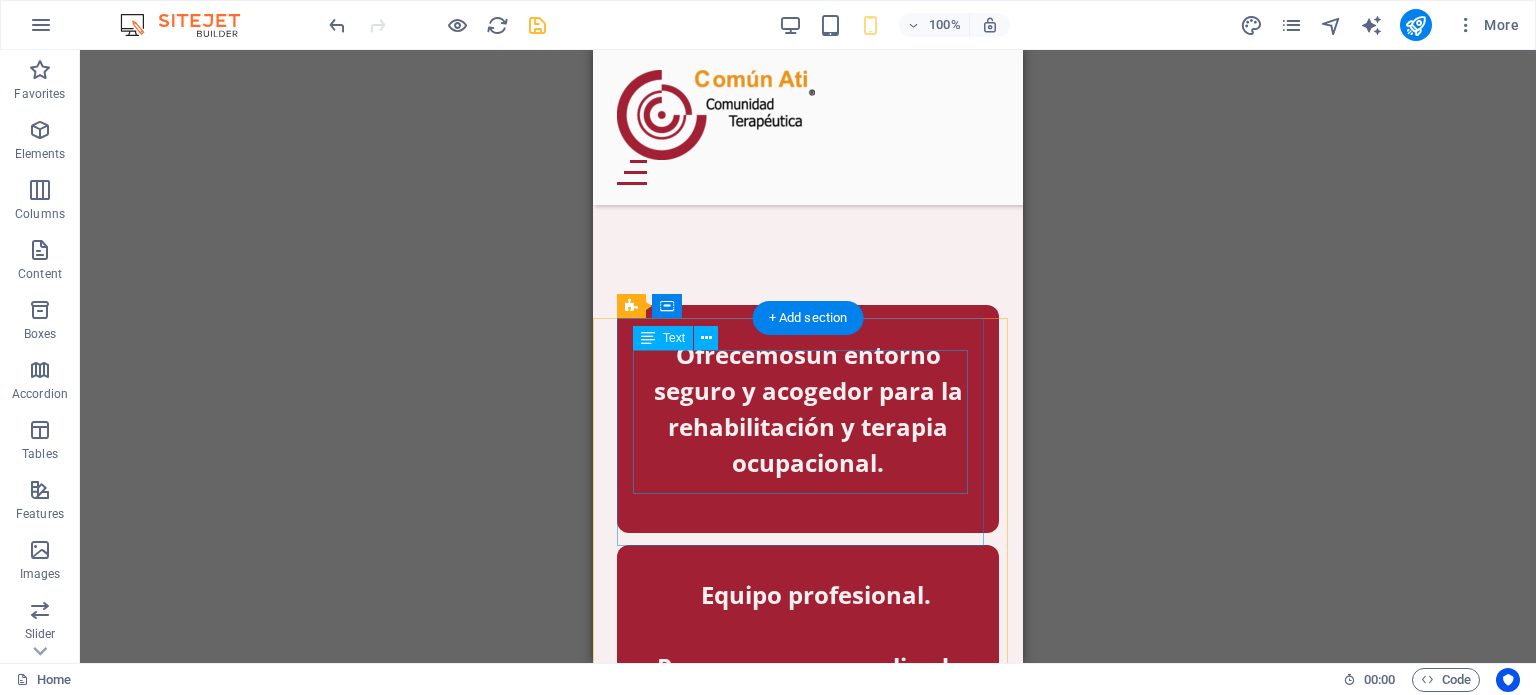 scroll, scrollTop: 535, scrollLeft: 0, axis: vertical 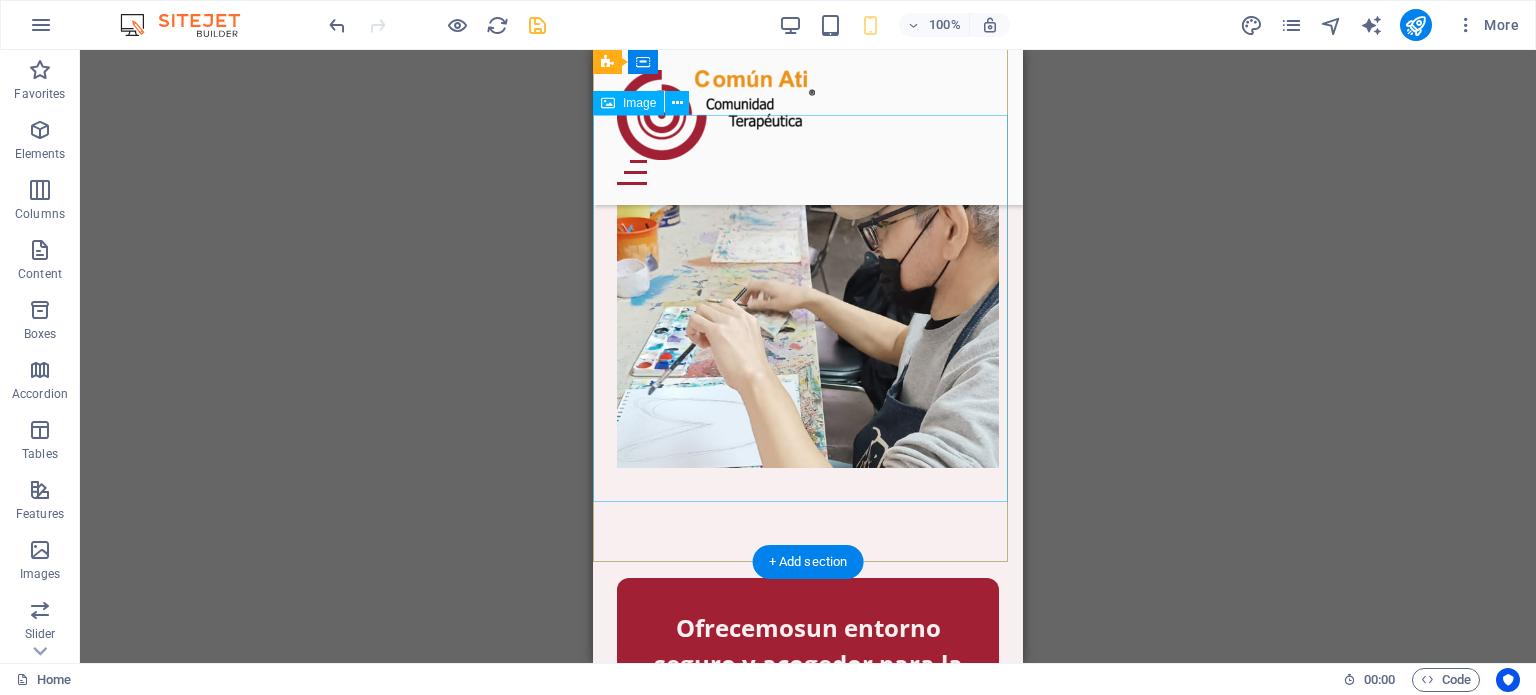 click at bounding box center [739, -196] 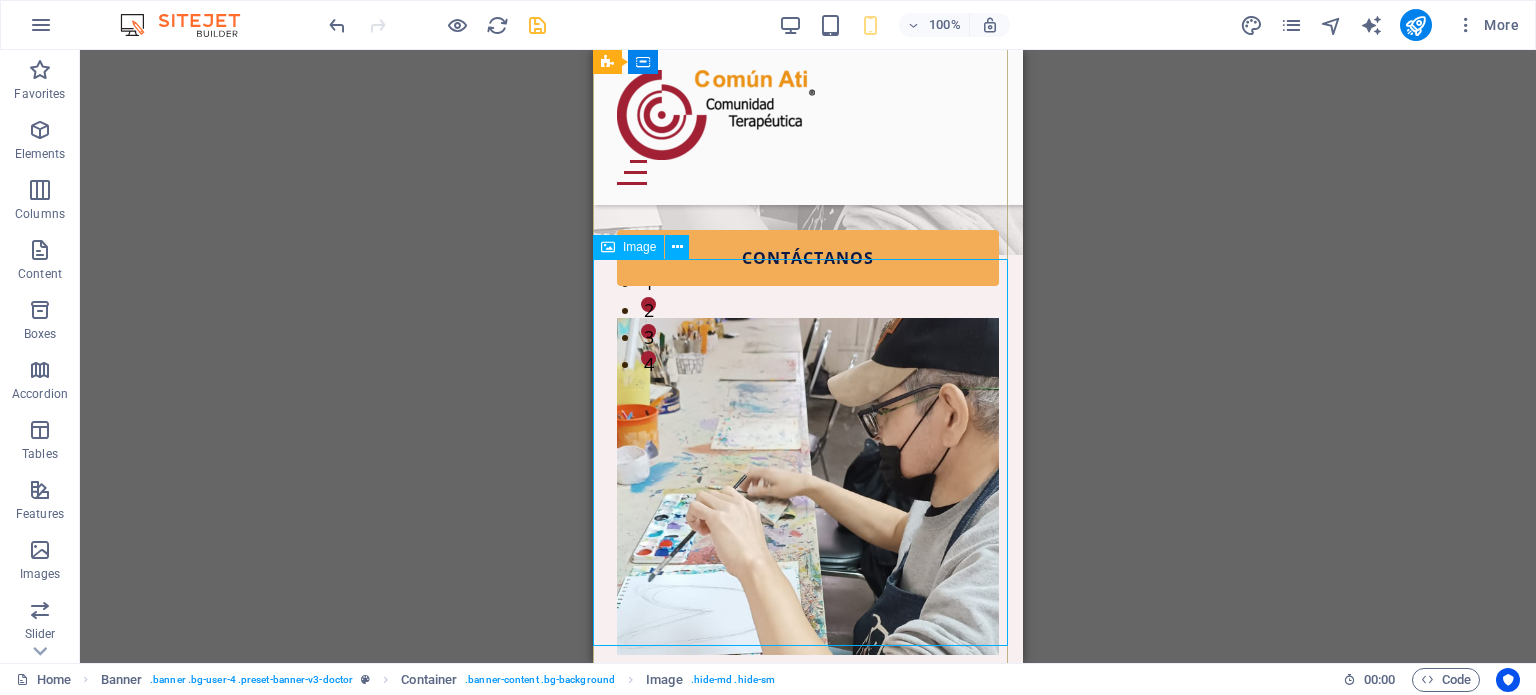 scroll, scrollTop: 348, scrollLeft: 0, axis: vertical 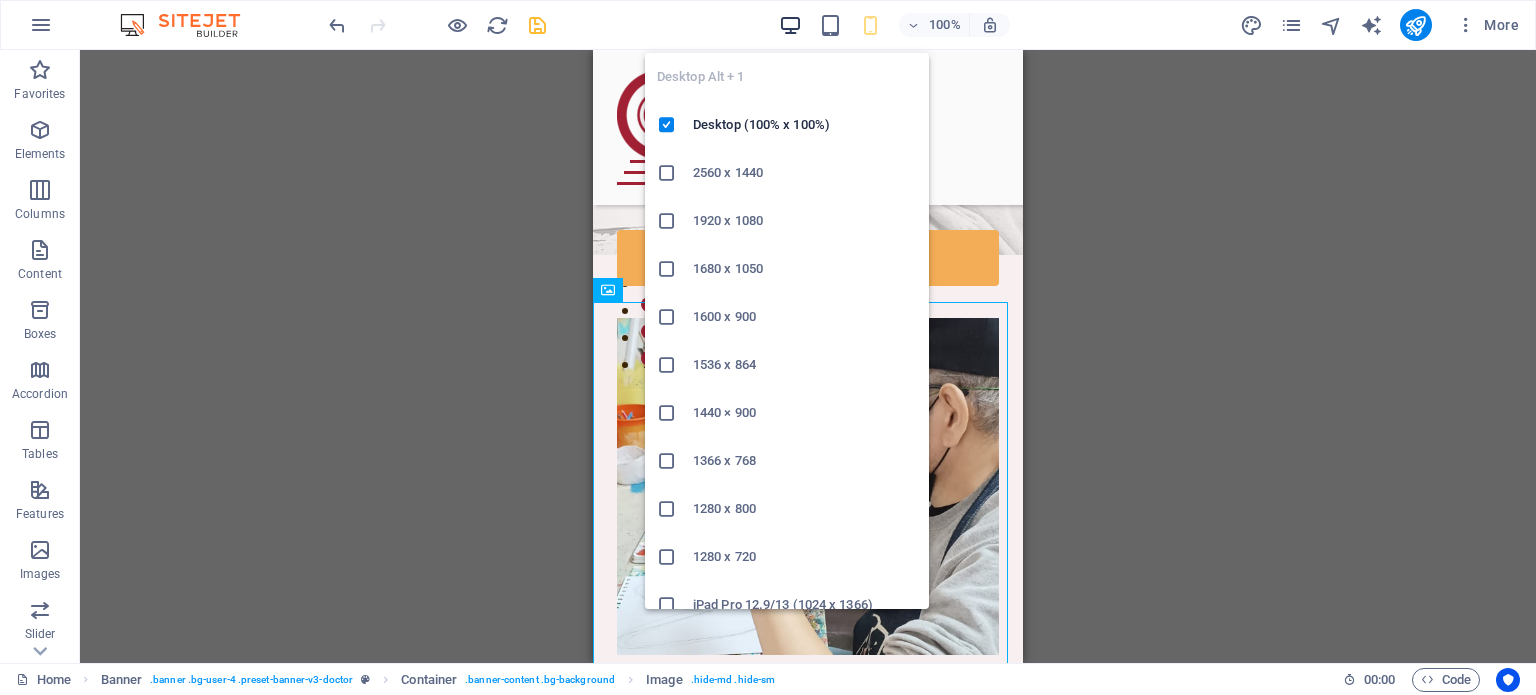click on "100% More" at bounding box center [768, 25] 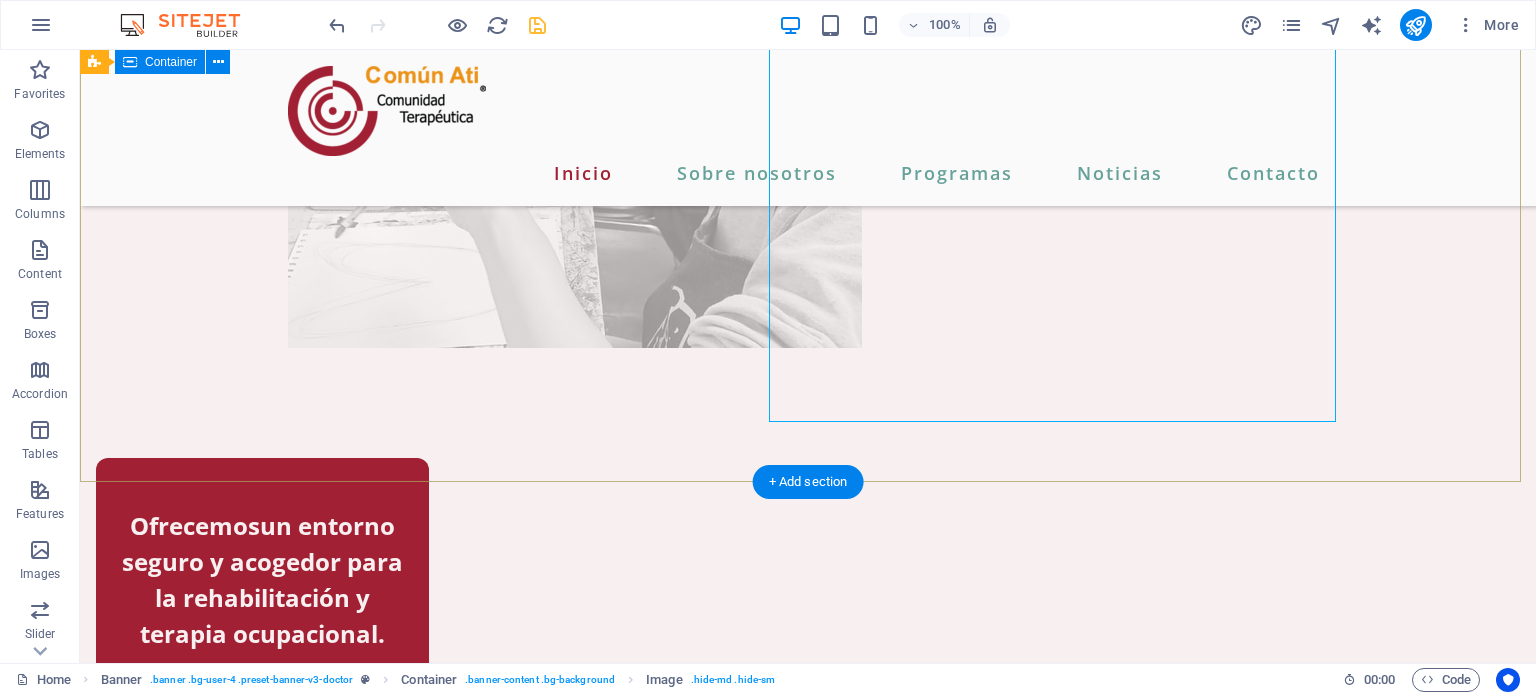 click on "Atención terapéutica para ti y tu ser querido. Somos un centro de tratamiento y reintegración psicosocial para personas con diagnósticos de salud mental, como esquizofrenia, discapacidad intelectual, psicosis, trastorno afectivo bipolar, trastorno dual, ansiedad, depresión, entre otros. Contáctanos" at bounding box center [808, -104] 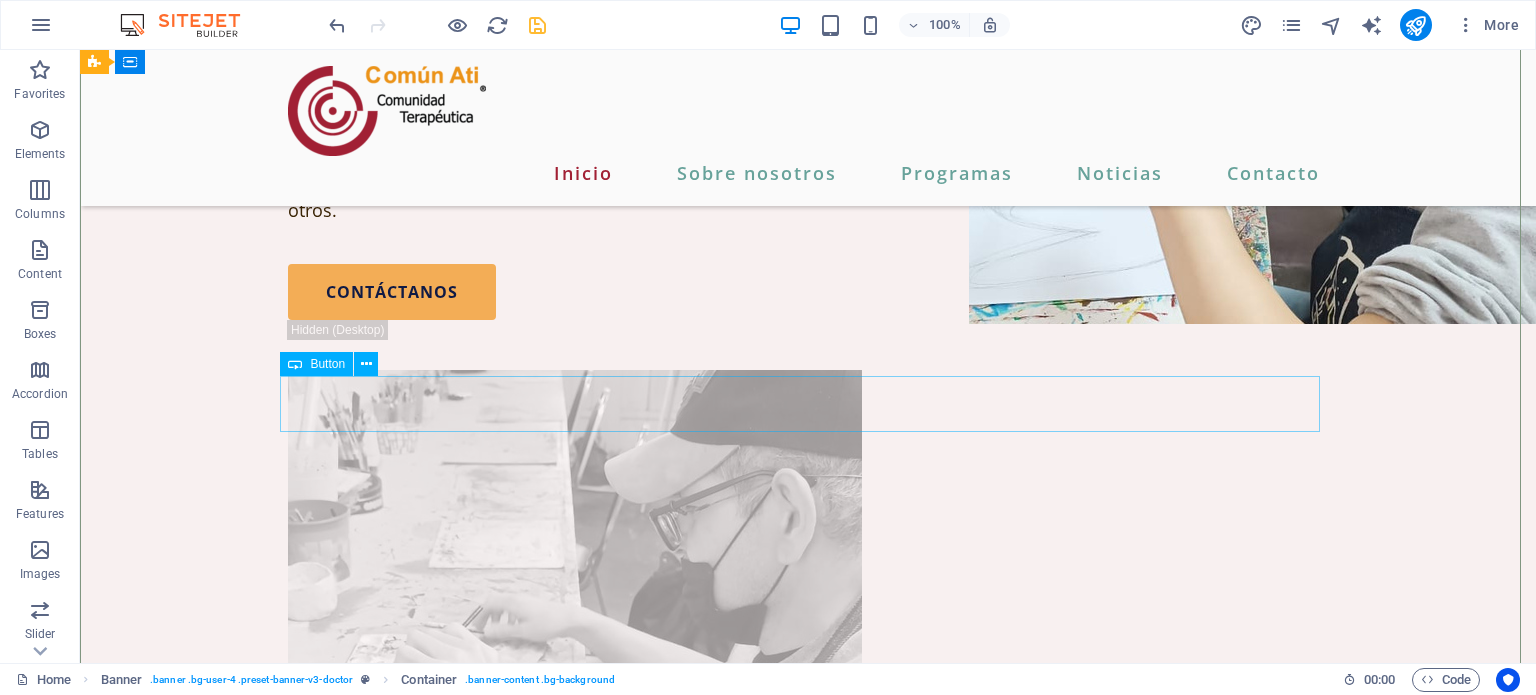 scroll, scrollTop: 0, scrollLeft: 0, axis: both 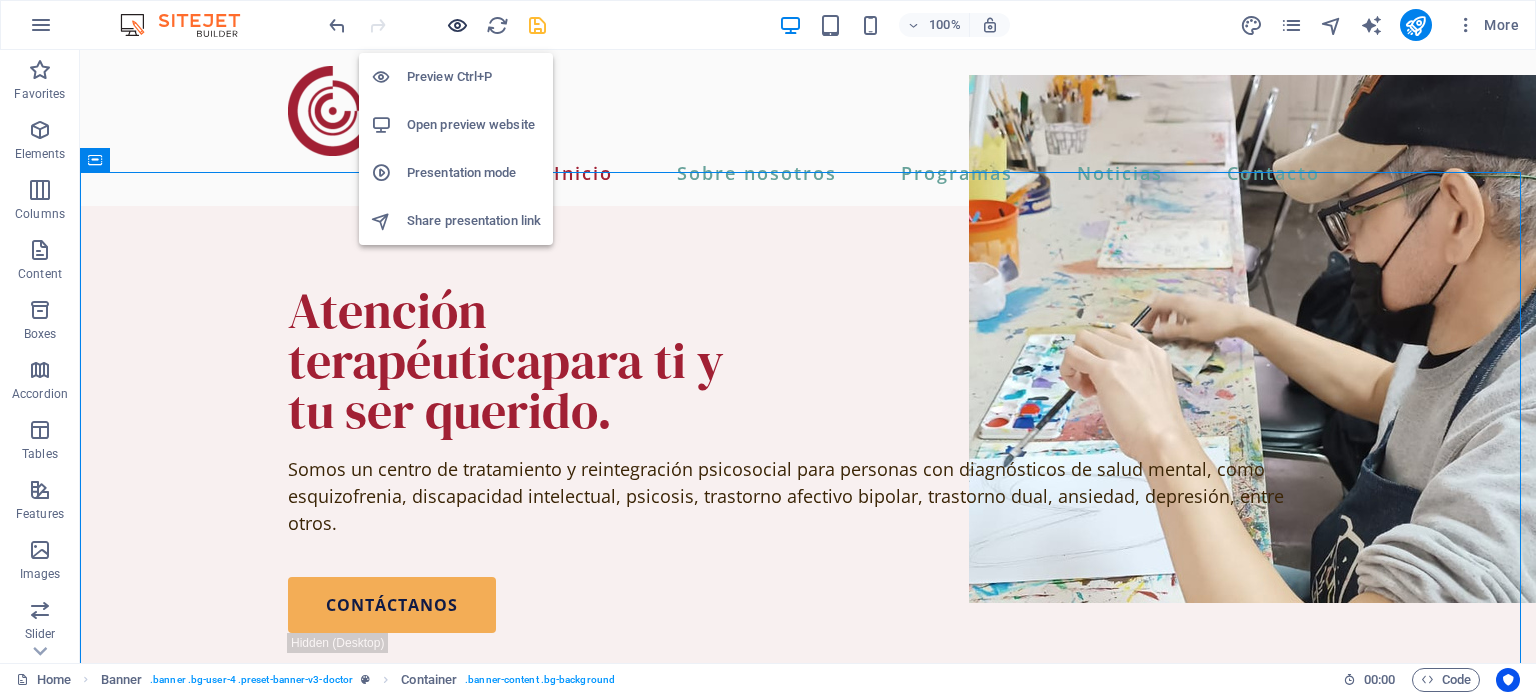 click at bounding box center [457, 25] 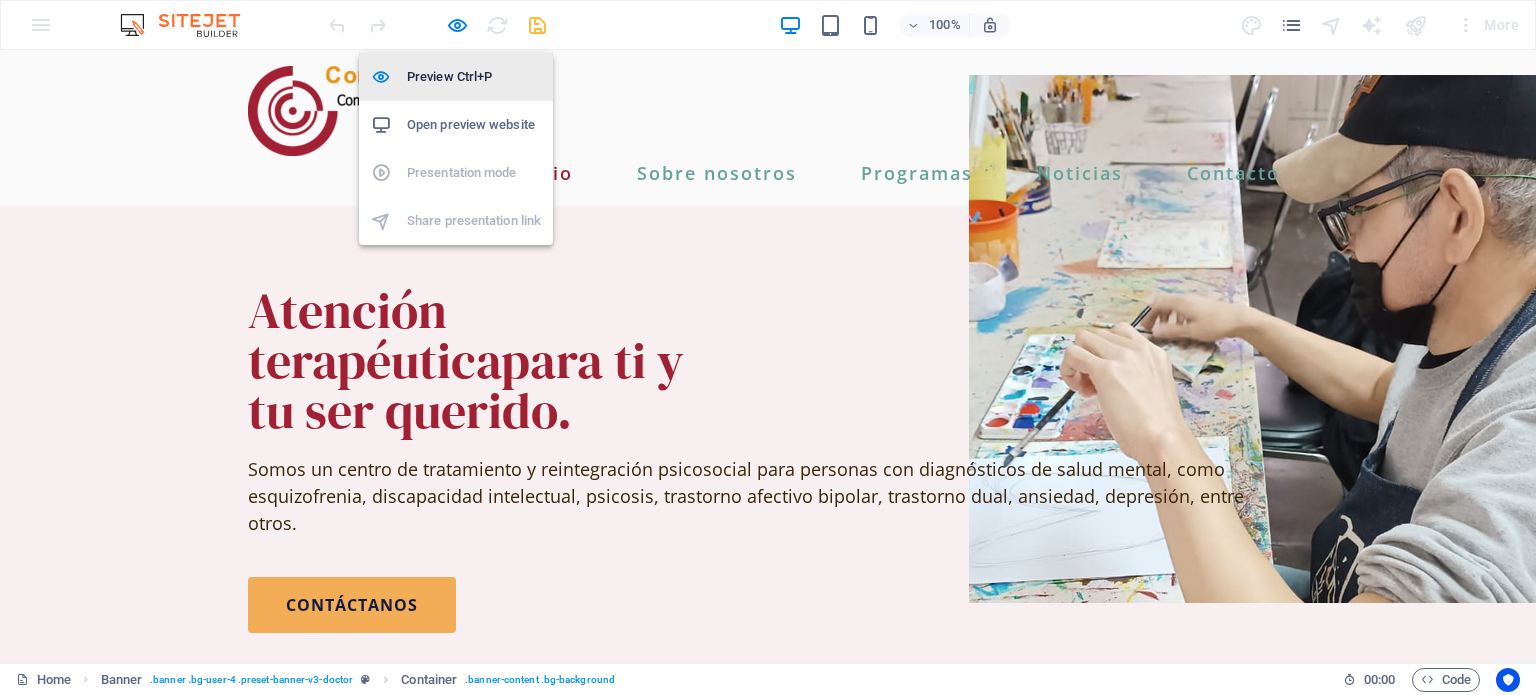click on "Preview Ctrl+P" at bounding box center (456, 77) 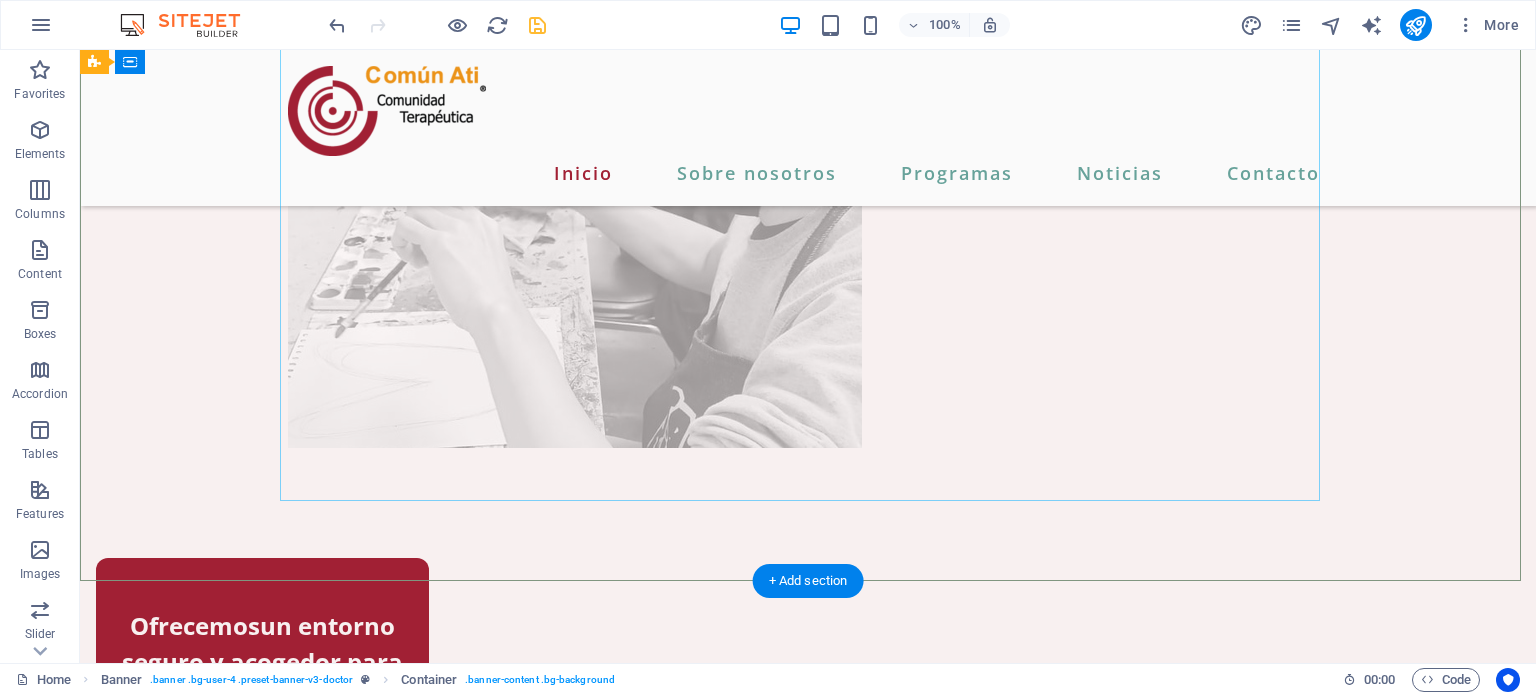 scroll, scrollTop: 710, scrollLeft: 0, axis: vertical 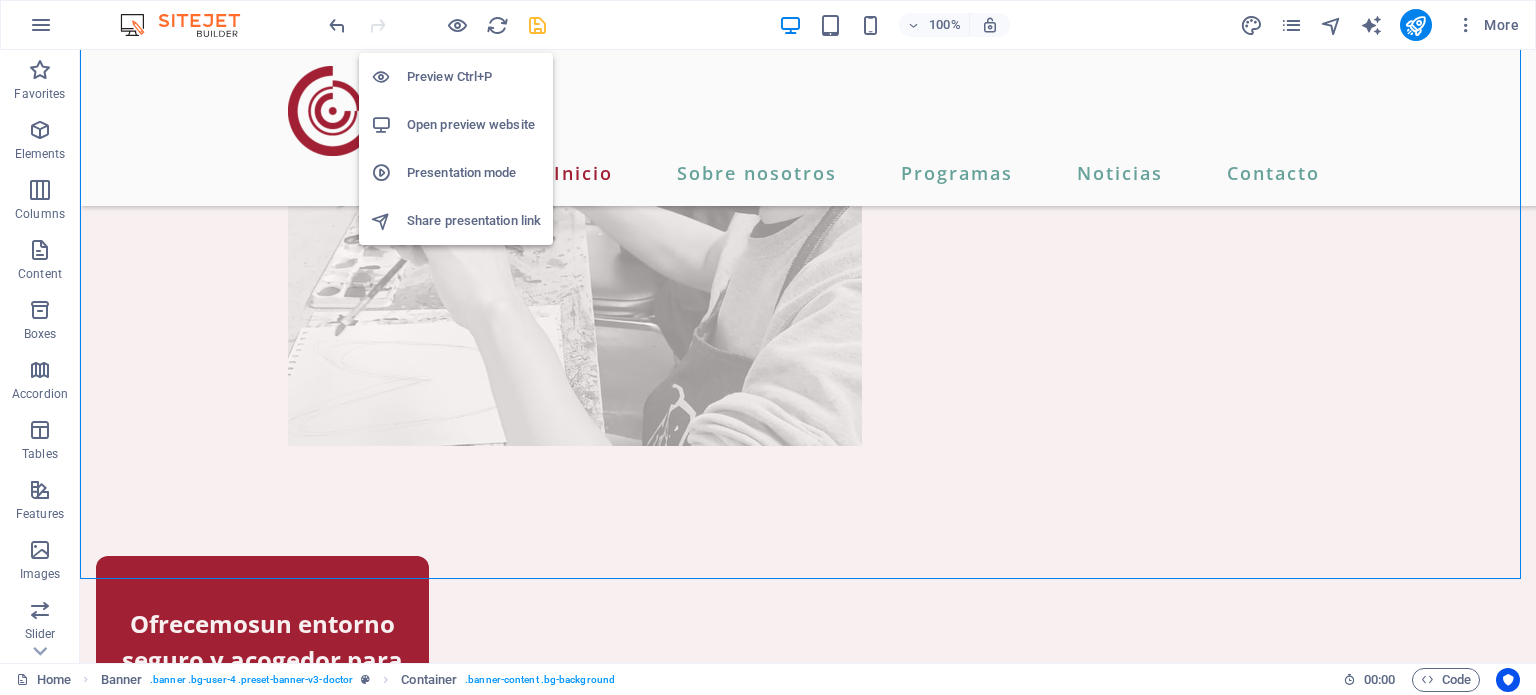 drag, startPoint x: 451, startPoint y: 29, endPoint x: 458, endPoint y: 79, distance: 50.48762 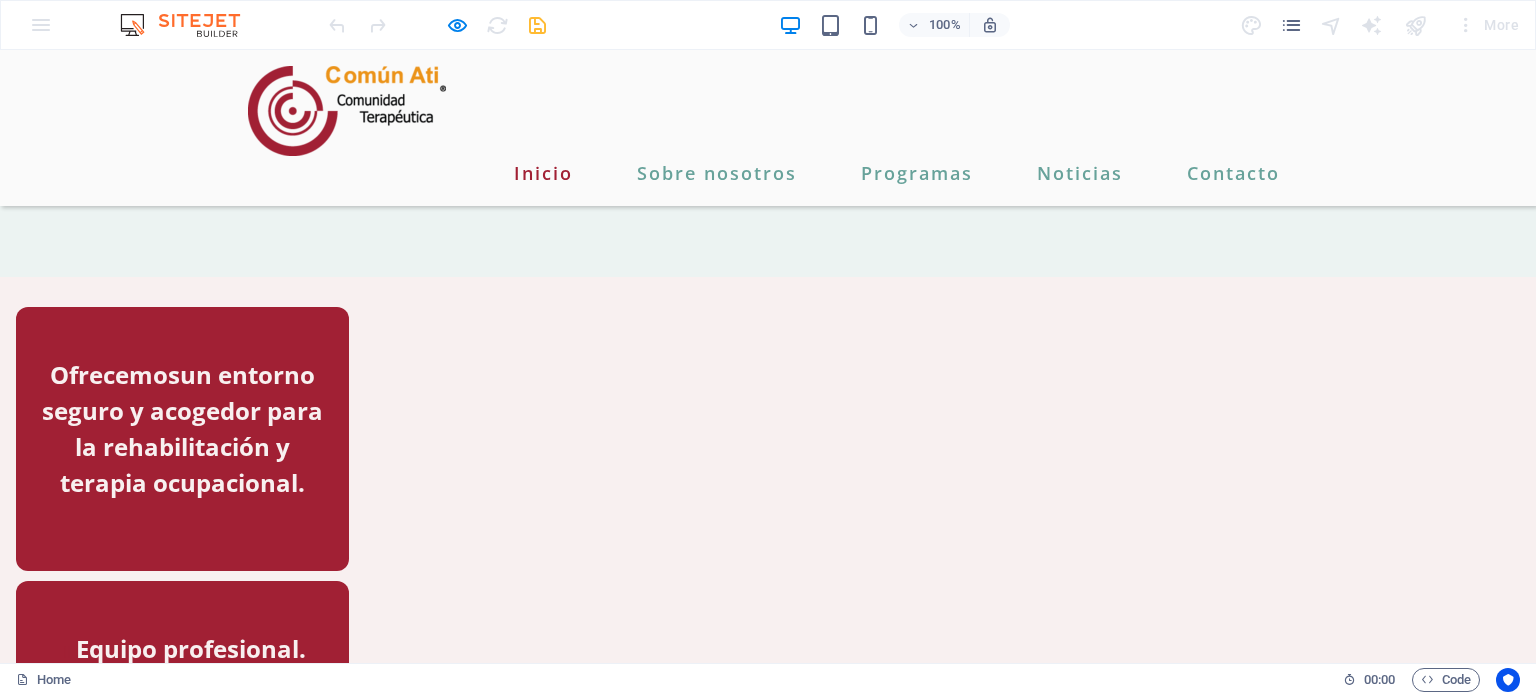 scroll, scrollTop: 588, scrollLeft: 0, axis: vertical 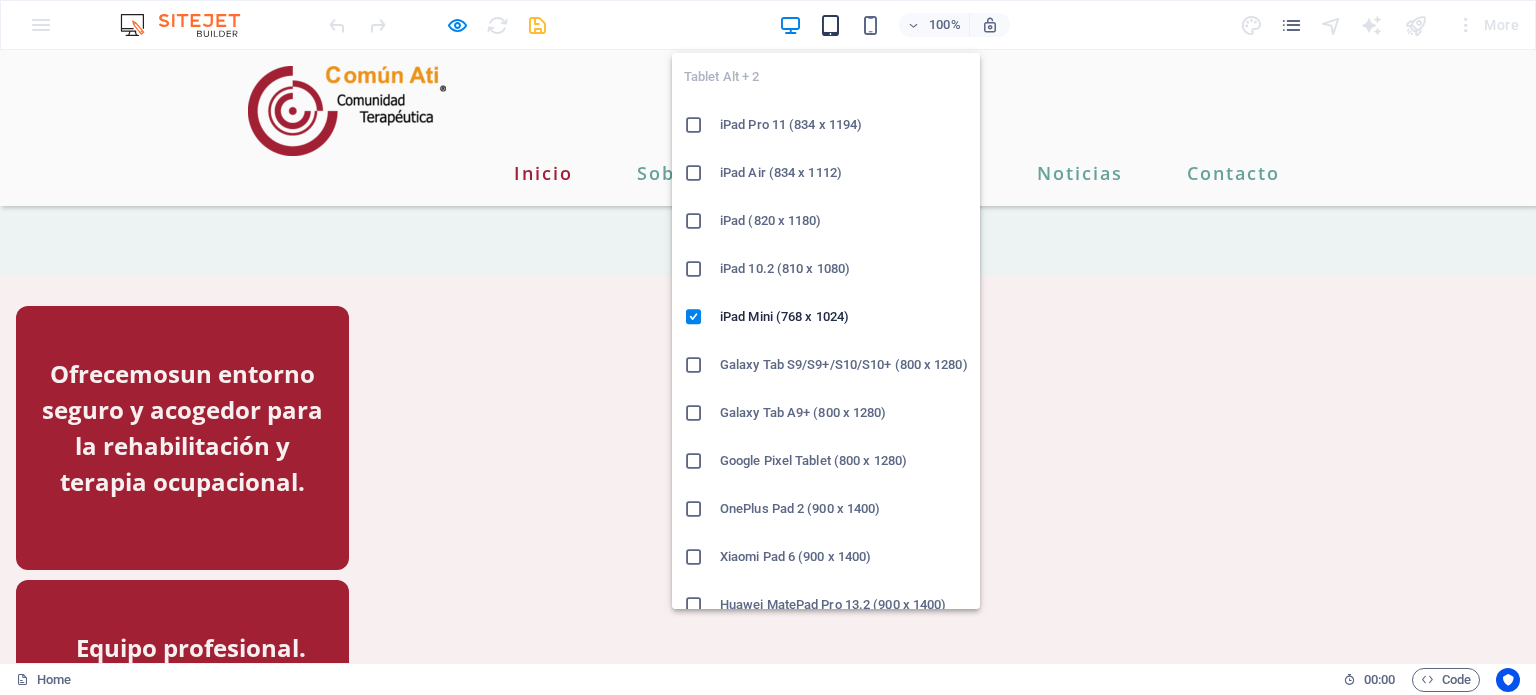 click at bounding box center [830, 25] 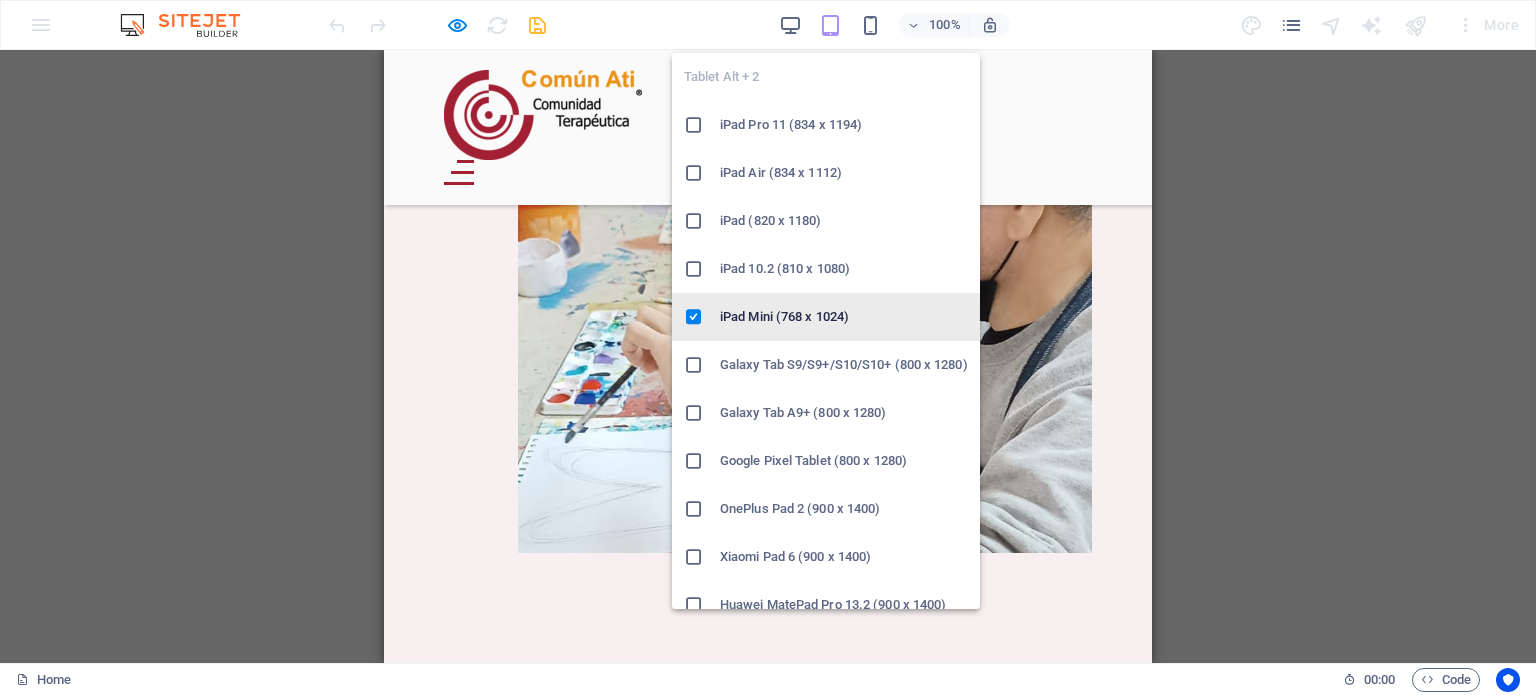 scroll, scrollTop: 164, scrollLeft: 0, axis: vertical 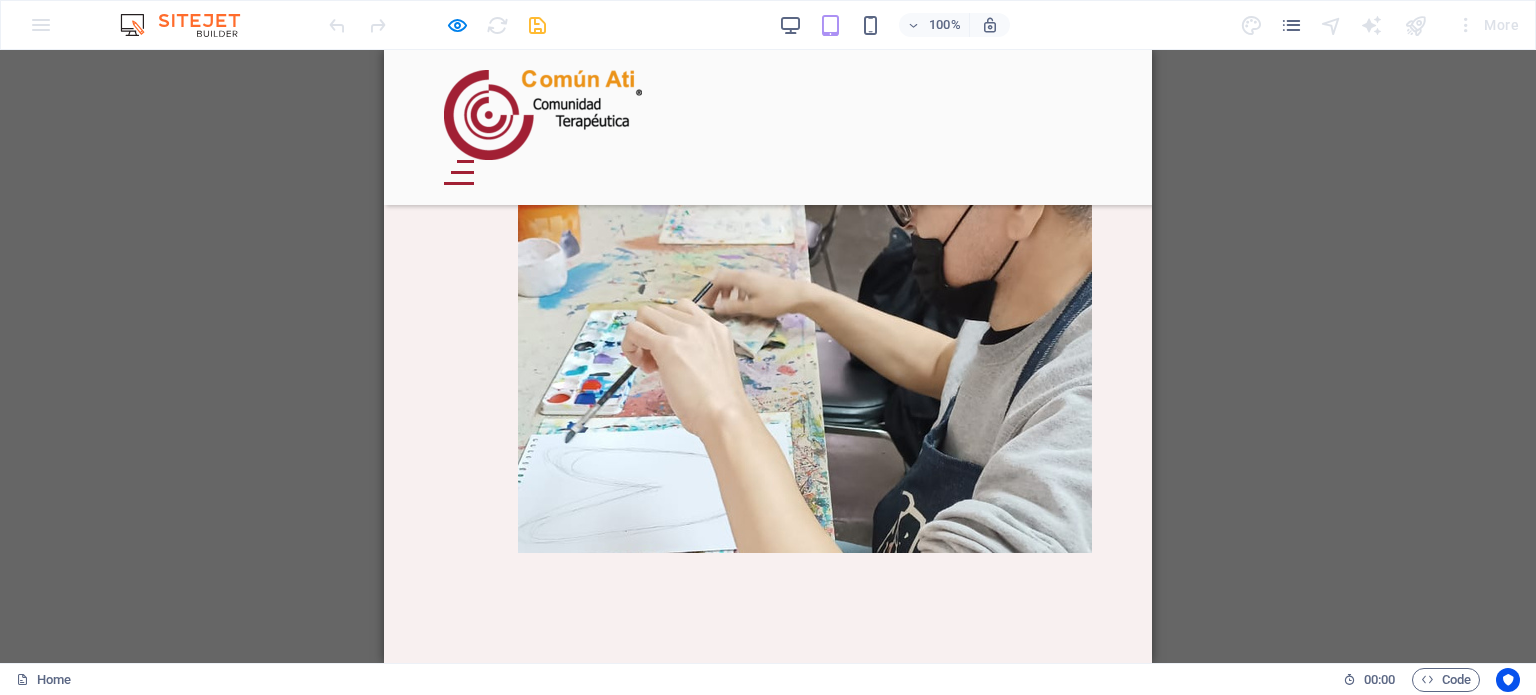 click on "Atención terapéutica para ti y tu ser querido. Somos un centro de tratamiento y reintegración psicosocial para personas con diagnósticos de salud mental, como esquizofrenia, discapacidad intelectual, psicosis, trastorno afectivo bipolar, trastorno dual, ansiedad, depresión, entre otros. Contáctanos" at bounding box center (768, 112) 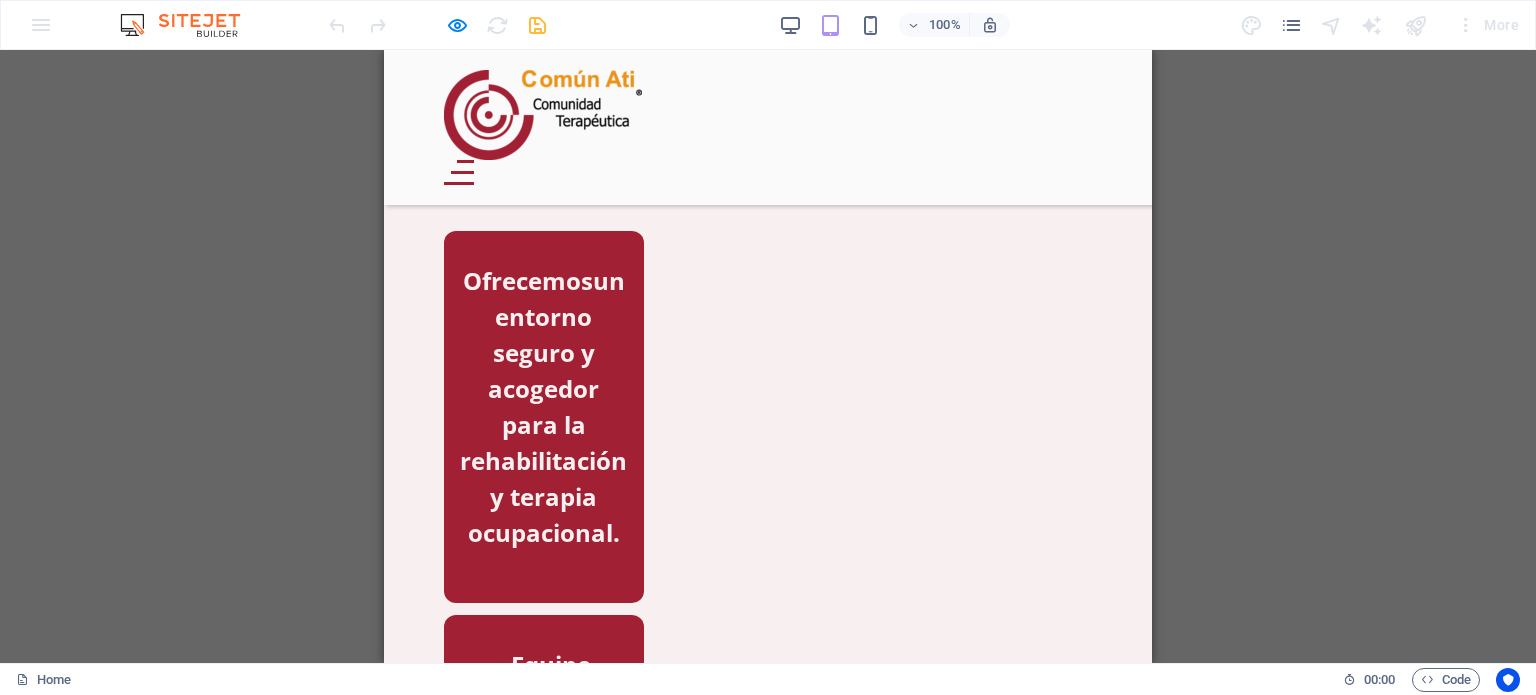 scroll, scrollTop: 1012, scrollLeft: 0, axis: vertical 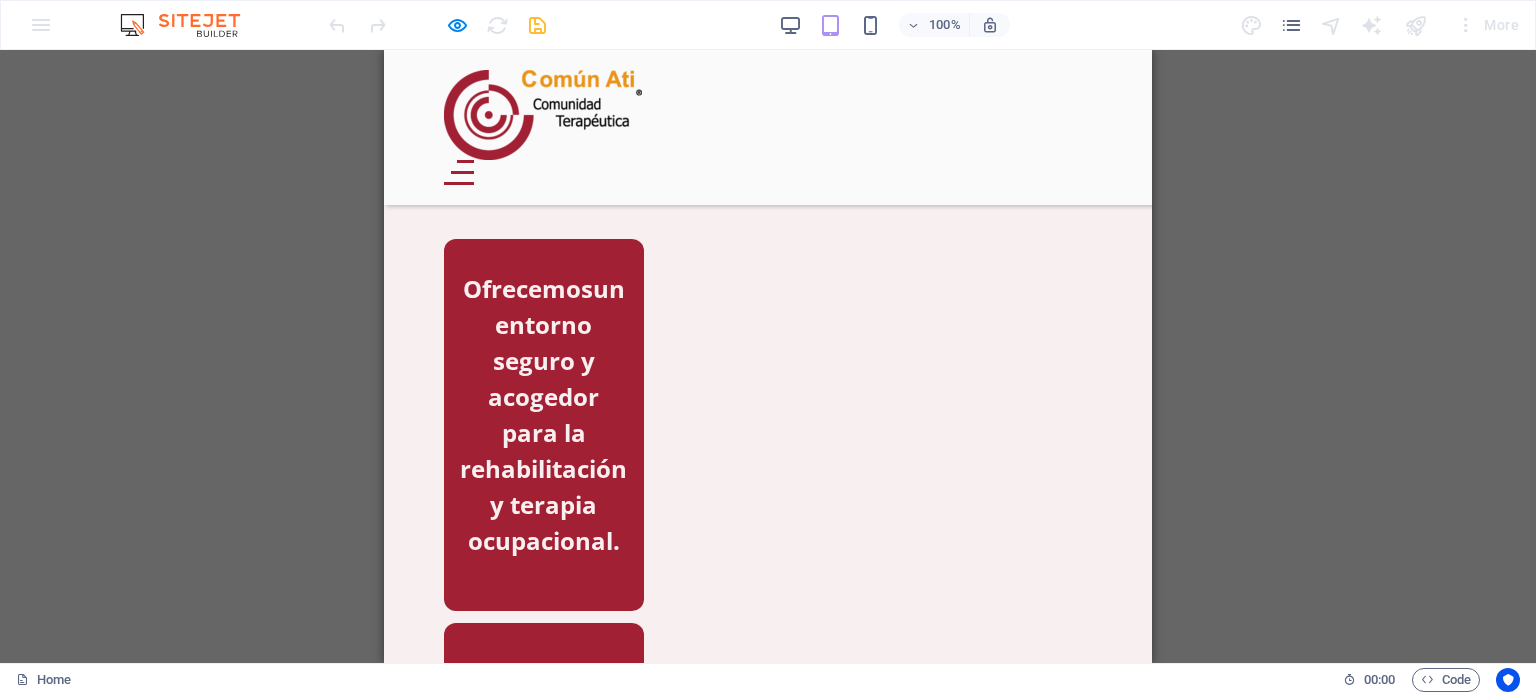 click on "Equipo profesional." at bounding box center [551, 690] 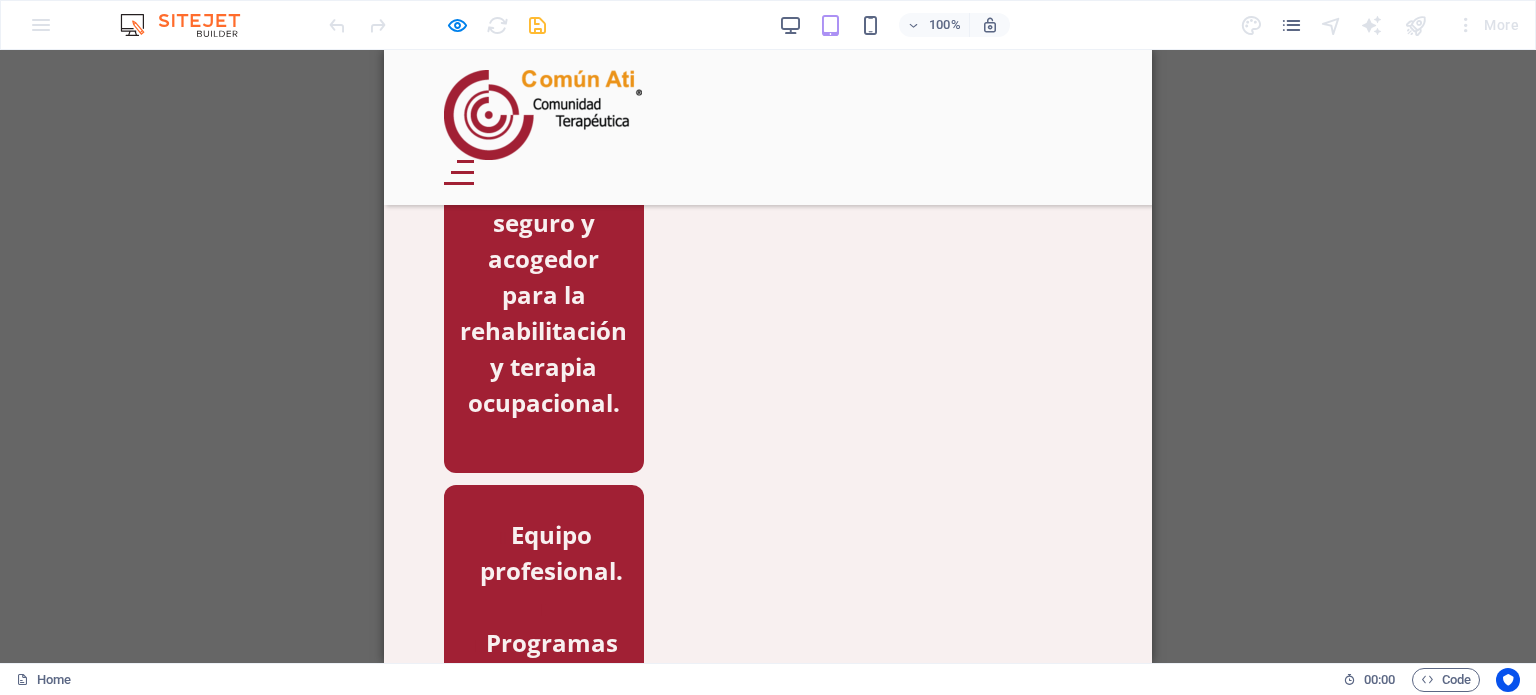 scroll, scrollTop: 1114, scrollLeft: 0, axis: vertical 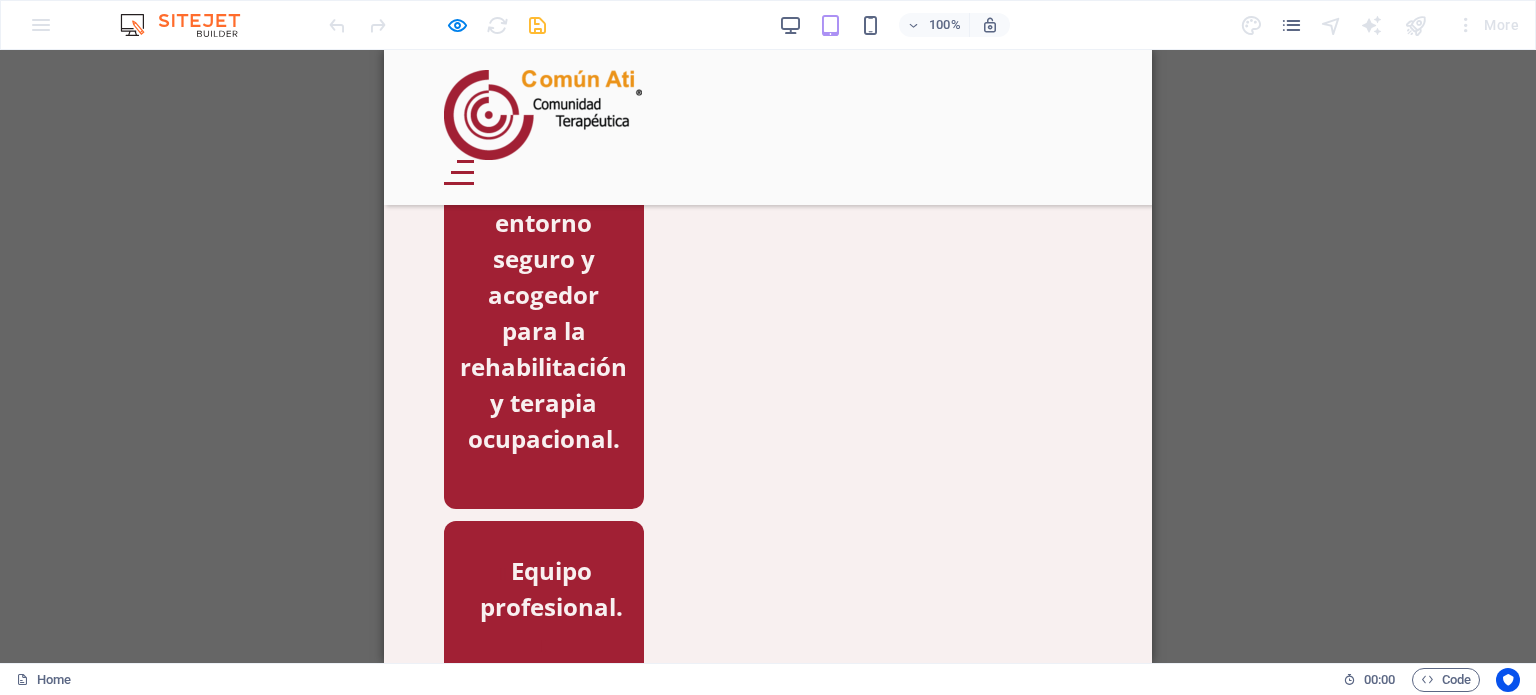 click on "Programas personalizados de acuerdo al perfil de cada usuario." at bounding box center (566, 768) 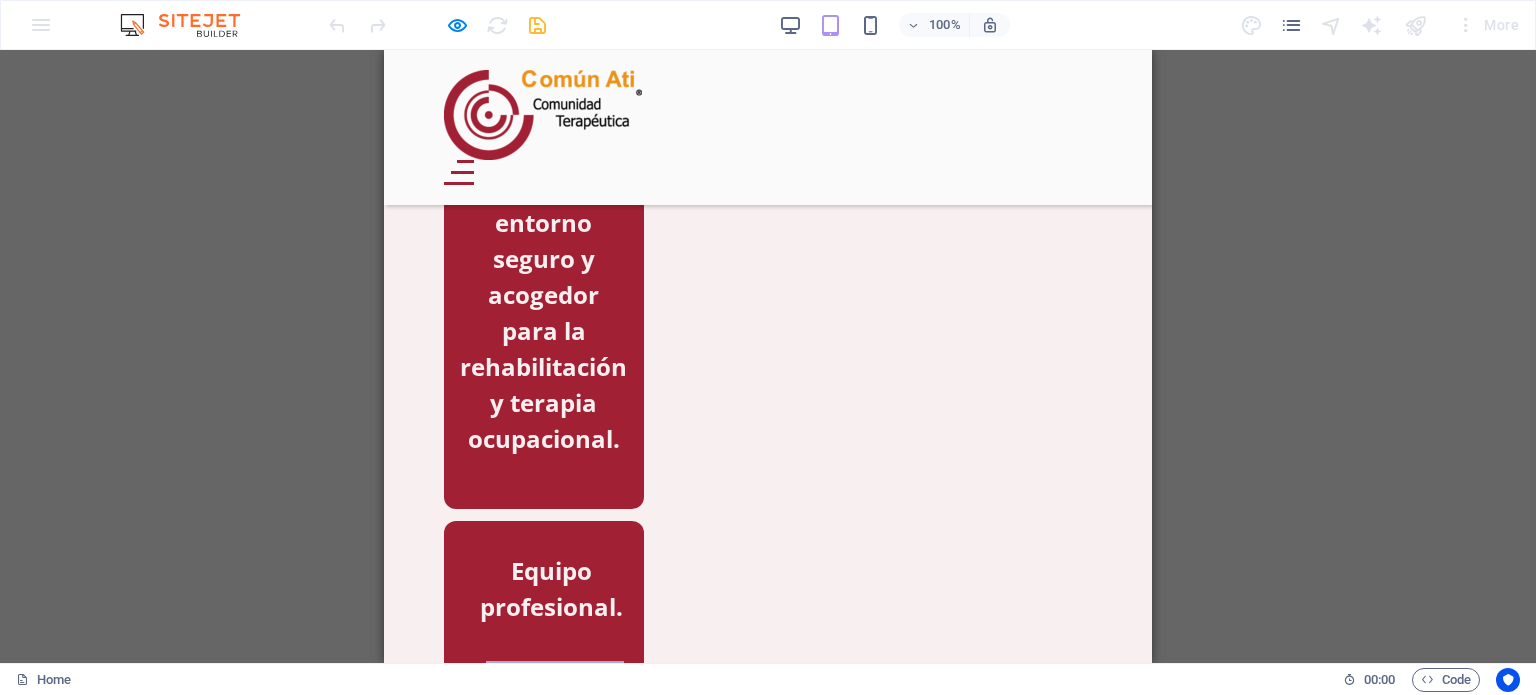 click on "Programas personalizados de acuerdo al perfil de cada usuario." at bounding box center (566, 768) 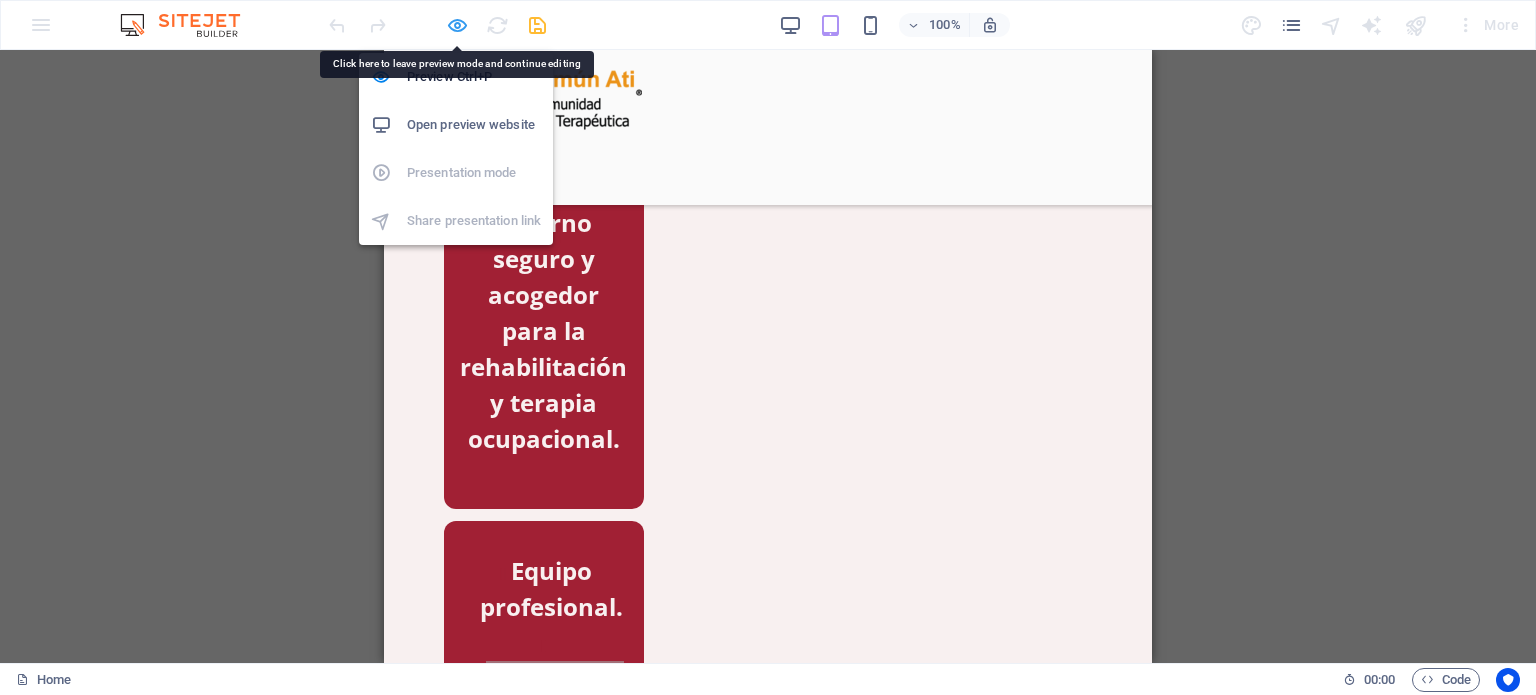 click at bounding box center [457, 25] 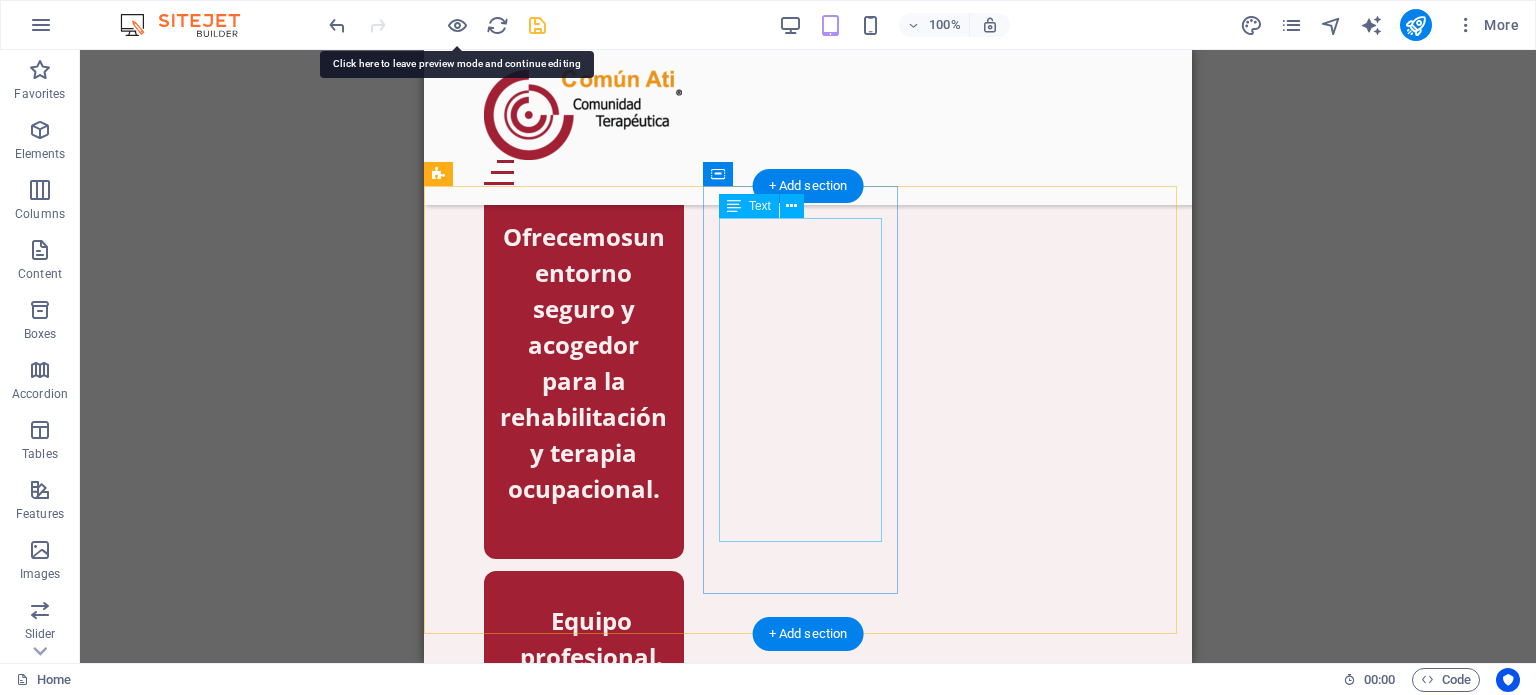 click on "Equipo profesional. Programas personalizados de acuerdo al perfil de cada usuario." at bounding box center [584, 765] 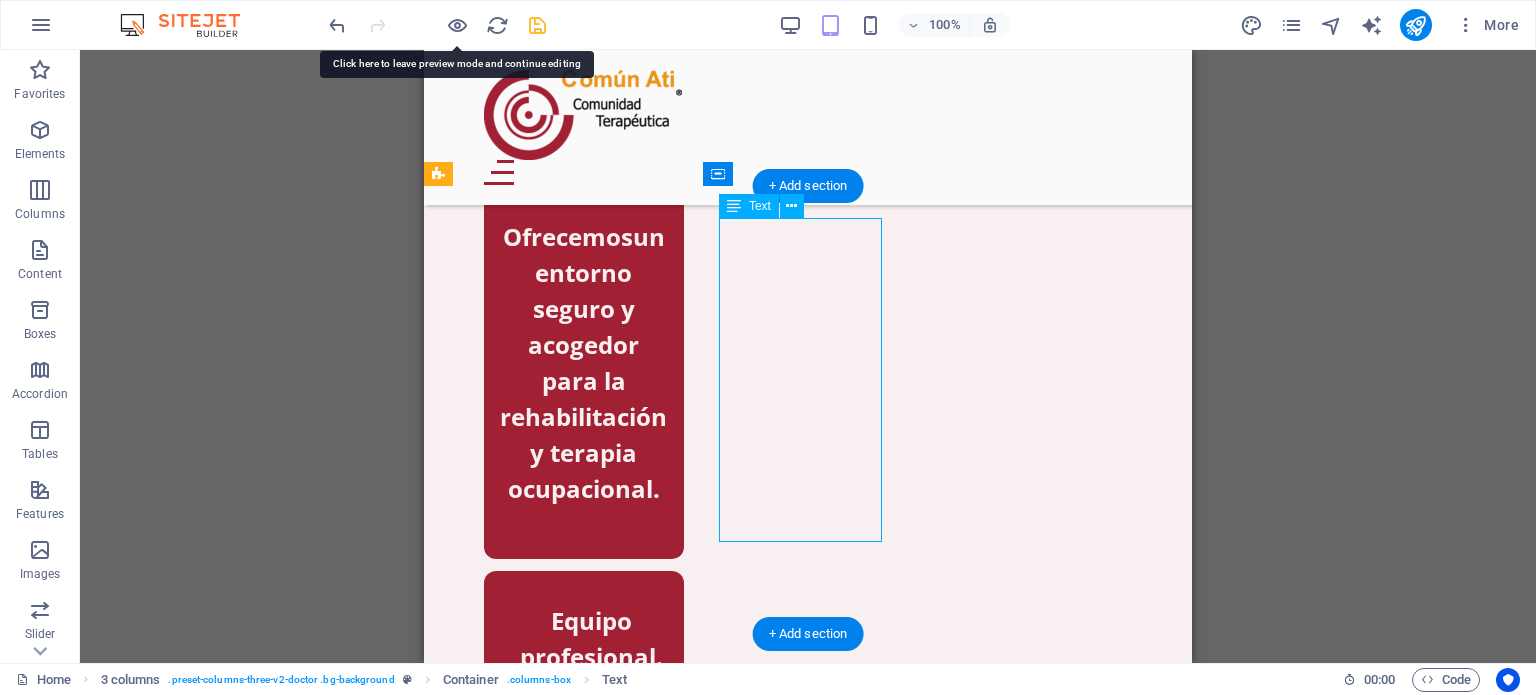 click on "Equipo profesional. Programas personalizados de acuerdo al perfil de cada usuario." at bounding box center [584, 765] 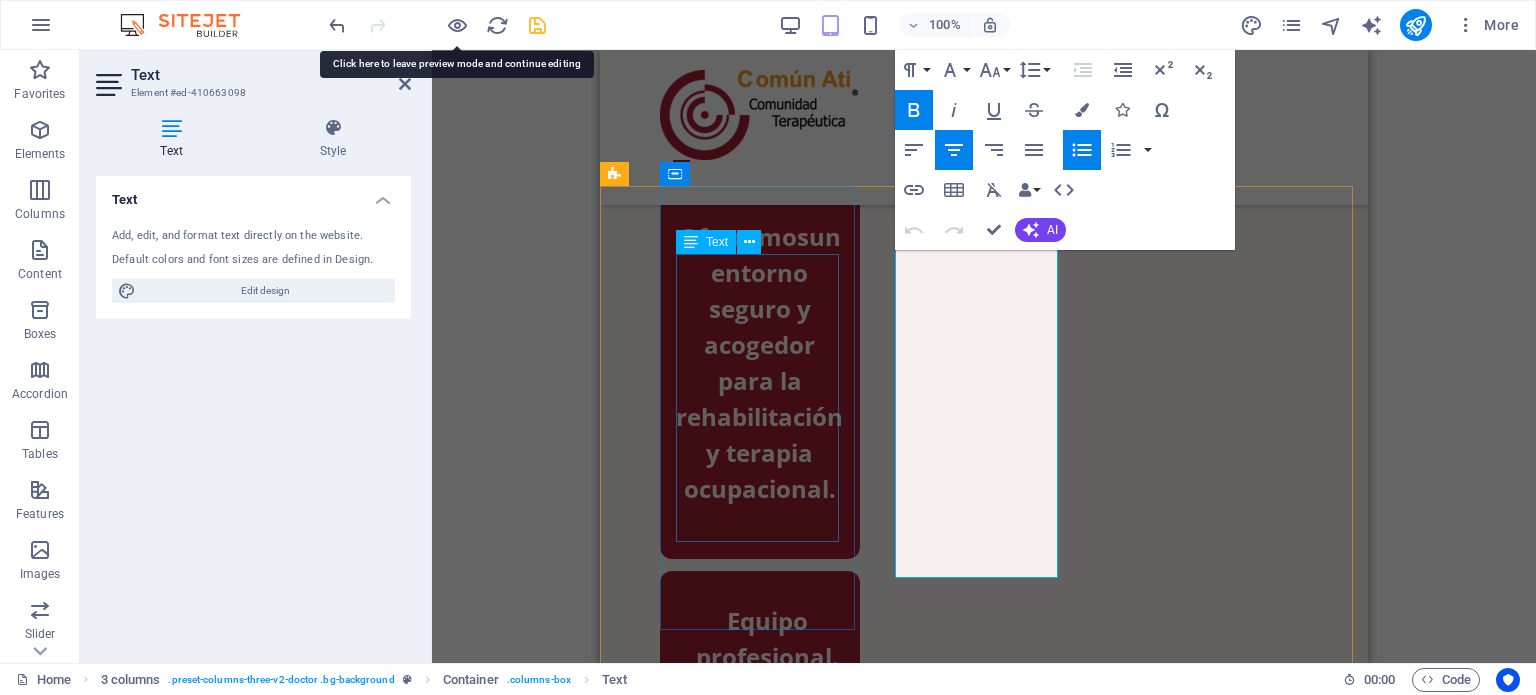 click on "Ofrecemos un entorno seguro y acogedor para la rehabilitación y terapia ocupacional." at bounding box center [760, 363] 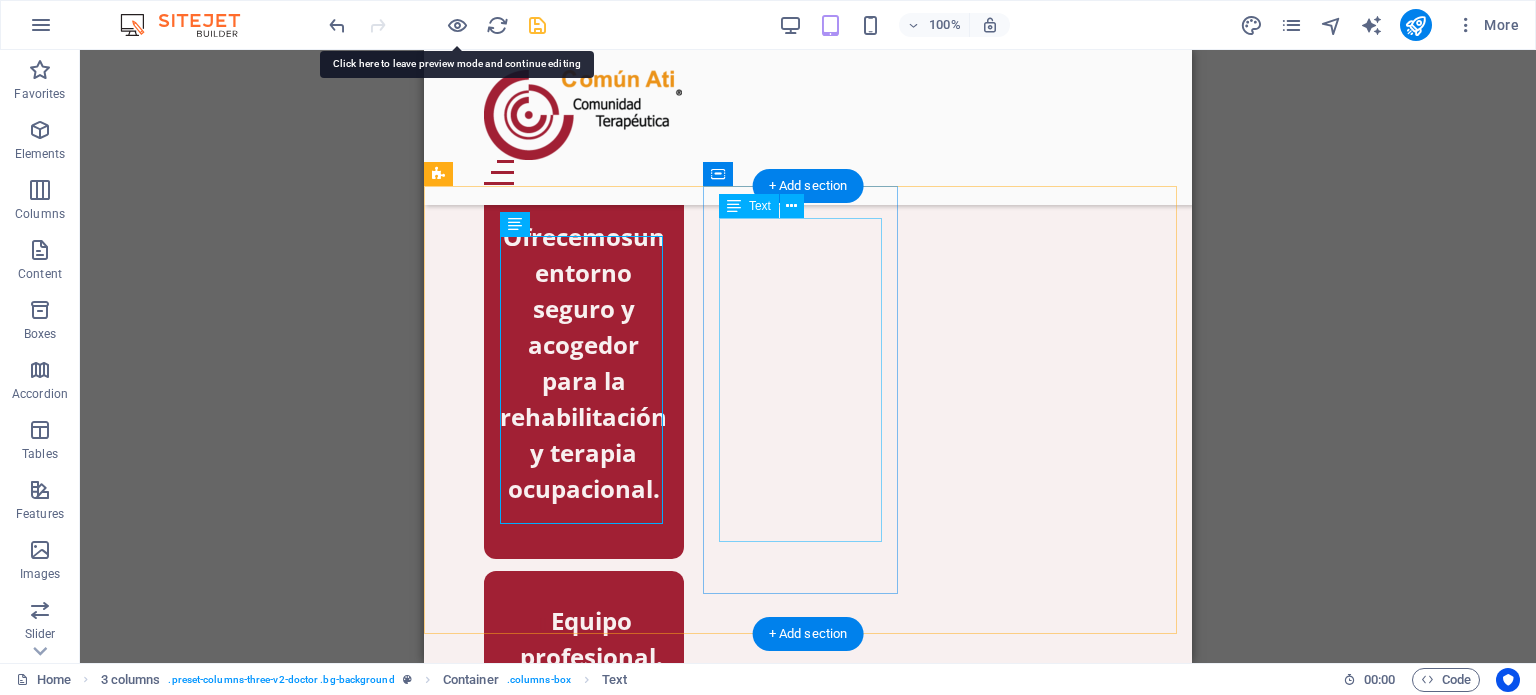 click on "Equipo profesional. Programas personalizados de acuerdo al perfil de cada usuario." at bounding box center (584, 765) 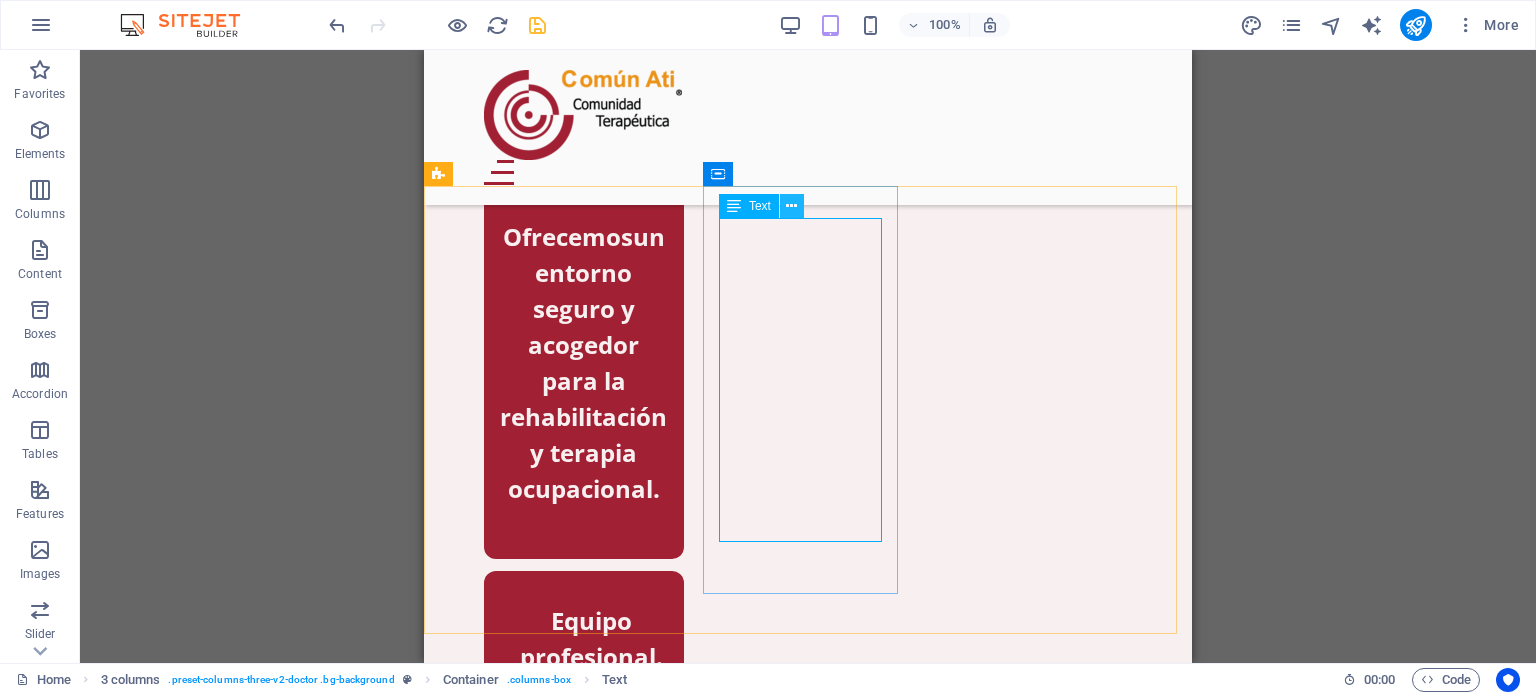 click at bounding box center (791, 206) 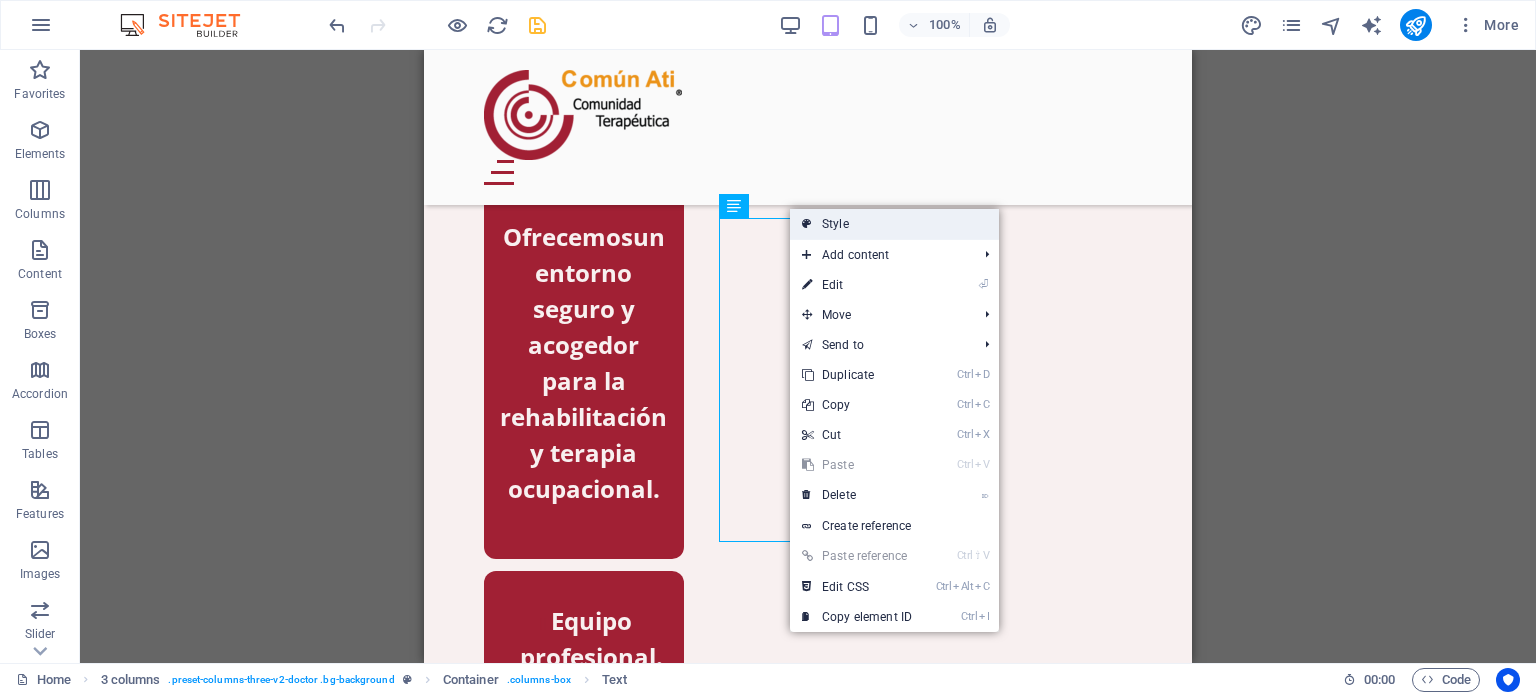 click on "Style" at bounding box center (894, 224) 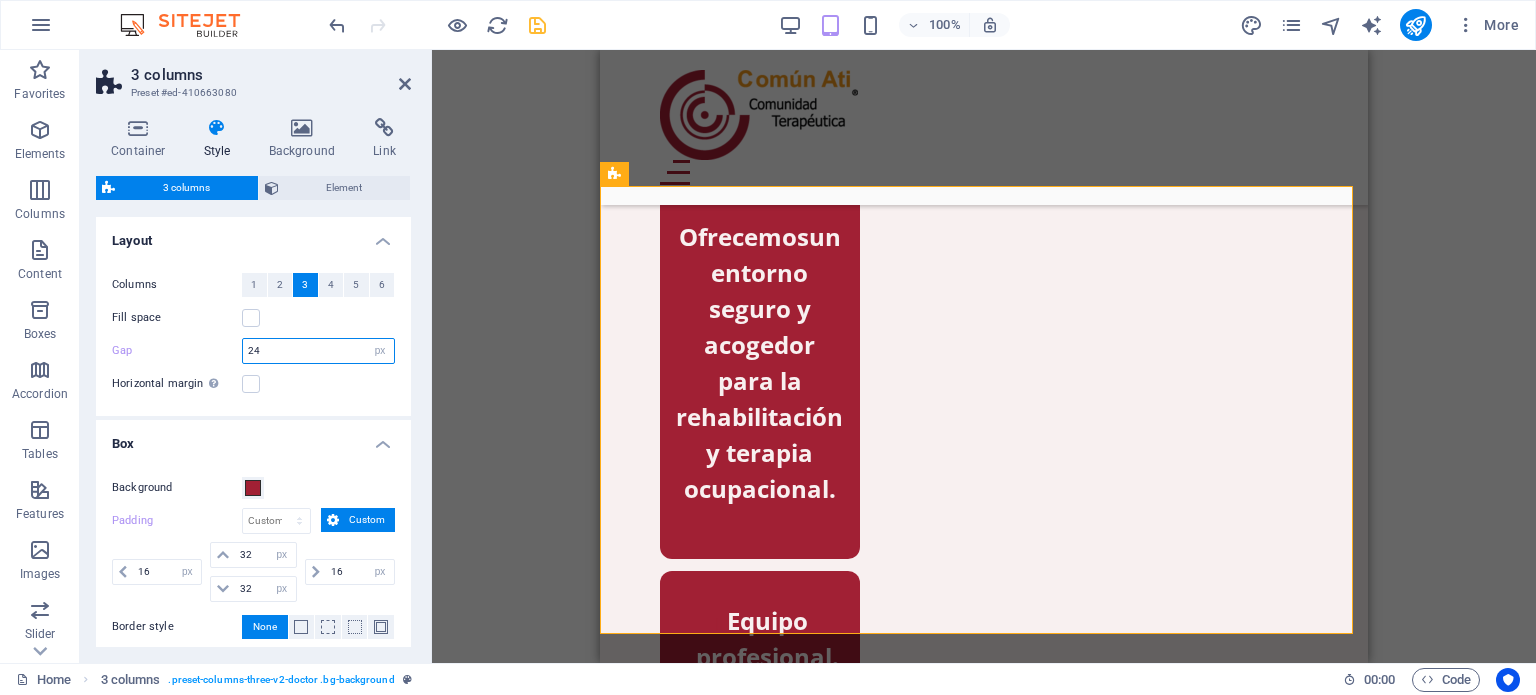 click on "24" at bounding box center [318, 351] 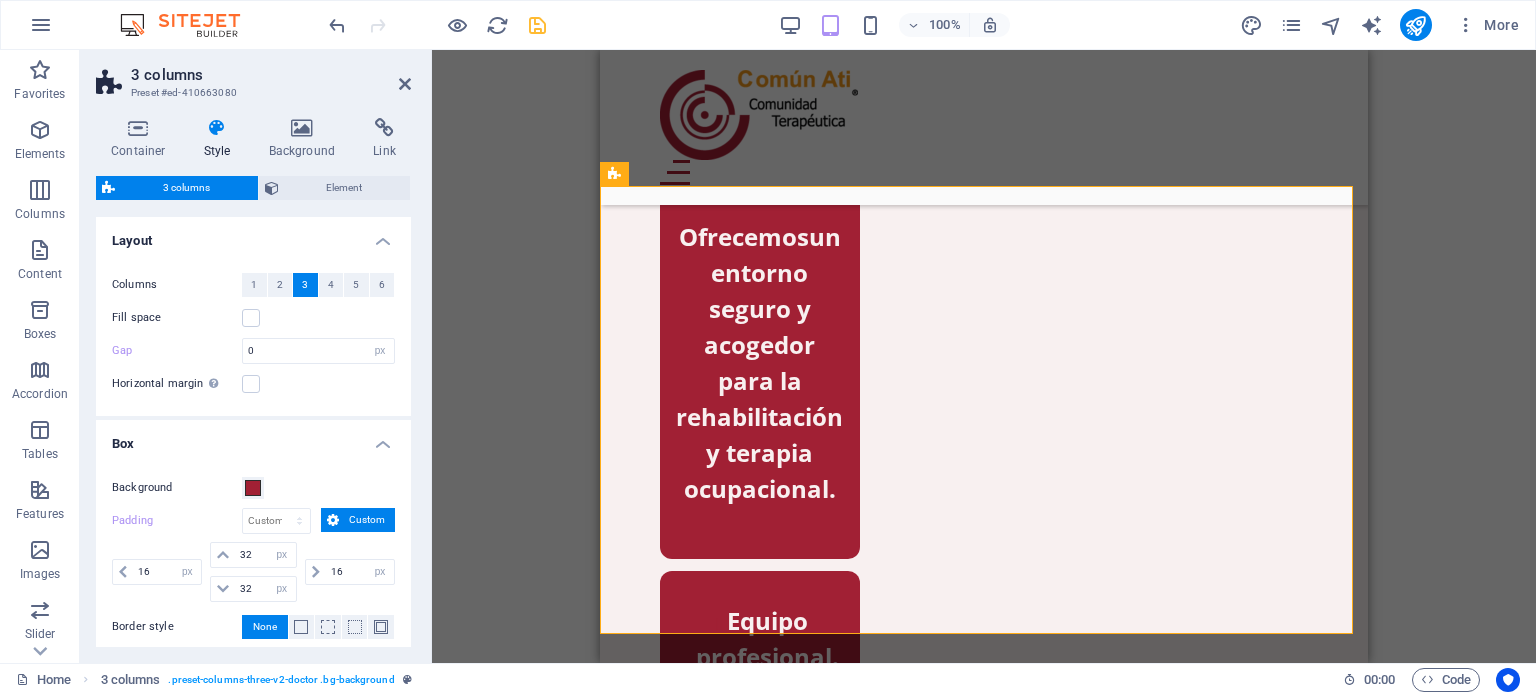 click on "Horizontal margin Only if the containers "Content width" is not set to "Default"" at bounding box center (253, 384) 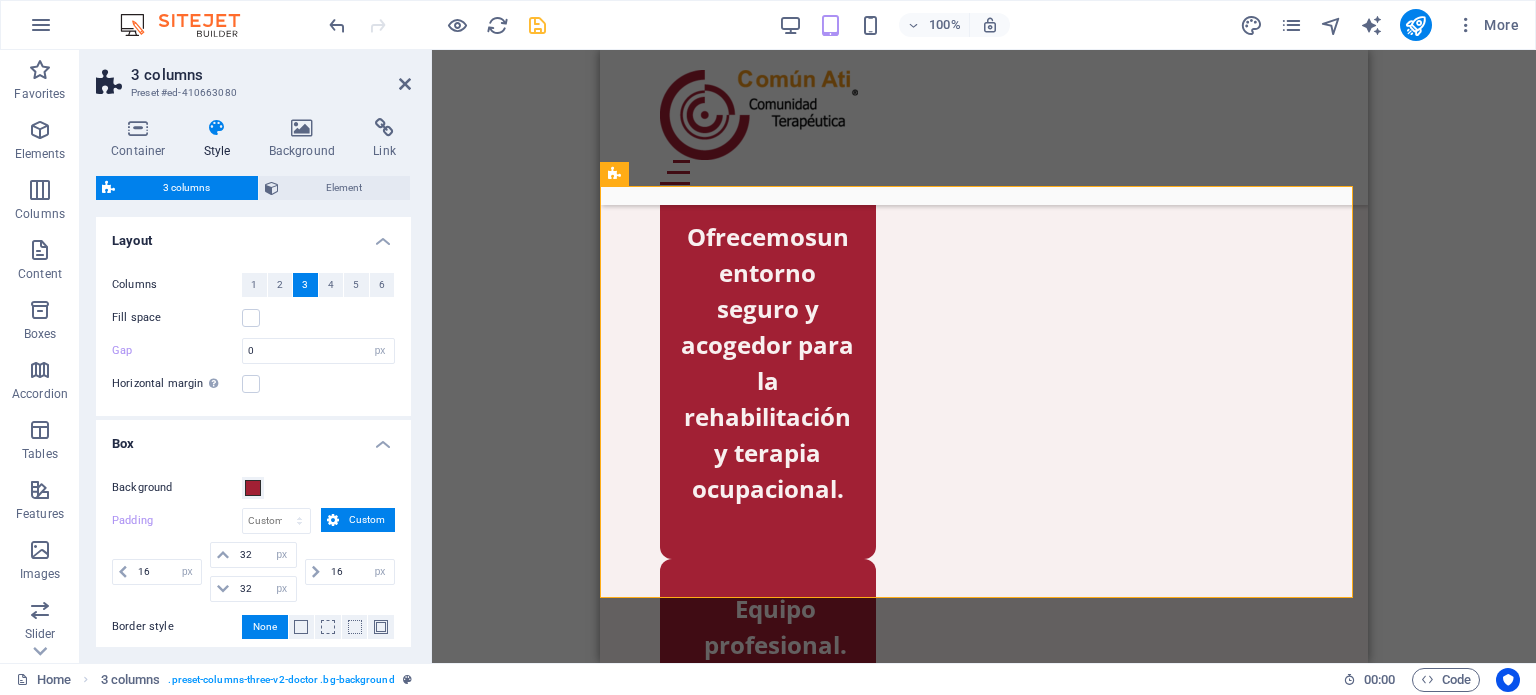 click on "Horizontal margin Only if the containers "Content width" is not set to "Default"" at bounding box center (253, 384) 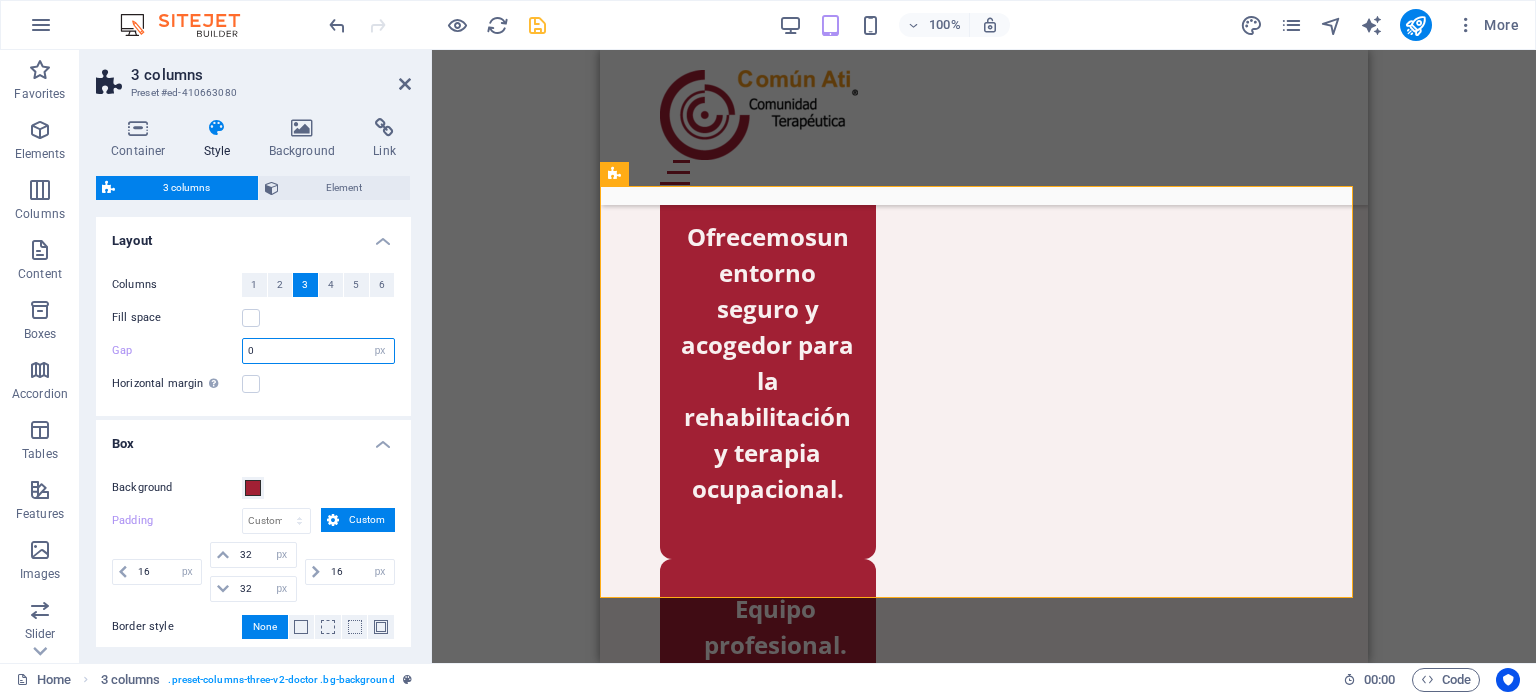 click on "0" at bounding box center [318, 351] 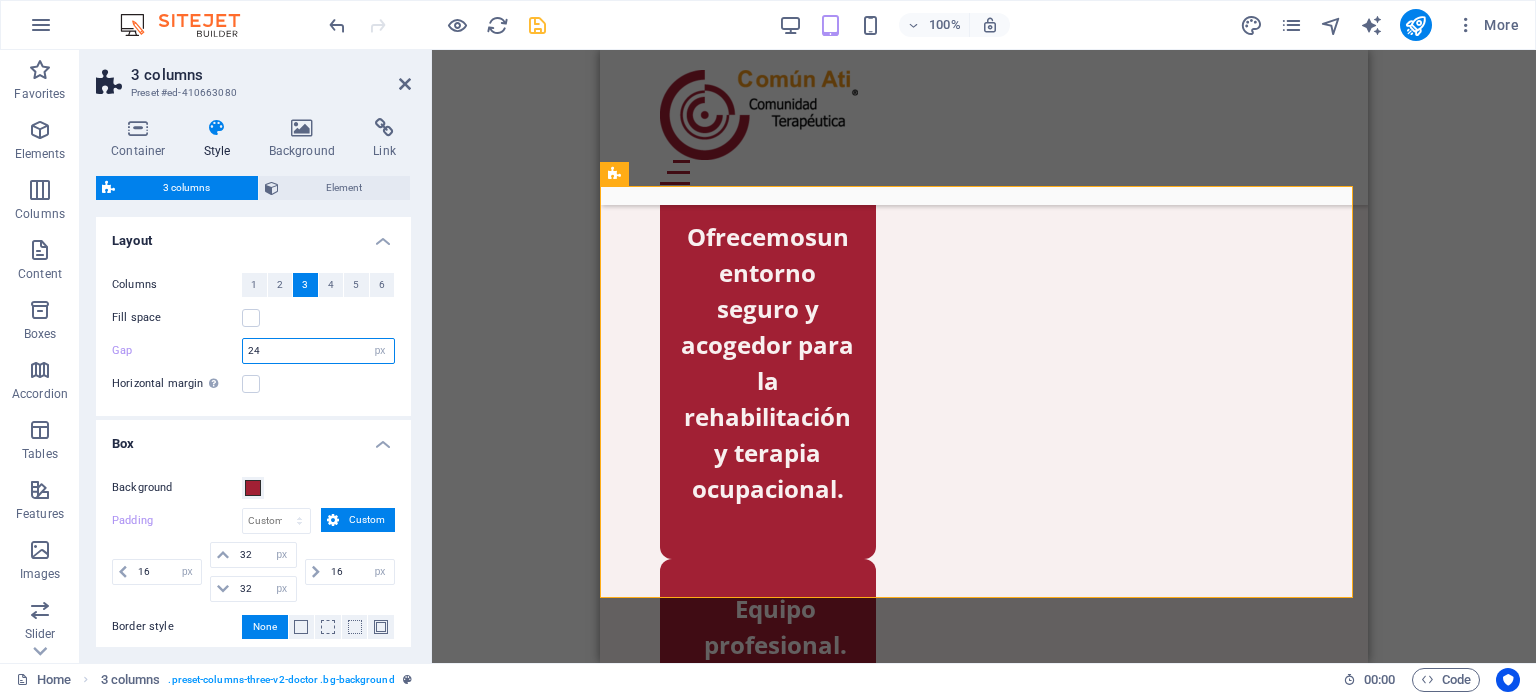 type on "24" 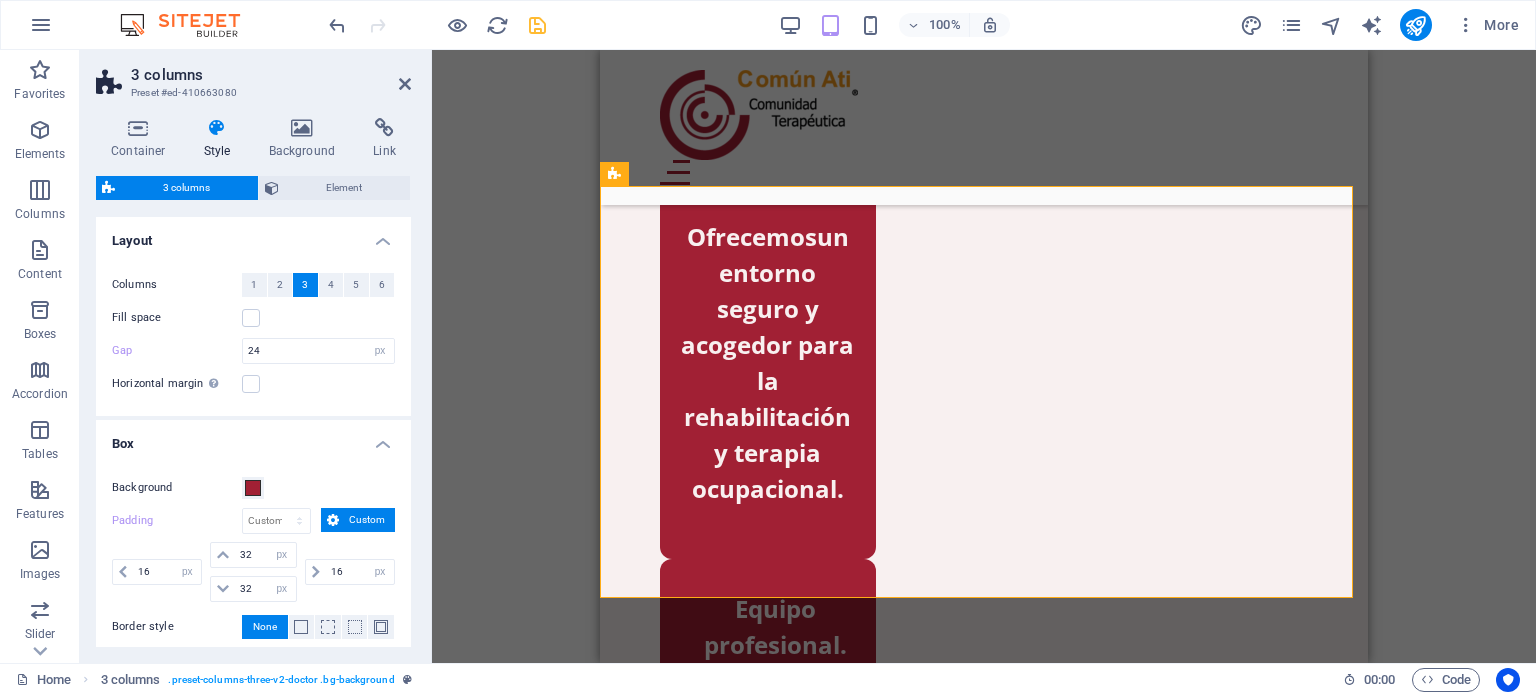 click on "Columns 1 2 3 4 5 6 Fill space Gap 24 px rem % vw vh Horizontal margin Only if the containers "Content width" is not set to "Default"" at bounding box center (253, 334) 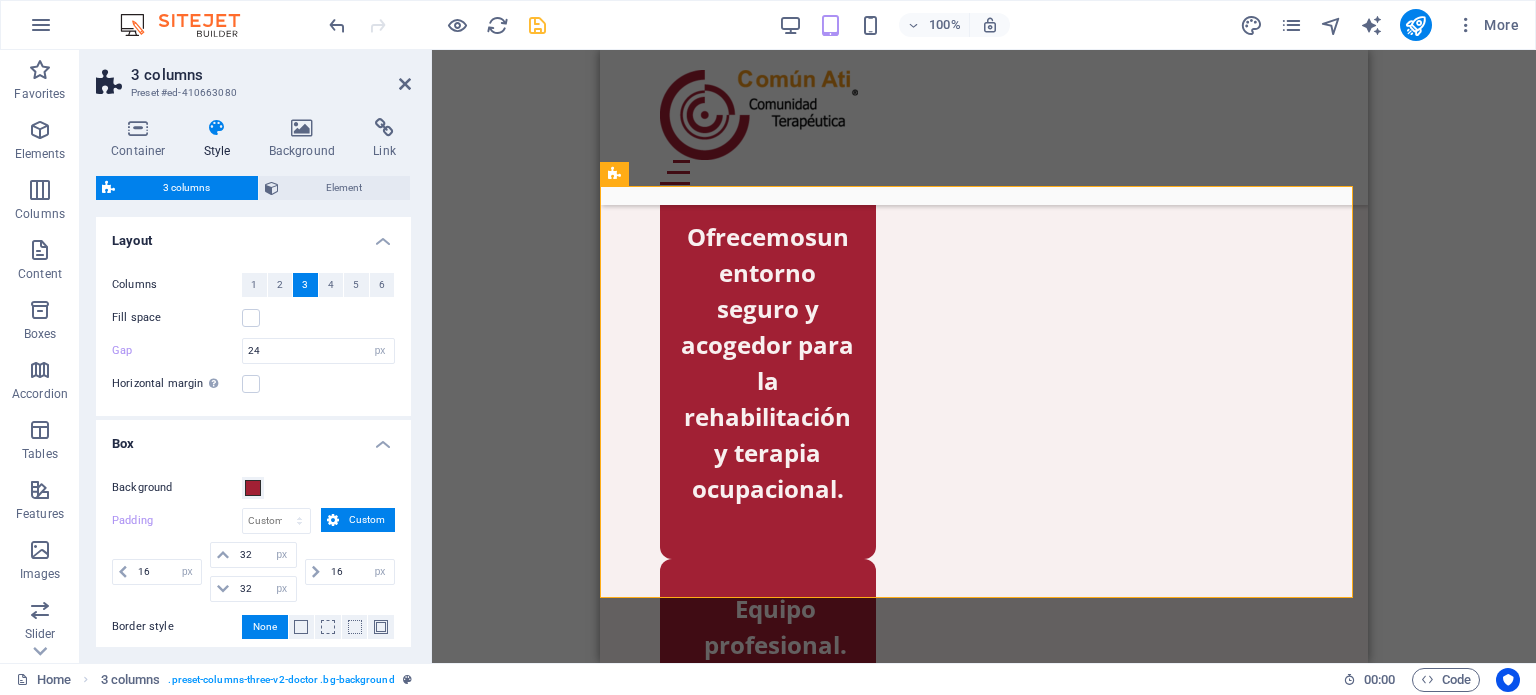 click on "Horizontal margin Only if the containers "Content width" is not set to "Default"" at bounding box center (253, 384) 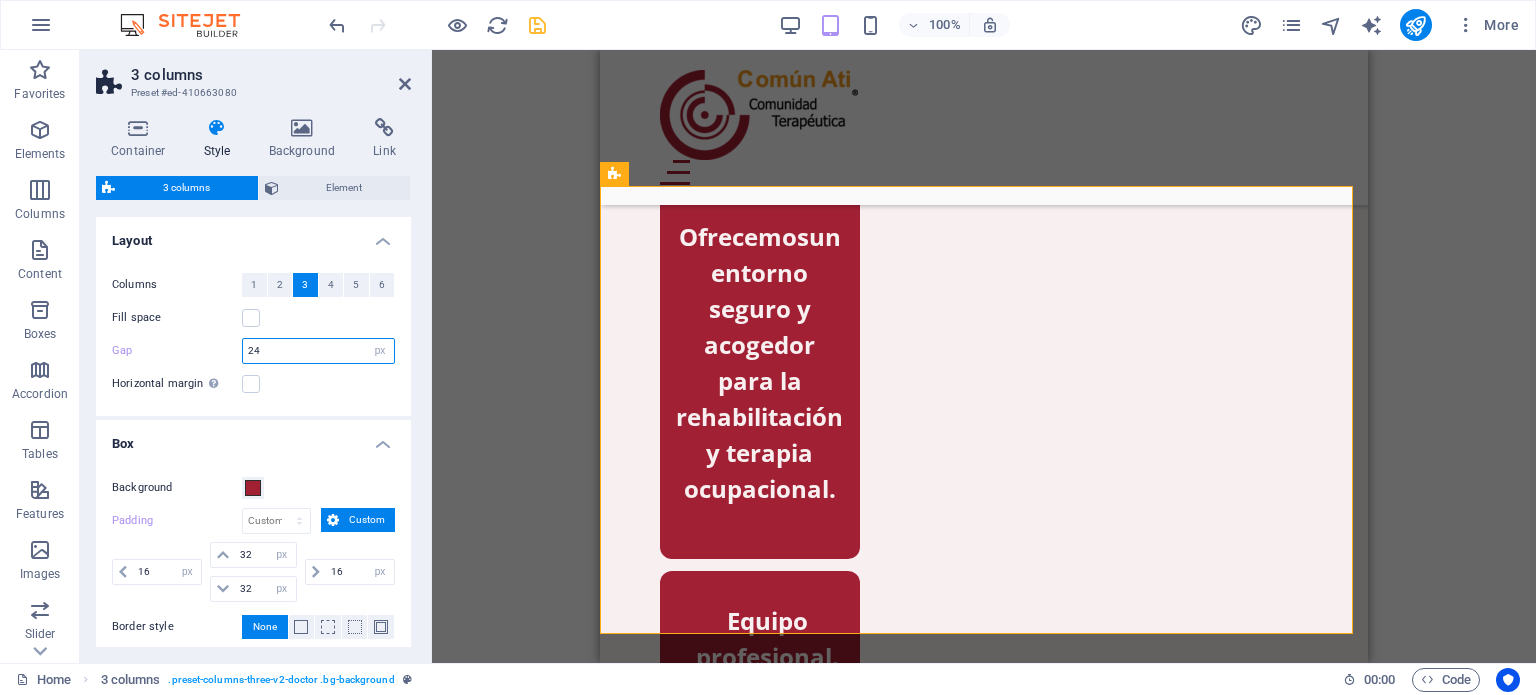 click on "24" at bounding box center (318, 351) 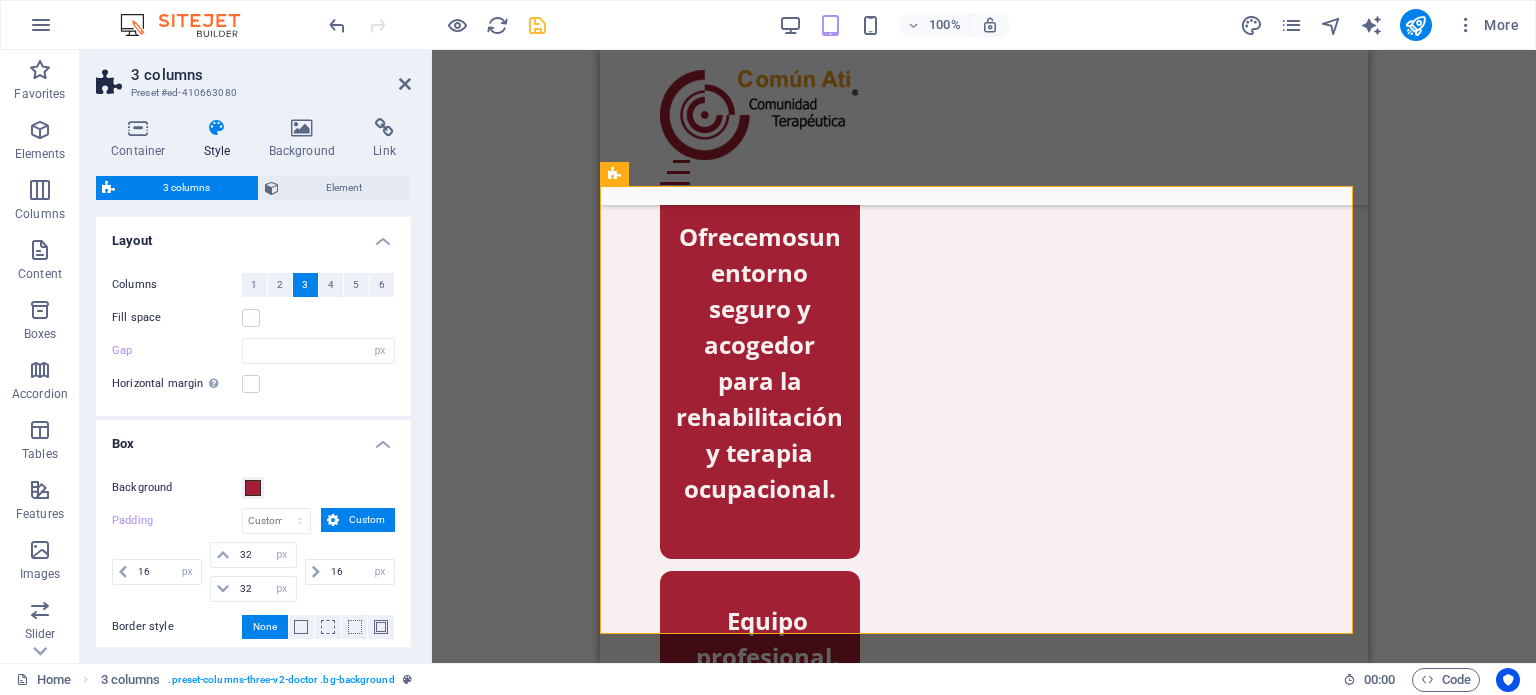 click on "Horizontal margin Only if the containers "Content width" is not set to "Default"" at bounding box center [253, 384] 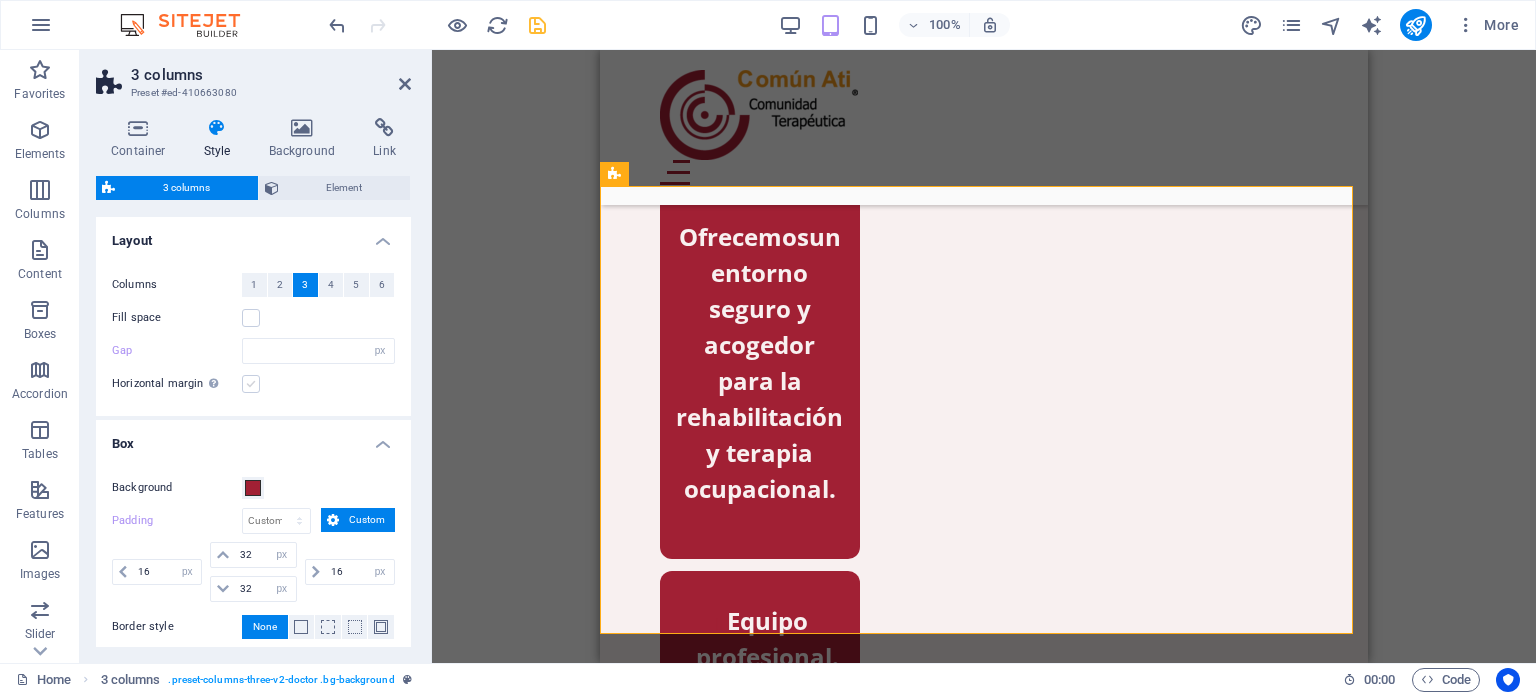 click at bounding box center [251, 384] 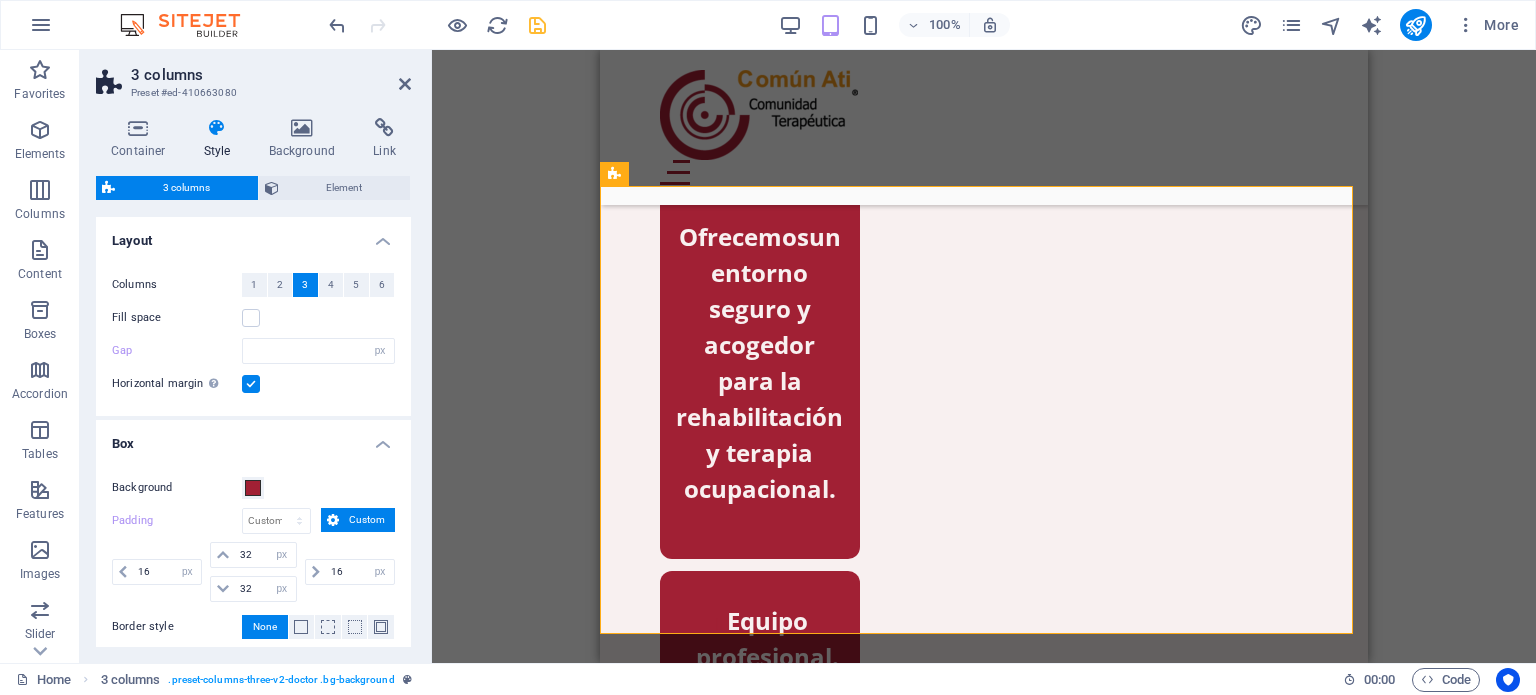 click on "Horizontal margin Only if the containers "Content width" is not set to "Default"" at bounding box center [253, 384] 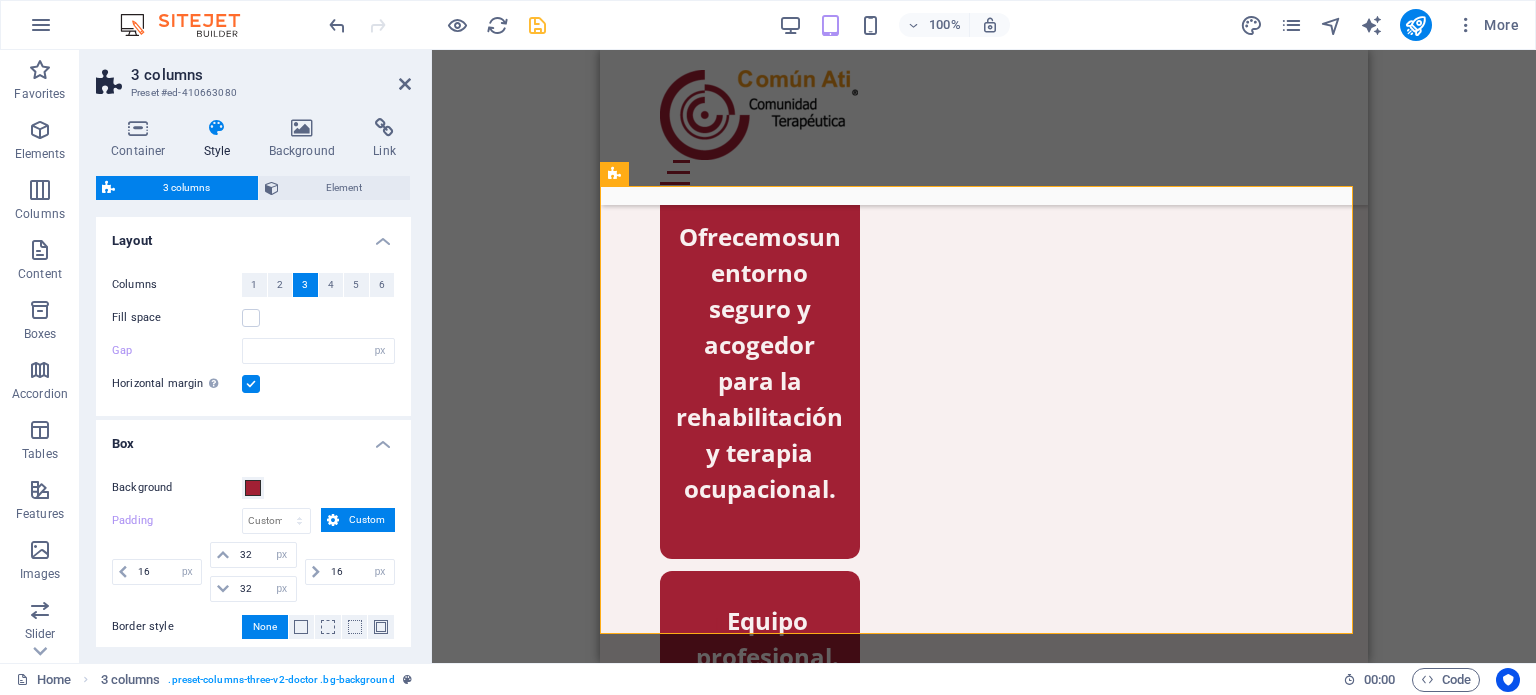 click on "Horizontal margin Only if the containers "Content width" is not set to "Default"" at bounding box center [253, 384] 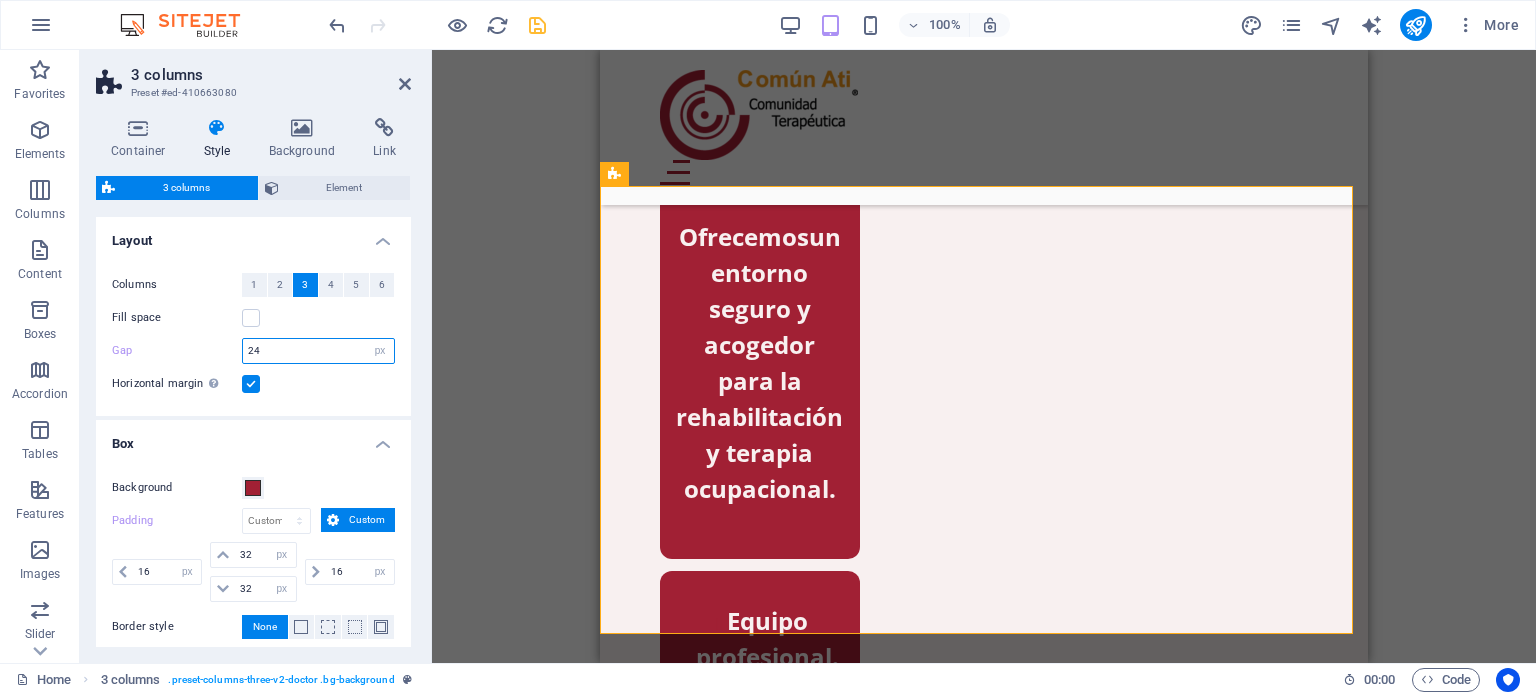 click on "24" at bounding box center (318, 351) 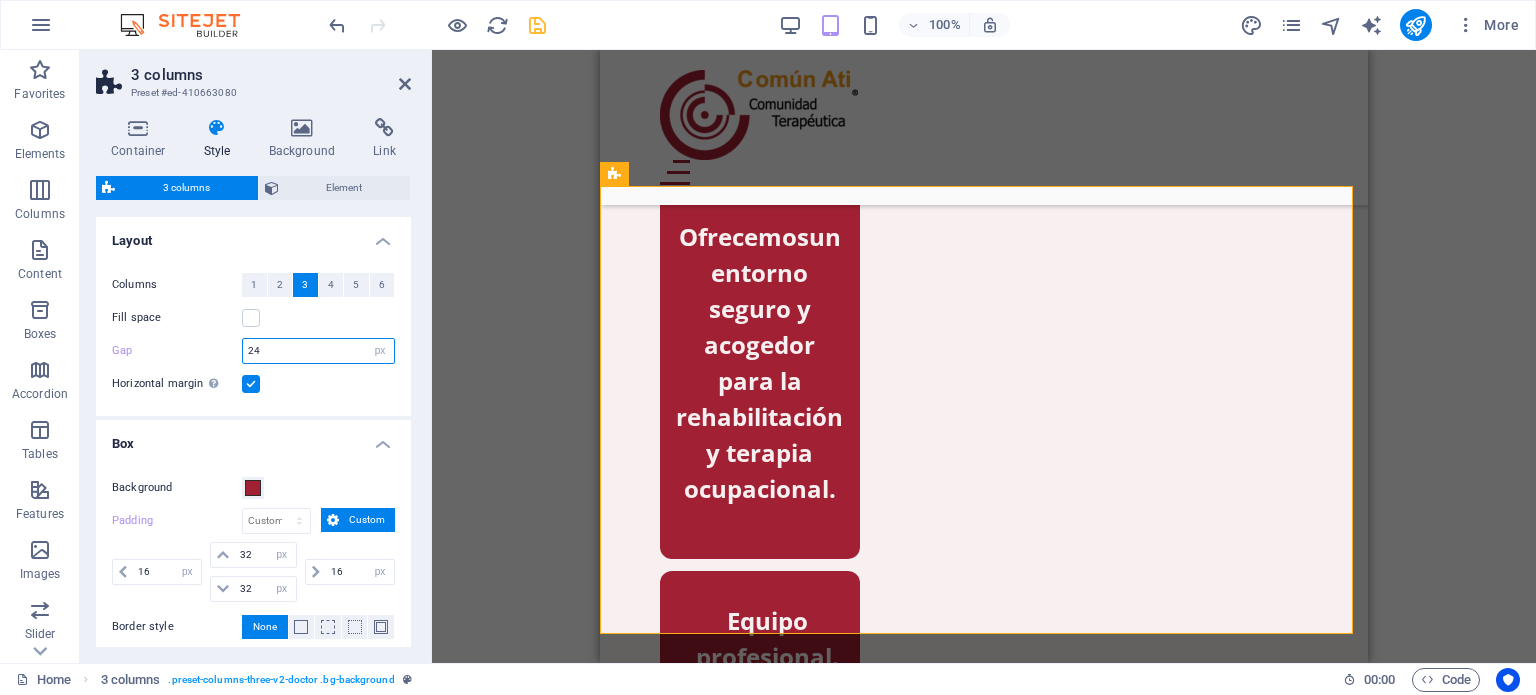 click on "24" at bounding box center [318, 351] 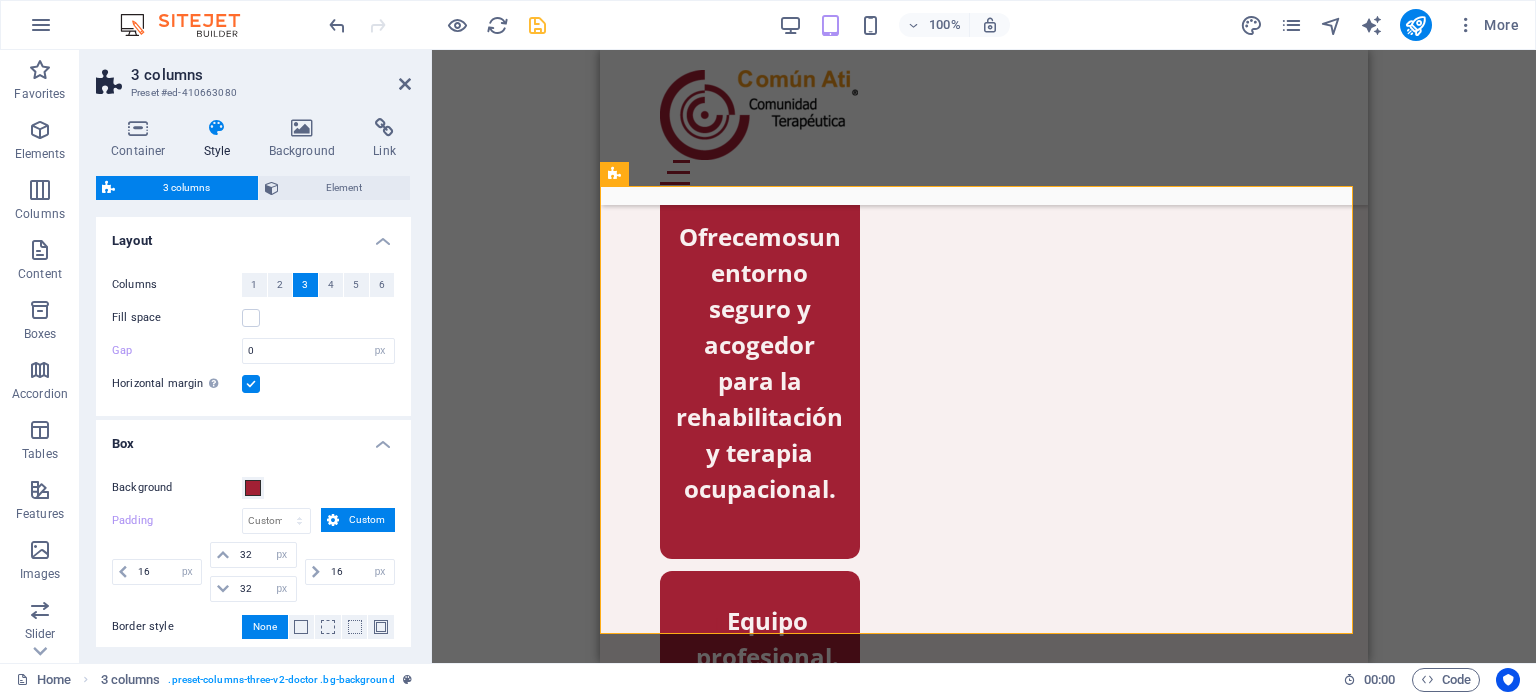 click on "Columns 1 2 3 4 5 6 Fill space Gap 0 px rem % vw vh Horizontal margin Only if the containers "Content width" is not set to "Default"" at bounding box center [253, 334] 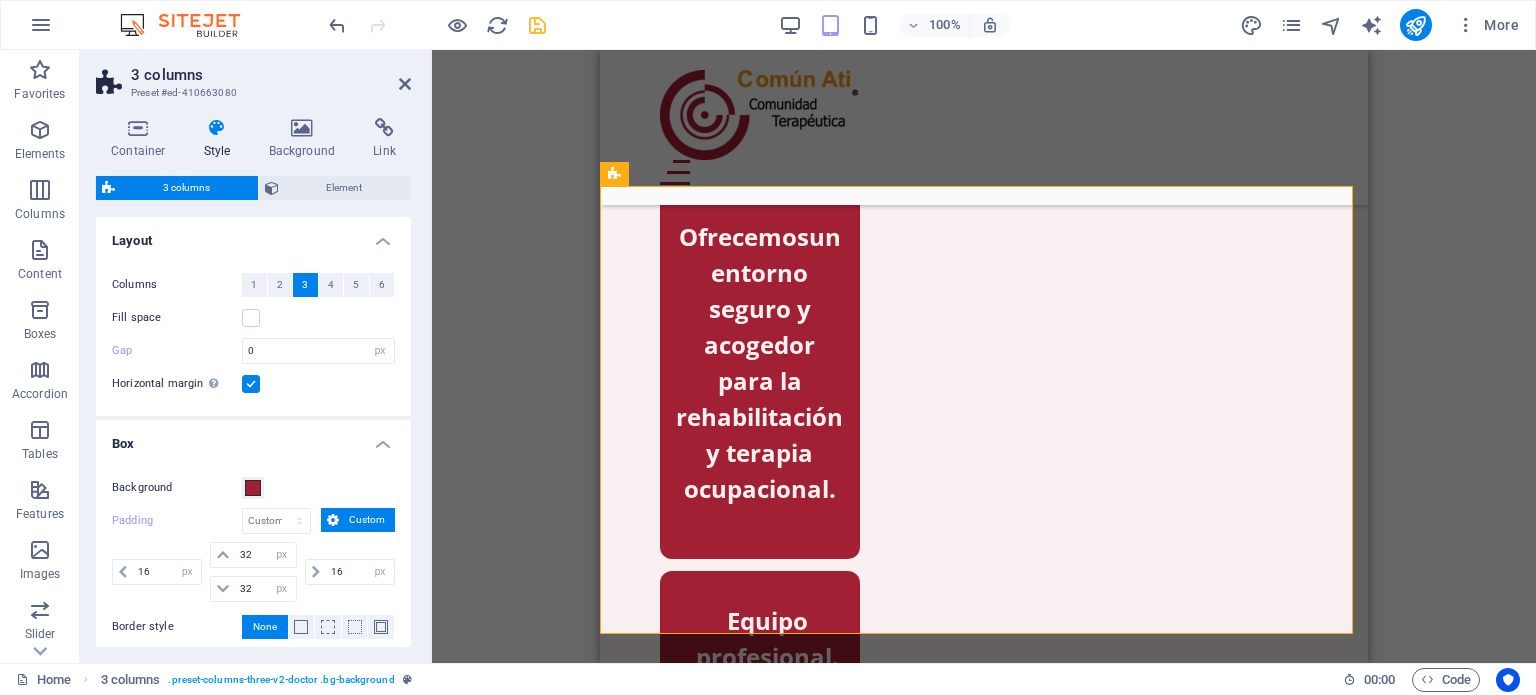click on "Columns 1 2 3 4 5 6 Fill space Gap 0 px rem % vw vh Horizontal margin Only if the containers "Content width" is not set to "Default"" at bounding box center [253, 334] 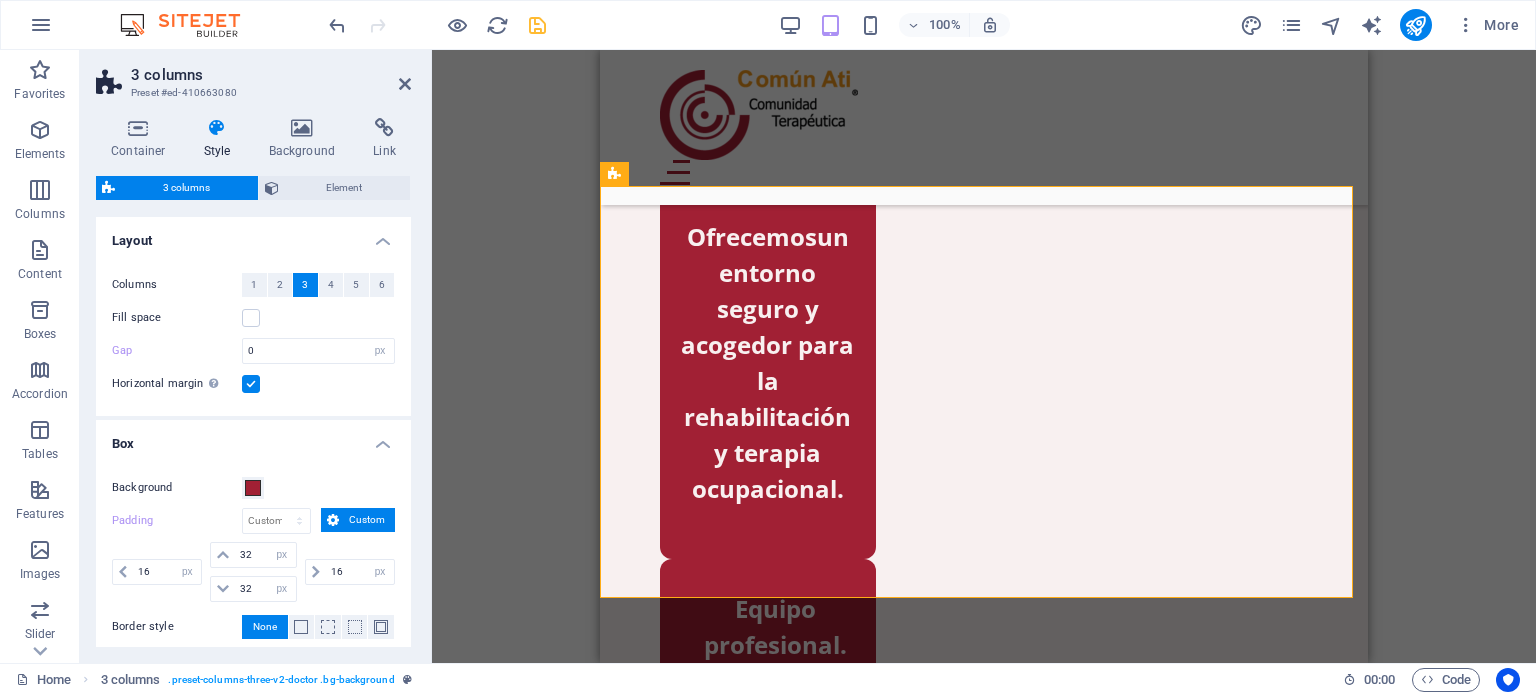 click at bounding box center [251, 384] 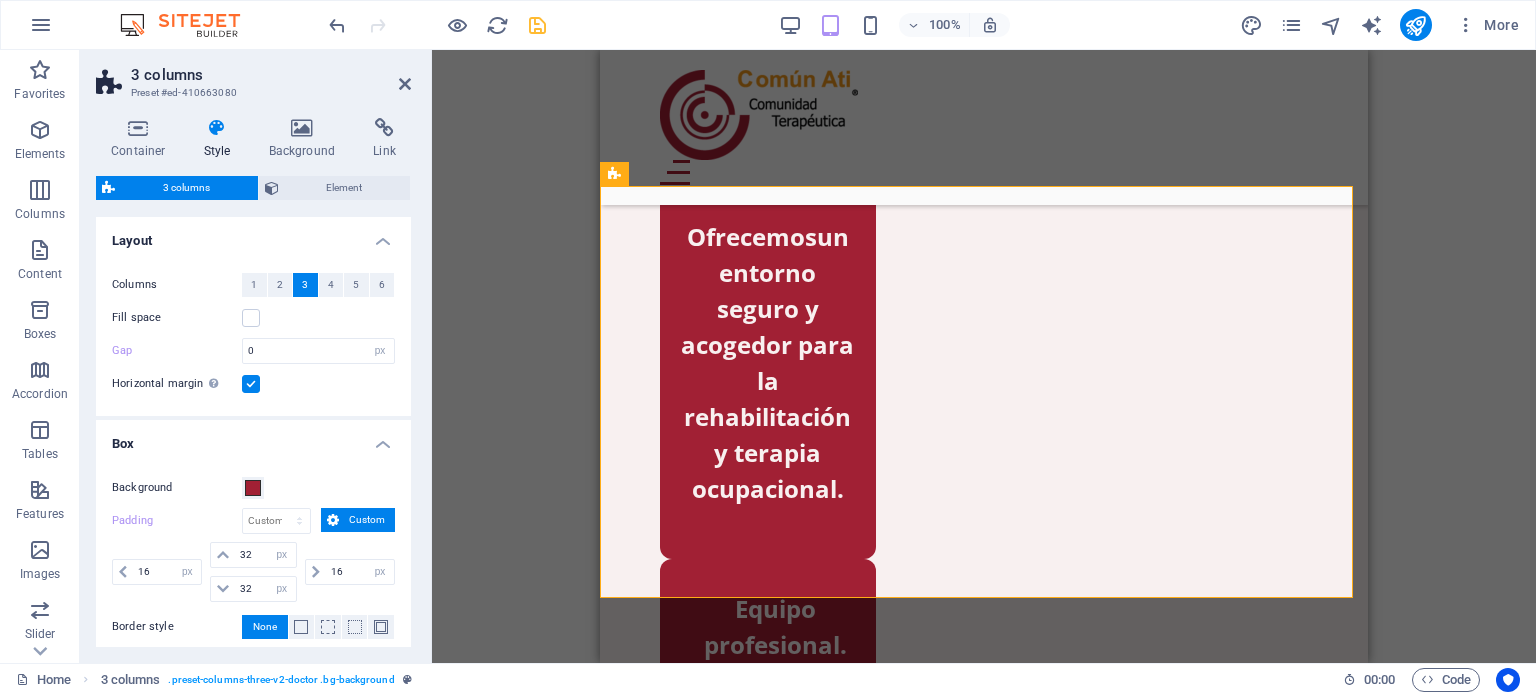 click on "Horizontal margin Only if the containers "Content width" is not set to "Default"" at bounding box center [0, 0] 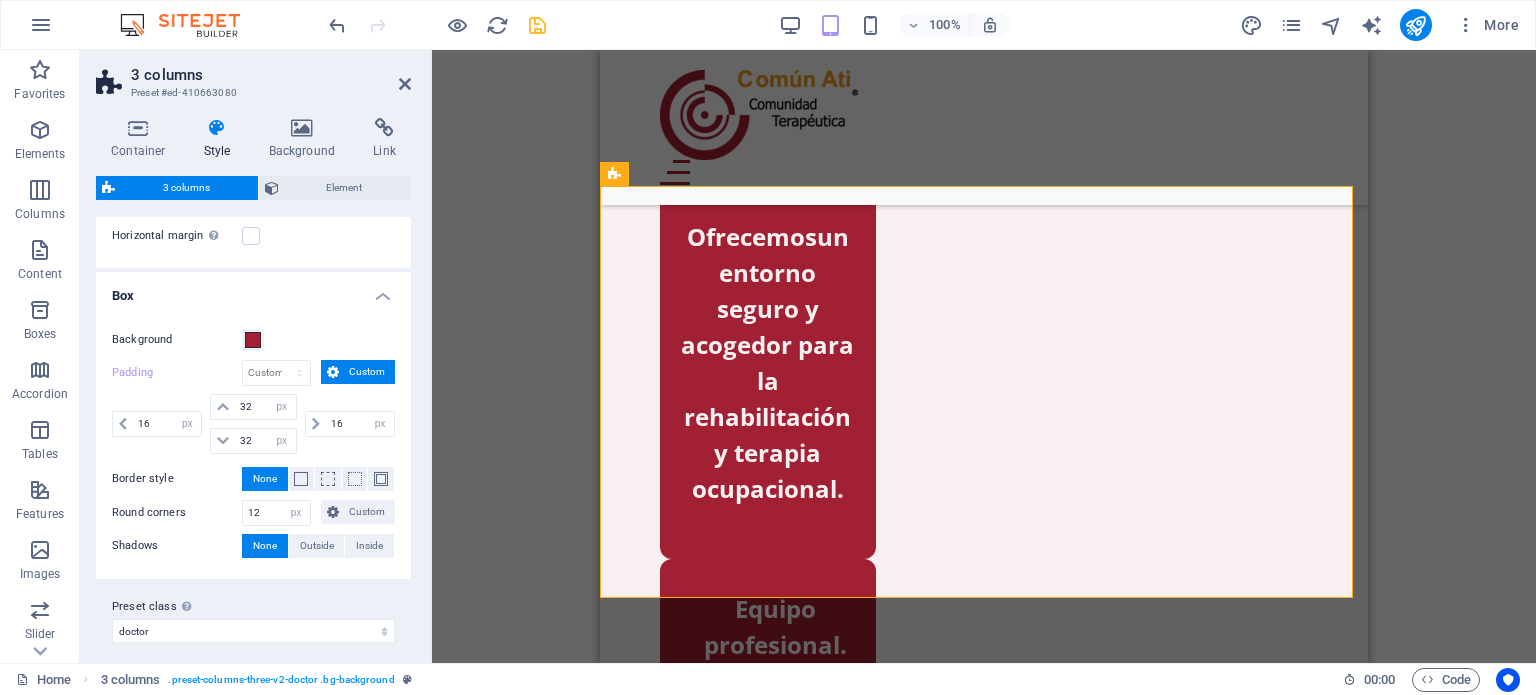 scroll, scrollTop: 157, scrollLeft: 0, axis: vertical 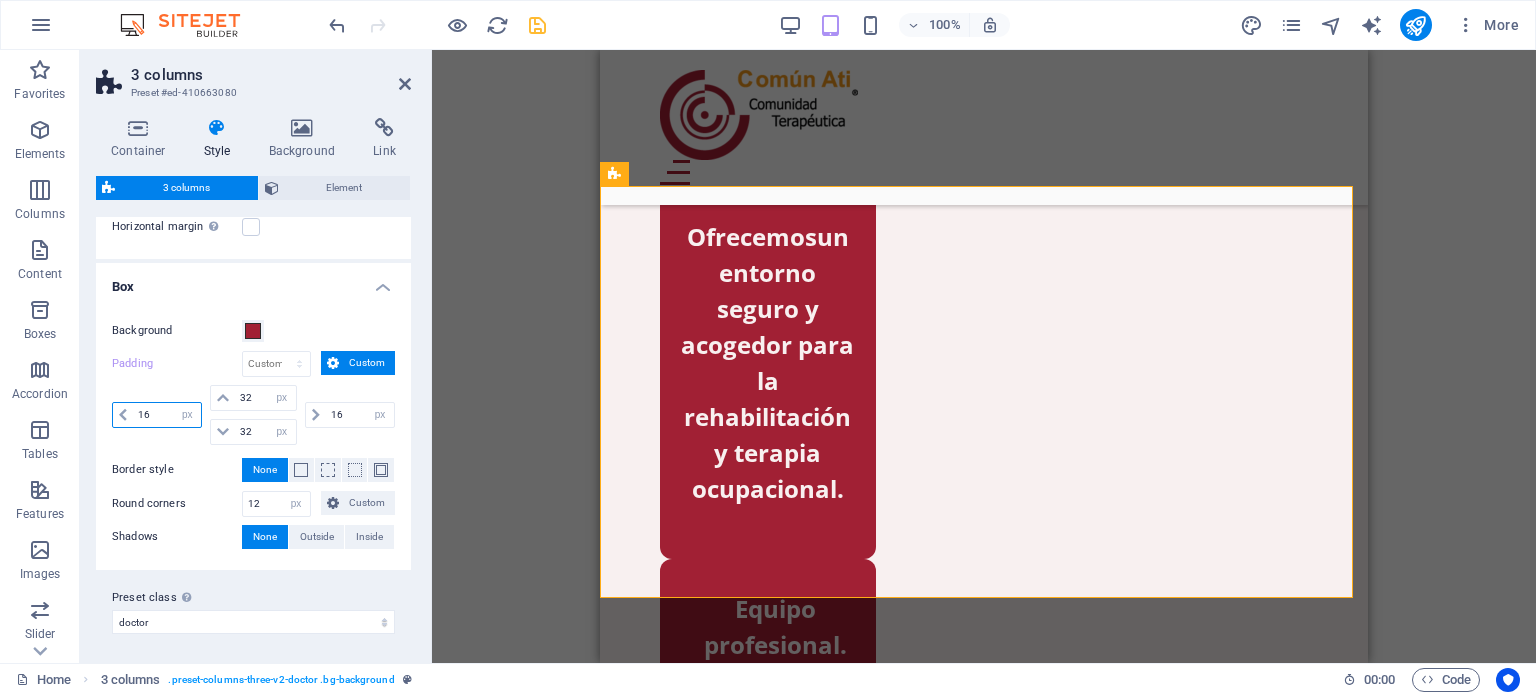 click on "16" at bounding box center [167, 415] 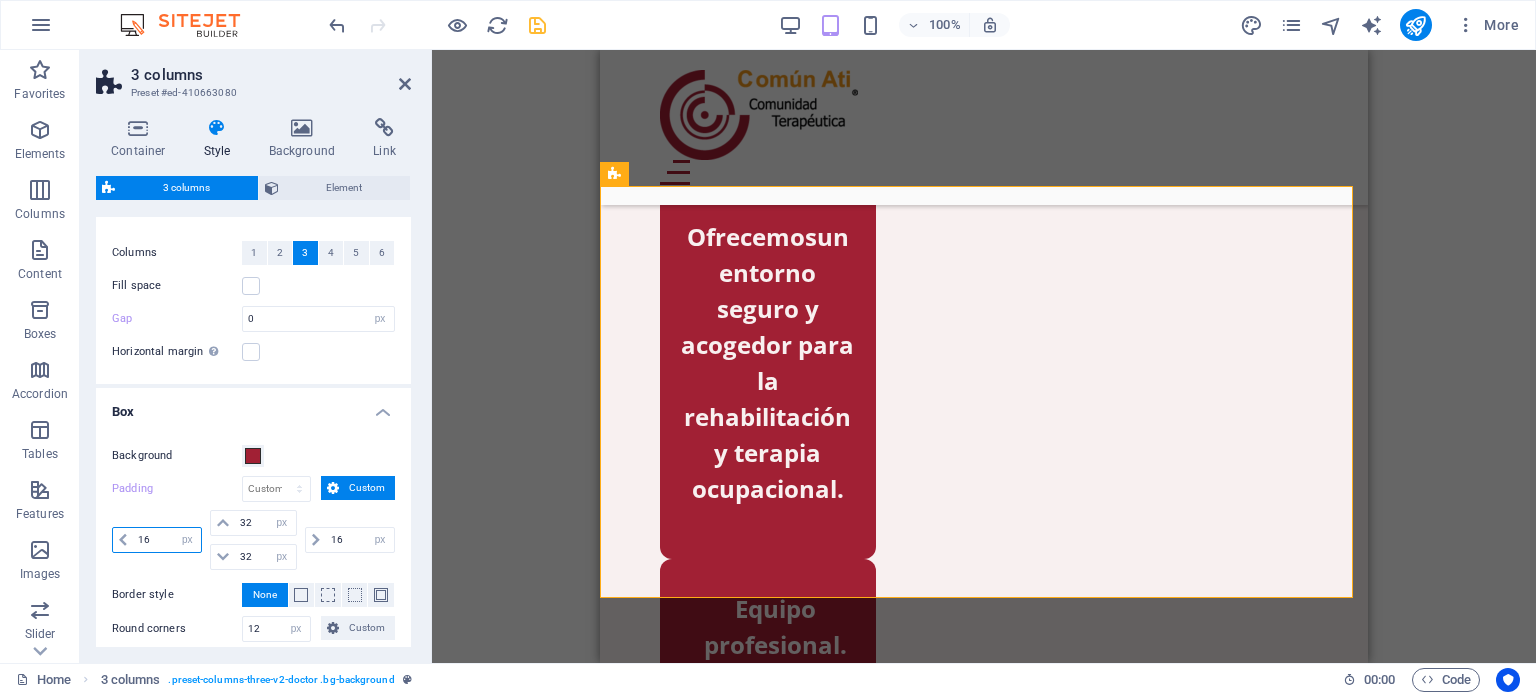 scroll, scrollTop: 0, scrollLeft: 0, axis: both 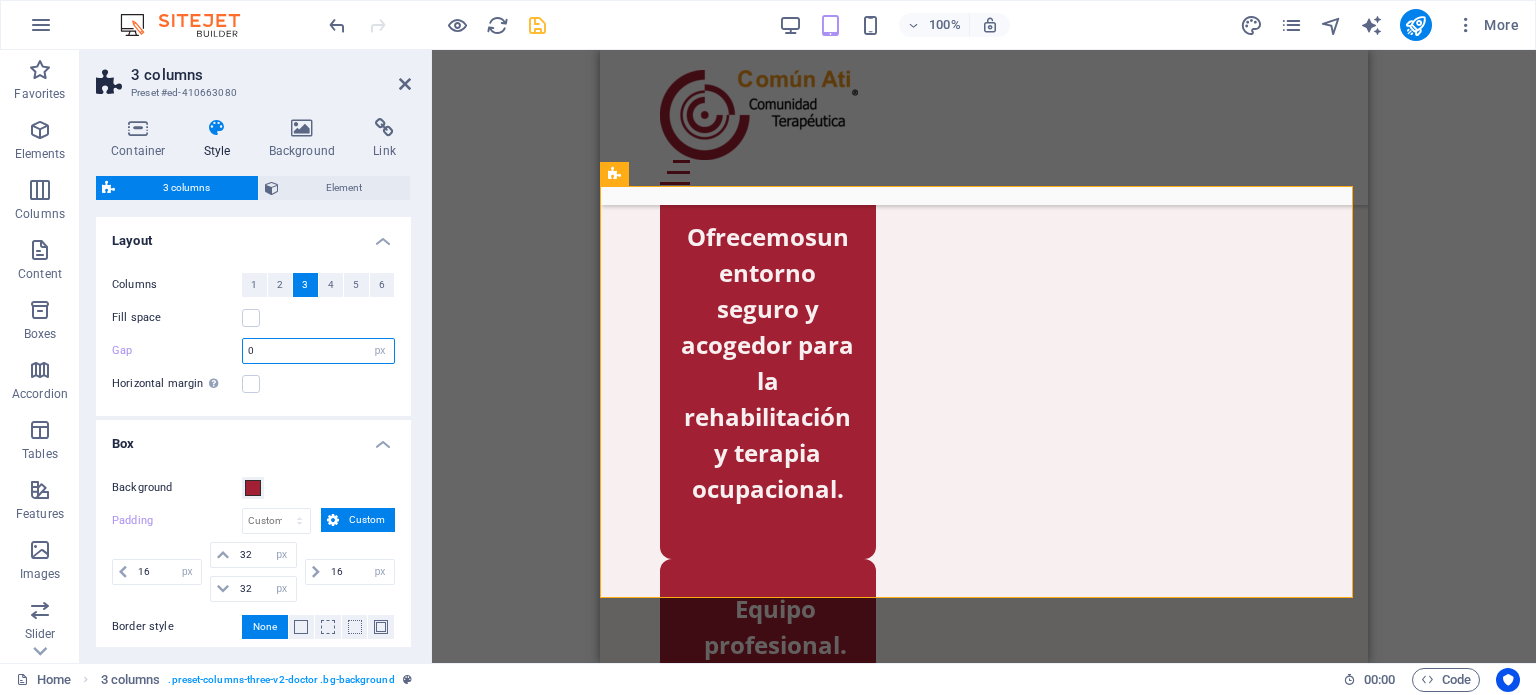 click on "0" at bounding box center (318, 351) 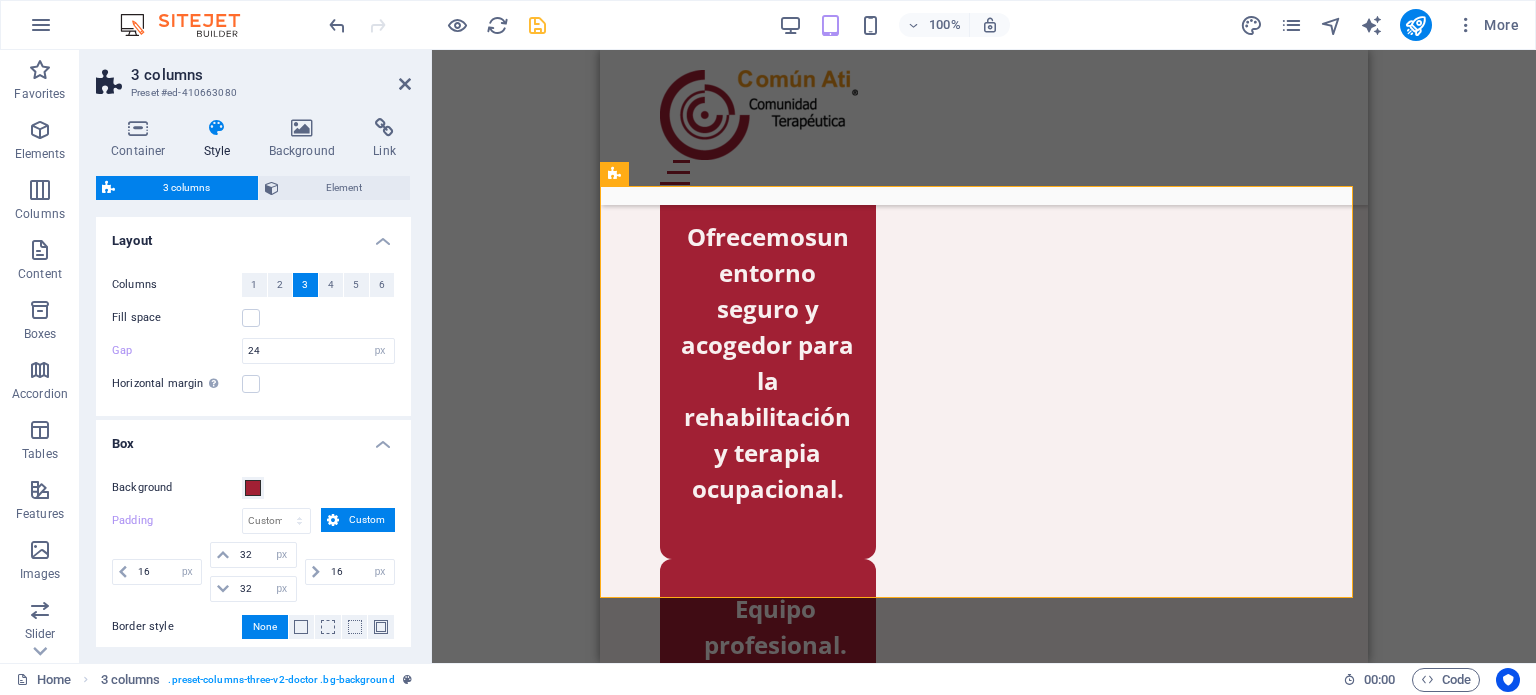 click on "Horizontal margin Only if the containers "Content width" is not set to "Default"" at bounding box center [253, 384] 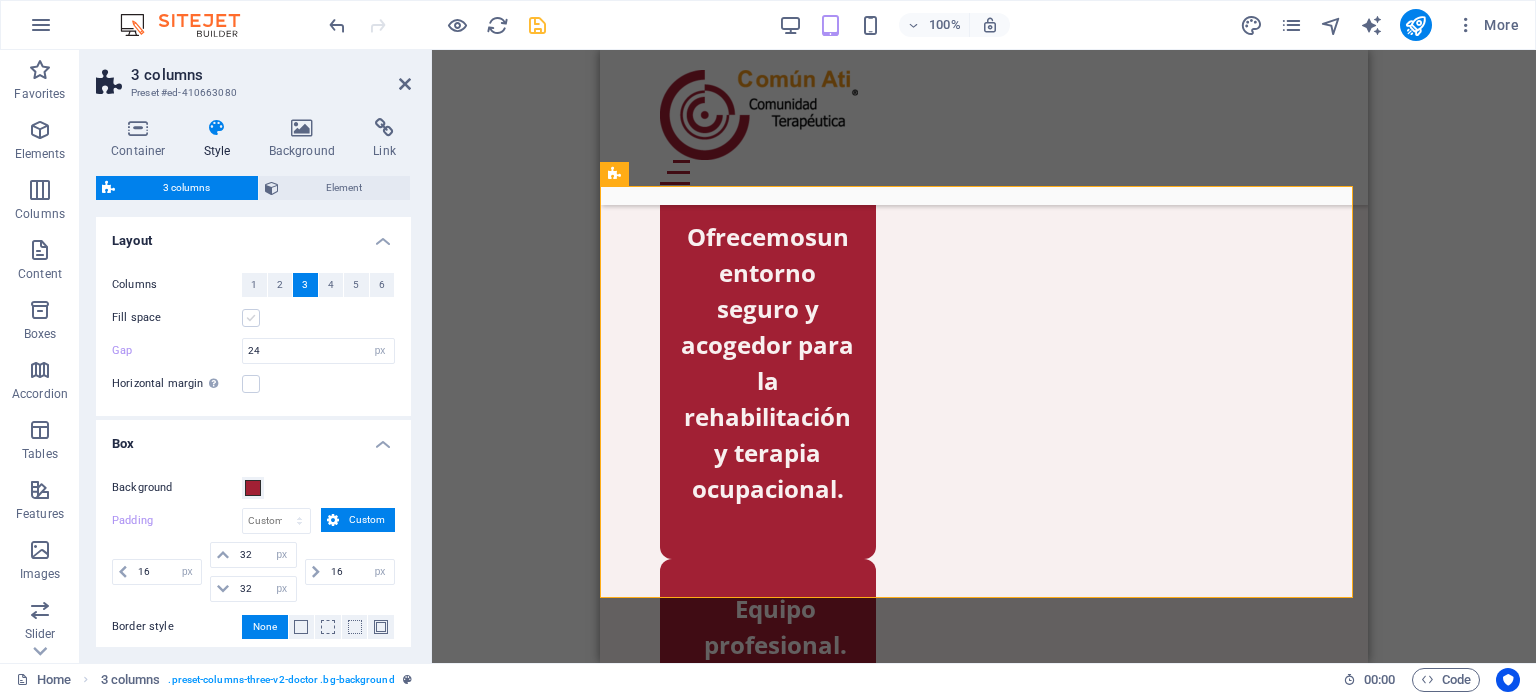 click at bounding box center (251, 318) 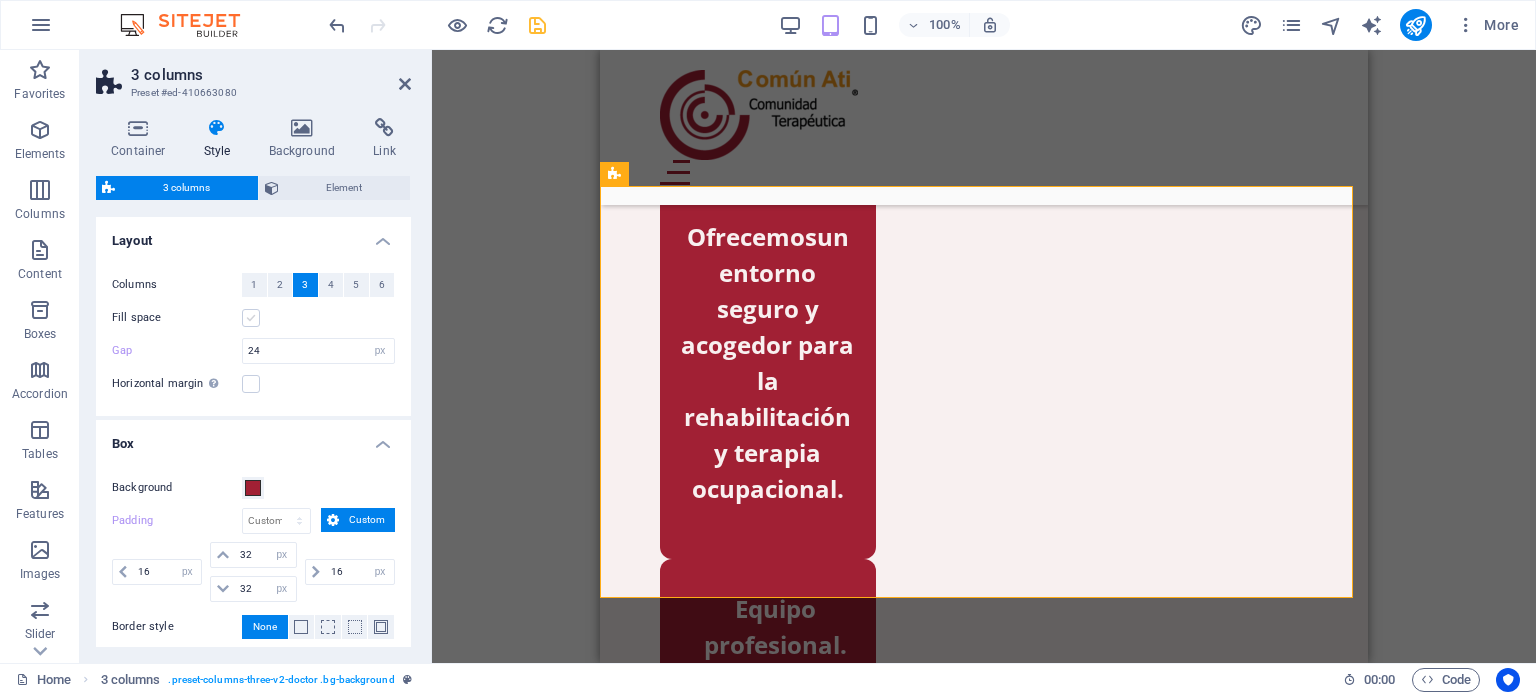 click on "Fill space" at bounding box center [0, 0] 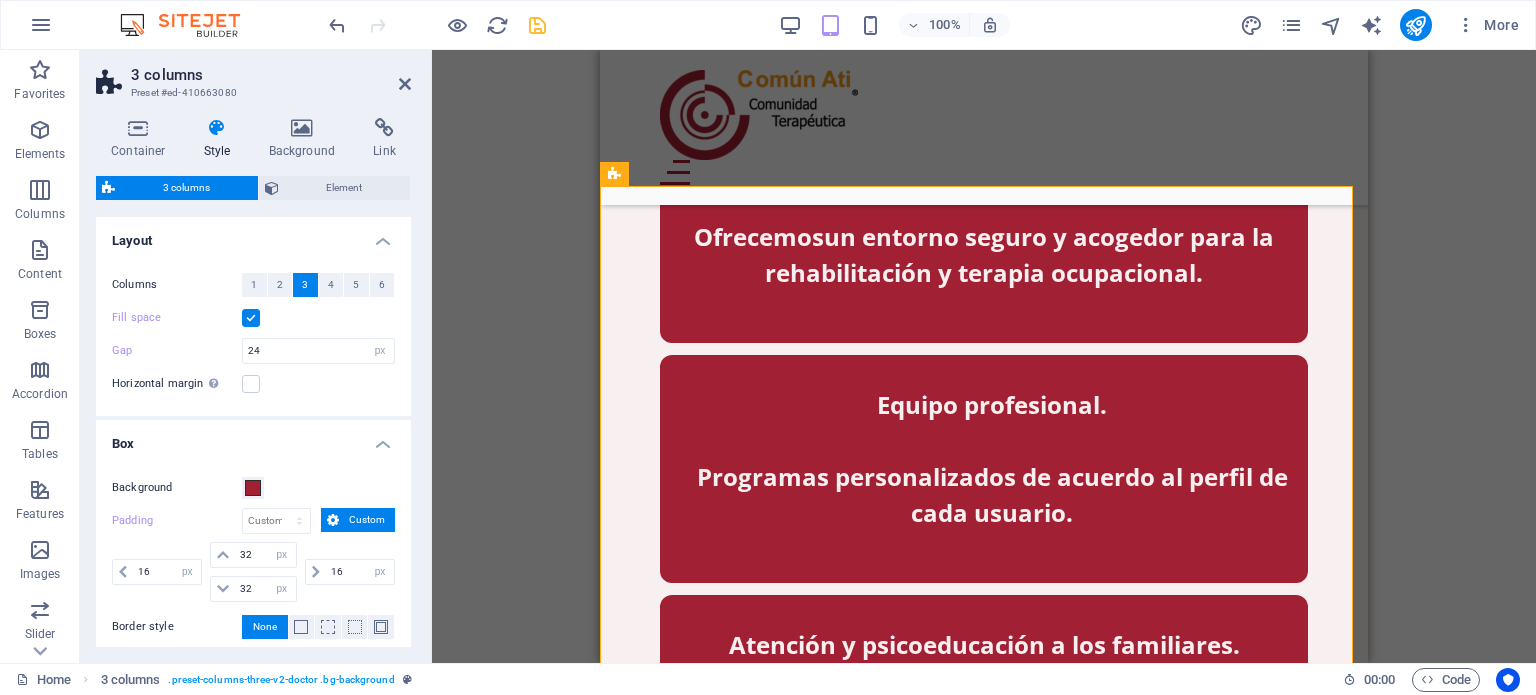 click at bounding box center [251, 318] 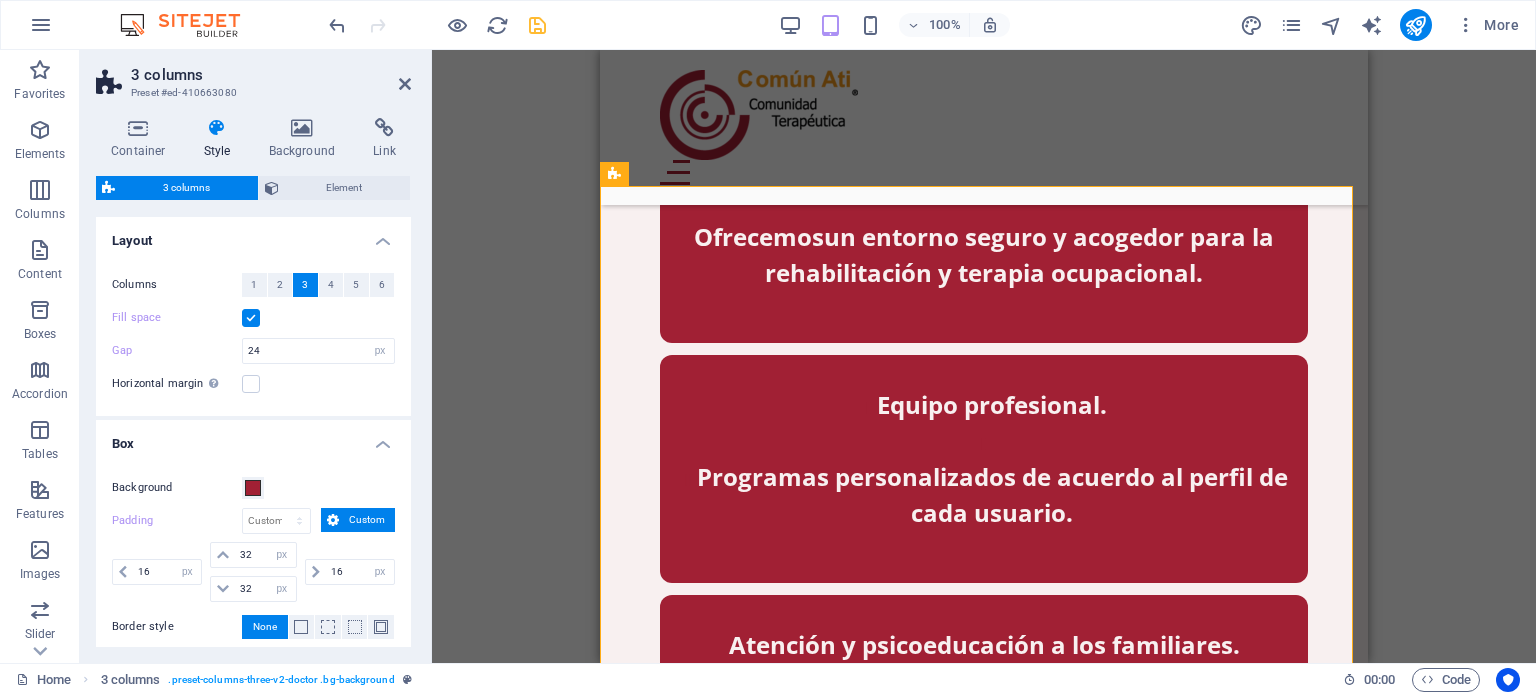 click on "Fill space" at bounding box center [0, 0] 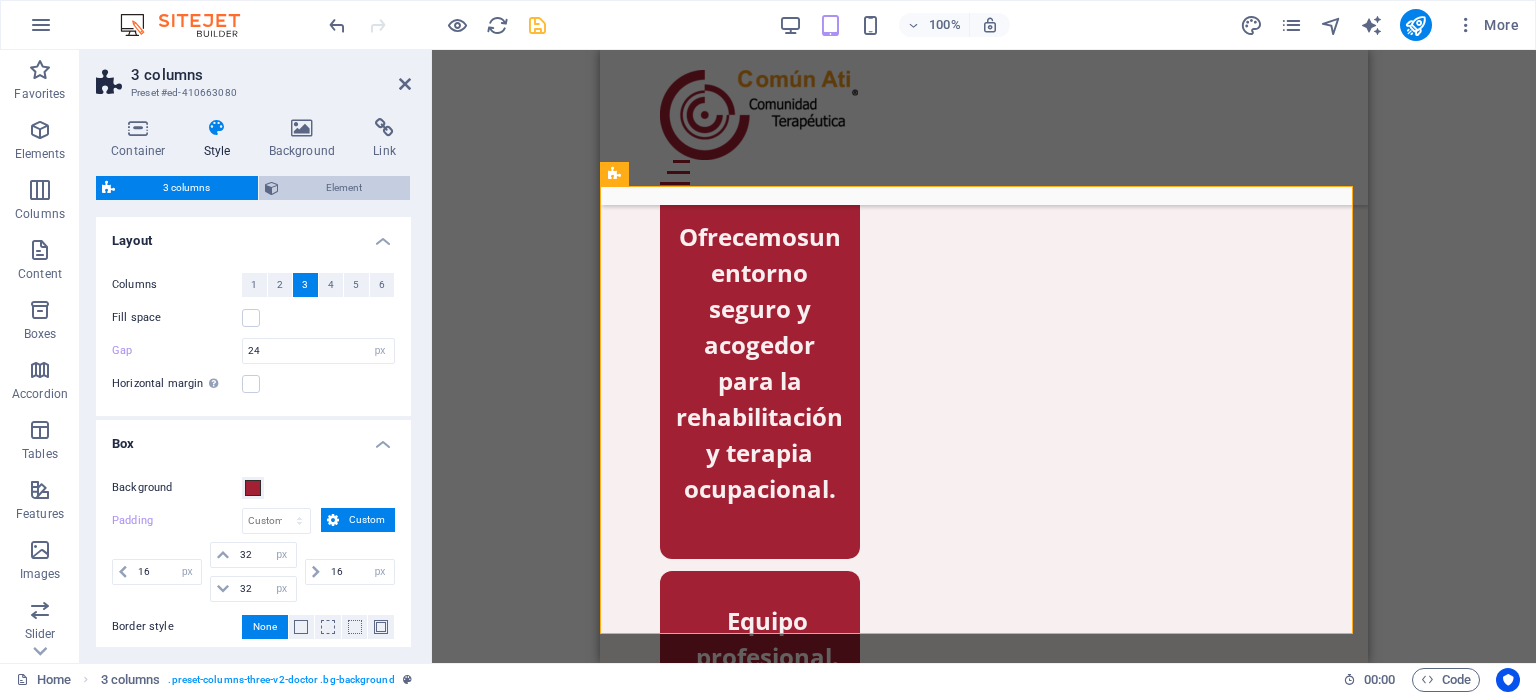 click on "Element" at bounding box center (345, 188) 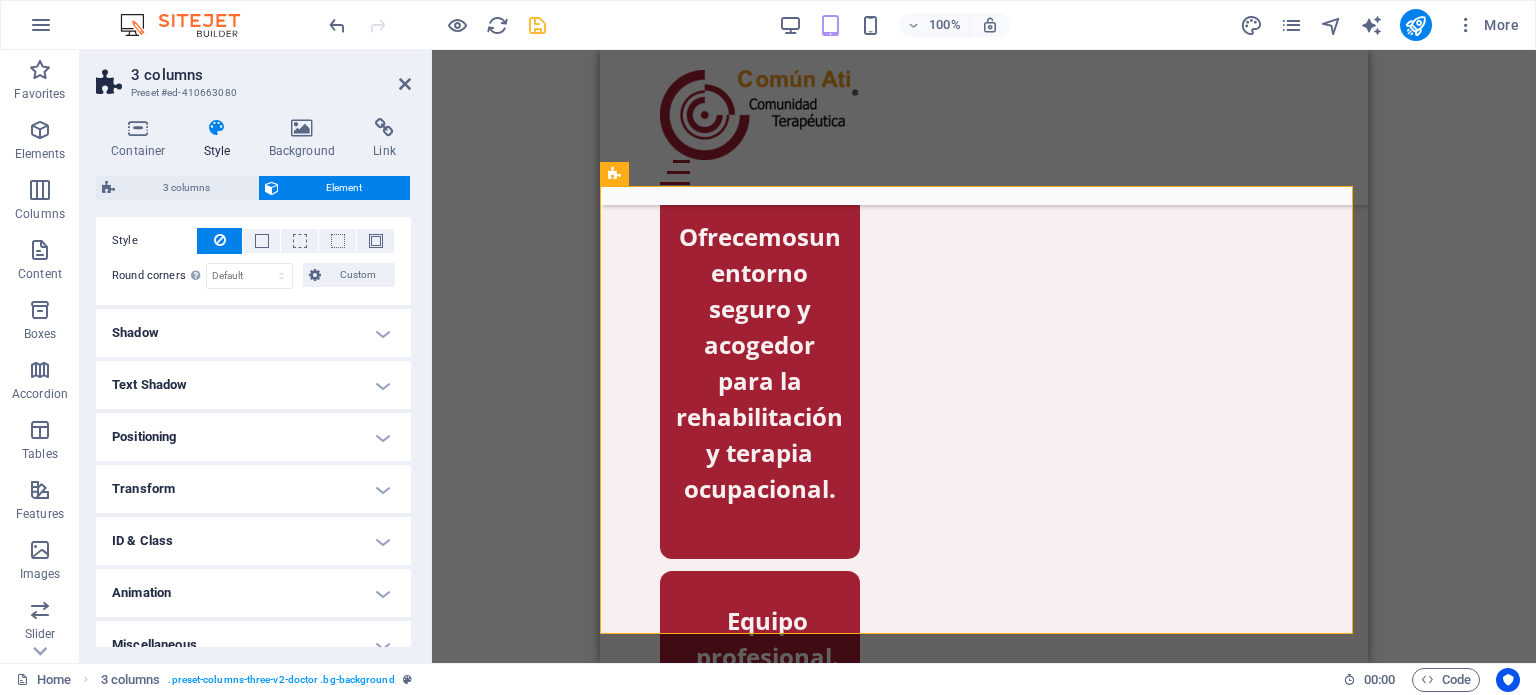 scroll, scrollTop: 280, scrollLeft: 0, axis: vertical 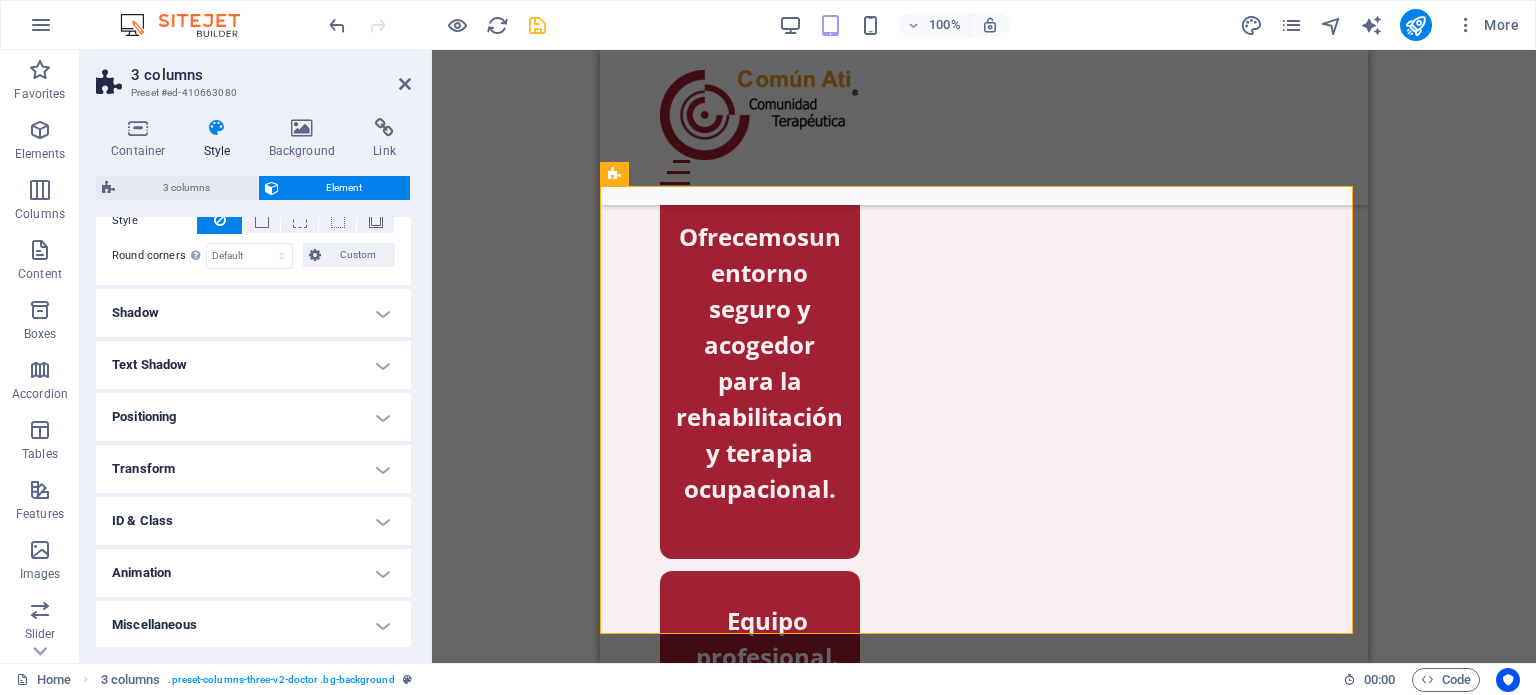 click on "Transform" at bounding box center (253, 469) 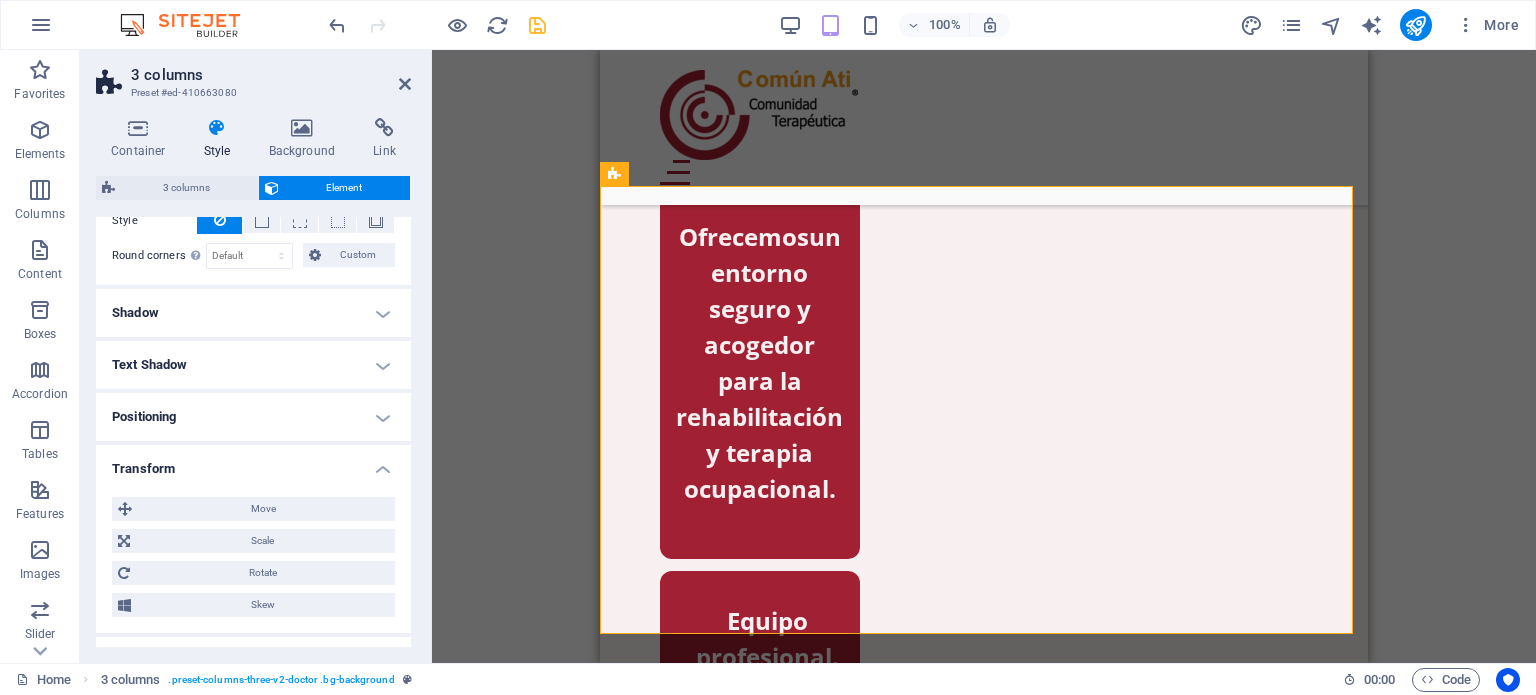 click on "Positioning" at bounding box center [253, 417] 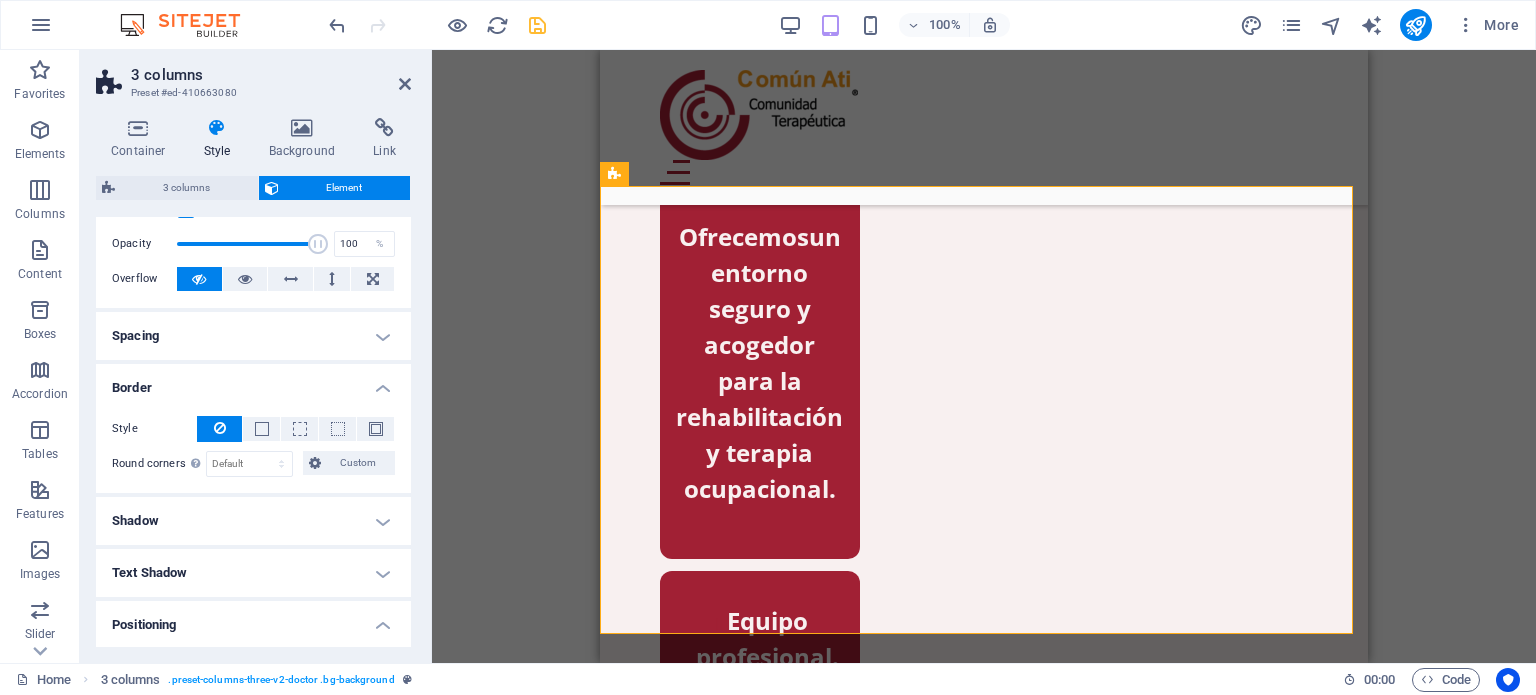 scroll, scrollTop: 0, scrollLeft: 0, axis: both 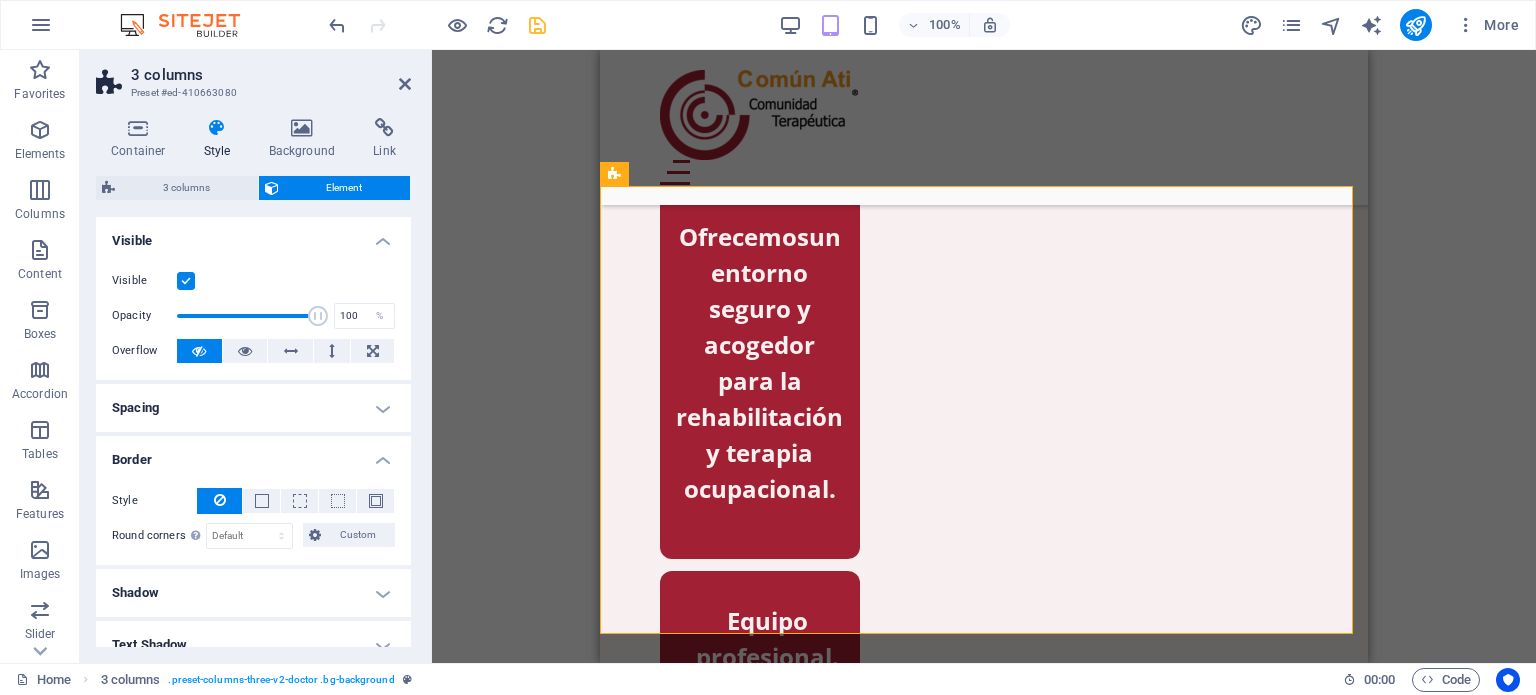 click on "Spacing" at bounding box center (253, 408) 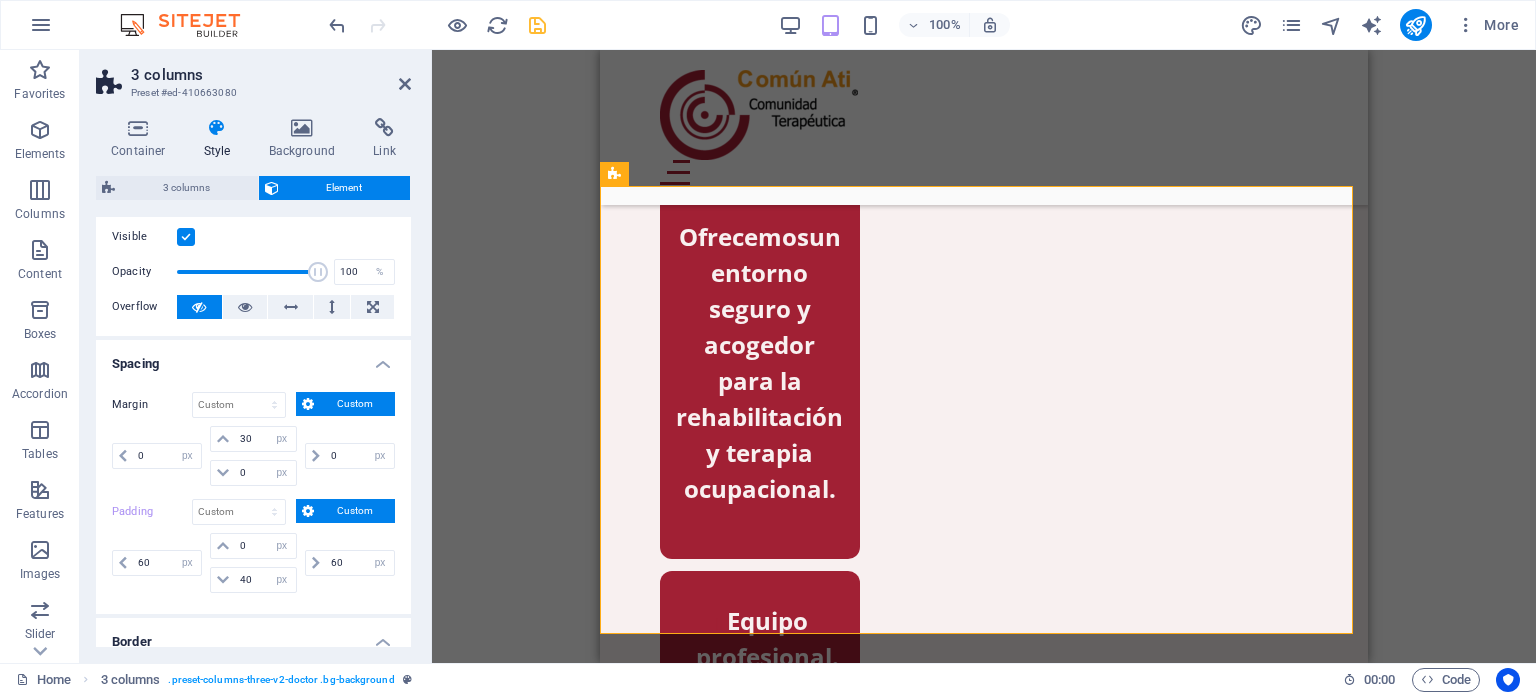 scroll, scrollTop: 52, scrollLeft: 0, axis: vertical 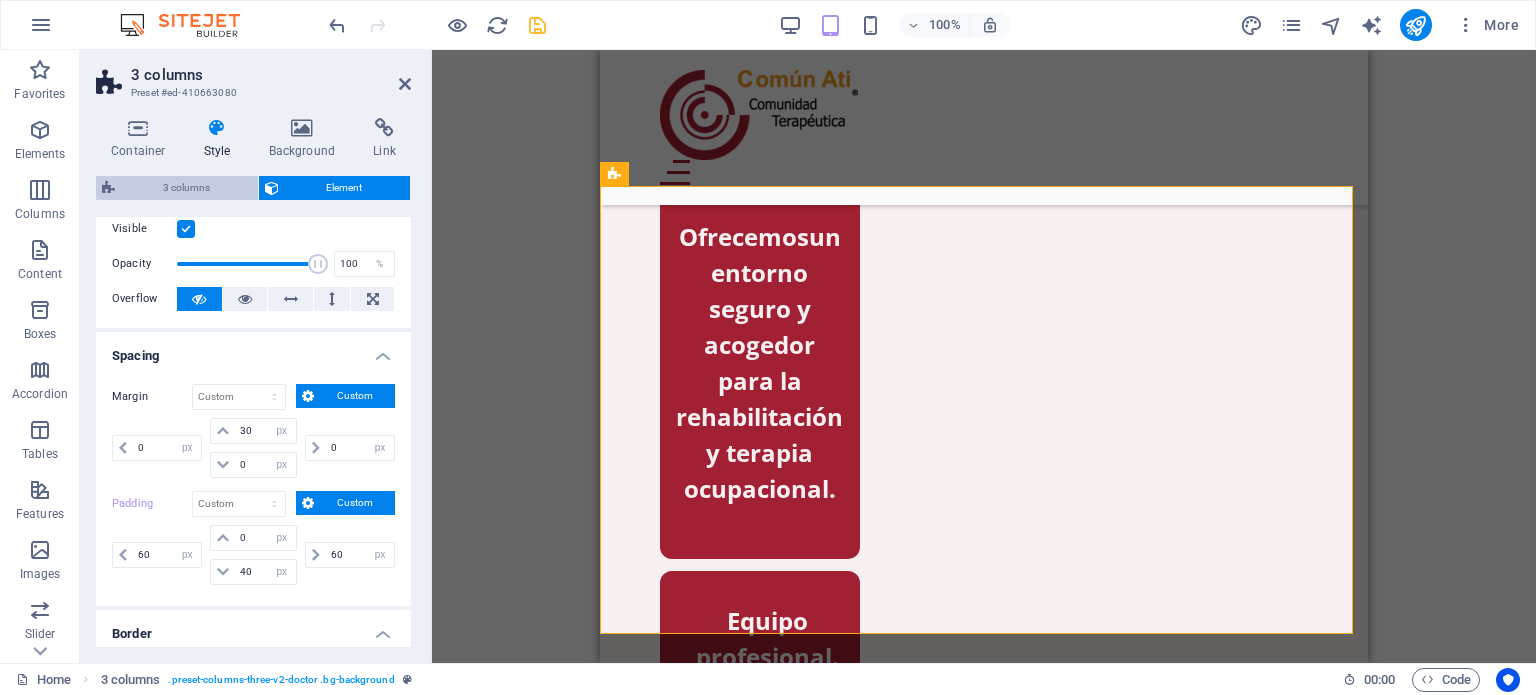 click on "3 columns" at bounding box center (186, 188) 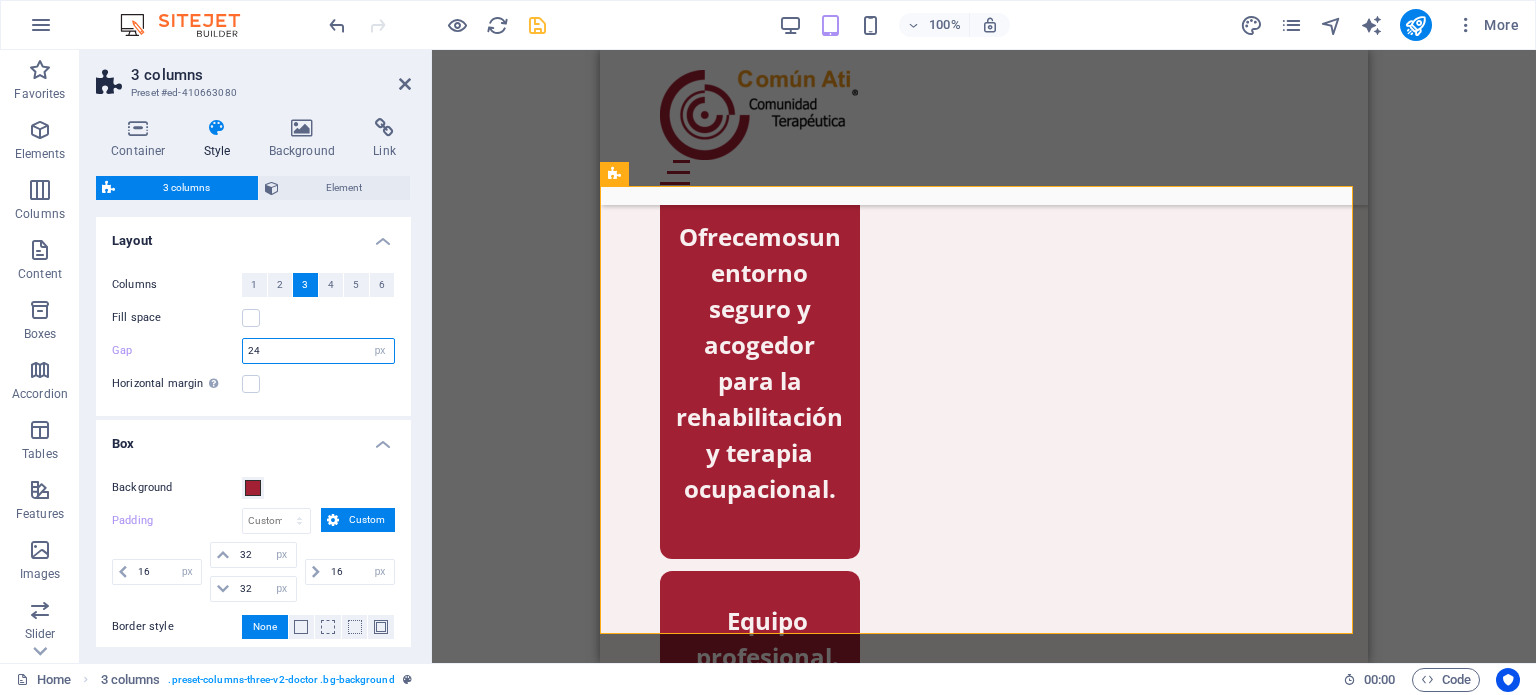 click on "24" at bounding box center (318, 351) 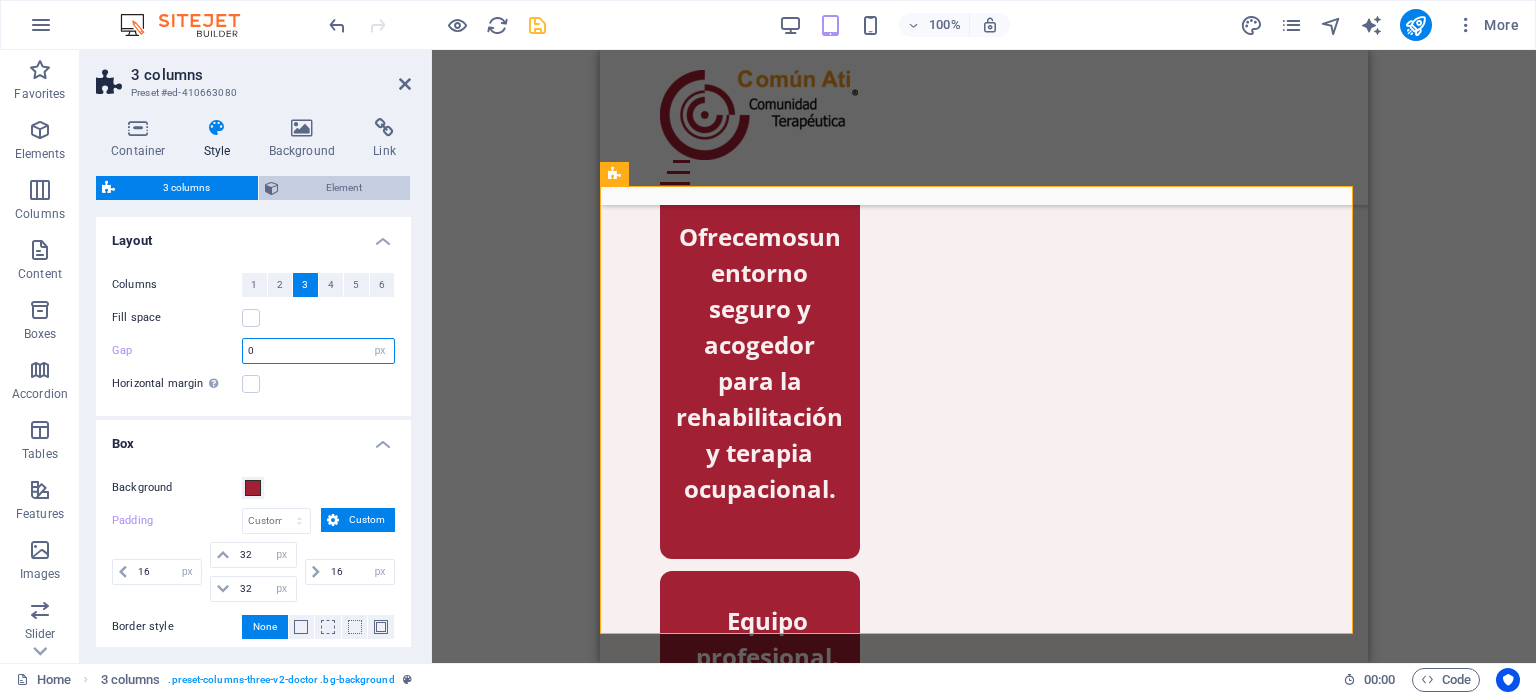 type on "0" 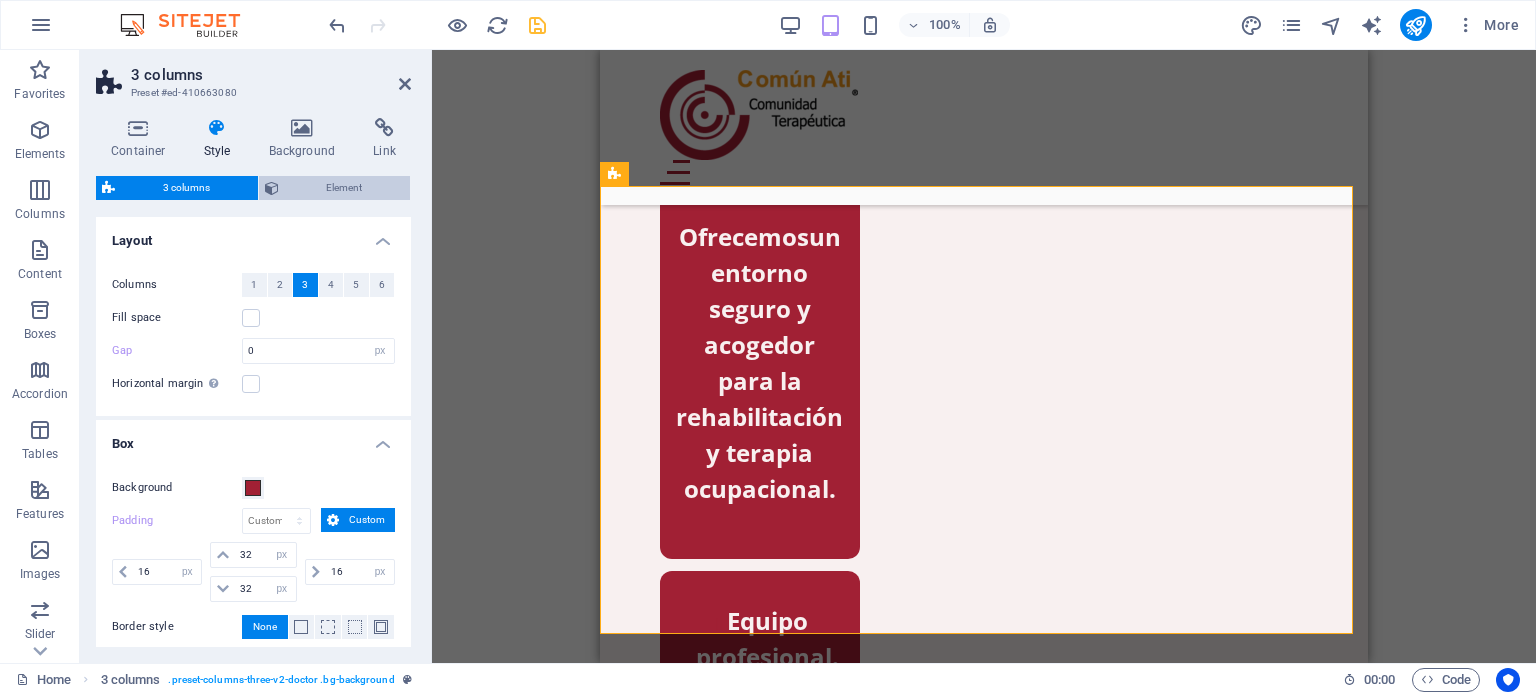 click on "Element" at bounding box center (345, 188) 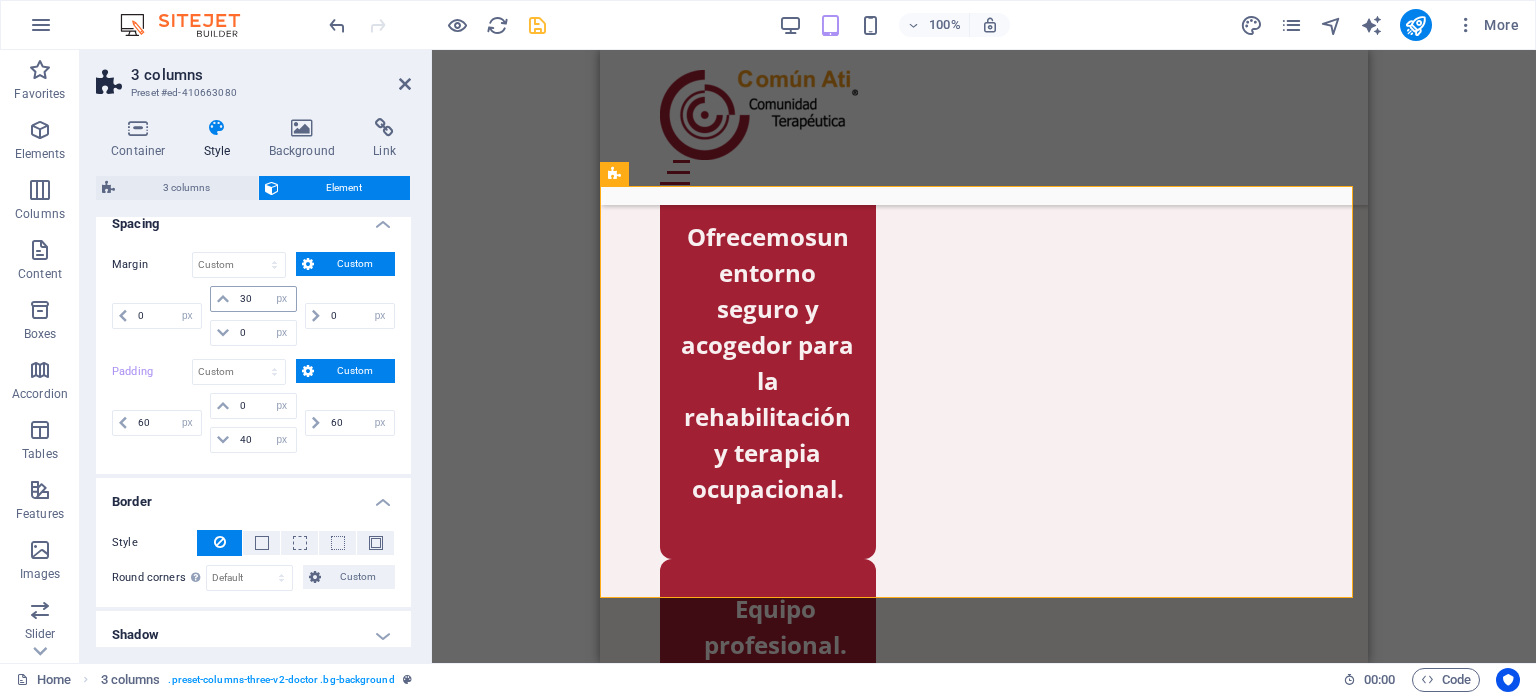 scroll, scrollTop: 188, scrollLeft: 0, axis: vertical 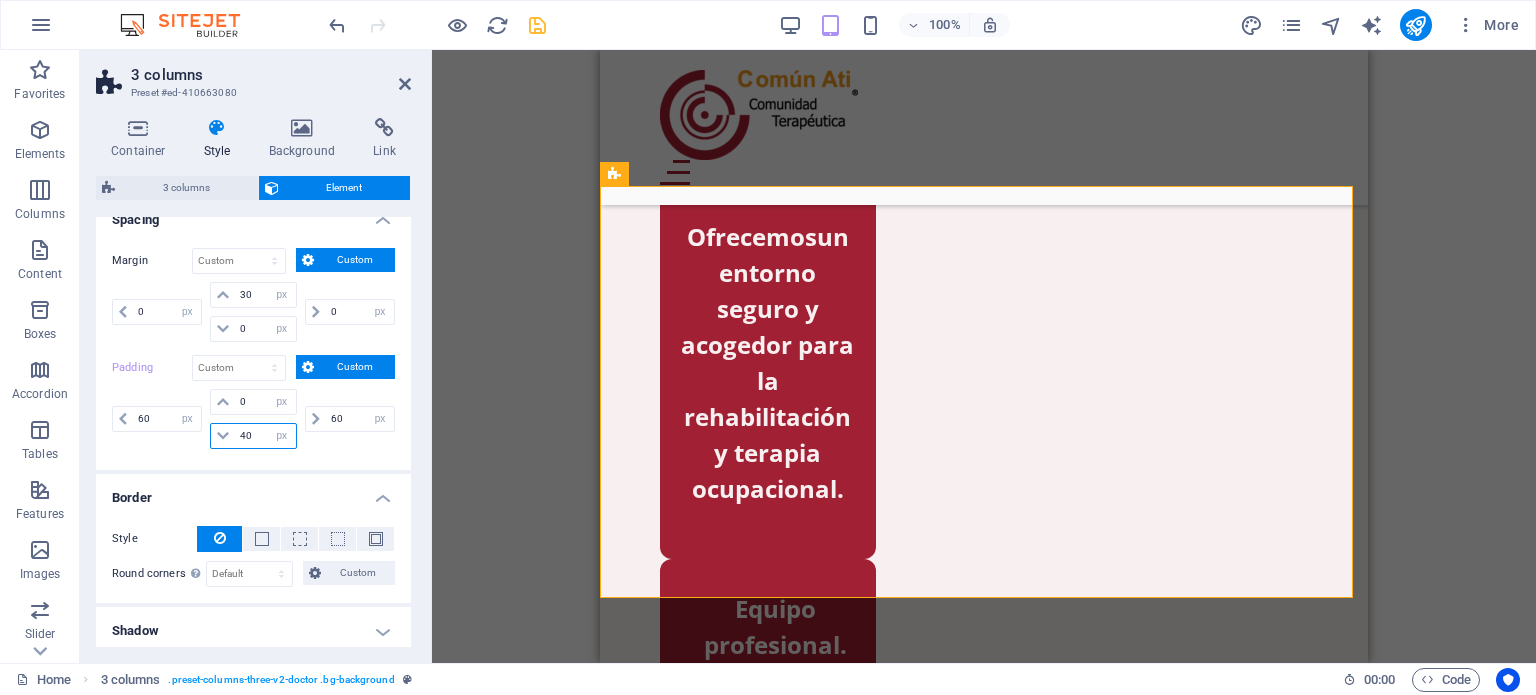 click on "40" at bounding box center (265, 436) 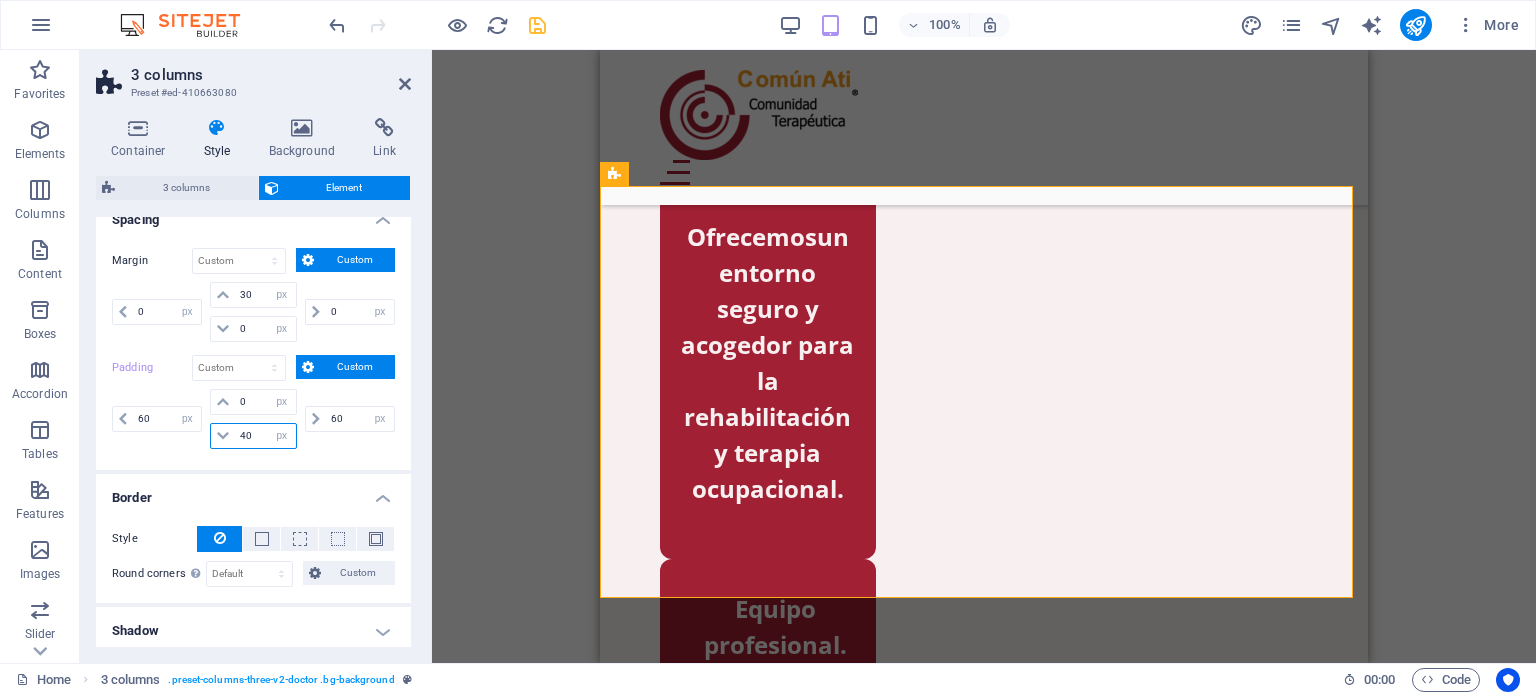 click on "40" at bounding box center [265, 436] 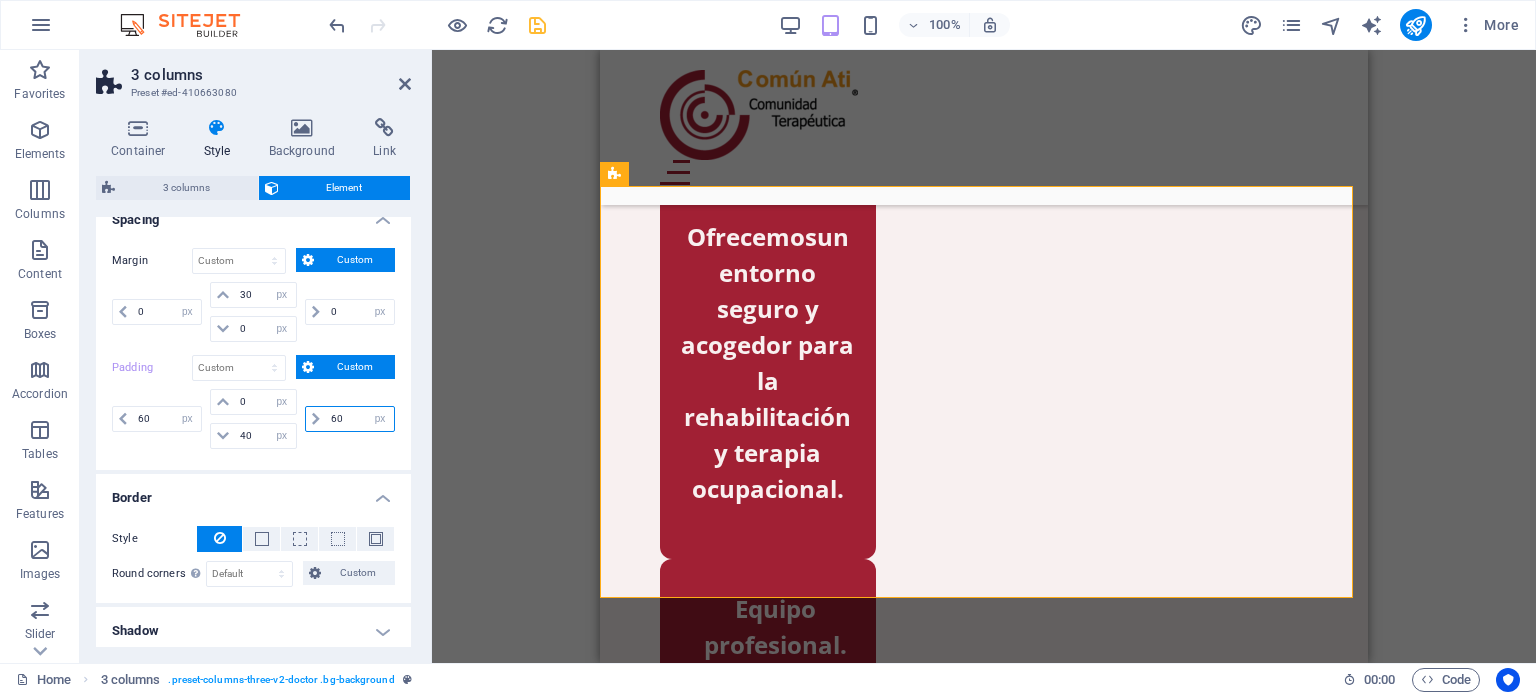 click on "60" at bounding box center (360, 419) 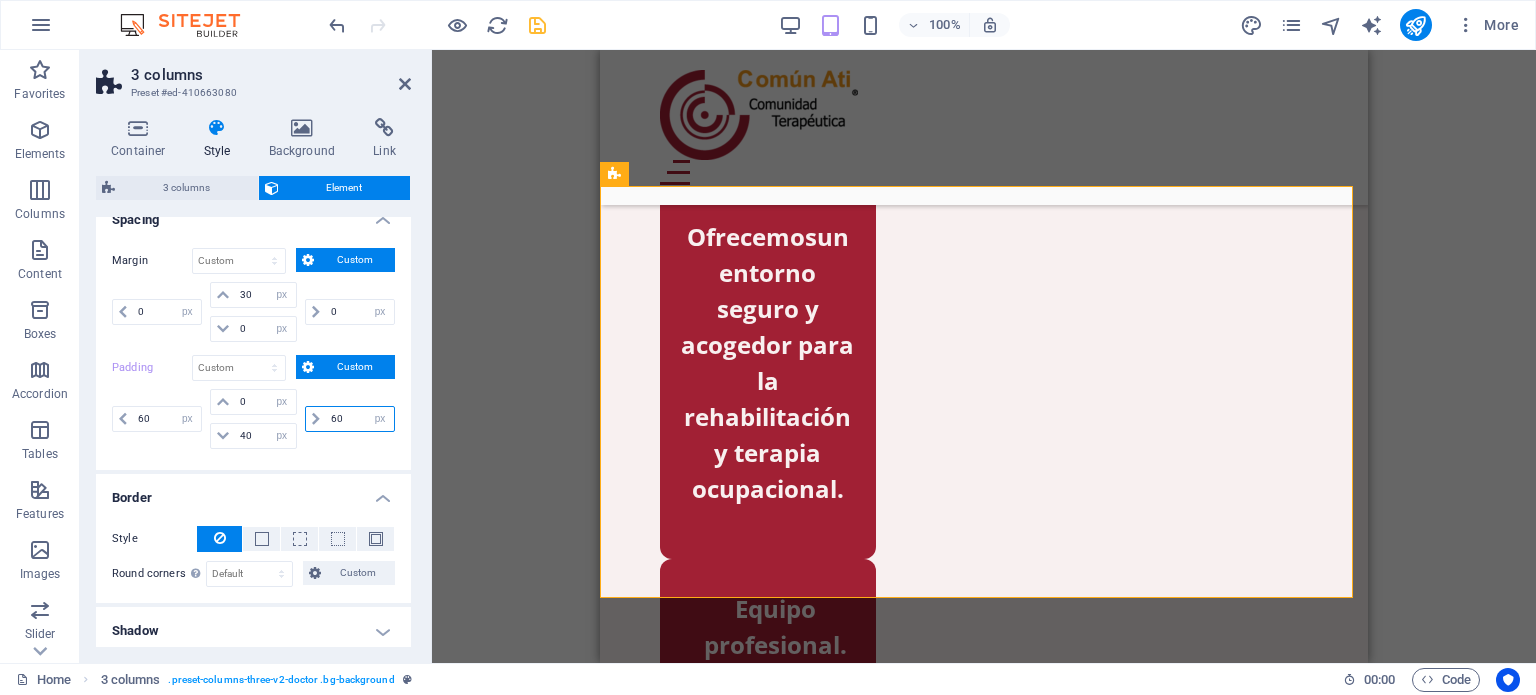 click on "60" at bounding box center (360, 419) 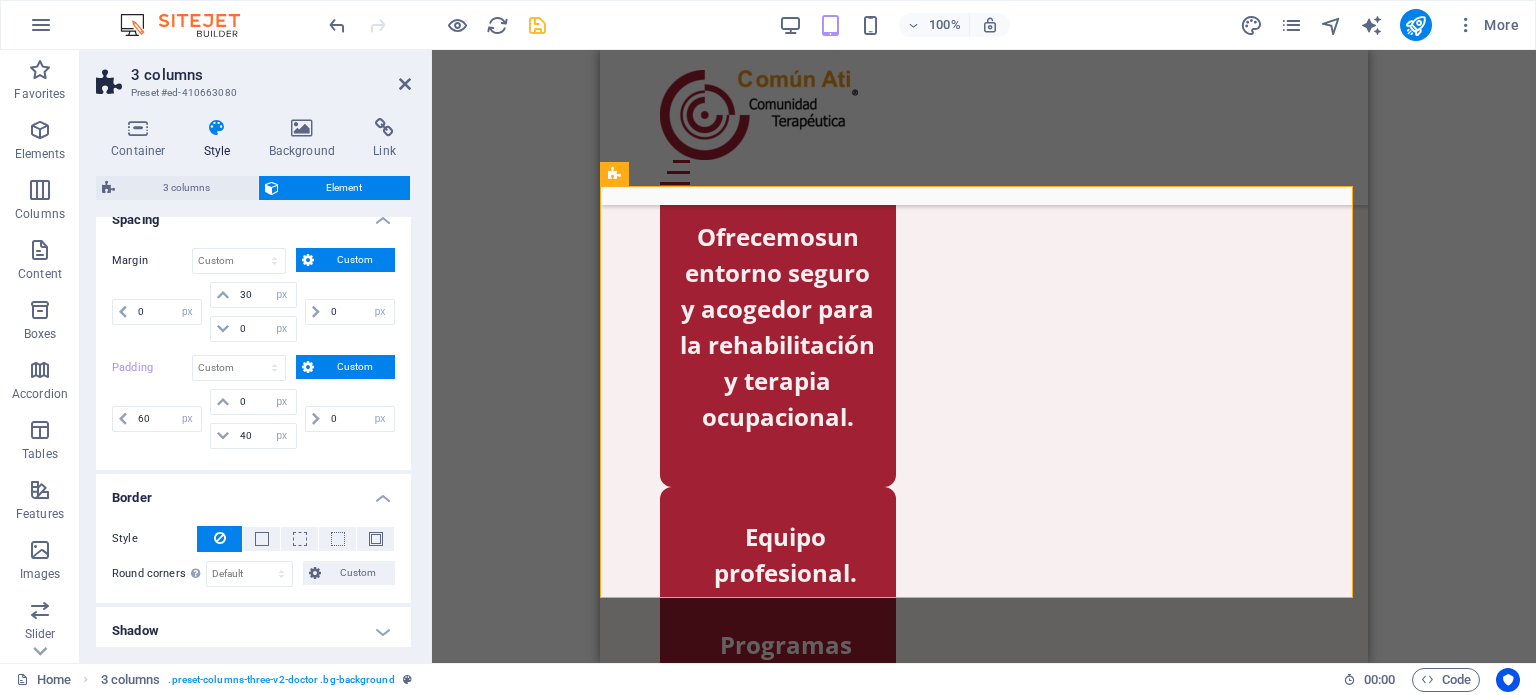 click on "Border" at bounding box center [253, 492] 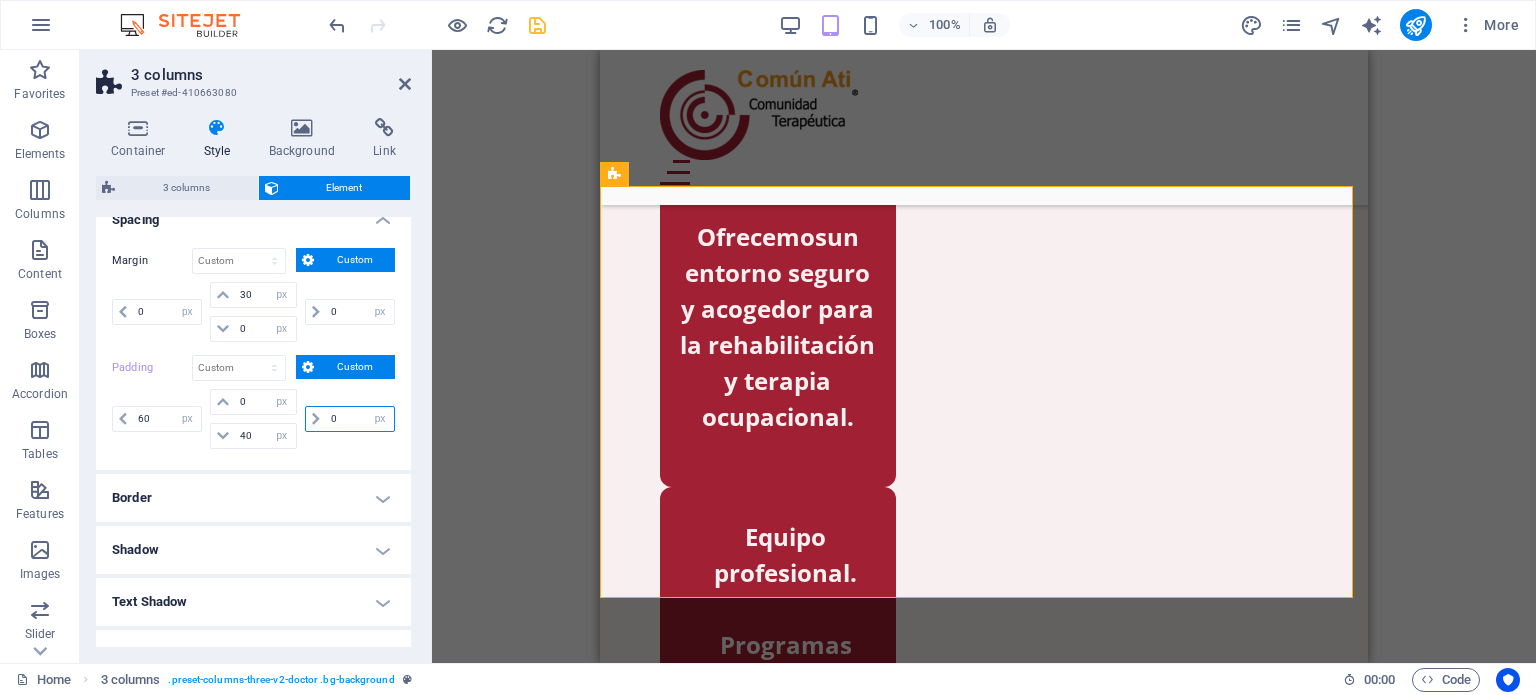 click on "0" at bounding box center [360, 419] 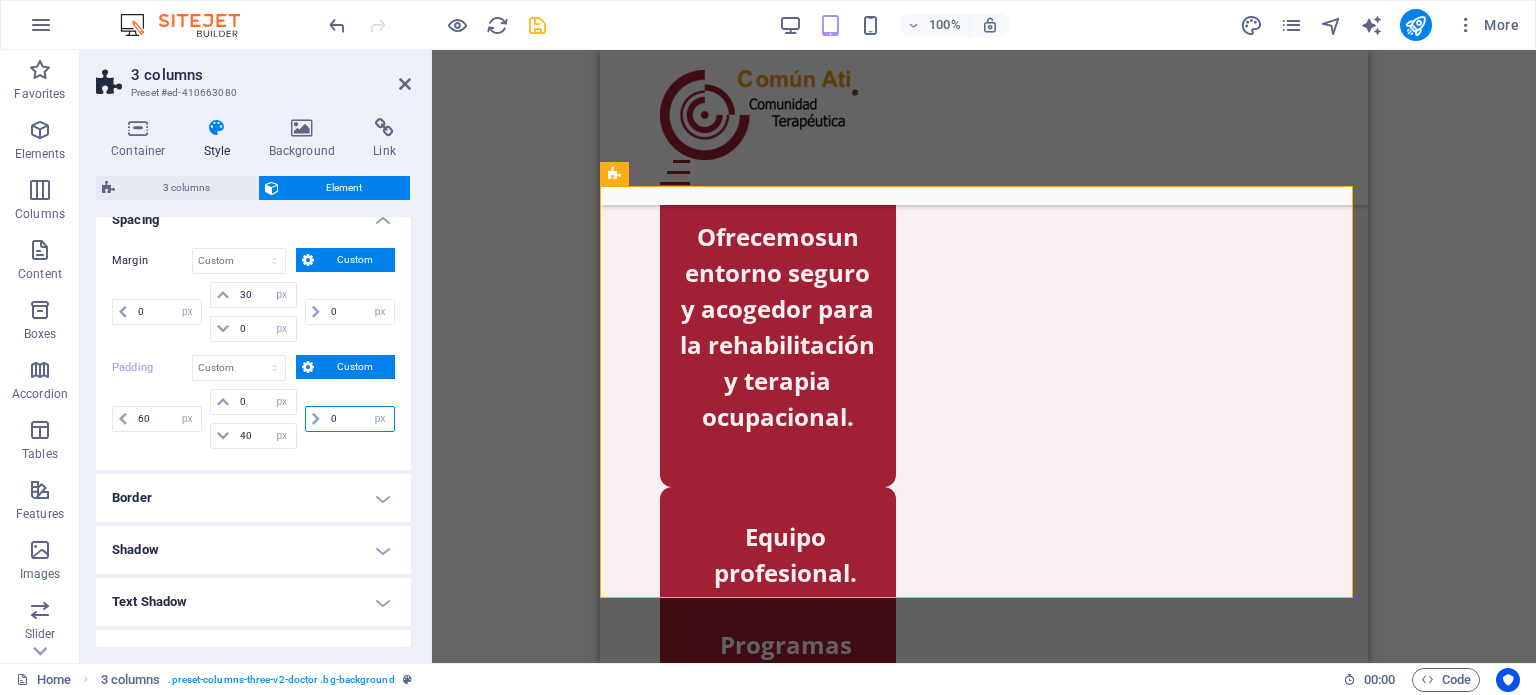 click on "0" at bounding box center (360, 419) 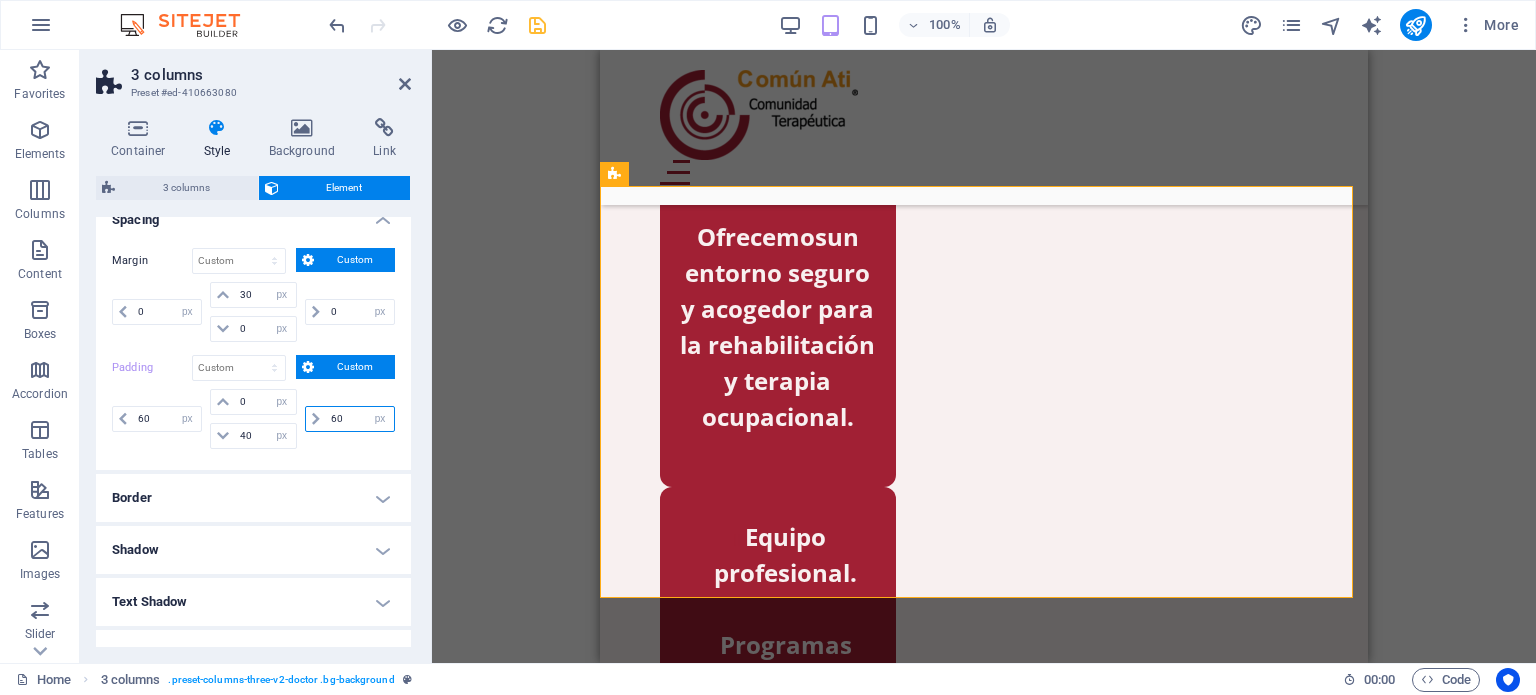 type on "60" 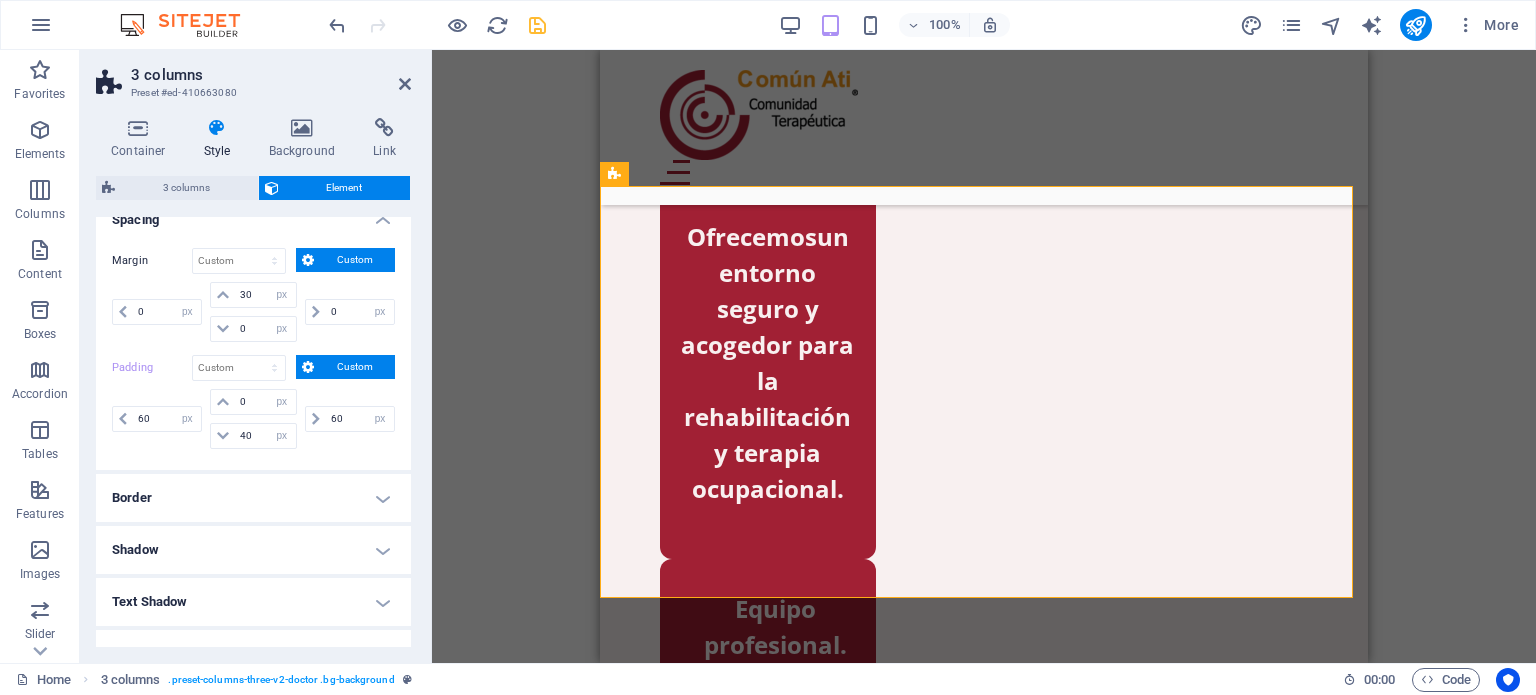 click on "60 px rem % vh vw" at bounding box center (348, 419) 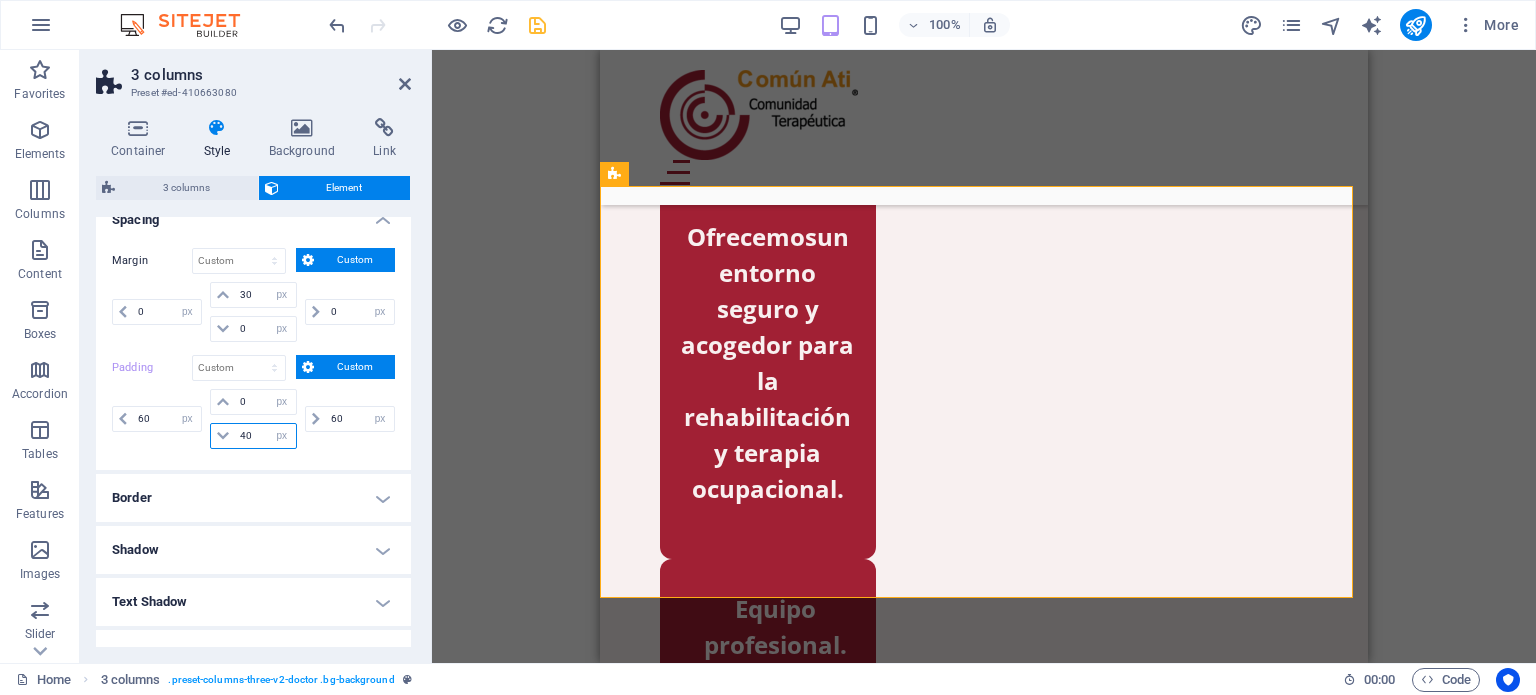 click on "40" at bounding box center (265, 436) 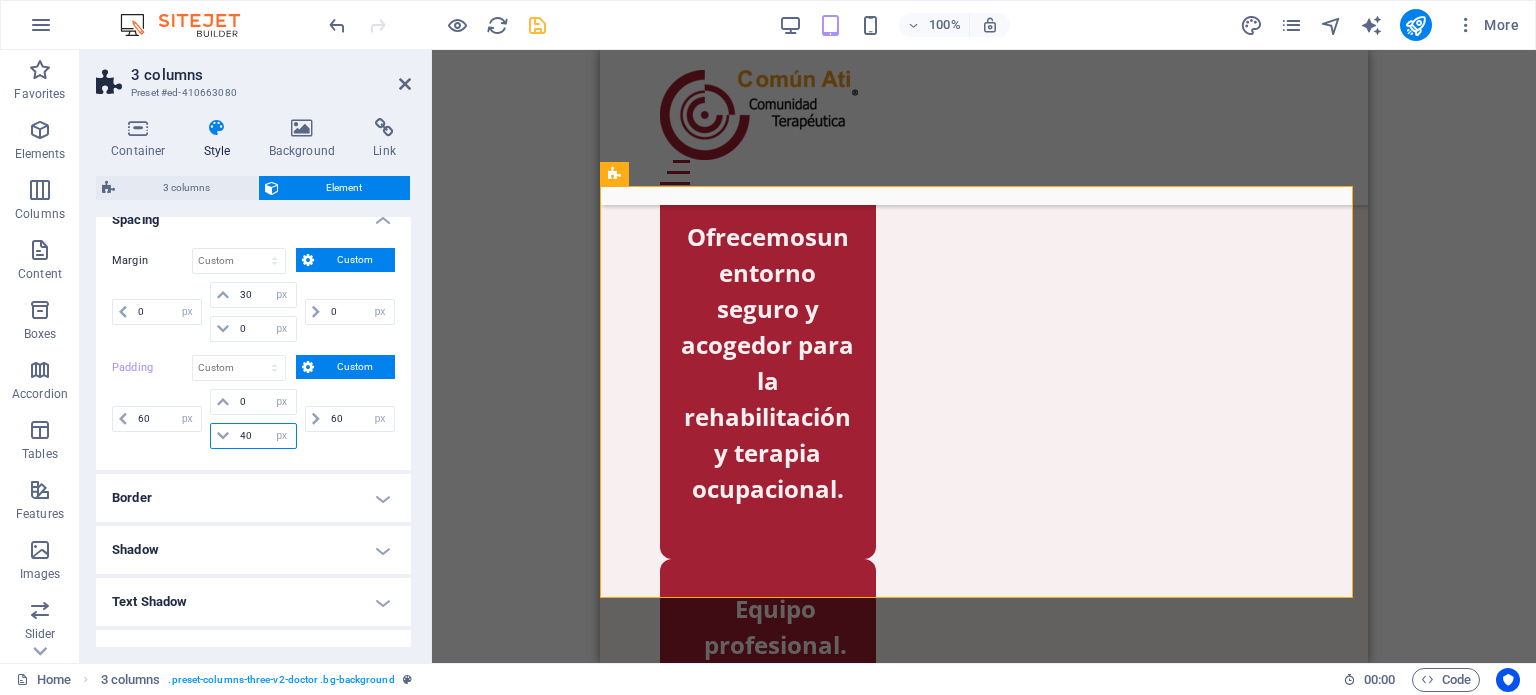 click on "40" at bounding box center [265, 436] 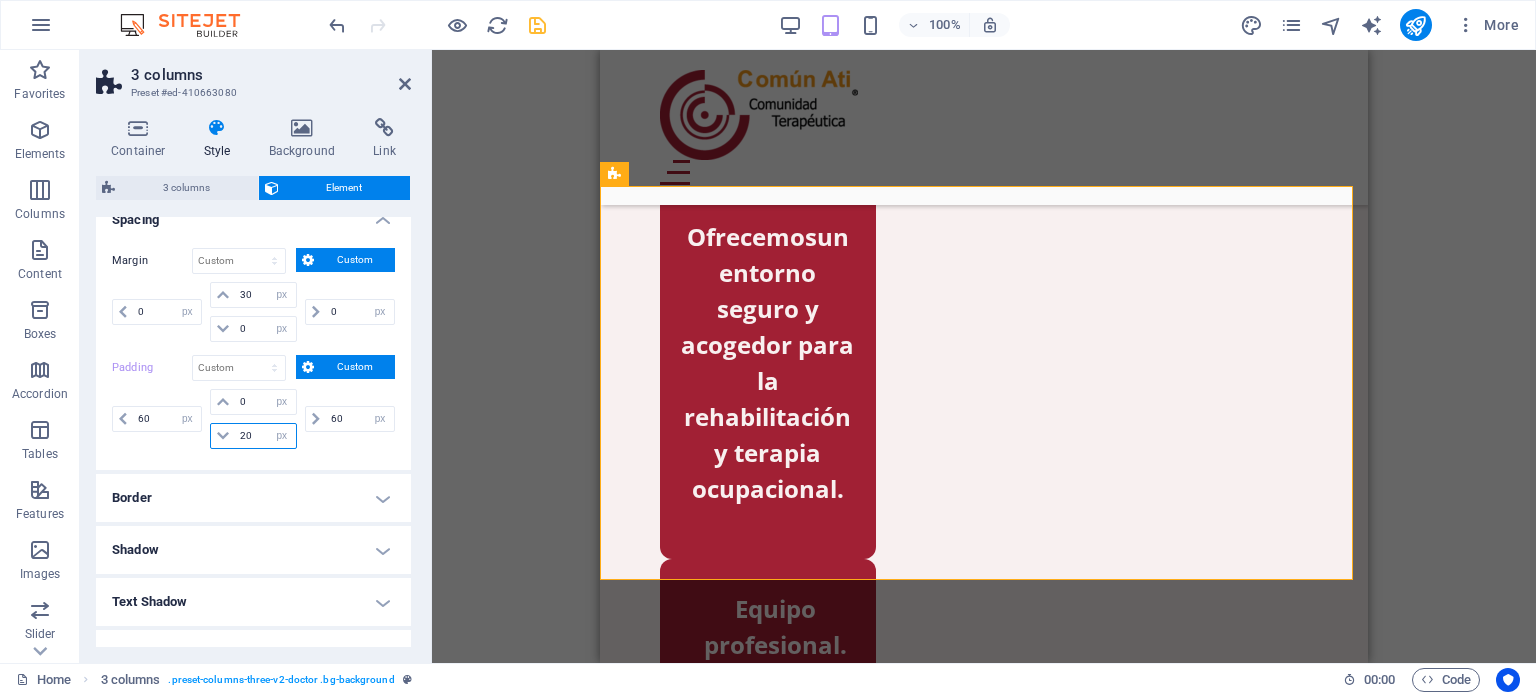 type on "20" 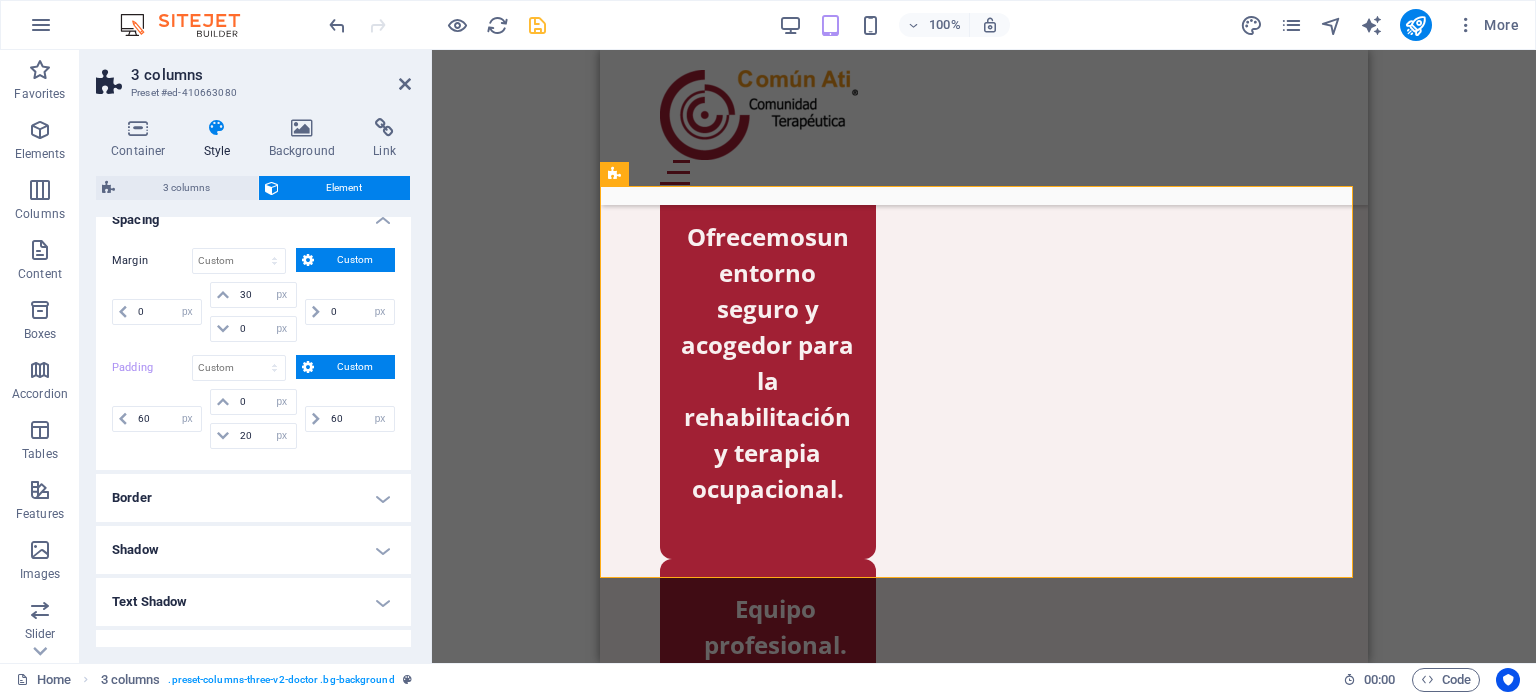 click on "60 px rem % vh vw 0 px rem % vh vw 20 px rem % vh vw 60 px rem % vh vw" at bounding box center (253, 421) 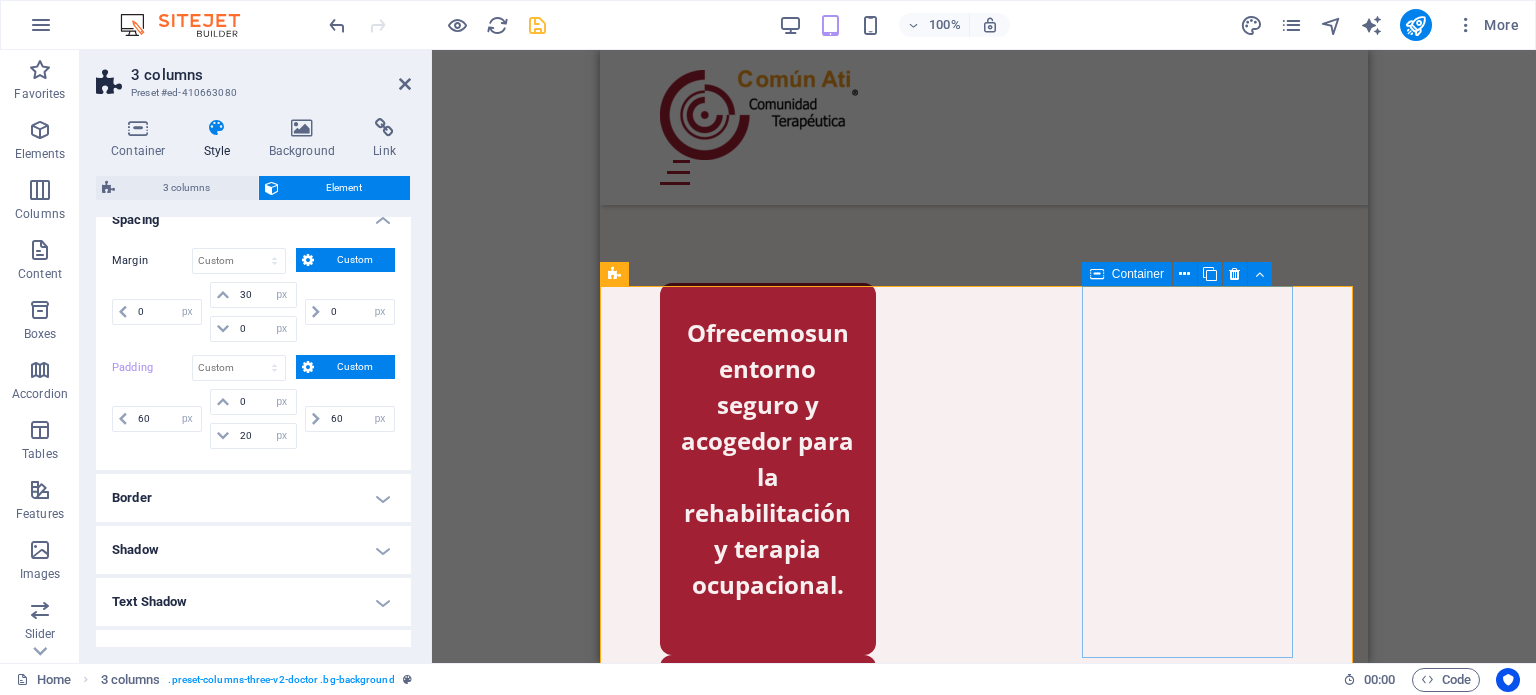 scroll, scrollTop: 1019, scrollLeft: 0, axis: vertical 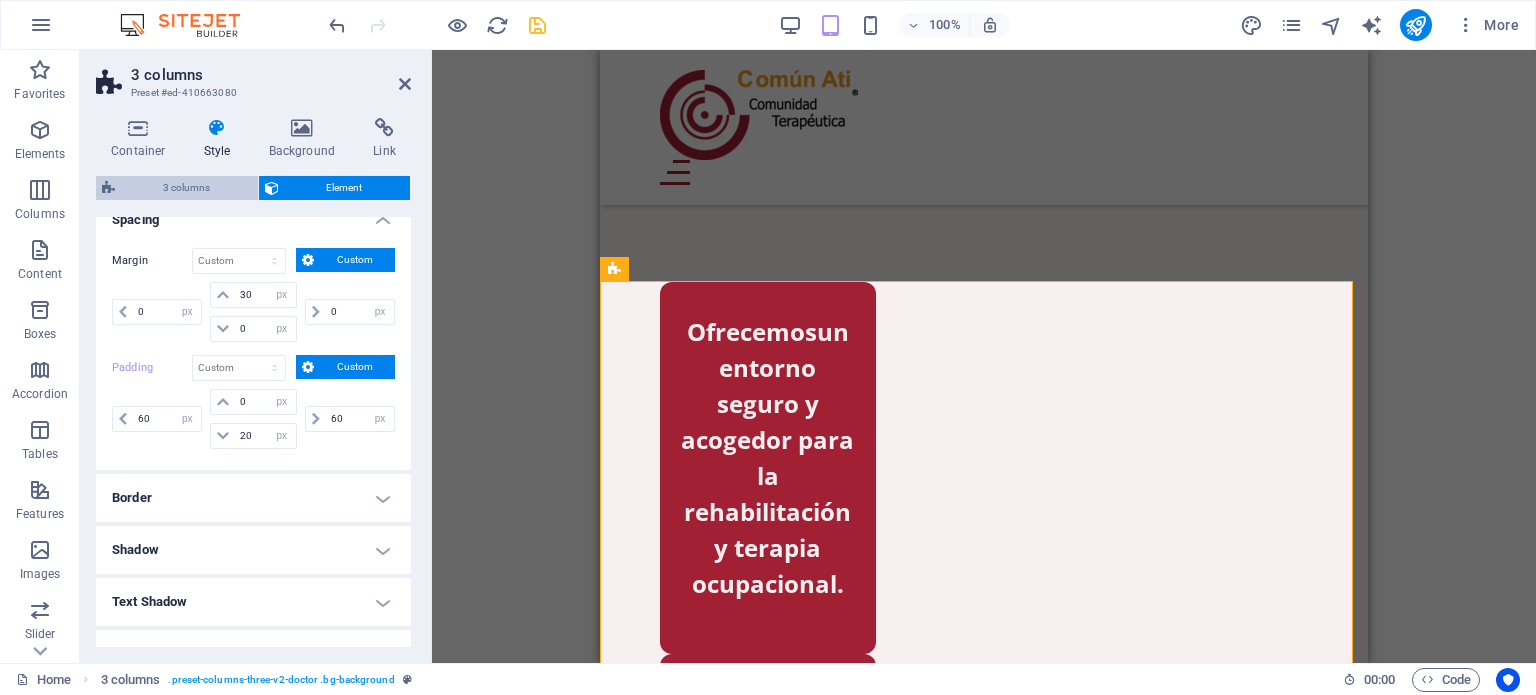 click on "3 columns" at bounding box center [186, 188] 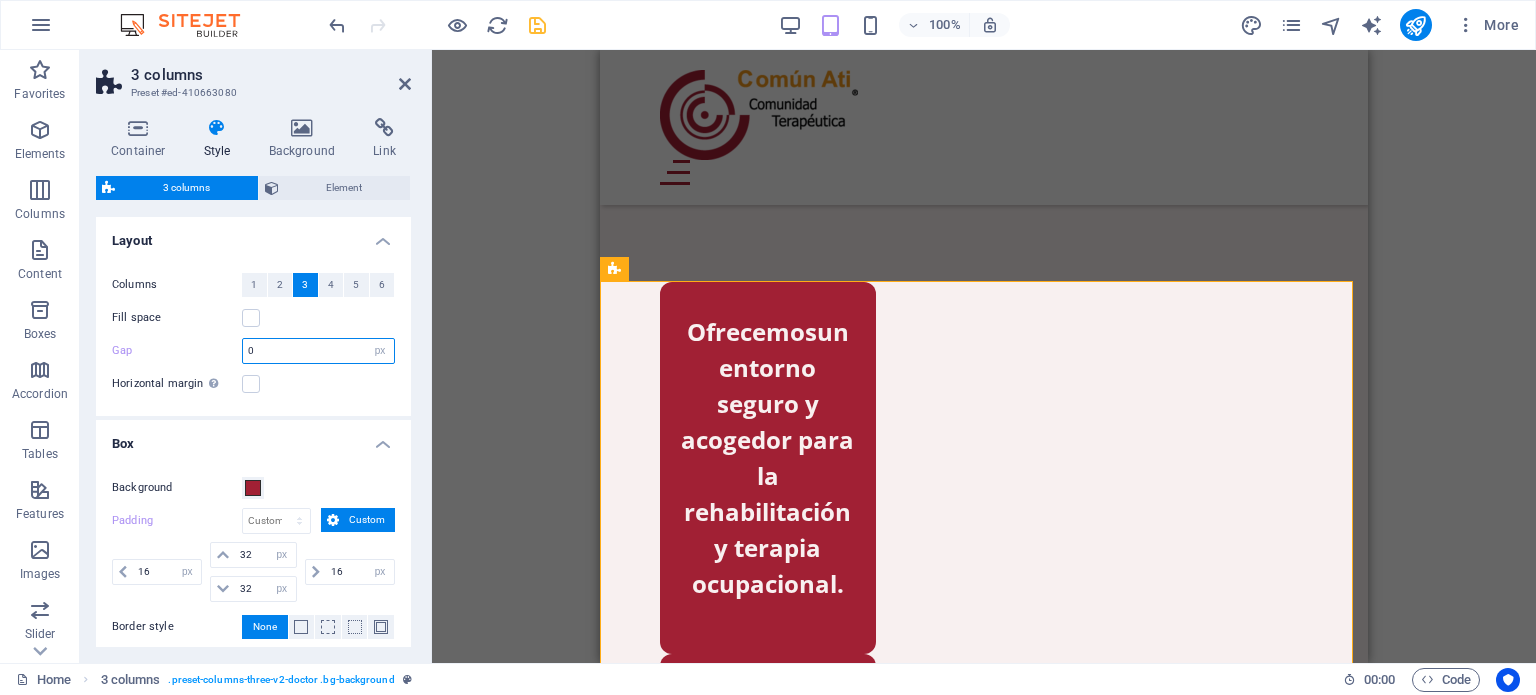 click on "0" at bounding box center [318, 351] 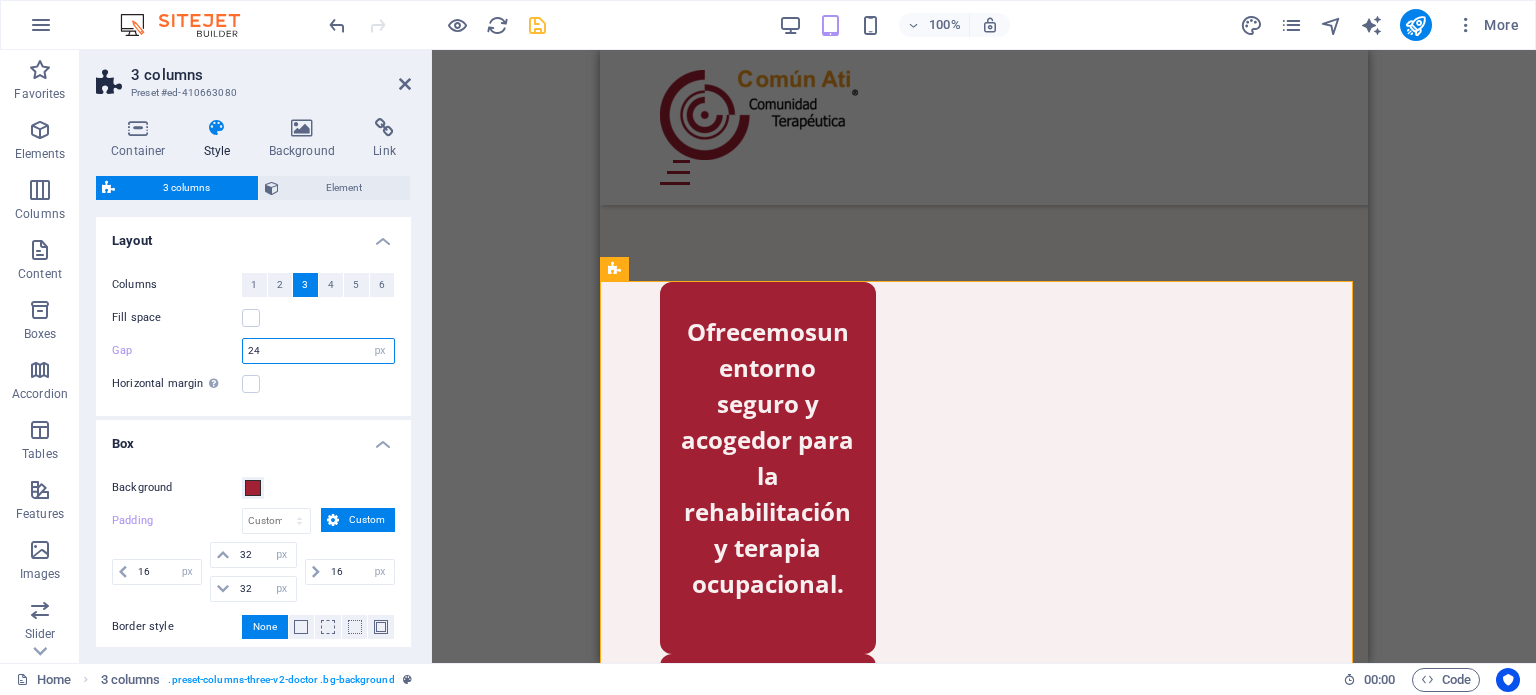 type on "24" 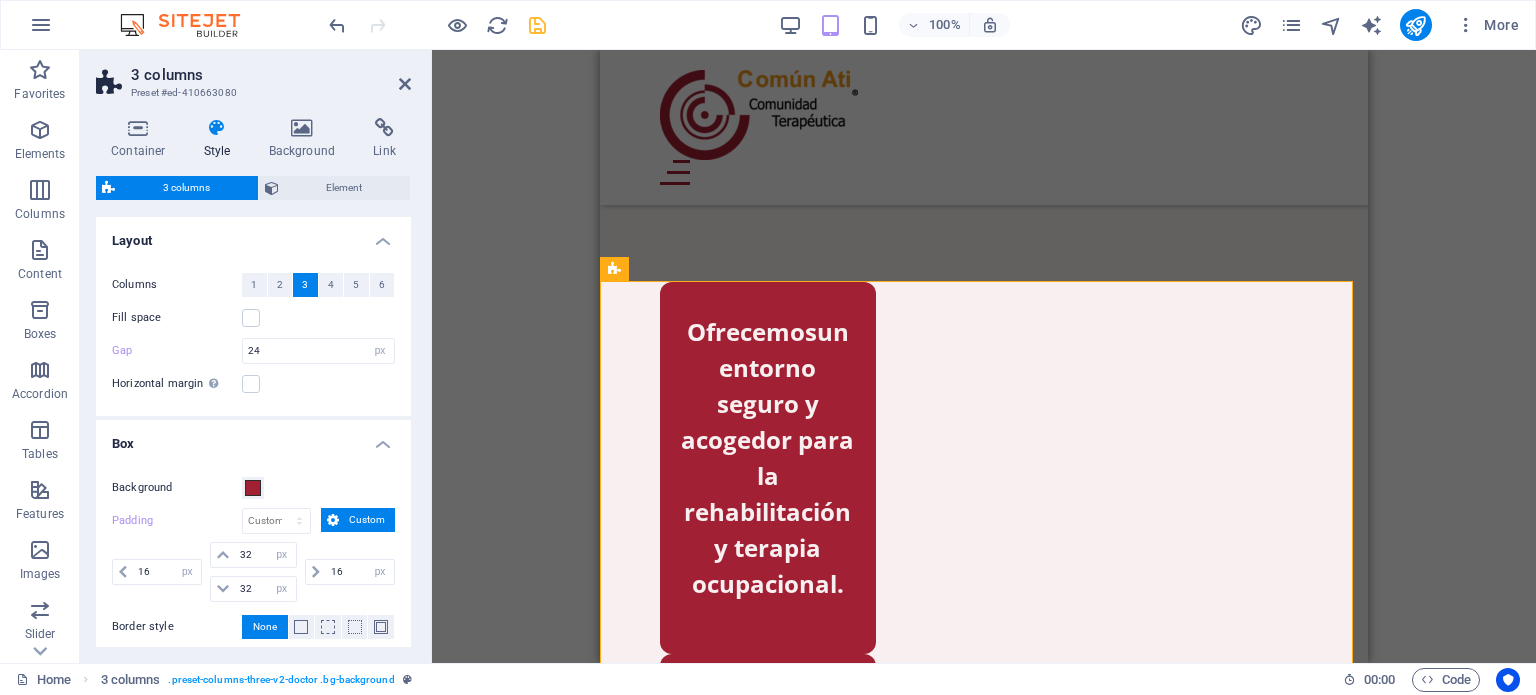 click on "Horizontal margin Only if the containers "Content width" is not set to "Default"" at bounding box center [253, 384] 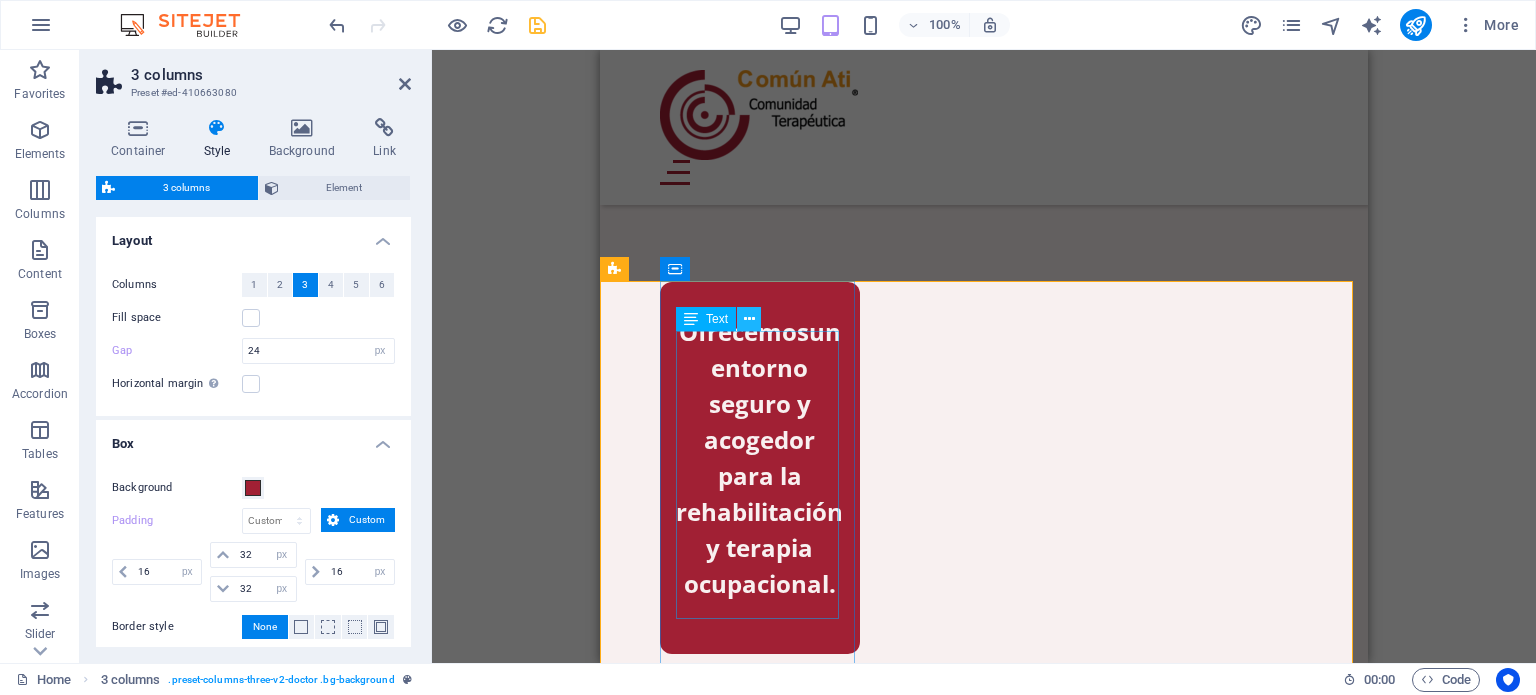 click at bounding box center [749, 319] 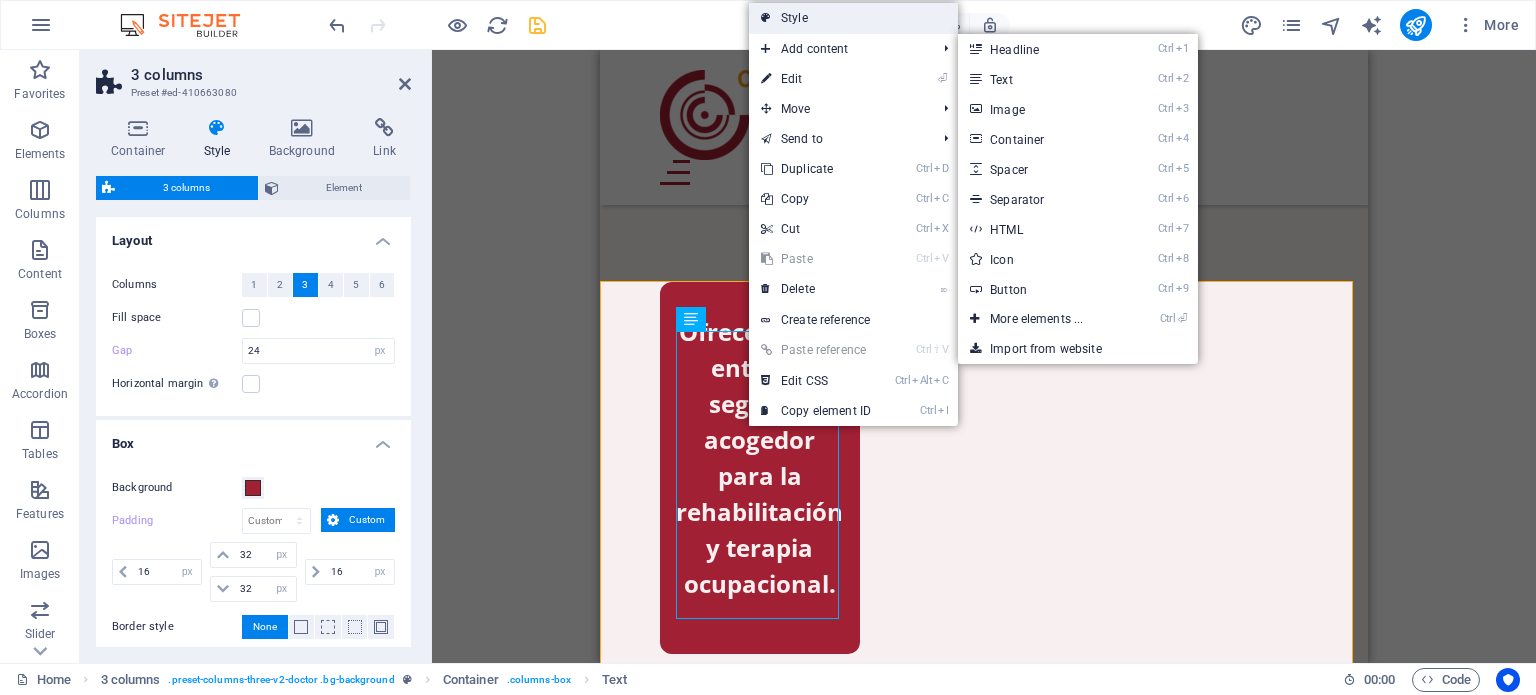 click on "Style" at bounding box center (853, 18) 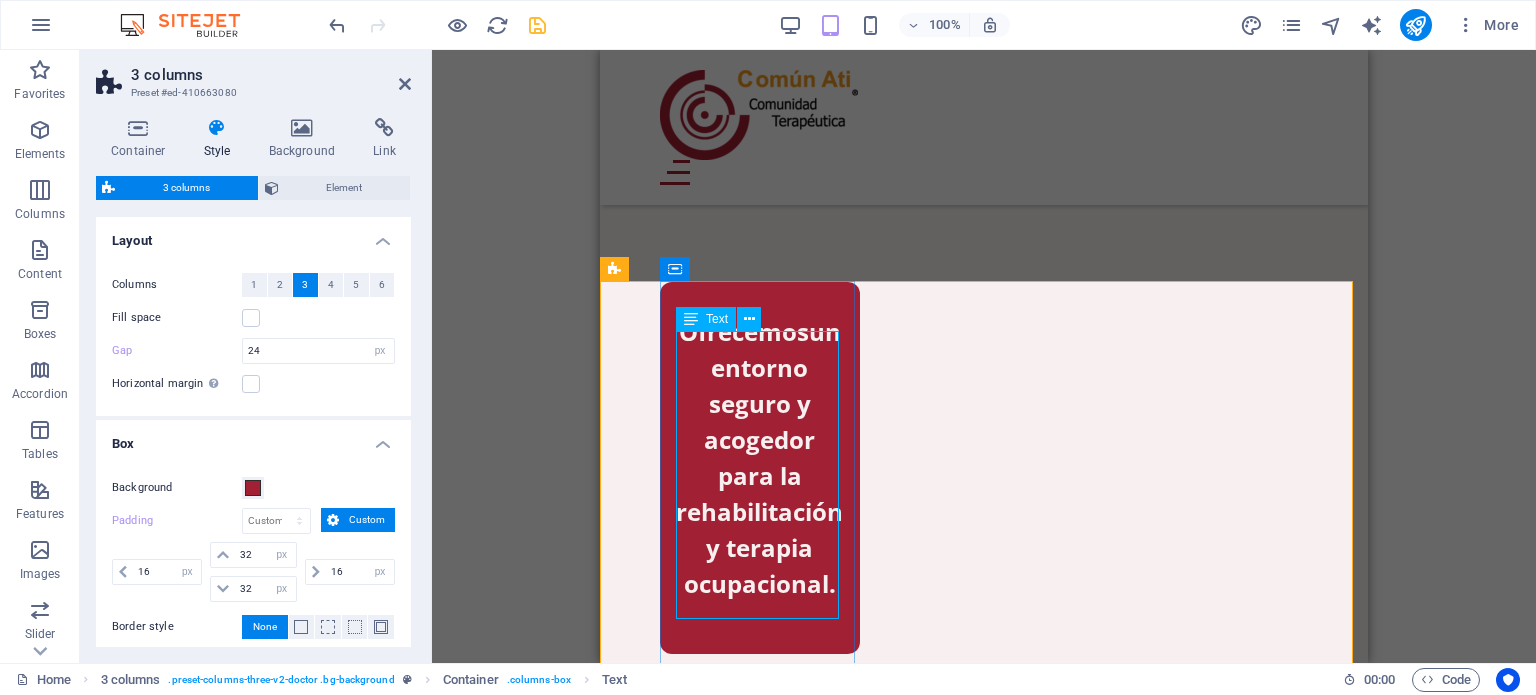 click at bounding box center (691, 319) 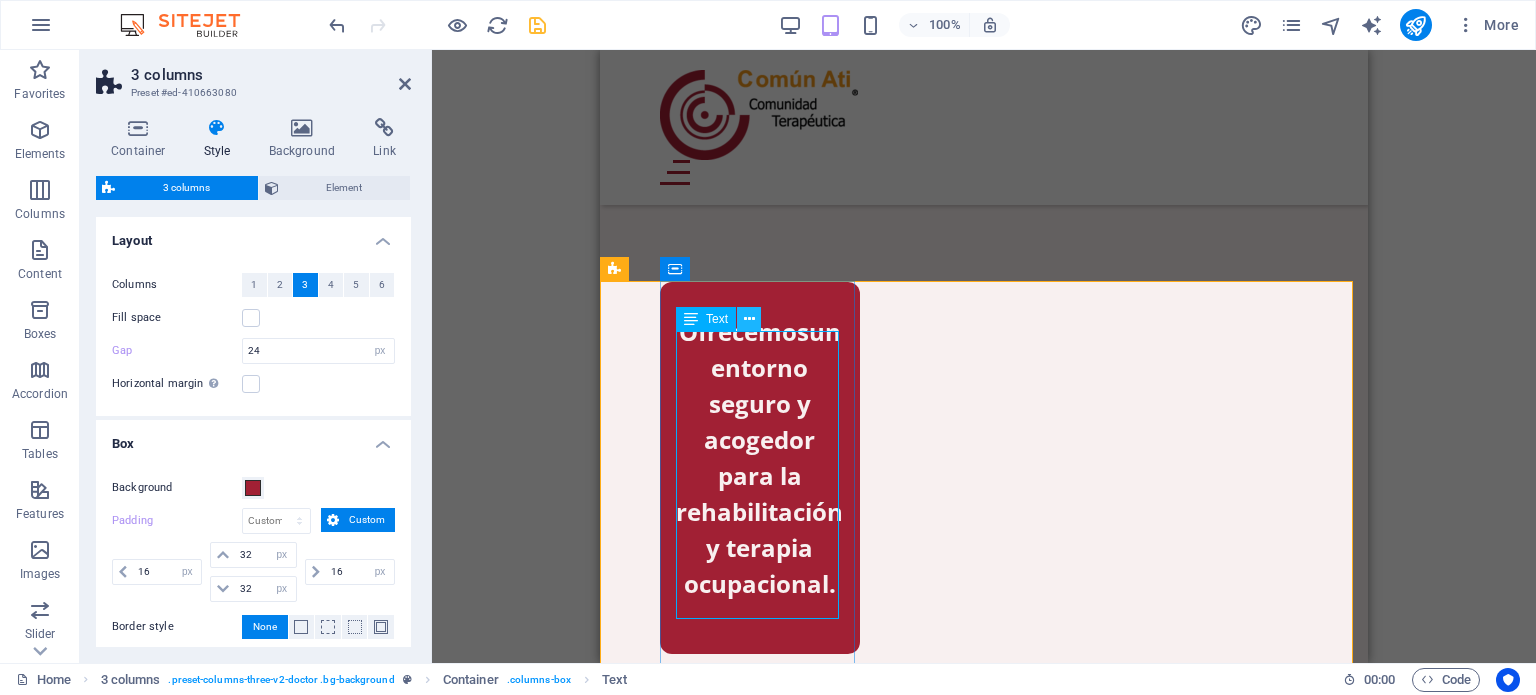 click at bounding box center (749, 319) 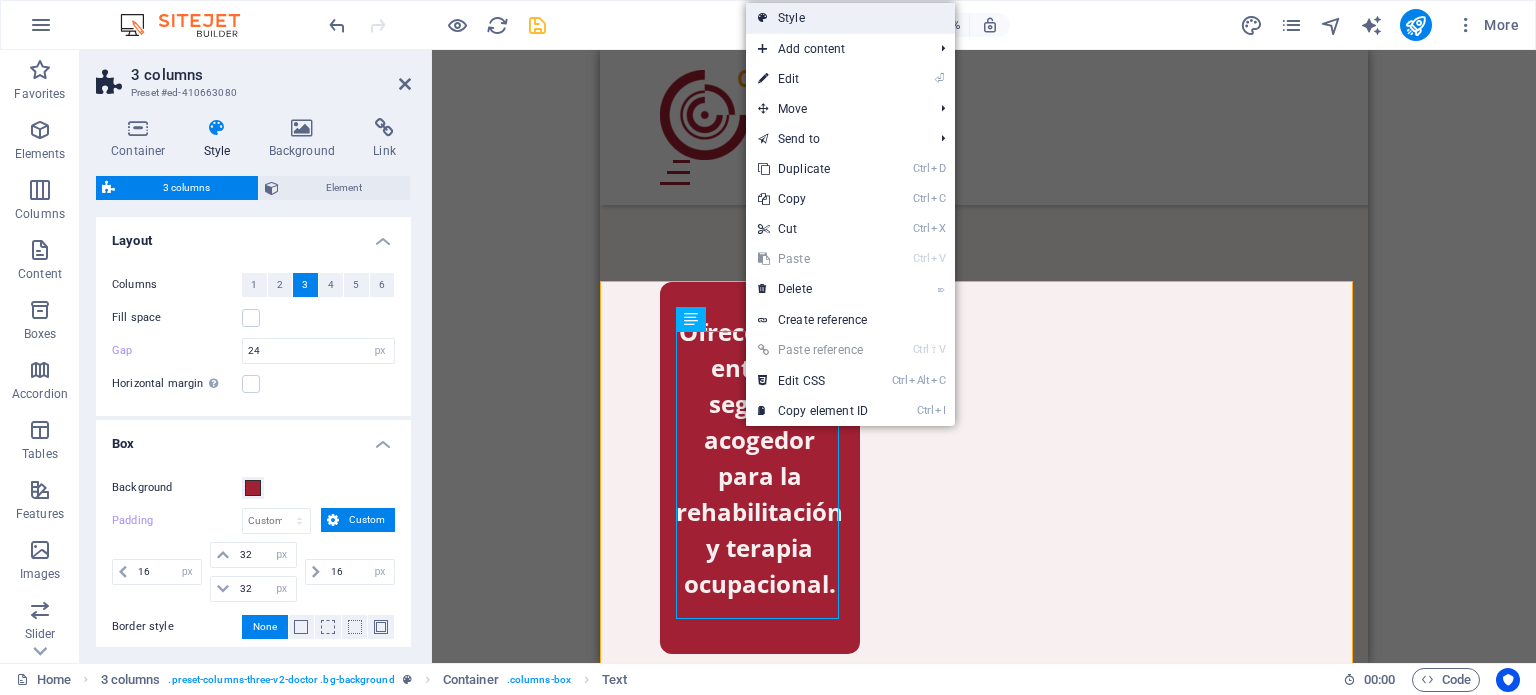 click on "Style" at bounding box center (850, 18) 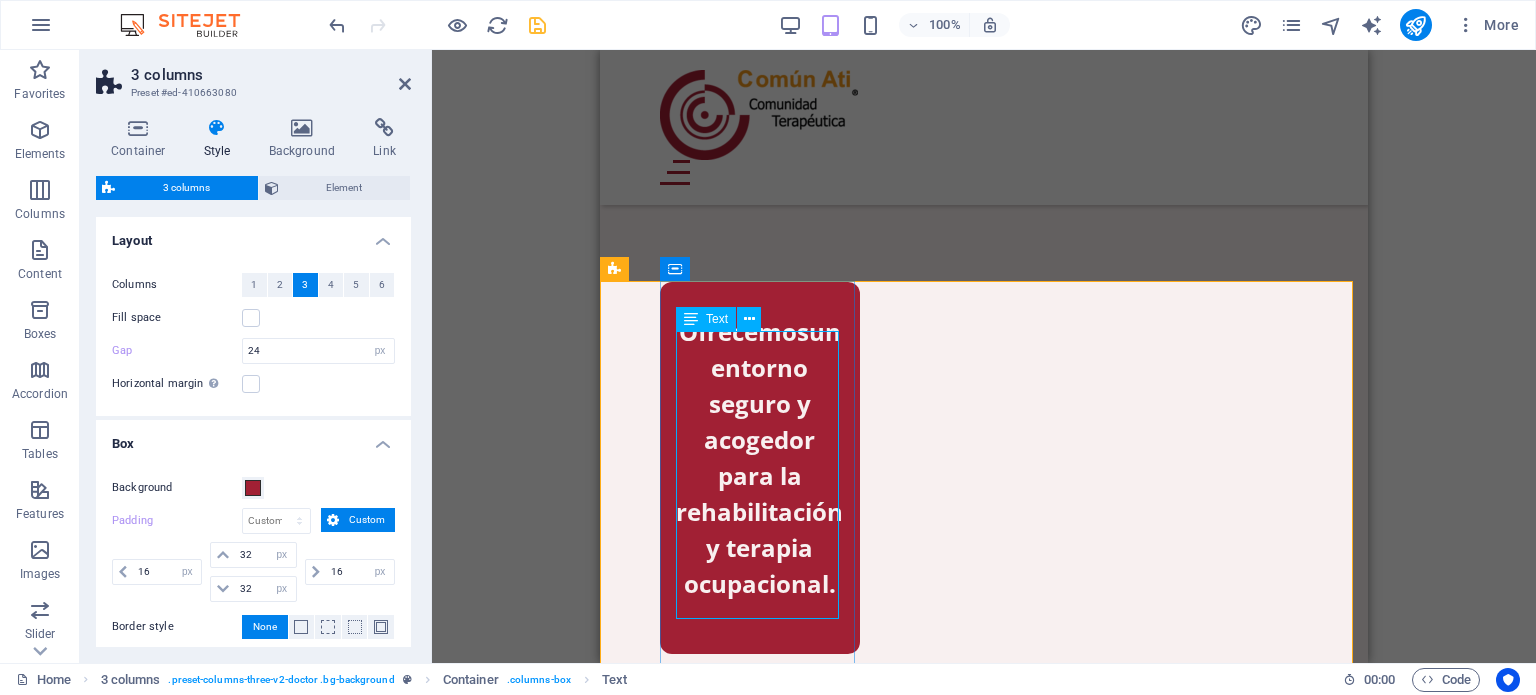 click on "Ofrecemos un entorno seguro y acogedor para la rehabilitación y terapia ocupacional." at bounding box center [760, 458] 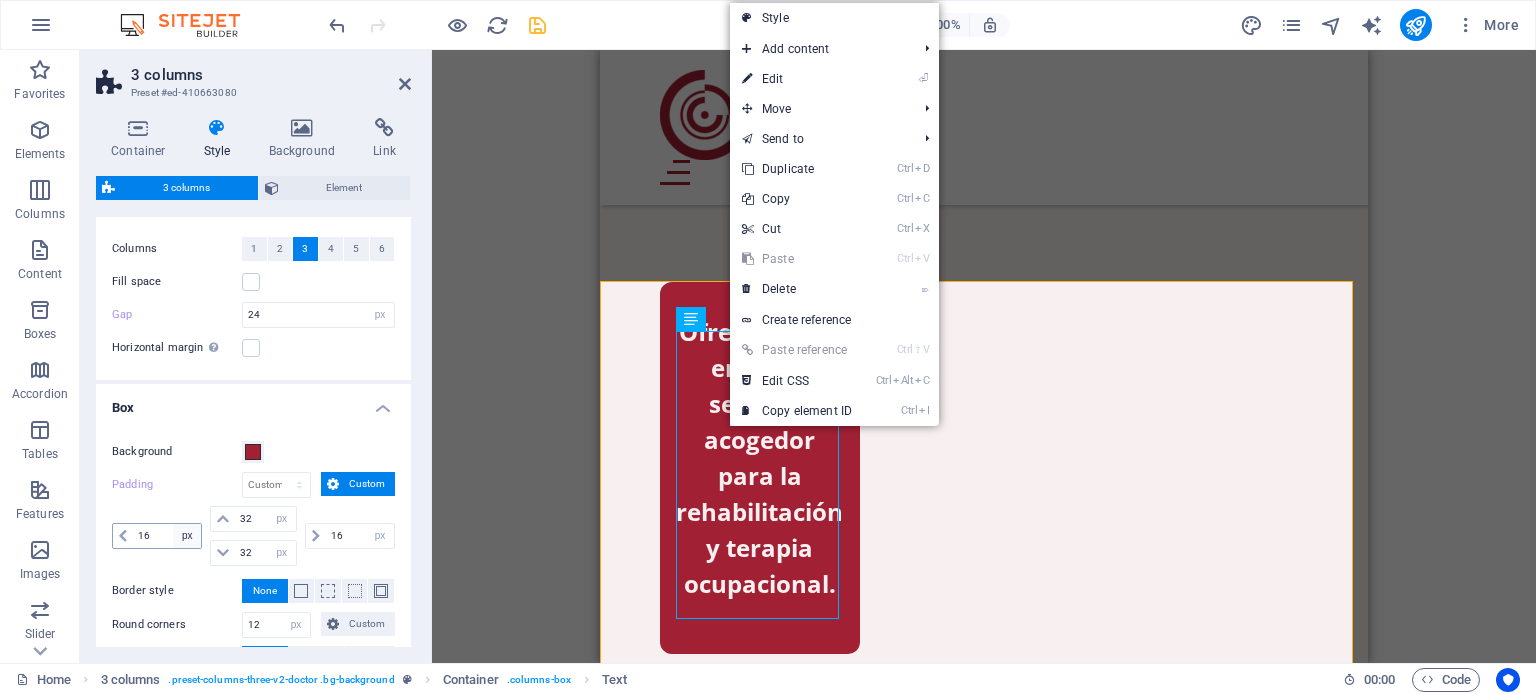 scroll, scrollTop: 40, scrollLeft: 0, axis: vertical 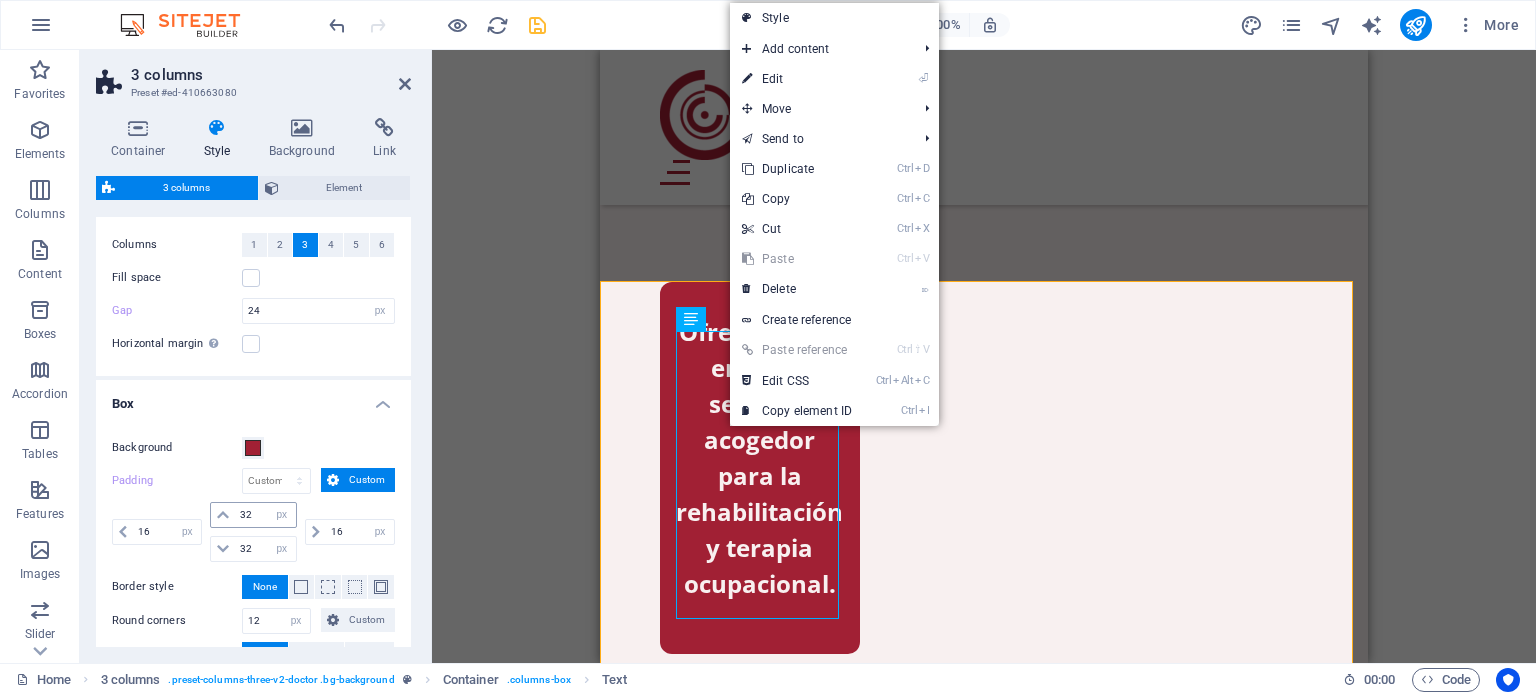 click on "32 px rem % vw vh" at bounding box center (253, 515) 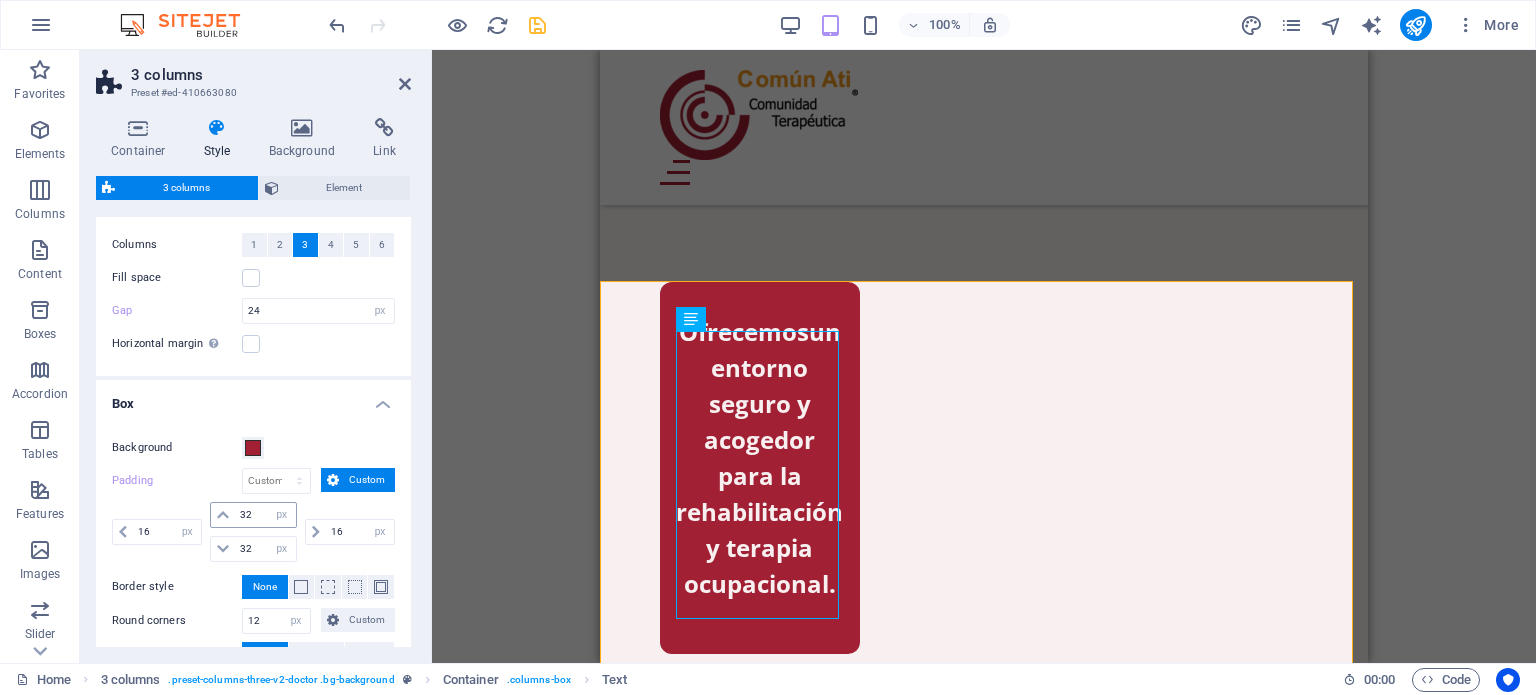click on "32 px rem % vw vh" at bounding box center [253, 515] 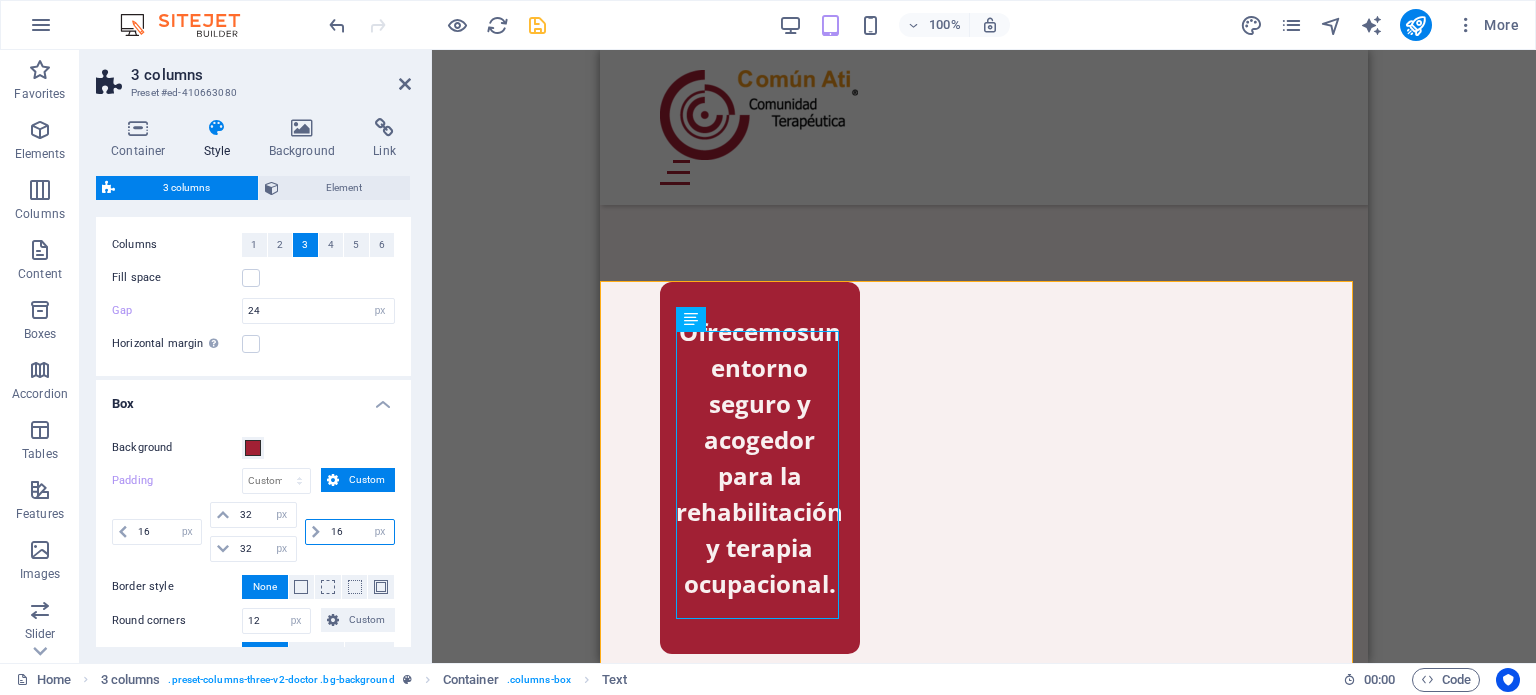 click on "16" at bounding box center (360, 532) 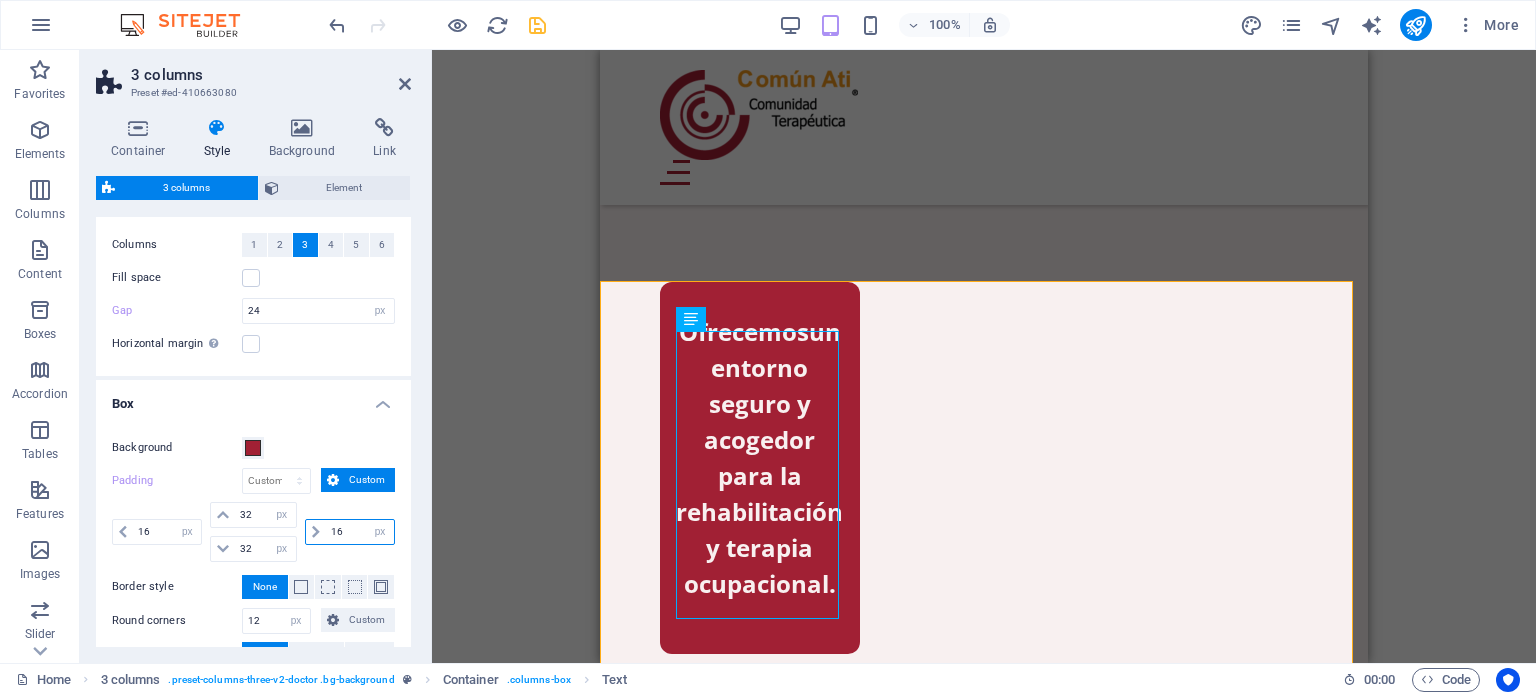 click on "16" at bounding box center (360, 532) 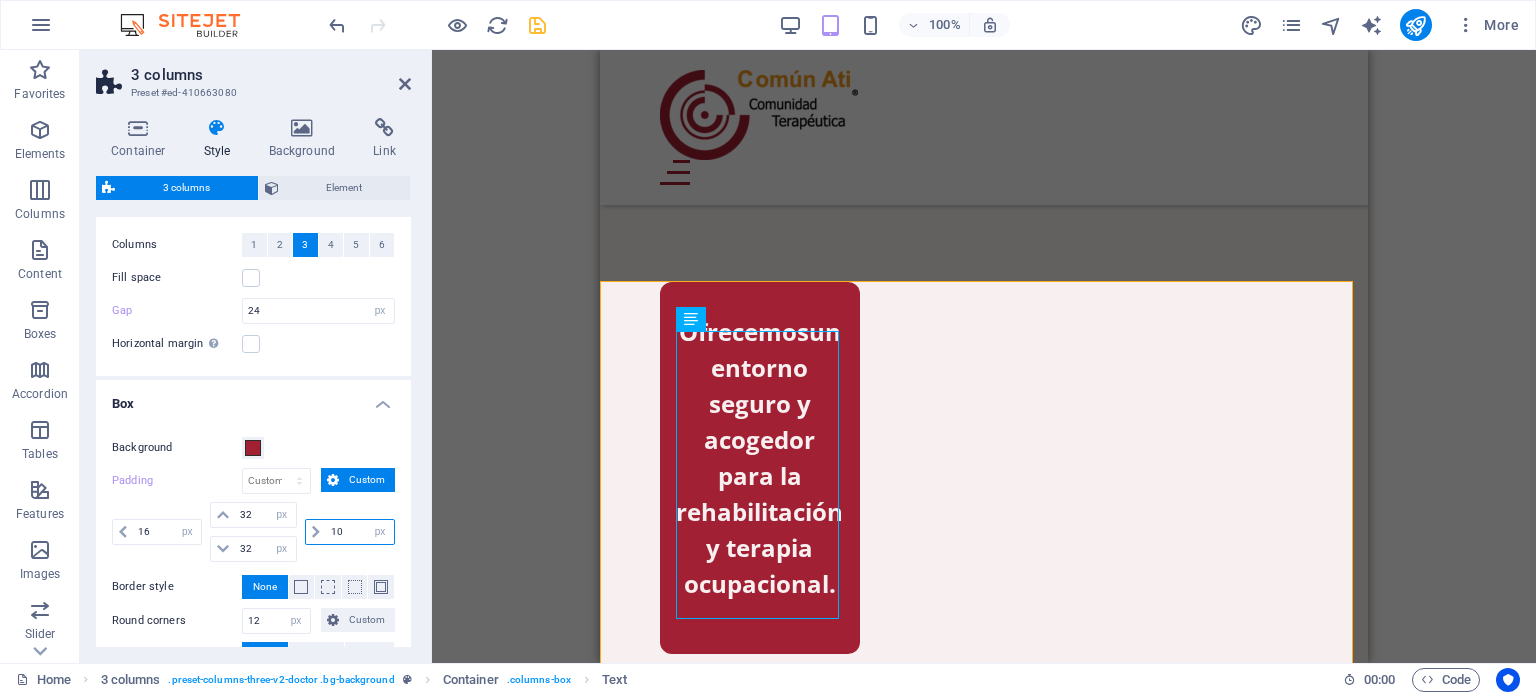 type on "10" 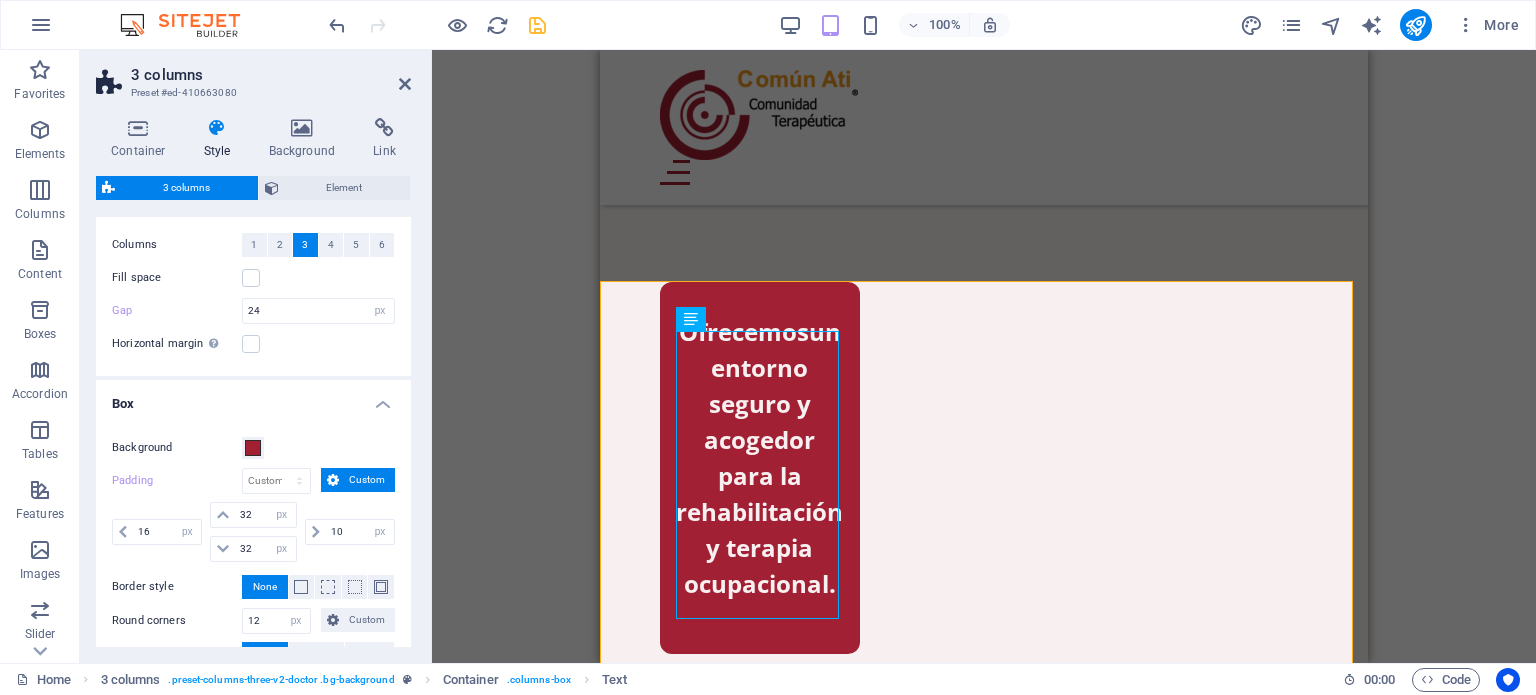 click on "10 px rem % vw vh" at bounding box center (348, 532) 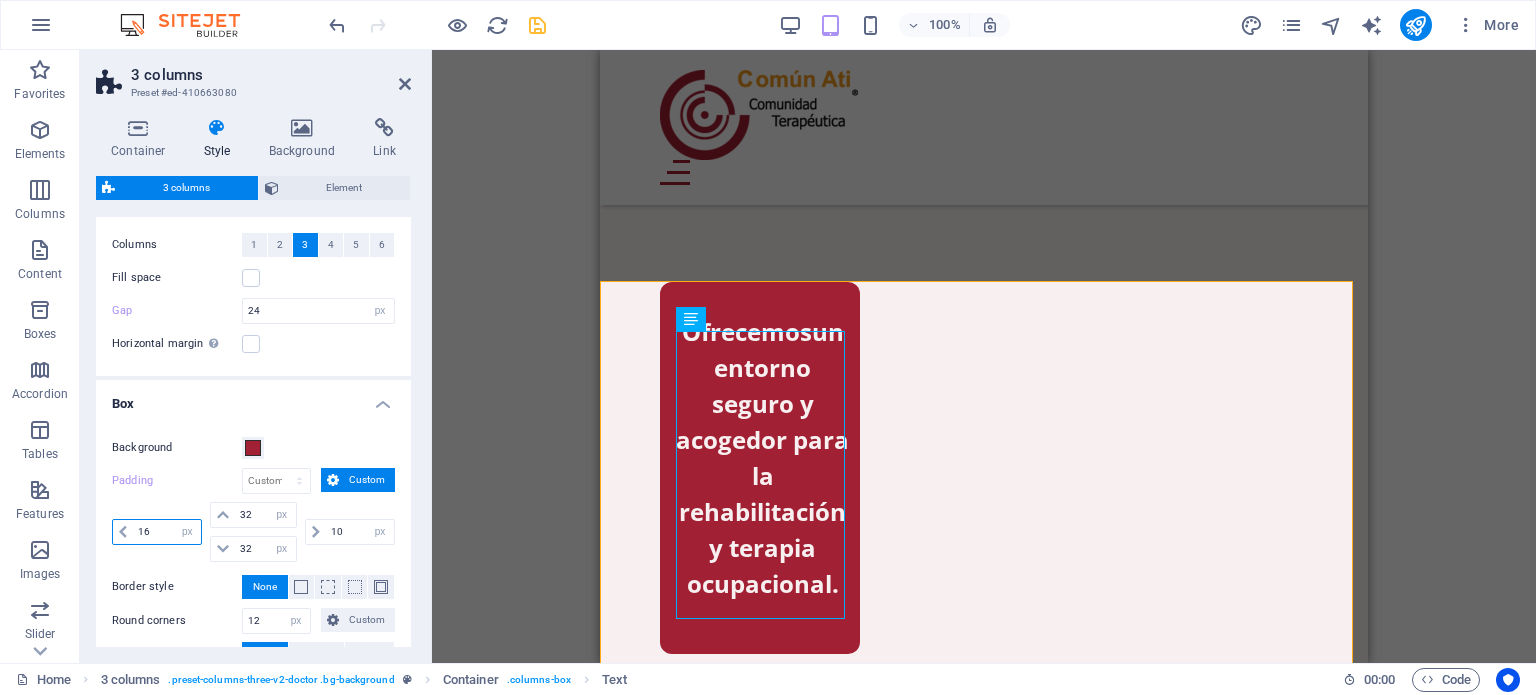 click on "16" at bounding box center (167, 532) 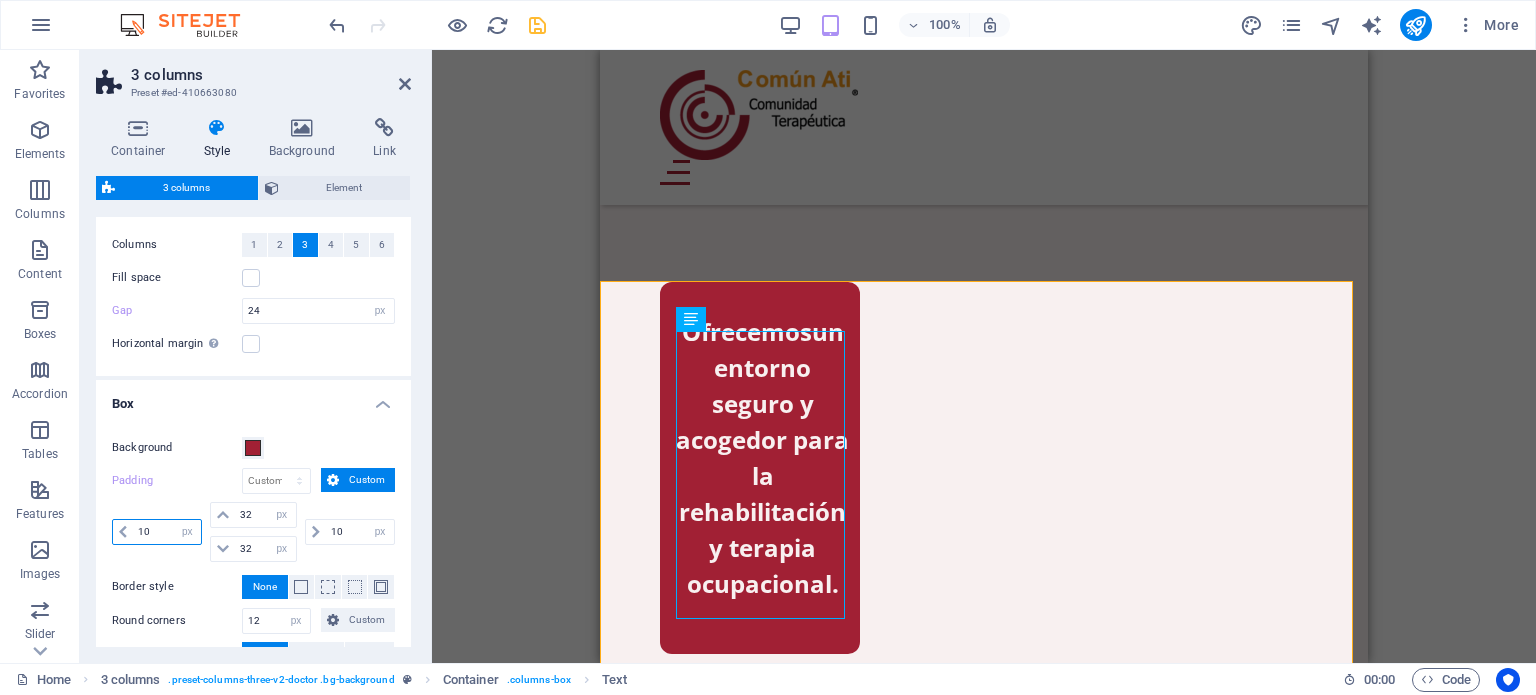 type on "10" 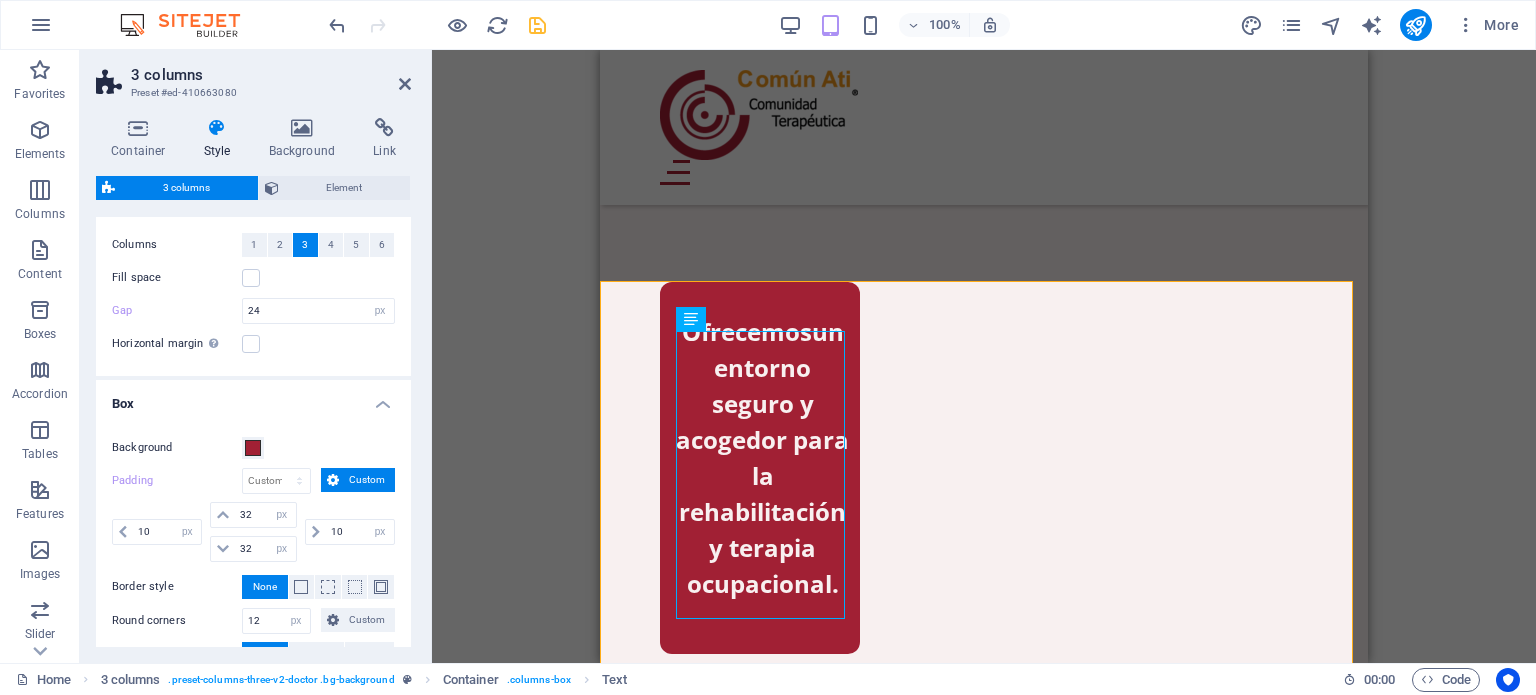 click on "Padding px rem % vw vh Custom Custom 10 px rem % vw vh 32 px rem % vw vh 32 px rem % vw vh 10 px rem % vw vh" at bounding box center [253, 517] 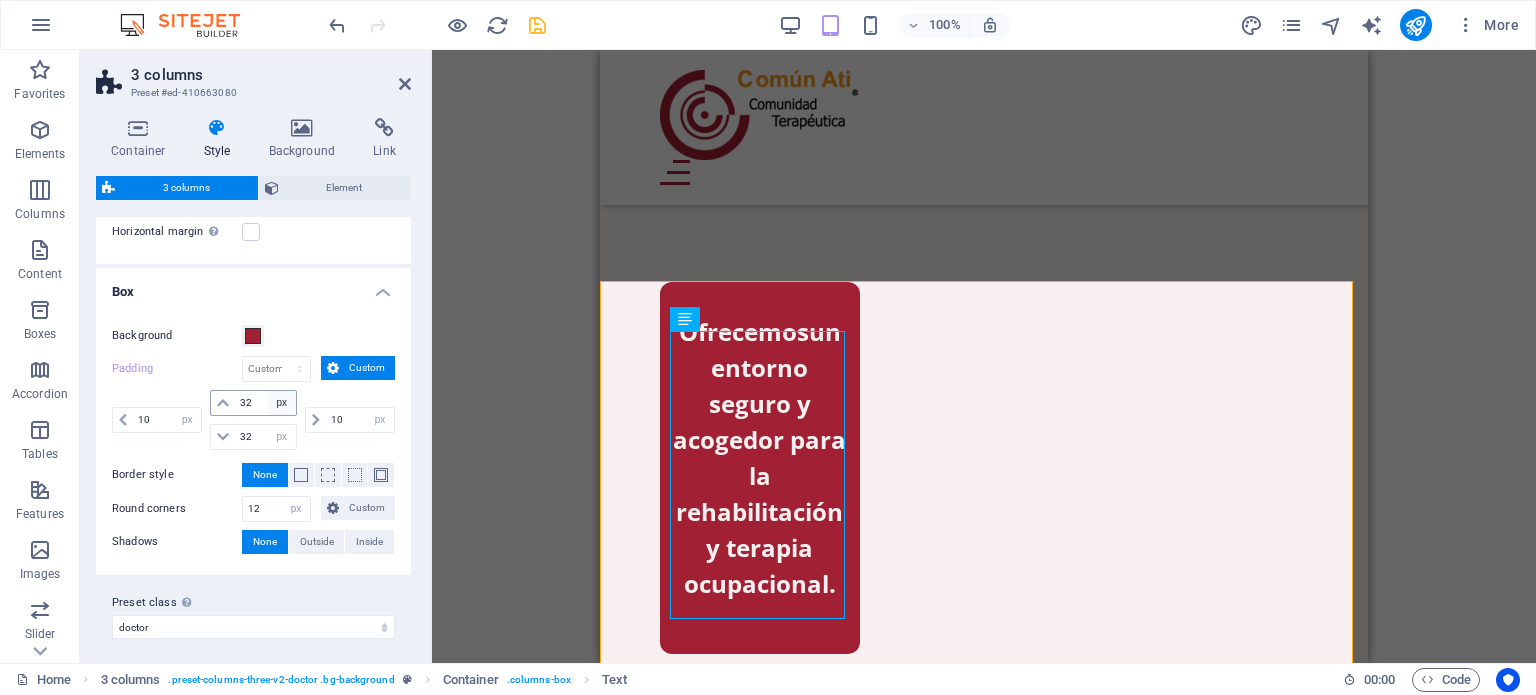scroll, scrollTop: 157, scrollLeft: 0, axis: vertical 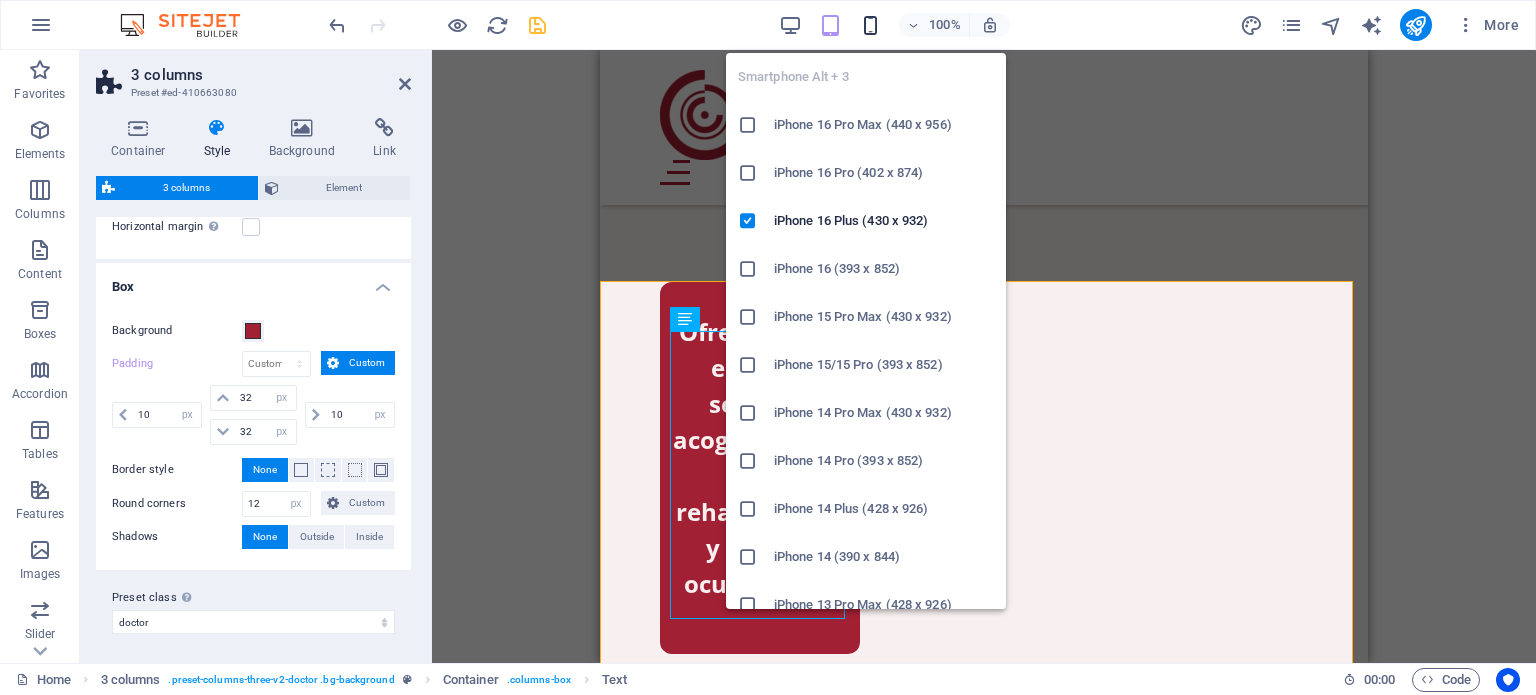 click at bounding box center [870, 25] 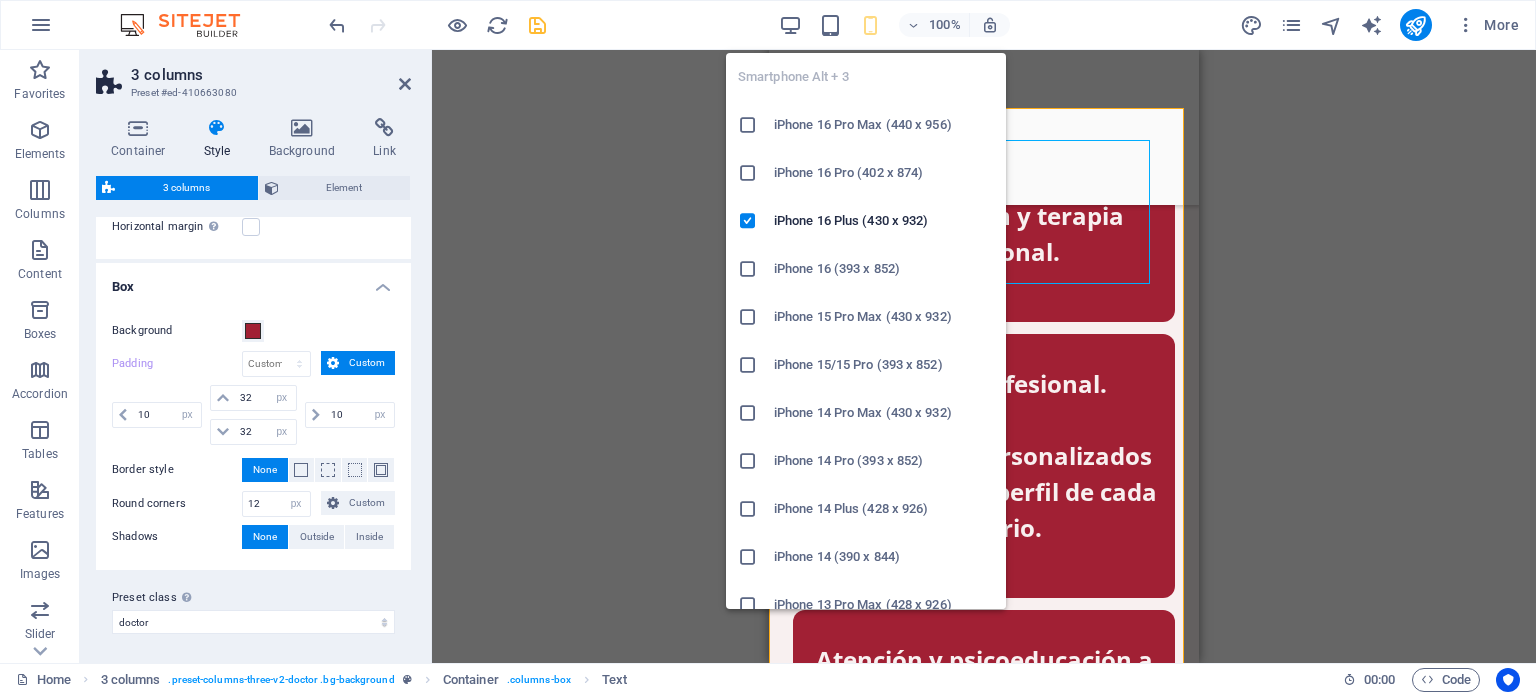 scroll, scrollTop: 125, scrollLeft: 0, axis: vertical 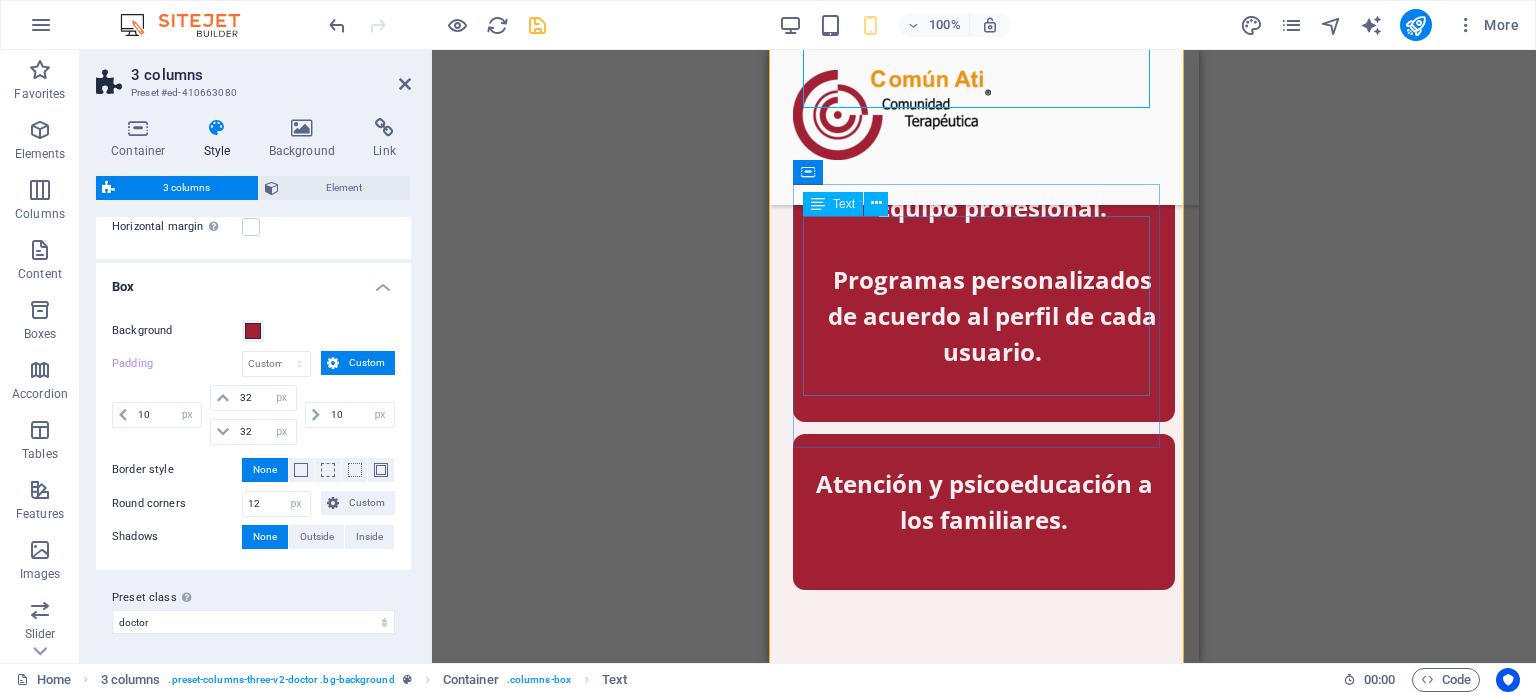 click on "Equipo profesional. Programas personalizados de acuerdo al perfil de cada usuario." at bounding box center (984, 280) 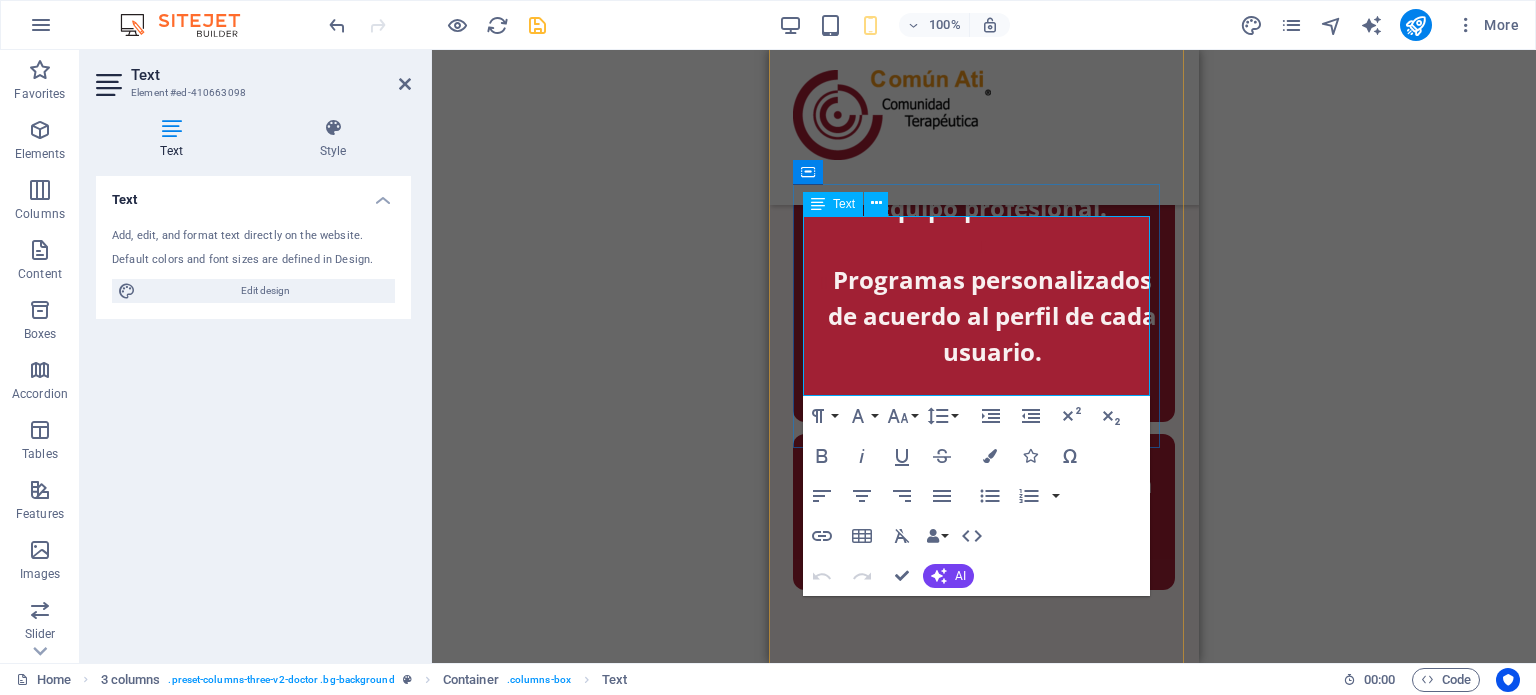 click on "Programas personalizados de acuerdo al perfil de cada usuario." at bounding box center (992, 315) 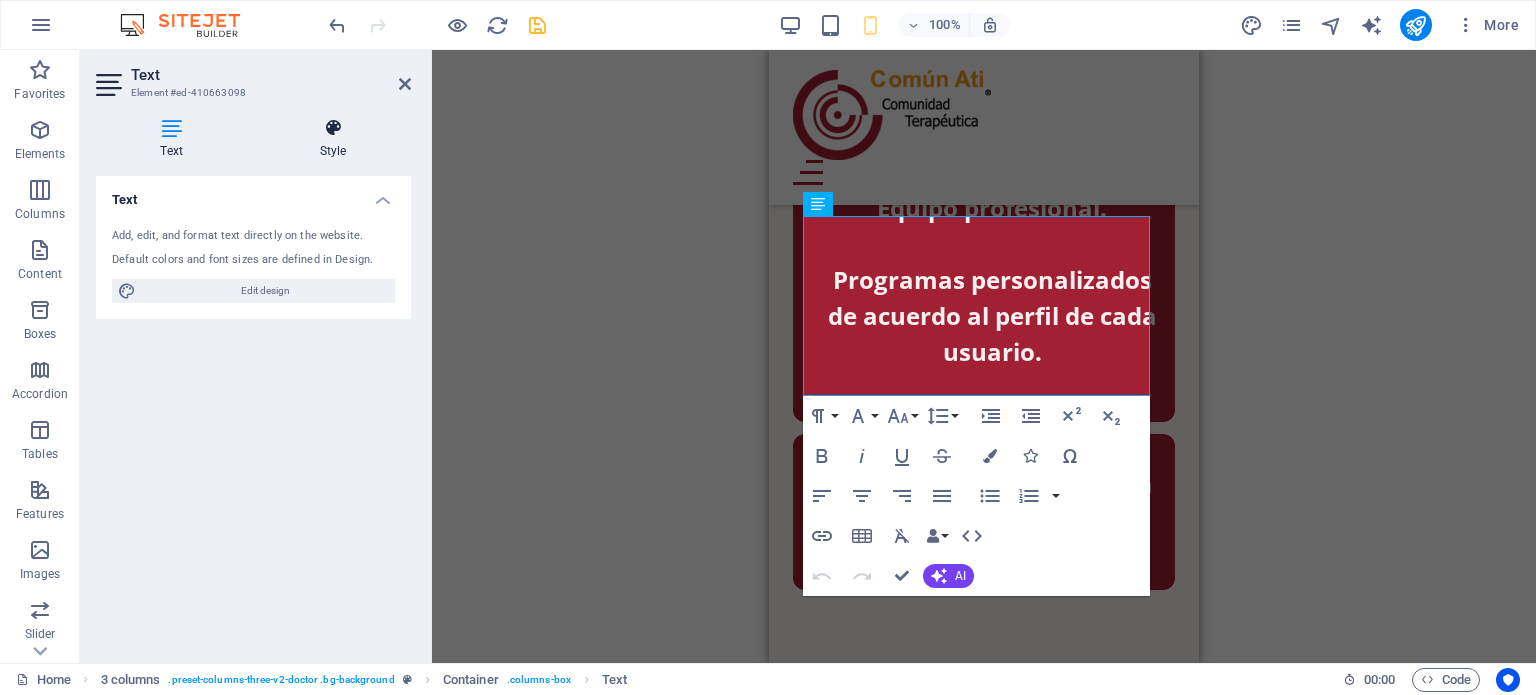 click on "Style" at bounding box center (333, 139) 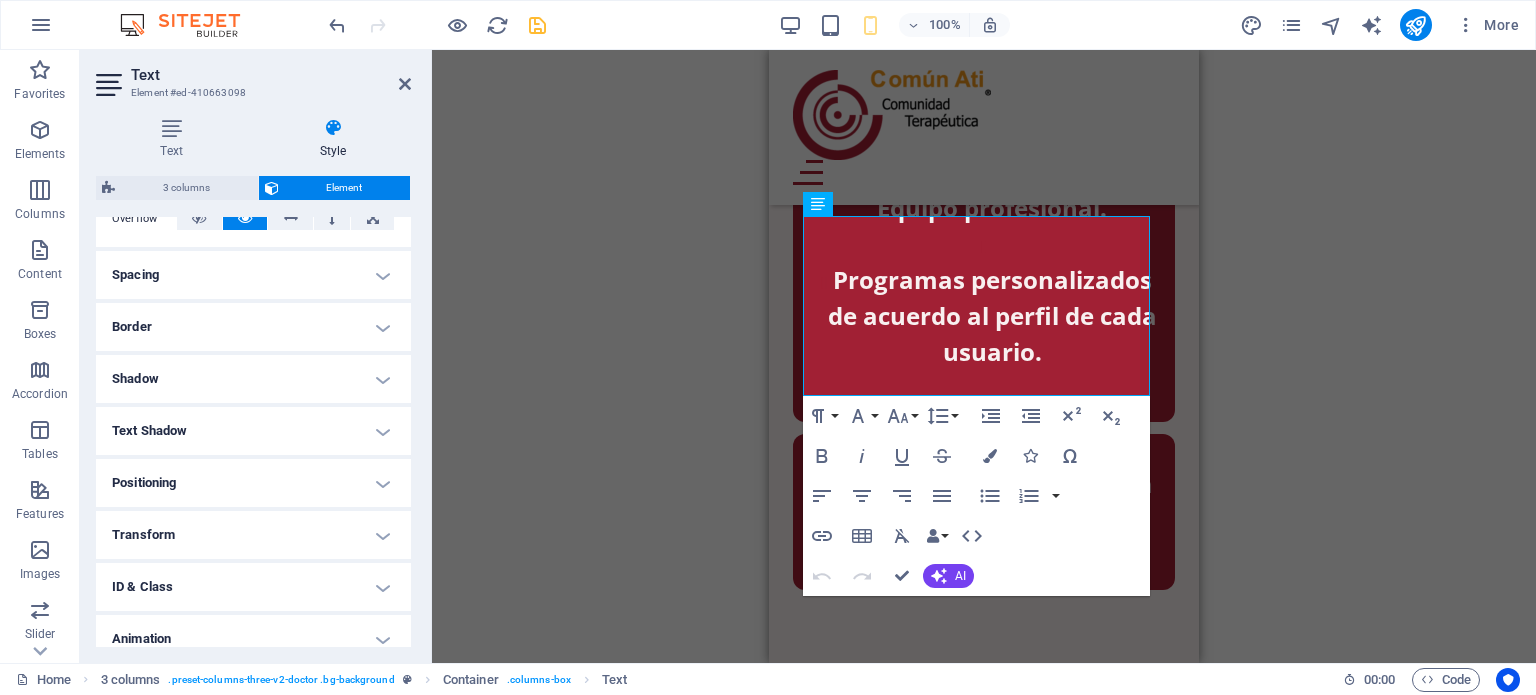 scroll, scrollTop: 370, scrollLeft: 0, axis: vertical 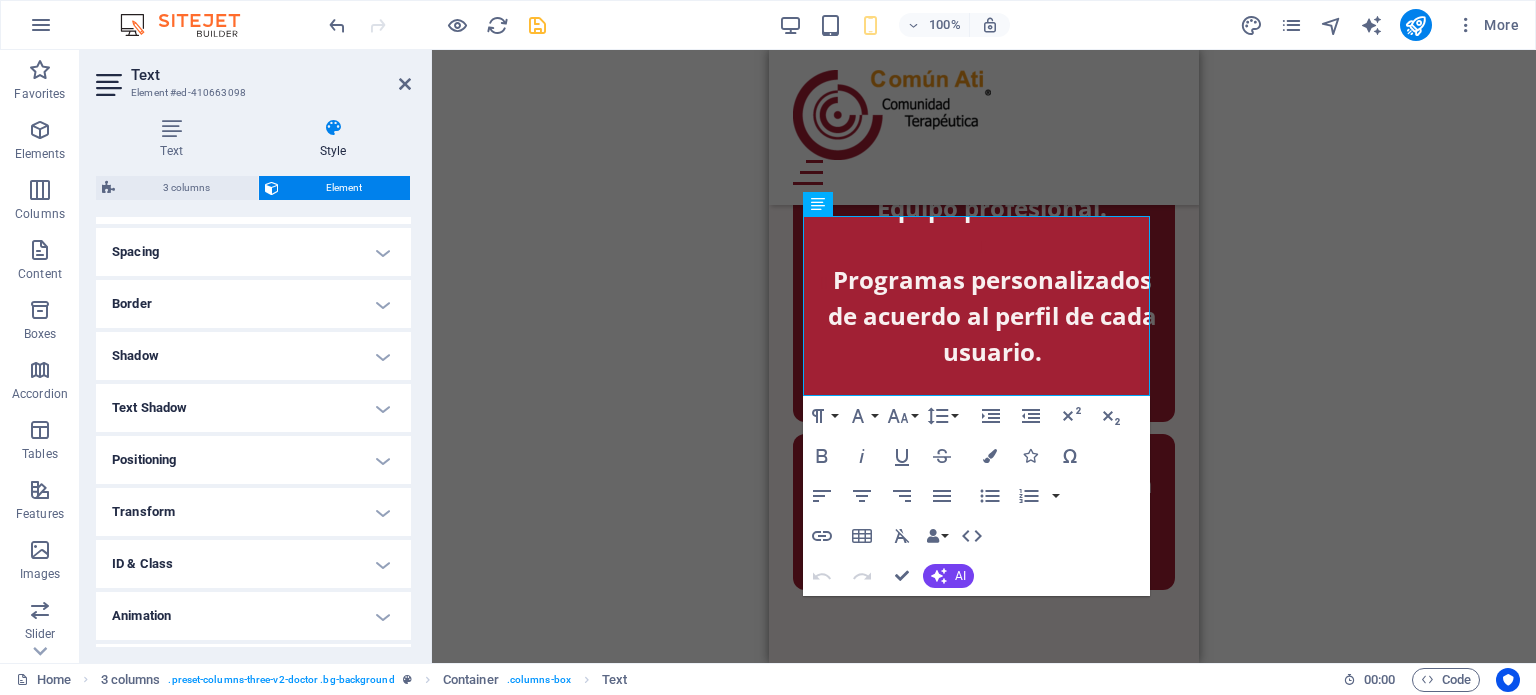click on "Transform" at bounding box center [253, 512] 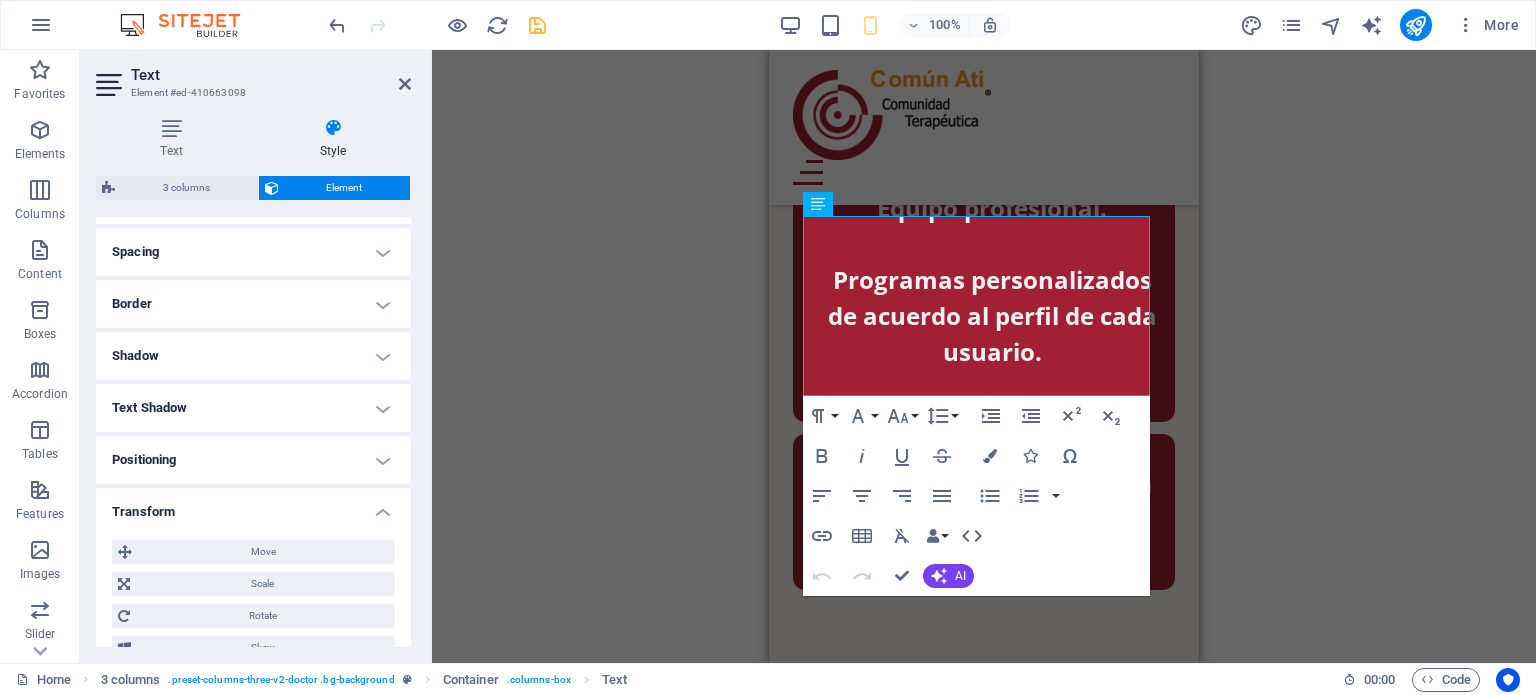scroll, scrollTop: 394, scrollLeft: 0, axis: vertical 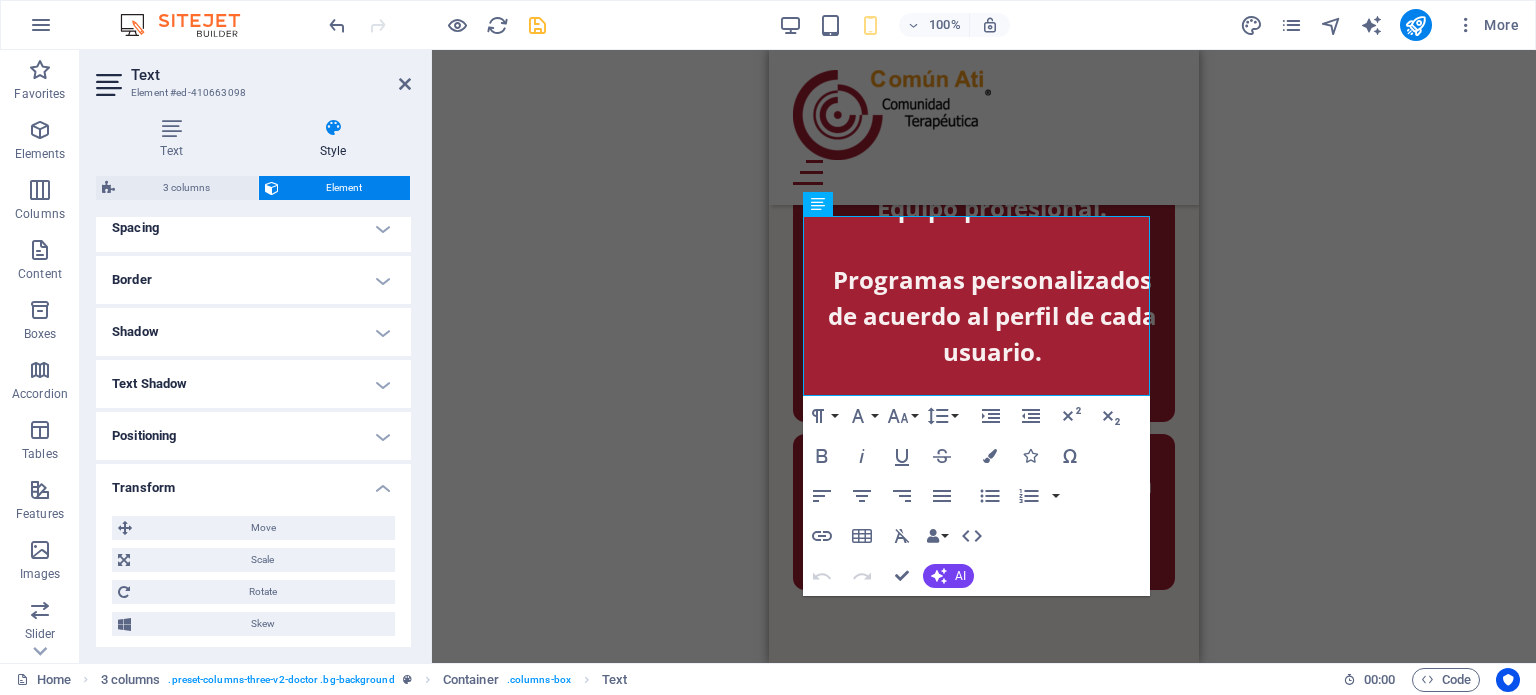 click on "Positioning" at bounding box center (253, 436) 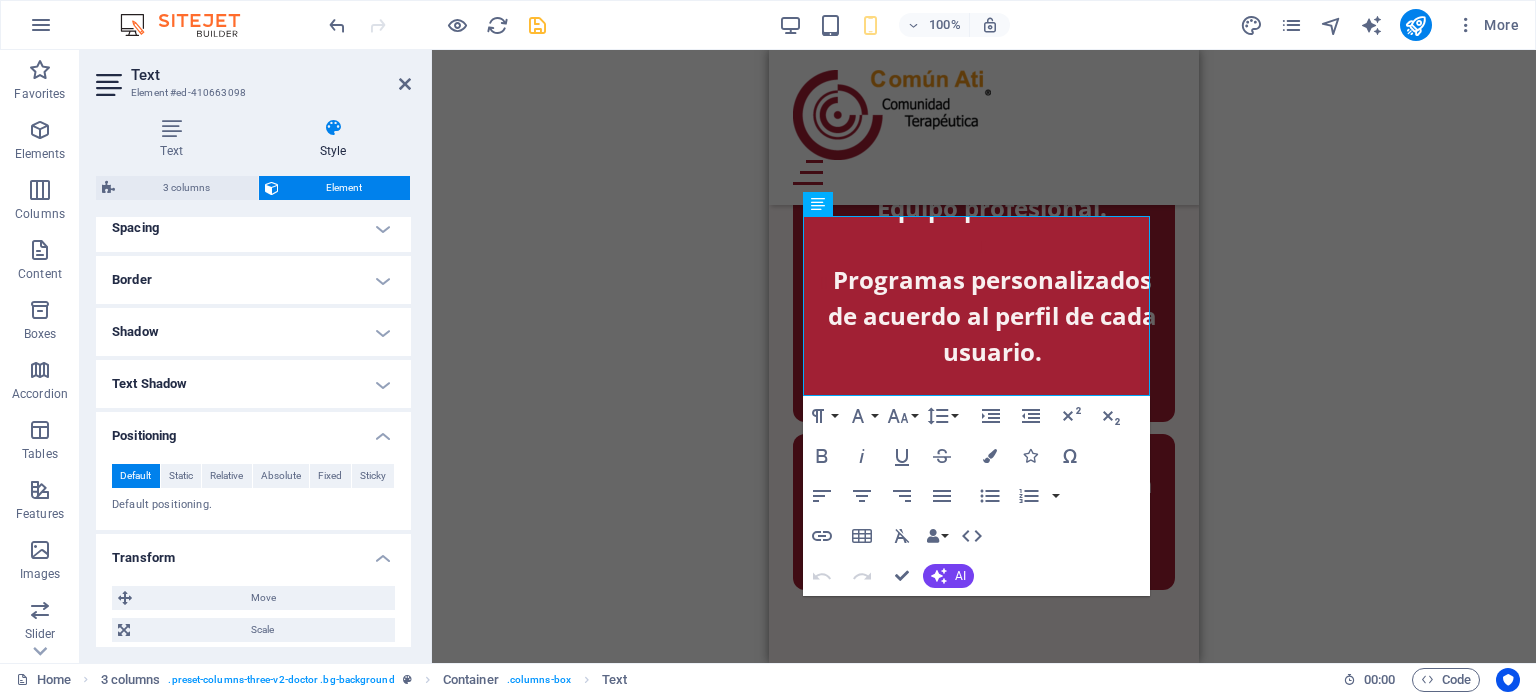 click on "Drag here to replace the existing content. Press “Ctrl” if you want to create a new element.
H2   Banner   Banner   Container   Spacer   Menu Bar   Image   Menu   3 columns   Container   Text   Spacer   Container   Text   Container   Text   Image   Logo   Spacer   Button   Spacer   Spacer   Spacer   2 columns   Container   H2   Container   Spacer   Text   Spacer   Button   Container   Text   Spacer   Banner   Text   Container   Container   YouTube   Container   Container   Container   Container Paragraph Format Normal Heading 1 Heading 2 Heading 3 Heading 4 Heading 5 Heading 6 Code Font Family Arial Georgia Impact Tahoma Times New Roman Verdana DM Serif Display Open Sans Font Size 8 9 10 11 12 14 18 24 30 36 48 60 72 96 Line Height Default Single 1.15 1.5 Double Increase Indent Decrease Indent Superscript Subscript Bold Italic Underline Strikethrough Colors Icons Special Characters Align Left Align Center Align Right Align Justify Unordered List   Default Circle Disc Square         Fax" at bounding box center [984, 356] 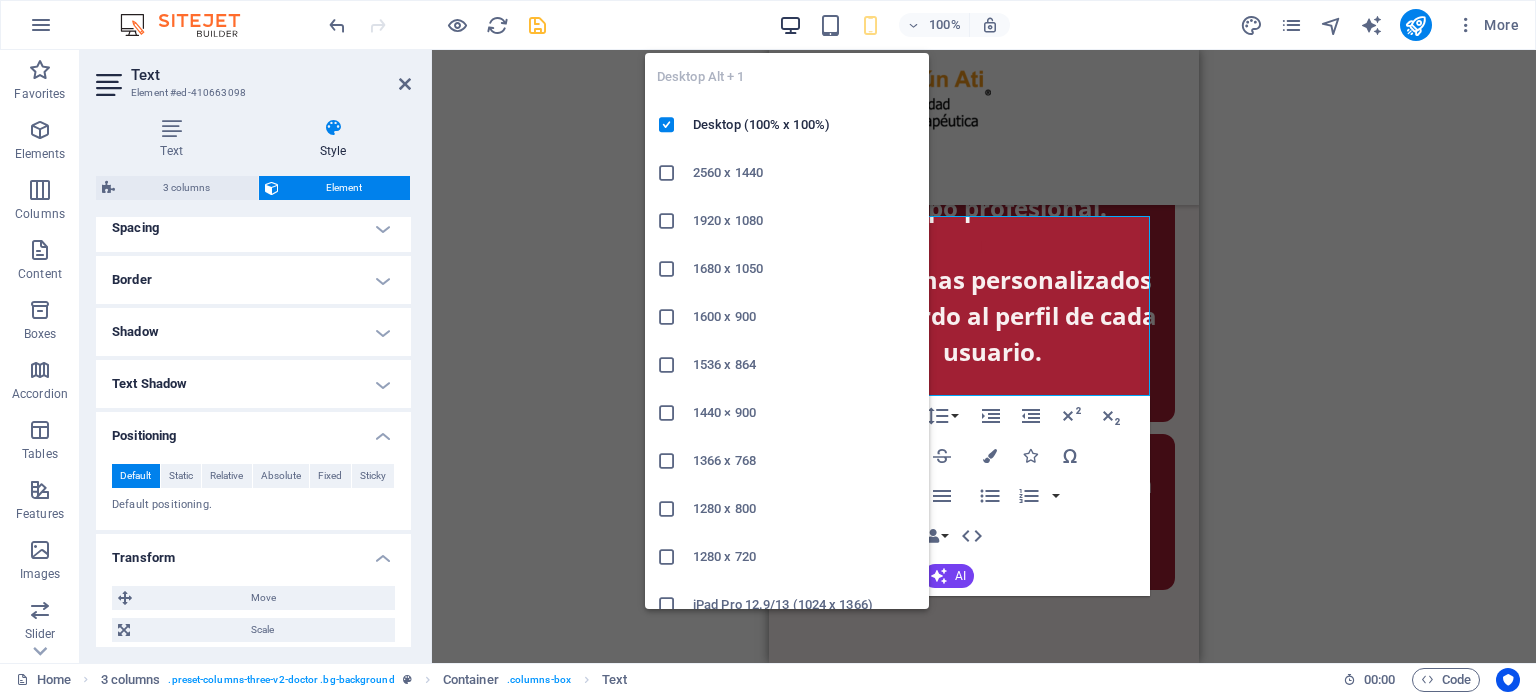 click on "Desktop Alt + 1 Desktop (100% x 100%) 2560 x 1440 1920 x 1080 1680 x 1050 1600 x 900 1536 x 864 1440 × 900 1366 x 768 1280 x 800 1280 x 720 iPad Pro 12.9/13 (1024 x 1366) Galaxy Tab S9/S10 Ultra (1024 x 1366)" at bounding box center (787, 323) 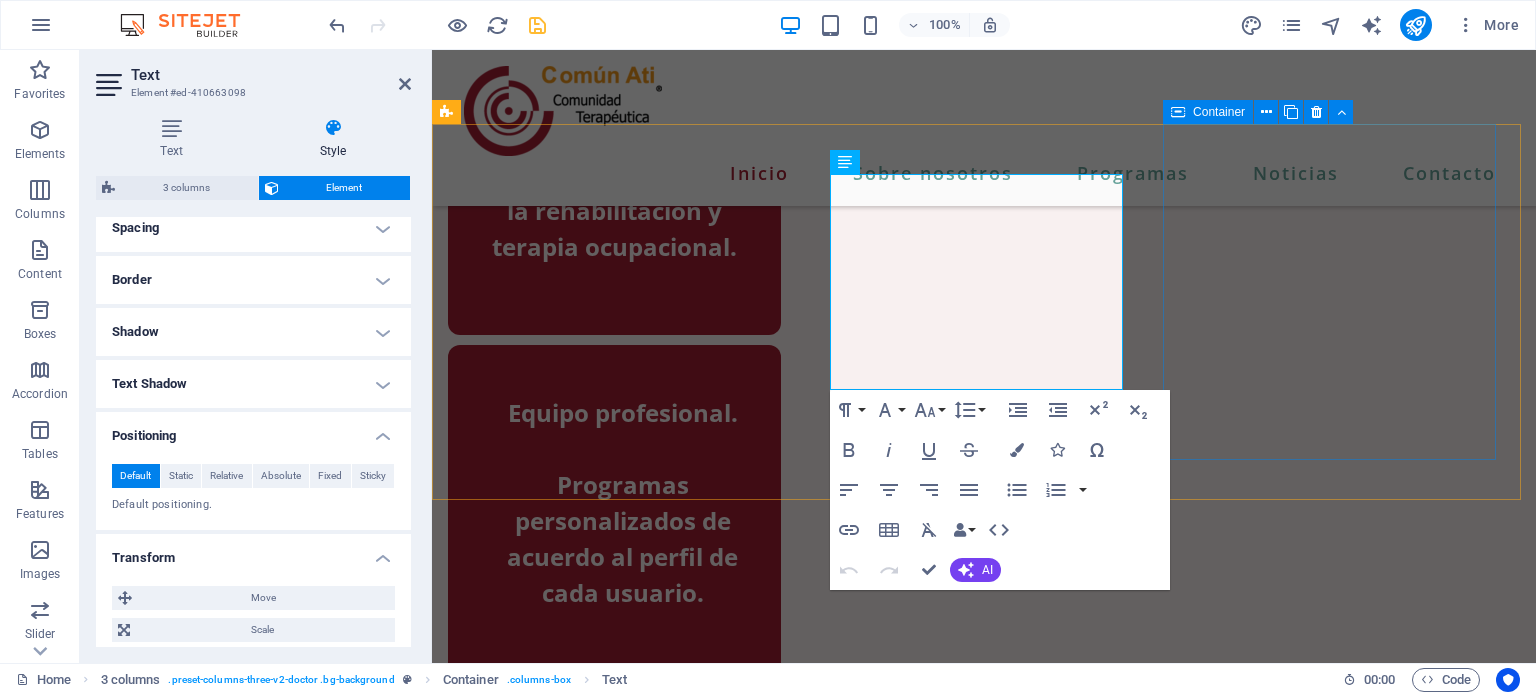 click on "Atención y psicoeducación a los familiares." at bounding box center [614, 805] 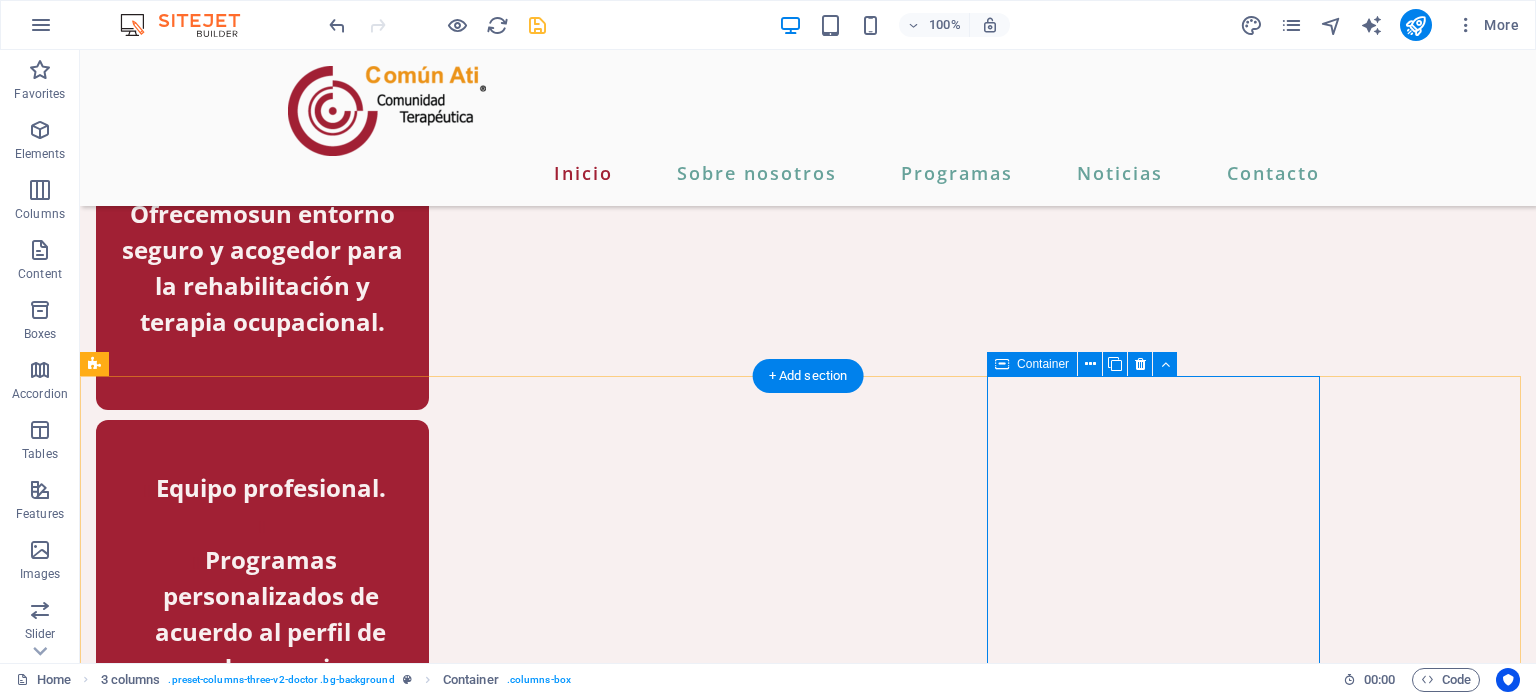 scroll, scrollTop: 1171, scrollLeft: 0, axis: vertical 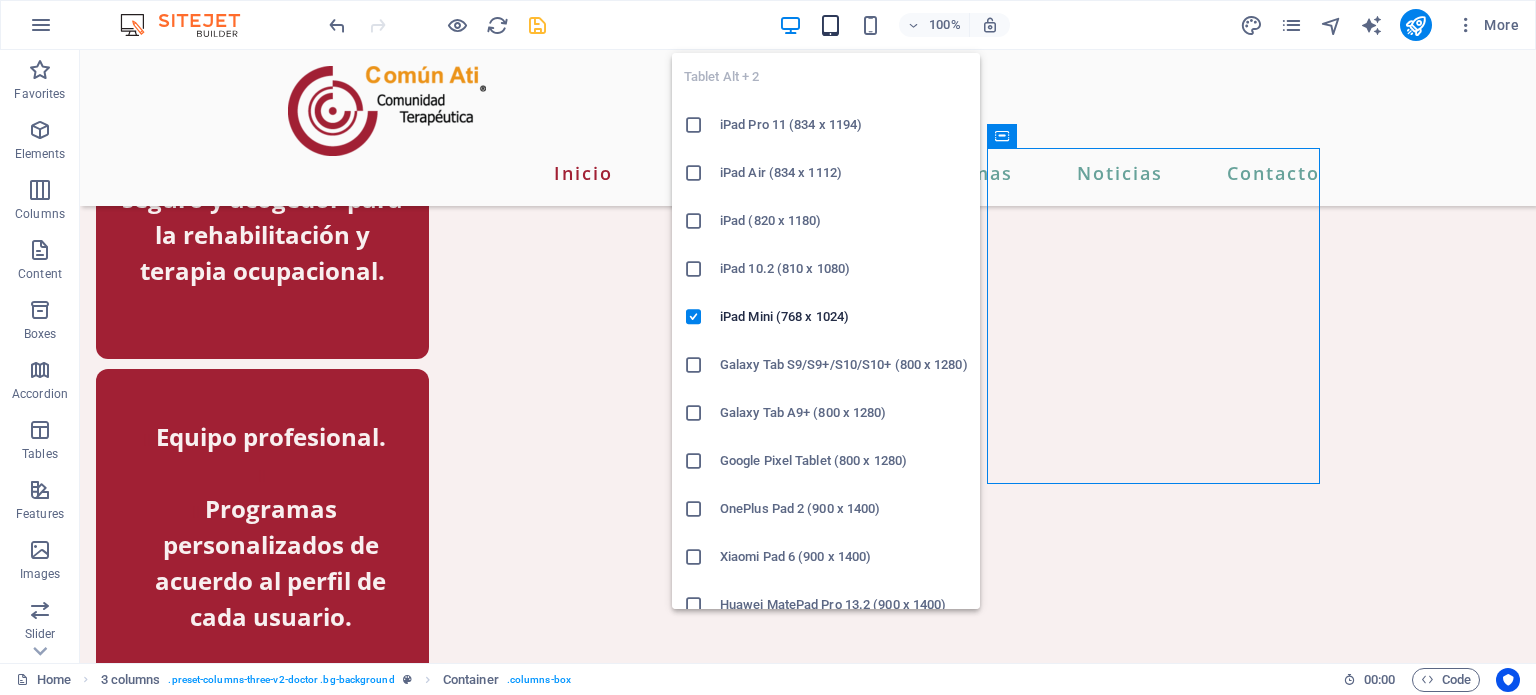 click at bounding box center [830, 25] 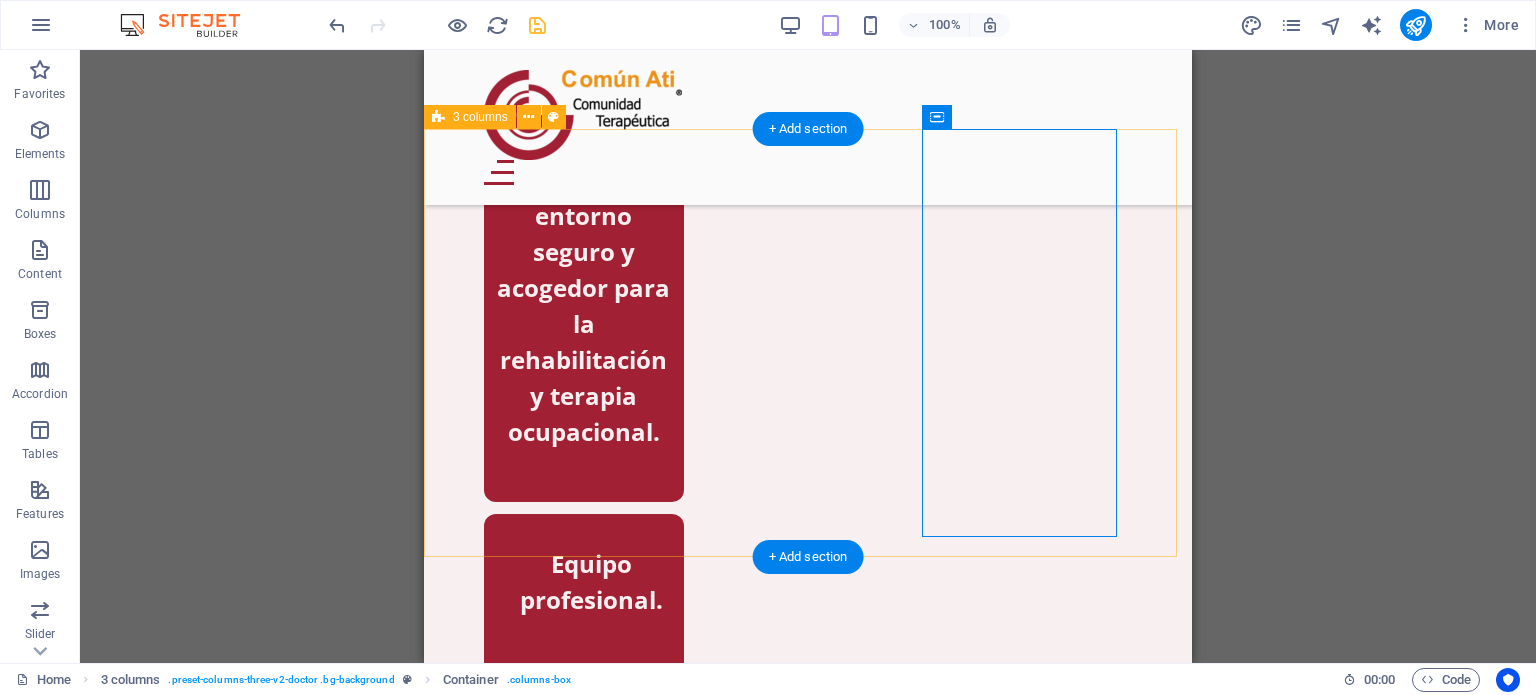 click on "Ofrecemos un entorno seguro y acogedor para la rehabilitación y terapia ocupacional. Equipo profesional. Programas personalizados de acuerdo al perfil de cada usuario. Atención y psicoeducación a los familiares." at bounding box center [808, 638] 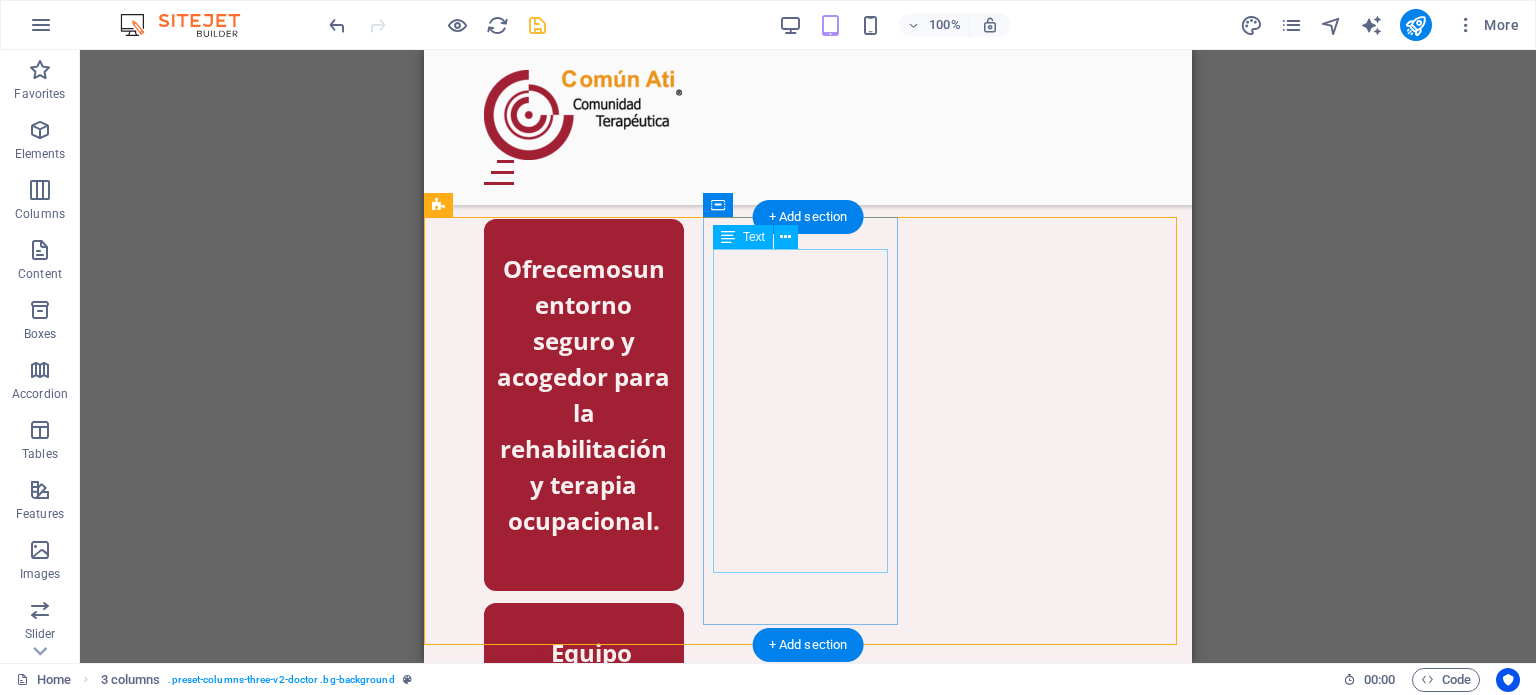 scroll, scrollTop: 1084, scrollLeft: 0, axis: vertical 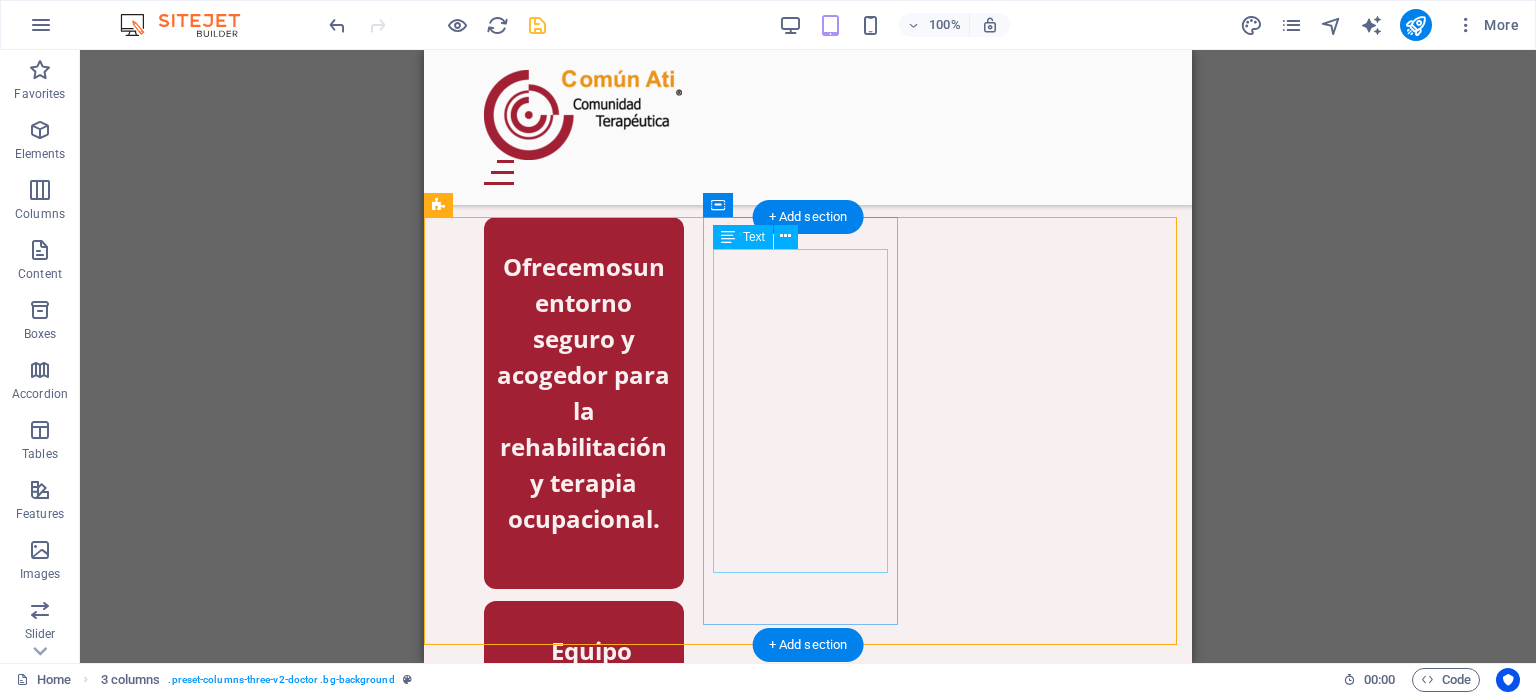 click on "Equipo profesional. Programas personalizados de acuerdo al perfil de cada usuario." at bounding box center [584, 777] 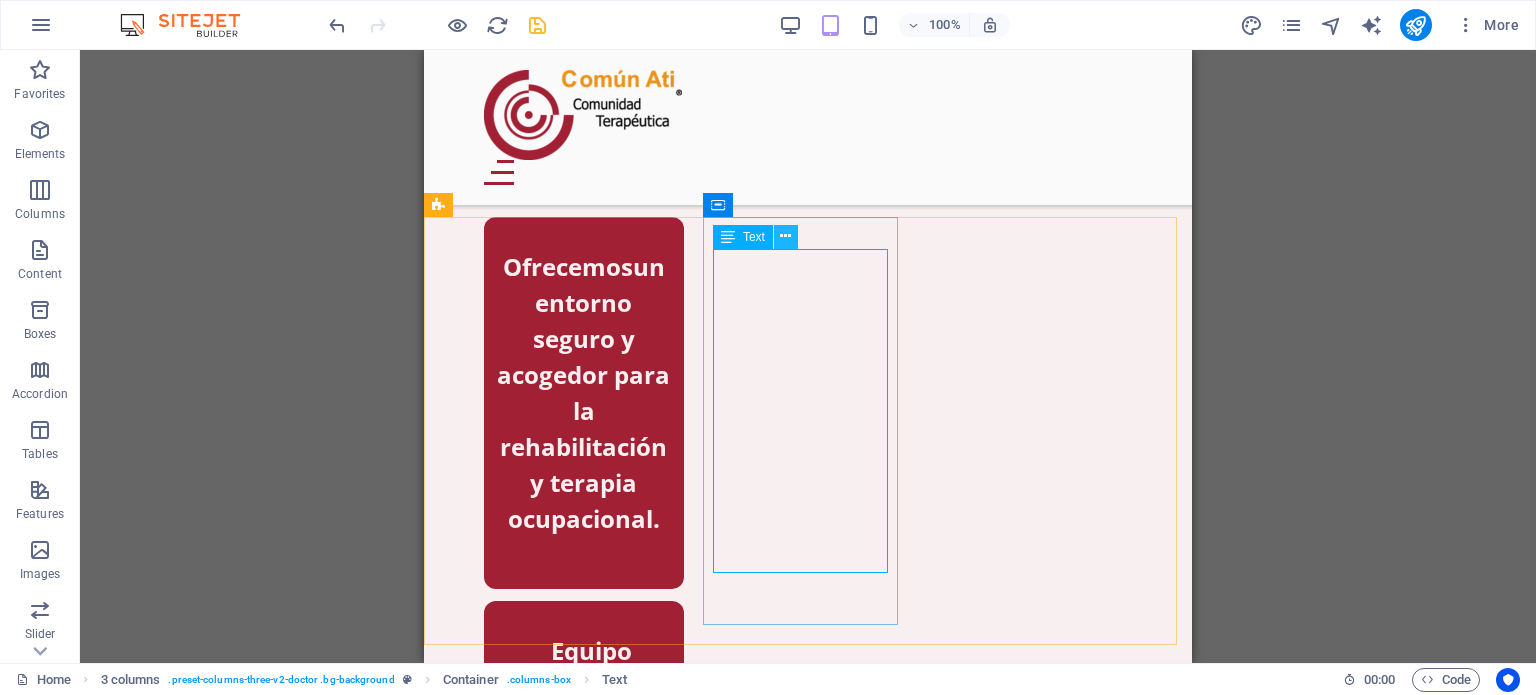 click at bounding box center [785, 236] 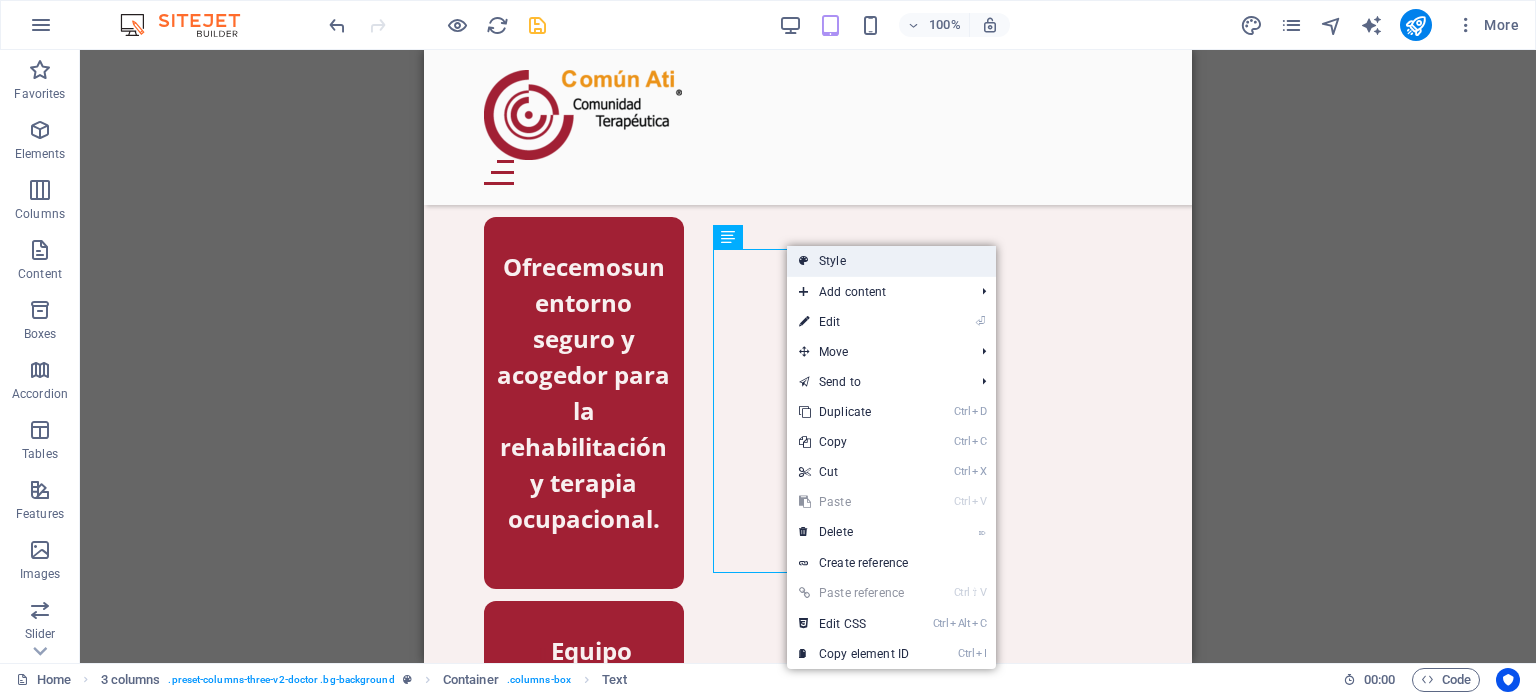 click on "Style" at bounding box center [891, 261] 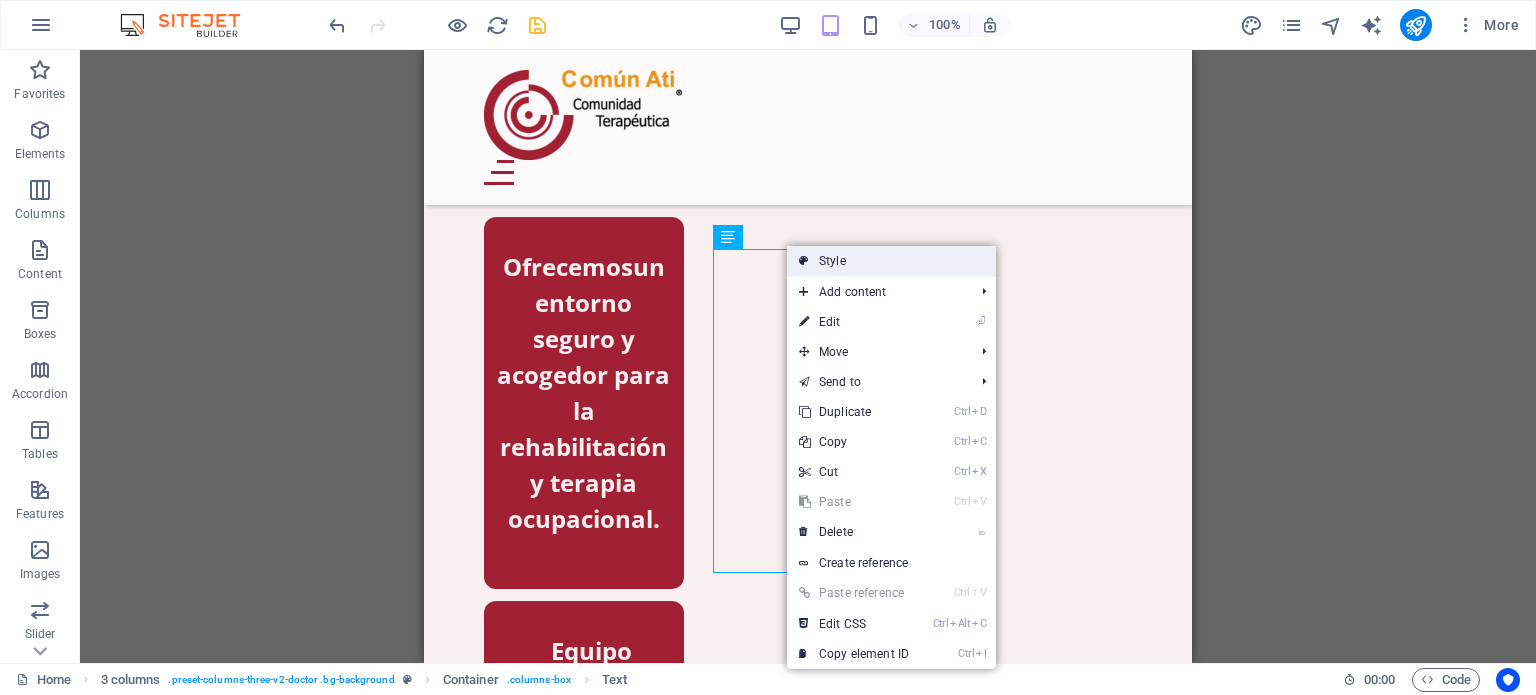 select on "px" 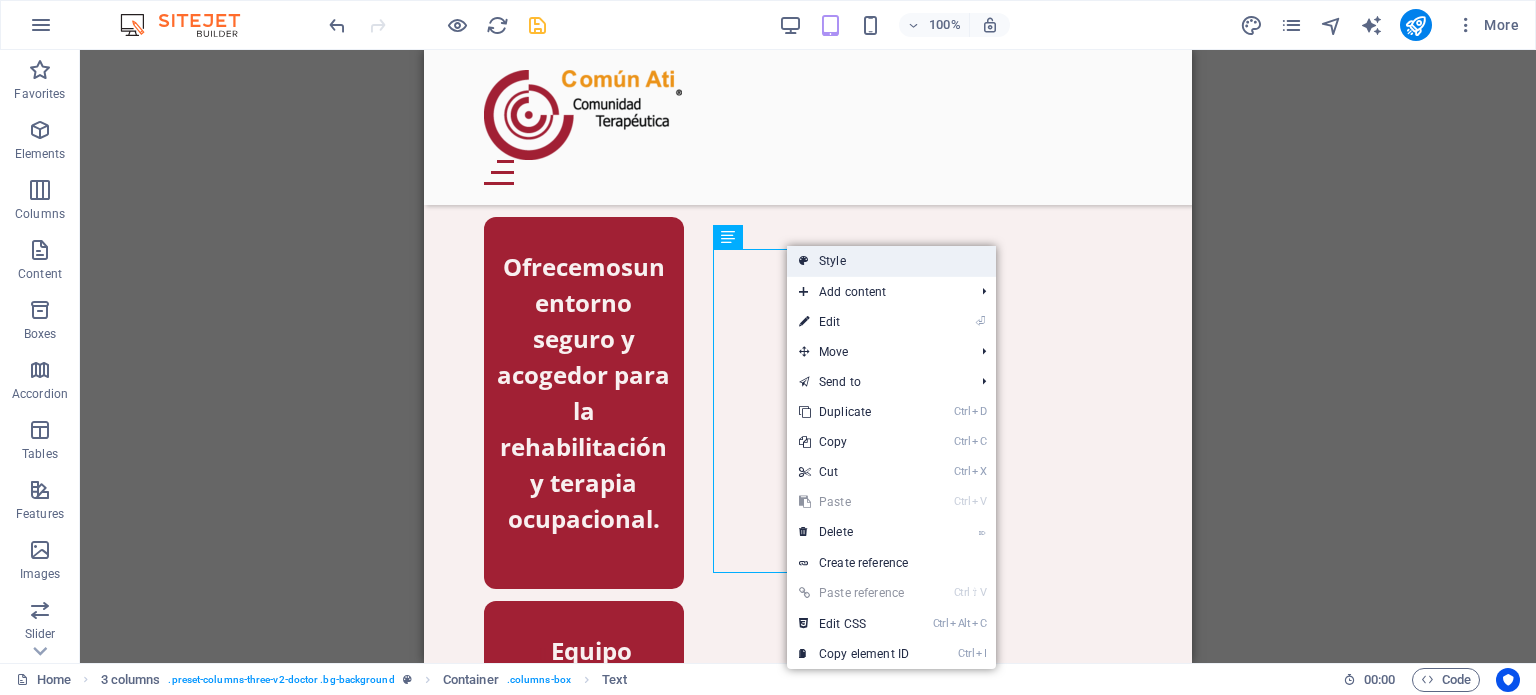 select on "px" 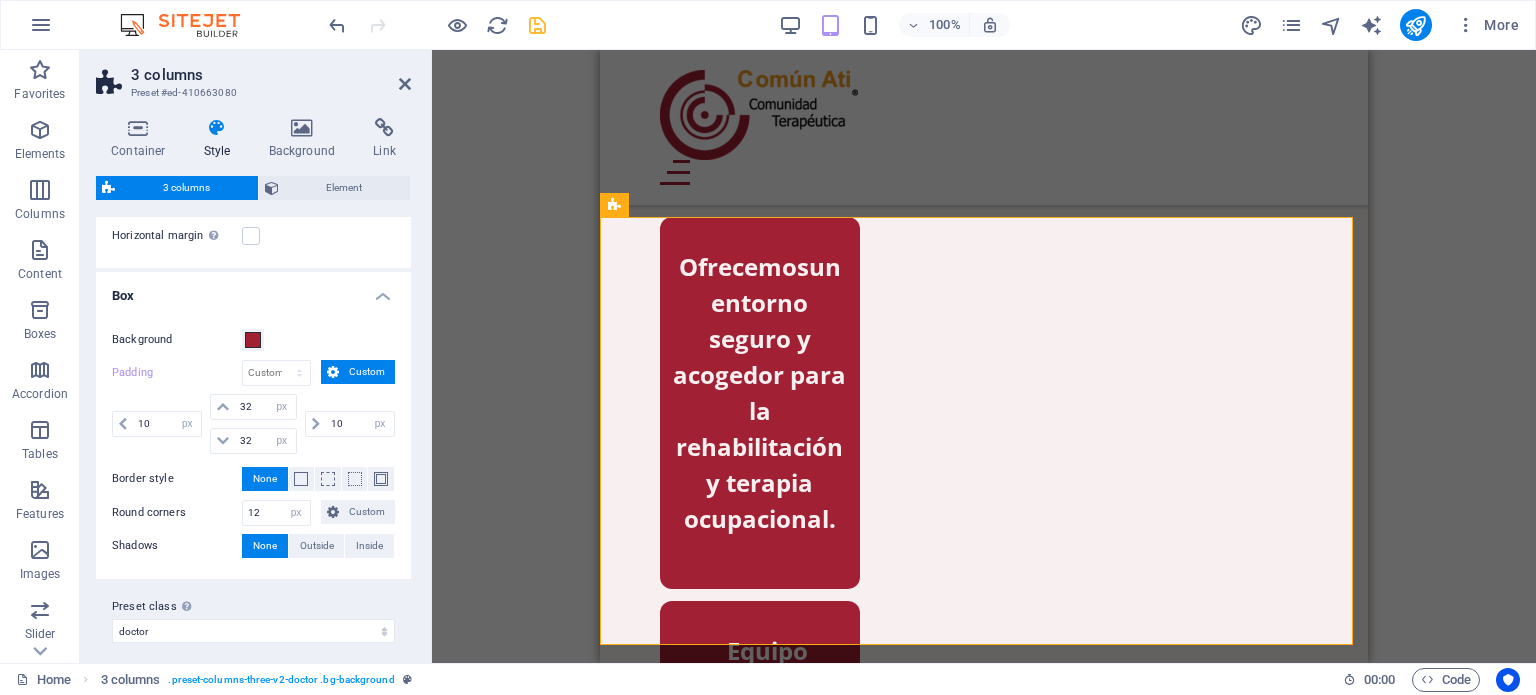 scroll, scrollTop: 157, scrollLeft: 0, axis: vertical 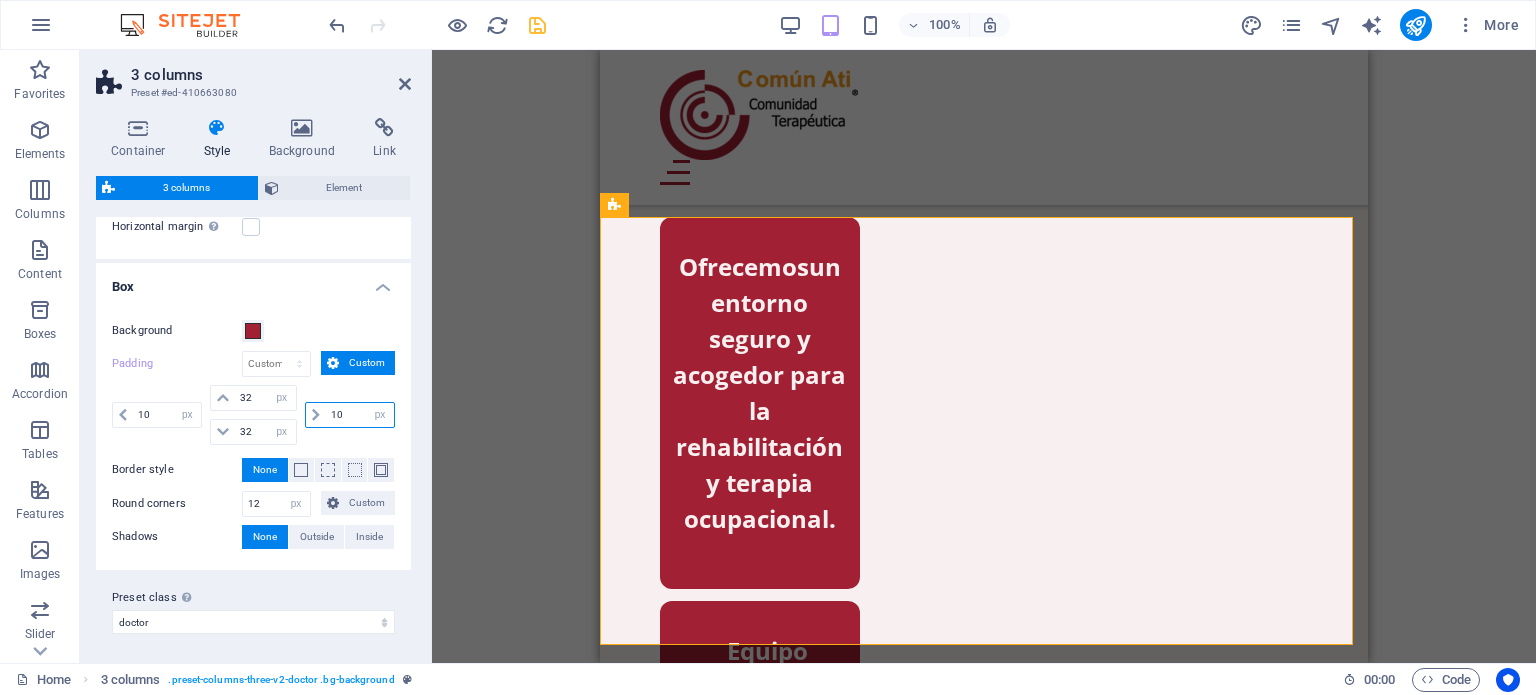 click on "10" at bounding box center [360, 415] 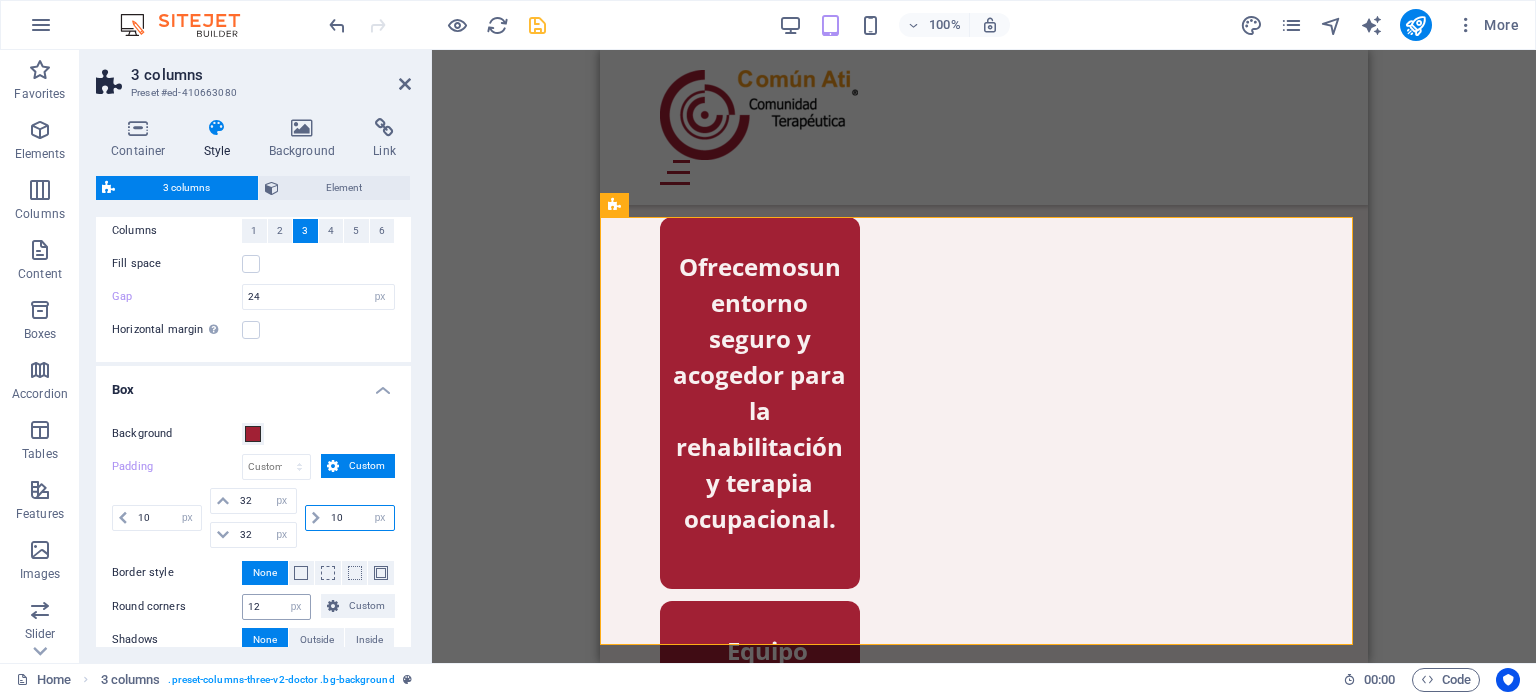 scroll, scrollTop: 0, scrollLeft: 0, axis: both 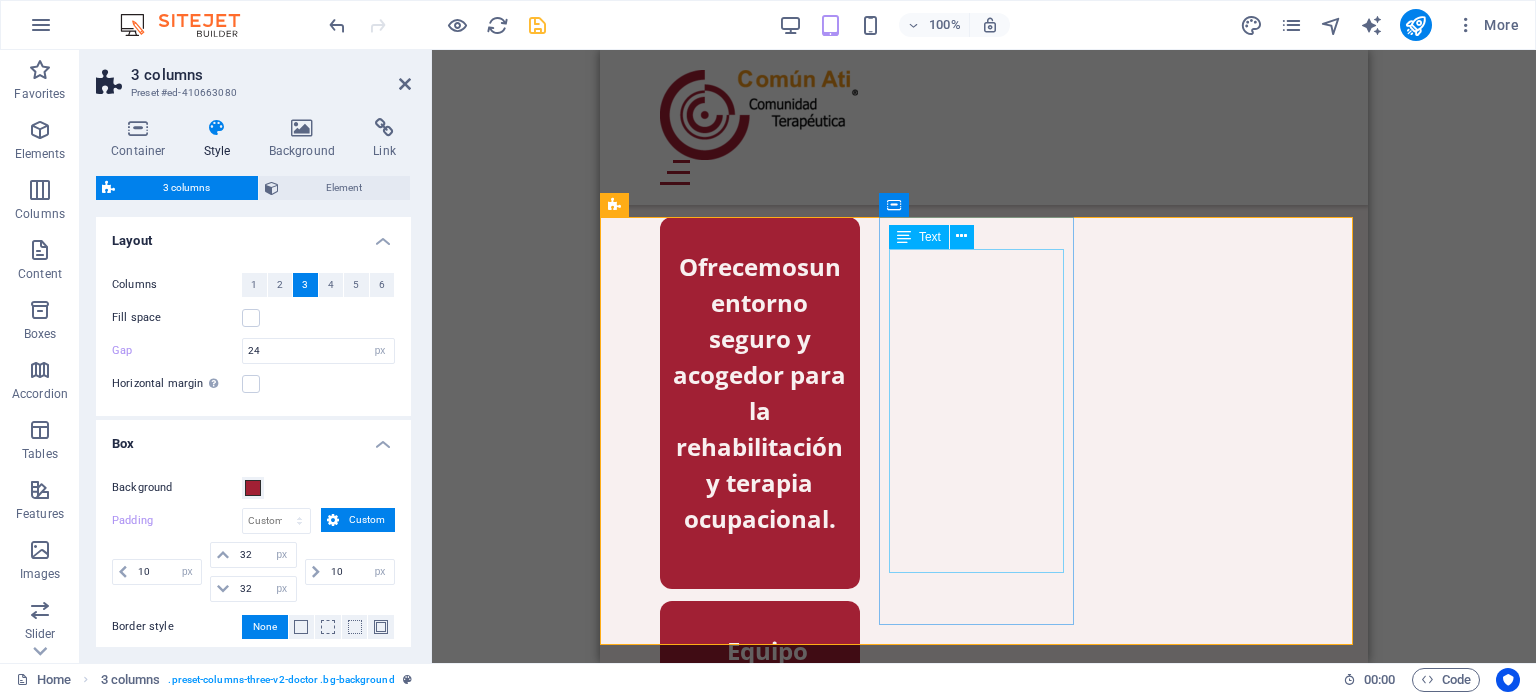 click on "Equipo profesional. Programas personalizados de acuerdo al perfil de cada usuario." at bounding box center [760, 777] 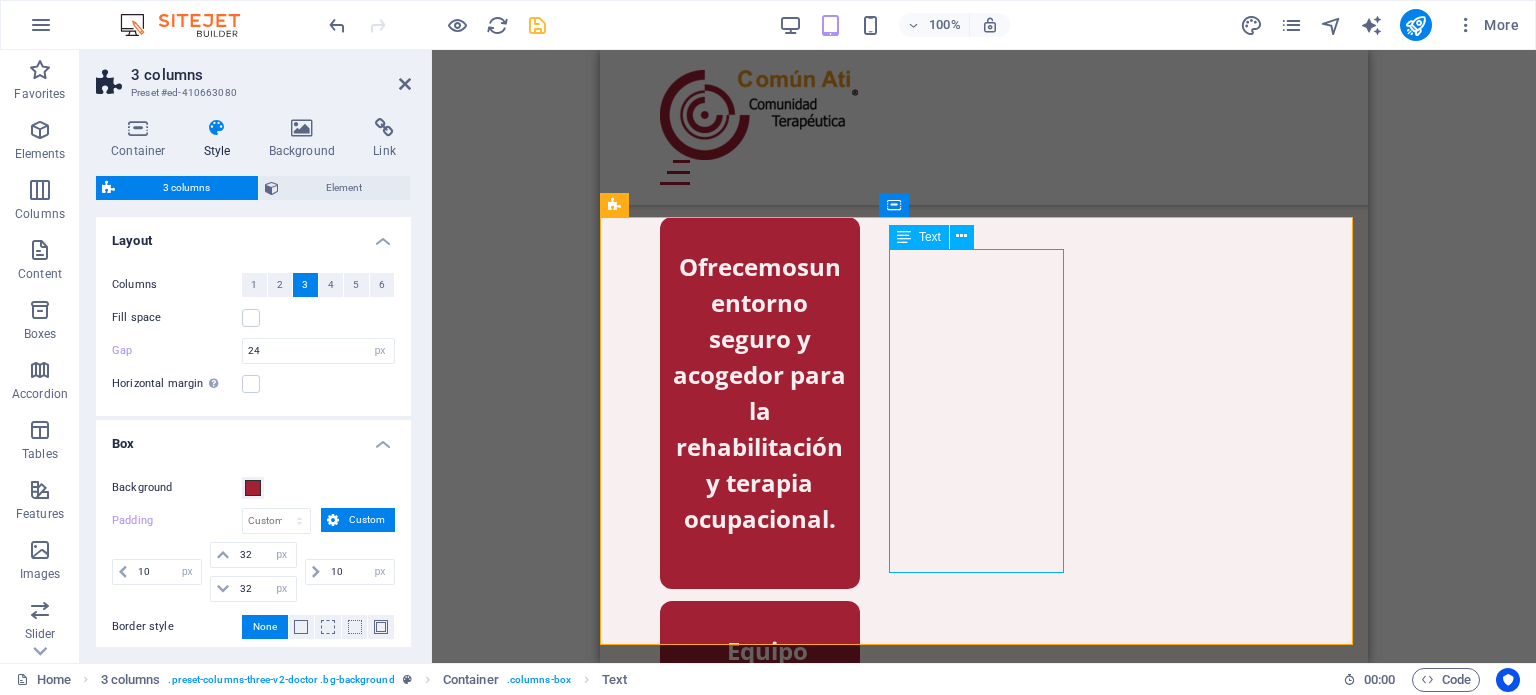 click on "Equipo profesional. Programas personalizados de acuerdo al perfil de cada usuario." at bounding box center [760, 777] 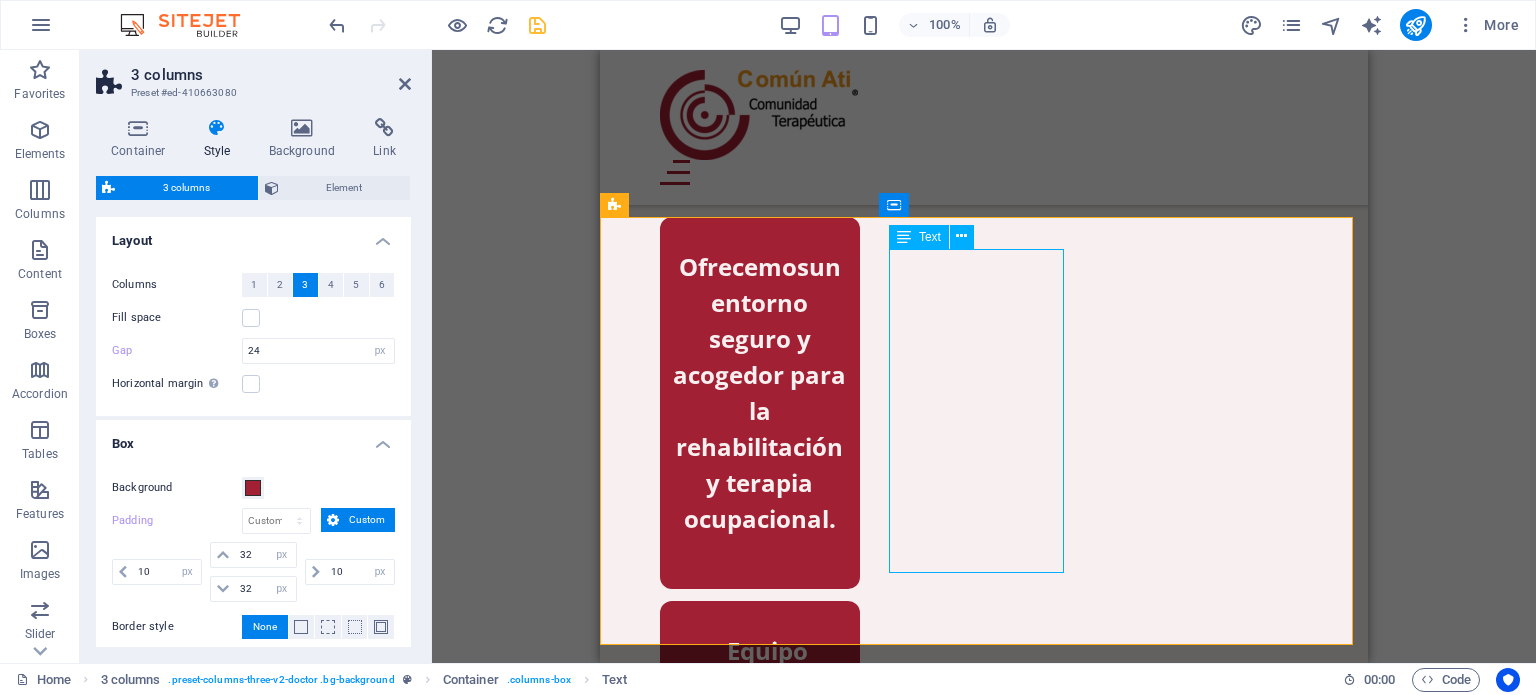 click on "Programas personalizados de acuerdo al perfil de cada usuario." at bounding box center [768, 848] 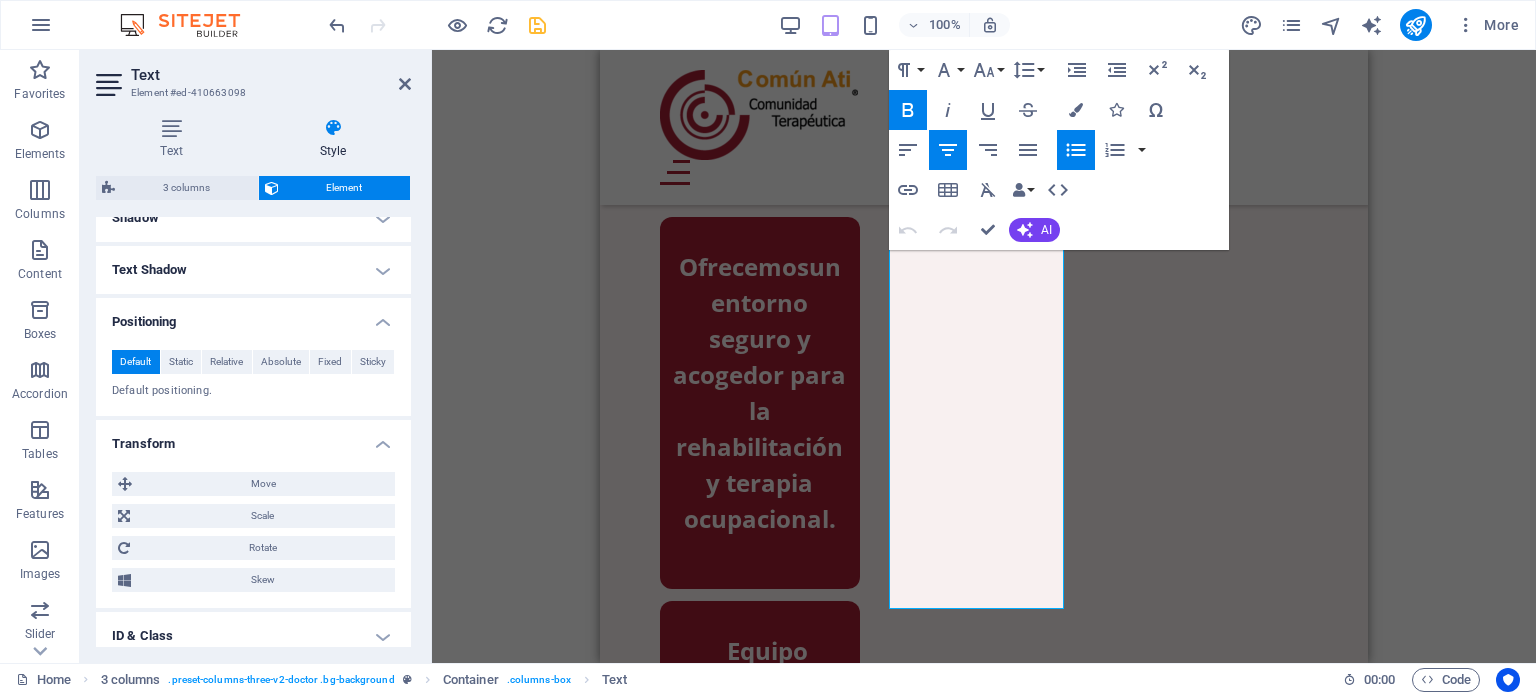 scroll, scrollTop: 516, scrollLeft: 0, axis: vertical 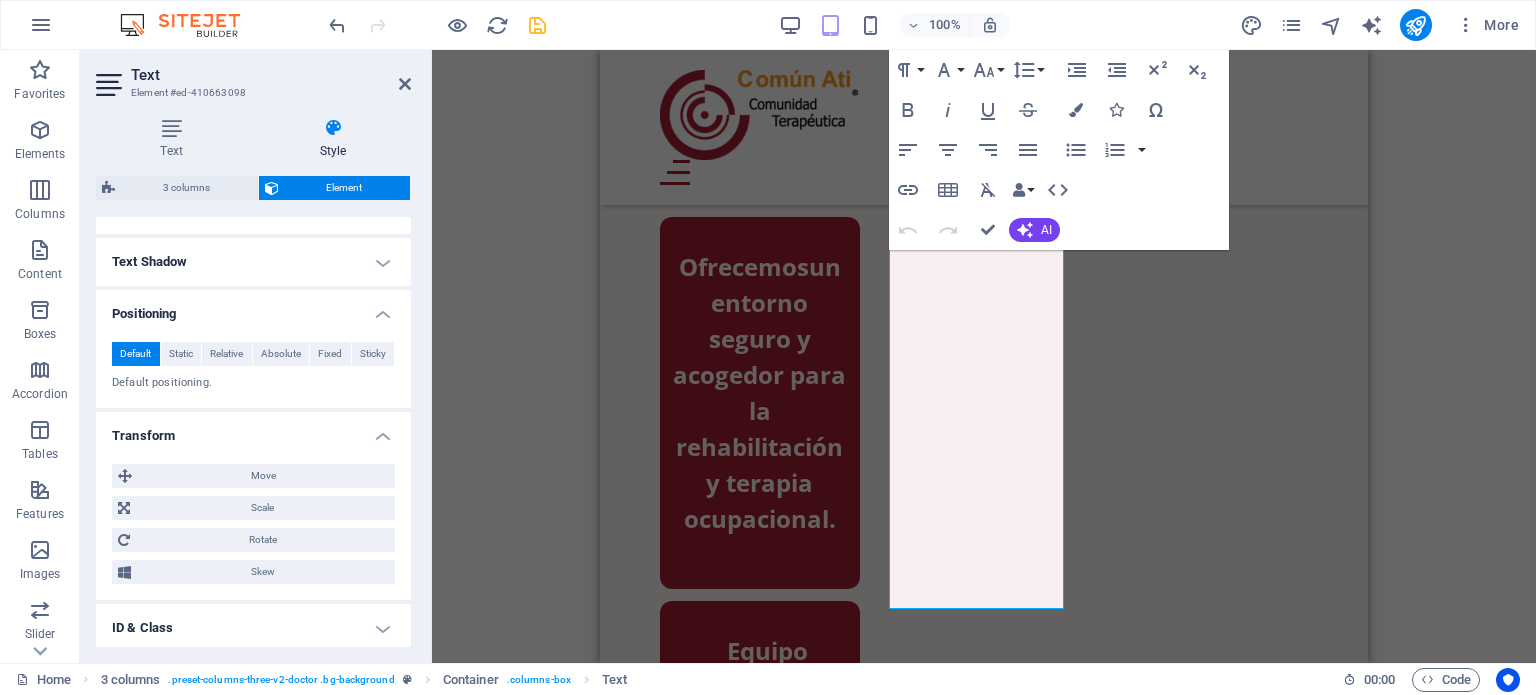 click on "Positioning" at bounding box center [253, 308] 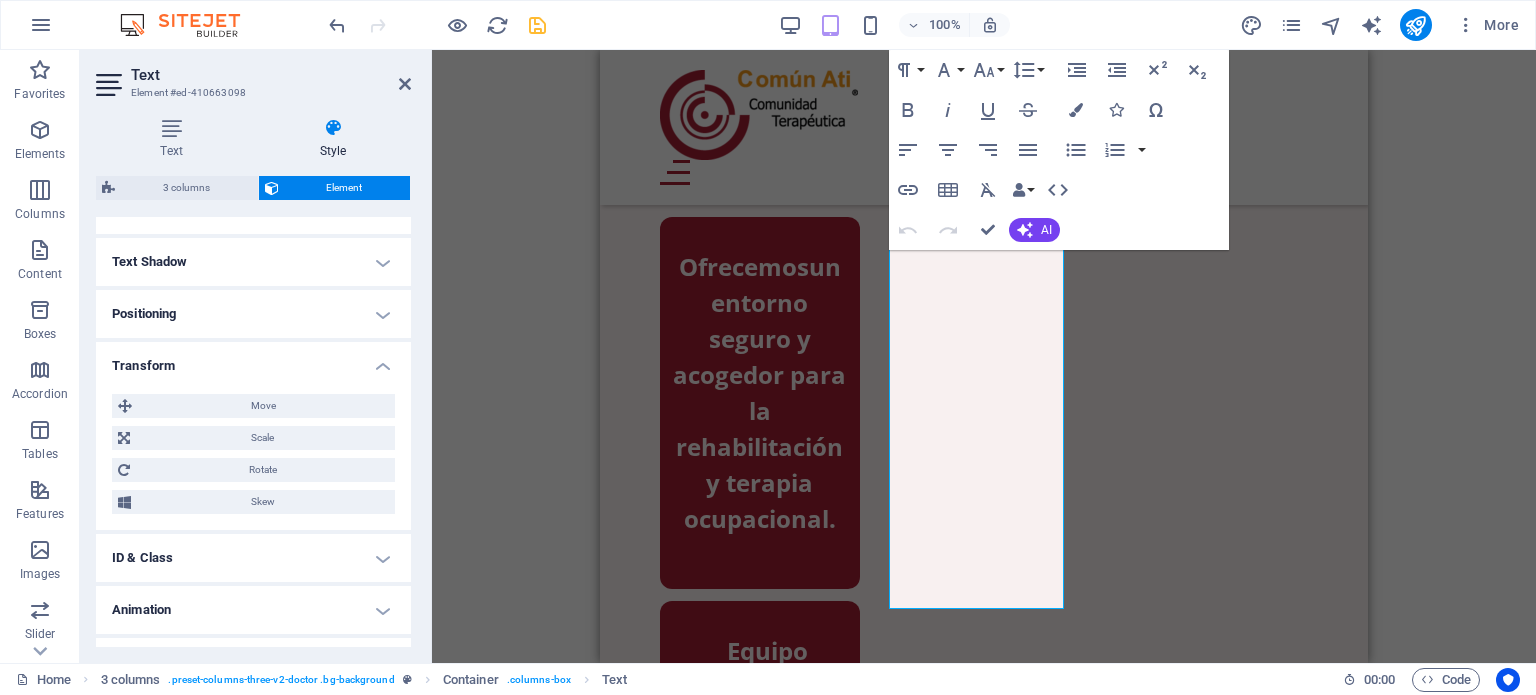 click on "Transform" at bounding box center [253, 360] 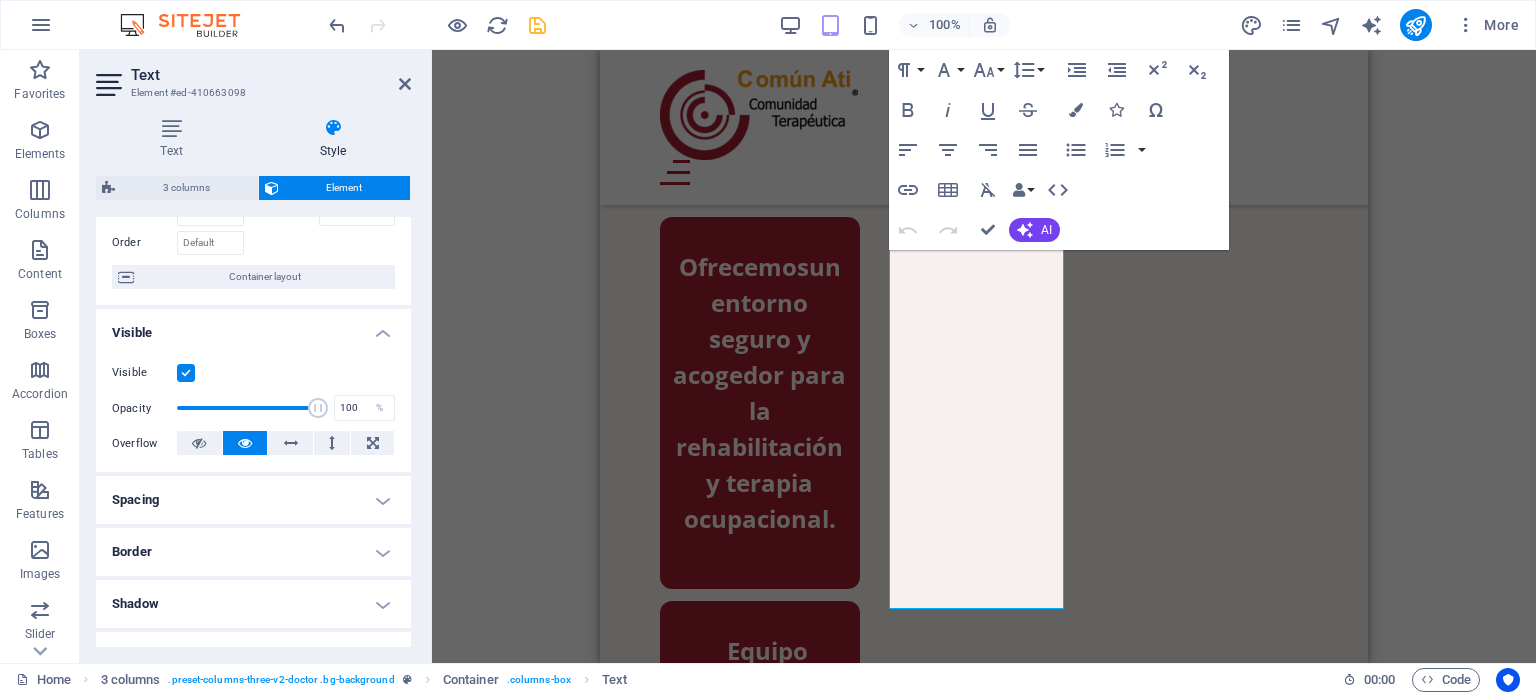 scroll, scrollTop: 0, scrollLeft: 0, axis: both 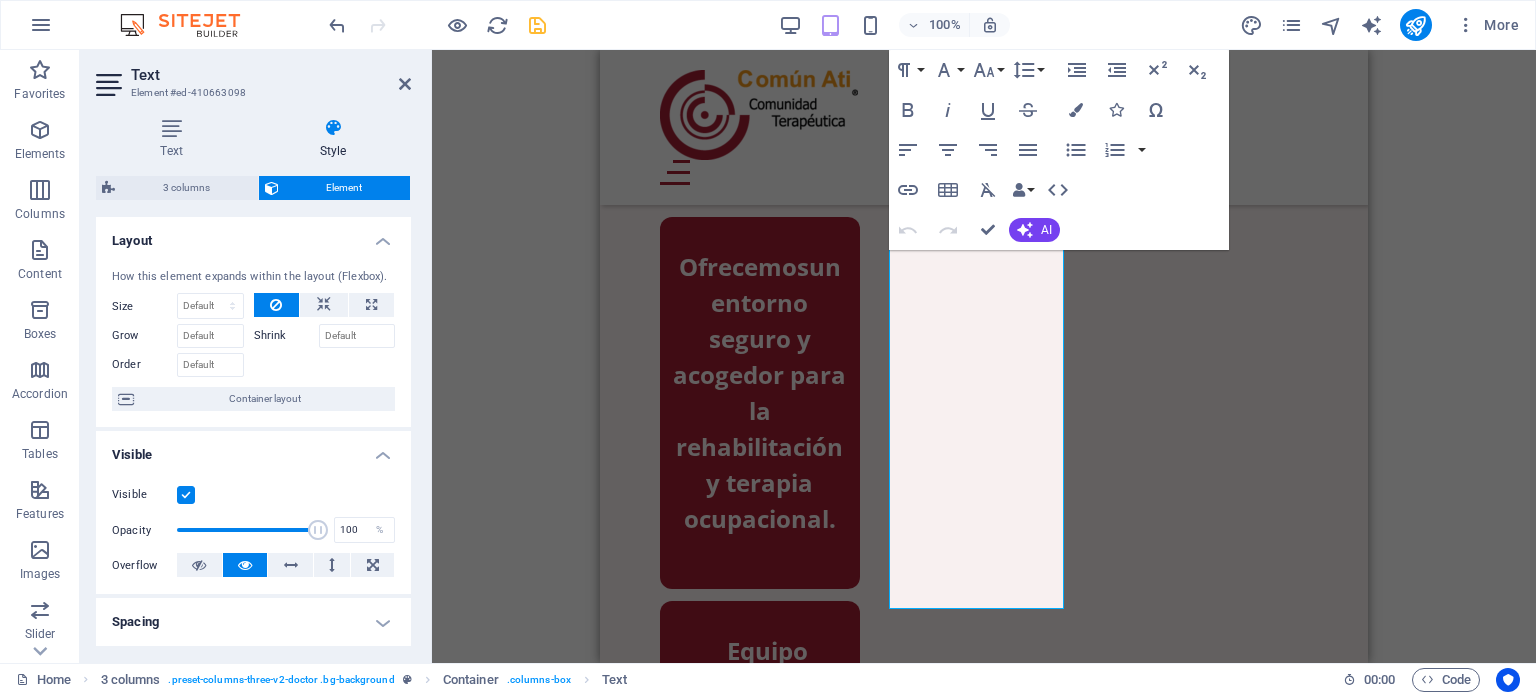 click on "Layout" at bounding box center [253, 235] 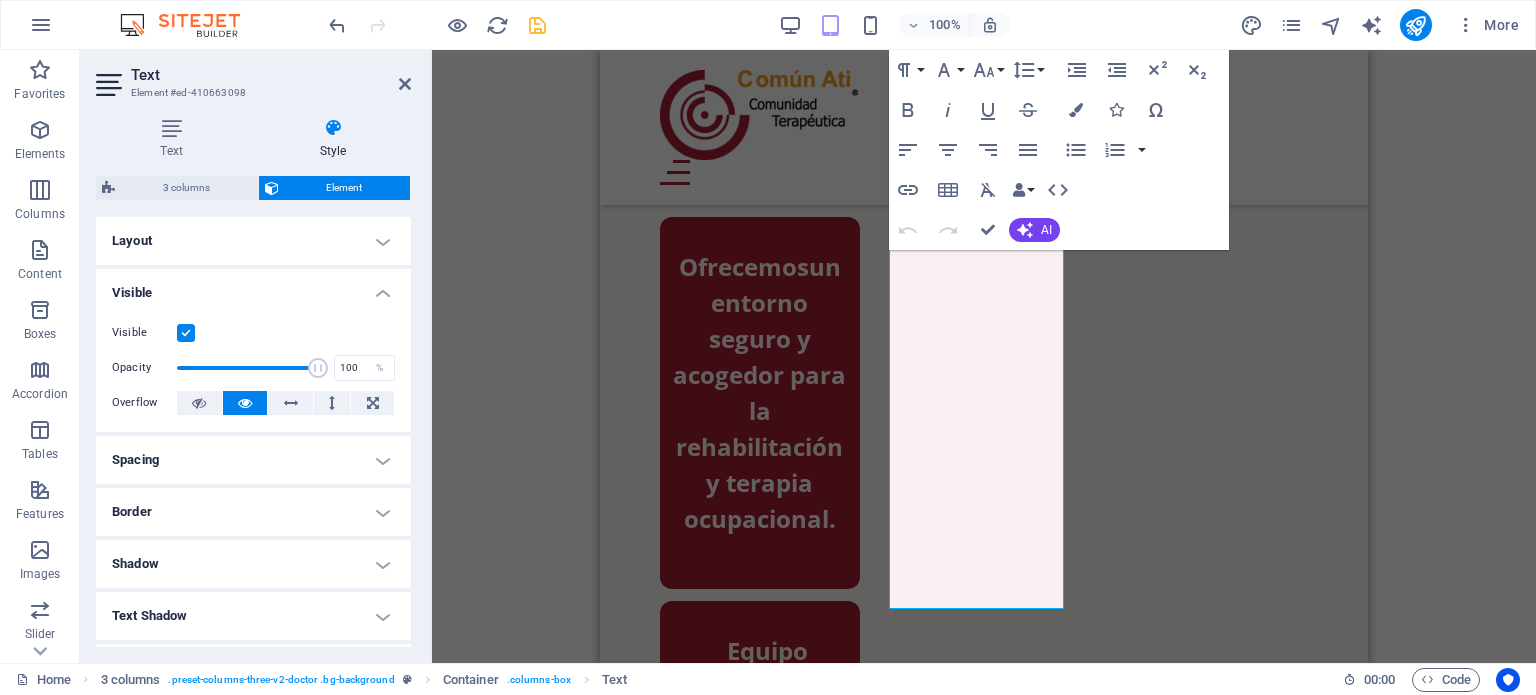 click on "Spacing" at bounding box center (253, 460) 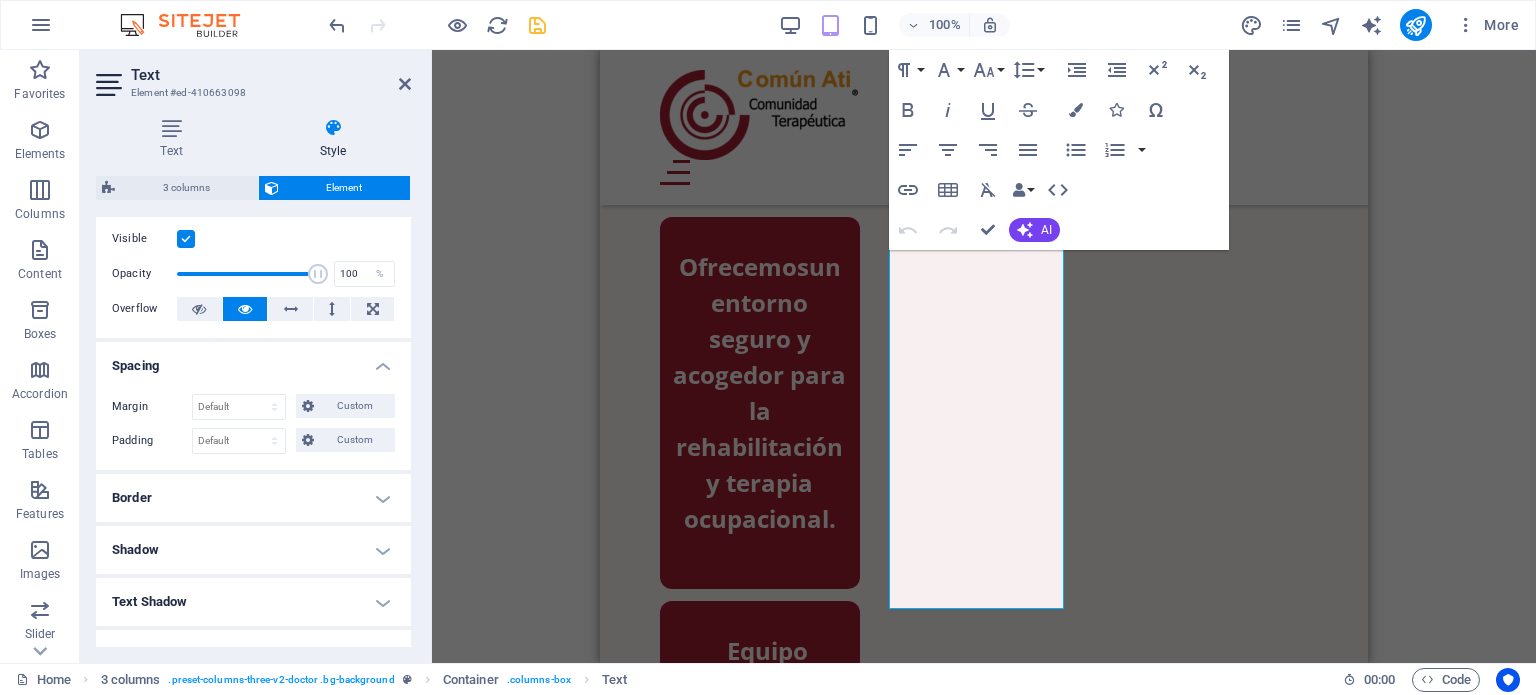 scroll, scrollTop: 98, scrollLeft: 0, axis: vertical 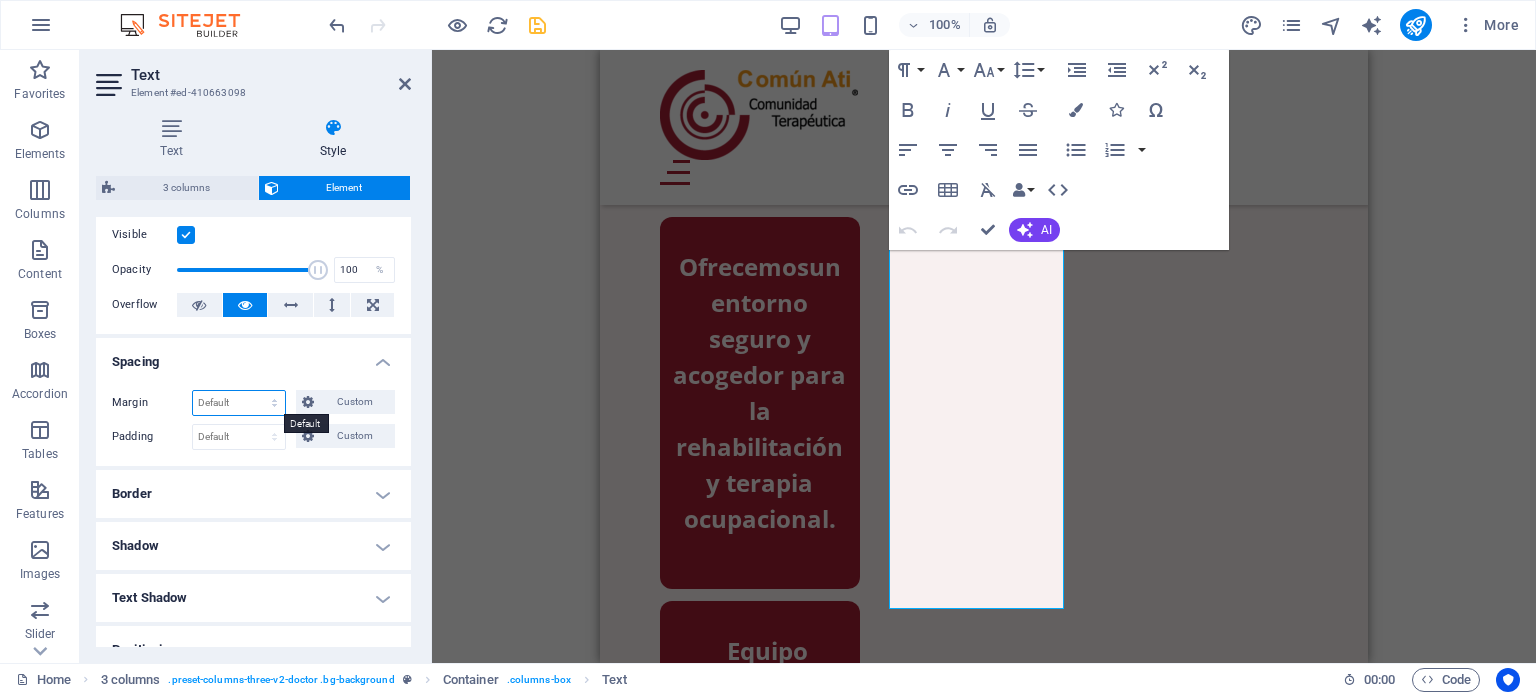 click on "Default auto px % rem vw vh Custom" at bounding box center (239, 403) 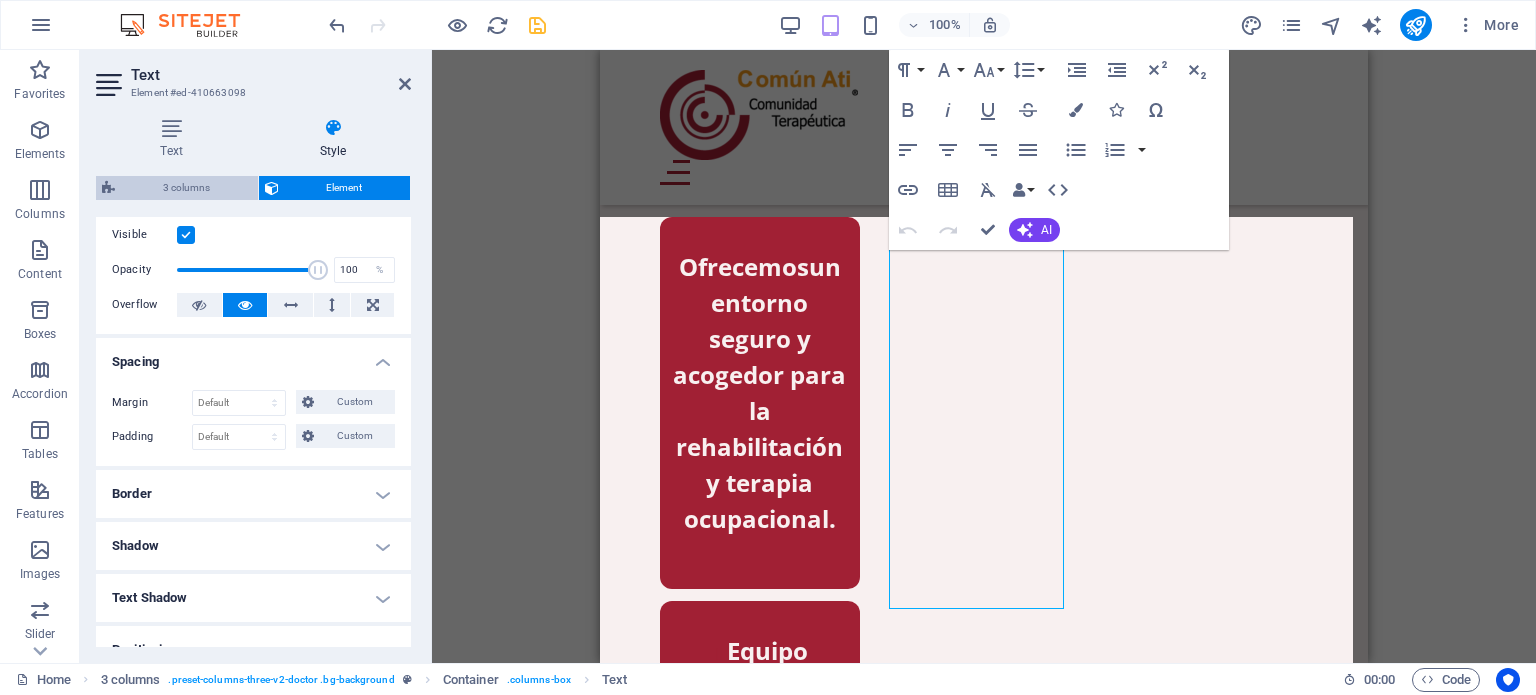 click on "3 columns" at bounding box center [186, 188] 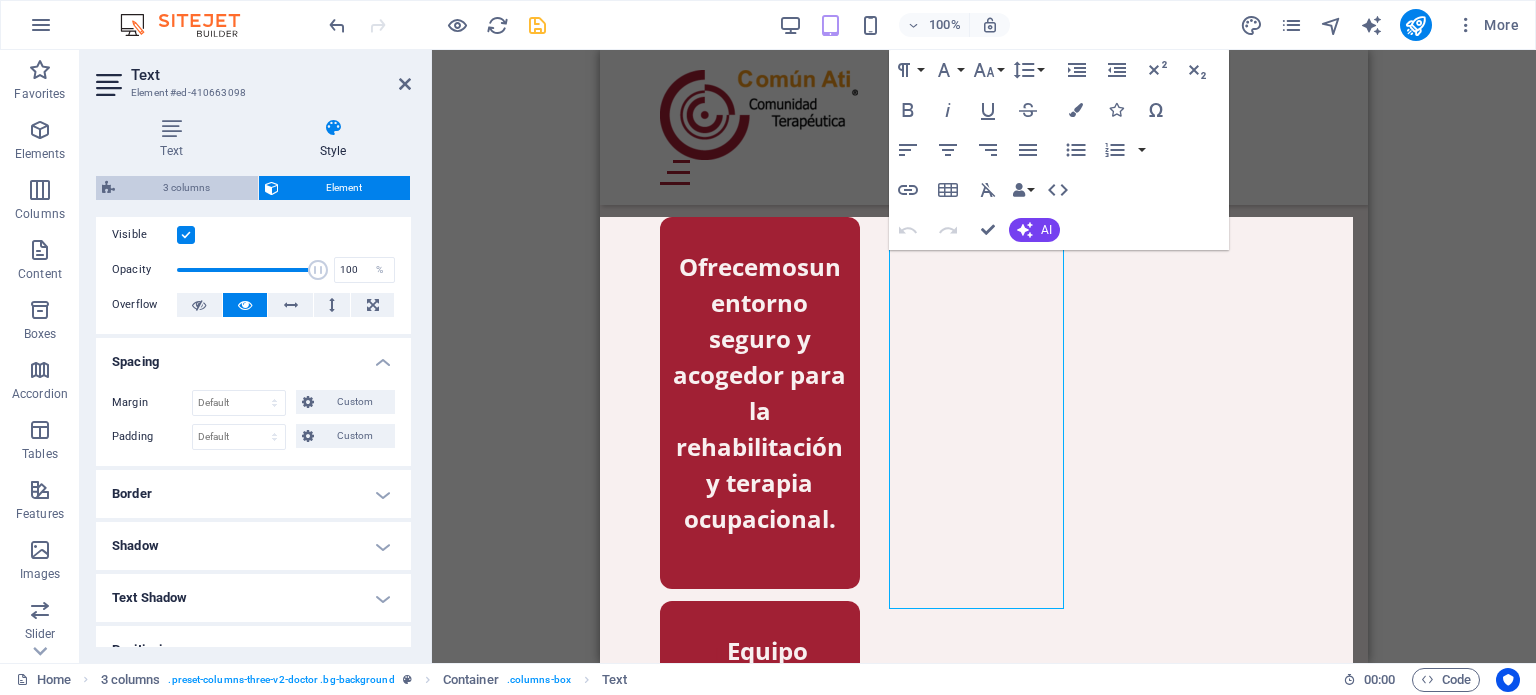 select on "px" 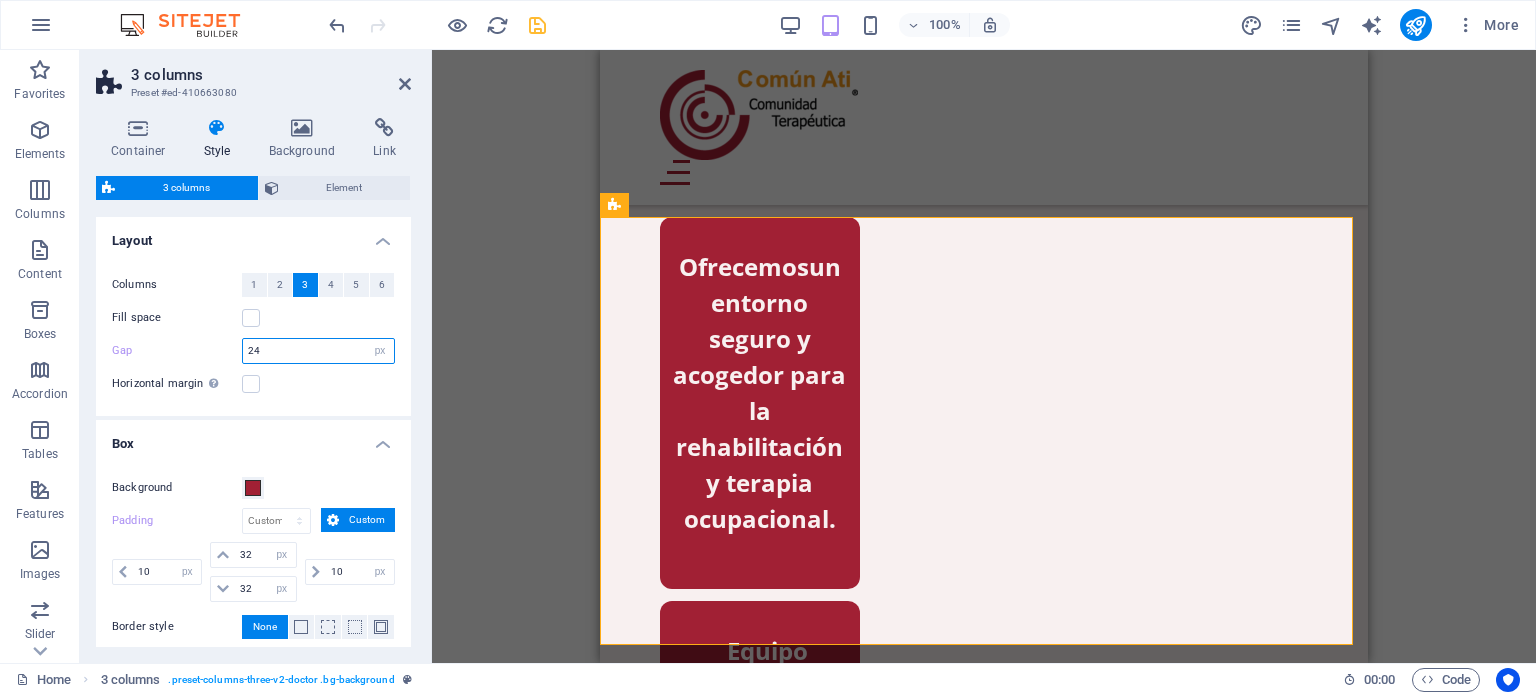 click on "24" at bounding box center [318, 351] 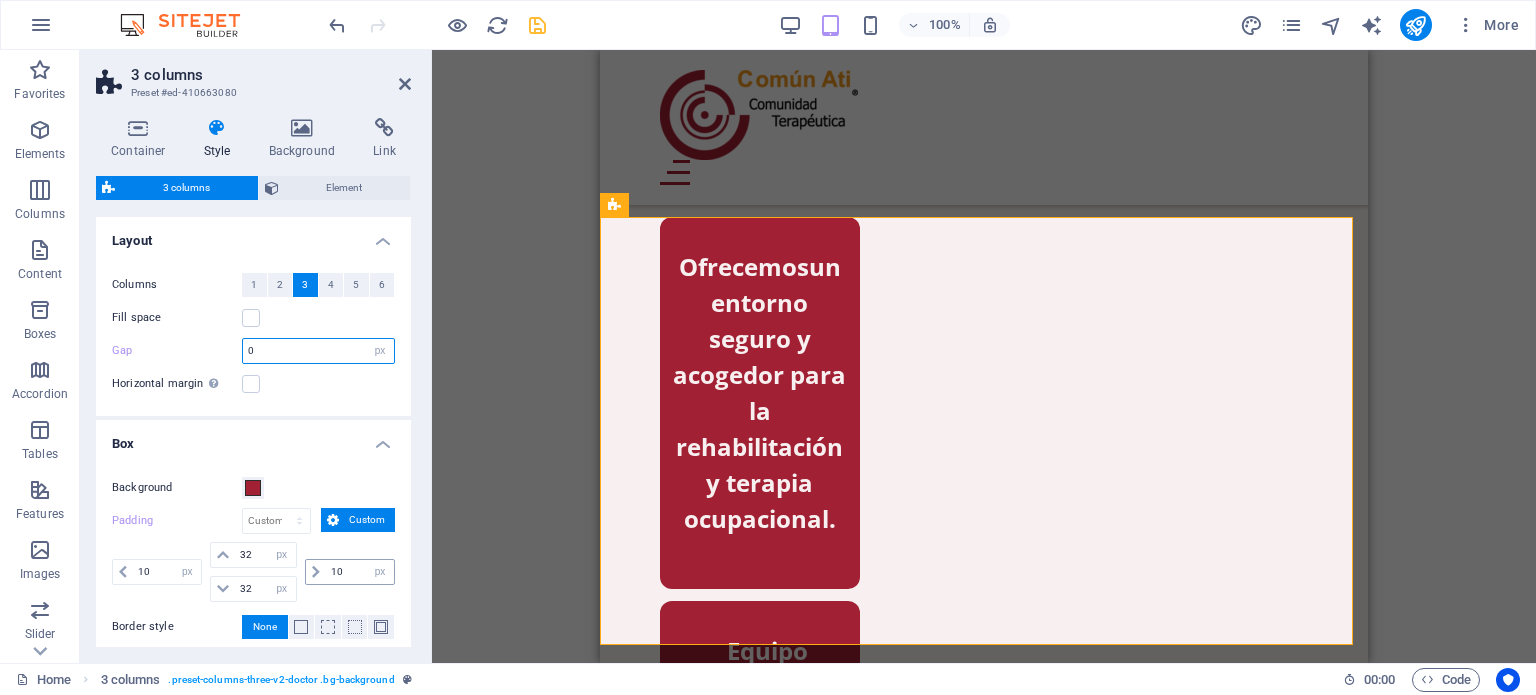 type on "0" 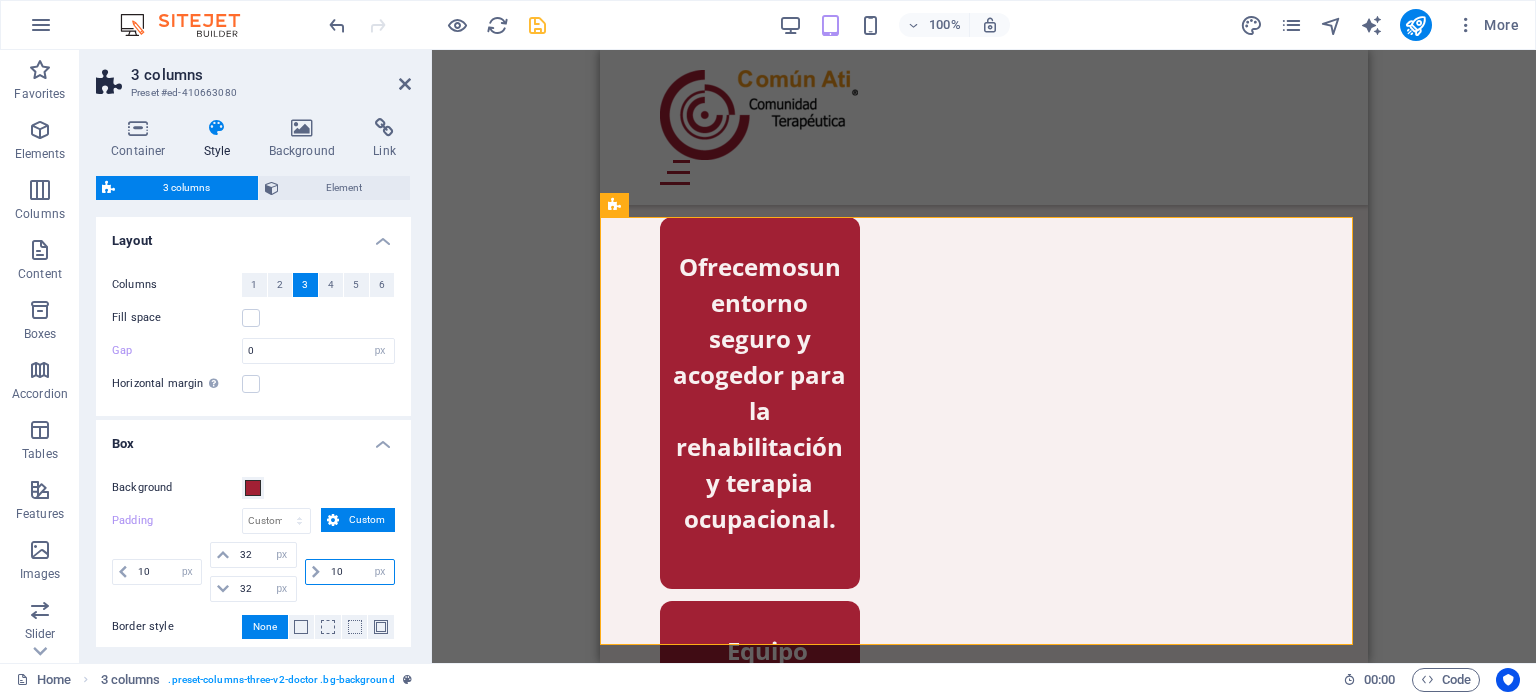 click on "10" at bounding box center [360, 572] 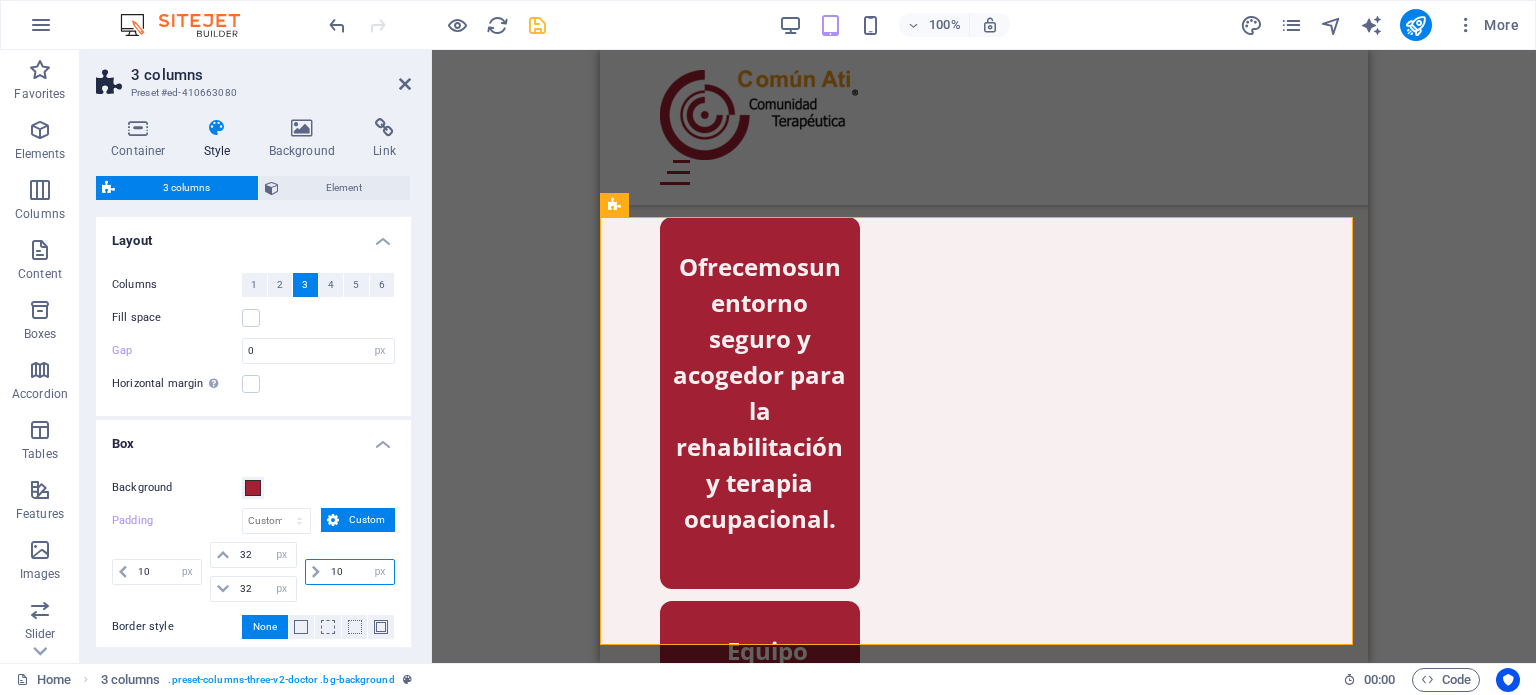 click on "10" at bounding box center (360, 572) 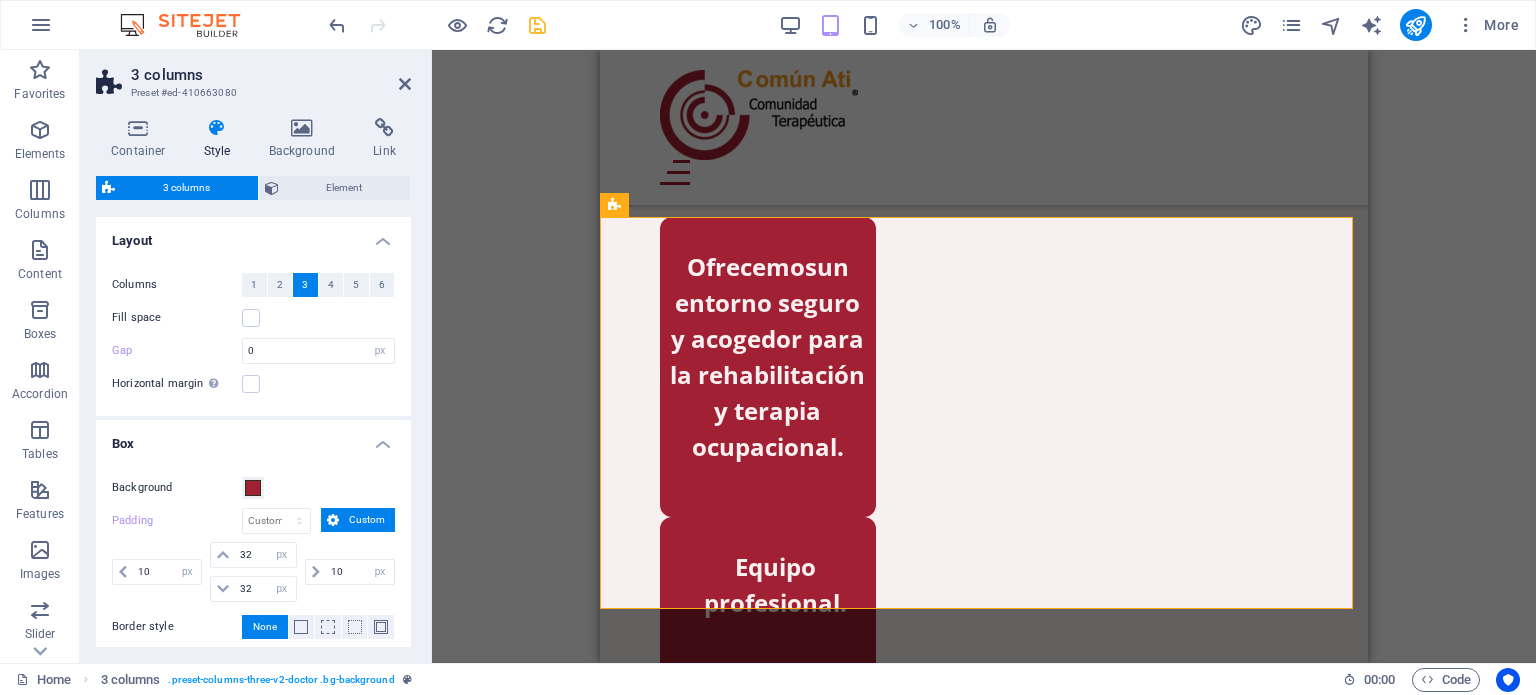 click on "Custom" at bounding box center (367, 520) 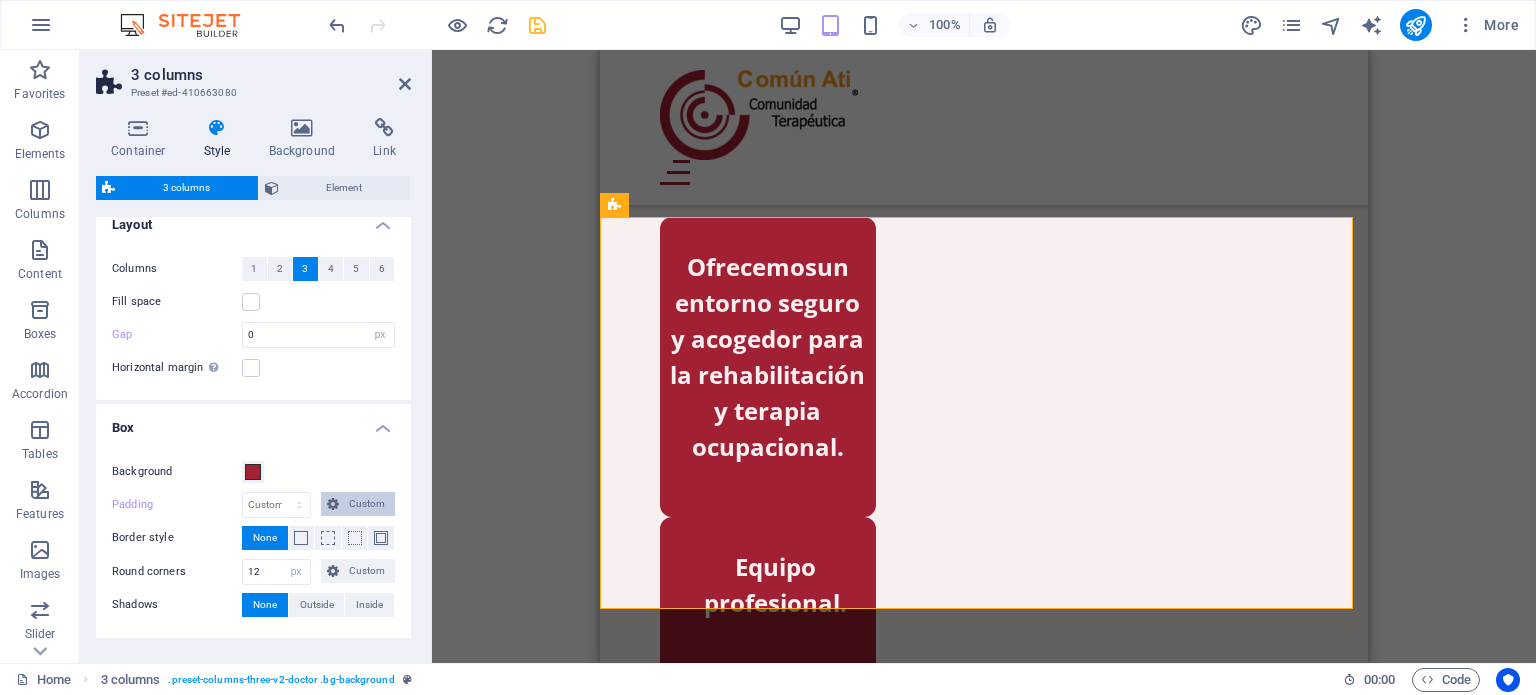 scroll, scrollTop: 20, scrollLeft: 0, axis: vertical 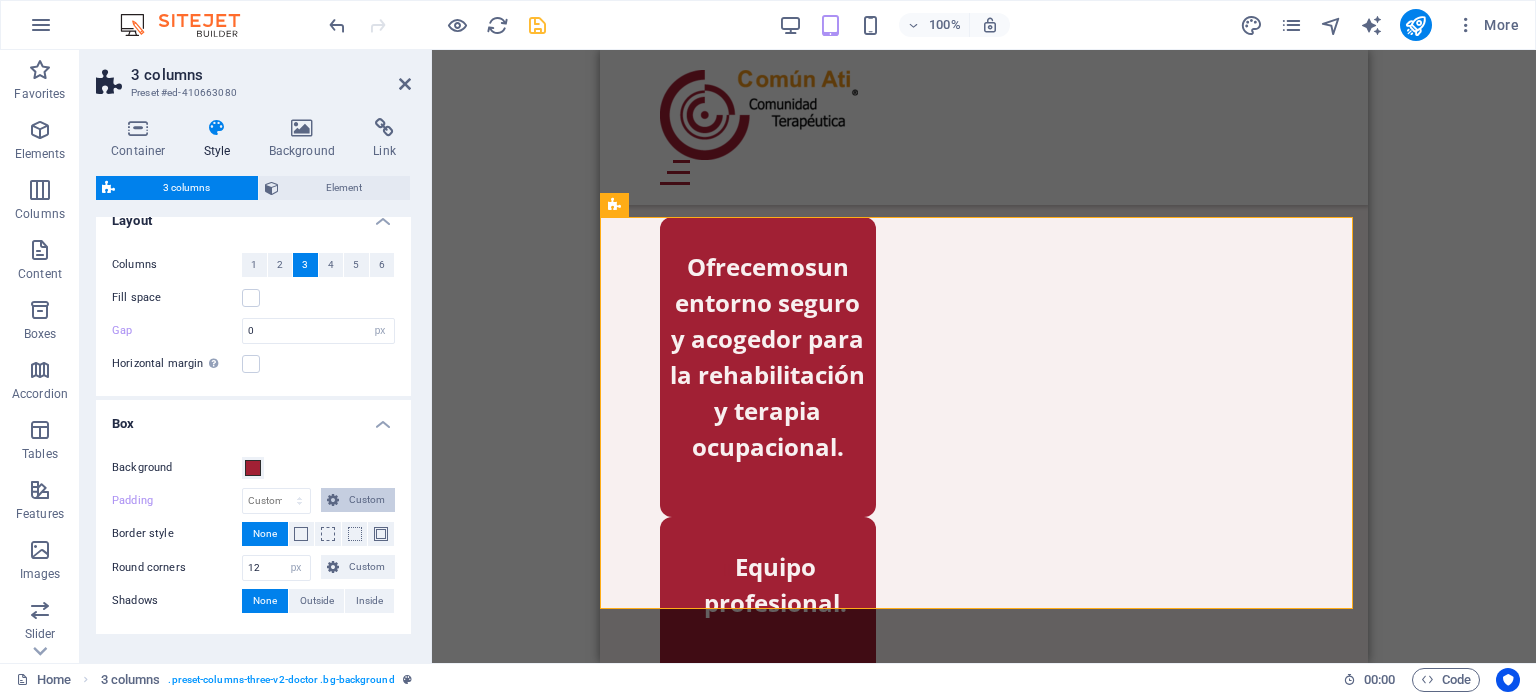 click on "Custom" at bounding box center (367, 500) 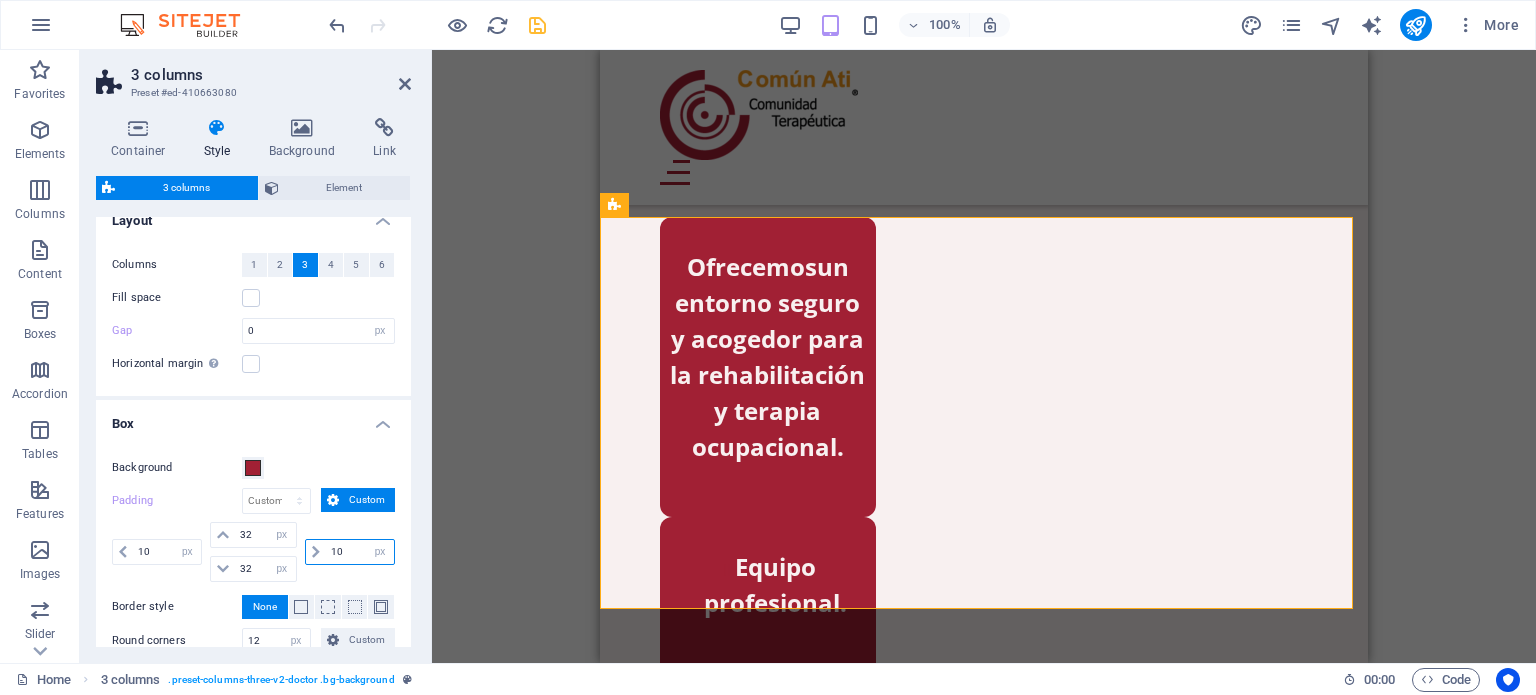 click on "10" at bounding box center [360, 552] 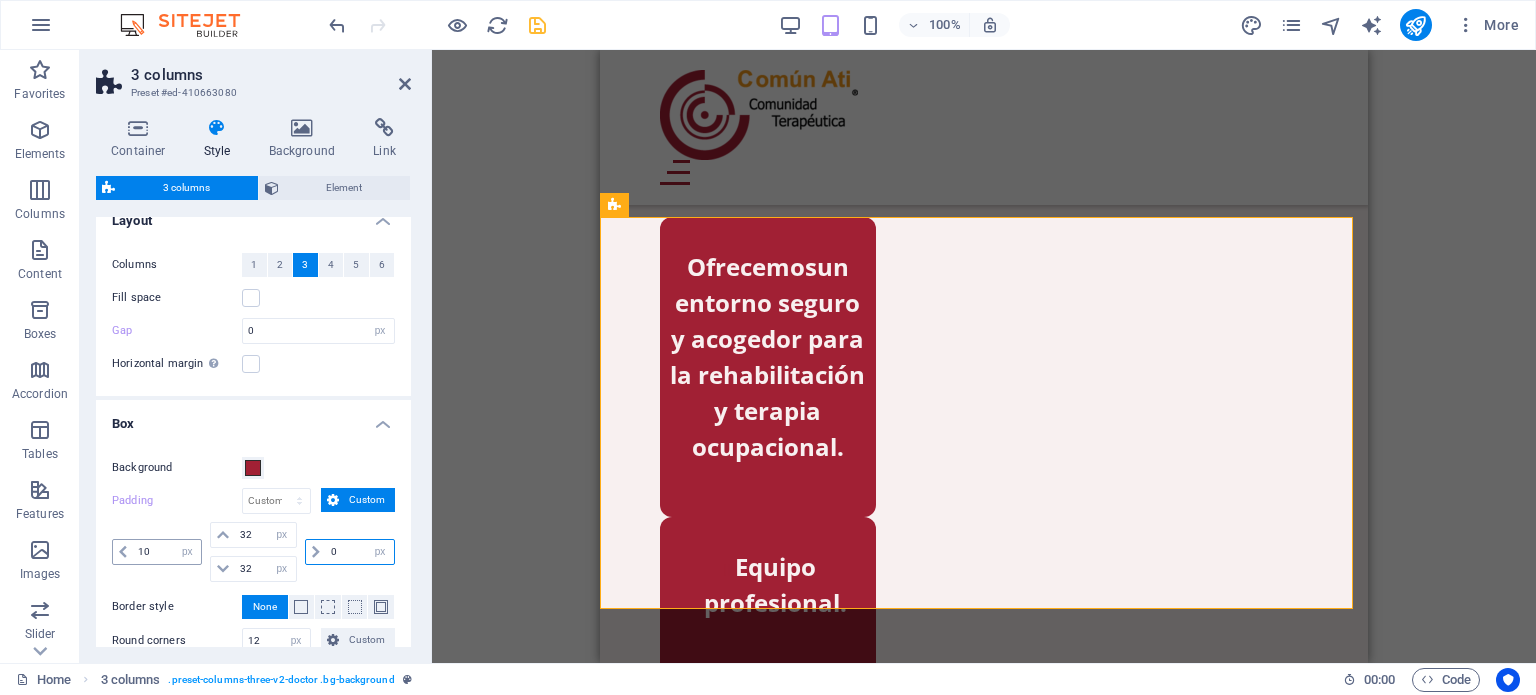 type on "0" 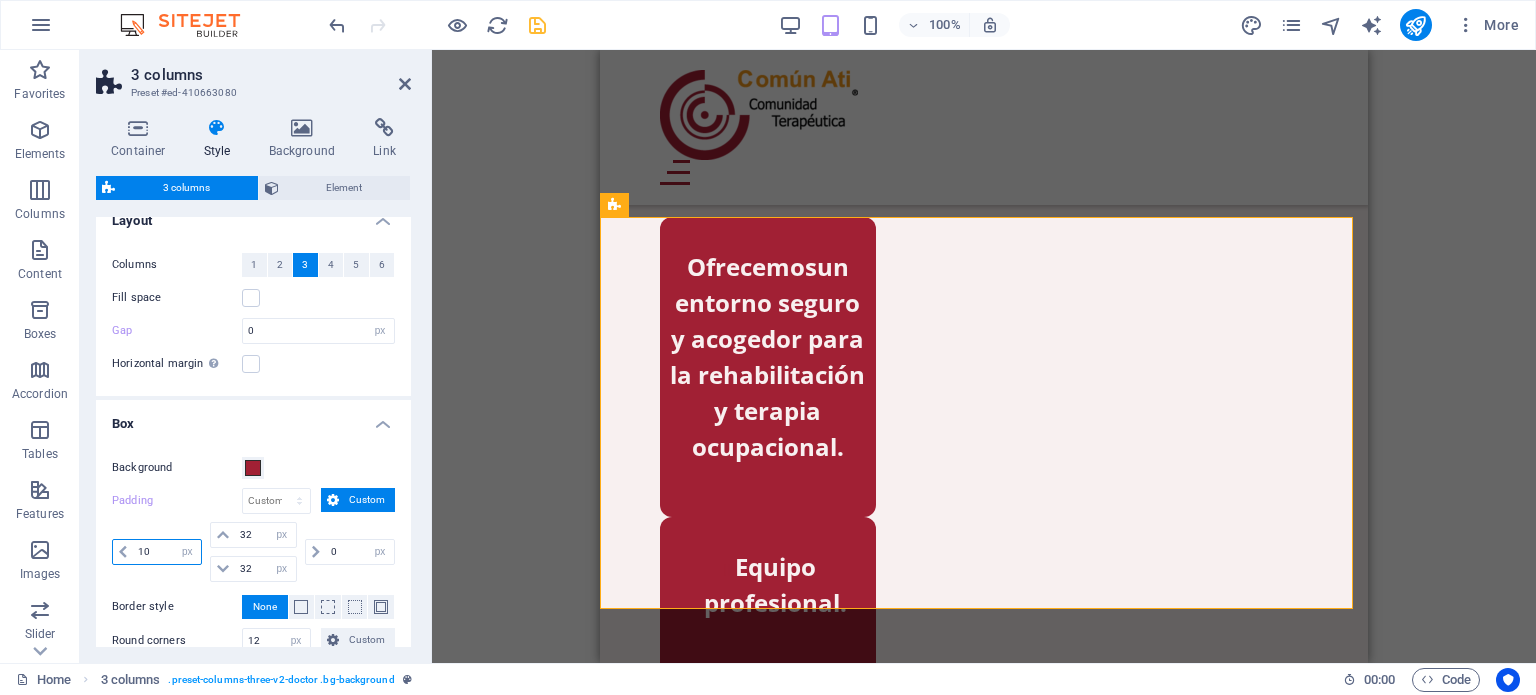 click on "10" at bounding box center [167, 552] 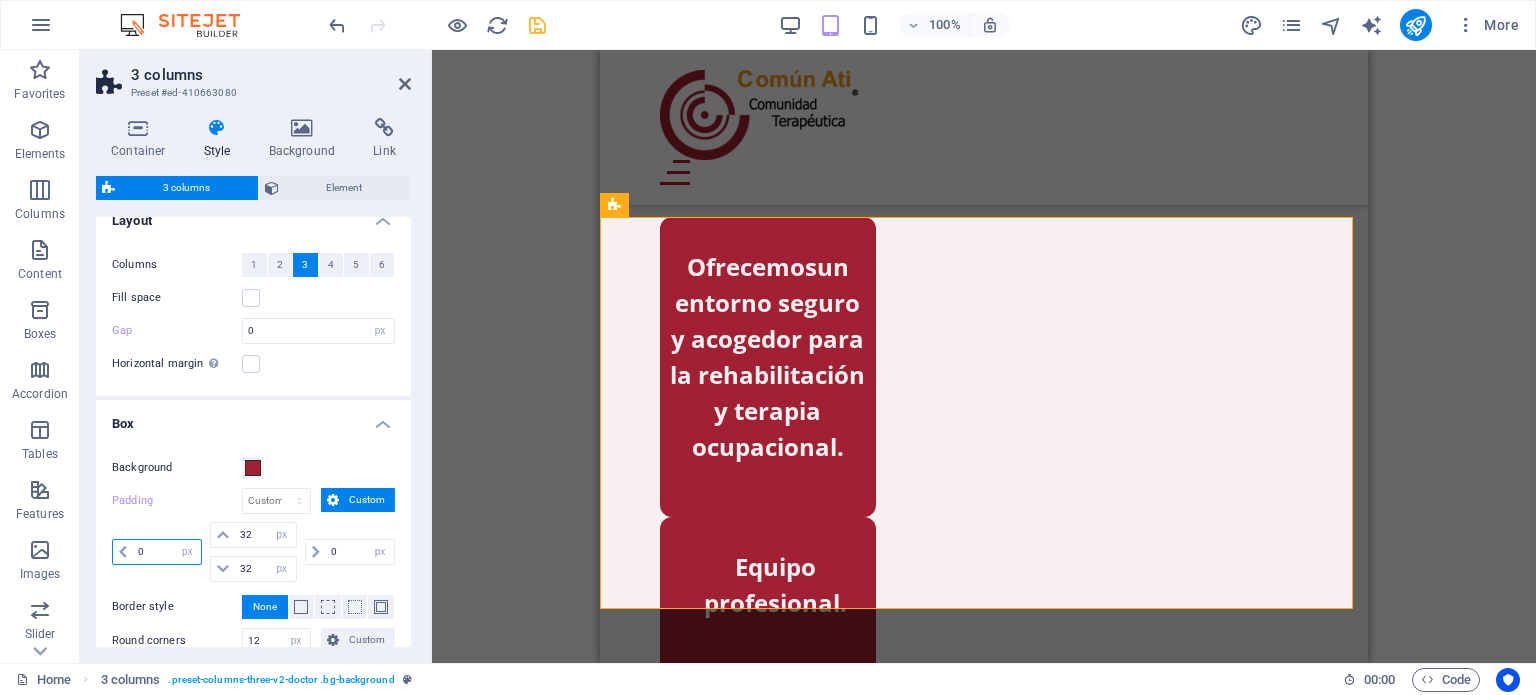 type on "0" 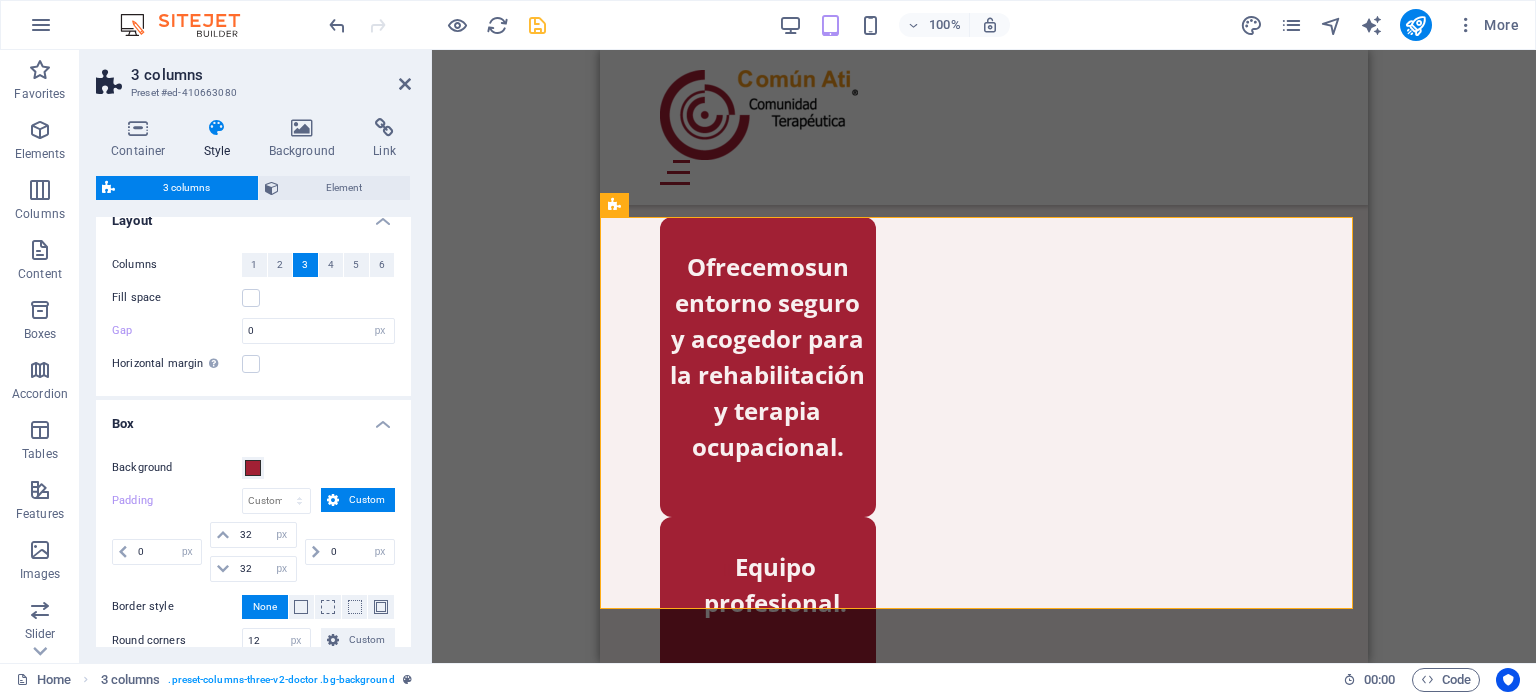 click on "Background" at bounding box center [253, 468] 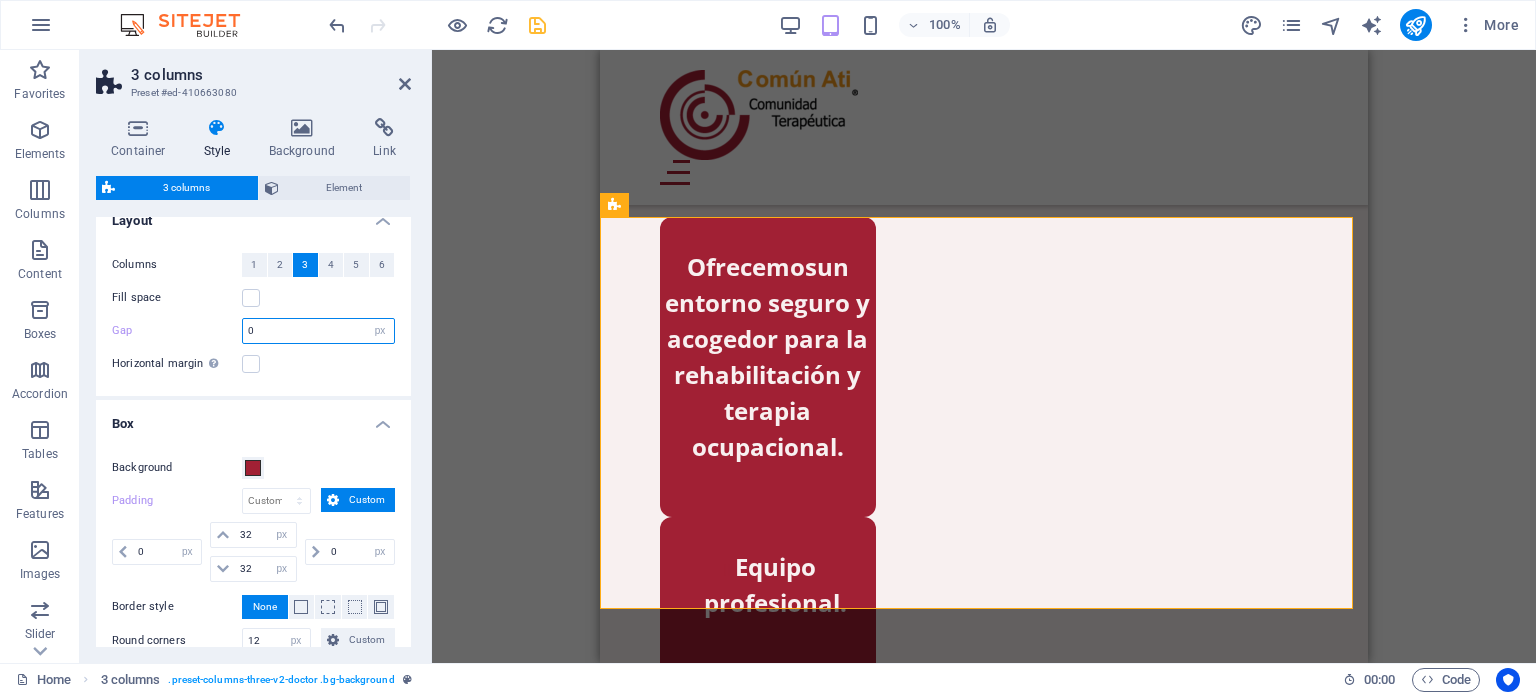 click on "0" at bounding box center (318, 331) 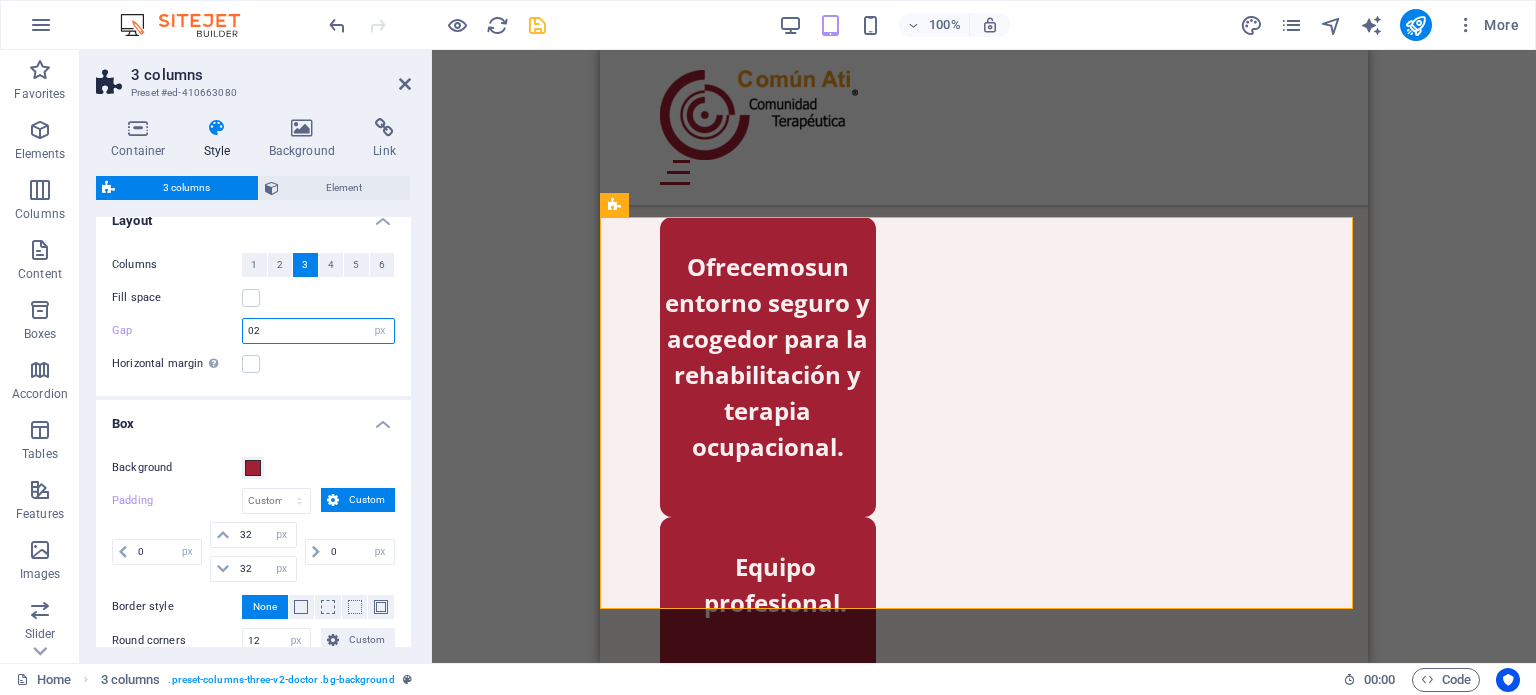 type on "0" 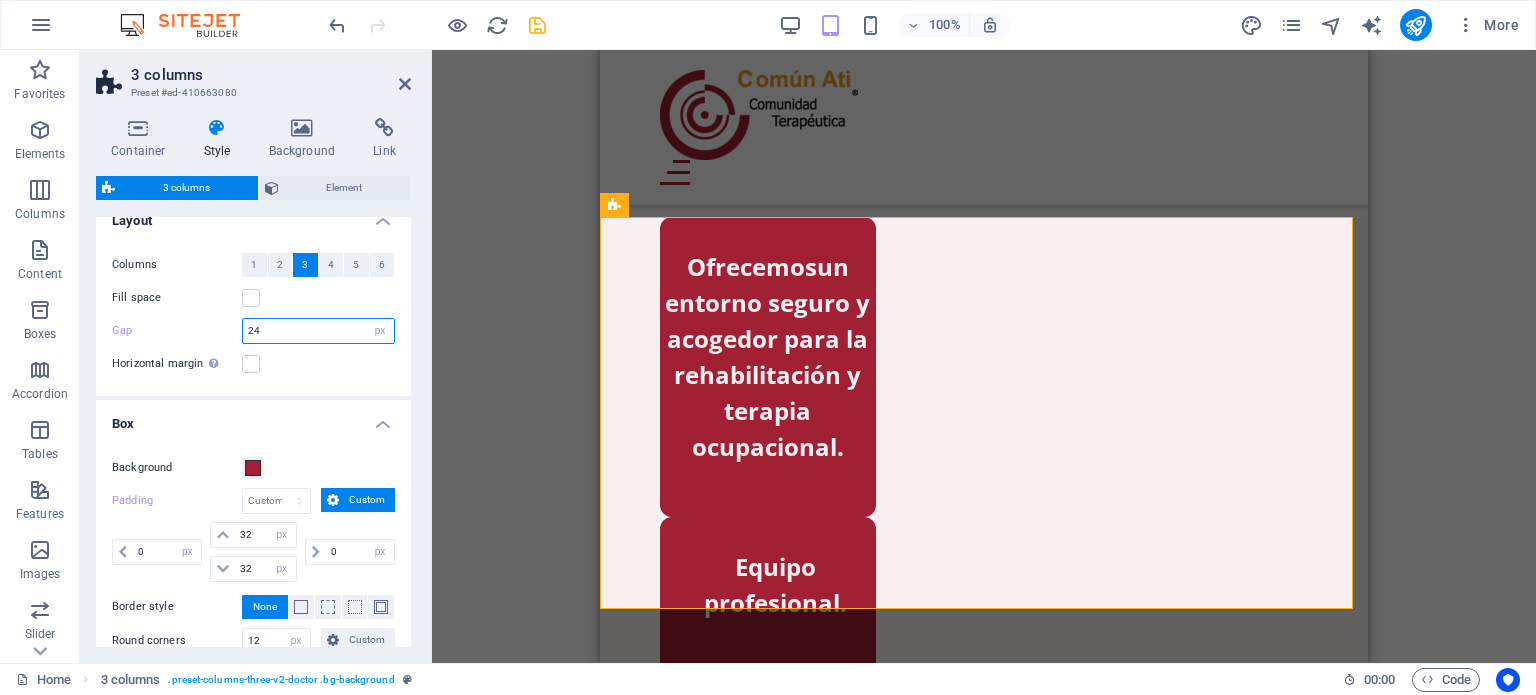 type on "24" 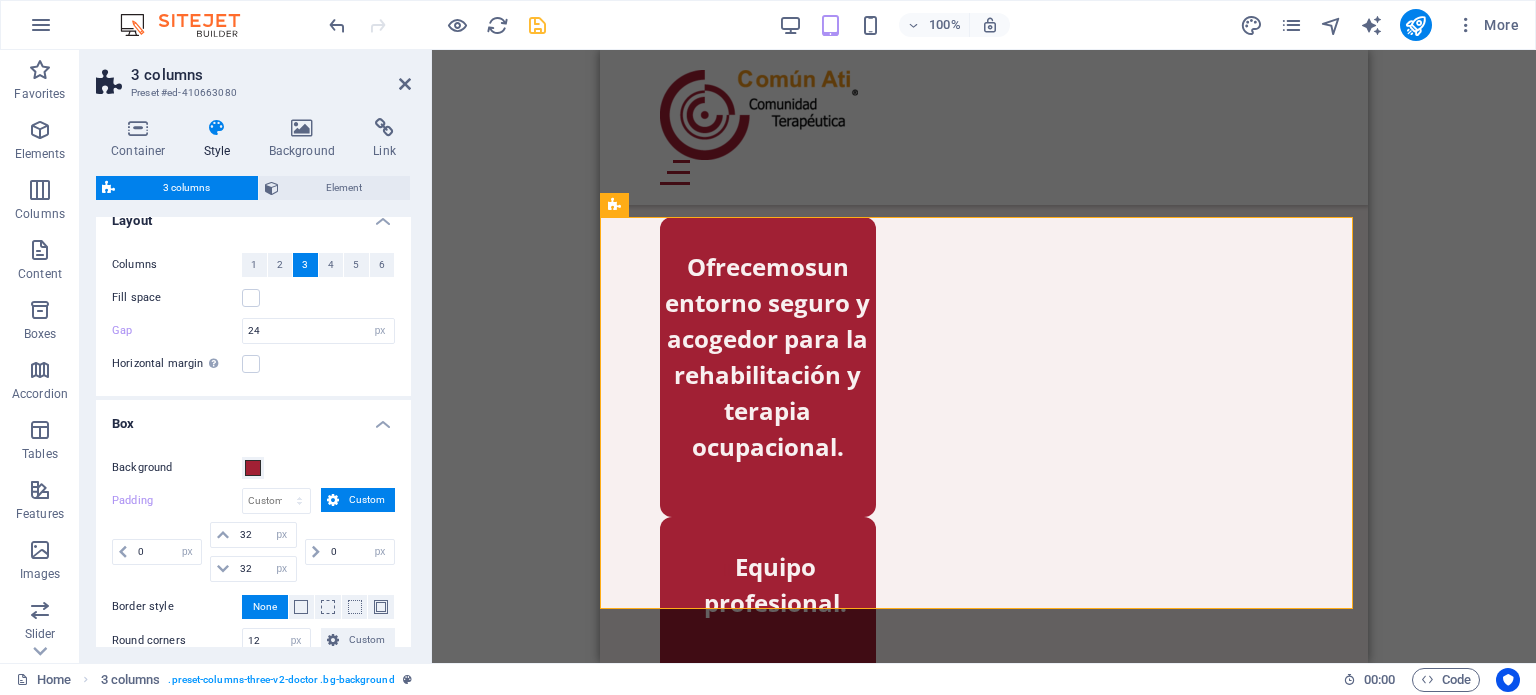 click on "Horizontal margin Only if the containers "Content width" is not set to "Default"" at bounding box center (253, 364) 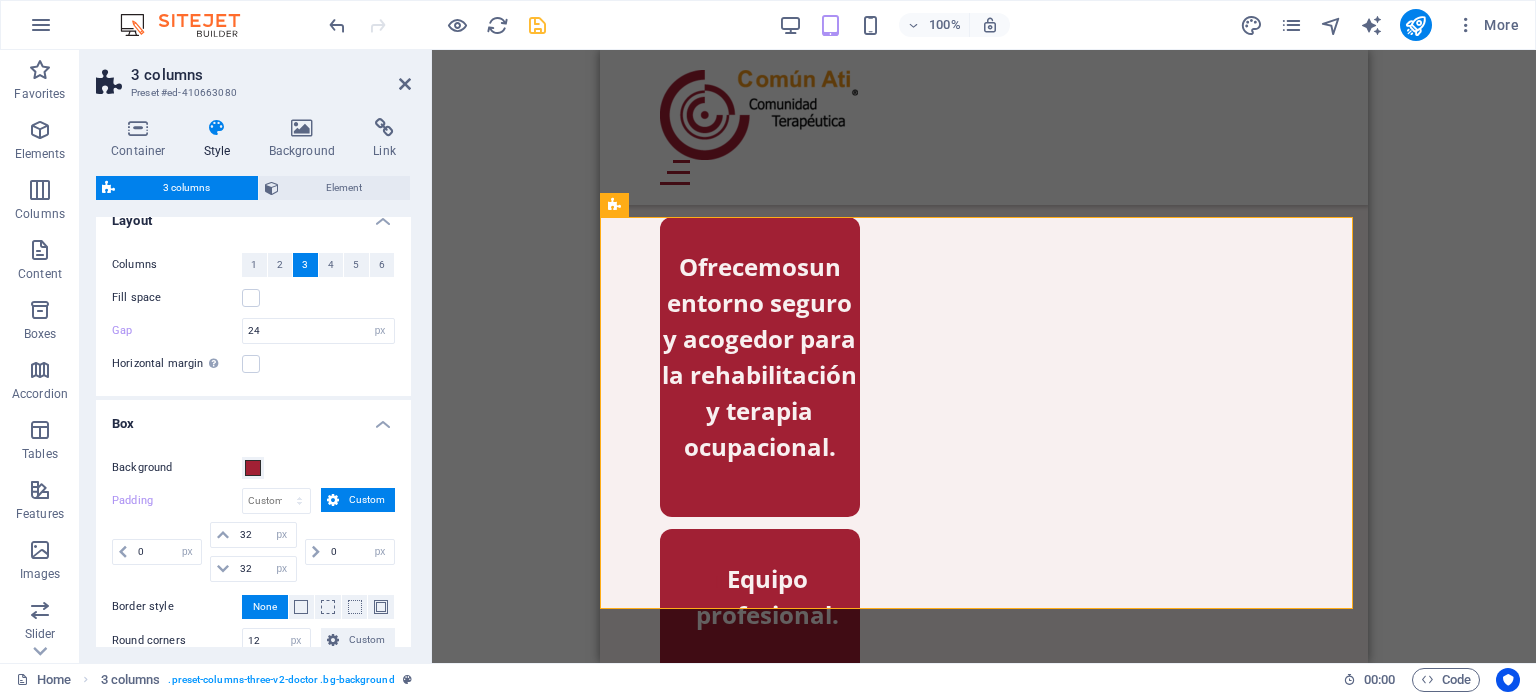 click on "Horizontal margin Only if the containers "Content width" is not set to "Default"" at bounding box center (253, 364) 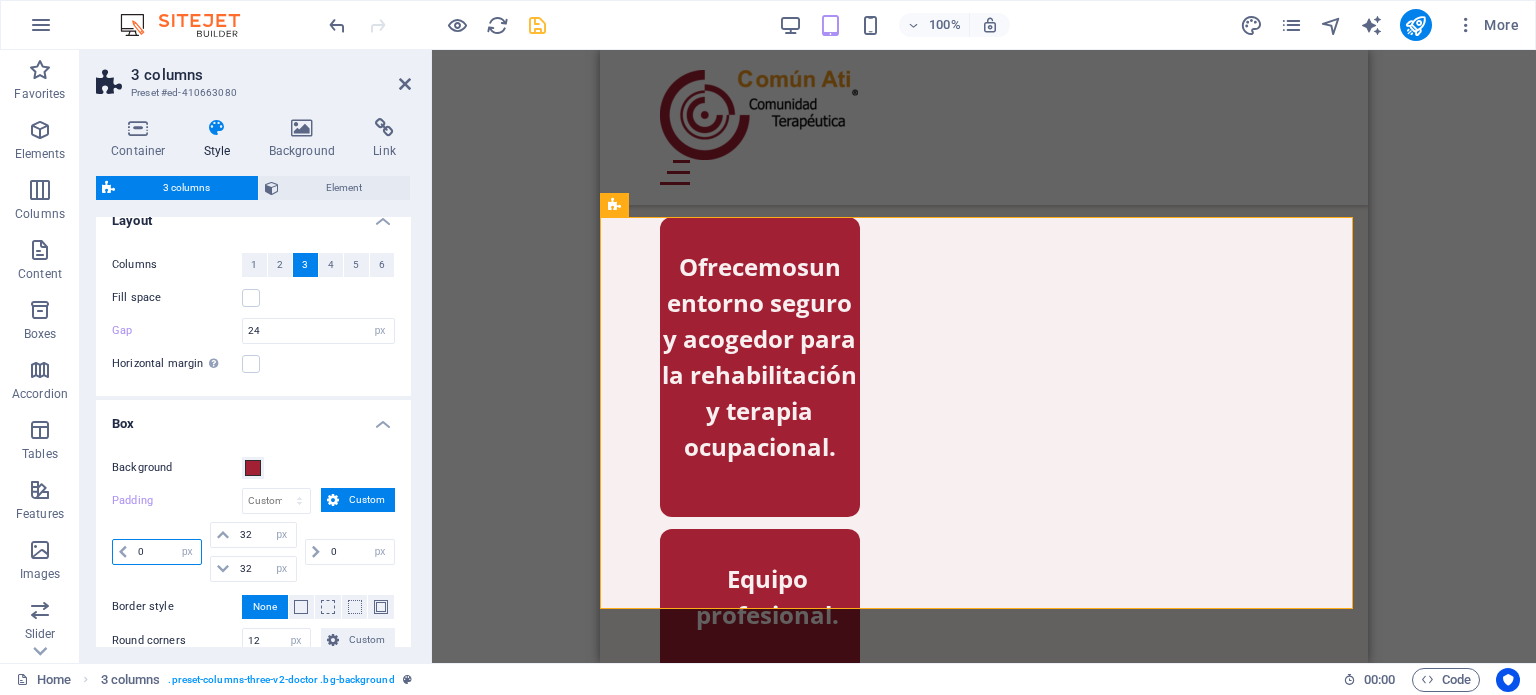 click on "0" at bounding box center [167, 552] 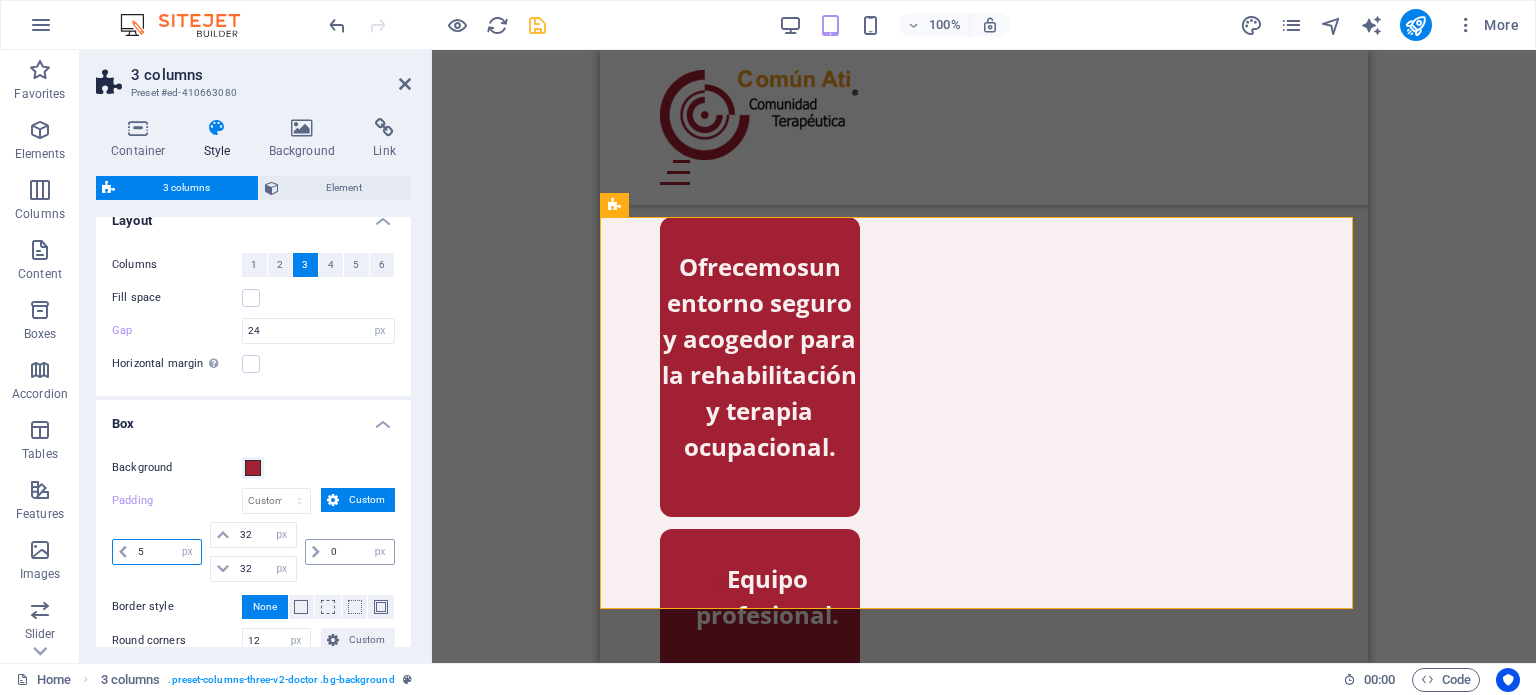 type on "5" 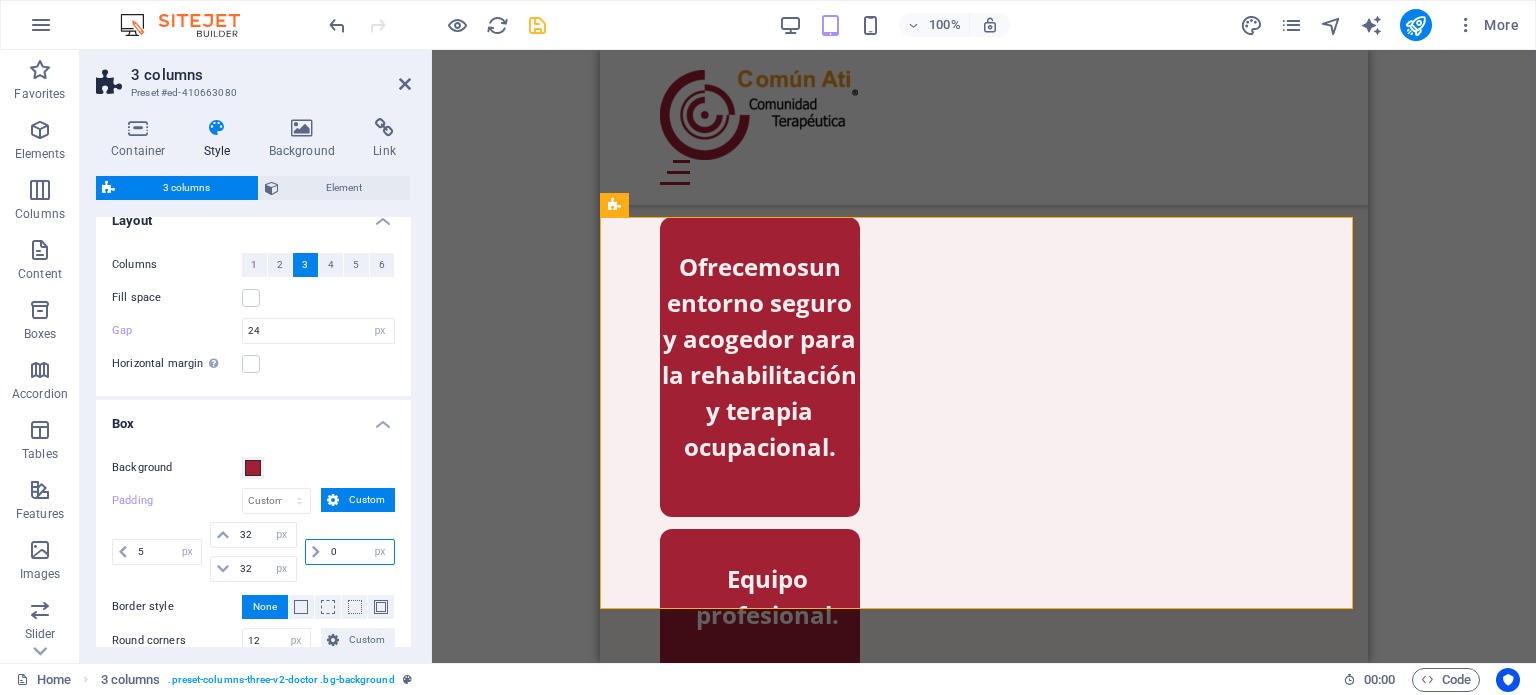 click on "0" at bounding box center (360, 552) 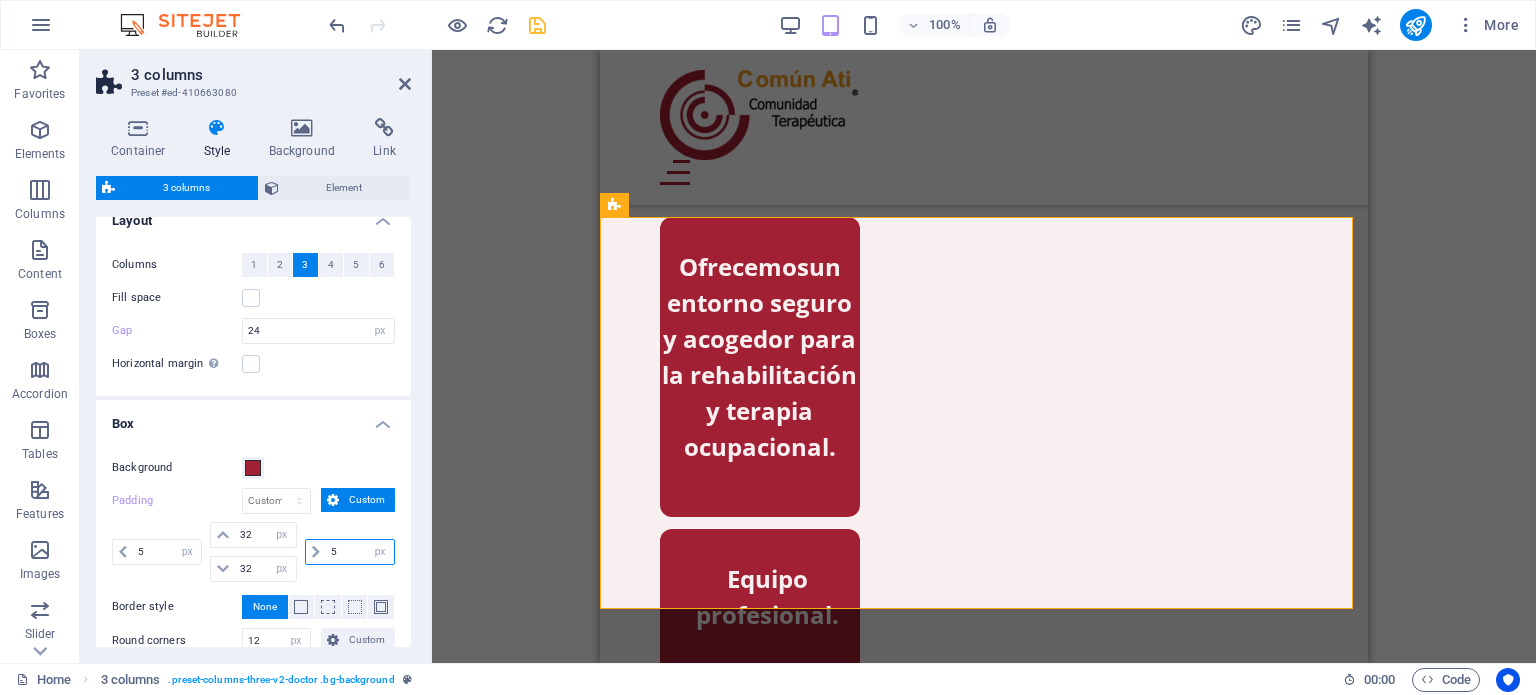 type on "5" 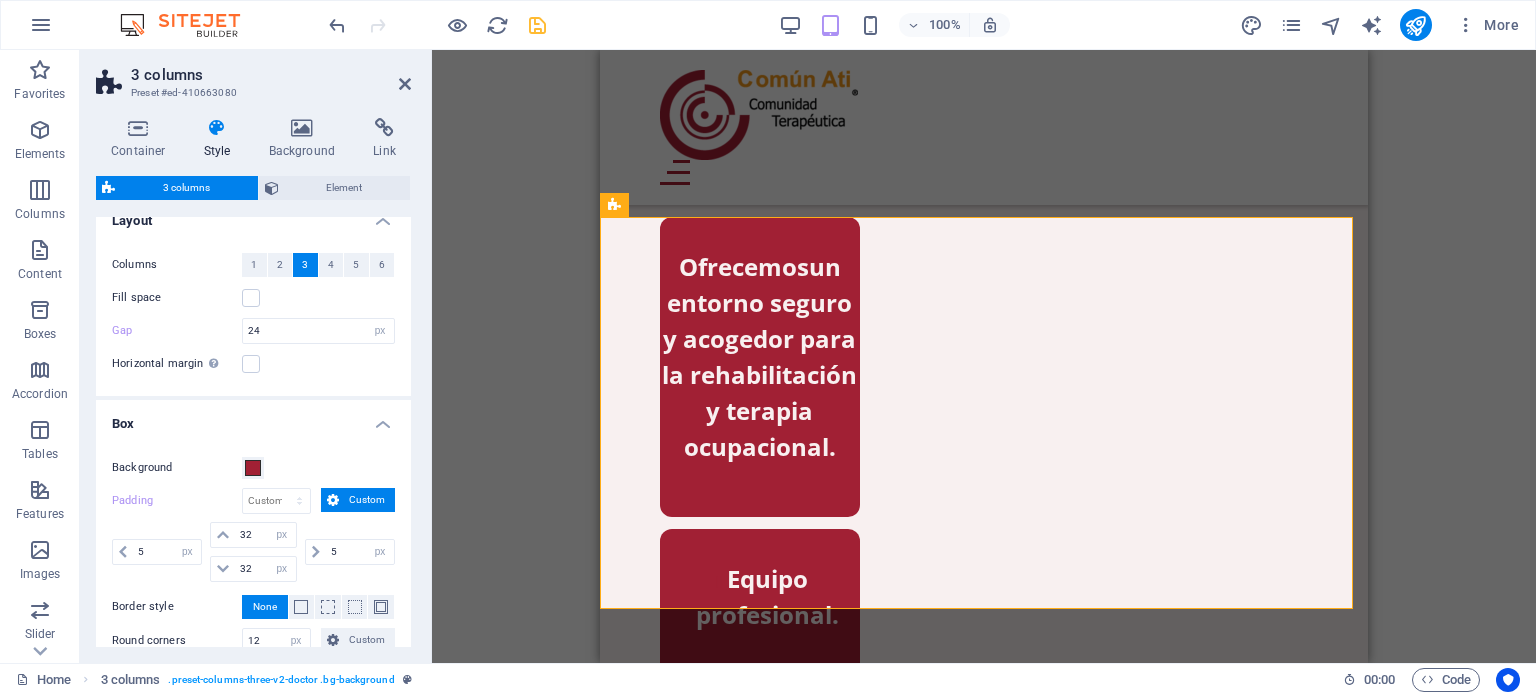 click on "5 px rem % vw vh" at bounding box center (348, 552) 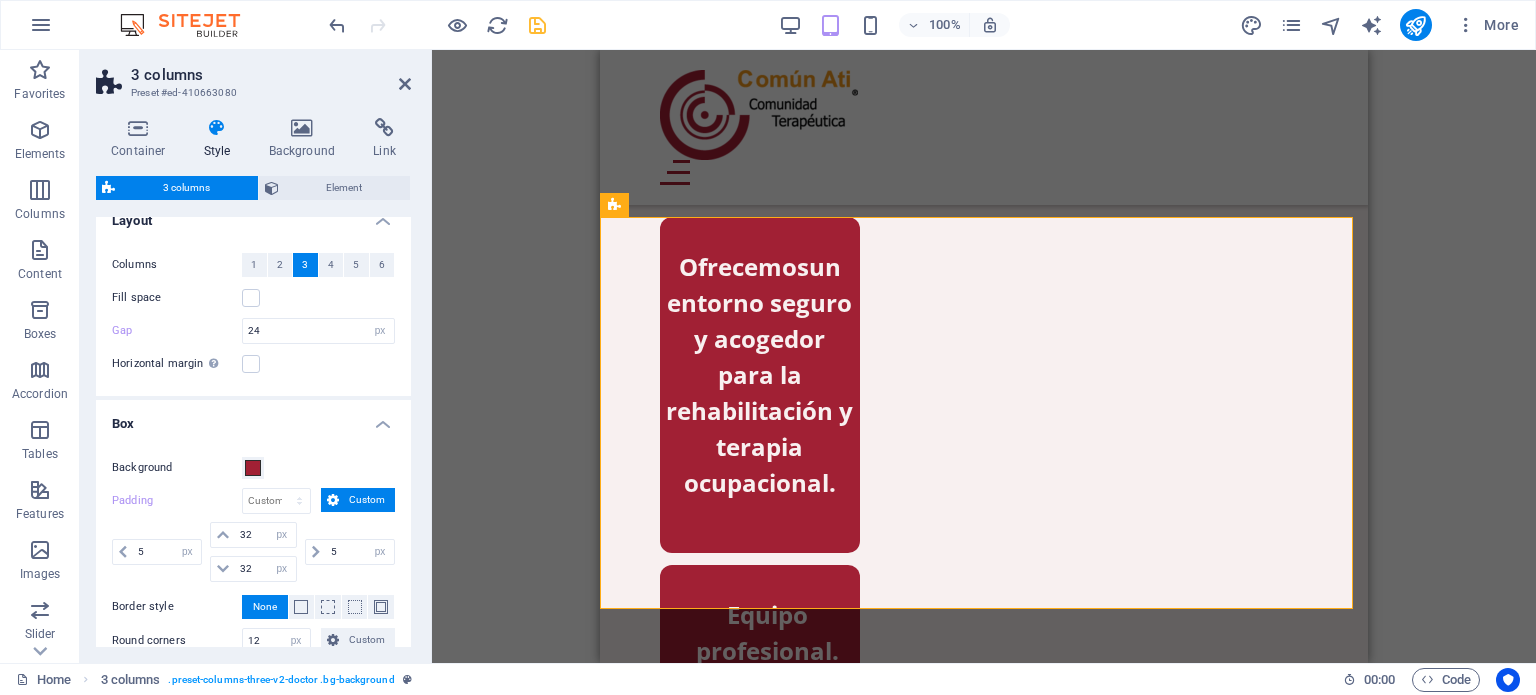 click on "5 px rem % vw vh" at bounding box center [348, 552] 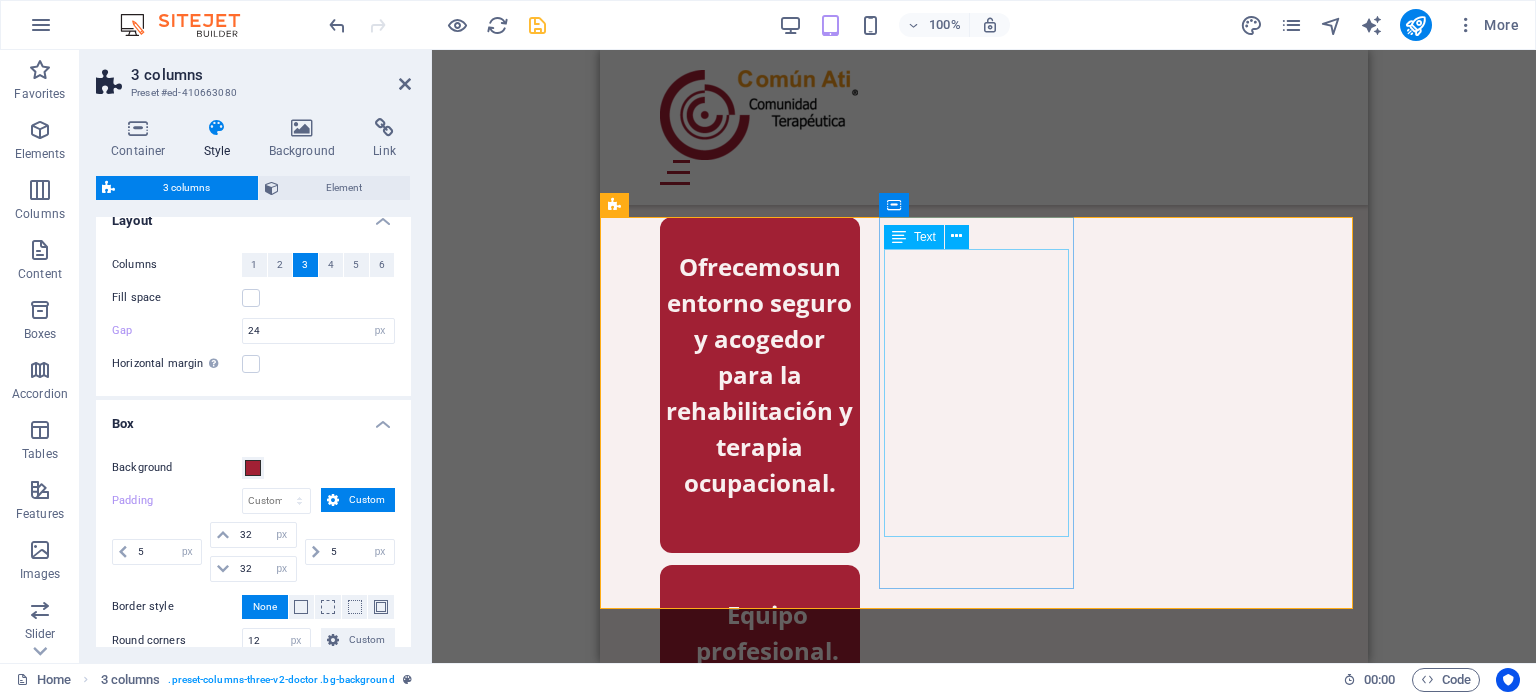 click on "Equipo profesional. Programas personalizados de acuerdo al perfil de cada usuario." at bounding box center (760, 741) 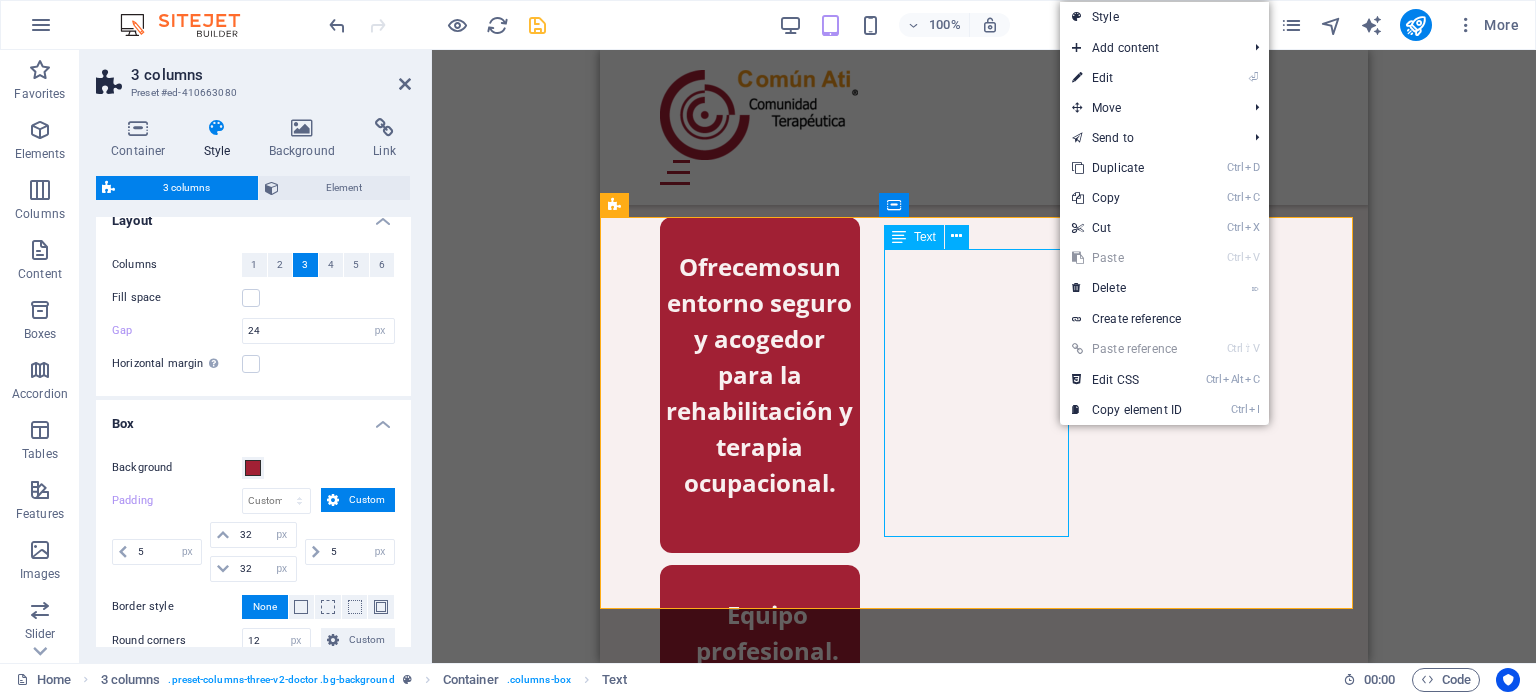 click on "Equipo profesional. Programas personalizados de acuerdo al perfil de cada usuario." at bounding box center [760, 741] 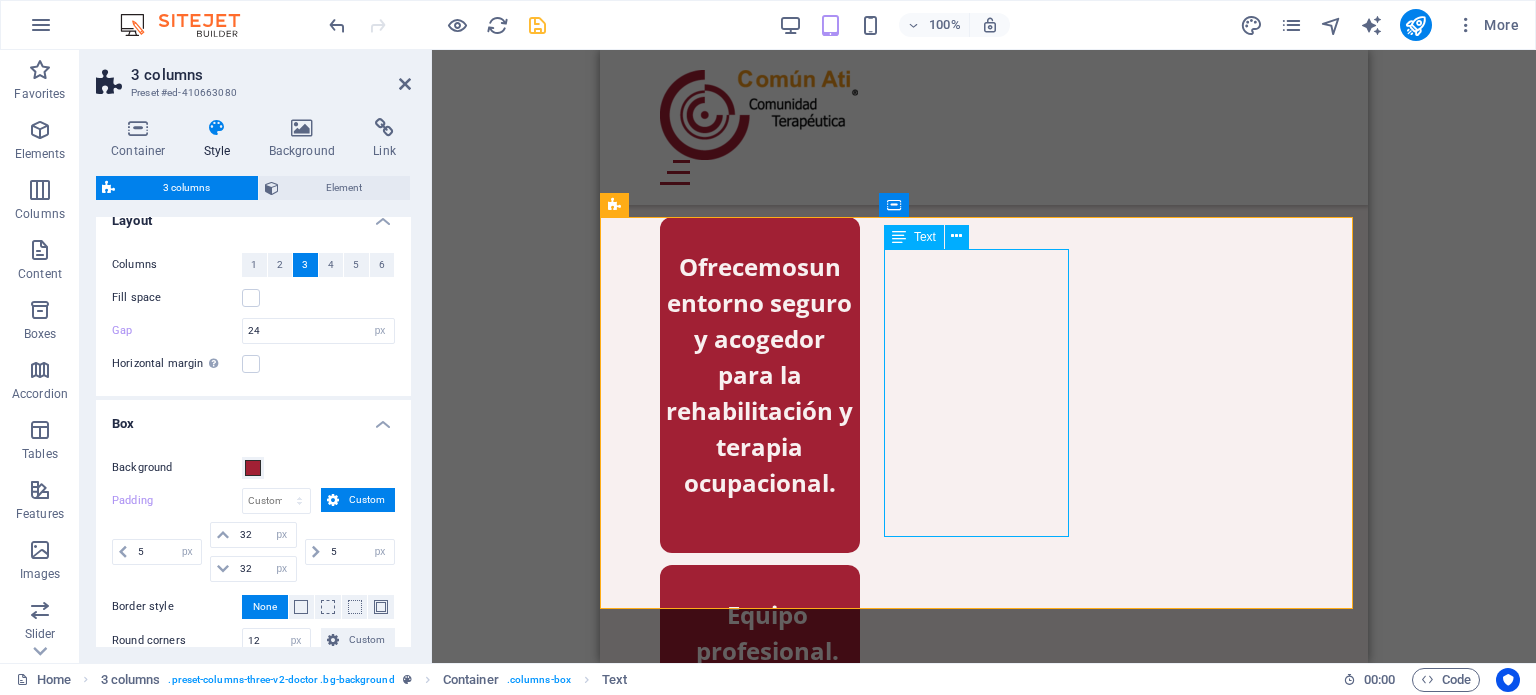 click on "Equipo profesional. Programas personalizados de acuerdo al perfil de cada usuario." at bounding box center [760, 741] 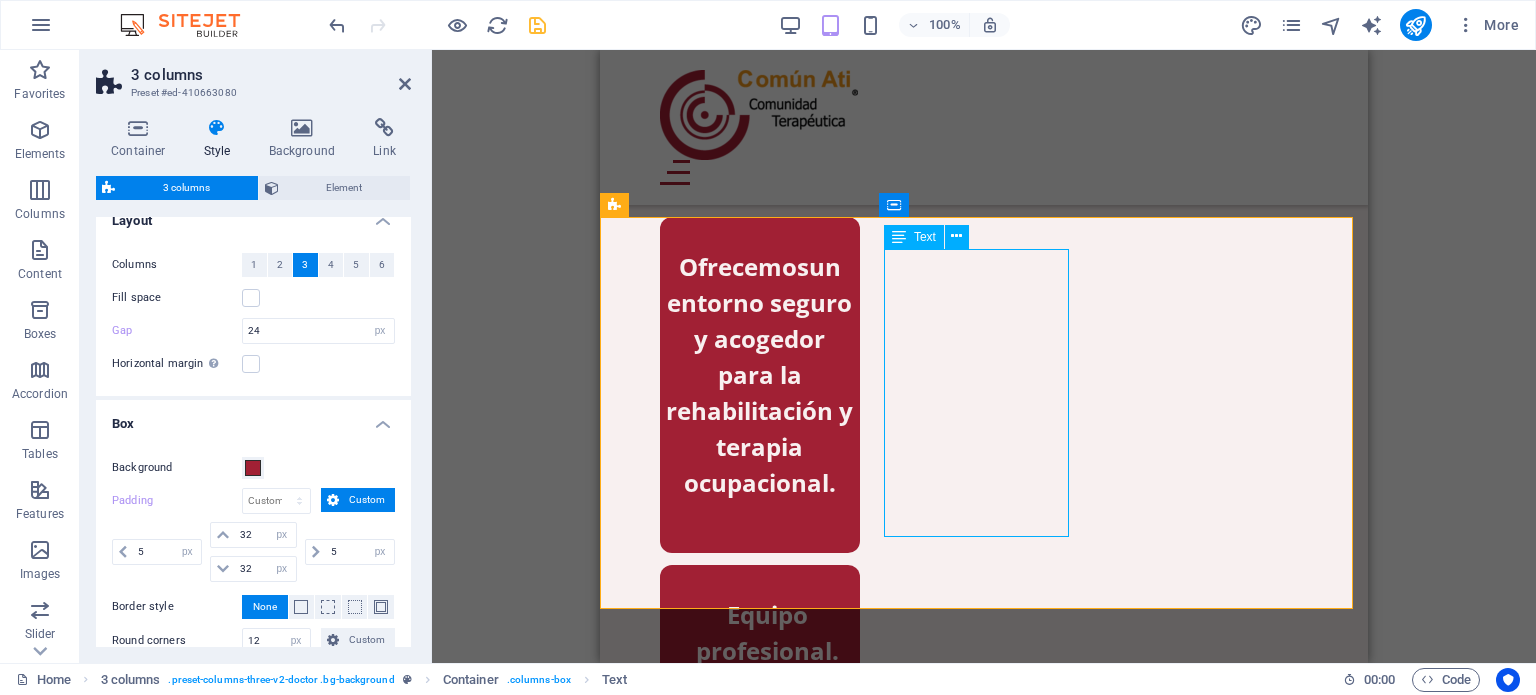 click on "Equipo profesional. Programas personalizados de acuerdo al perfil de cada usuario." at bounding box center [760, 741] 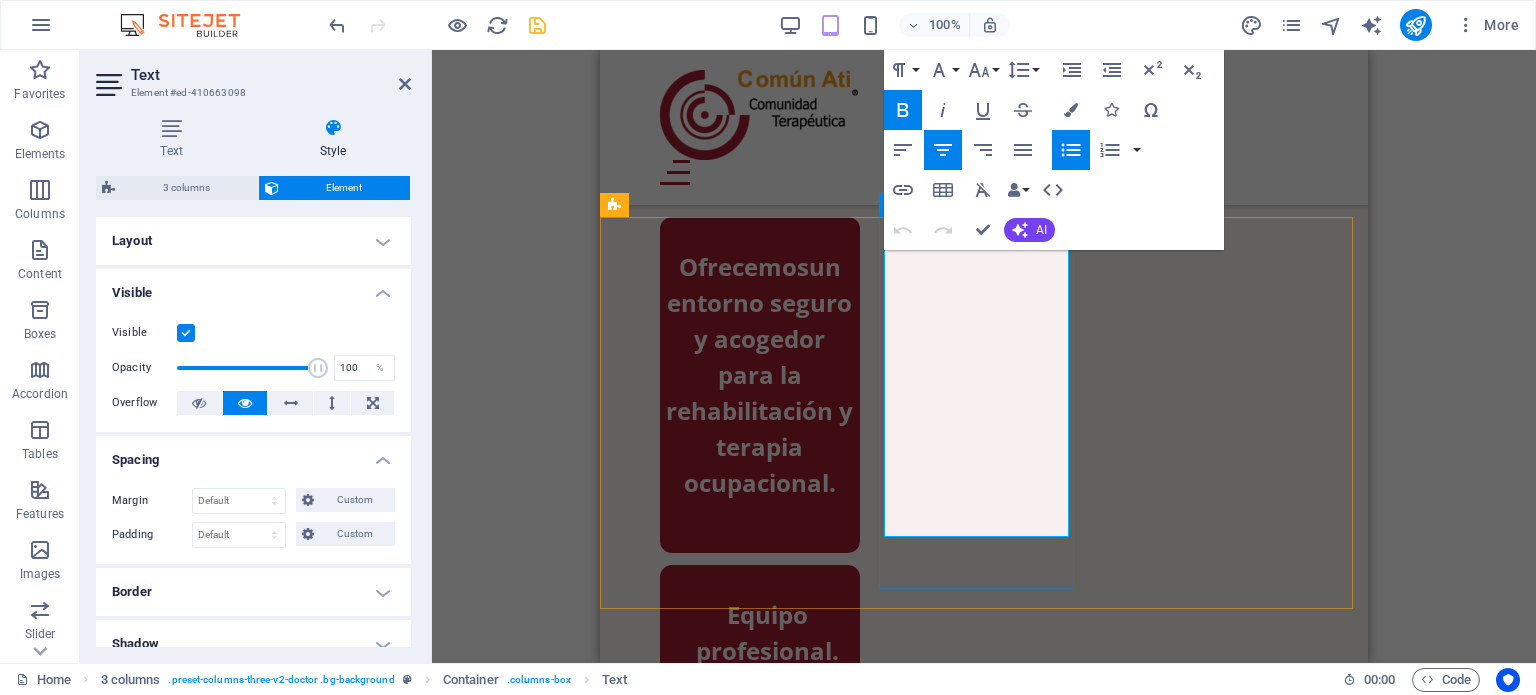 click on "Programas personalizados de acuerdo al perfil de cada usuario." at bounding box center [768, 795] 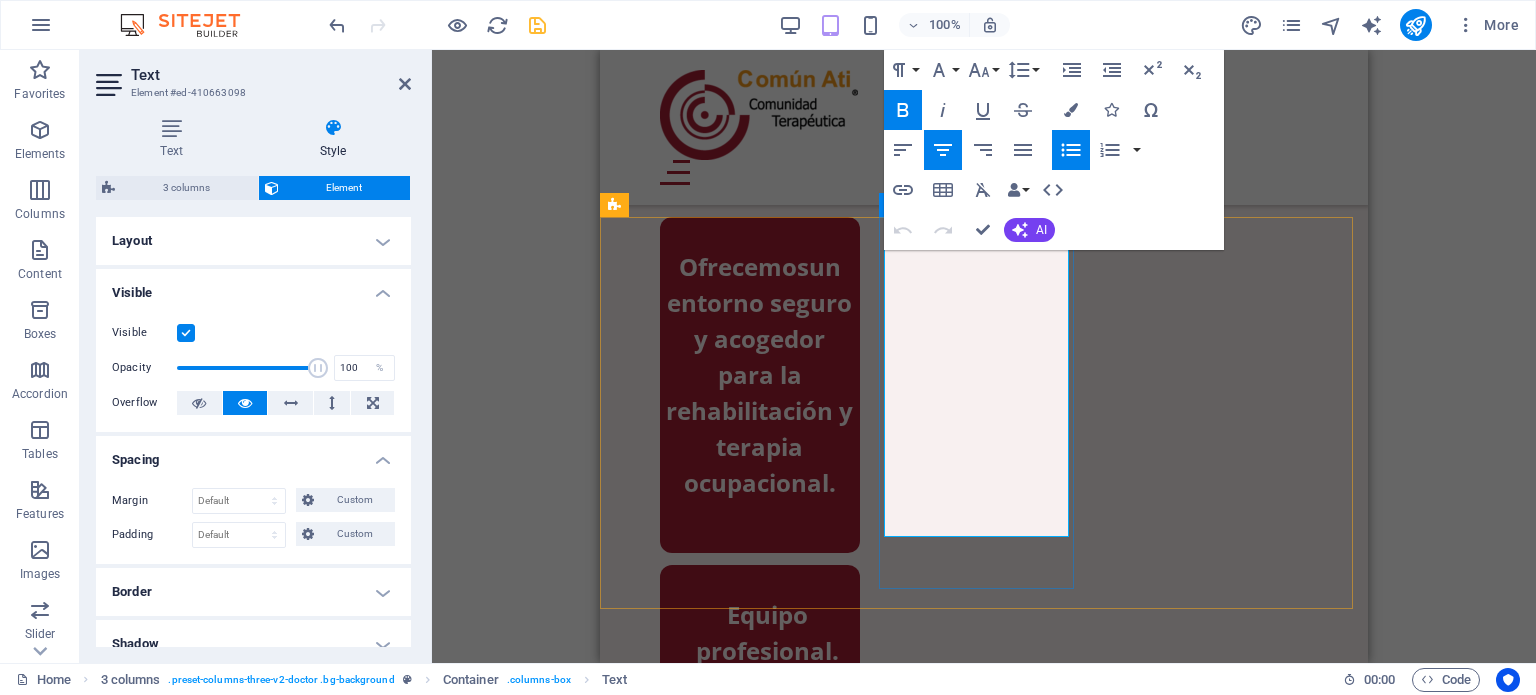 click on "Equipo profesional." at bounding box center [768, 633] 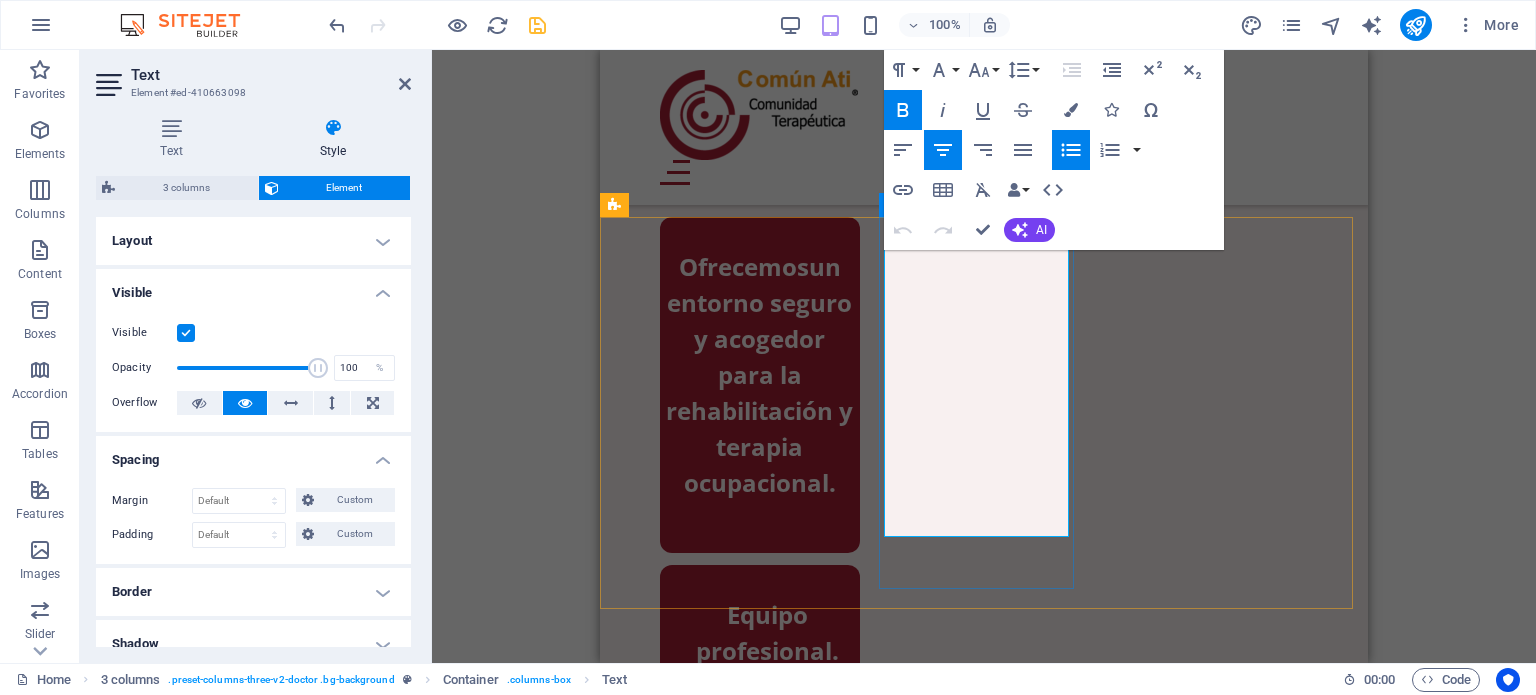 click on "Equipo profesional." at bounding box center (767, 632) 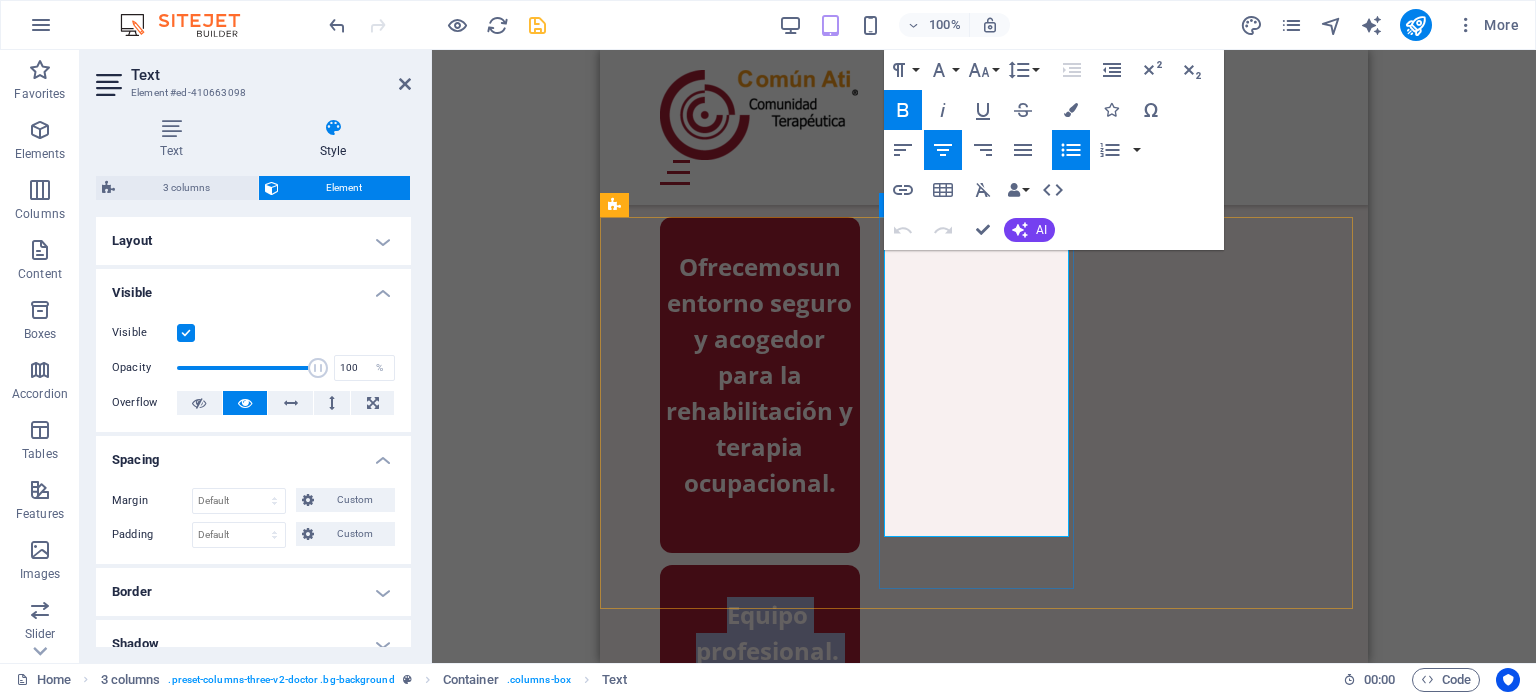 drag, startPoint x: 944, startPoint y: 270, endPoint x: 1064, endPoint y: 527, distance: 283.6353 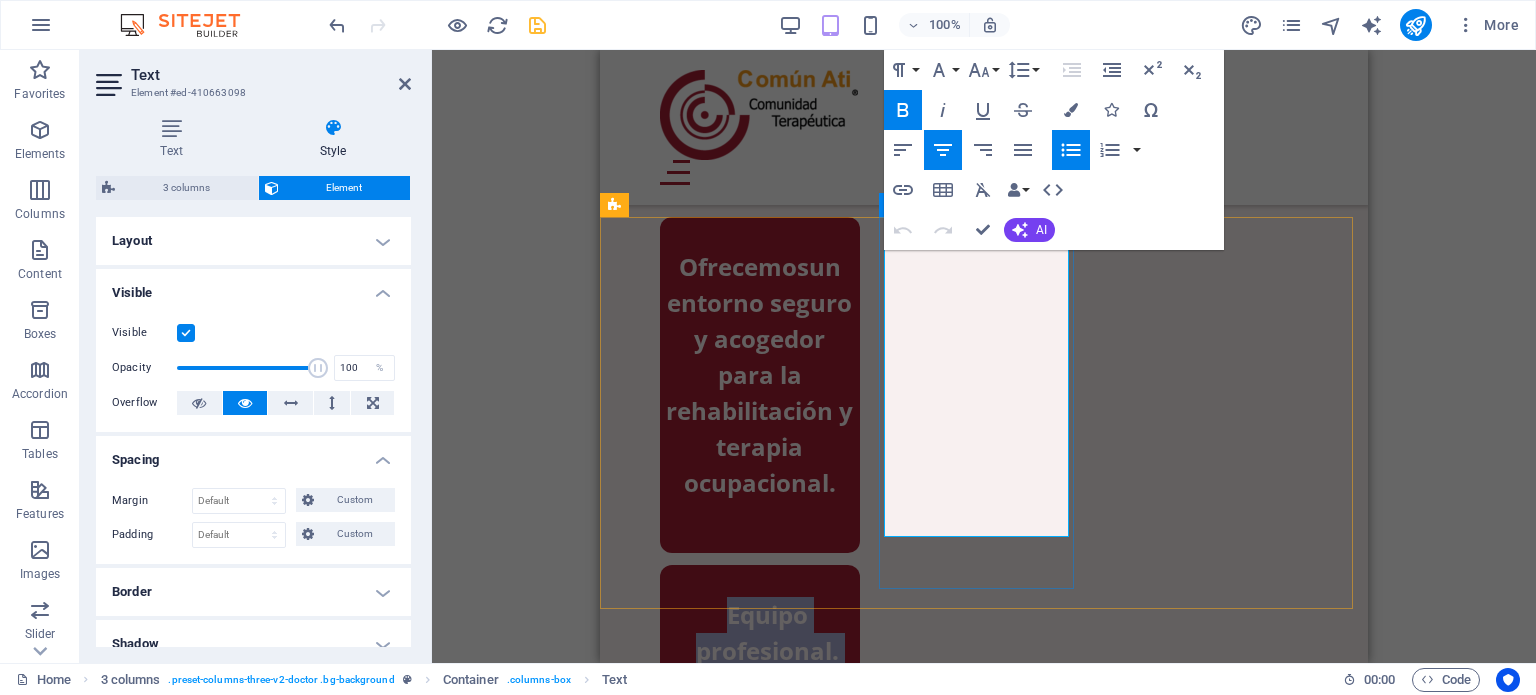 click on "Equipo profesional. Programas personalizados de acuerdo al perfil de cada usuario." at bounding box center (760, 741) 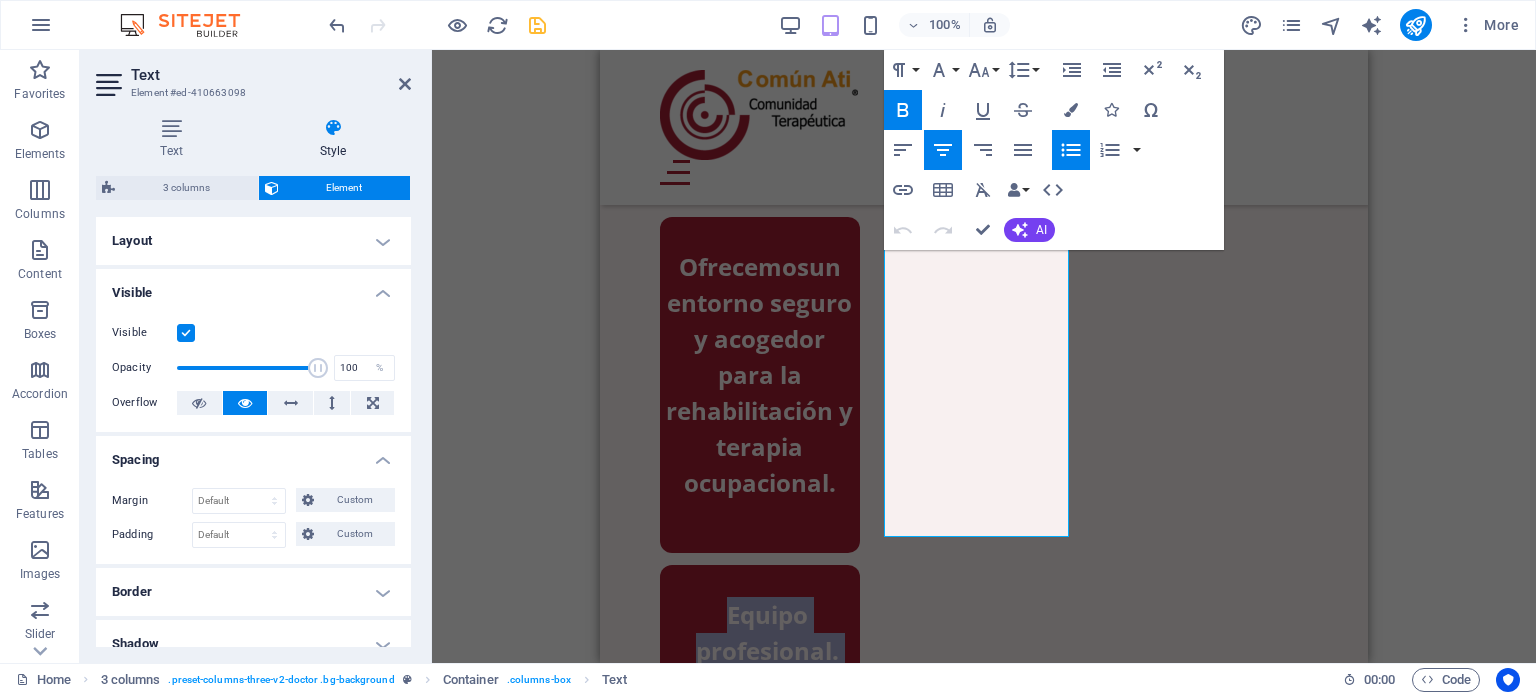 click 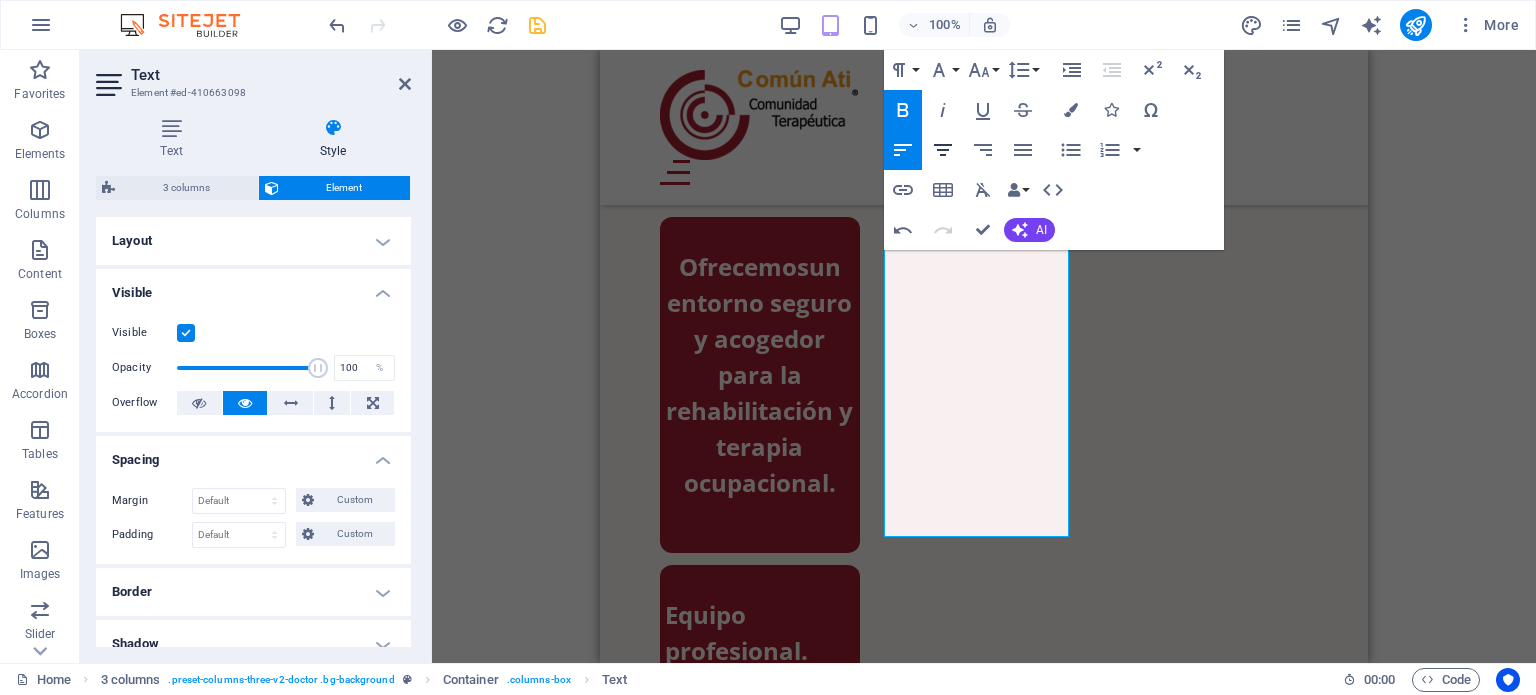 click 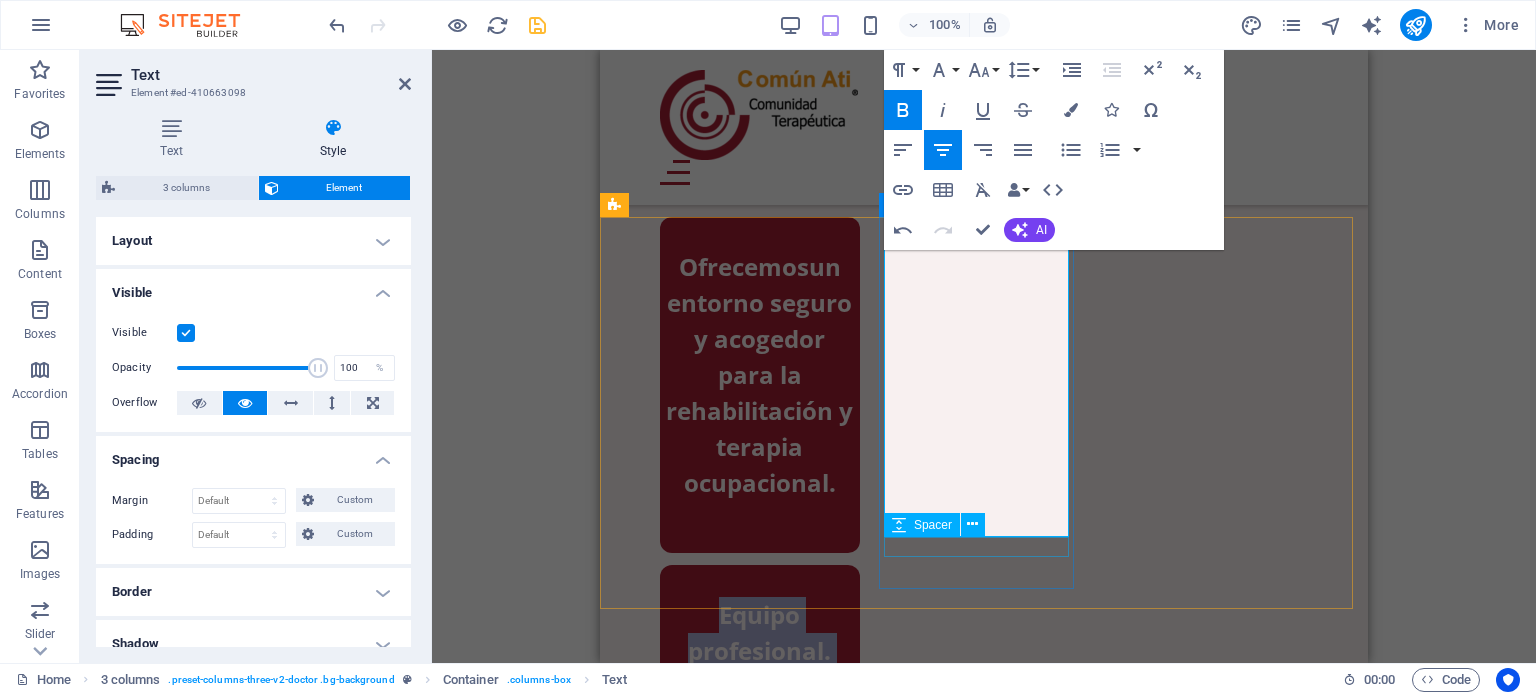 click at bounding box center (760, 895) 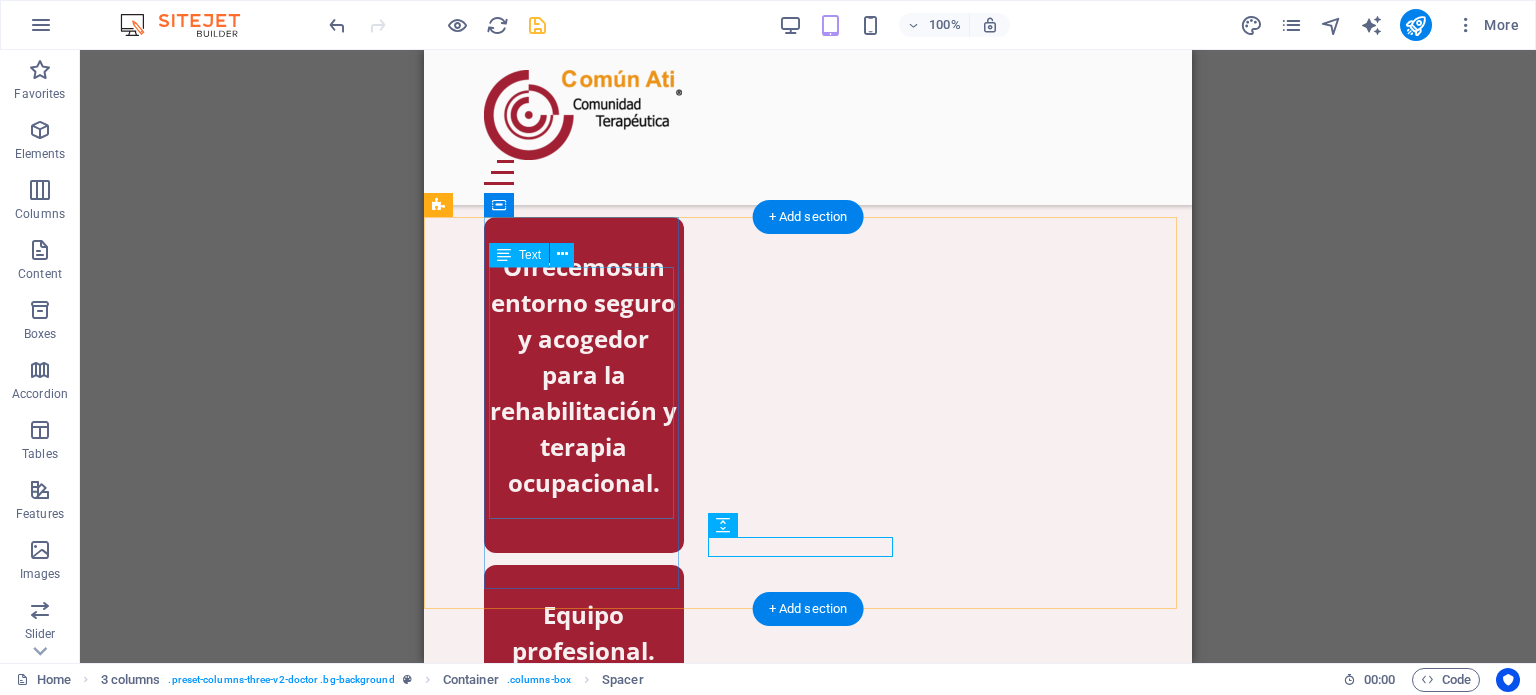 click on "Ofrecemos un entorno seguro y acogedor para la rehabilitación y terapia ocupacional." at bounding box center [584, 375] 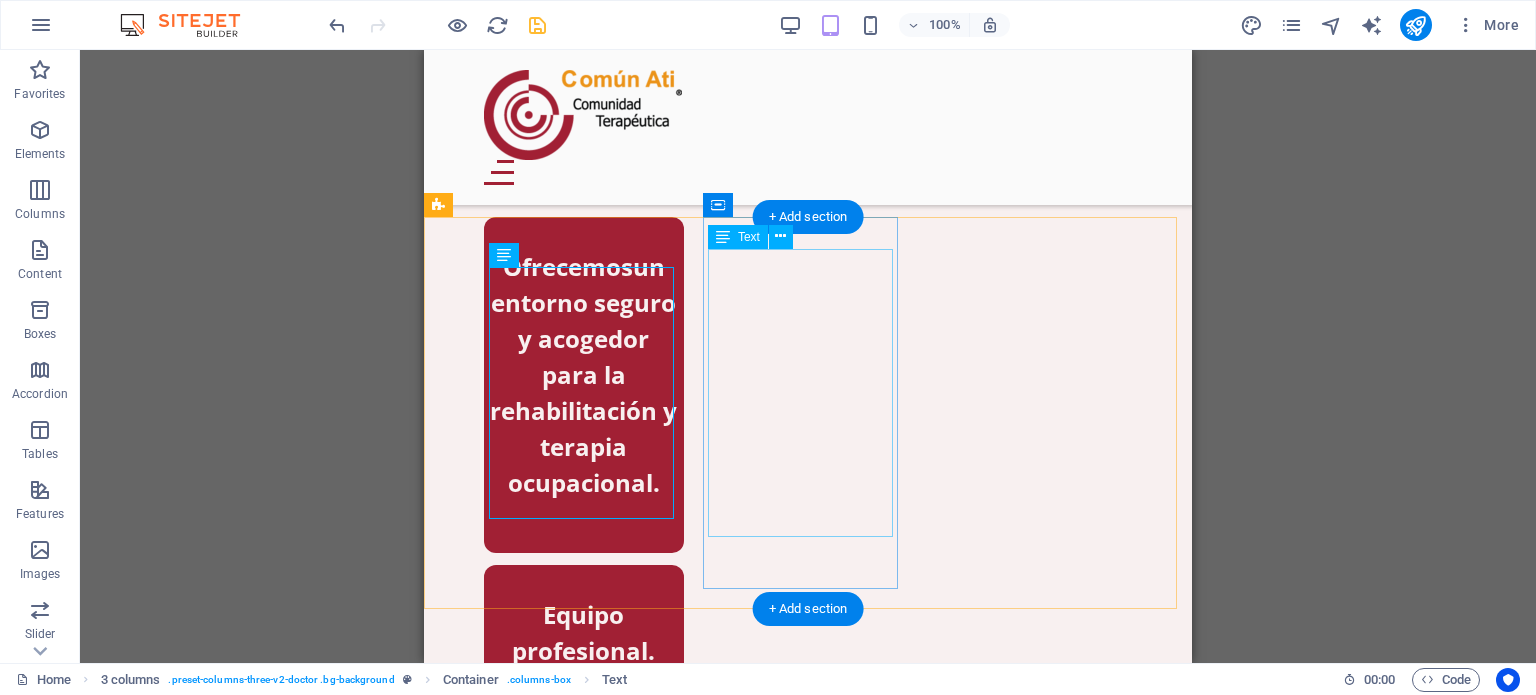 click on "Equipo profesional. Programas personalizados de acuerdo al perfil de cada usuario." at bounding box center (584, 741) 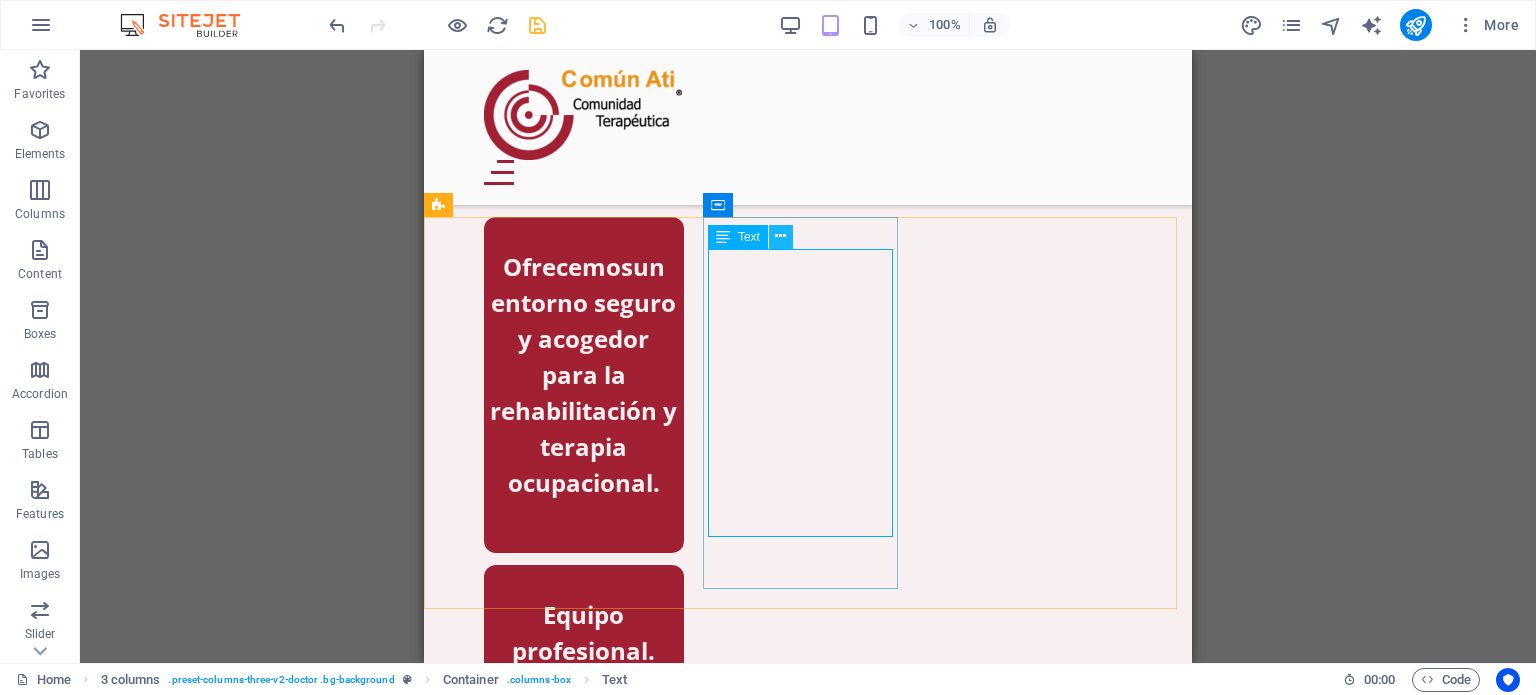 click at bounding box center (780, 236) 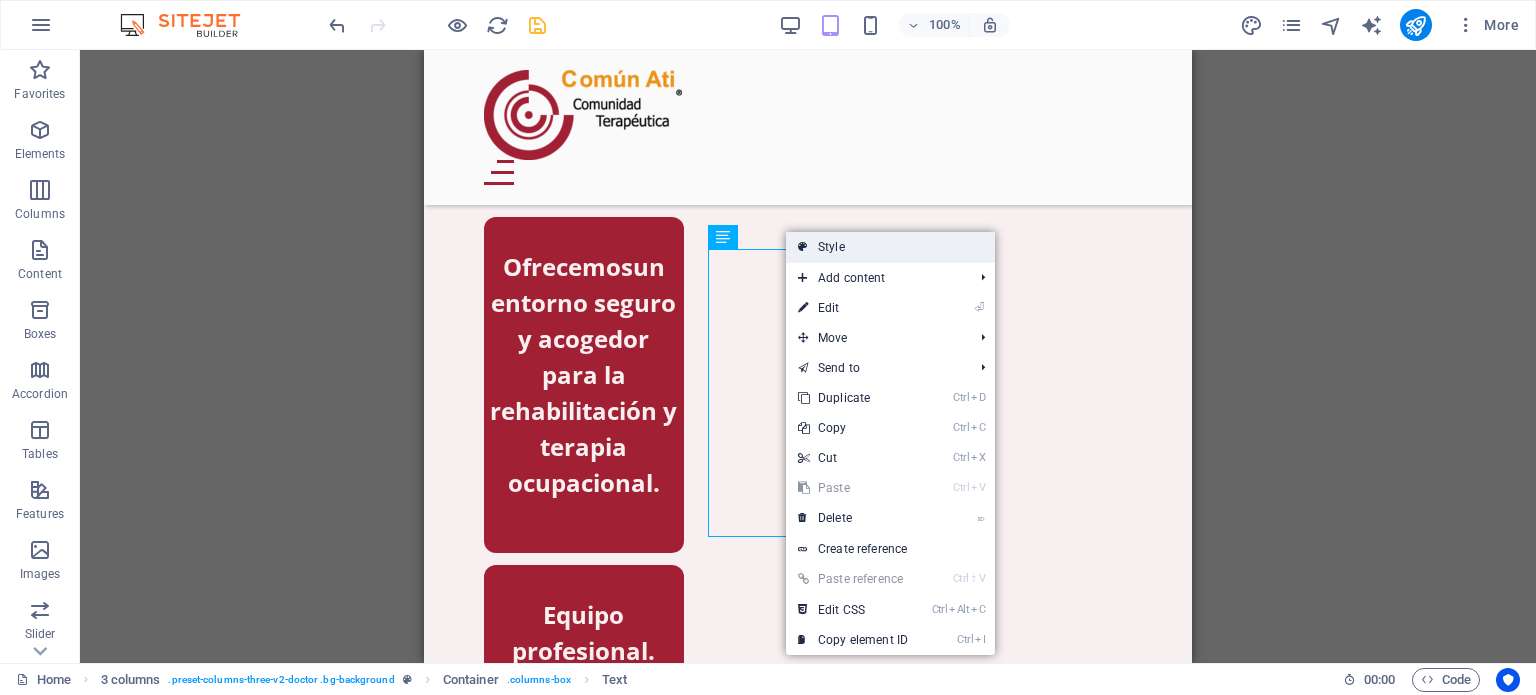 click on "Style" at bounding box center (890, 247) 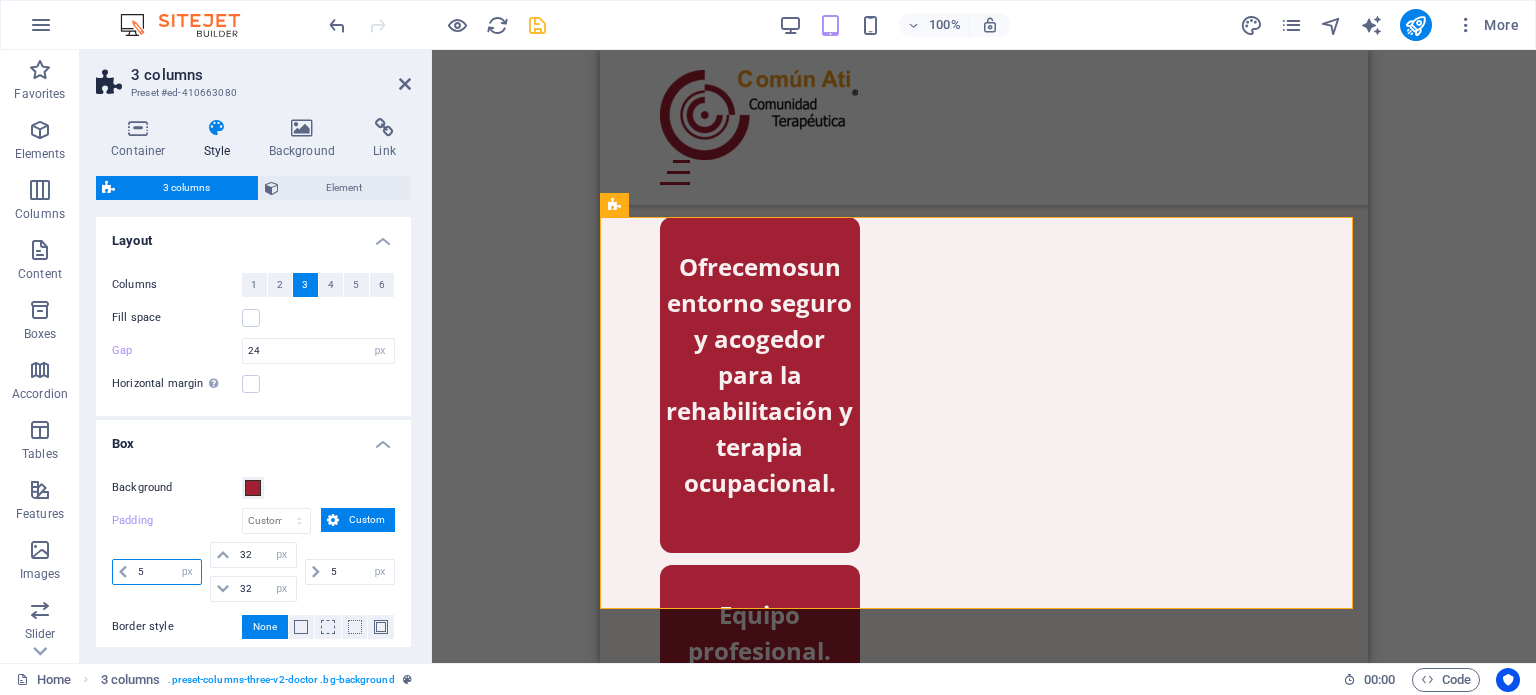 click on "5" at bounding box center [167, 572] 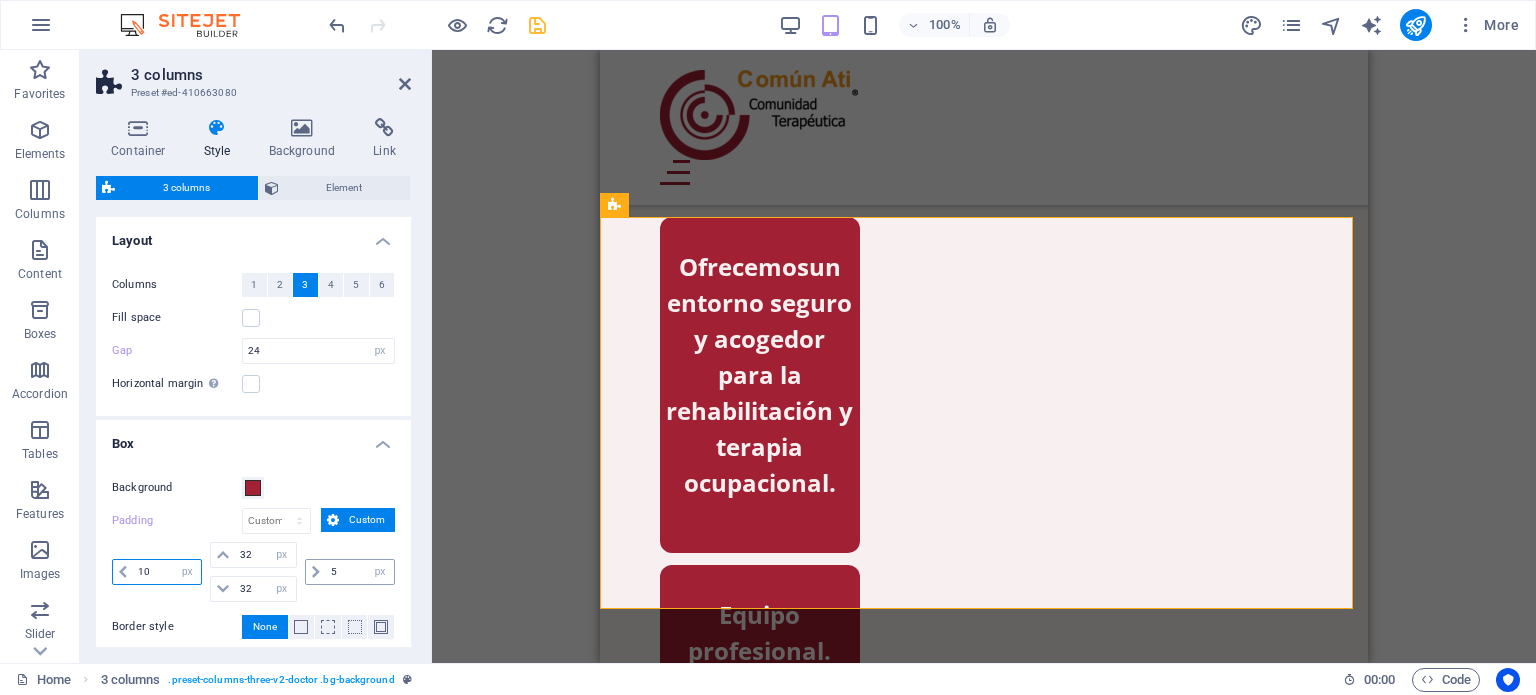 type on "10" 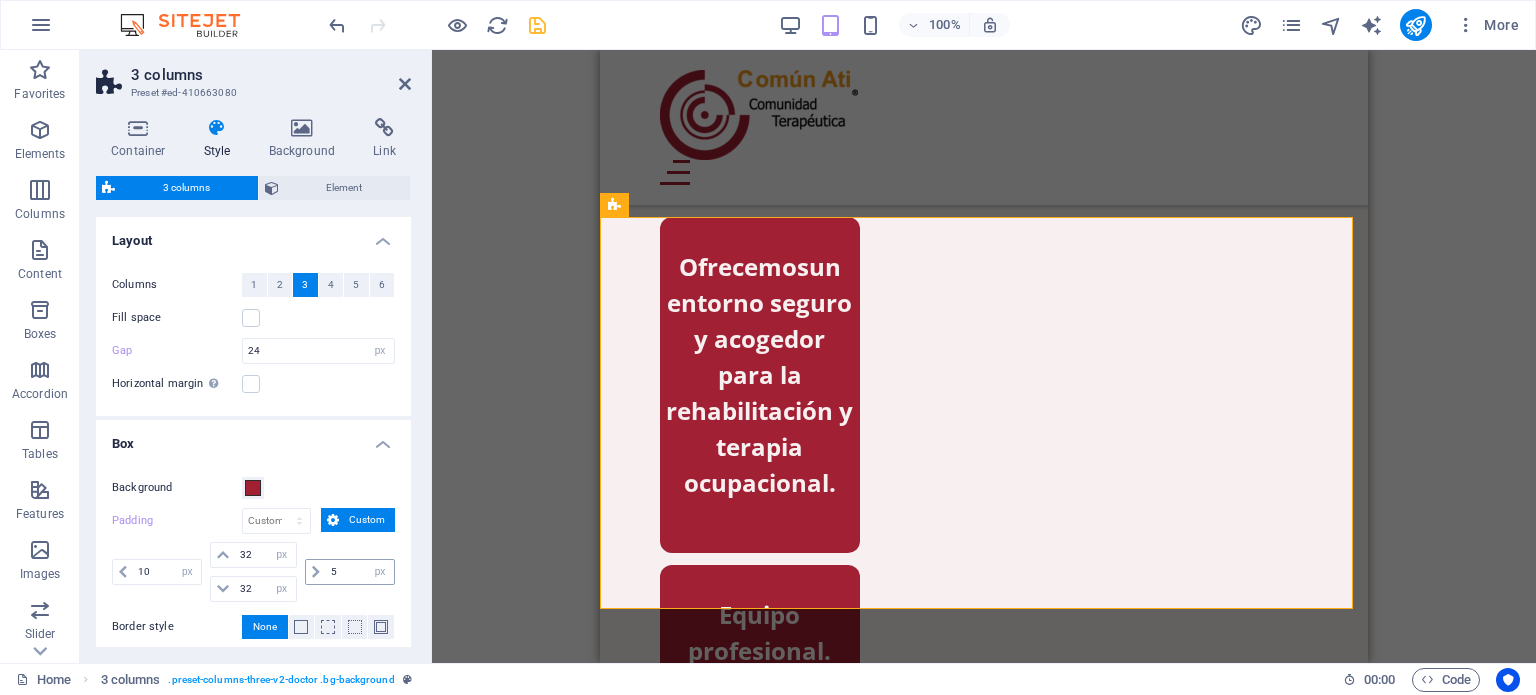 click at bounding box center (316, 572) 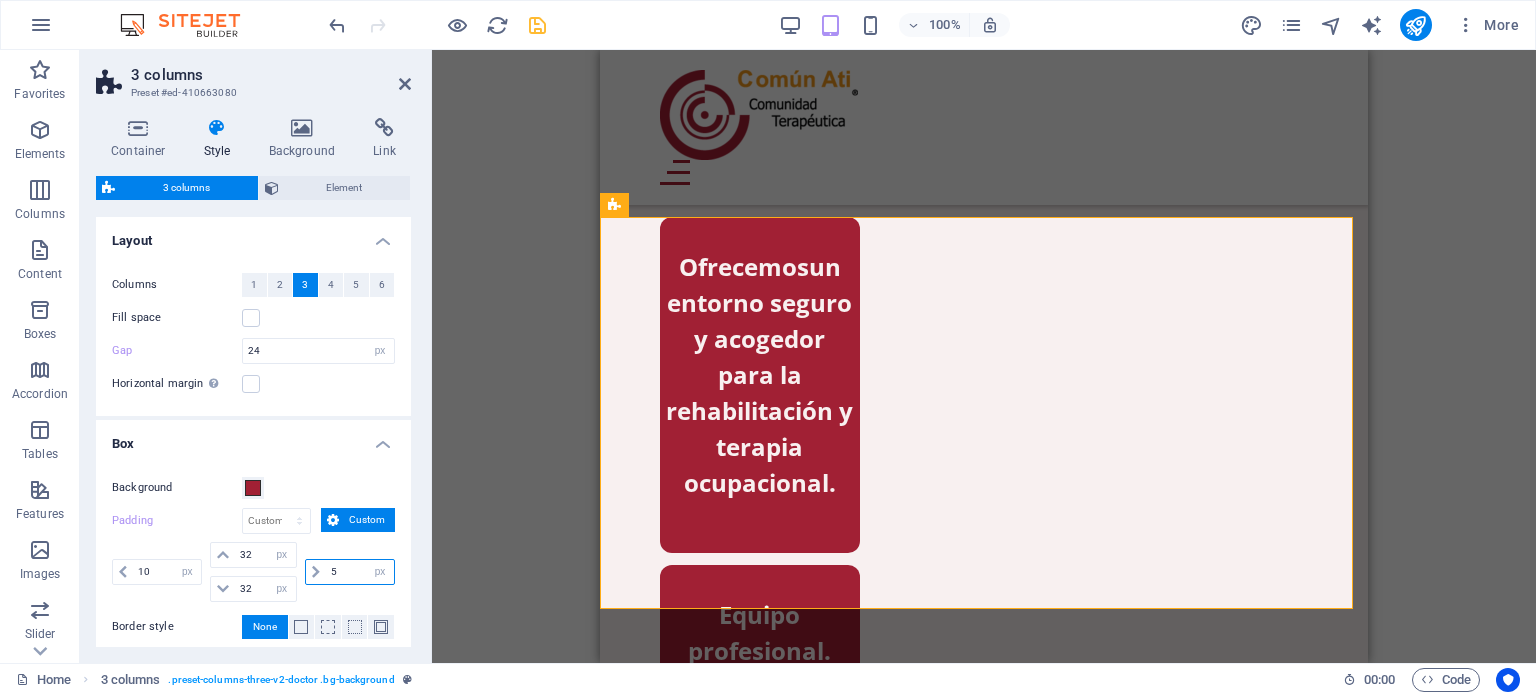 click on "5" at bounding box center (360, 572) 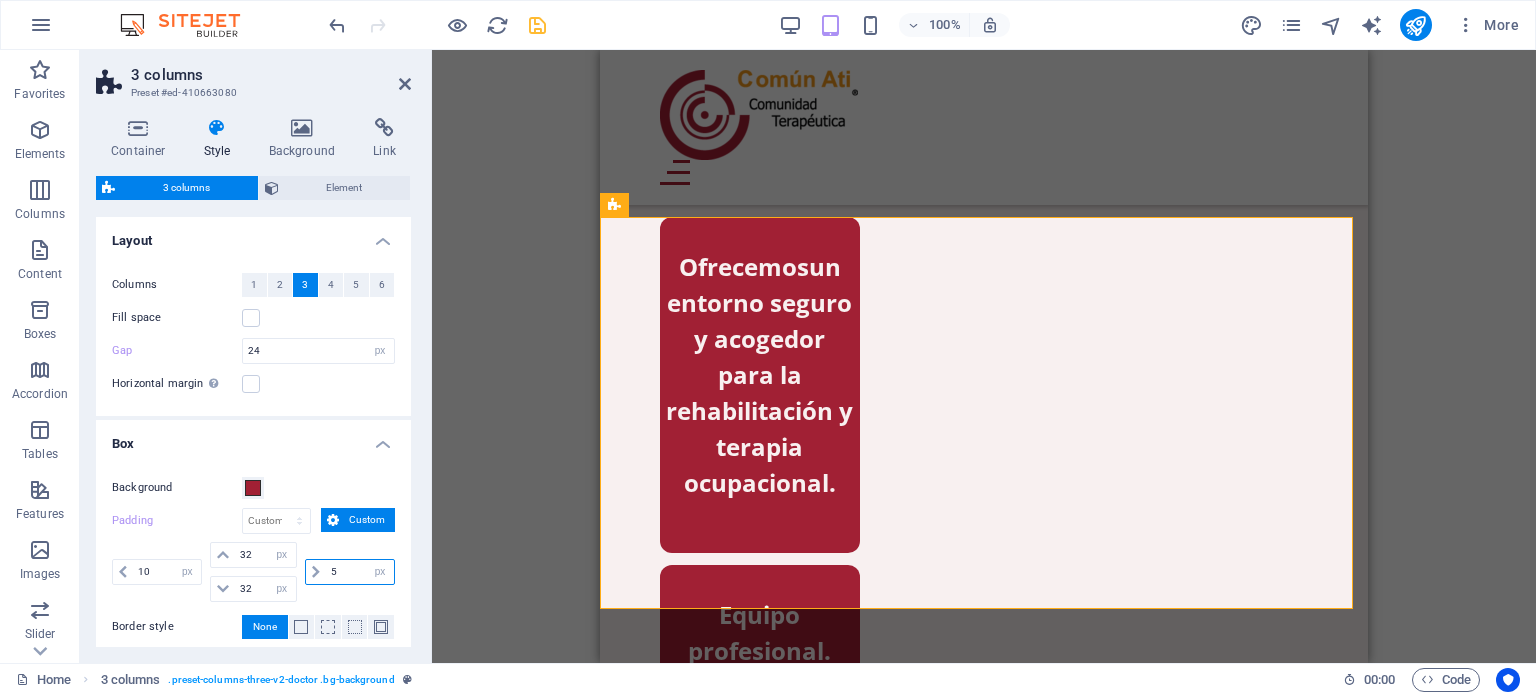 click on "5" at bounding box center (360, 572) 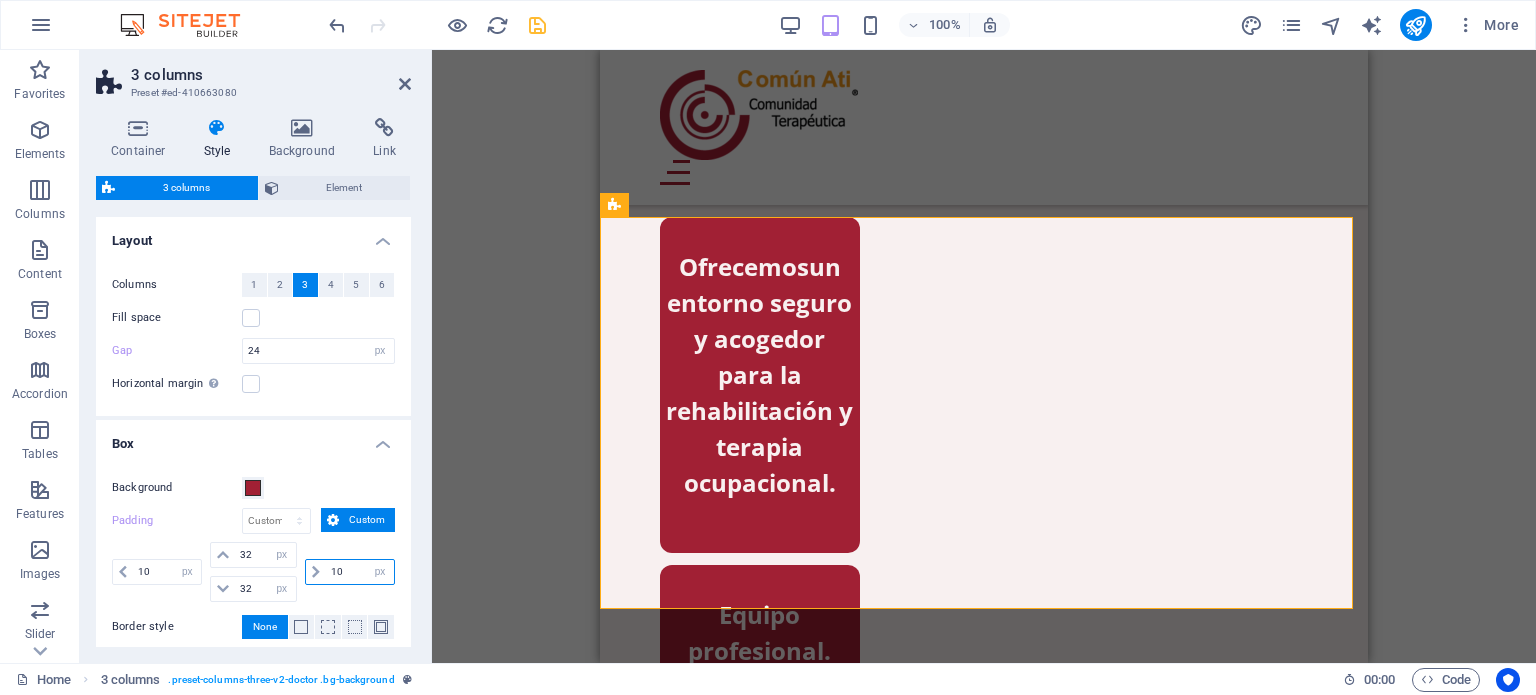 type on "5" 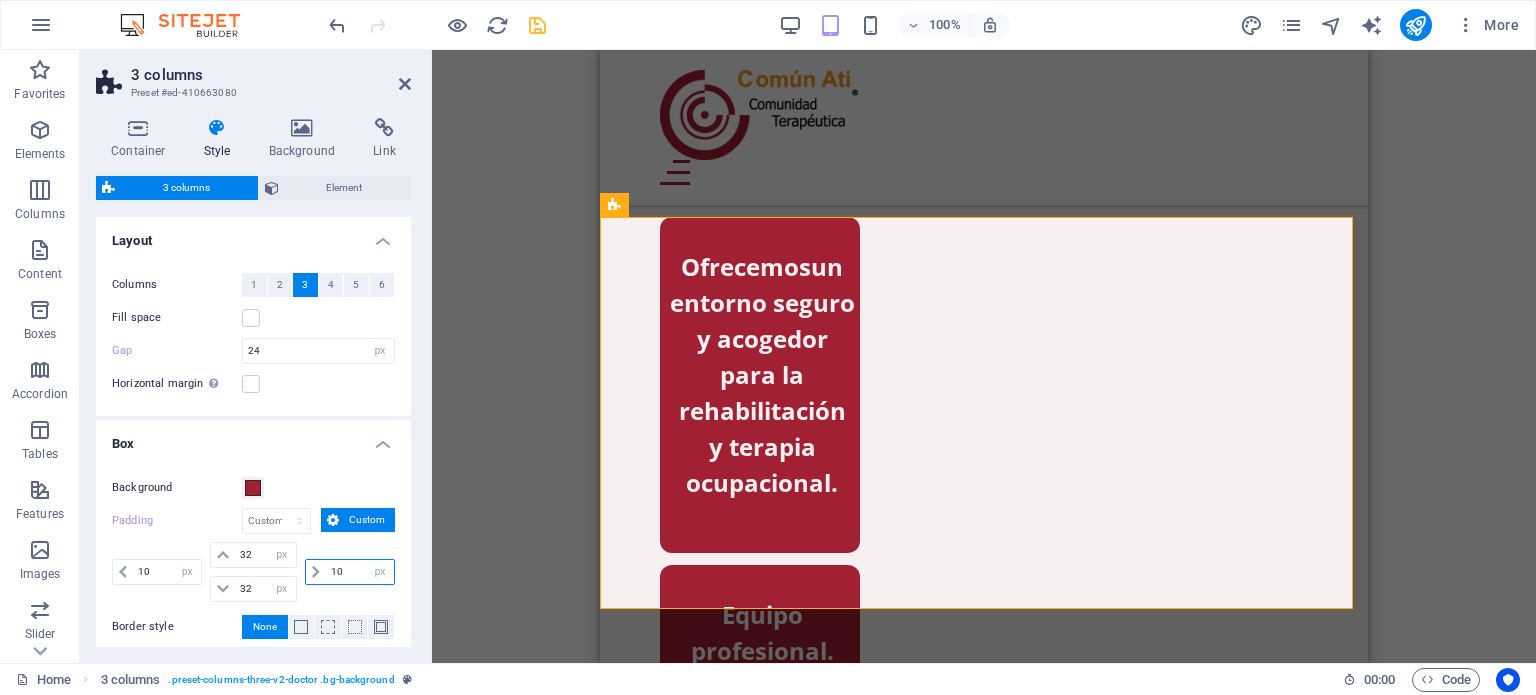 type on "10" 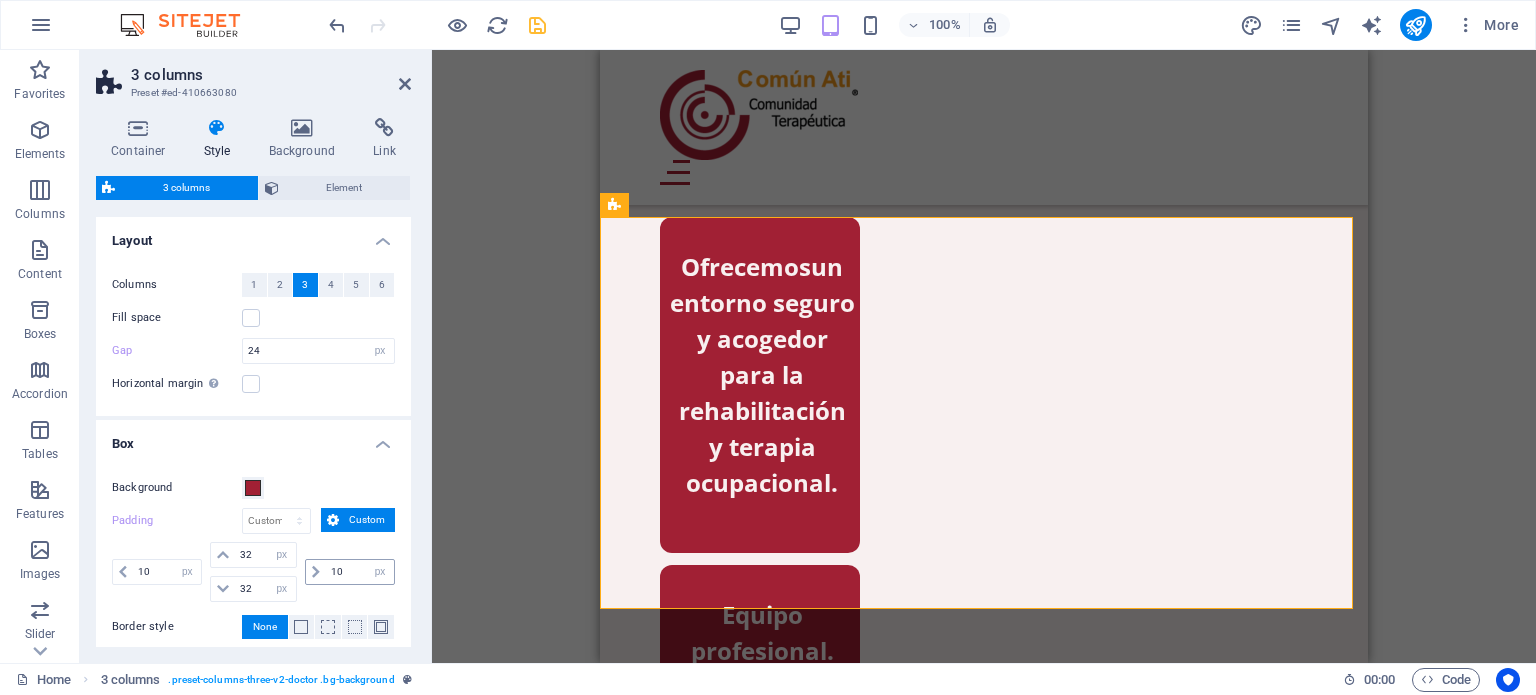 click on "10 px rem % vw vh" at bounding box center (348, 572) 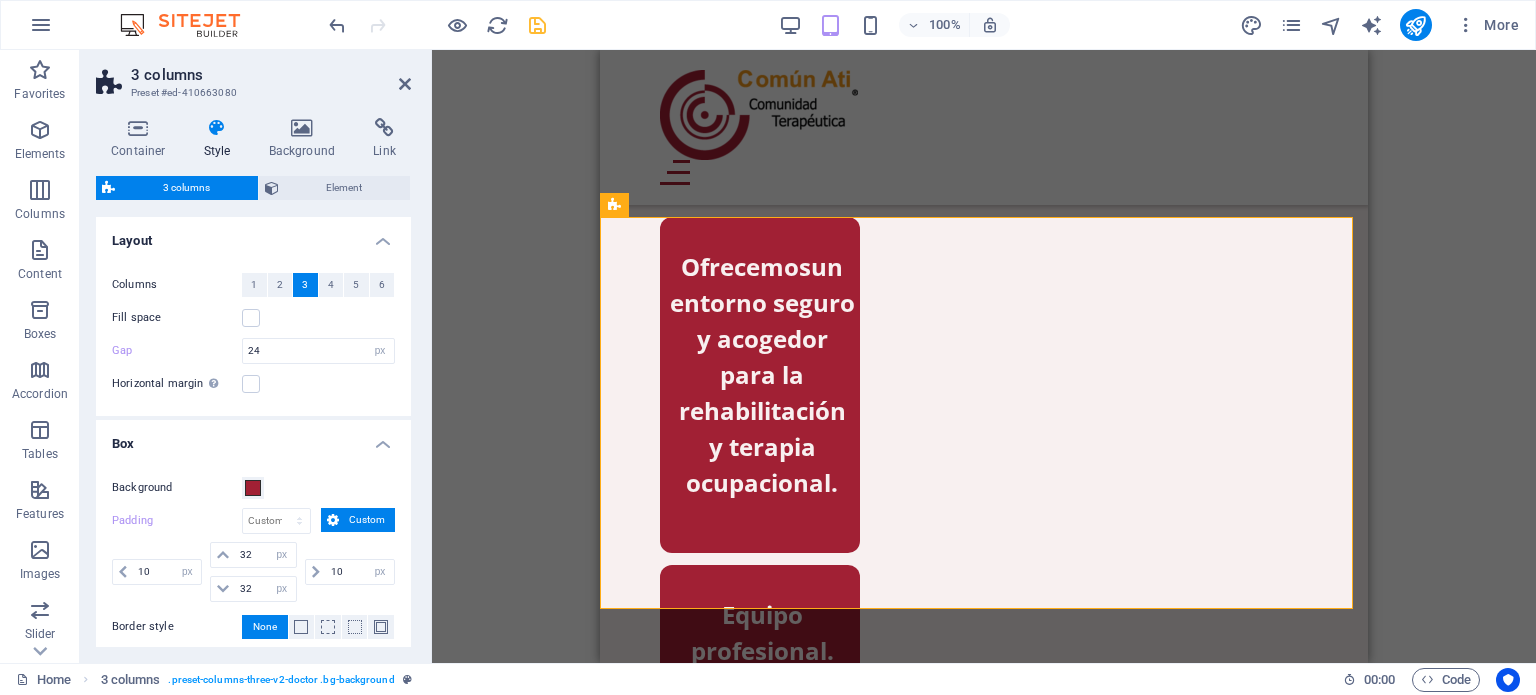 click on "10 px rem % vw vh" at bounding box center (348, 572) 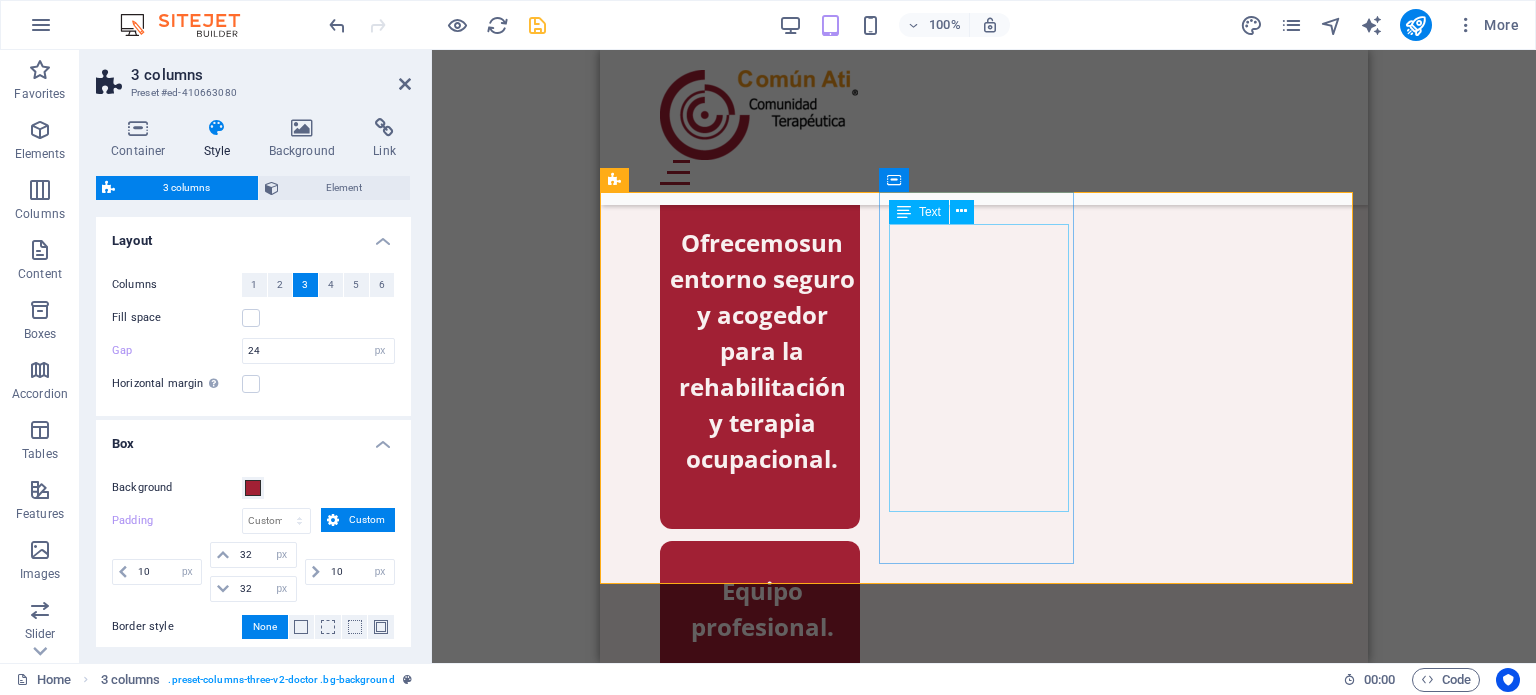 scroll, scrollTop: 1110, scrollLeft: 0, axis: vertical 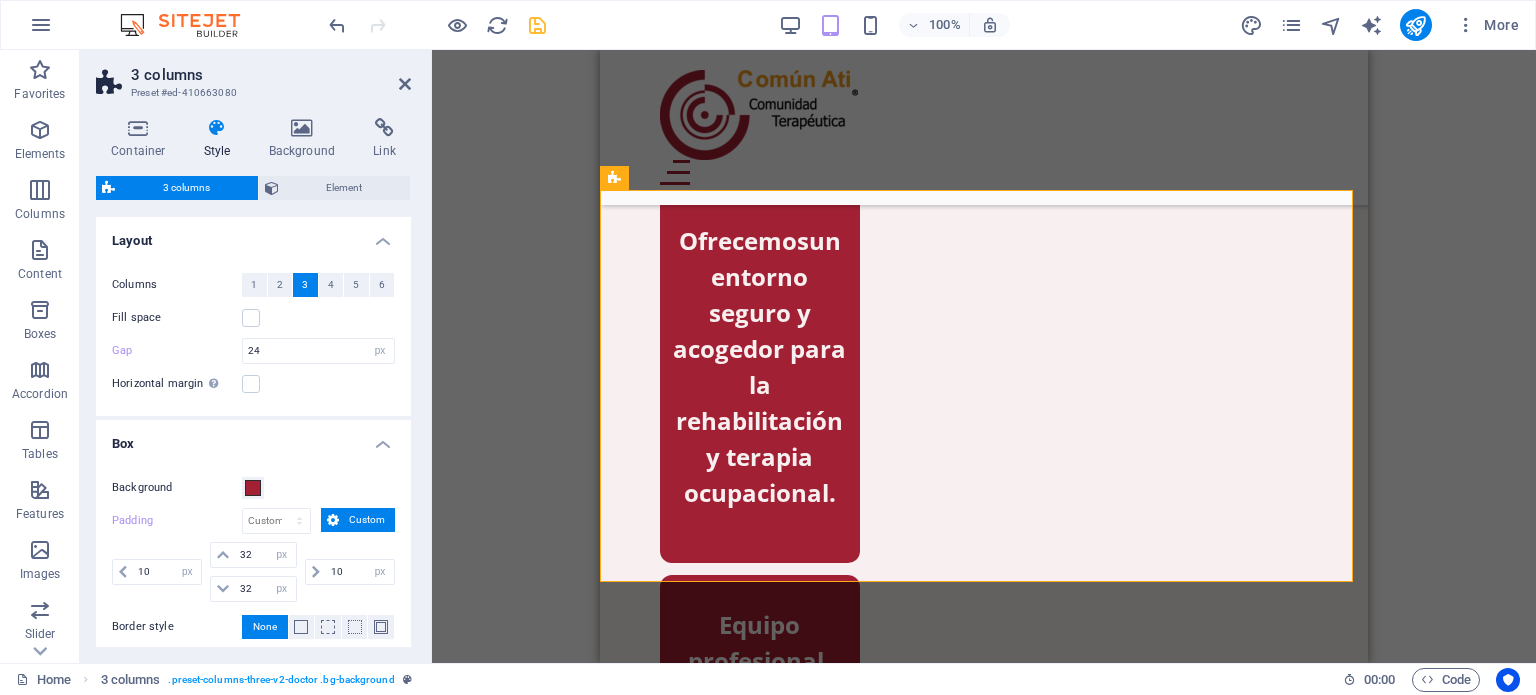 click on "10 px rem % vw vh" at bounding box center [348, 572] 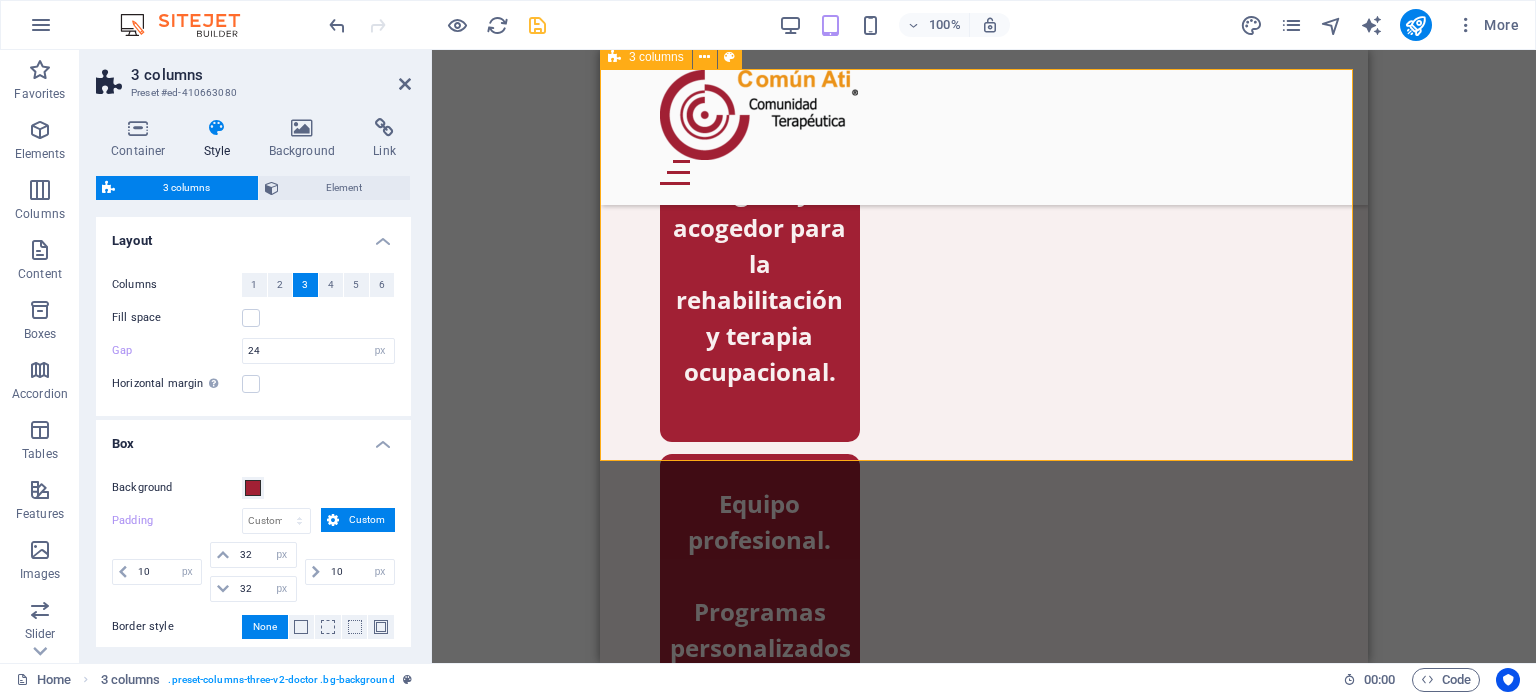 scroll, scrollTop: 1075, scrollLeft: 0, axis: vertical 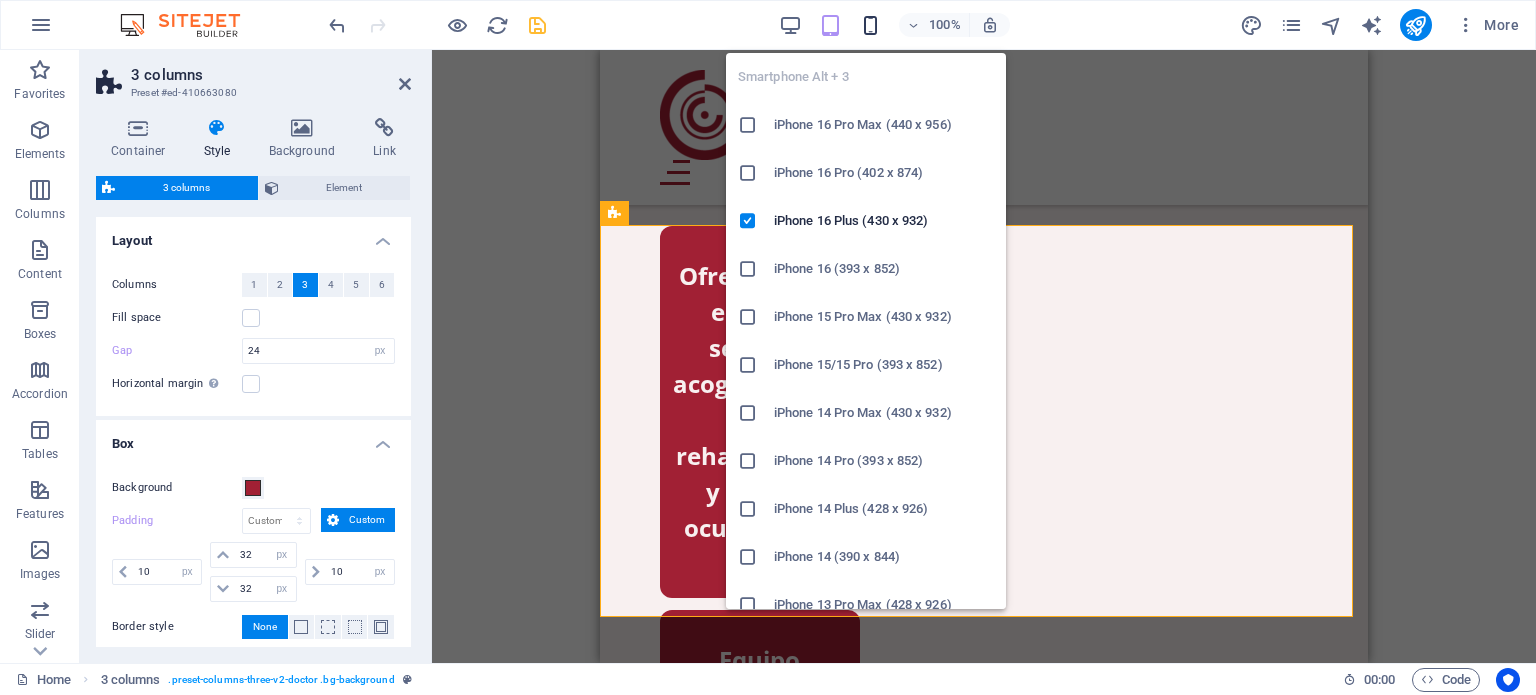 click at bounding box center (870, 25) 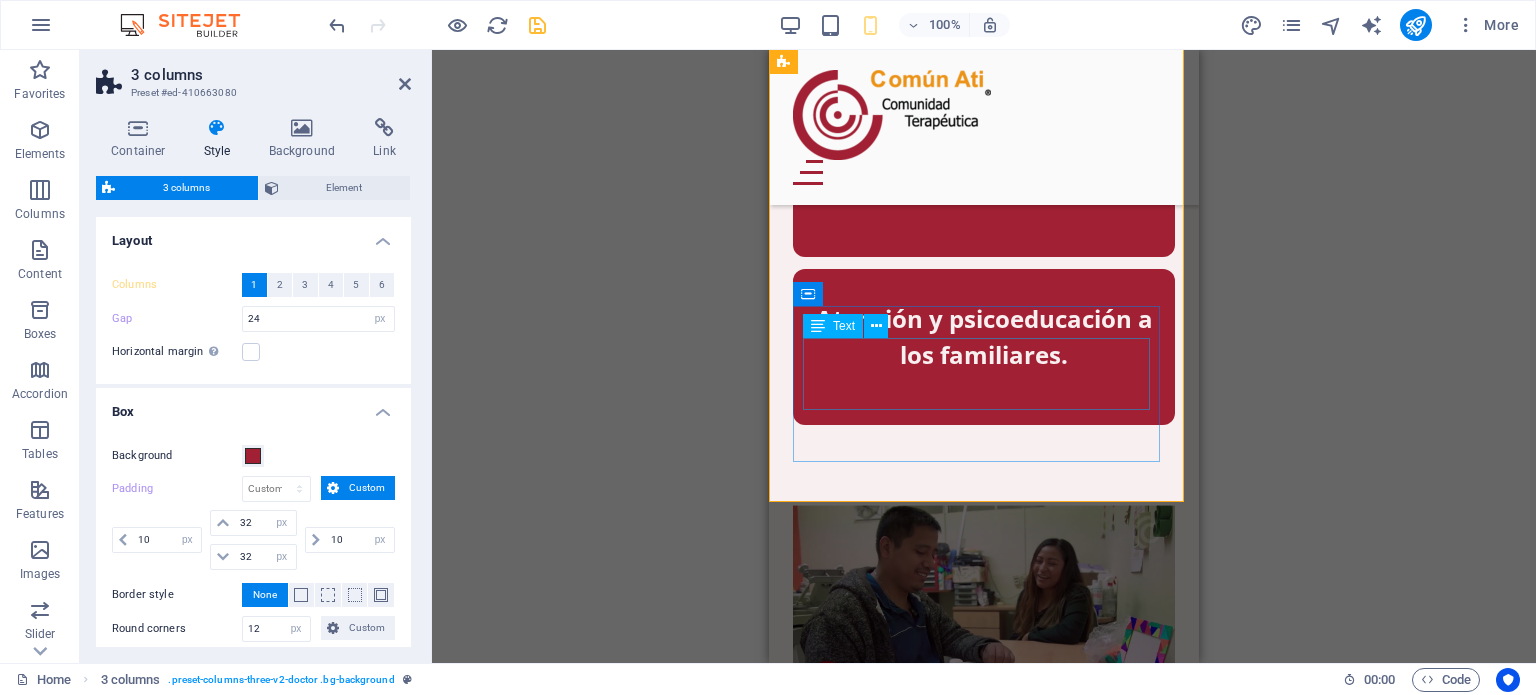 scroll, scrollTop: 1360, scrollLeft: 0, axis: vertical 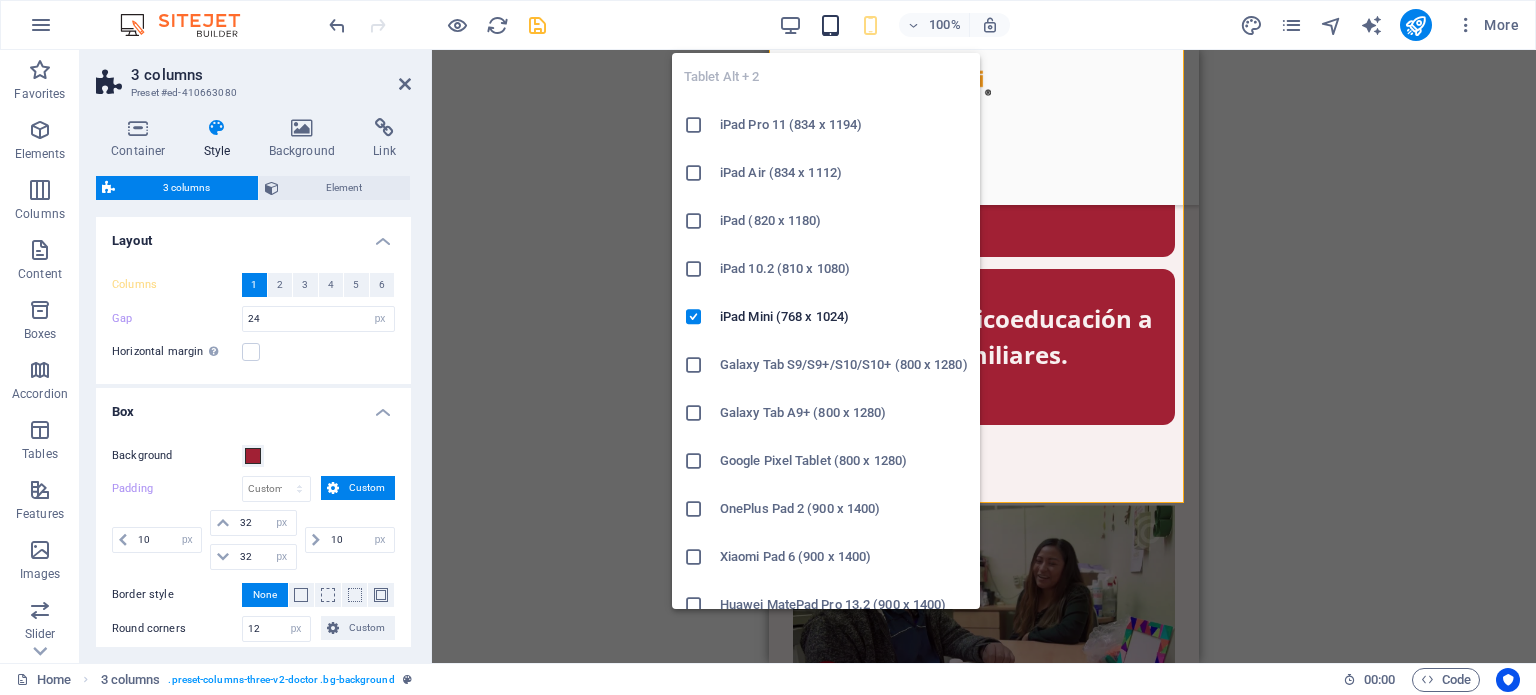click at bounding box center [830, 25] 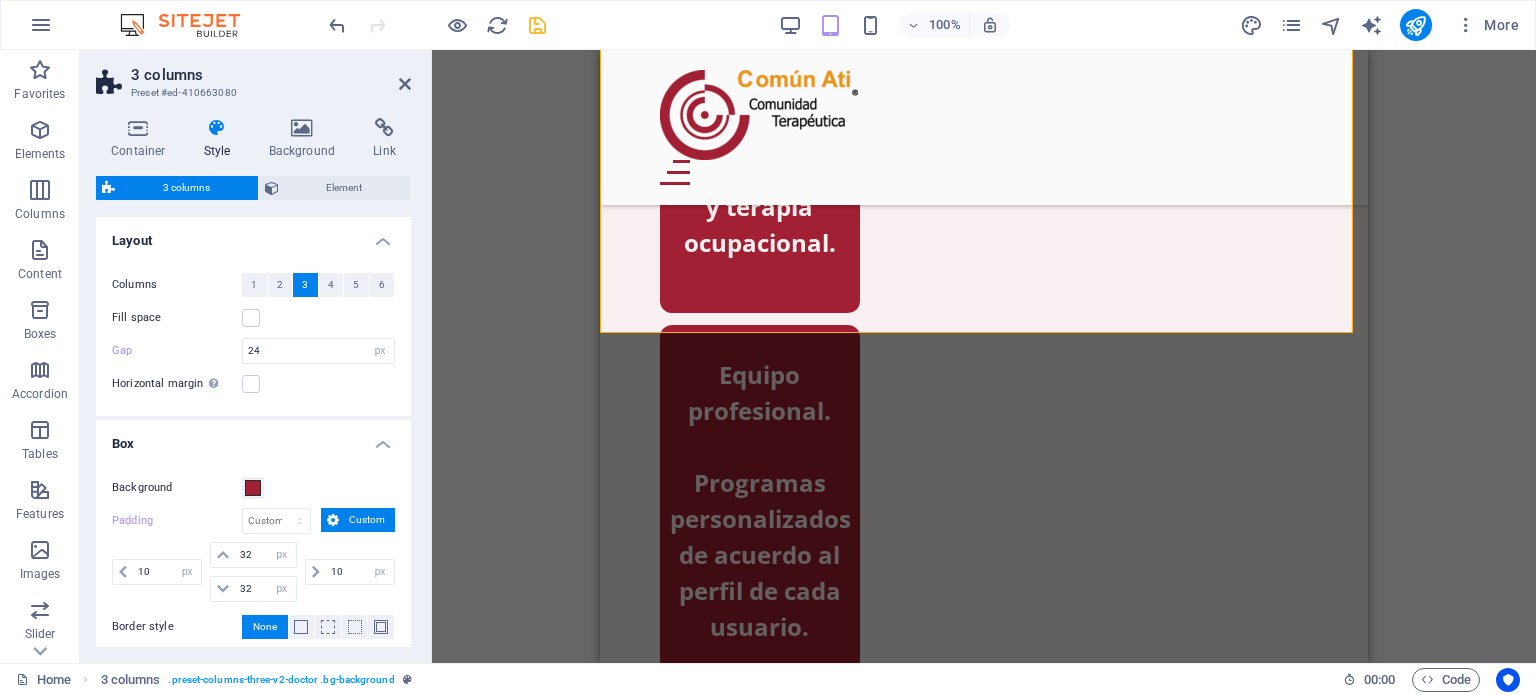 click on "100% More" at bounding box center [926, 25] 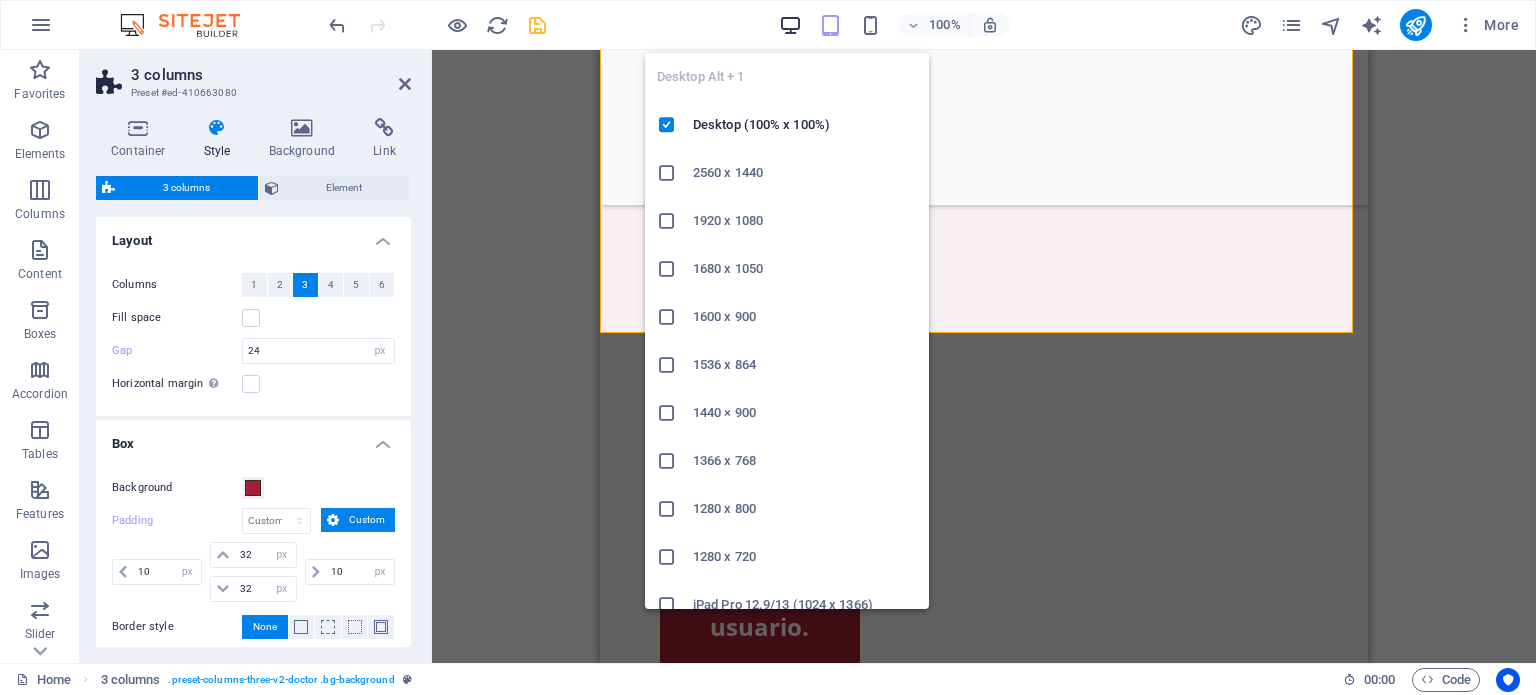 click at bounding box center [790, 25] 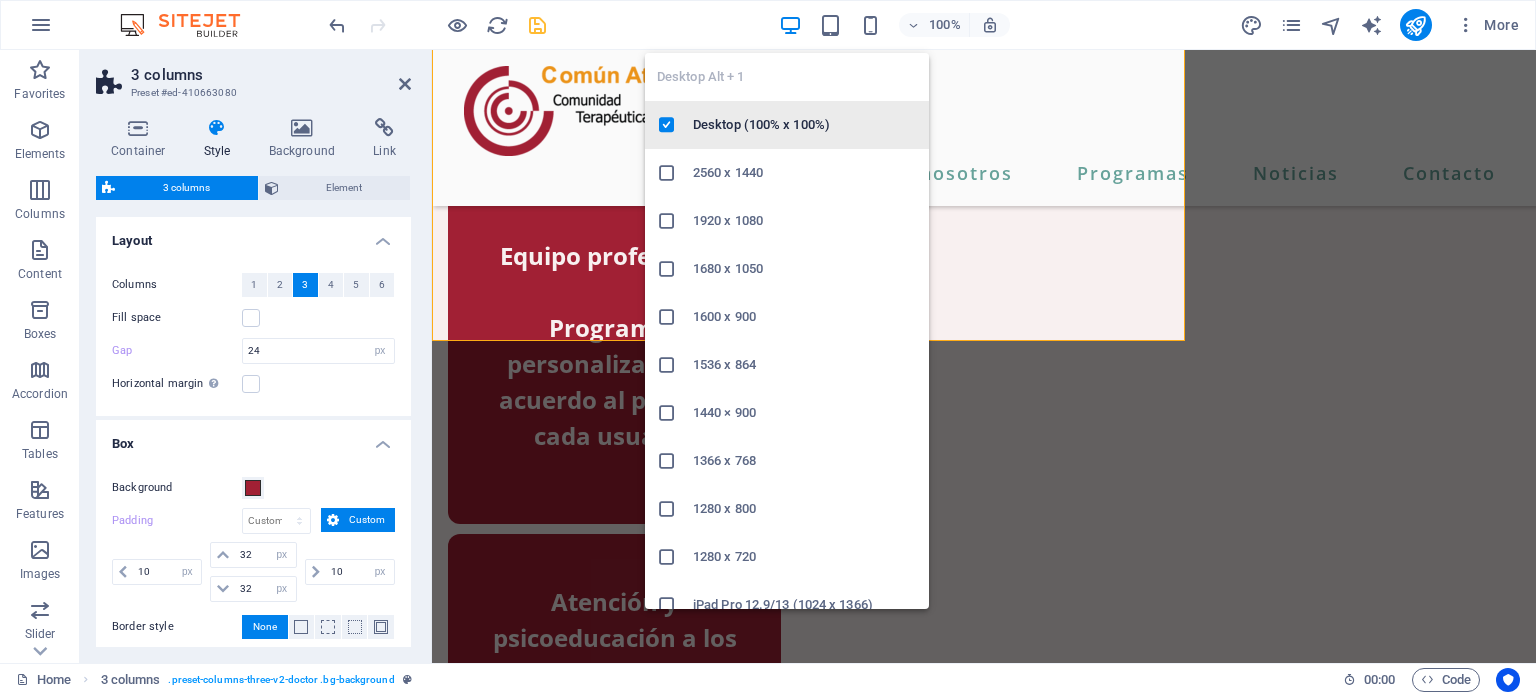 type on "20" 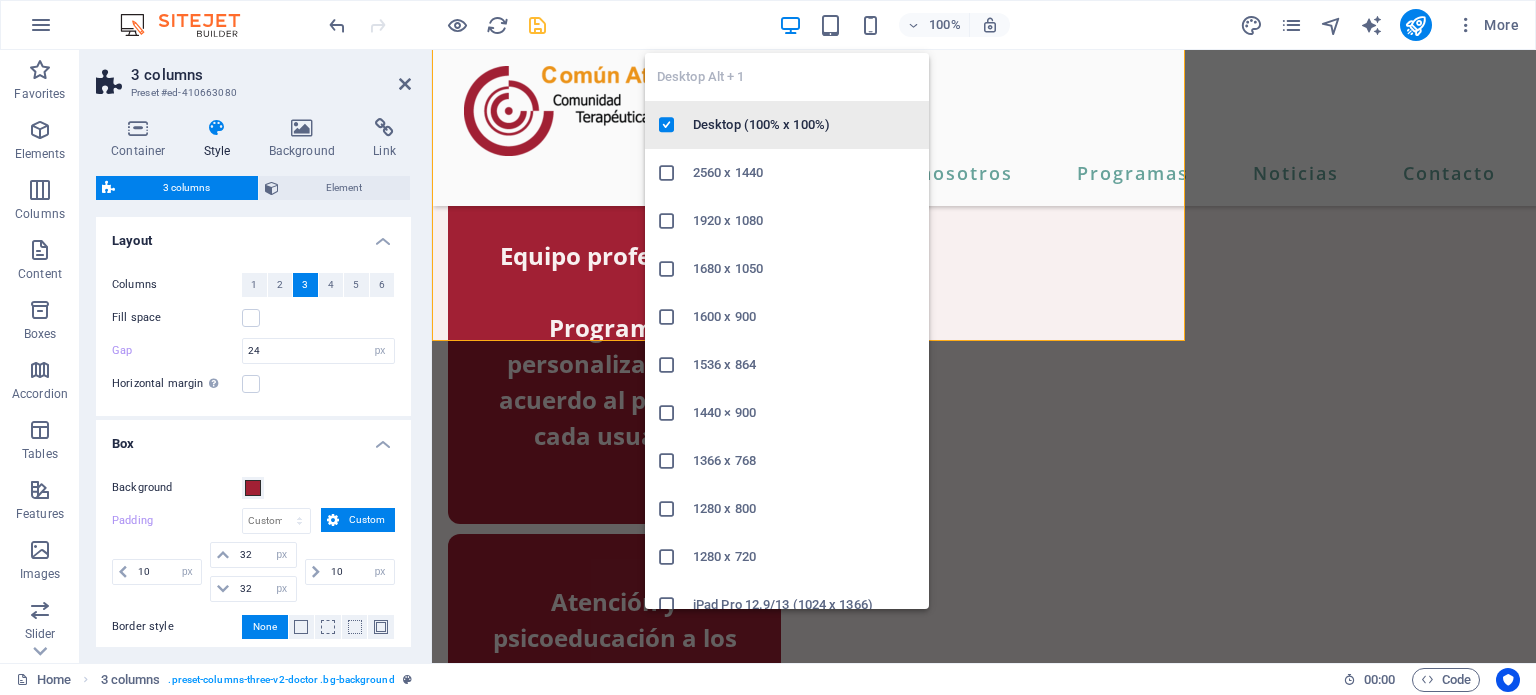 type on "20" 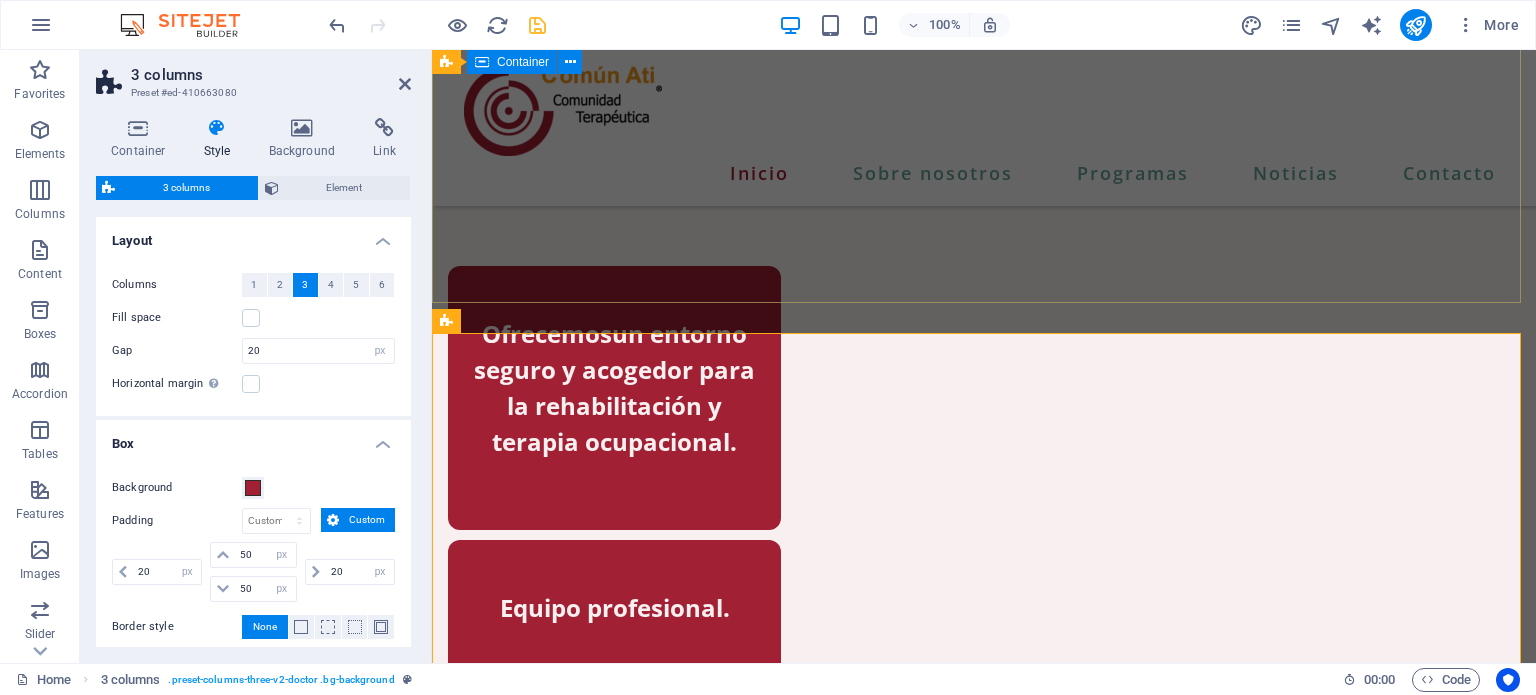 scroll, scrollTop: 1006, scrollLeft: 0, axis: vertical 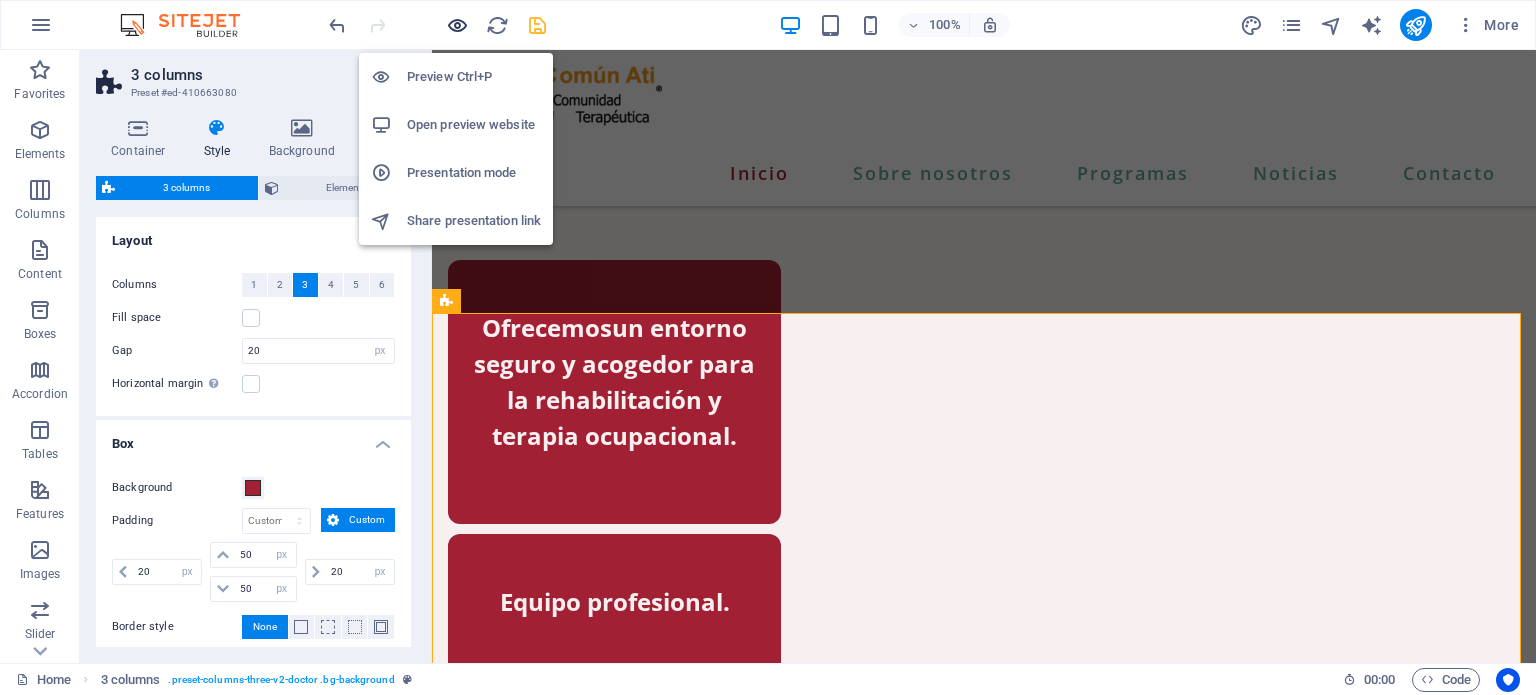 click at bounding box center [457, 25] 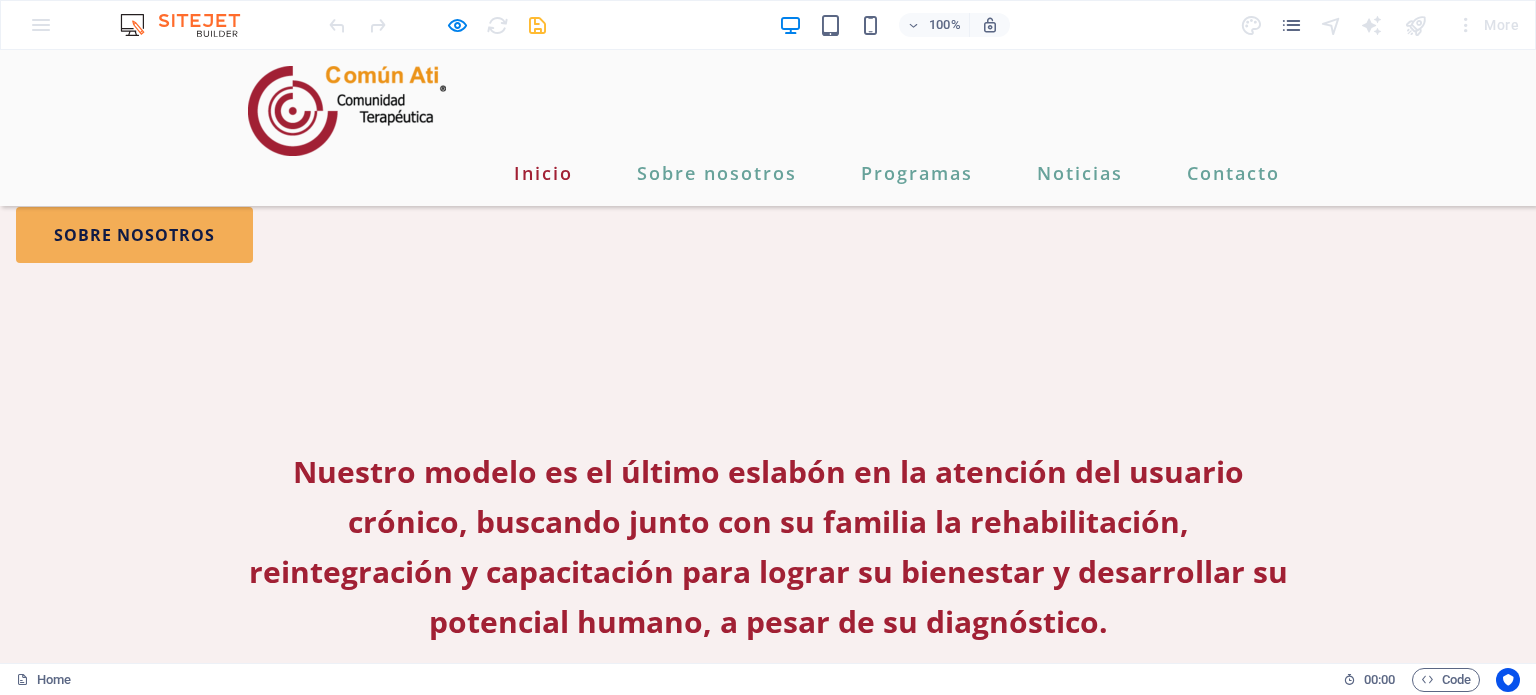scroll, scrollTop: 2247, scrollLeft: 0, axis: vertical 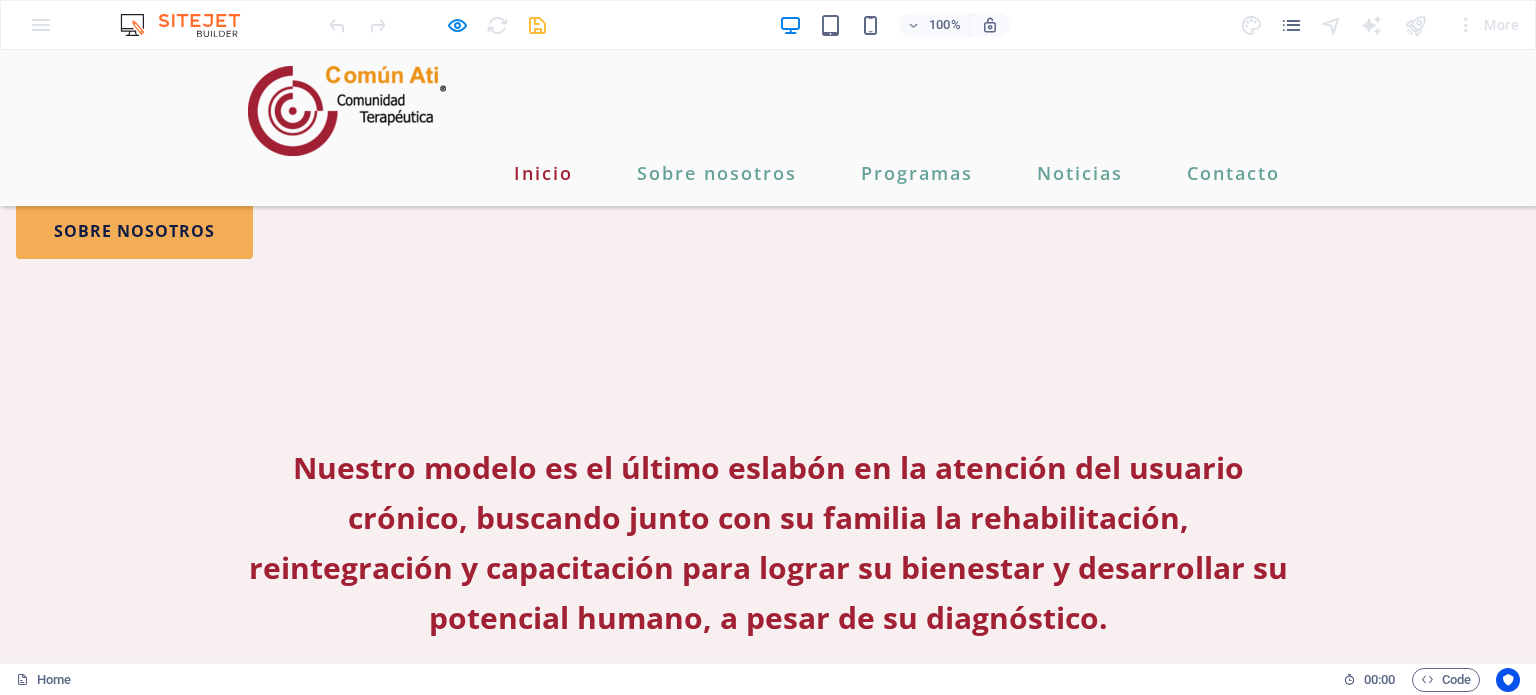 click on "-Panadería" at bounding box center (176, 1201) 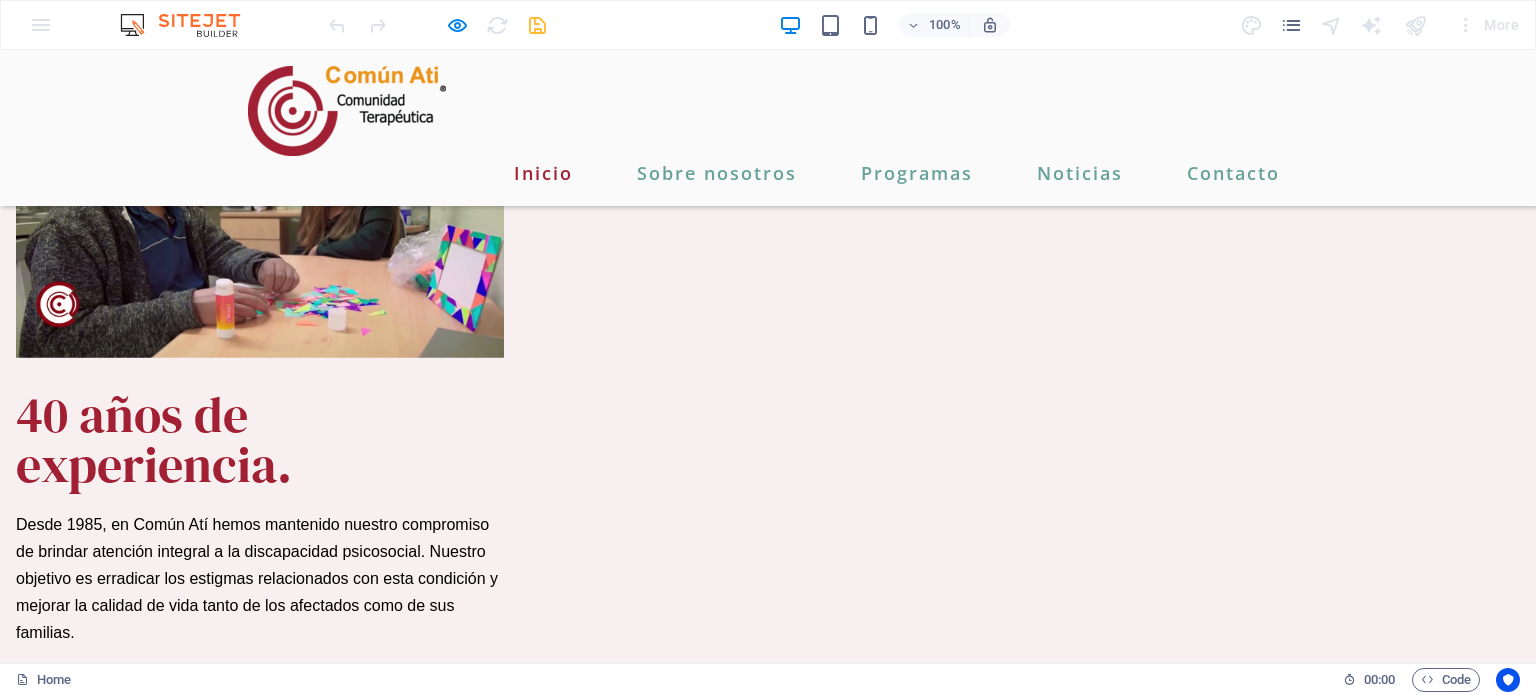 scroll, scrollTop: 1780, scrollLeft: 0, axis: vertical 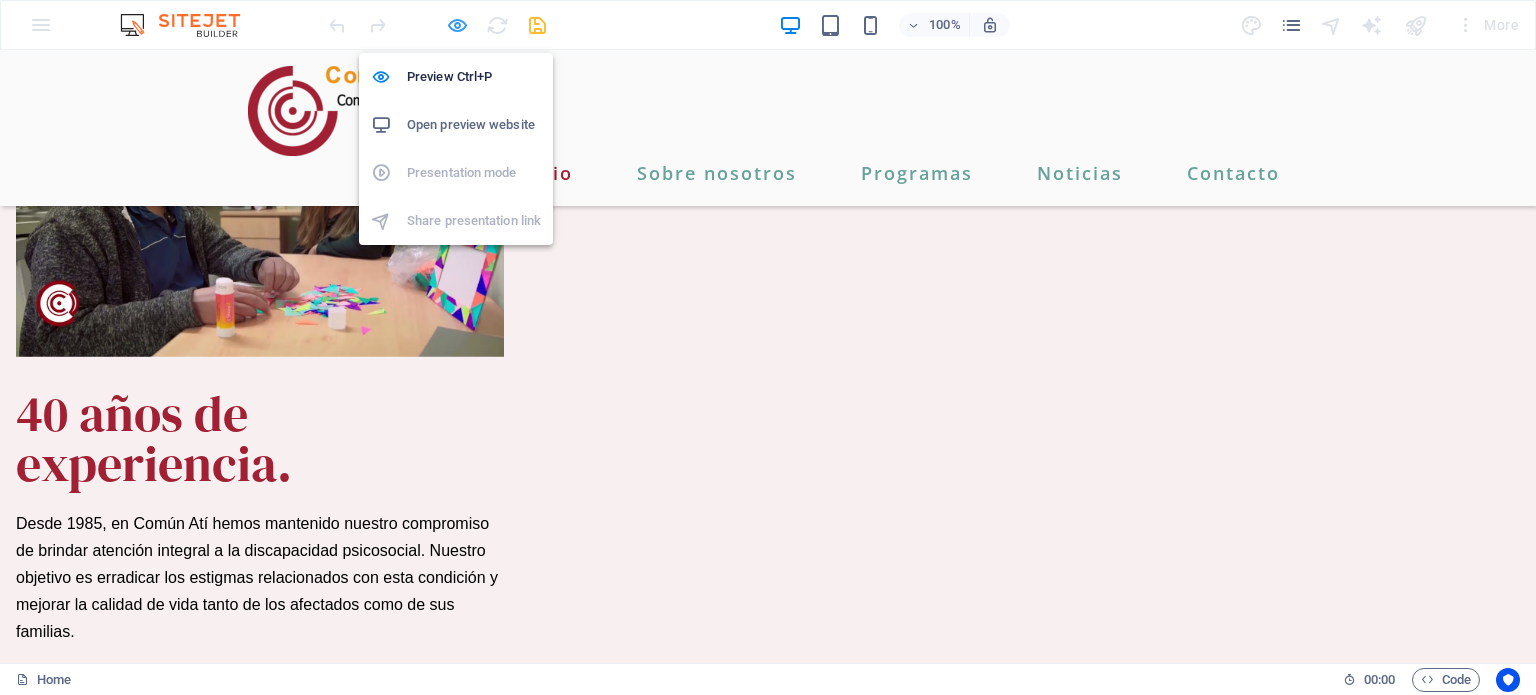 click at bounding box center (457, 25) 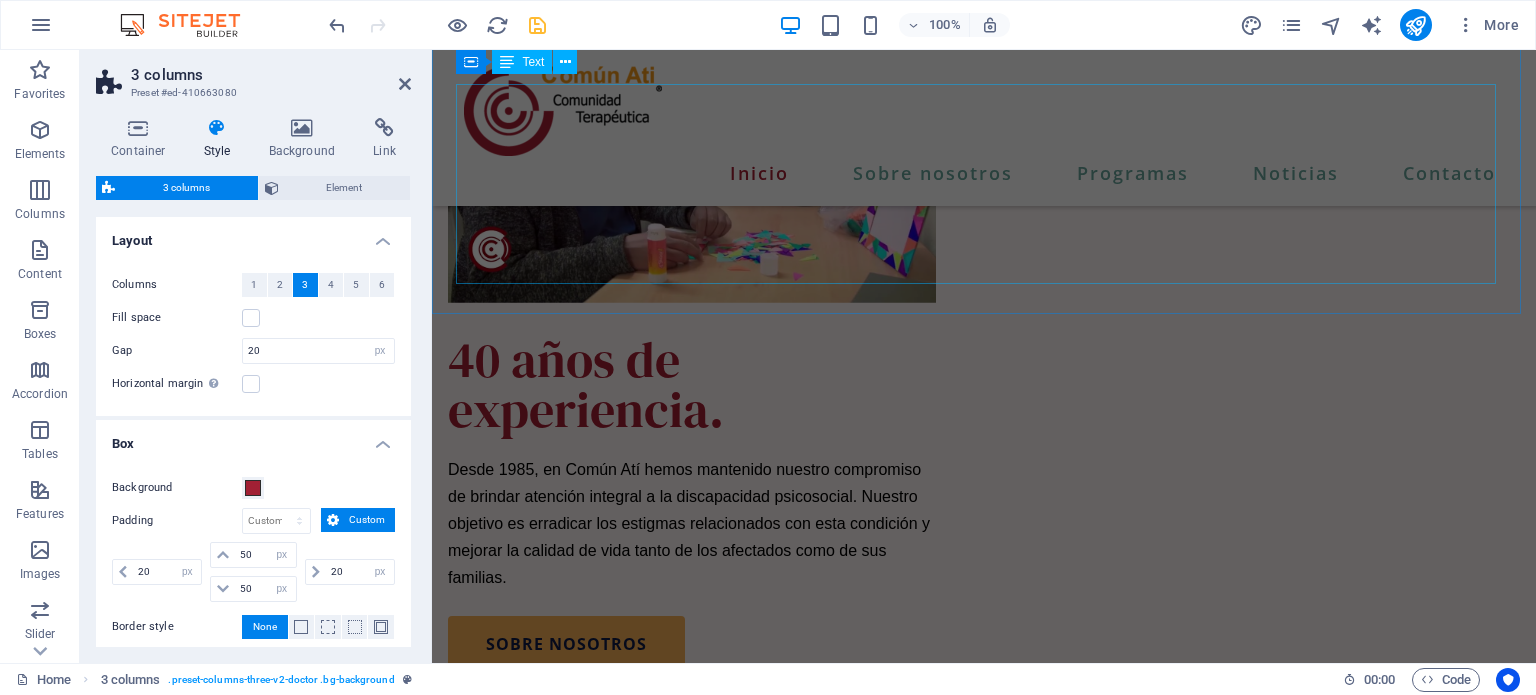 scroll, scrollTop: 2204, scrollLeft: 0, axis: vertical 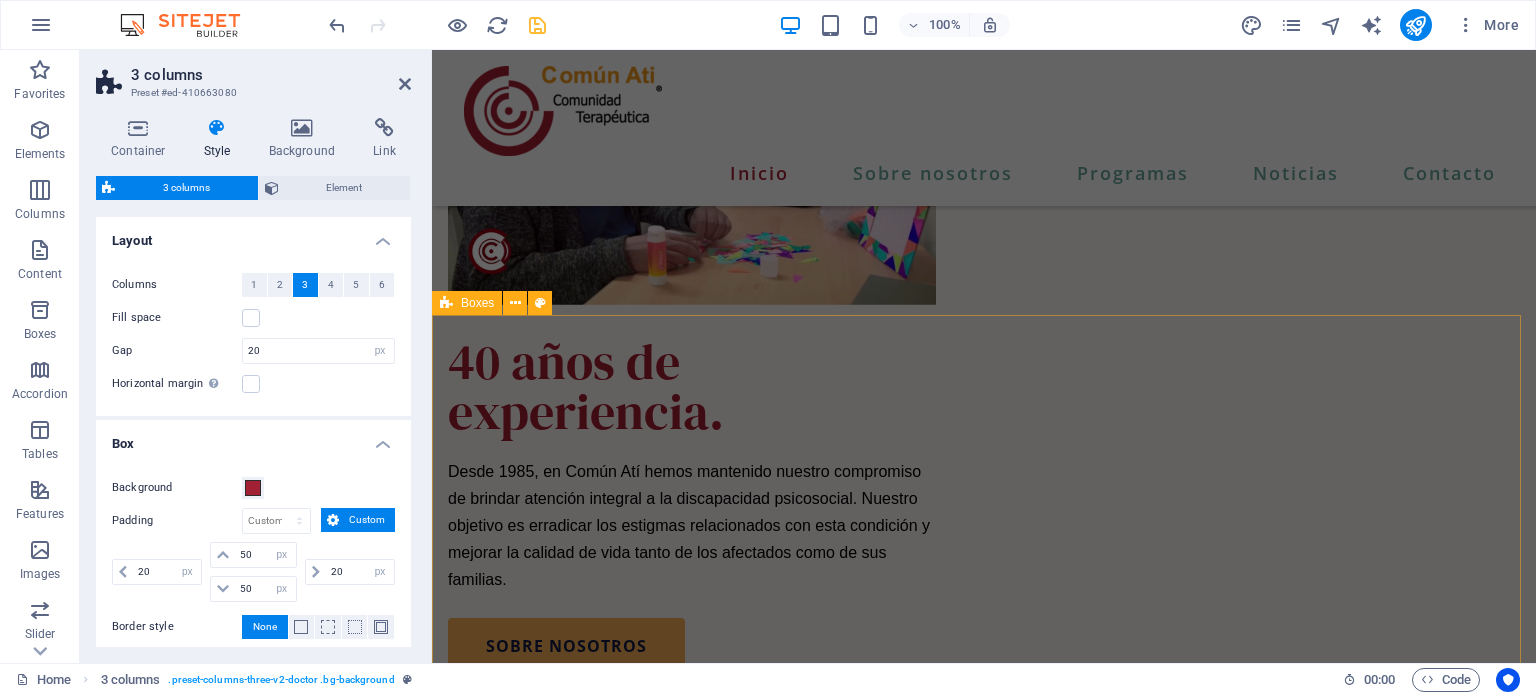 click on "Actividades terapéuticas para usuarios. -Rehabilitación   neuropsicológica -Atención individual y grupal. -Arte terapia (escultura, pintura y teatro). -Actividad física  -Taller de costura y manualidades.  -Taller de serigrafía y papel reciclado. -Panadería Descubra más .fa-secondary{opacity:.4} Atención para familiares -Atención terapéutica -Taller psicoeducativo a familiares. Descubra más Educación social comunitaria Abordamos temas clave que ayudan a la sociedad a comprender y mejorar tu bienestar emocional, a través de conferencias con temas referentes a salud mental. Descubra más" at bounding box center (984, 2002) 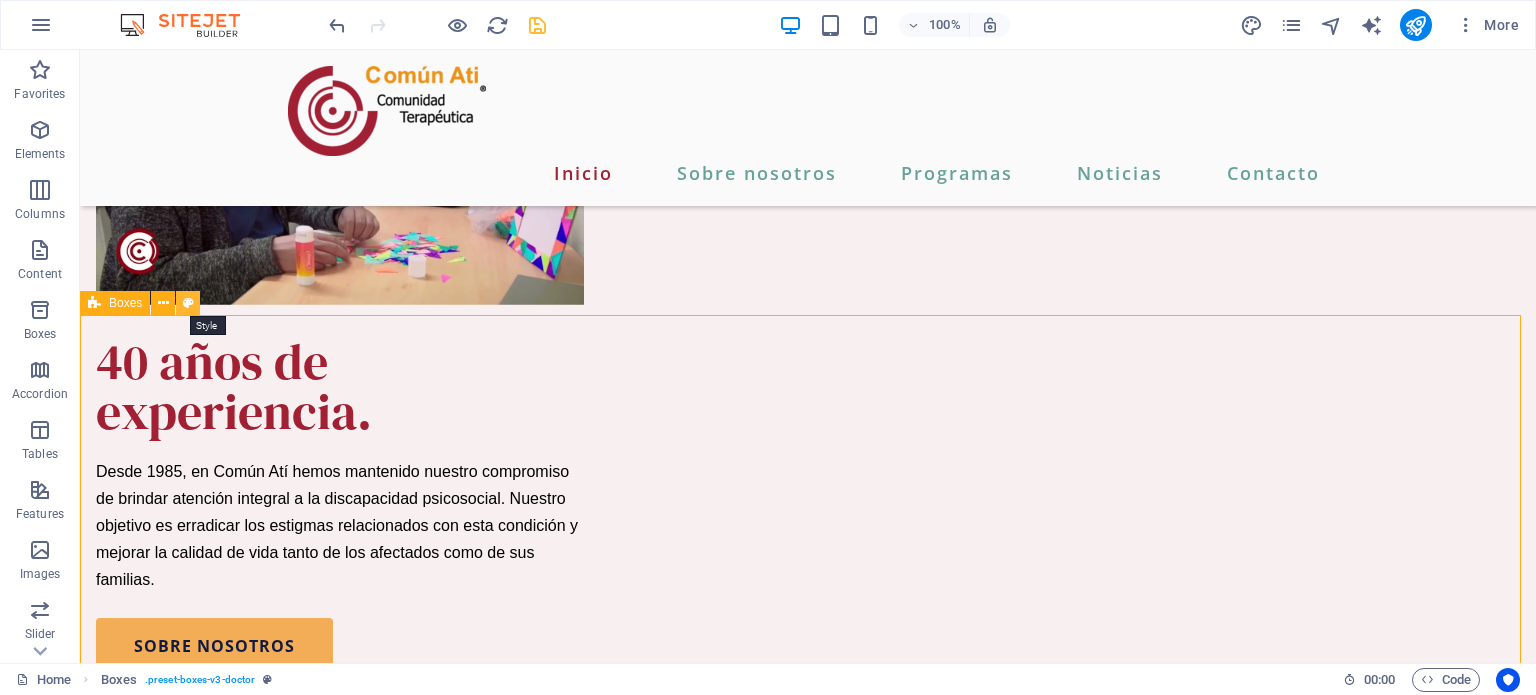 click at bounding box center (188, 303) 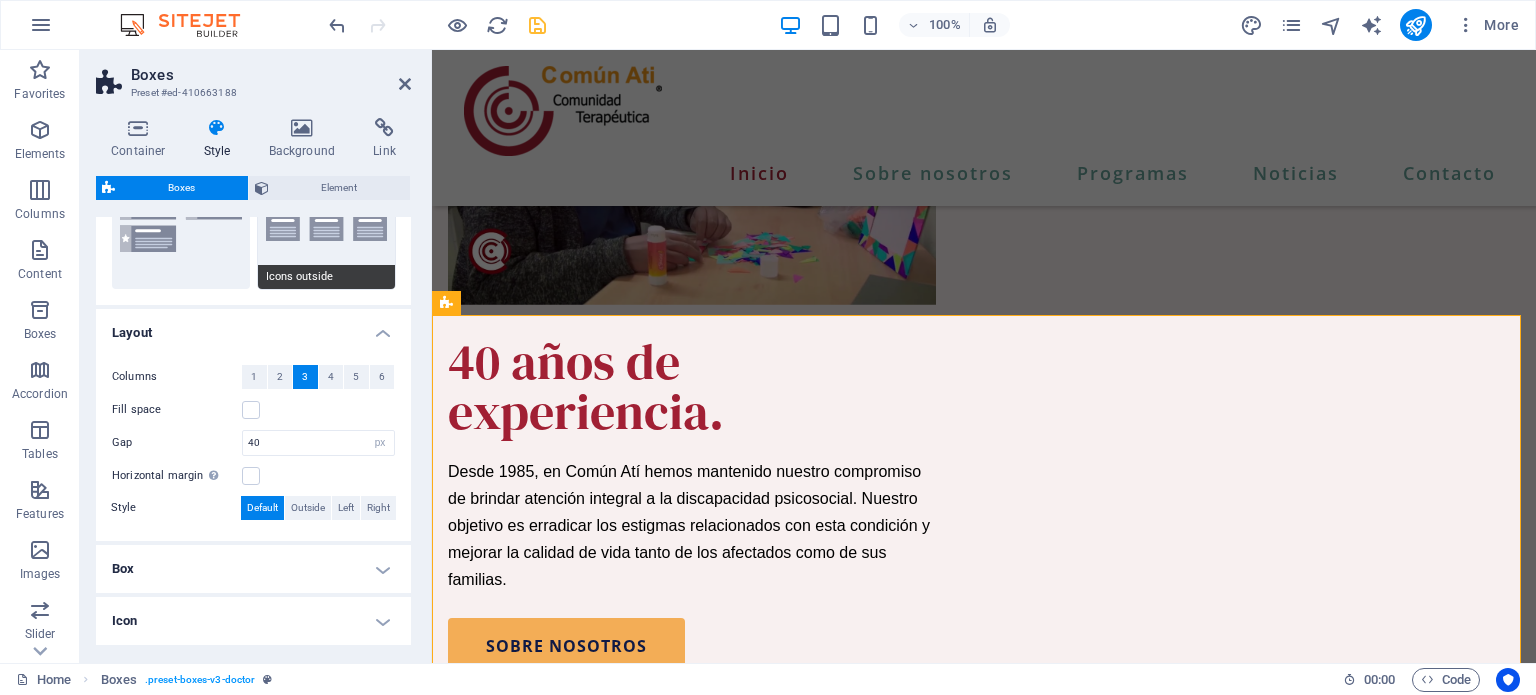 scroll, scrollTop: 328, scrollLeft: 0, axis: vertical 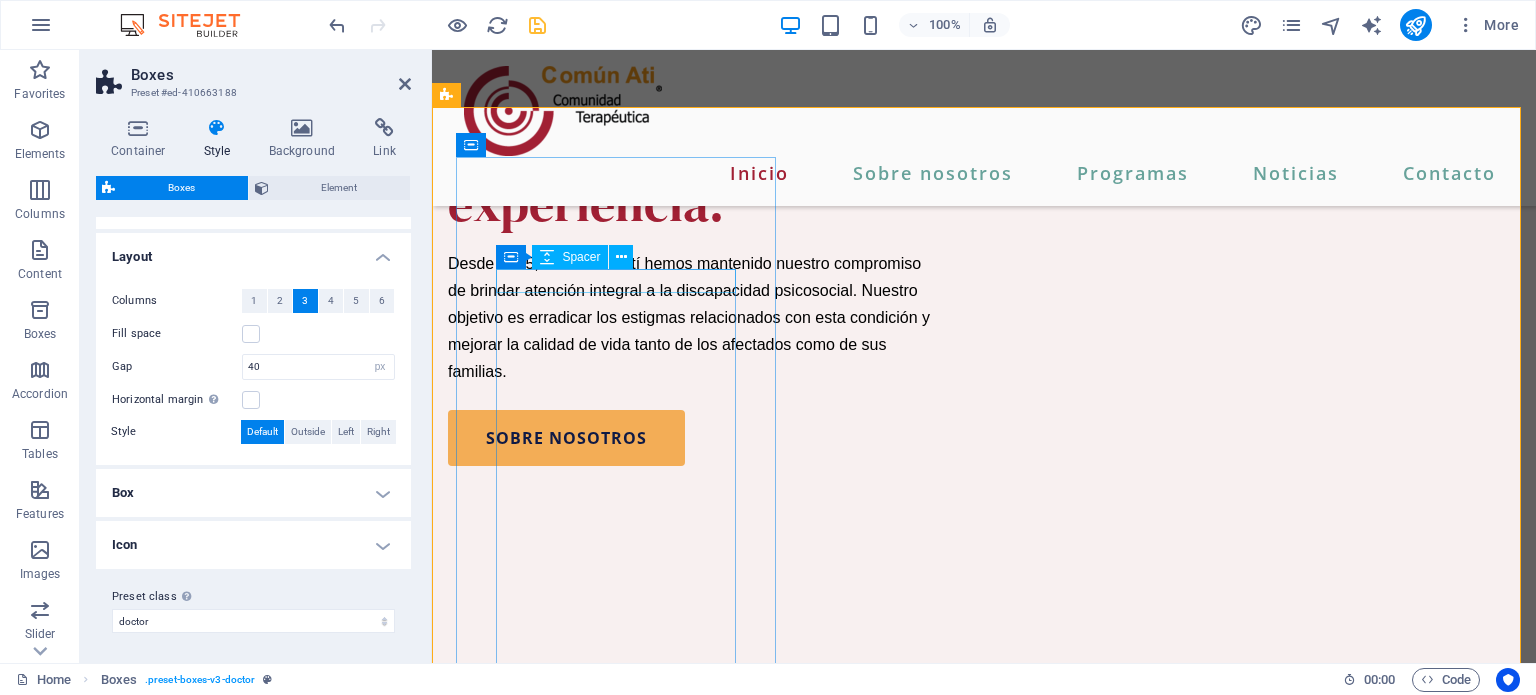 click at bounding box center (608, 1048) 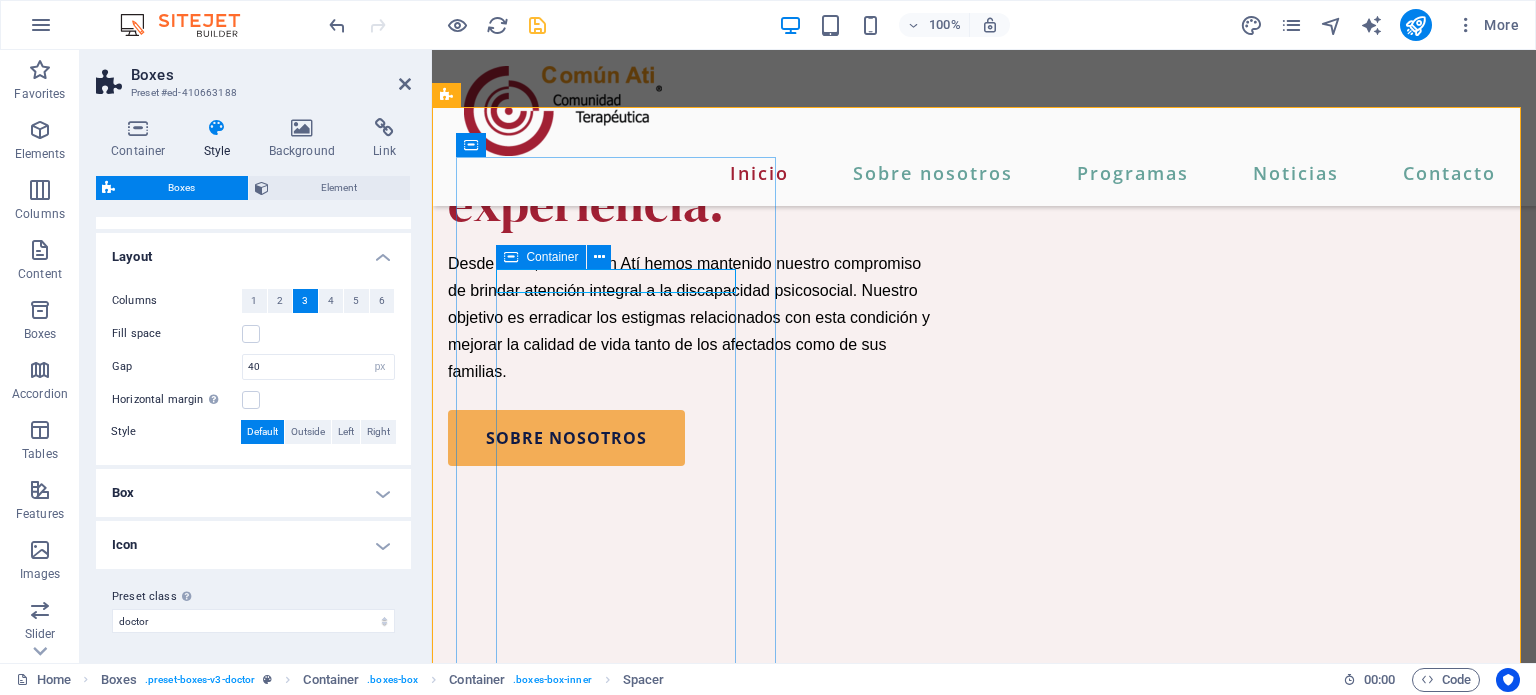 click at bounding box center [511, 257] 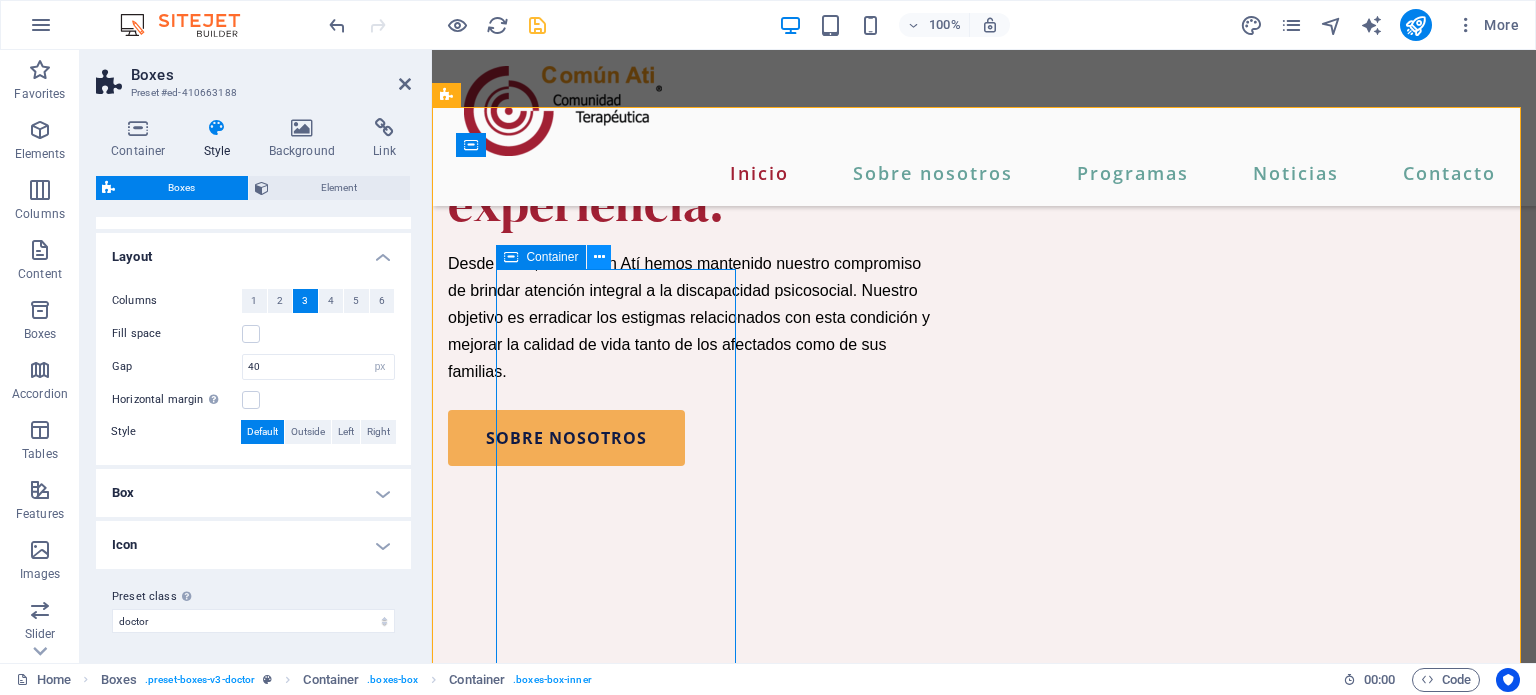 click at bounding box center (599, 257) 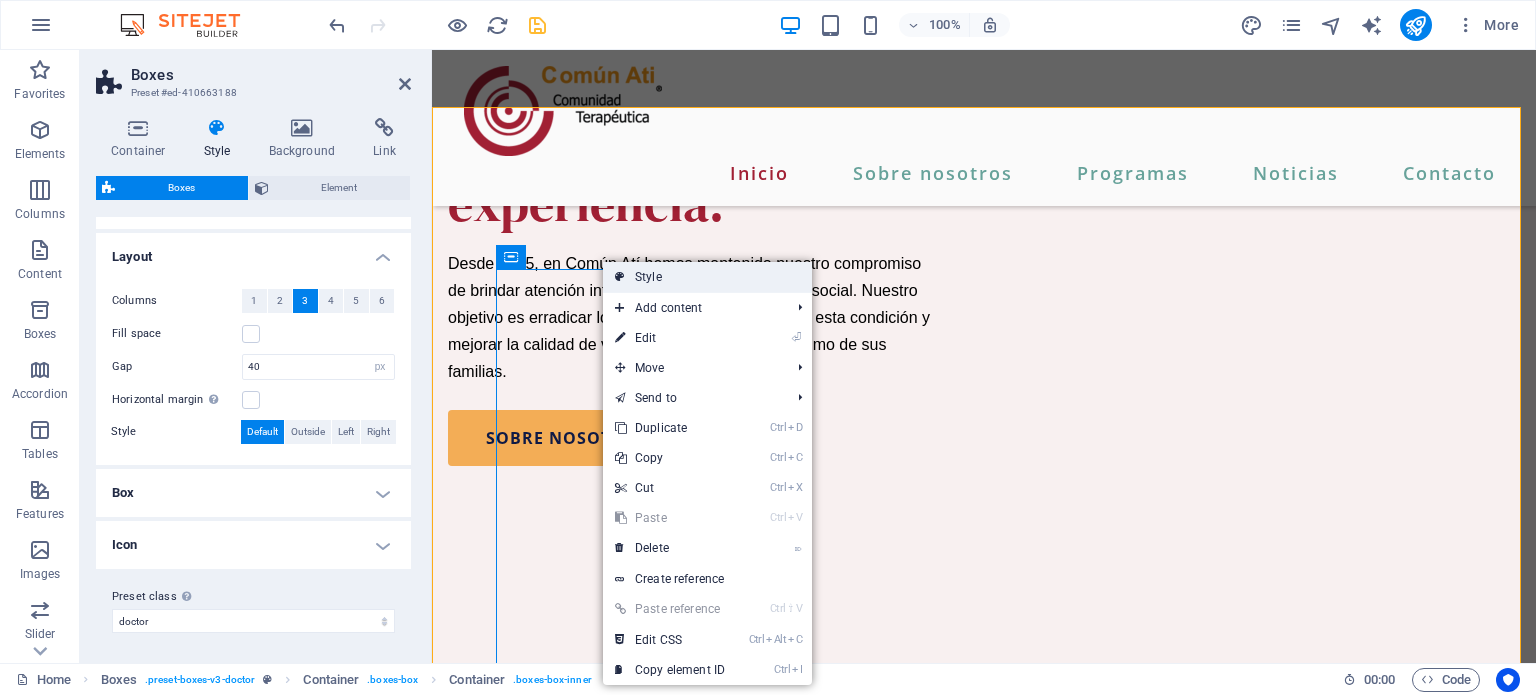 click on "Style" at bounding box center (707, 277) 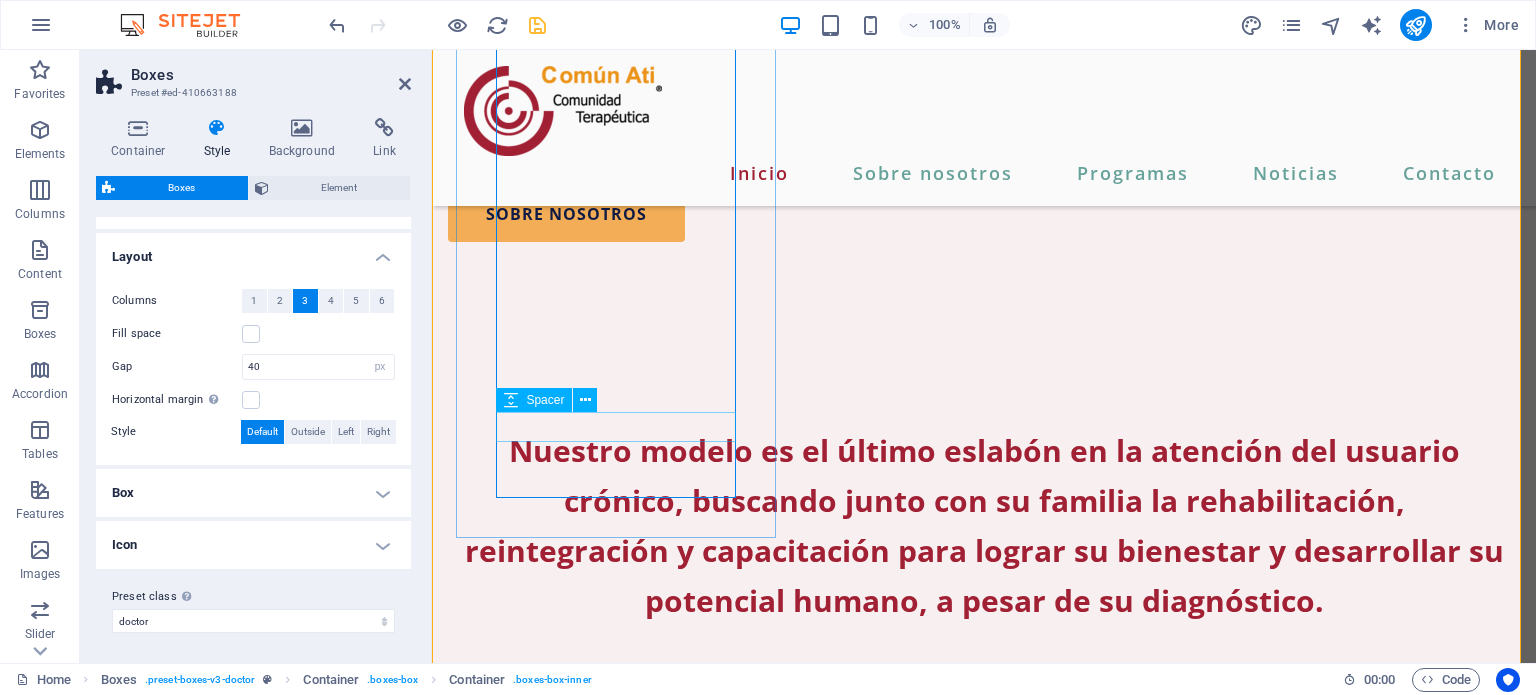 scroll, scrollTop: 2636, scrollLeft: 0, axis: vertical 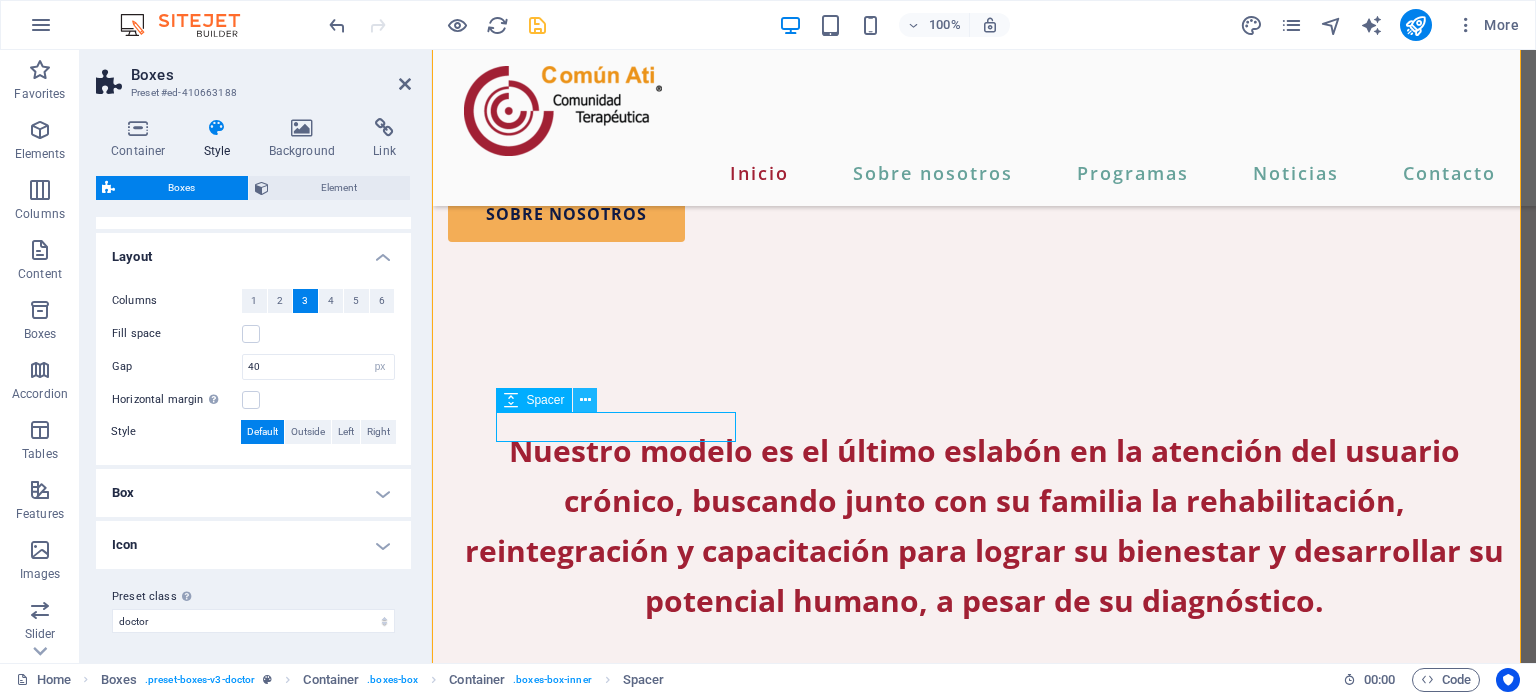 click at bounding box center [585, 400] 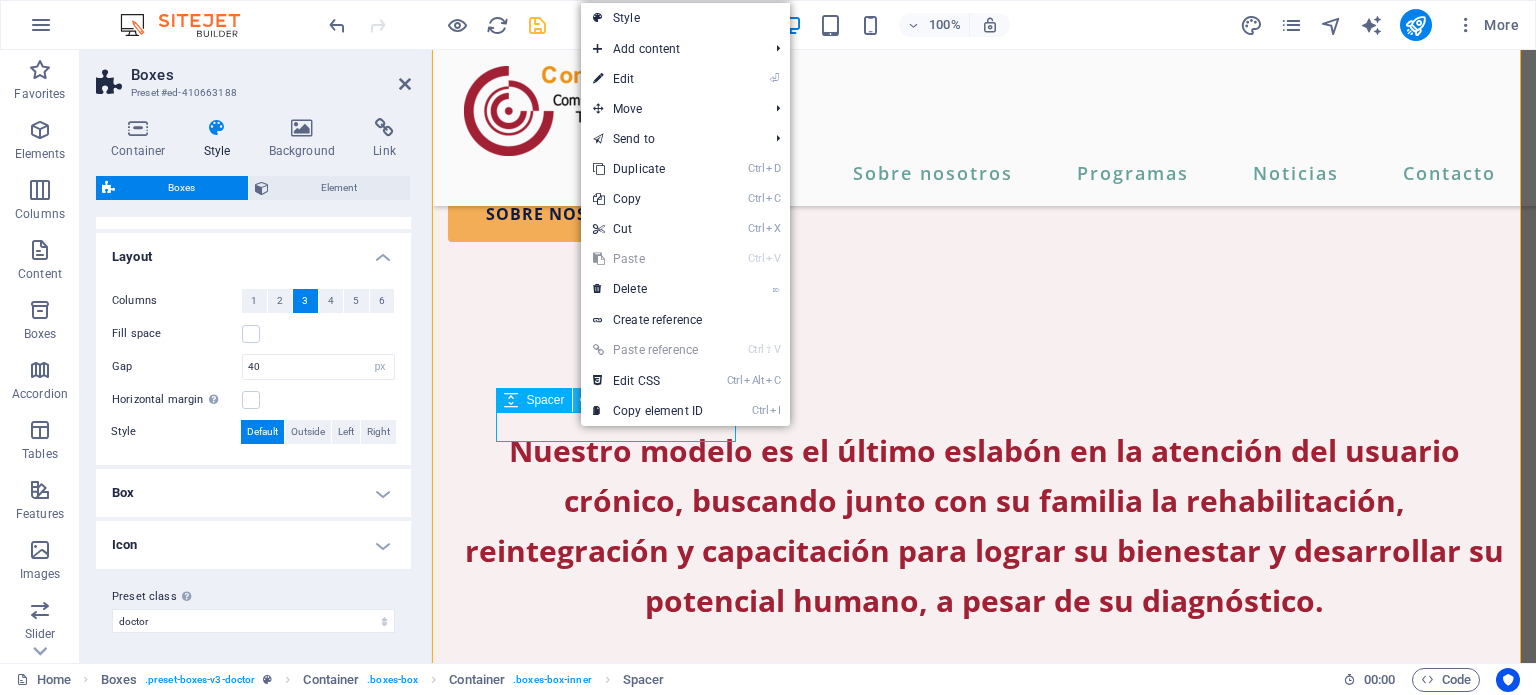 click at bounding box center [585, 400] 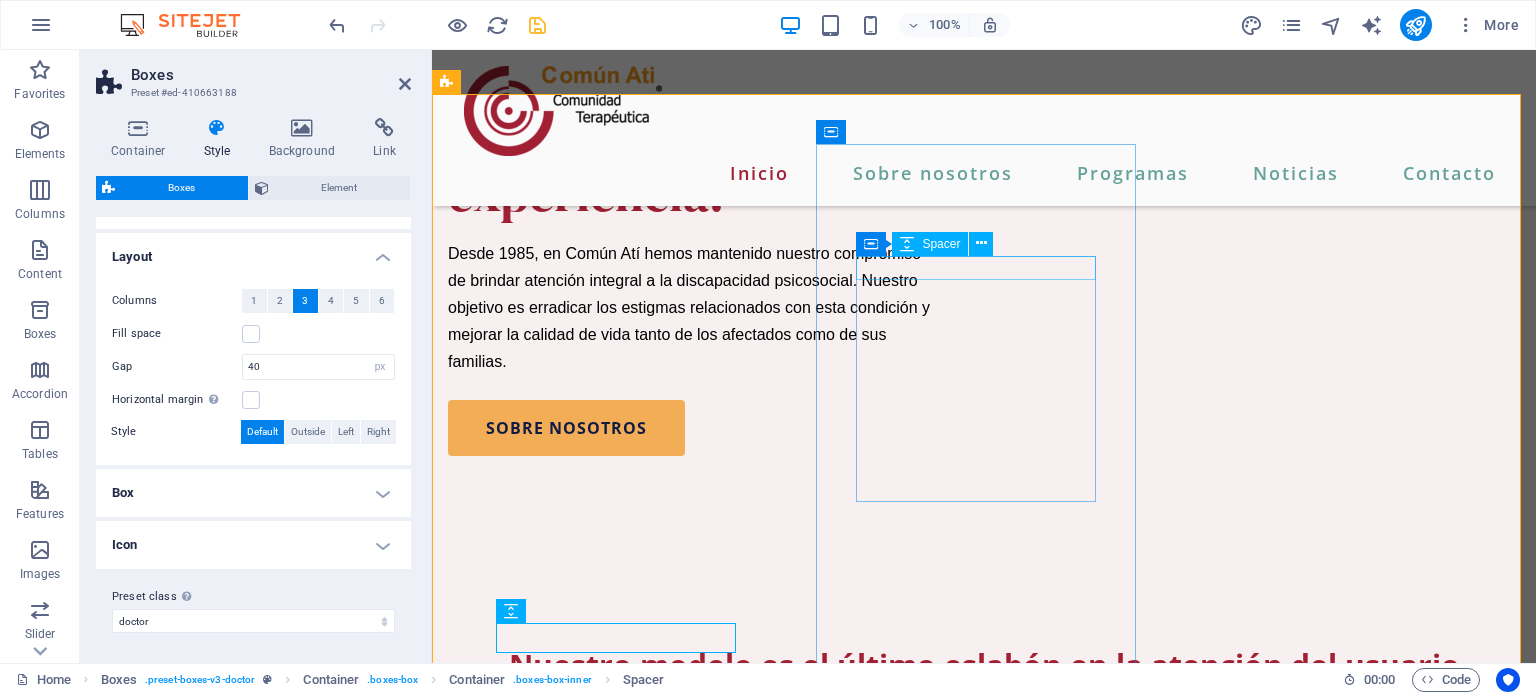 scroll, scrollTop: 2416, scrollLeft: 0, axis: vertical 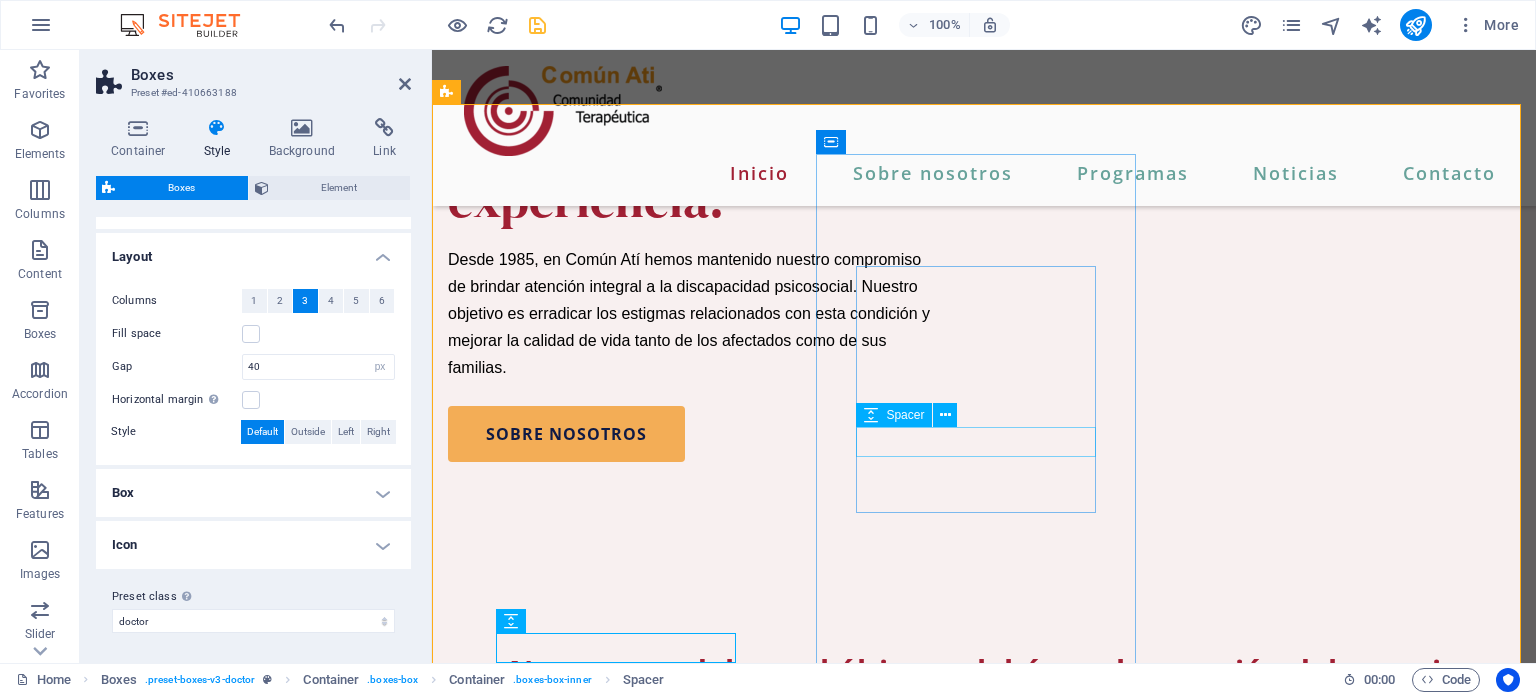 click on "Spacer" at bounding box center [905, 415] 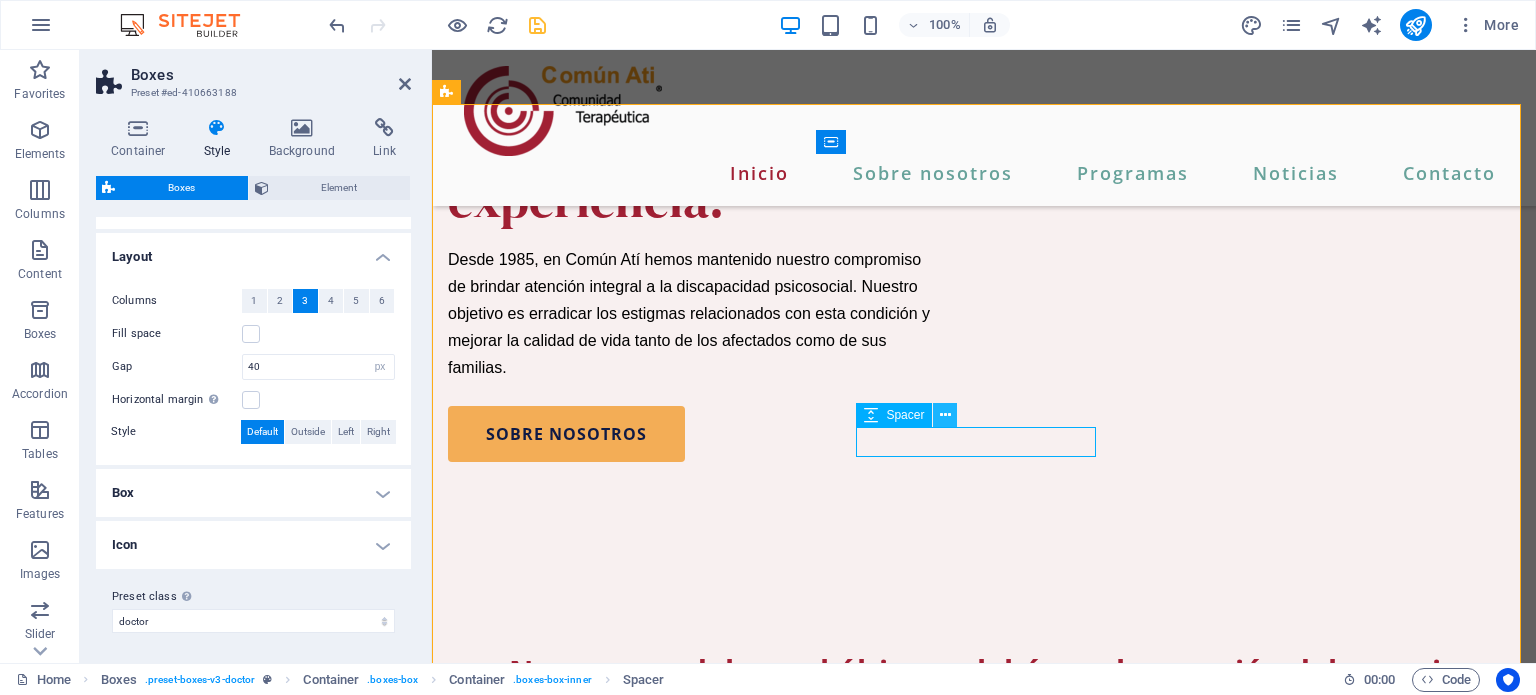 click at bounding box center [945, 415] 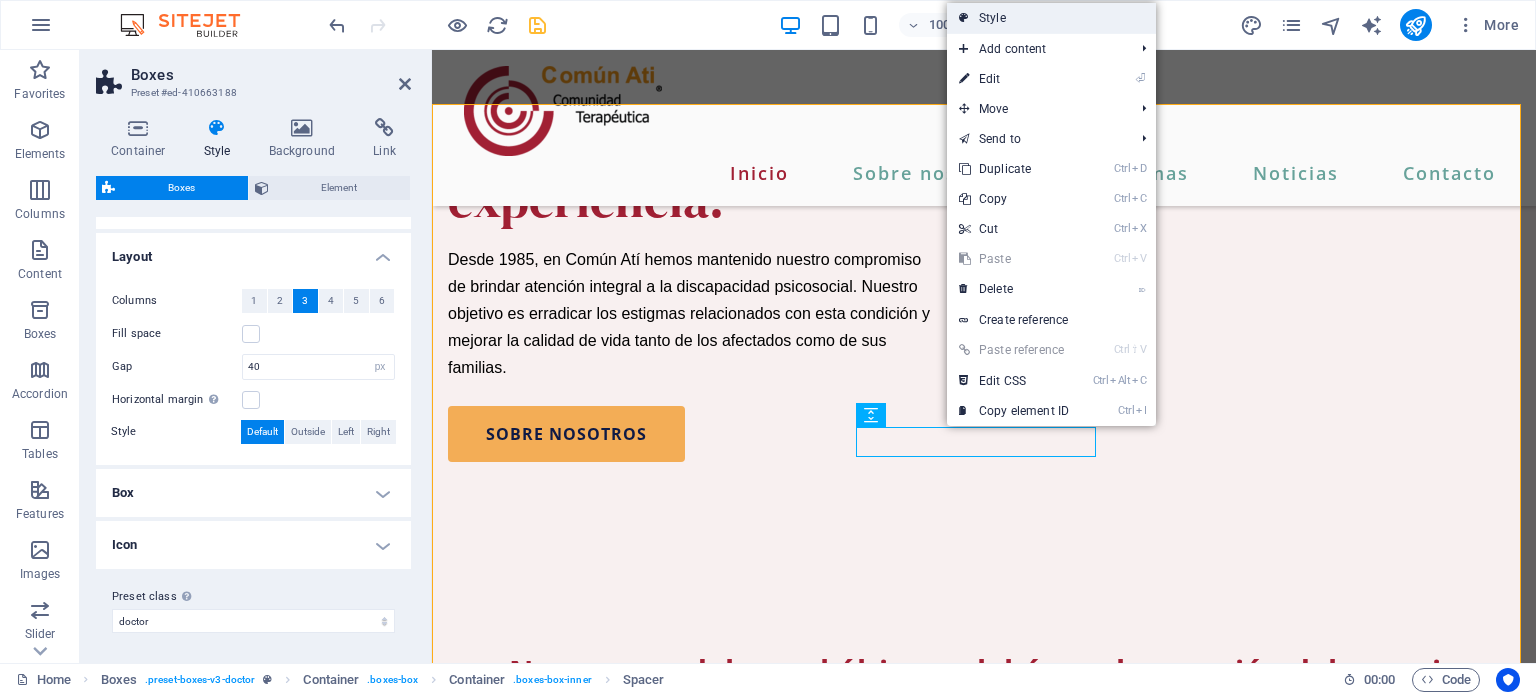 click on "Style" at bounding box center [1051, 18] 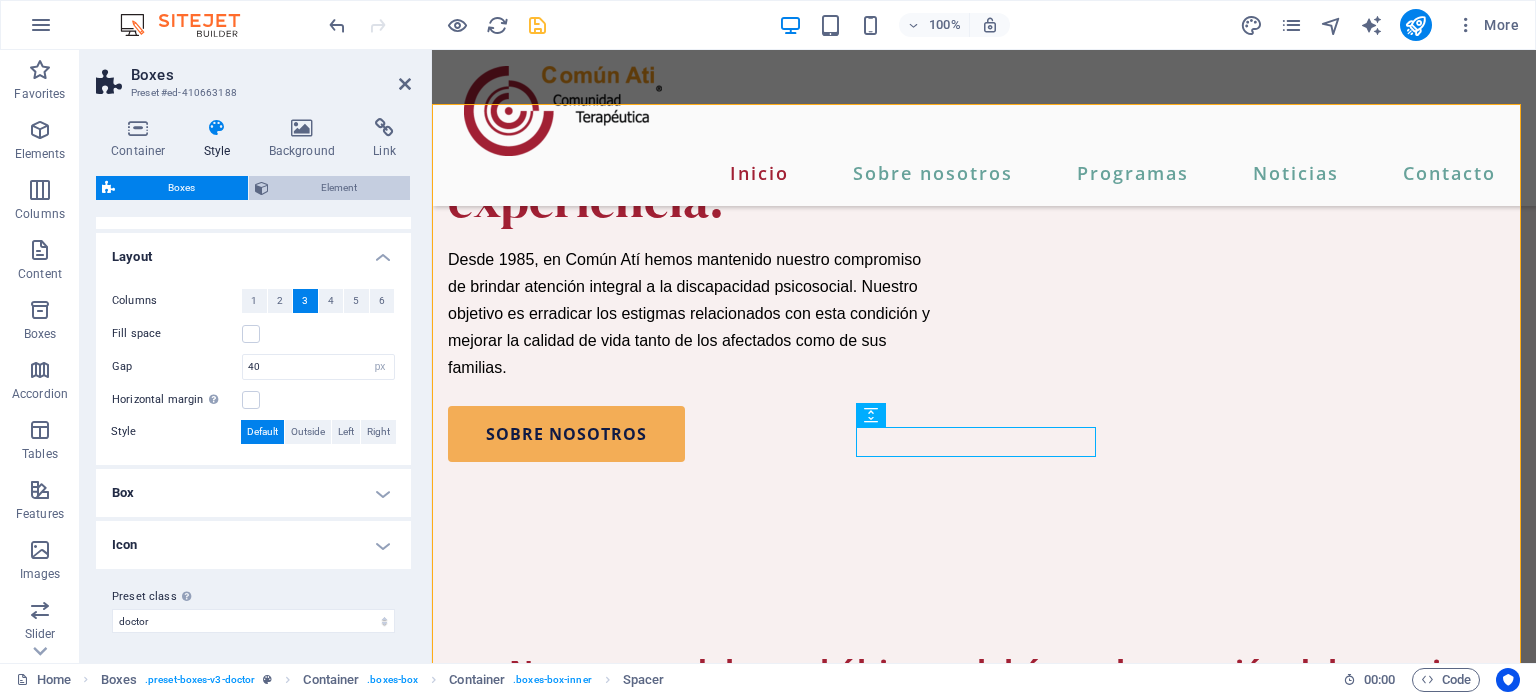 click on "Element" at bounding box center [340, 188] 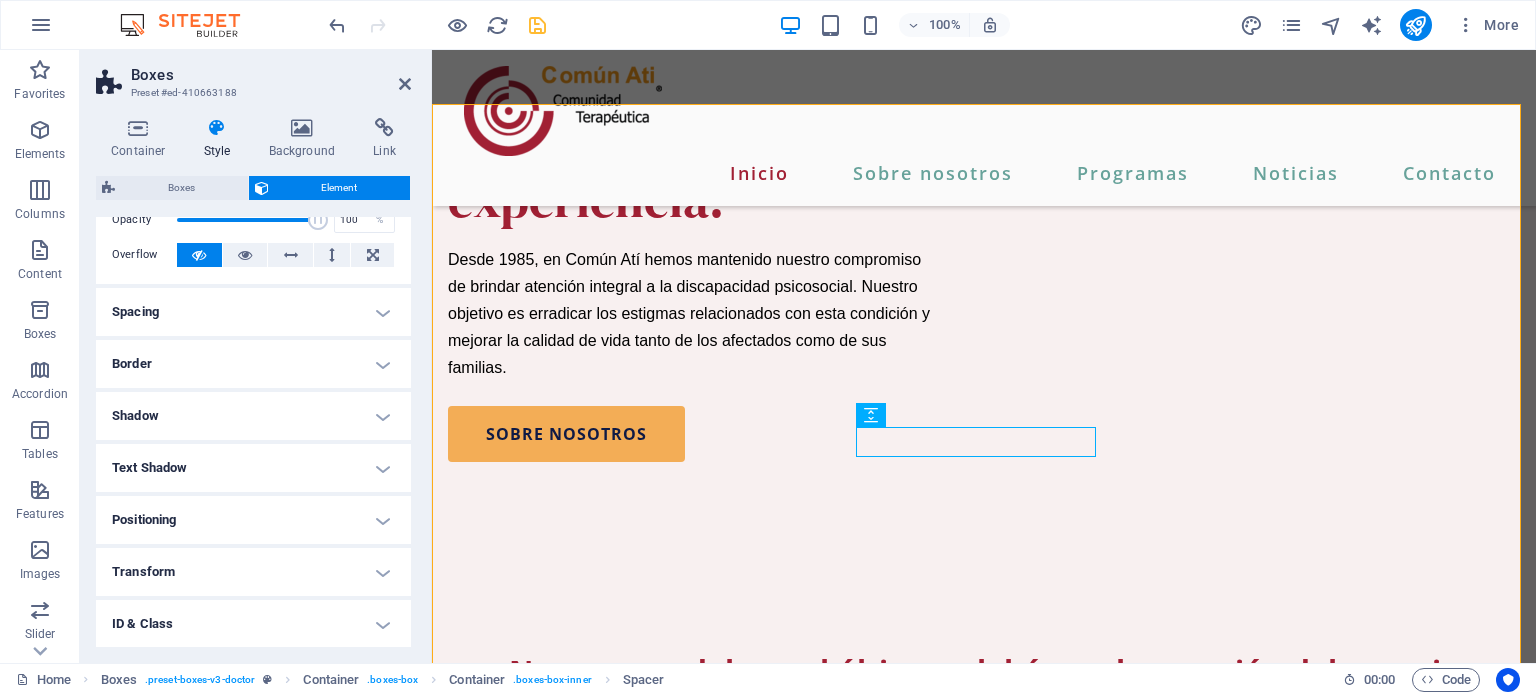 scroll, scrollTop: 111, scrollLeft: 0, axis: vertical 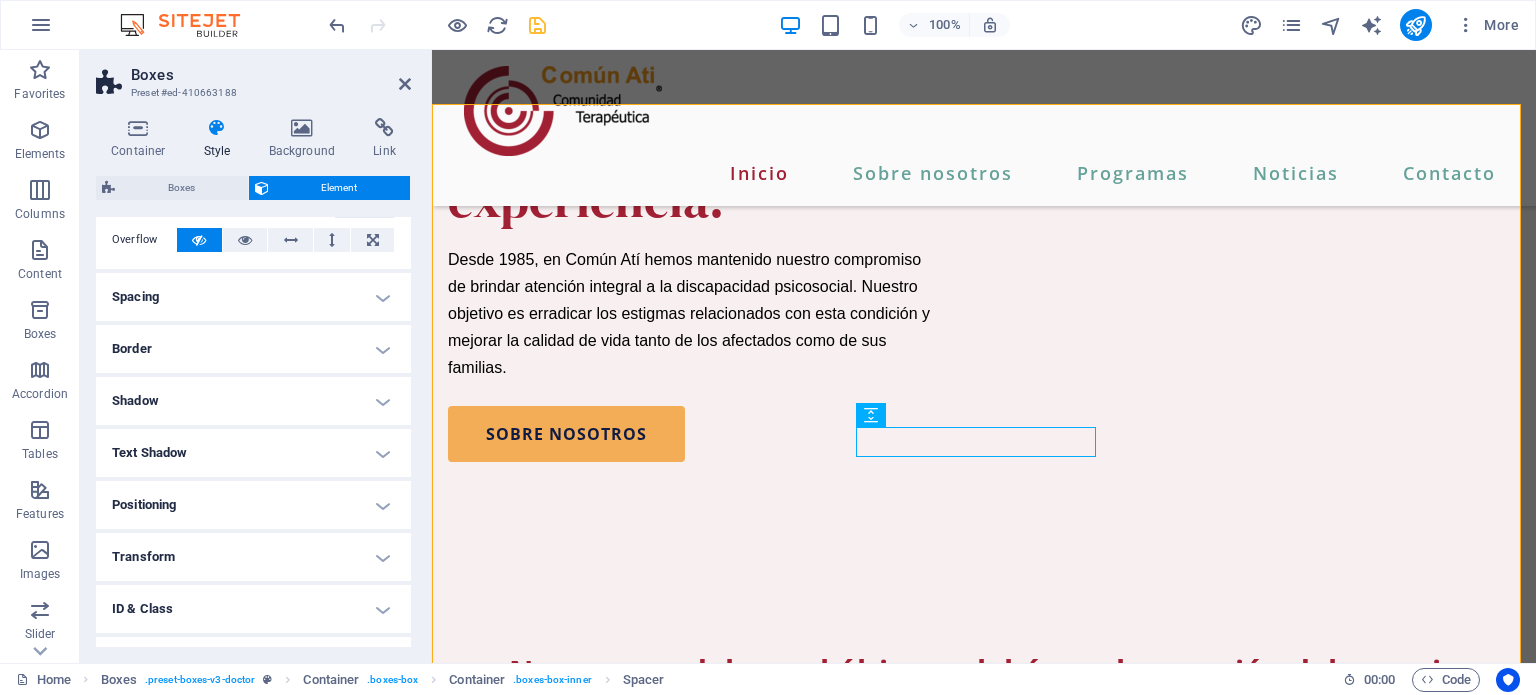 click on "Spacing" at bounding box center [253, 297] 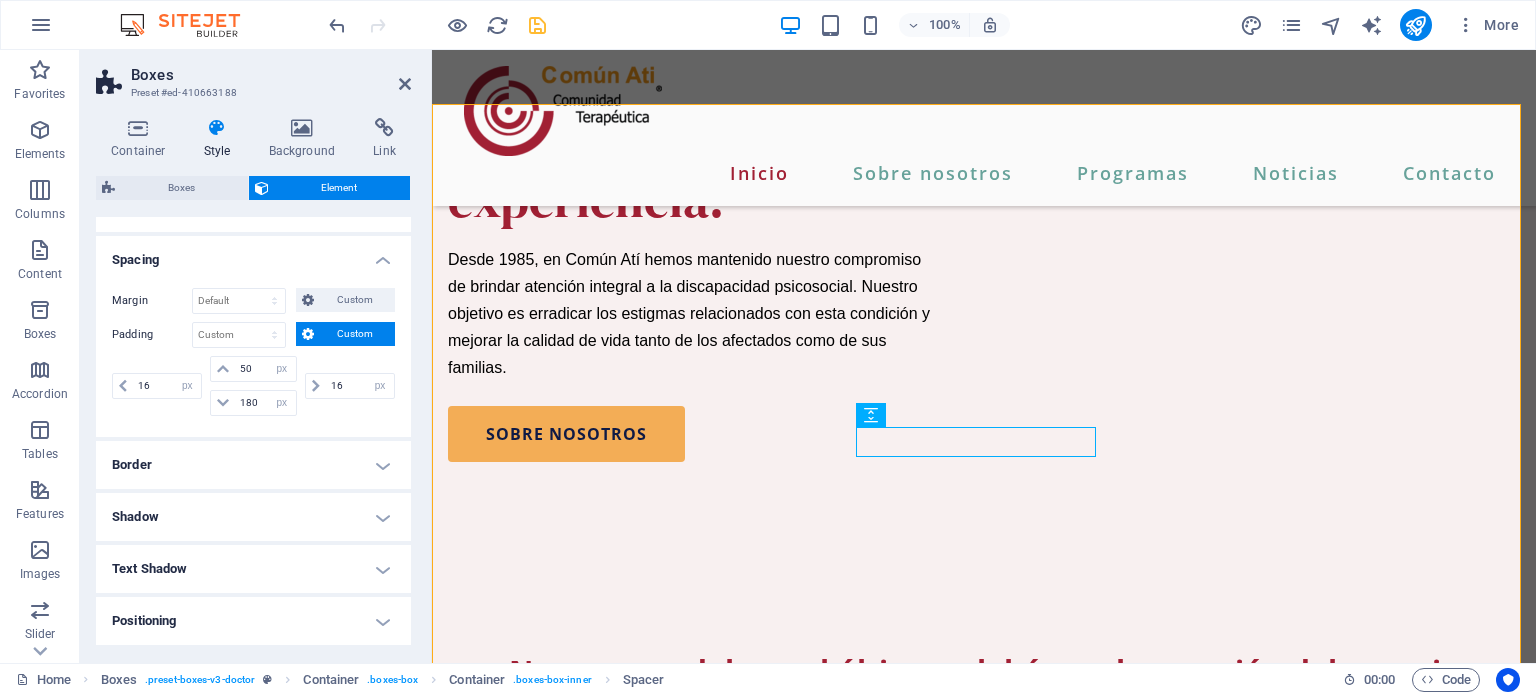 scroll, scrollTop: 152, scrollLeft: 0, axis: vertical 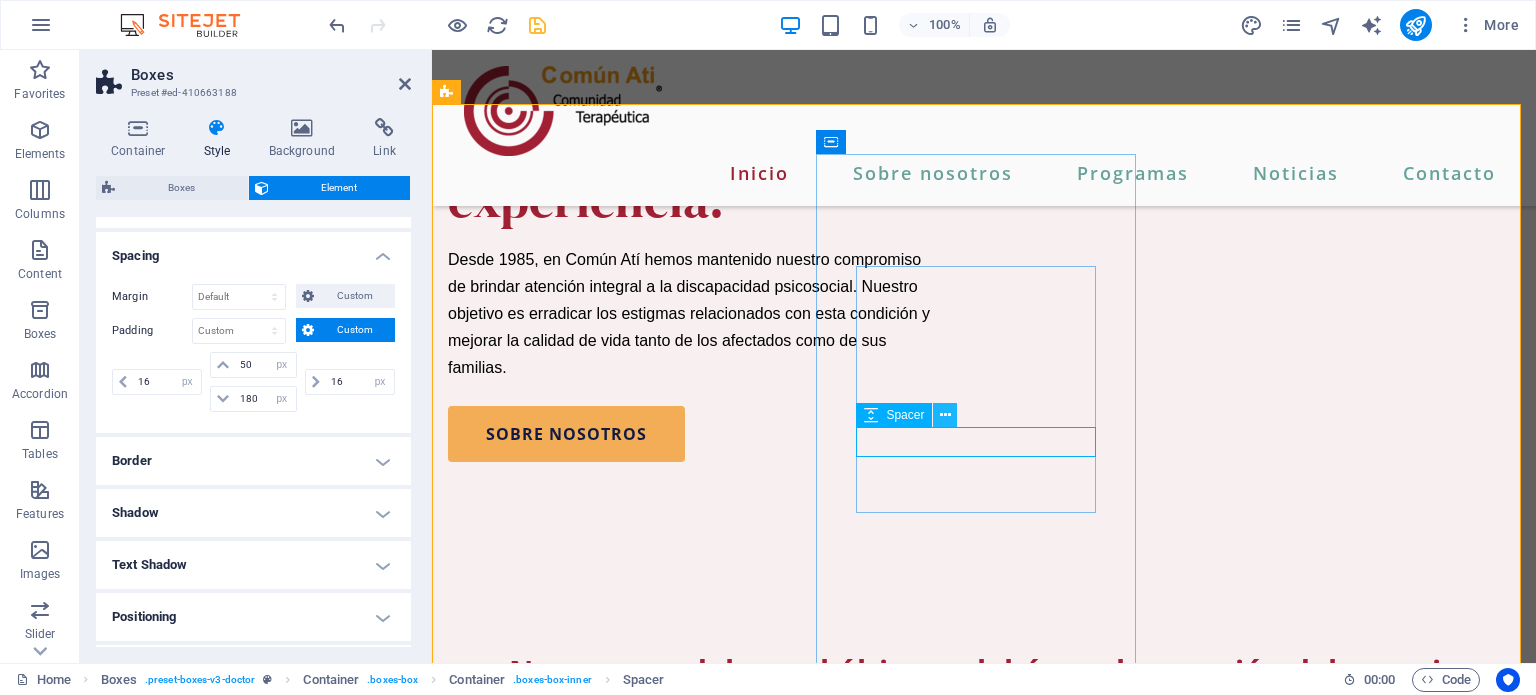 click at bounding box center [945, 415] 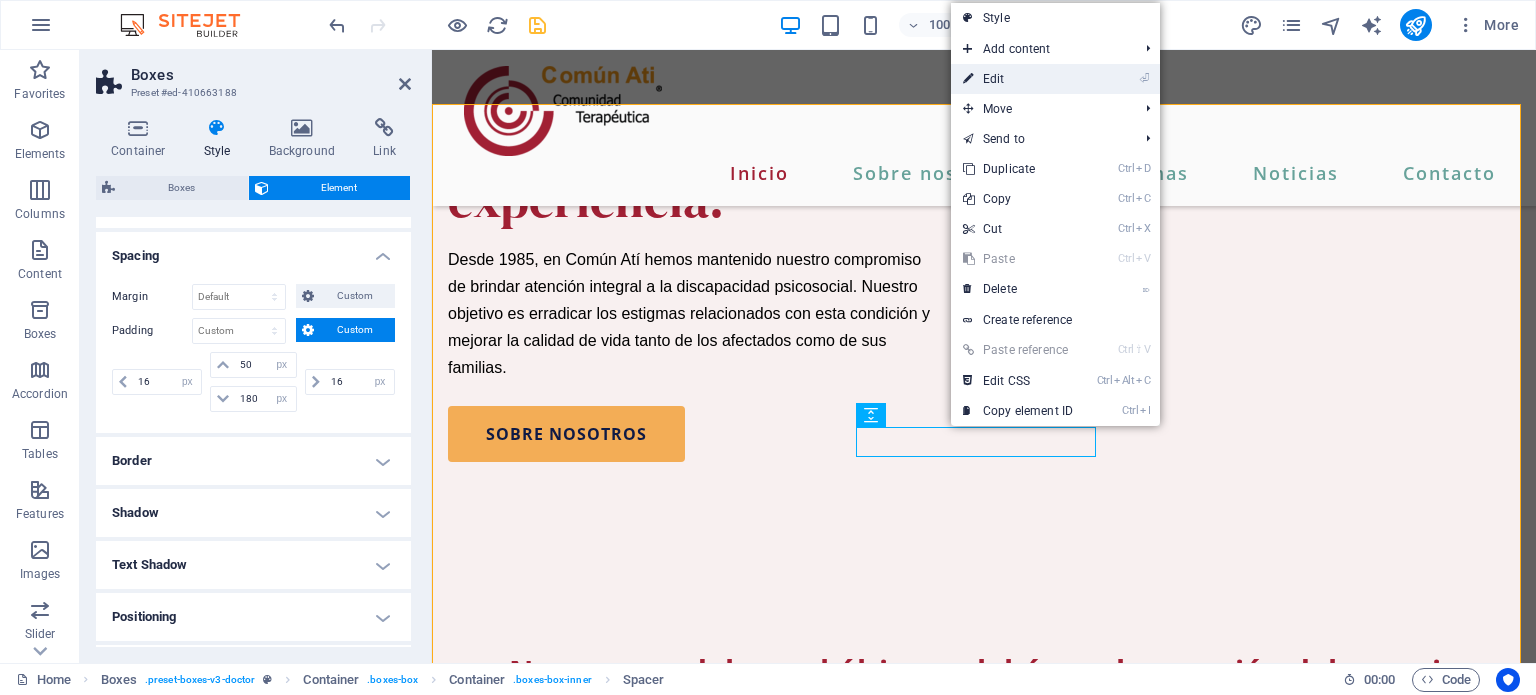 click on "⏎  Edit" at bounding box center [1018, 79] 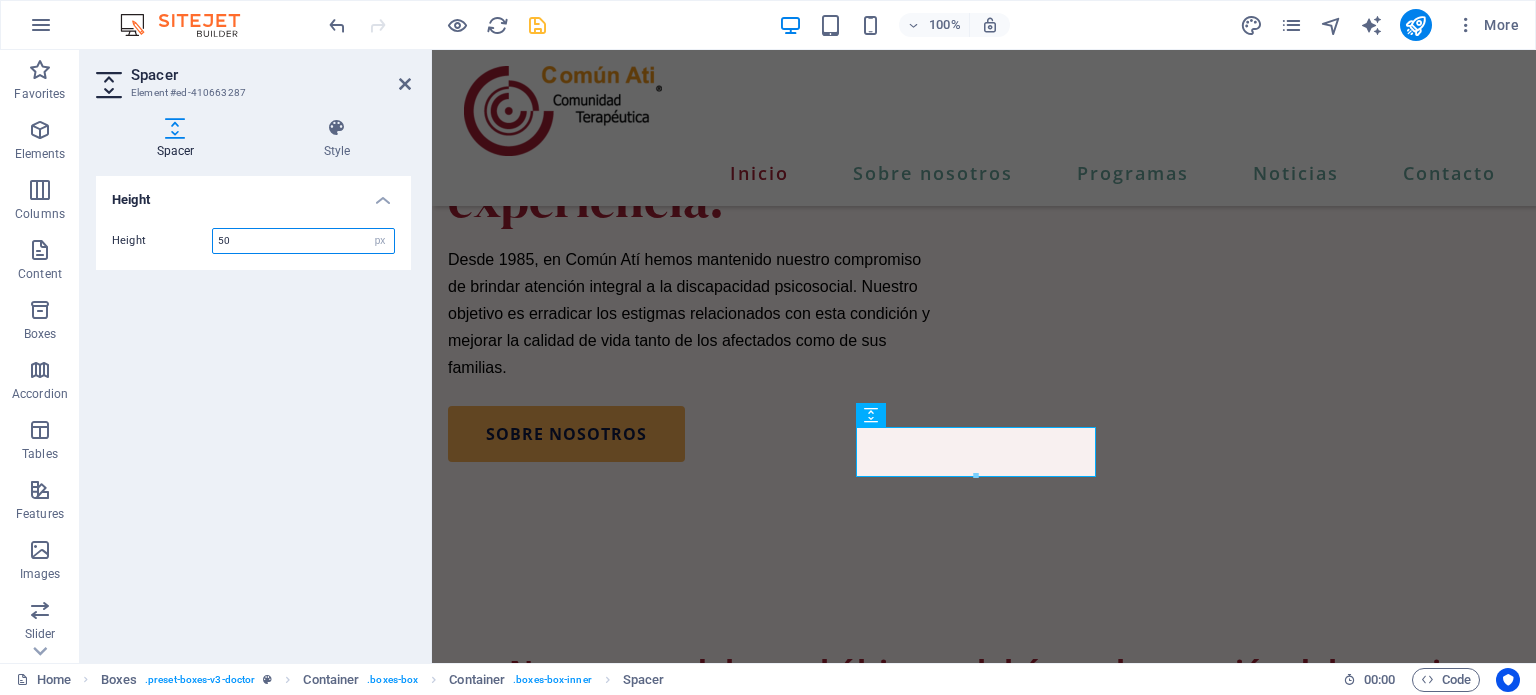 click on "50" at bounding box center [303, 241] 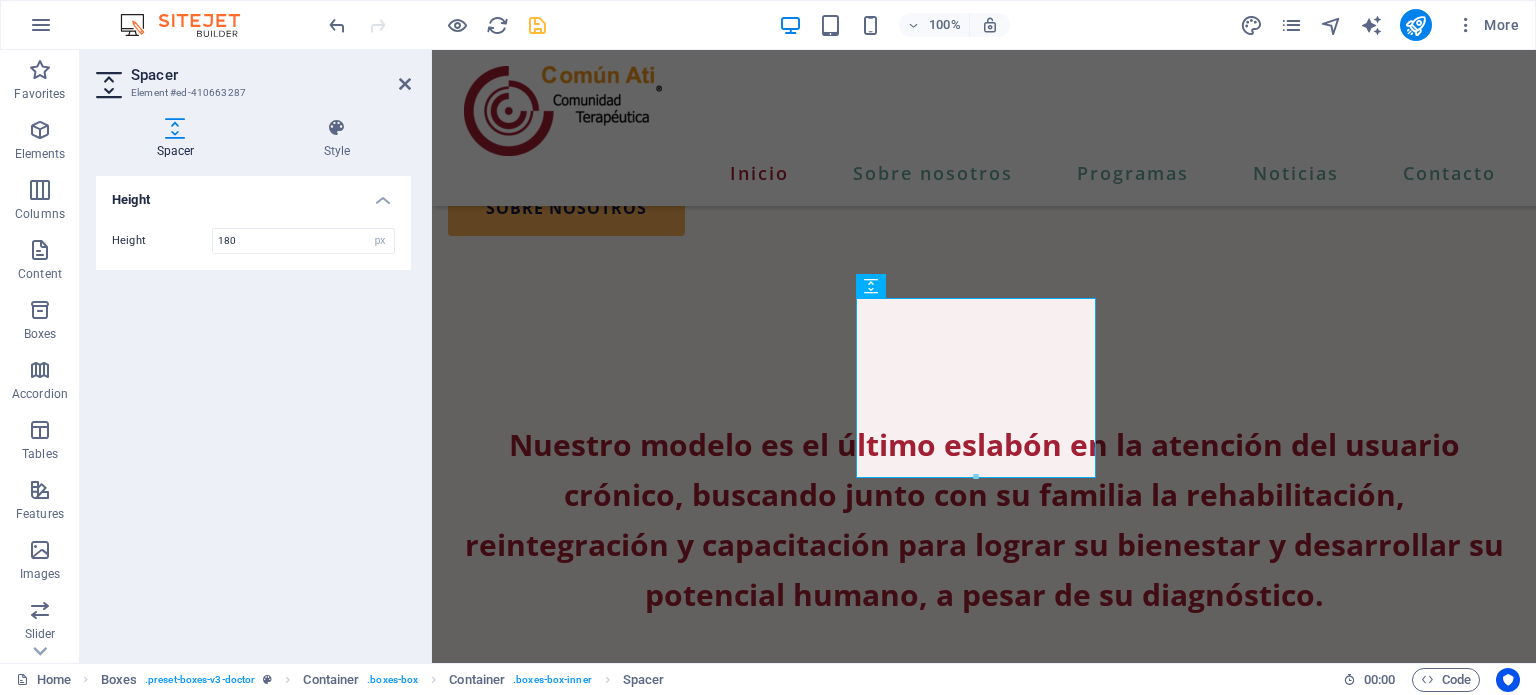 scroll, scrollTop: 2660, scrollLeft: 0, axis: vertical 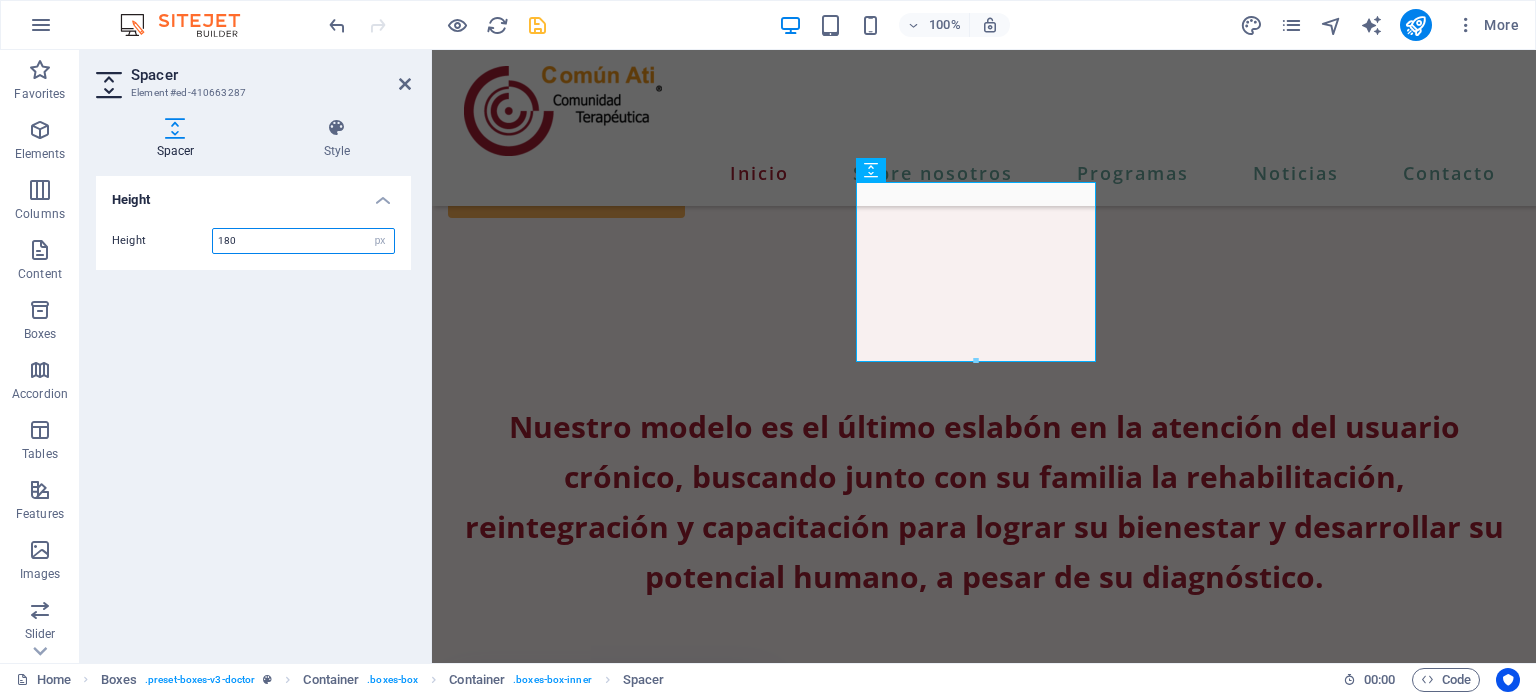 click on "180" at bounding box center [303, 241] 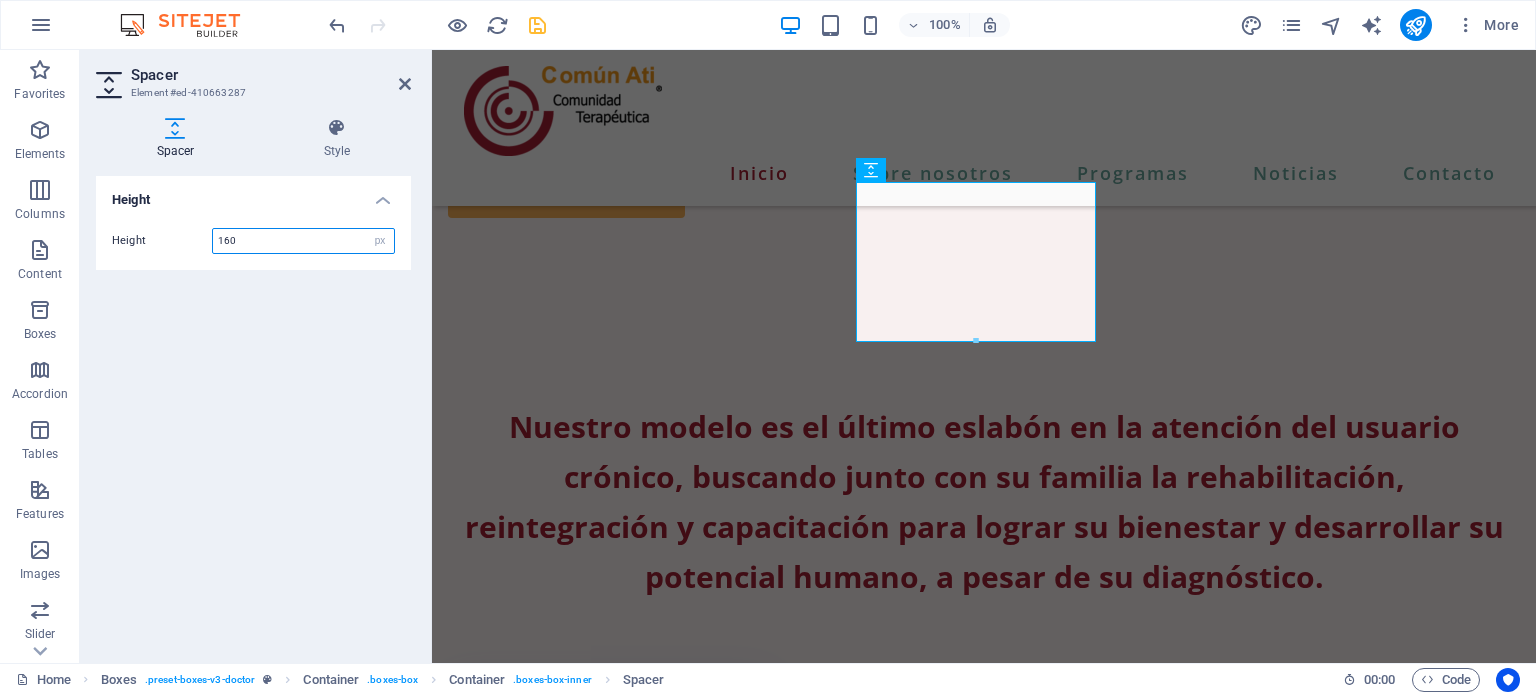 click on "160" at bounding box center (303, 241) 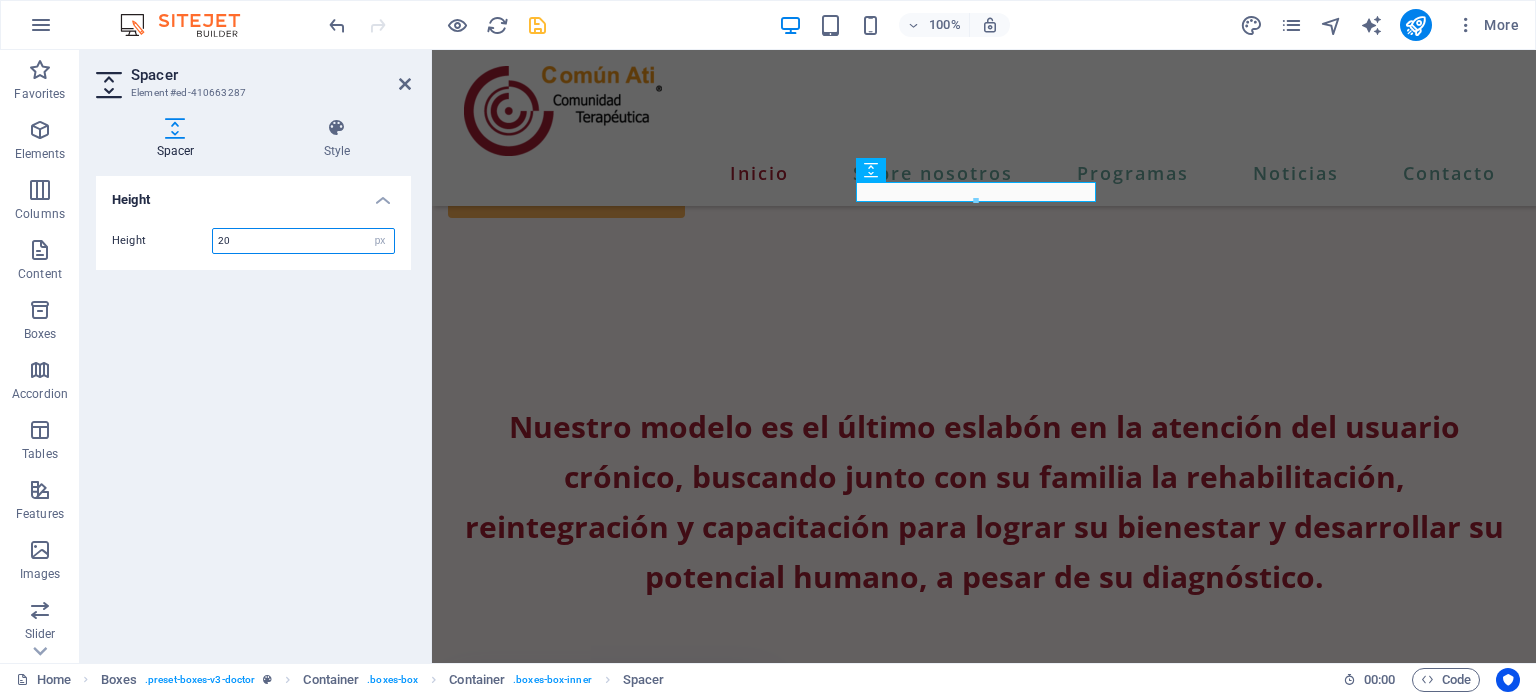 click on "20" at bounding box center (303, 241) 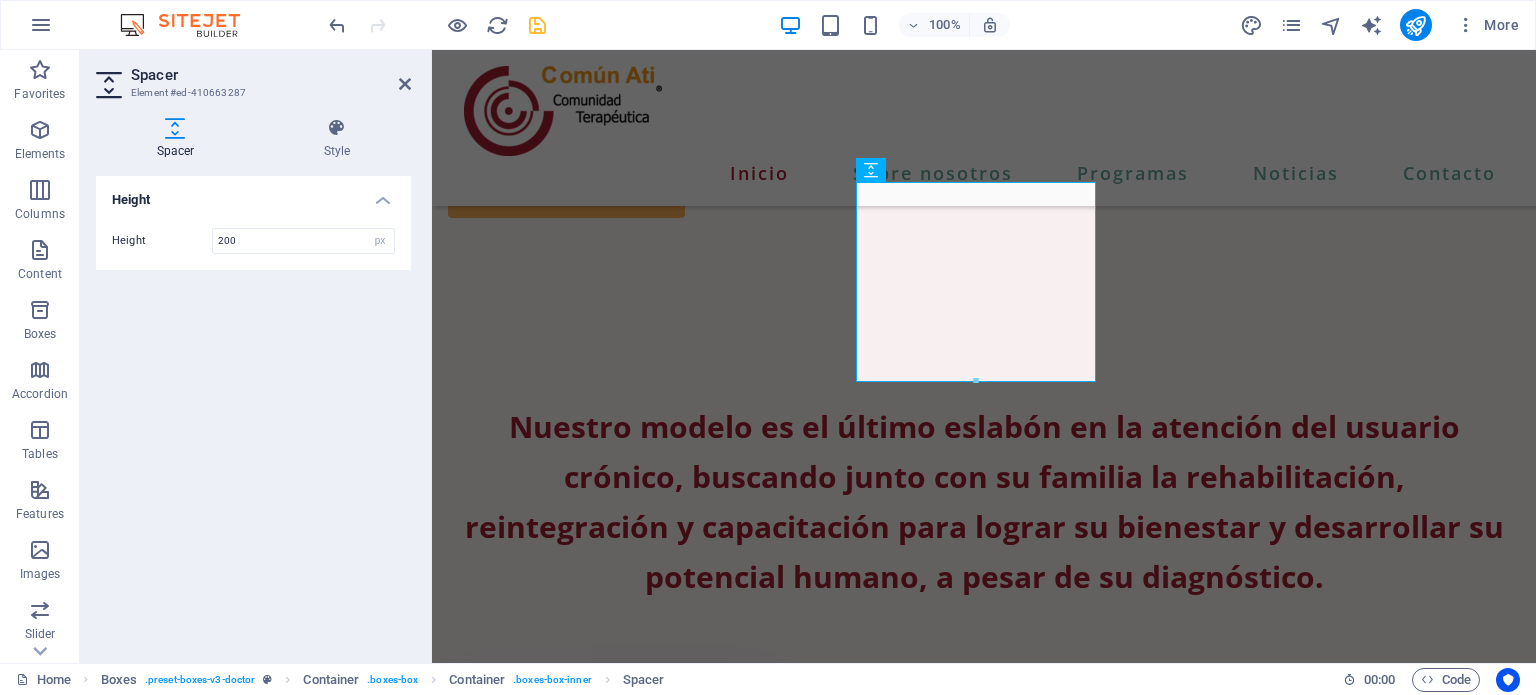 click on "Height Height 200 px rem vh vw" at bounding box center (253, 411) 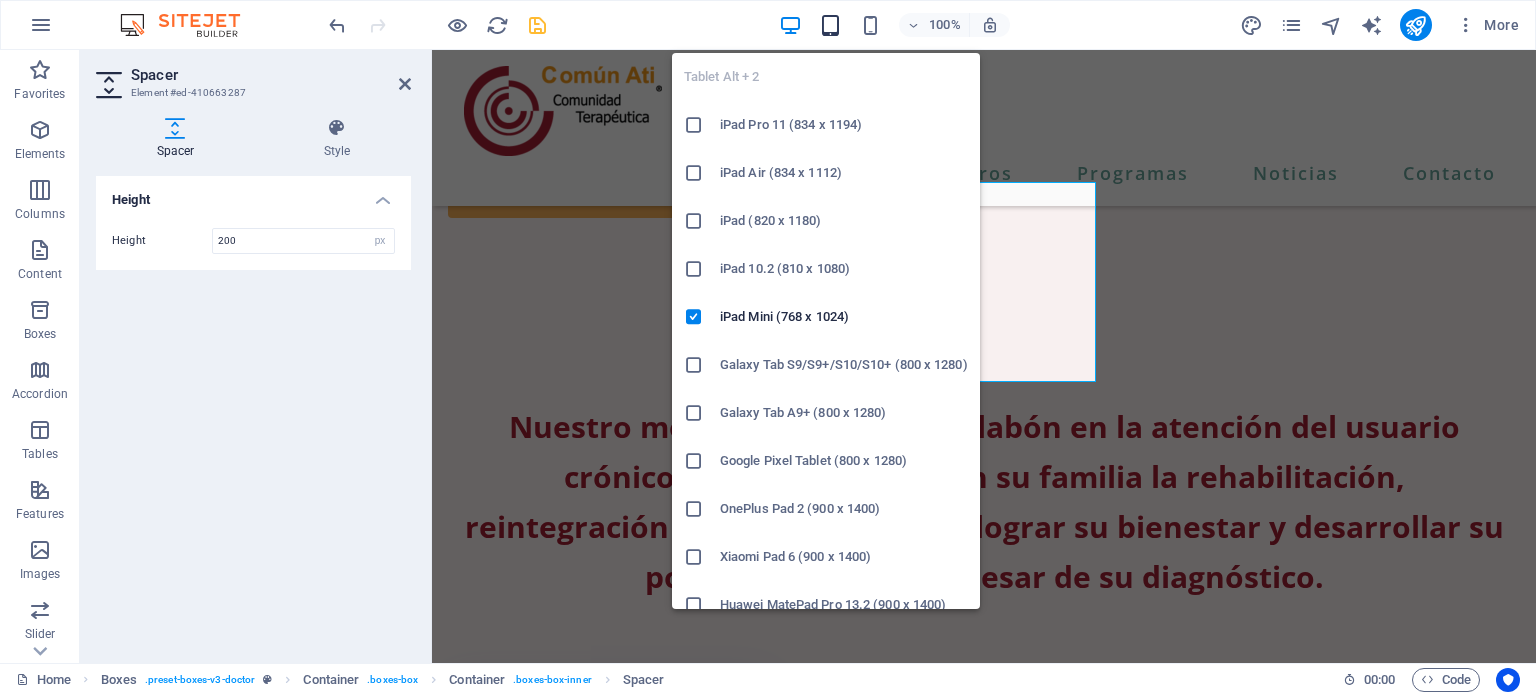 click at bounding box center [830, 25] 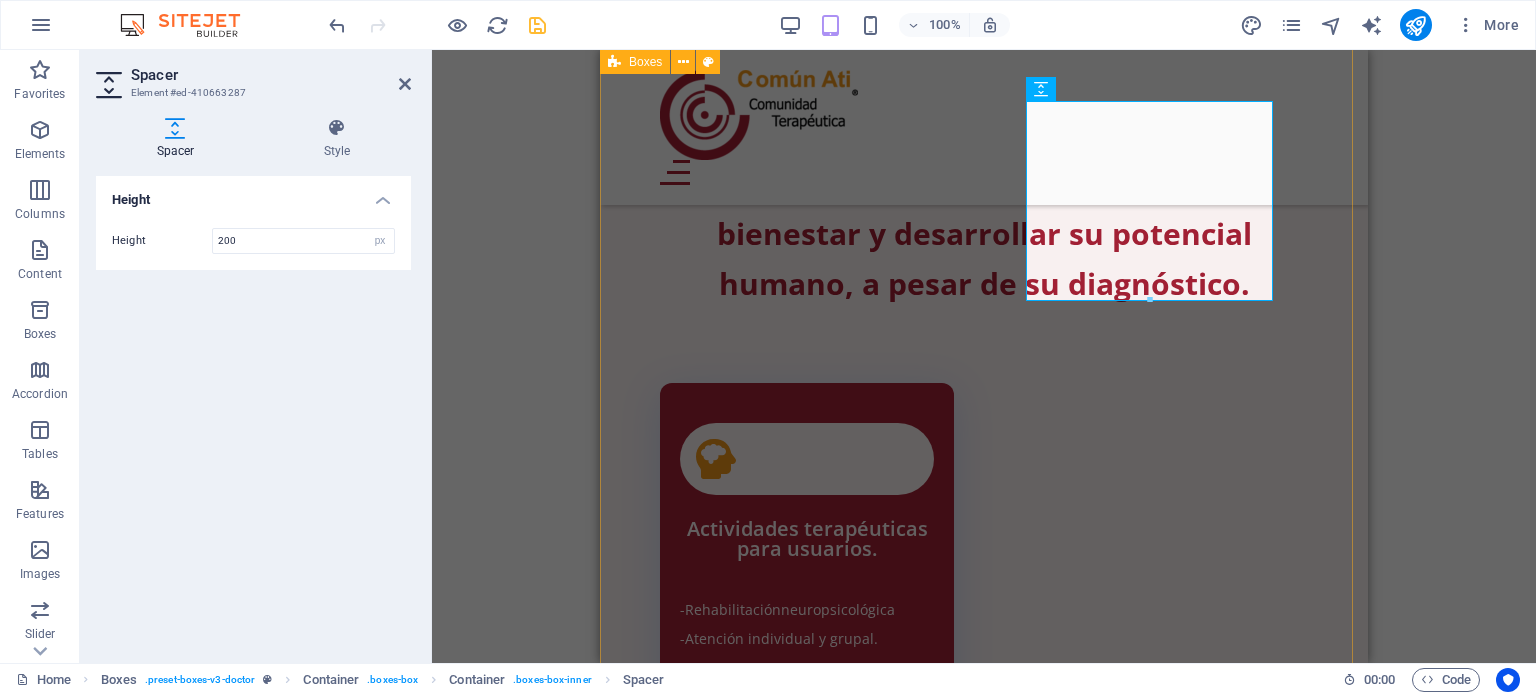 scroll, scrollTop: 3128, scrollLeft: 0, axis: vertical 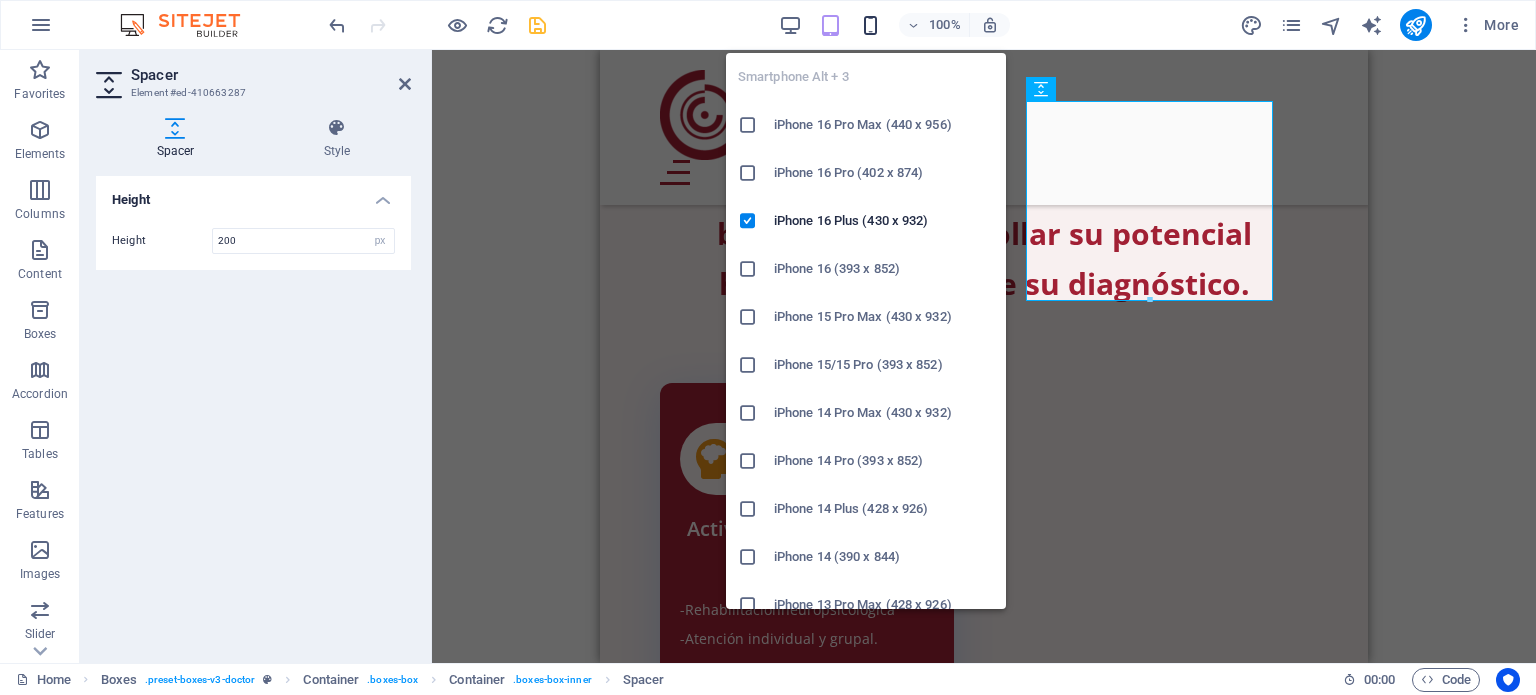 click at bounding box center (870, 25) 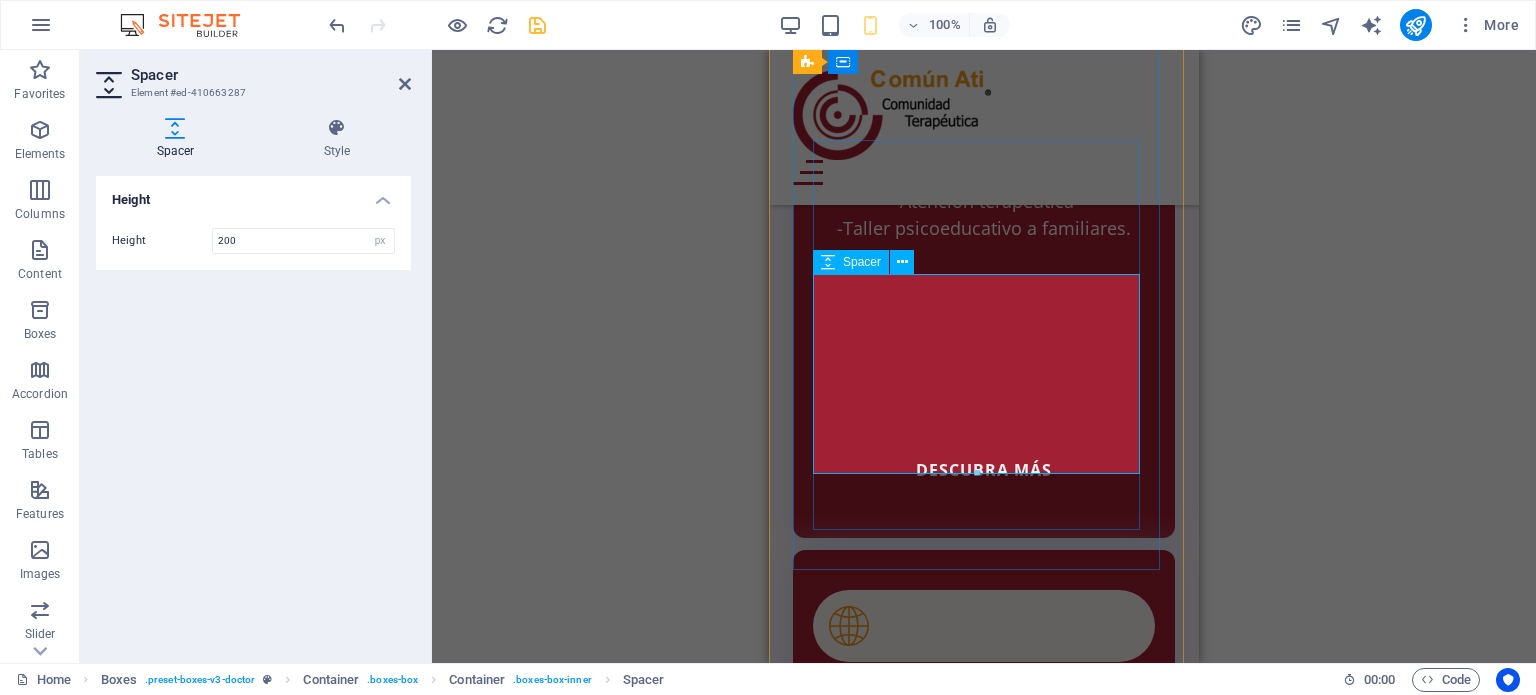 scroll, scrollTop: 3462, scrollLeft: 0, axis: vertical 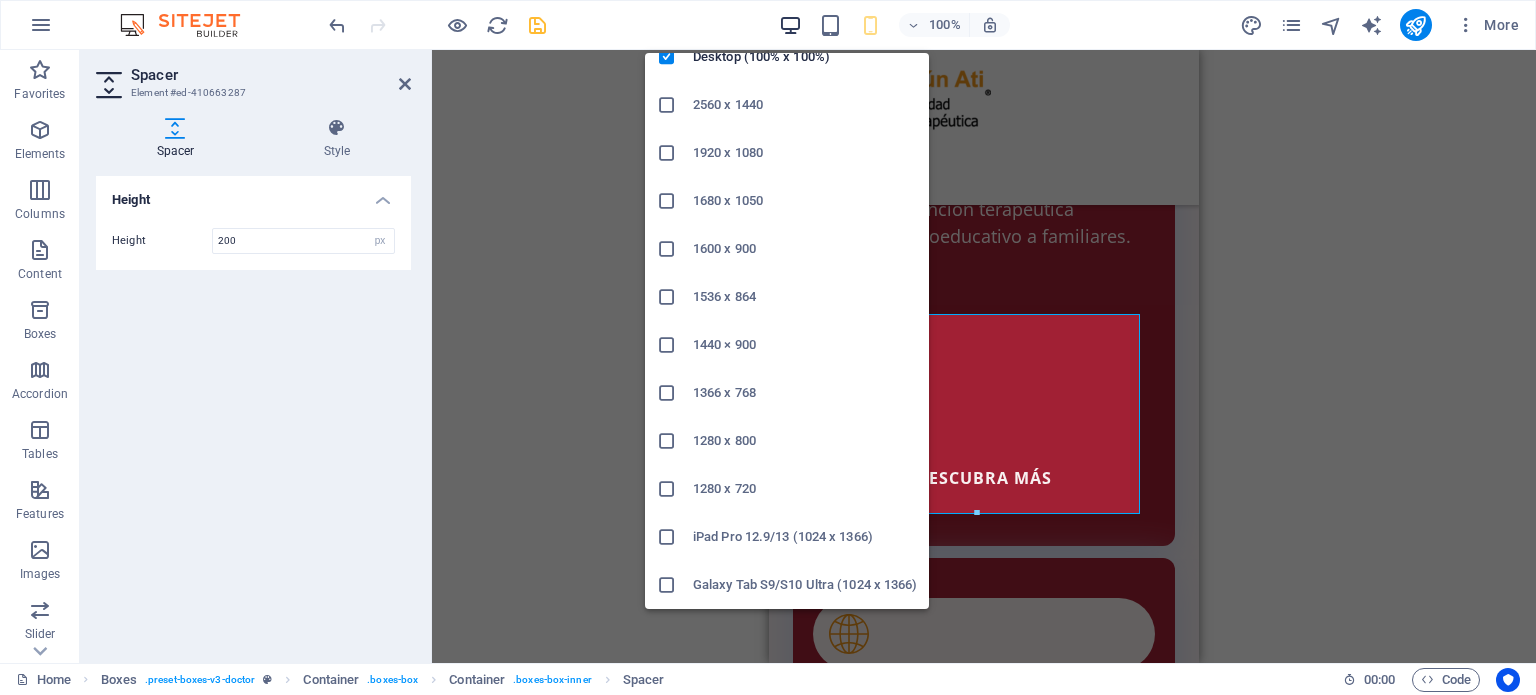 click at bounding box center [790, 25] 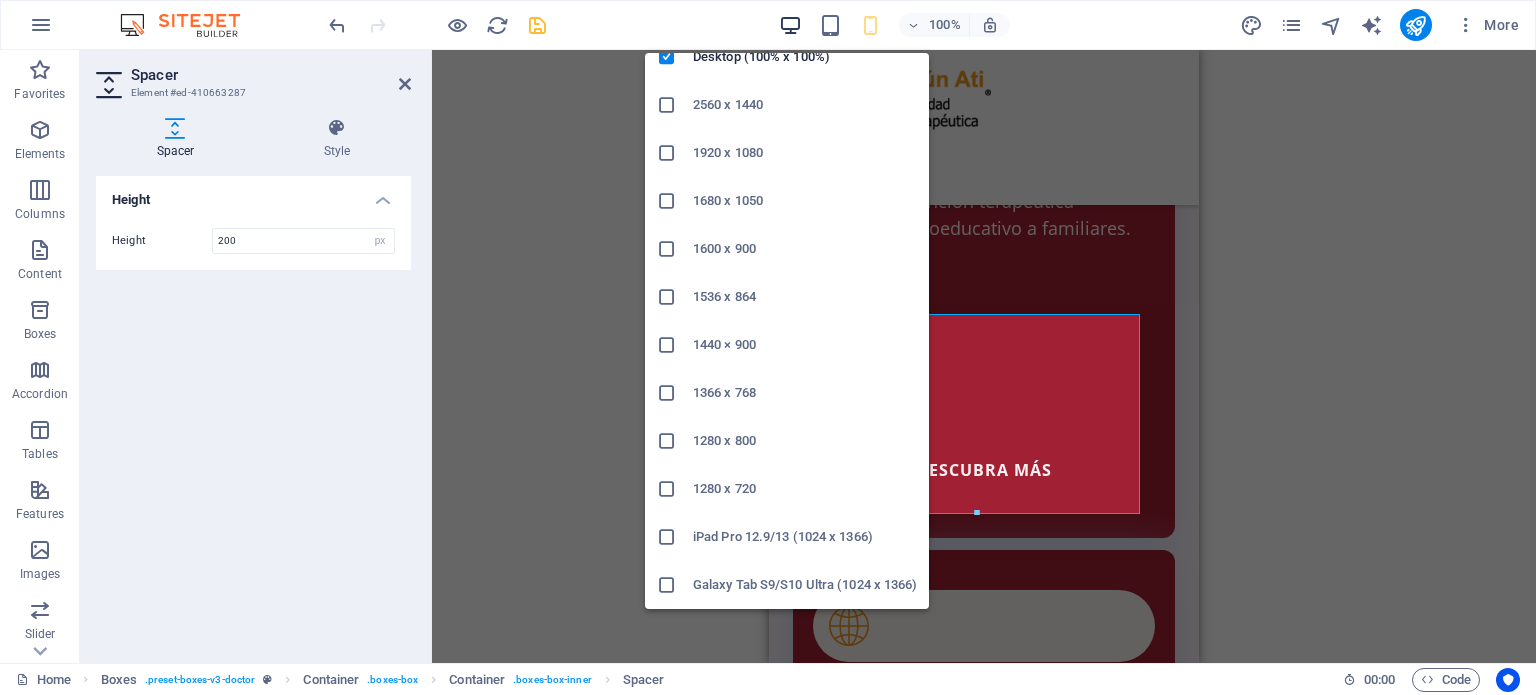 scroll, scrollTop: 2586, scrollLeft: 0, axis: vertical 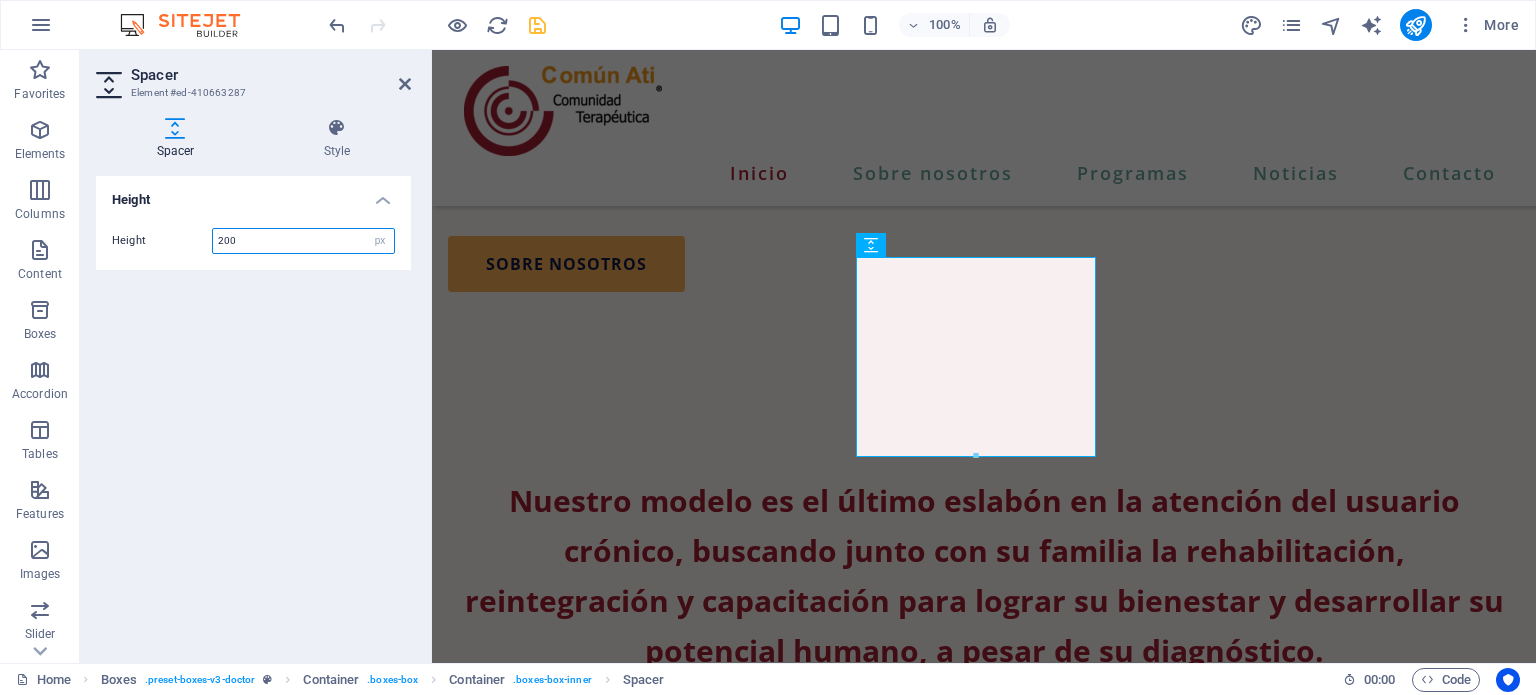 click on "200" at bounding box center (303, 241) 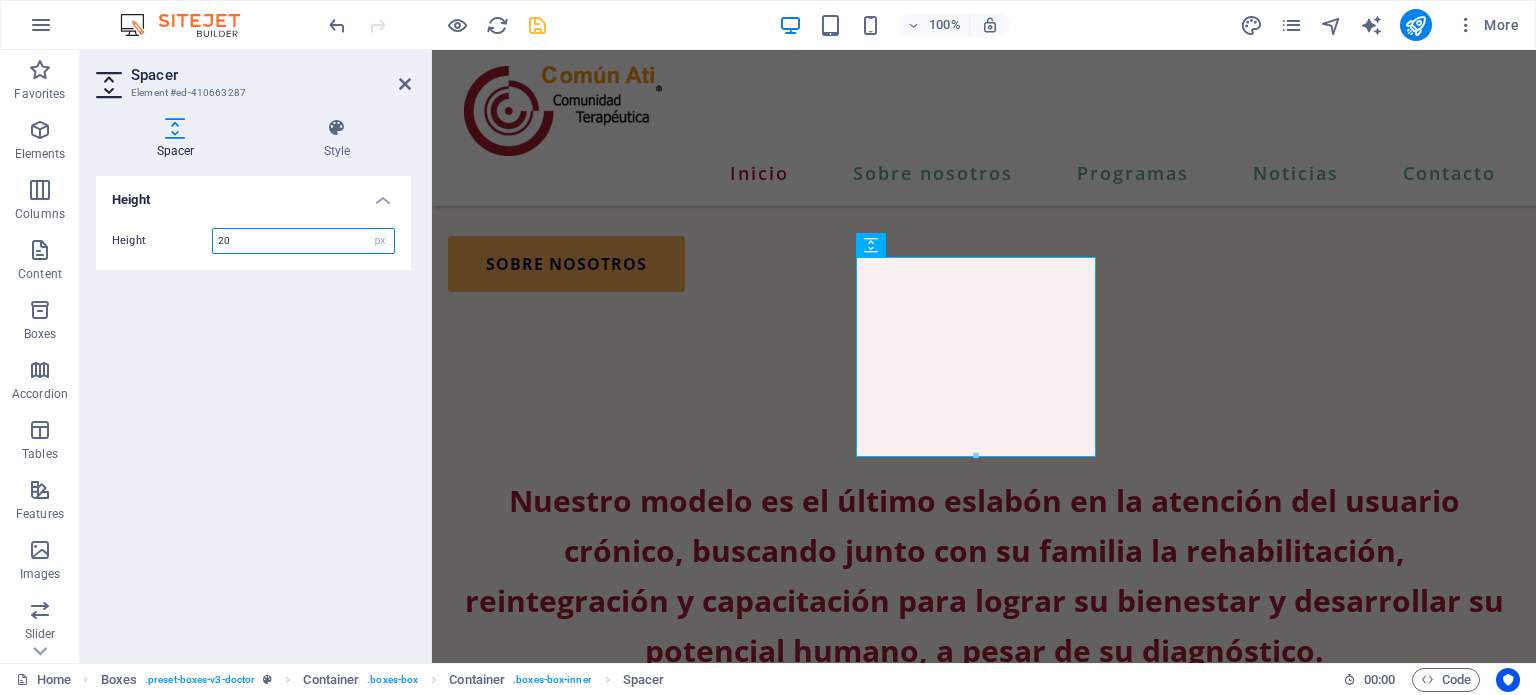 type on "20" 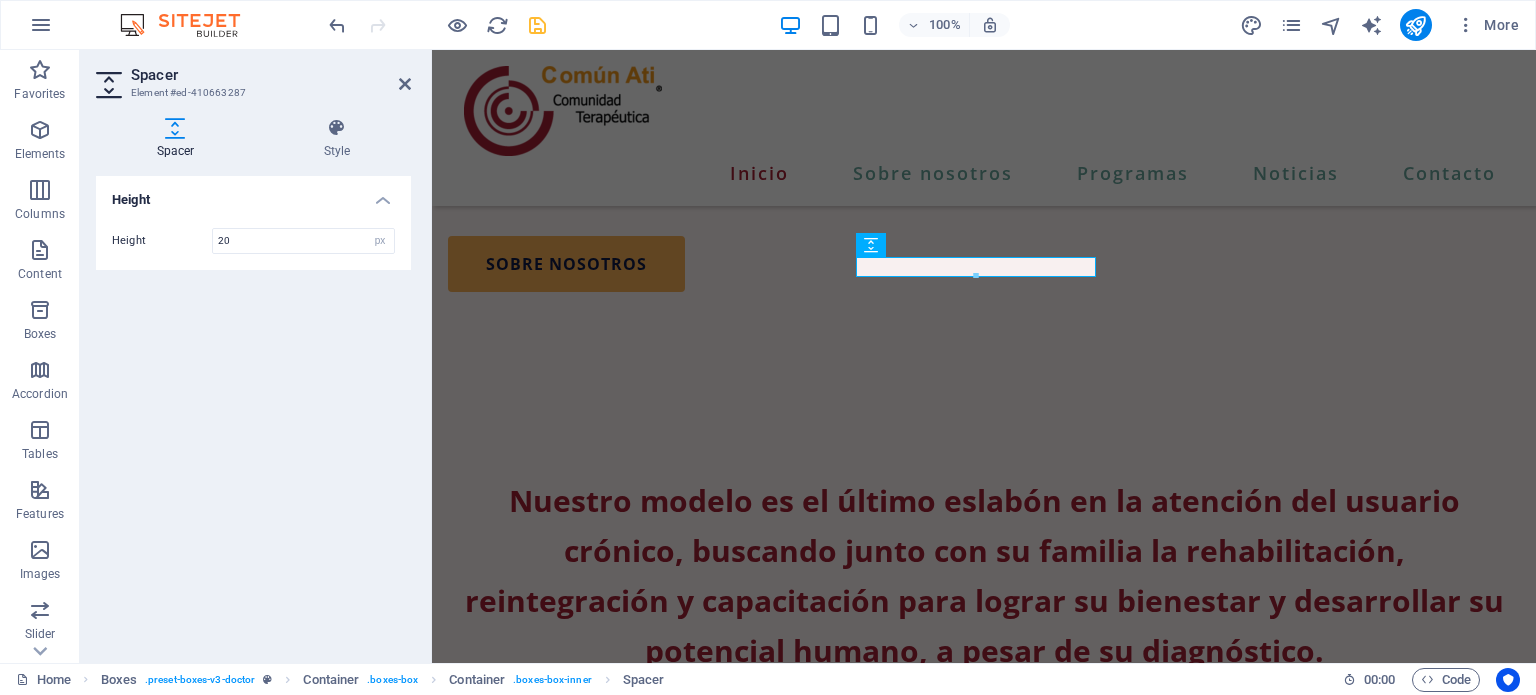 click on "Height Height 20 px rem vh vw" at bounding box center [253, 411] 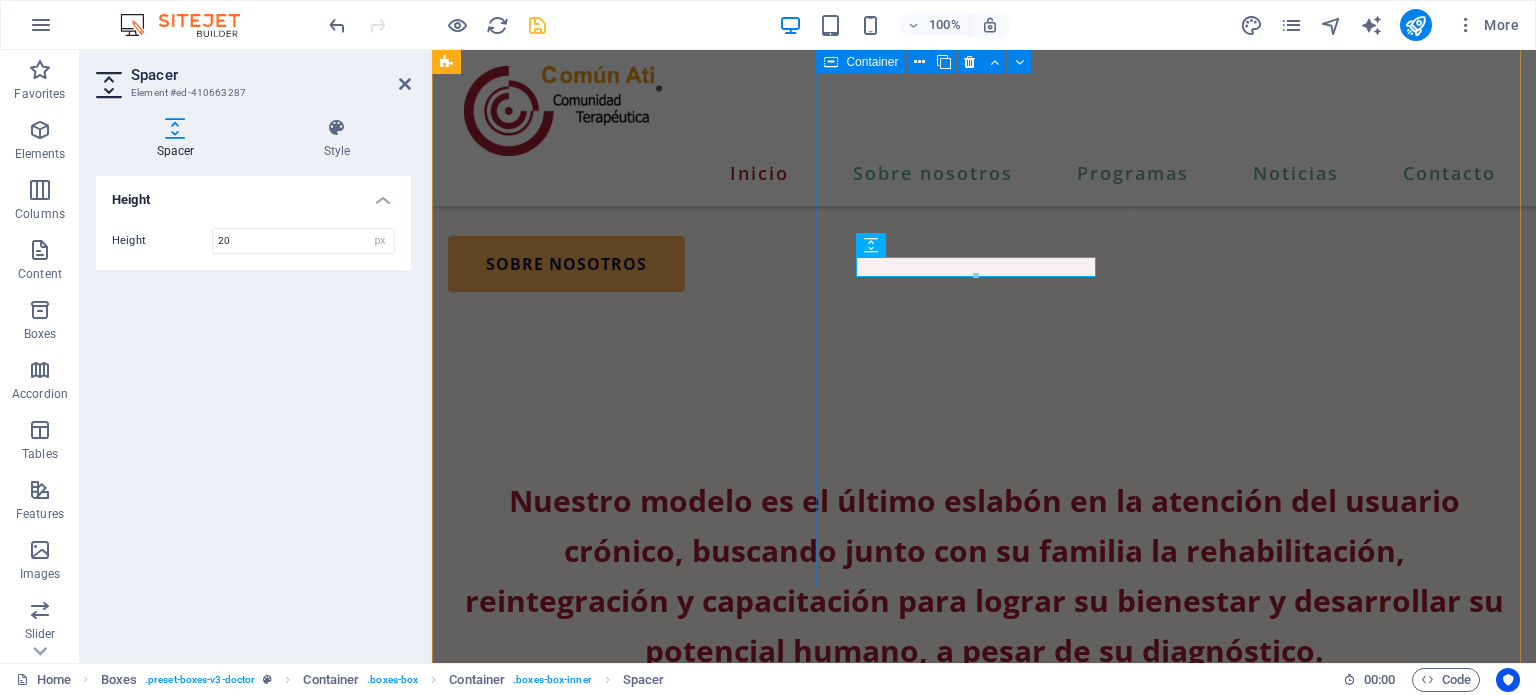click on ".fa-secondary{opacity:.4} Atención para familiares -Atención terapéutica -Taller psicoeducativo a familiares. Descubra más" at bounding box center [608, 1599] 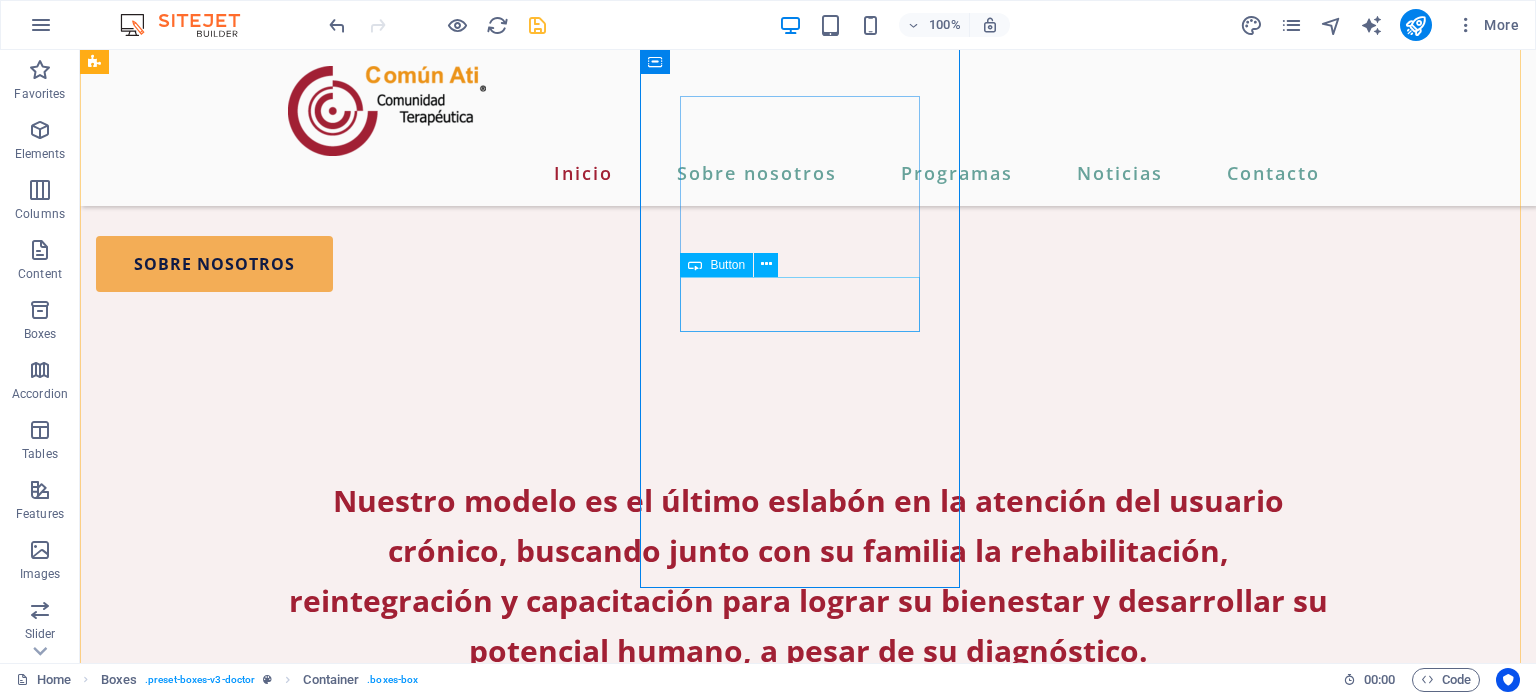 click on "Descubra más" at bounding box center (256, 1736) 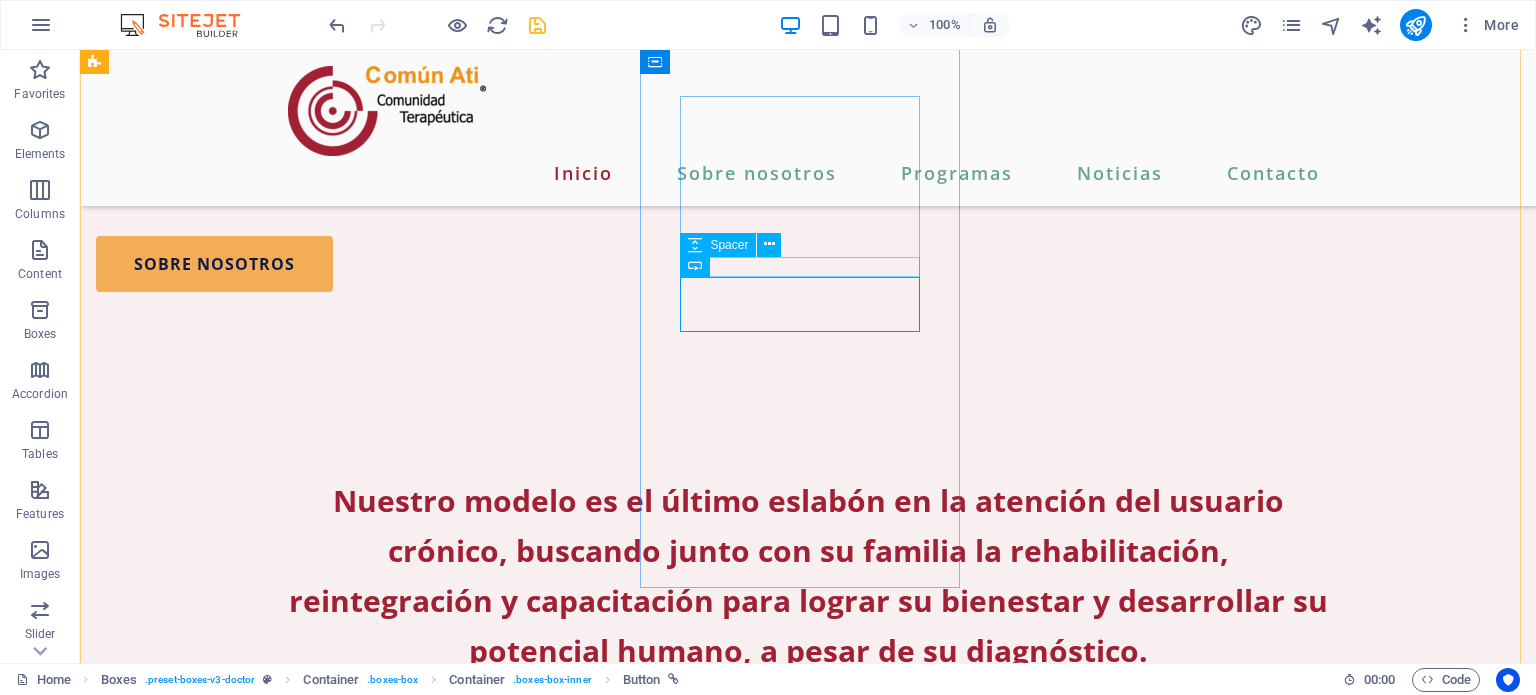 click at bounding box center (256, 1698) 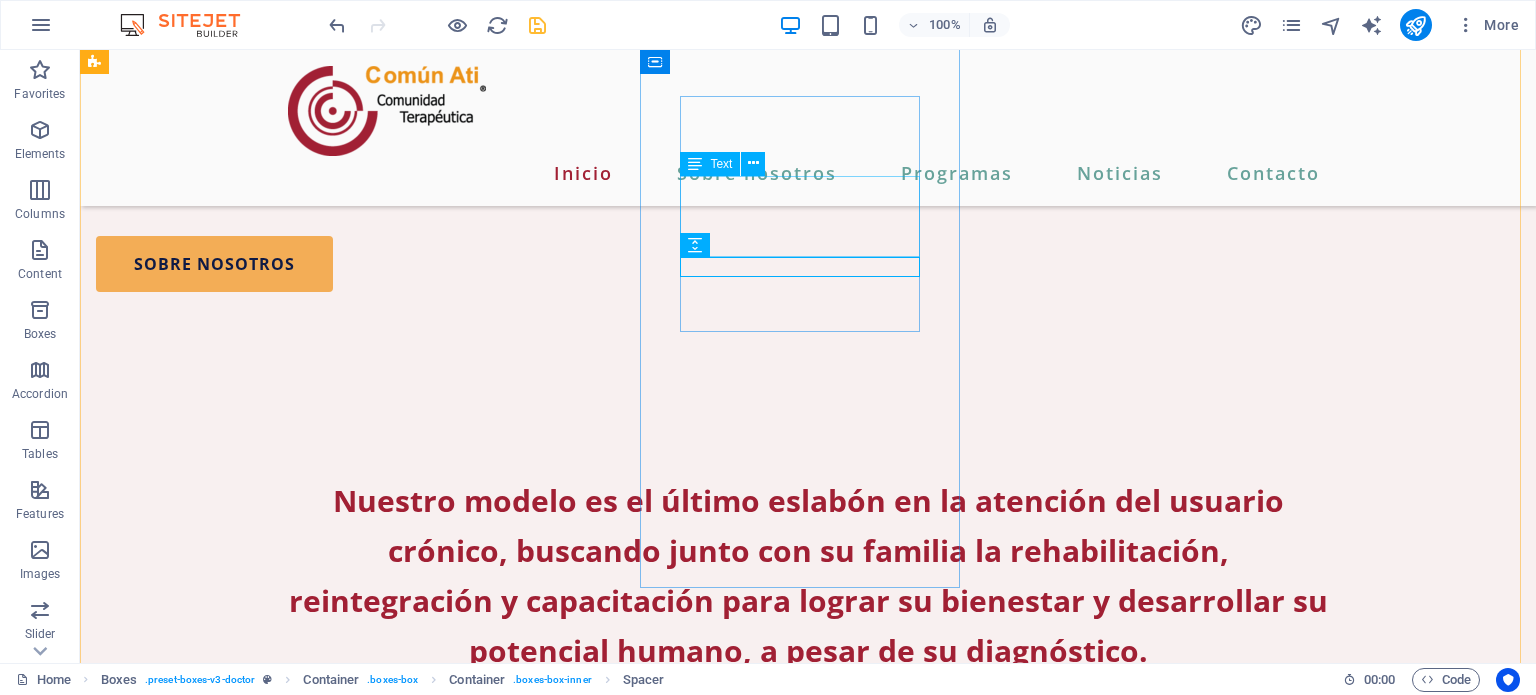 click on "-Atención terapéutica -Taller psicoeducativo a familiares." at bounding box center (256, 1647) 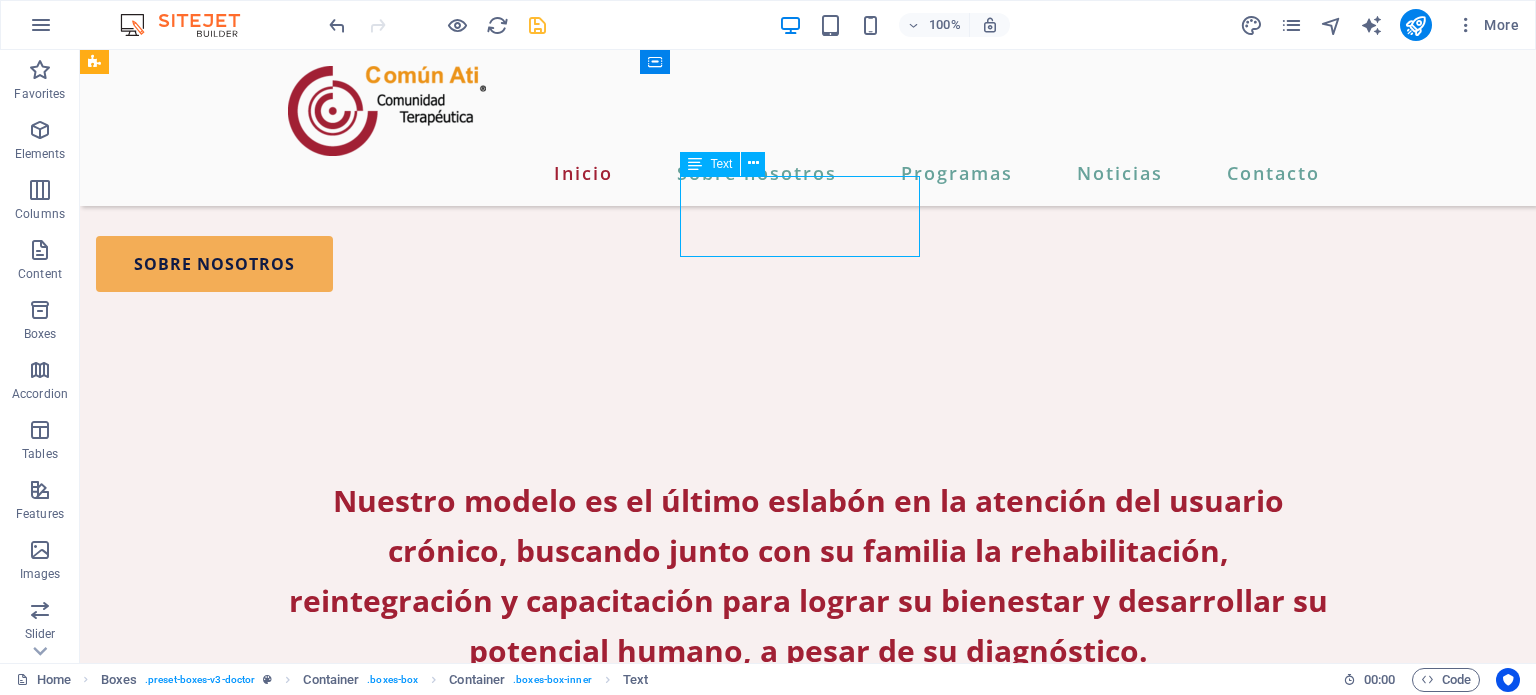 scroll, scrollTop: 2380, scrollLeft: 0, axis: vertical 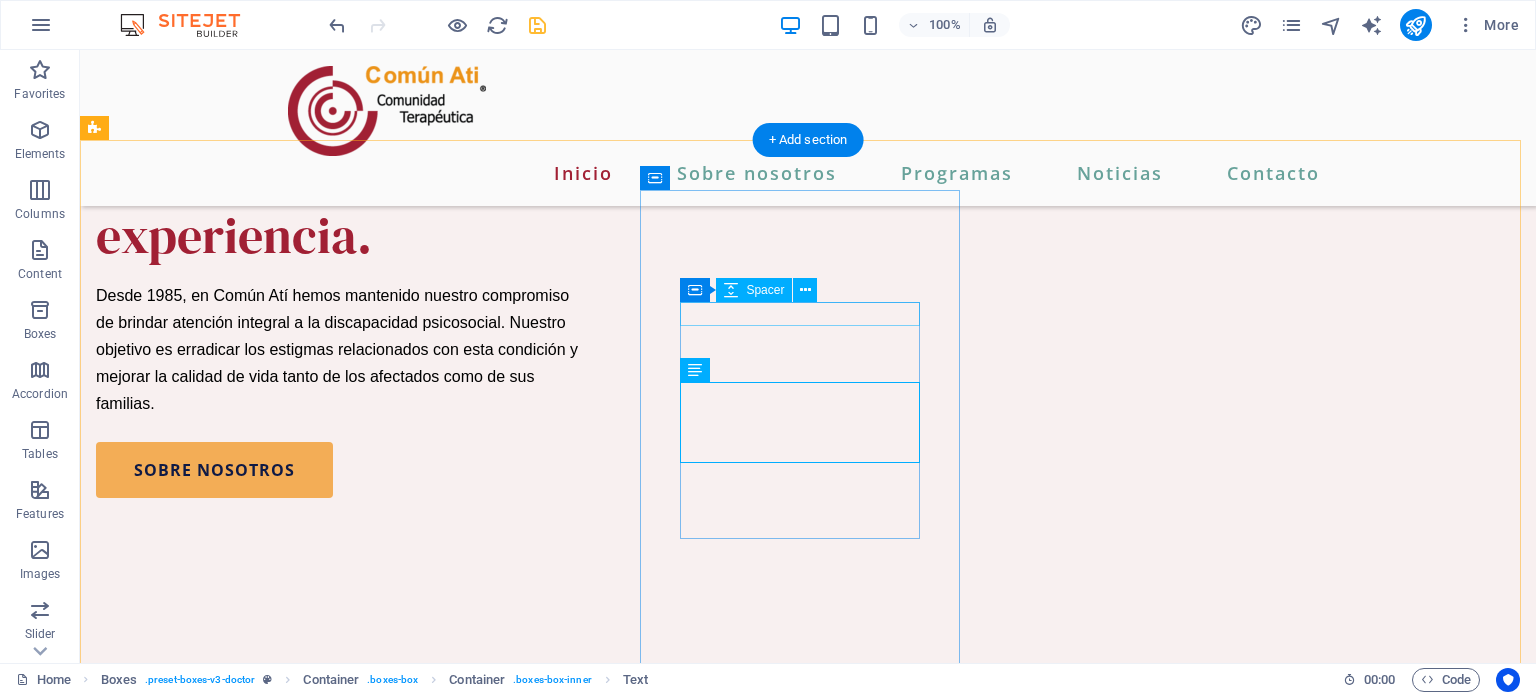 click at bounding box center (256, 1725) 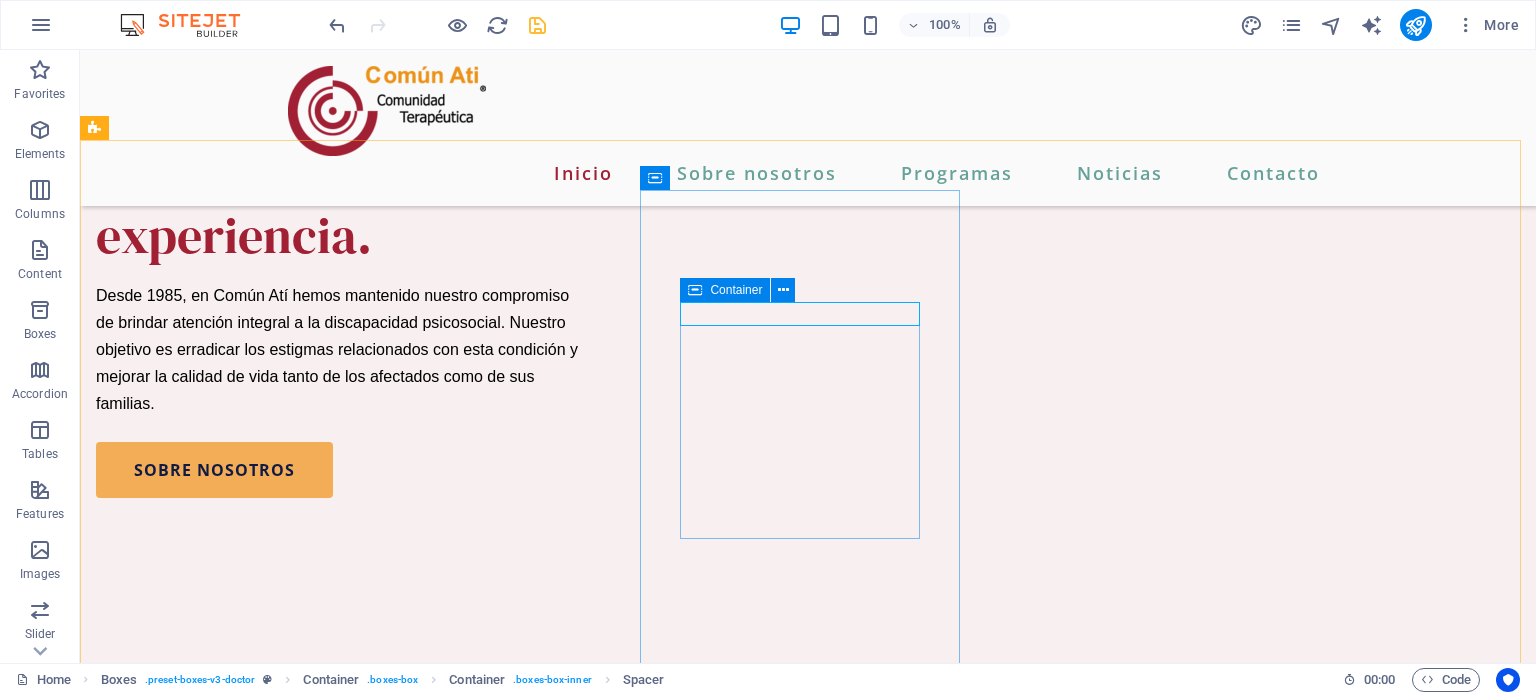 click at bounding box center [695, 290] 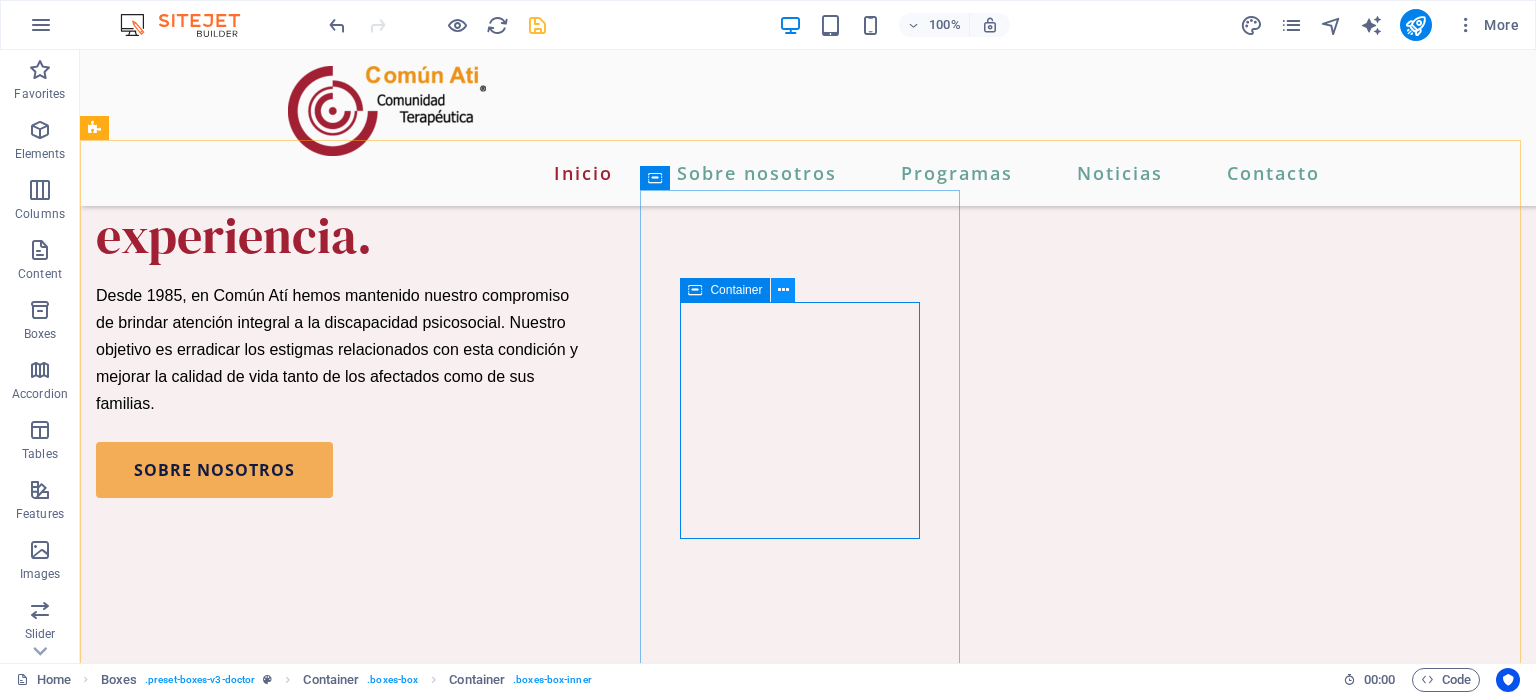 click at bounding box center [783, 290] 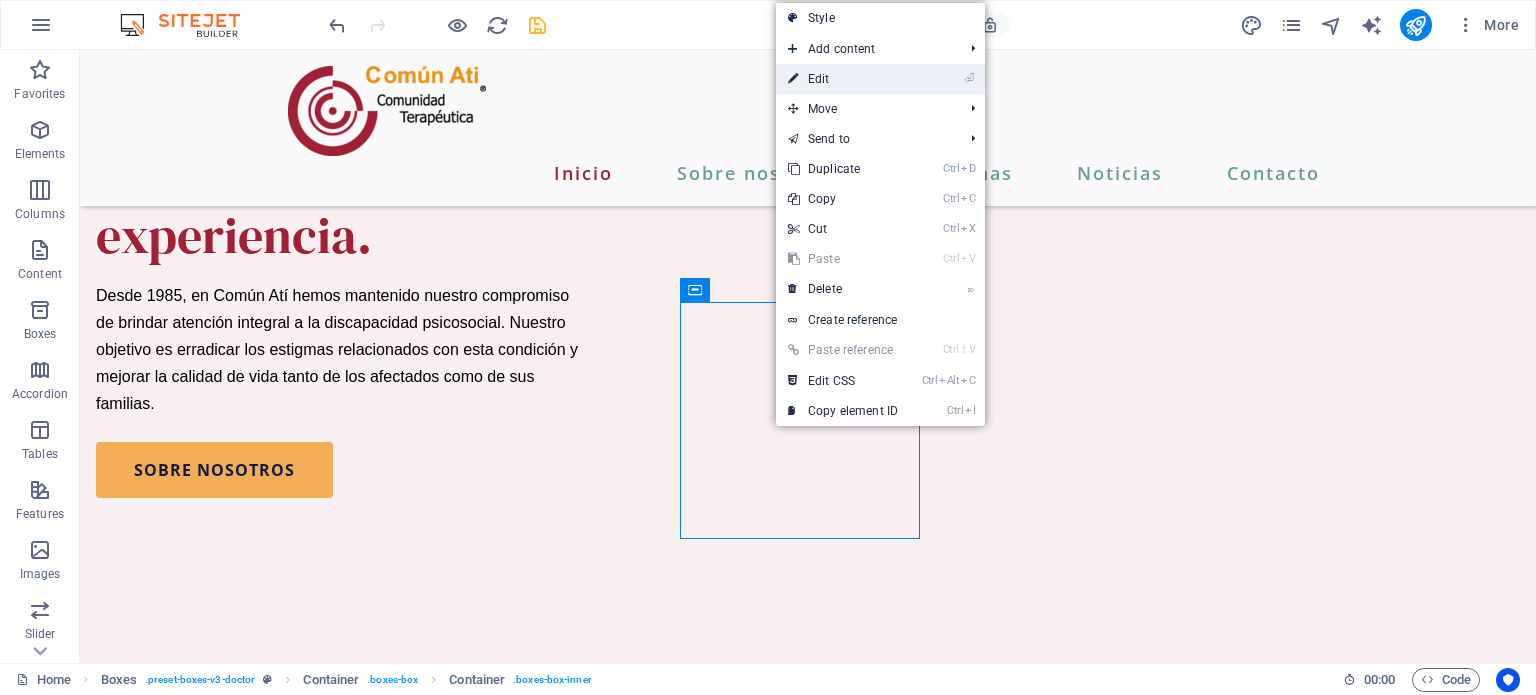 click on "⏎  Edit" at bounding box center (843, 79) 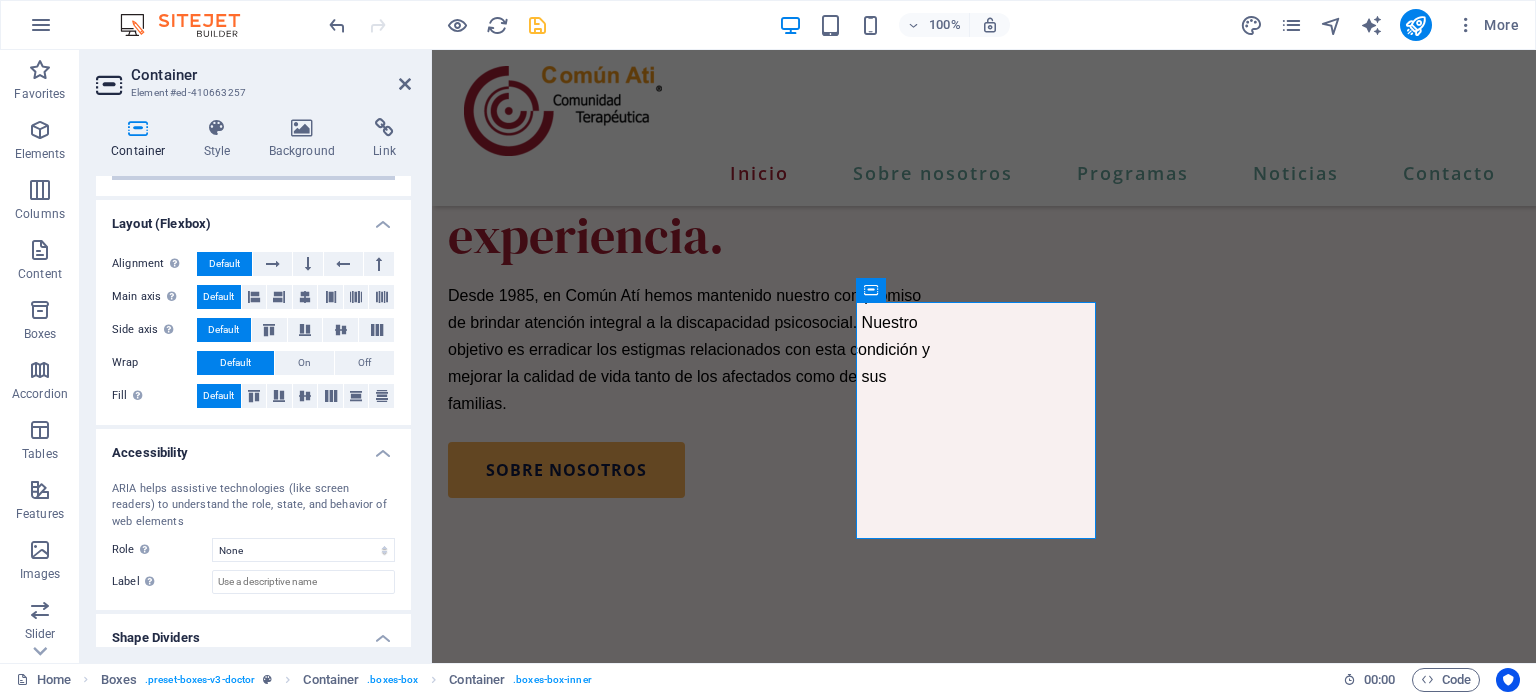 scroll, scrollTop: 284, scrollLeft: 0, axis: vertical 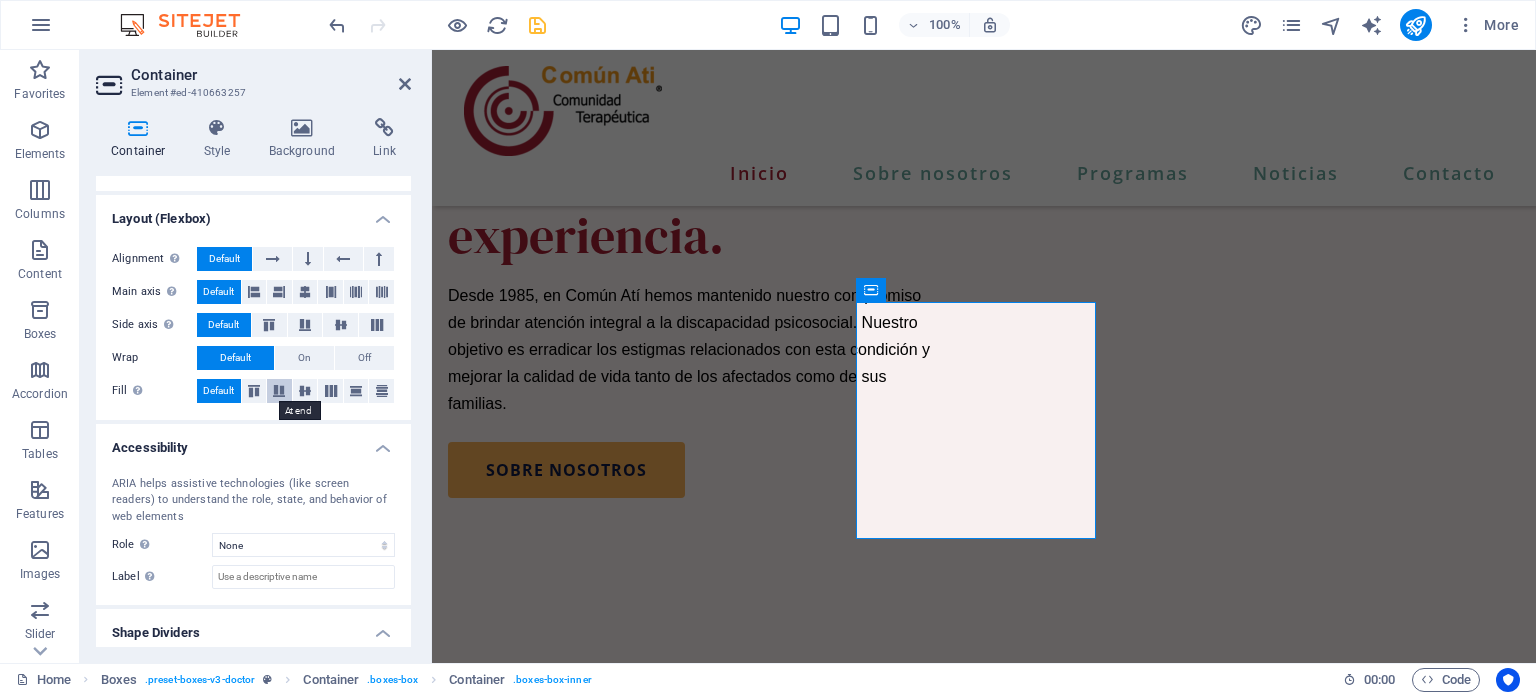 click at bounding box center (279, 391) 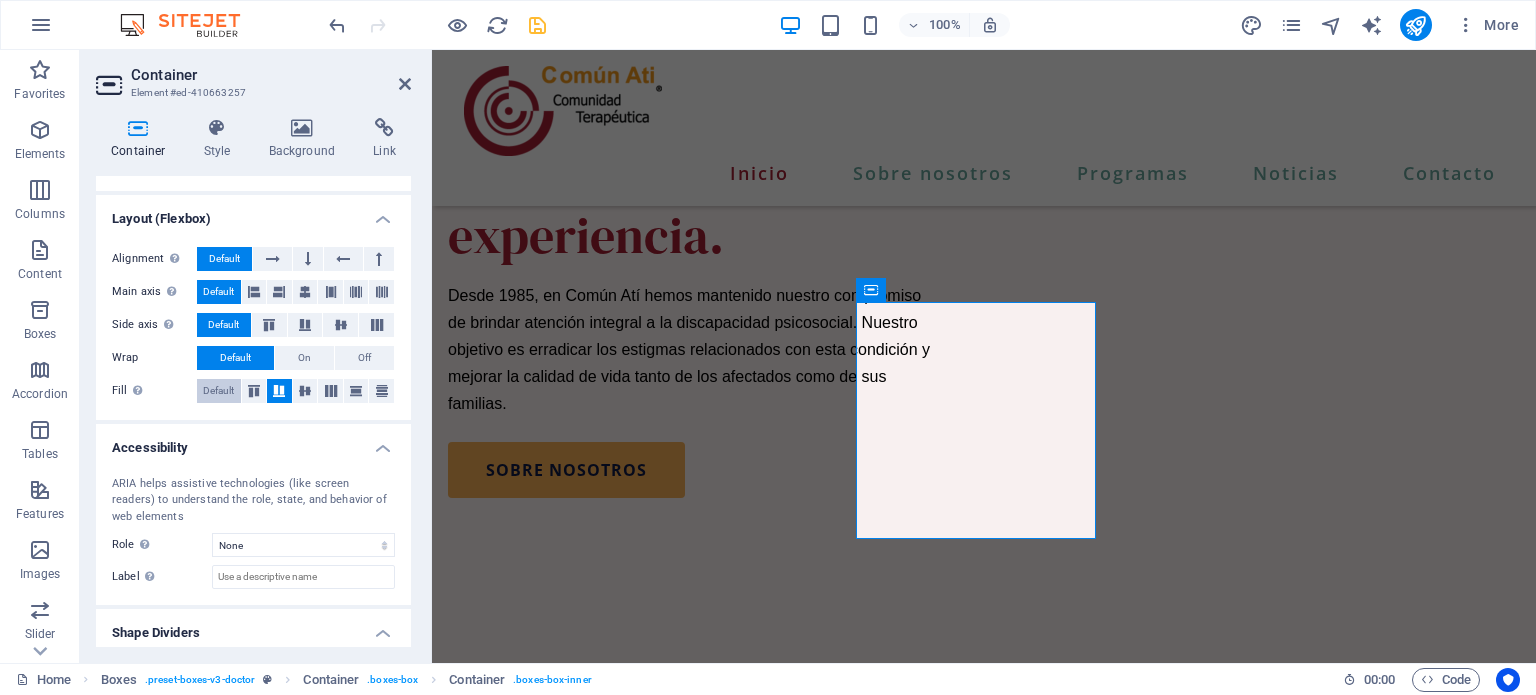 click on "Default" at bounding box center [218, 391] 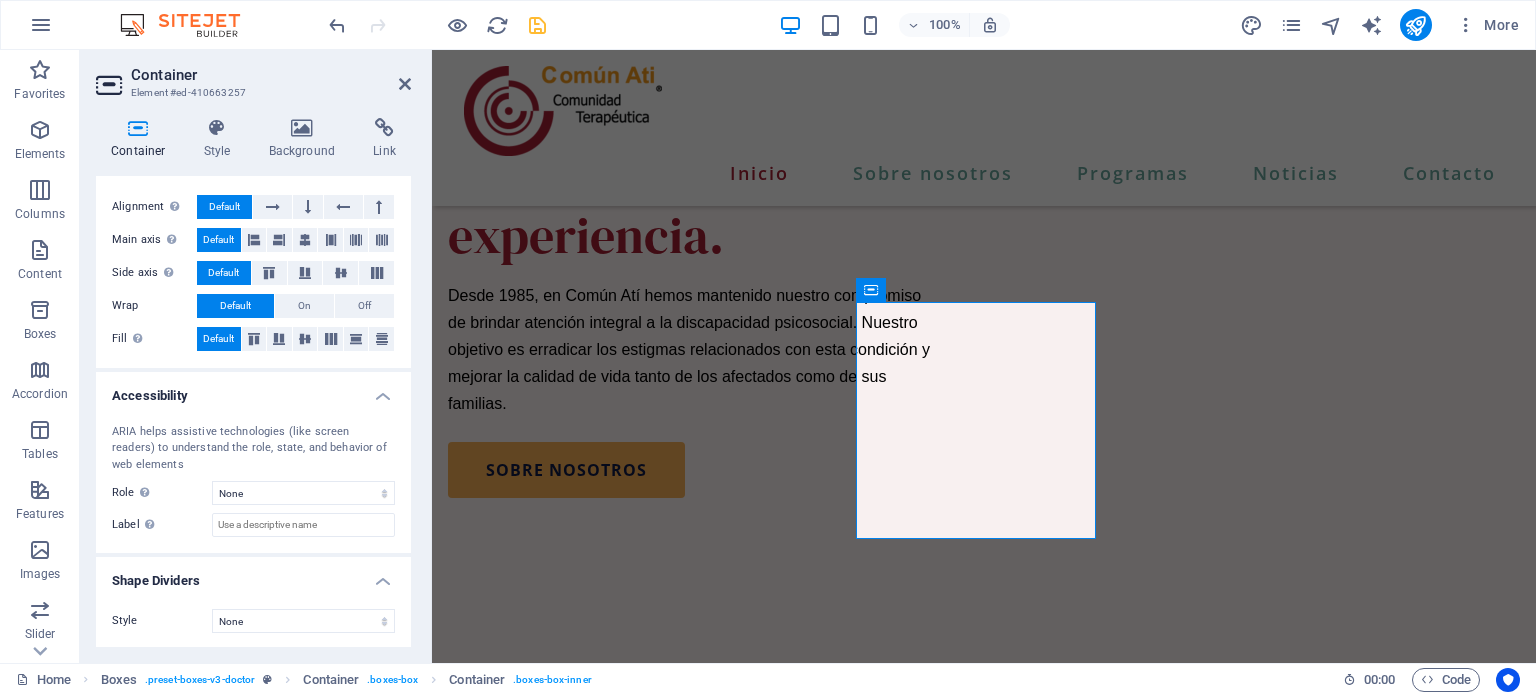 scroll, scrollTop: 0, scrollLeft: 0, axis: both 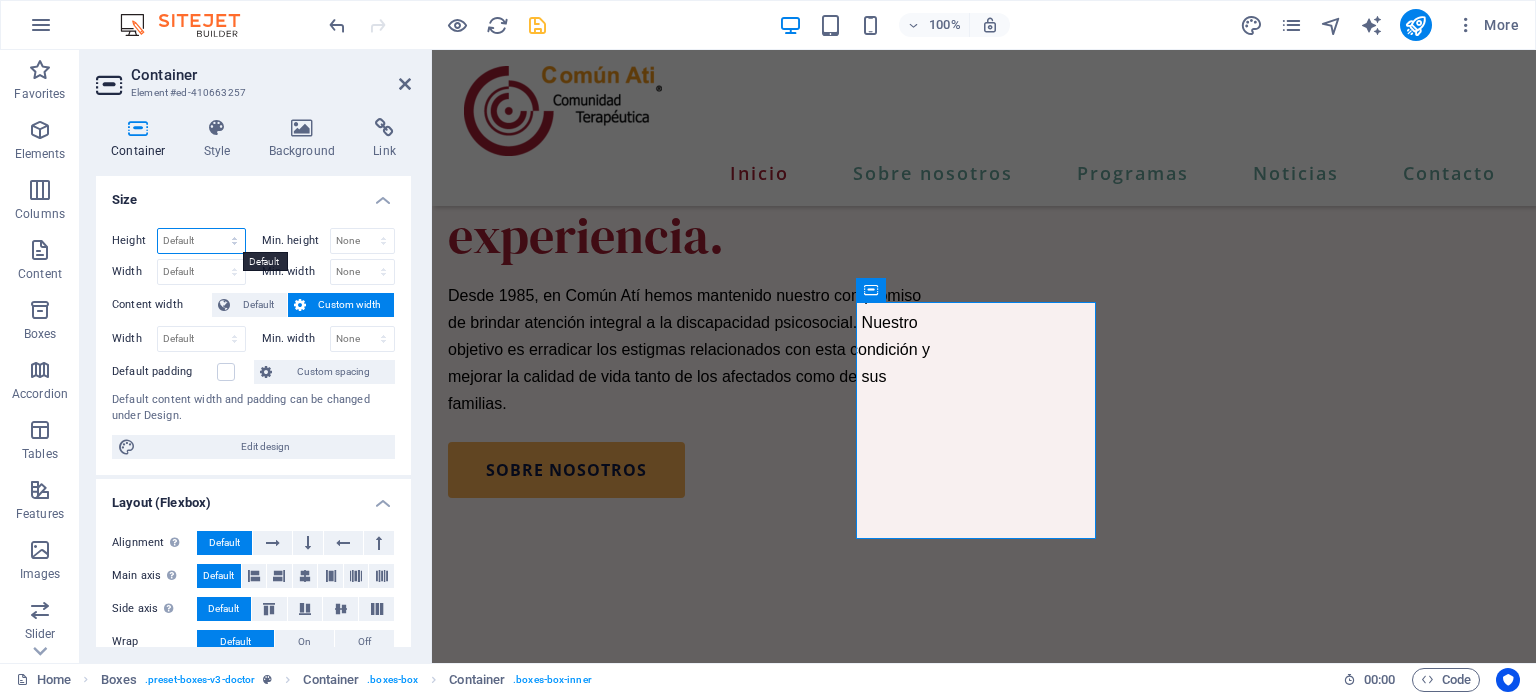 click on "Default px rem % vh vw" at bounding box center (201, 241) 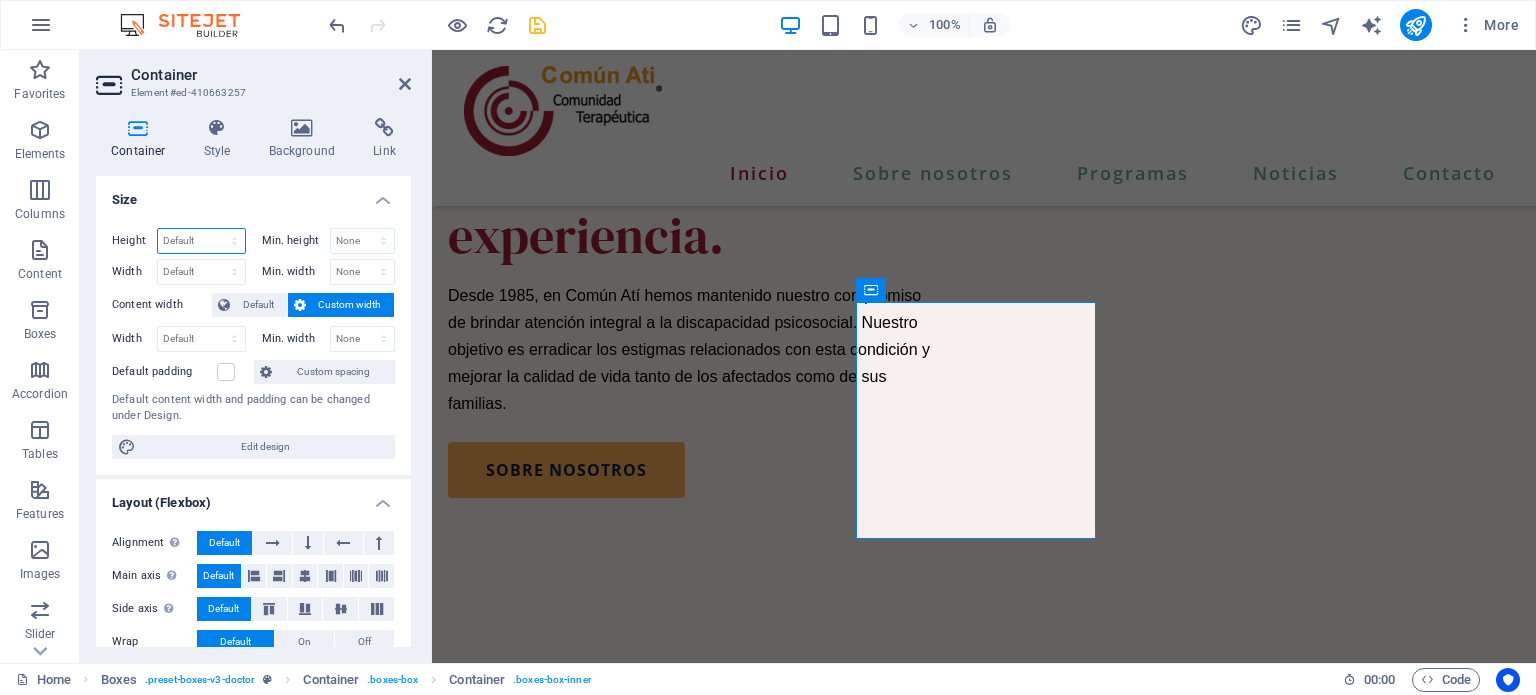 select on "vh" 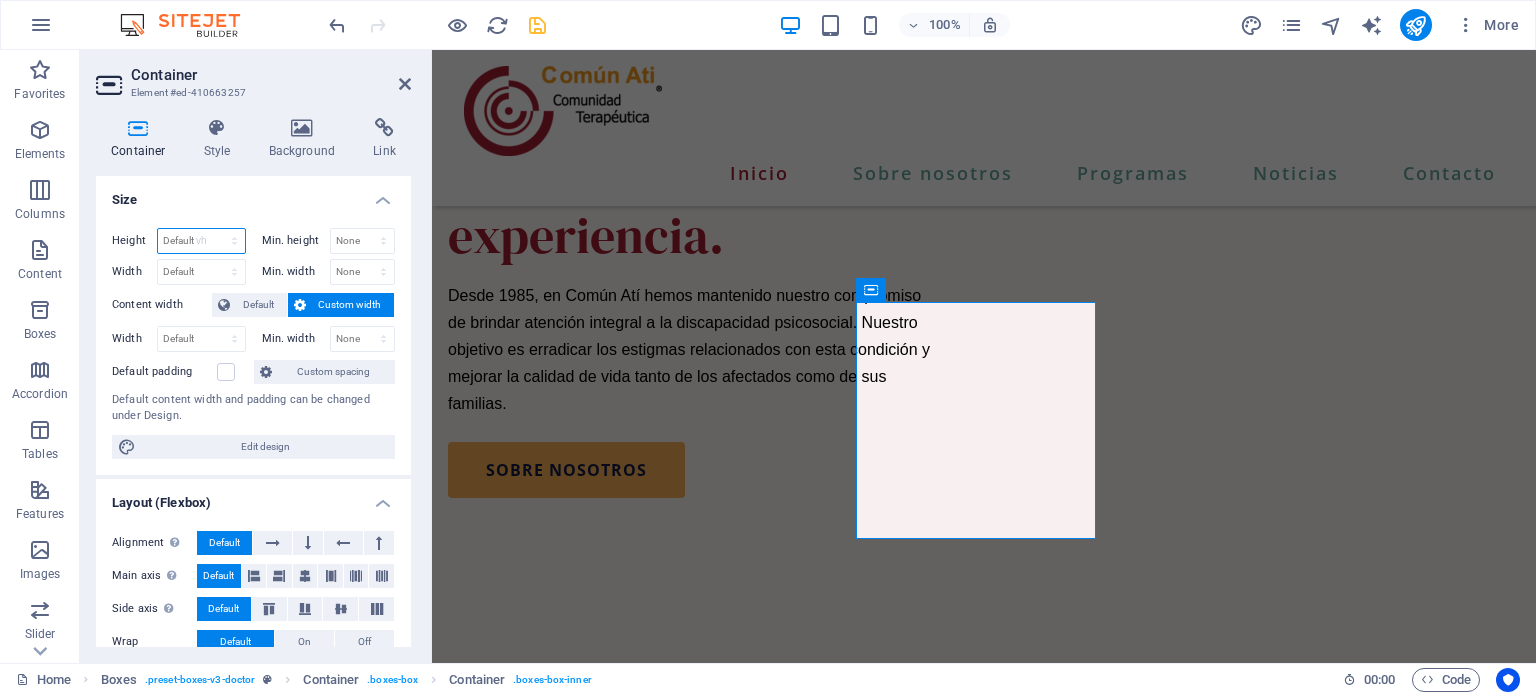 click on "Default px rem % vh vw" at bounding box center (201, 241) 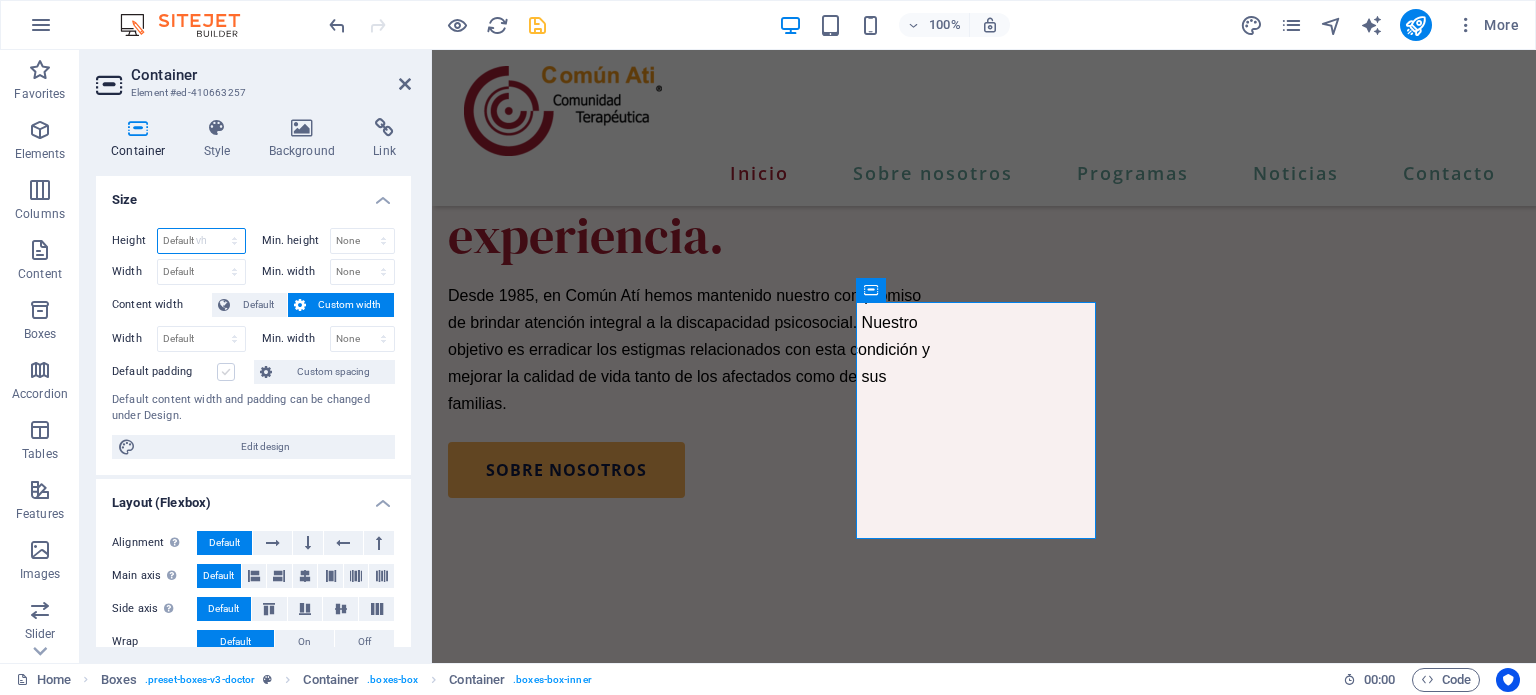 type on "38.5" 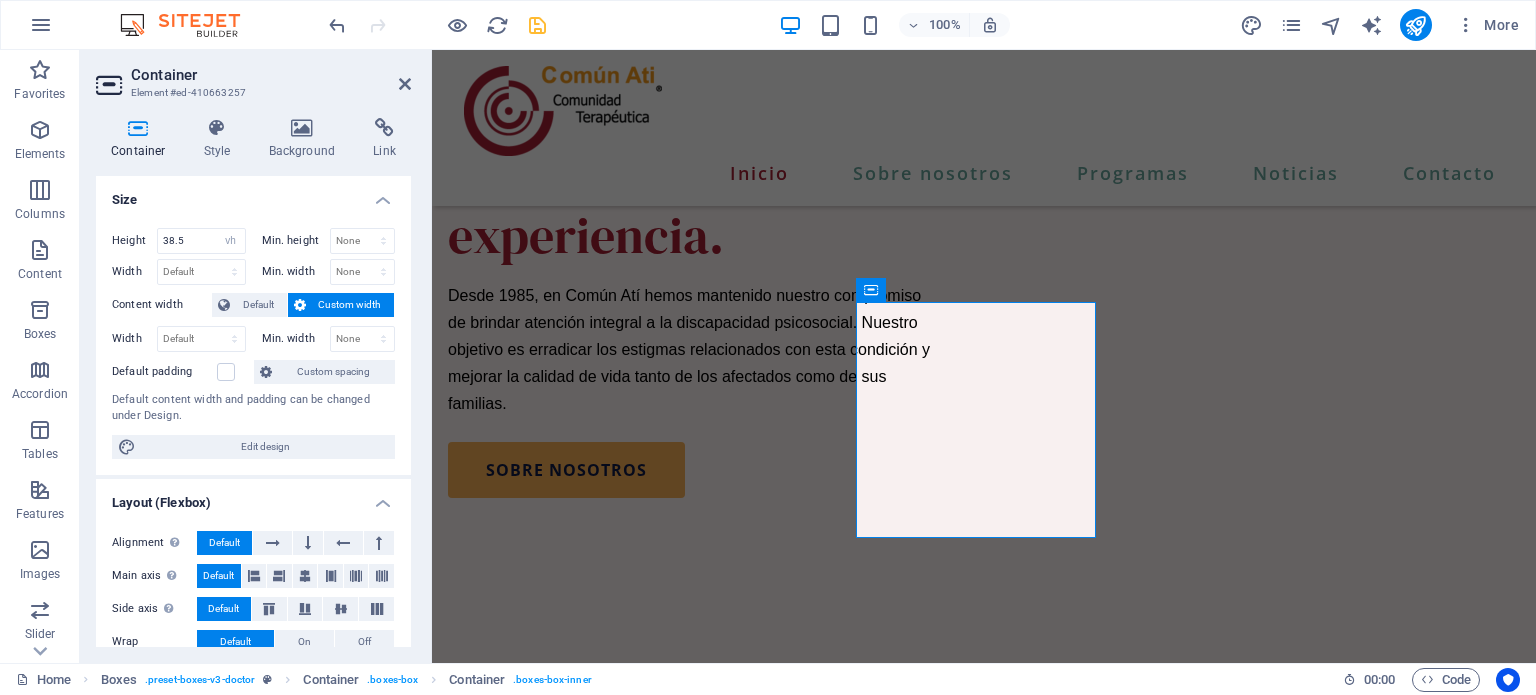 click on "Size" at bounding box center [253, 194] 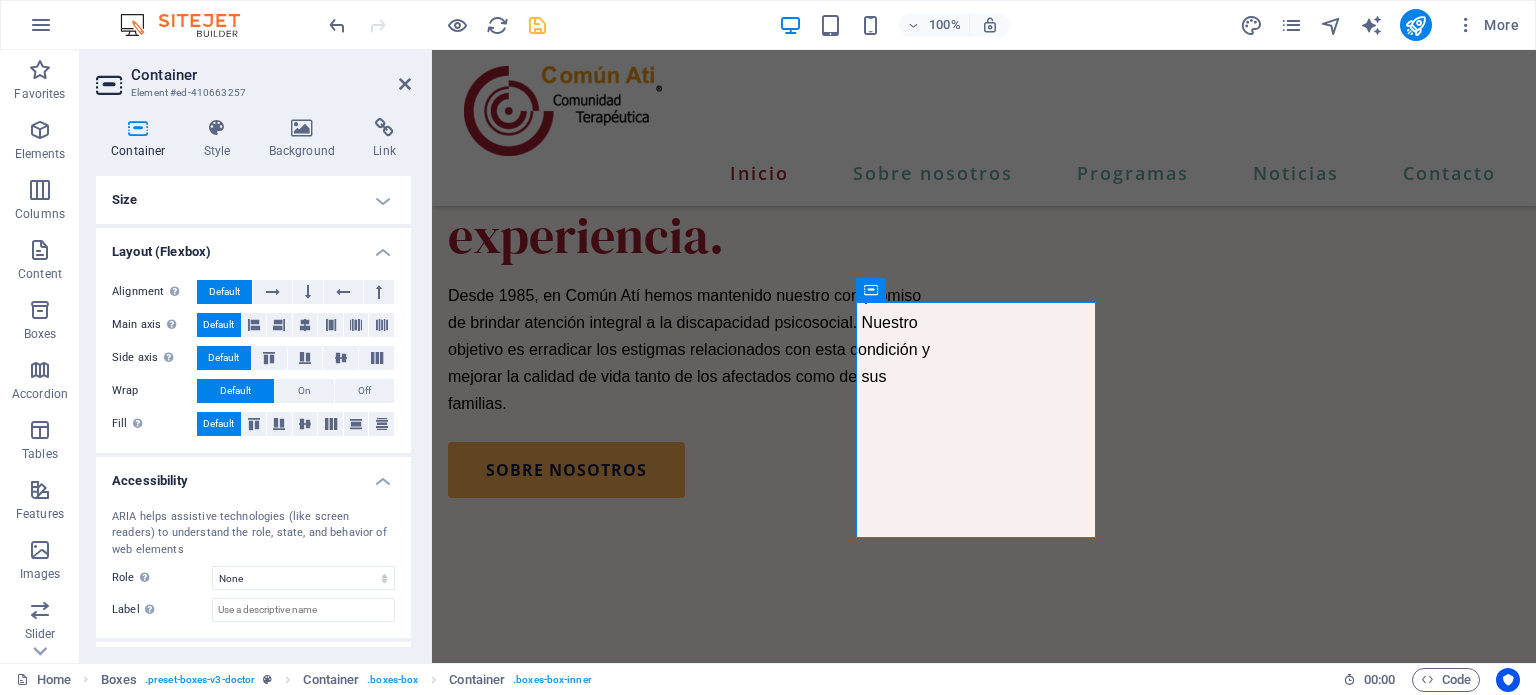 click on "Size" at bounding box center (253, 200) 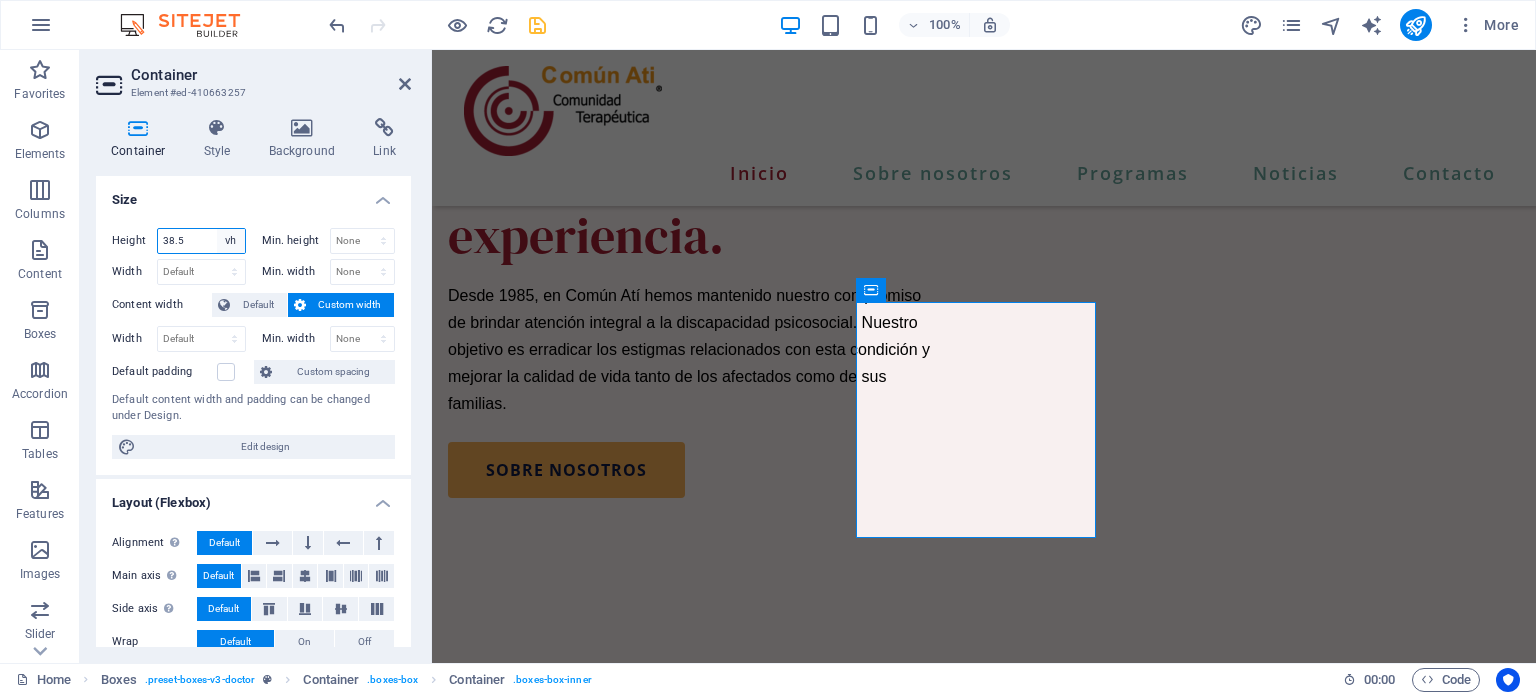 click on "Default px rem % vh vw" at bounding box center (231, 241) 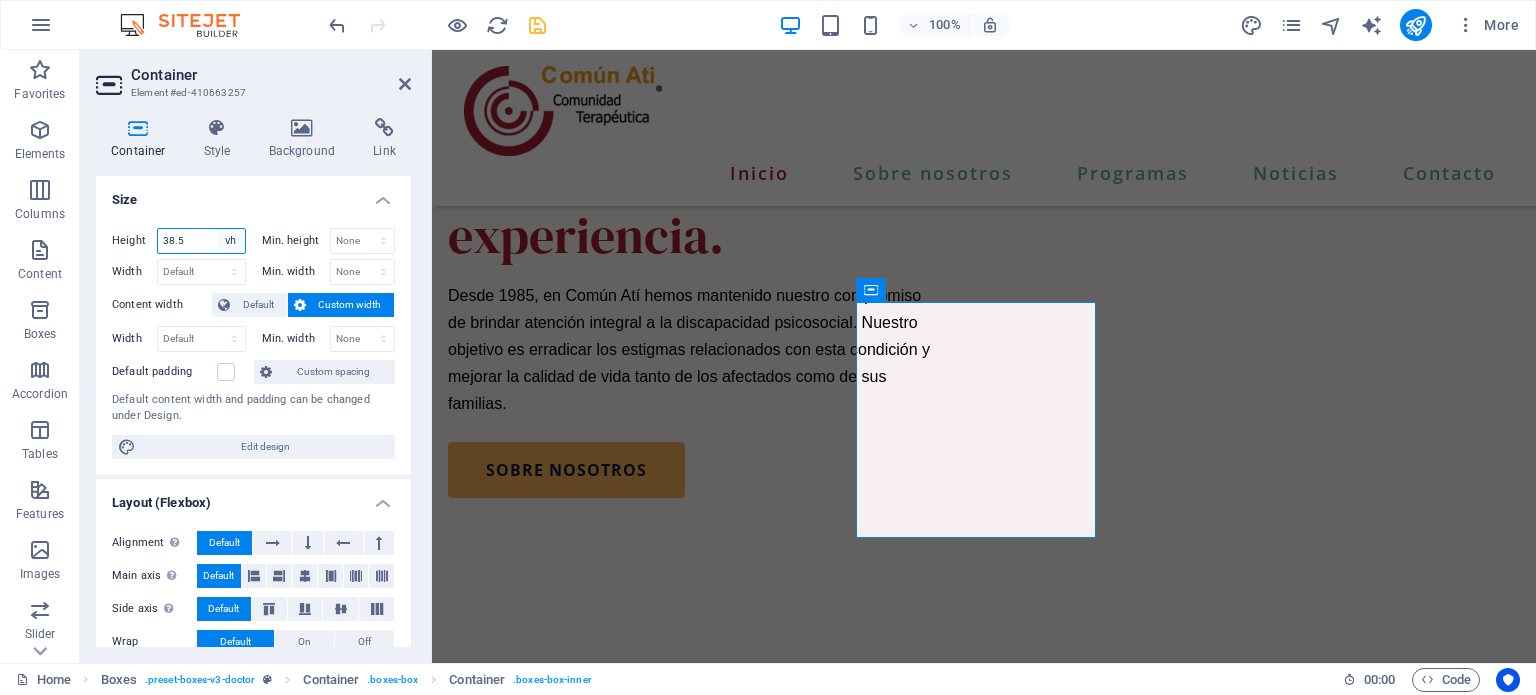 select on "default" 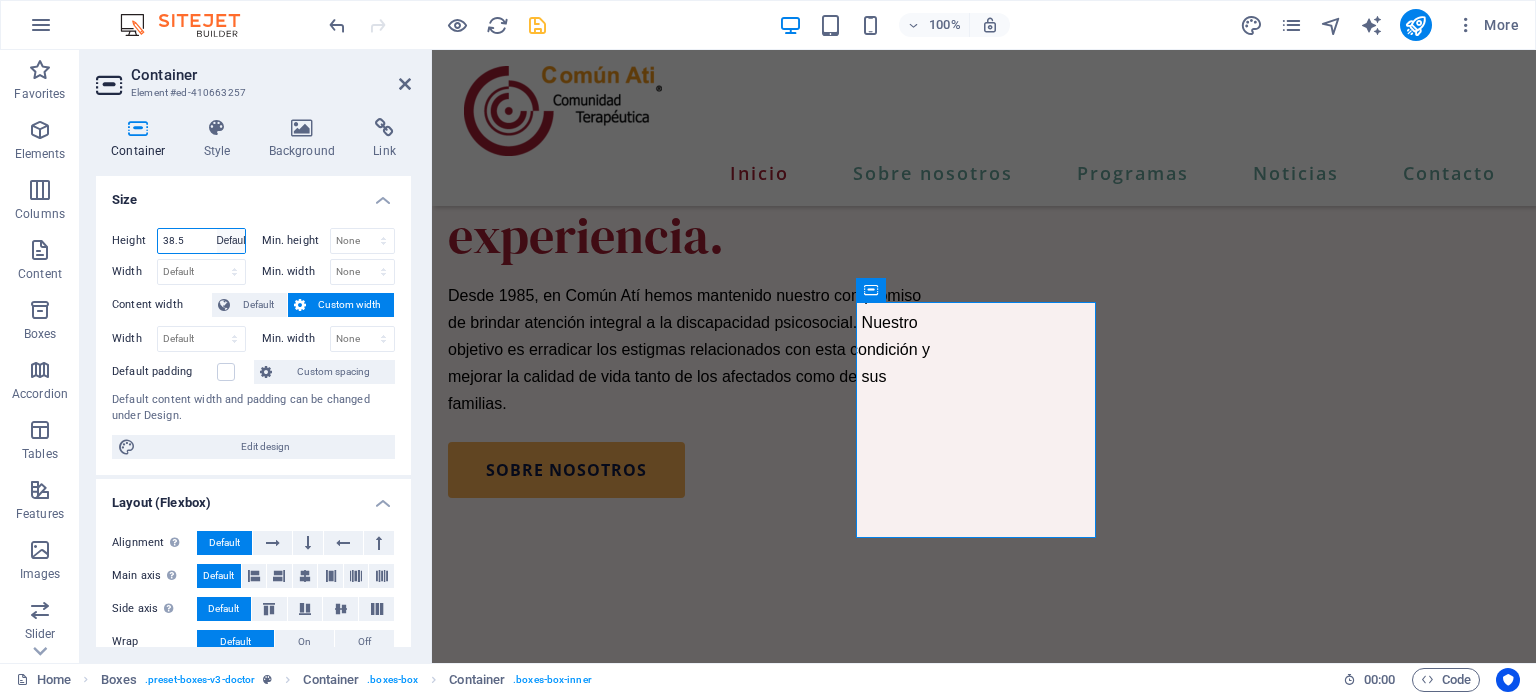 click on "Default px rem % vh vw" at bounding box center [231, 241] 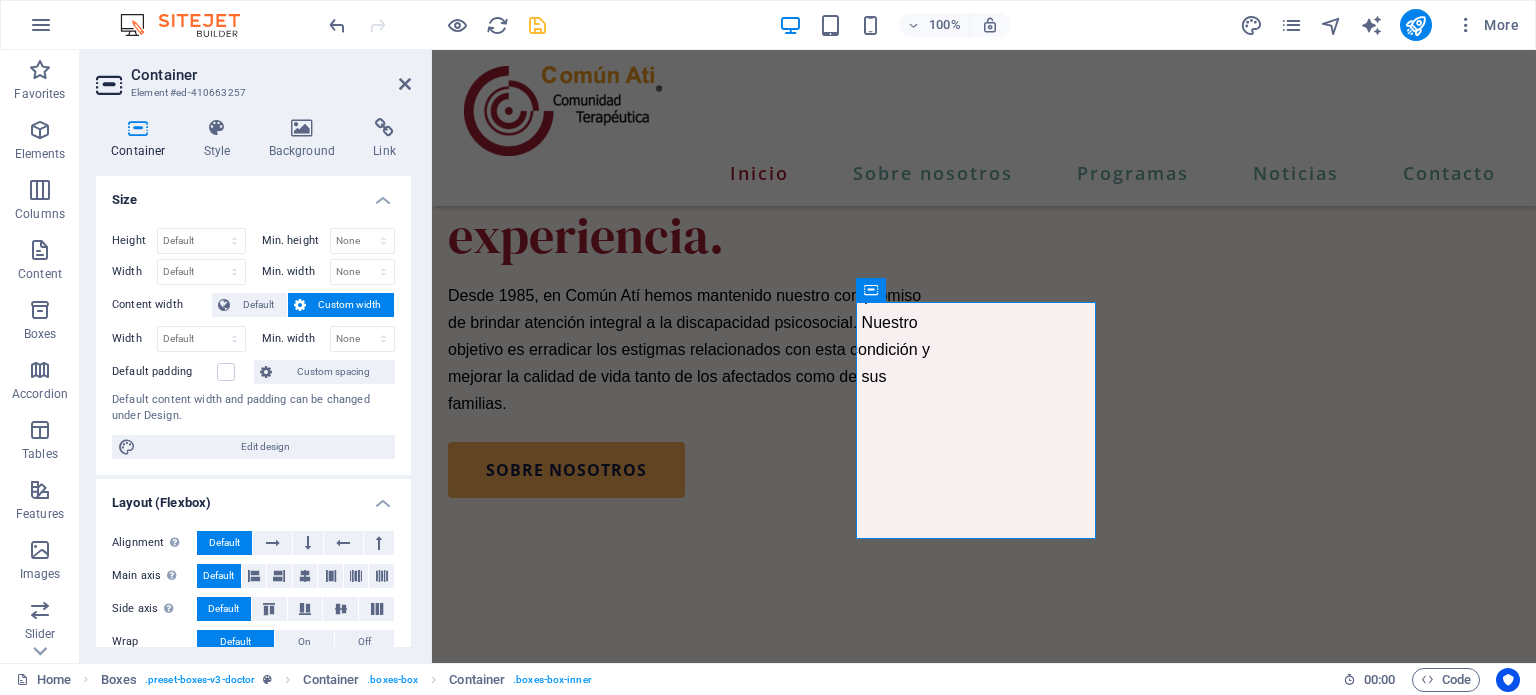 drag, startPoint x: 720, startPoint y: 251, endPoint x: 931, endPoint y: 229, distance: 212.14381 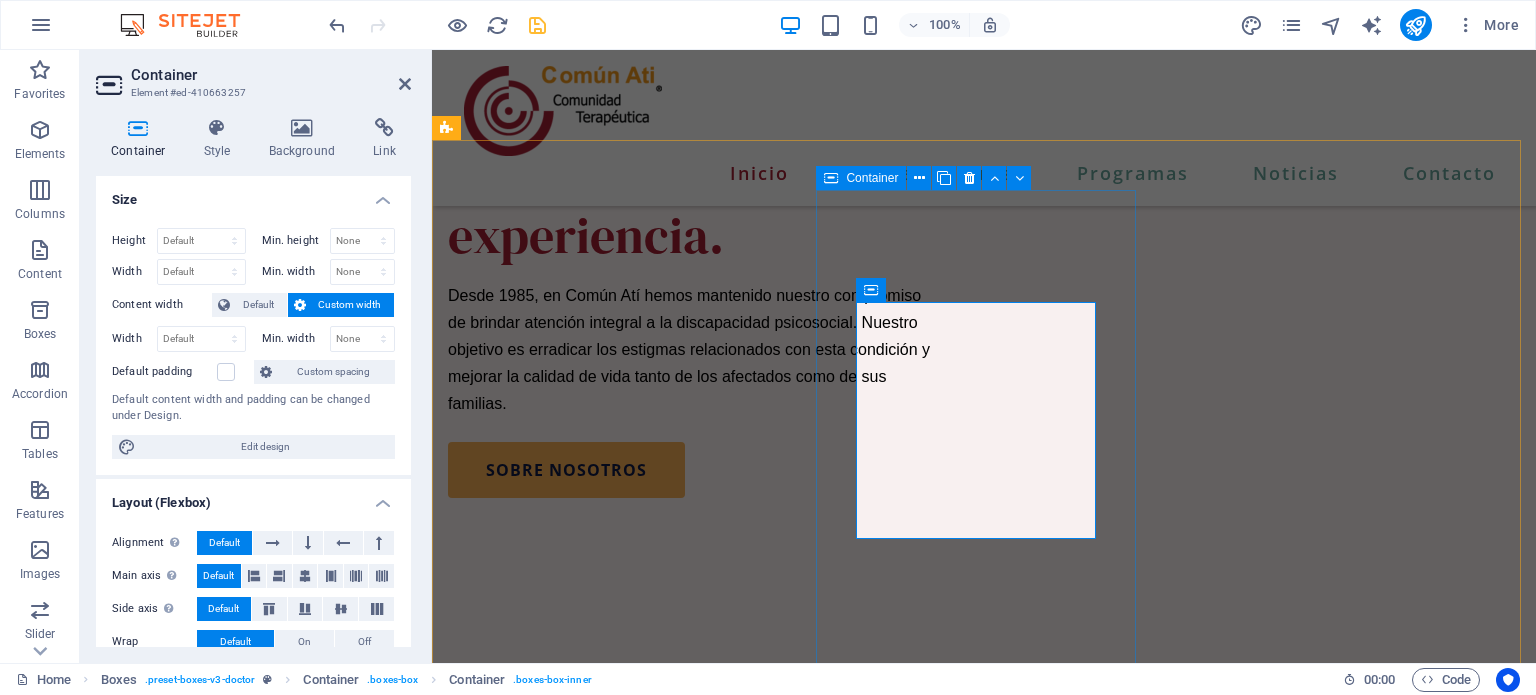 click on ".fa-secondary{opacity:.4} Atención para familiares -Atención terapéutica -Taller psicoeducativo a familiares. Descubra más" at bounding box center (608, 1805) 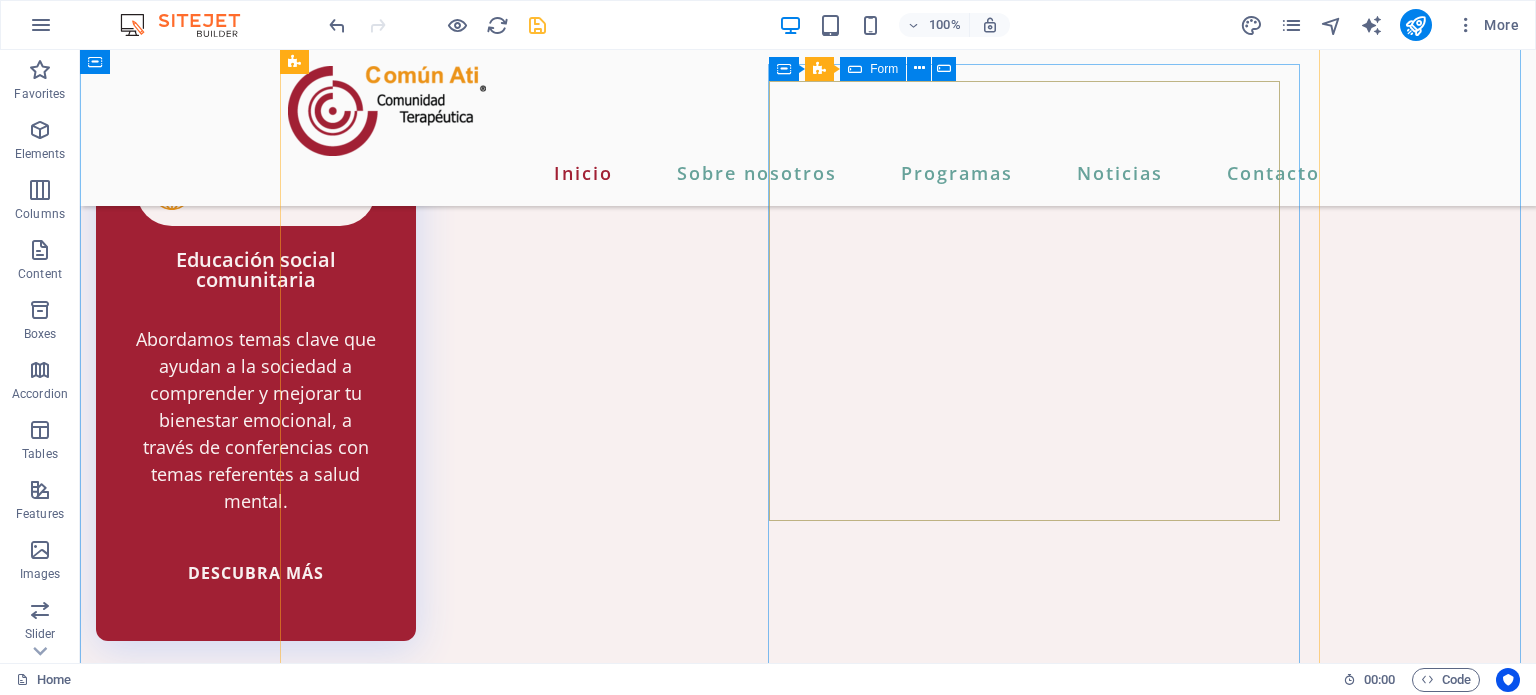 scroll, scrollTop: 4298, scrollLeft: 0, axis: vertical 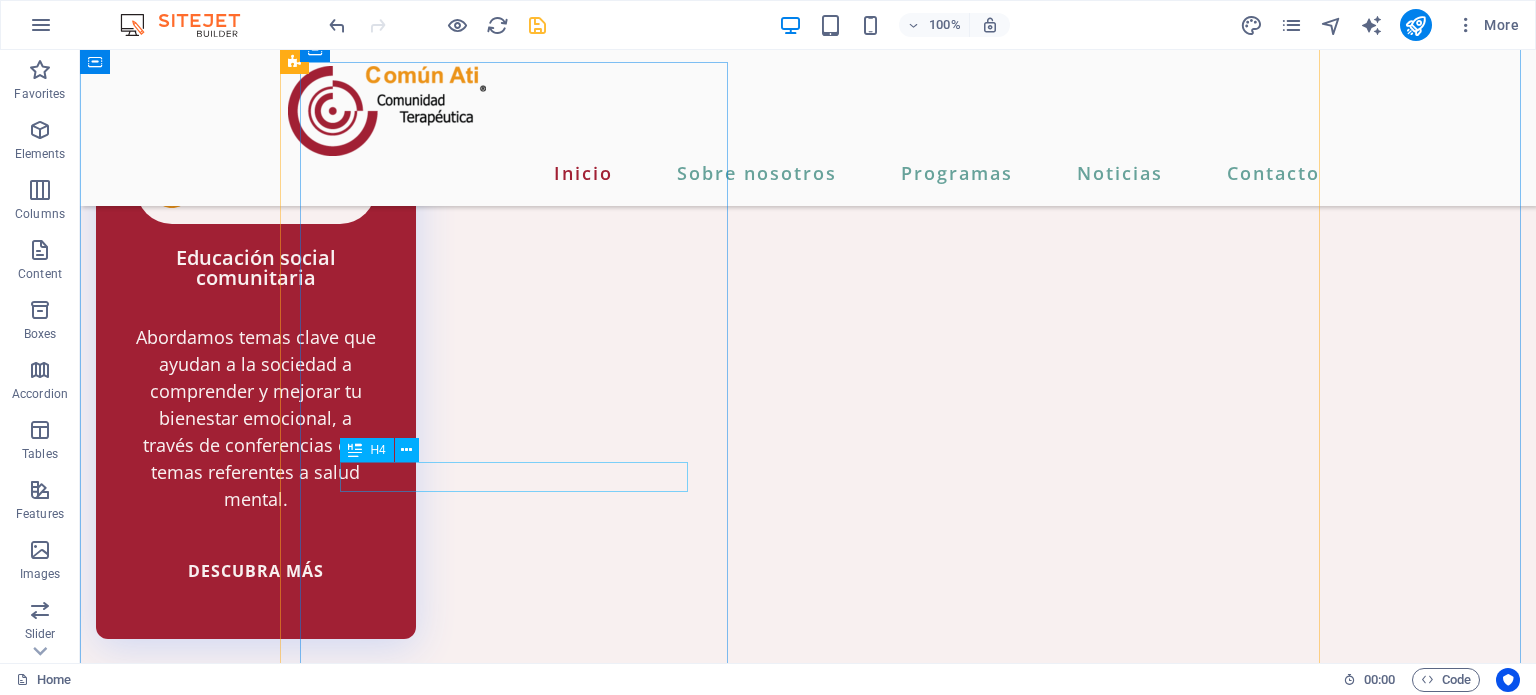 click on "Contacto" at bounding box center [808, 6496] 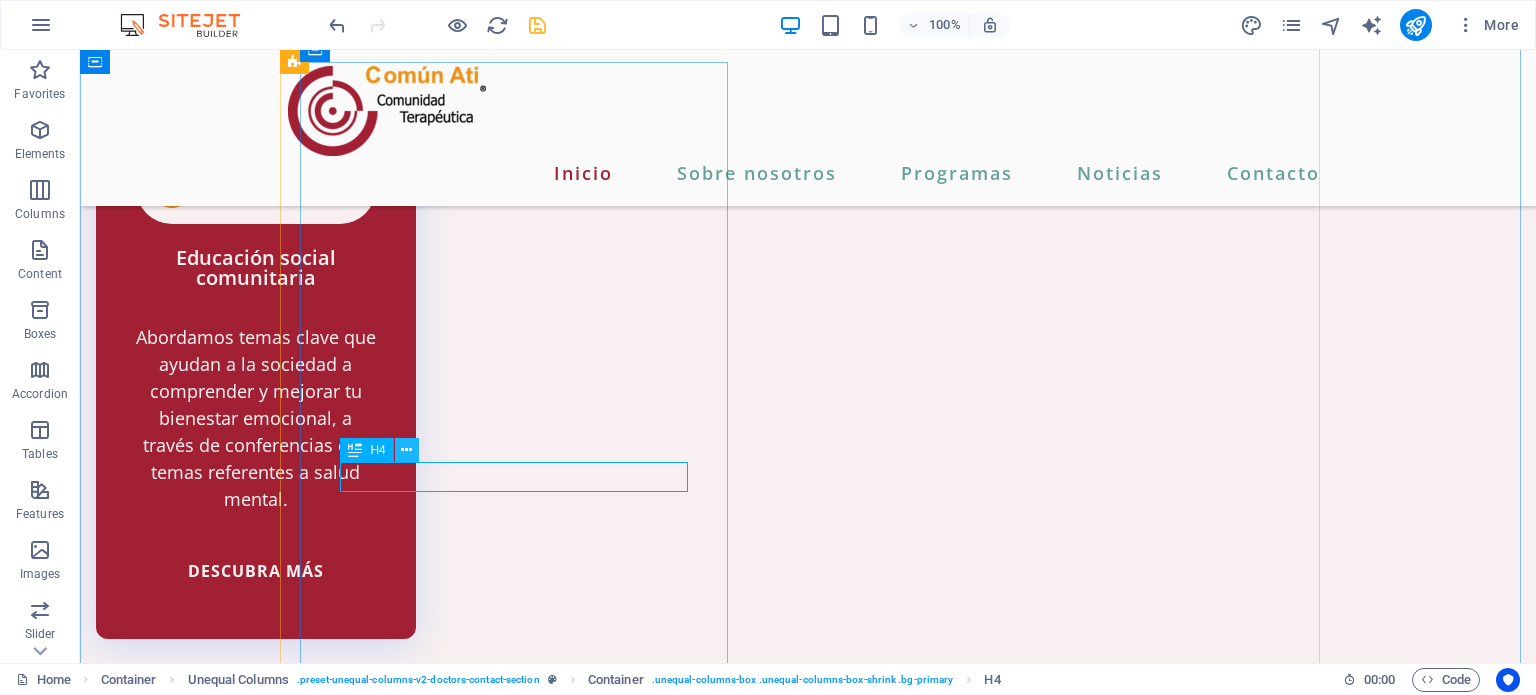 click at bounding box center (406, 450) 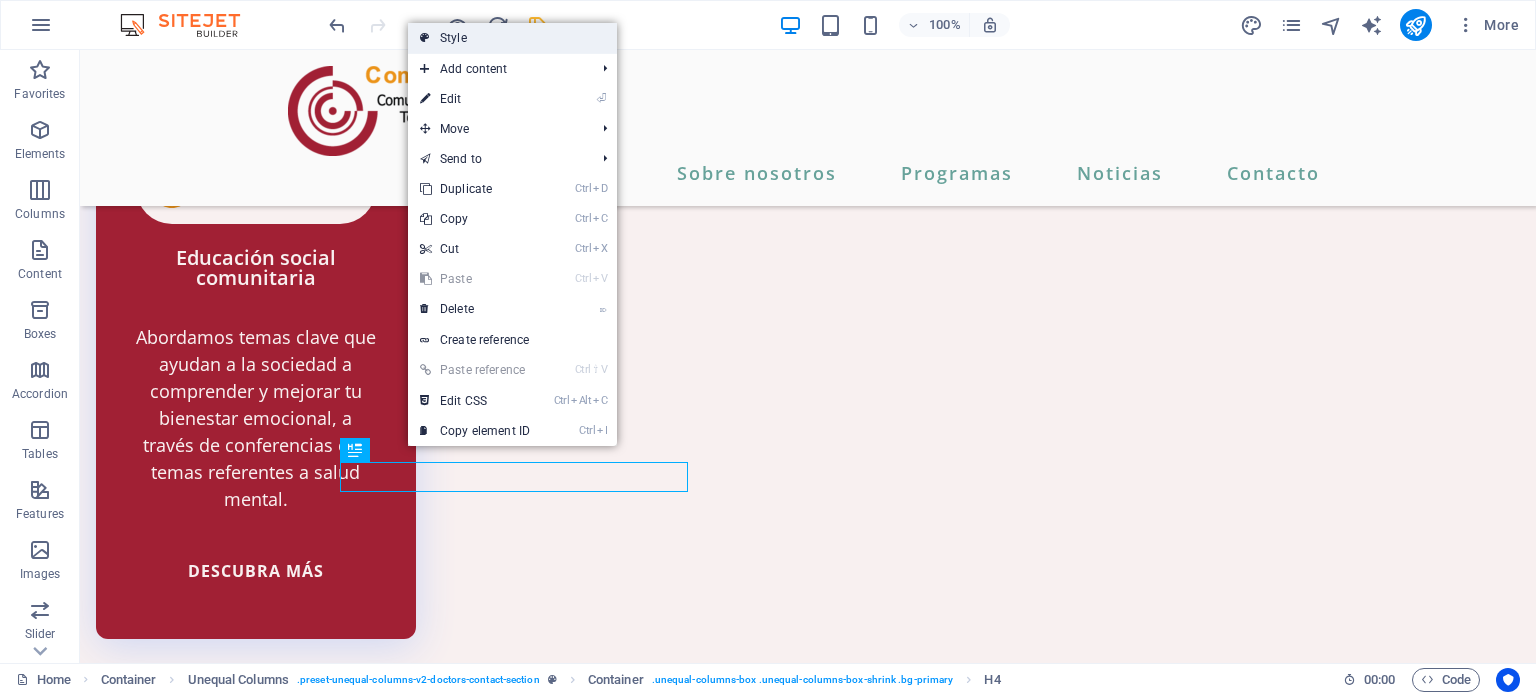 click on "Style" at bounding box center [512, 38] 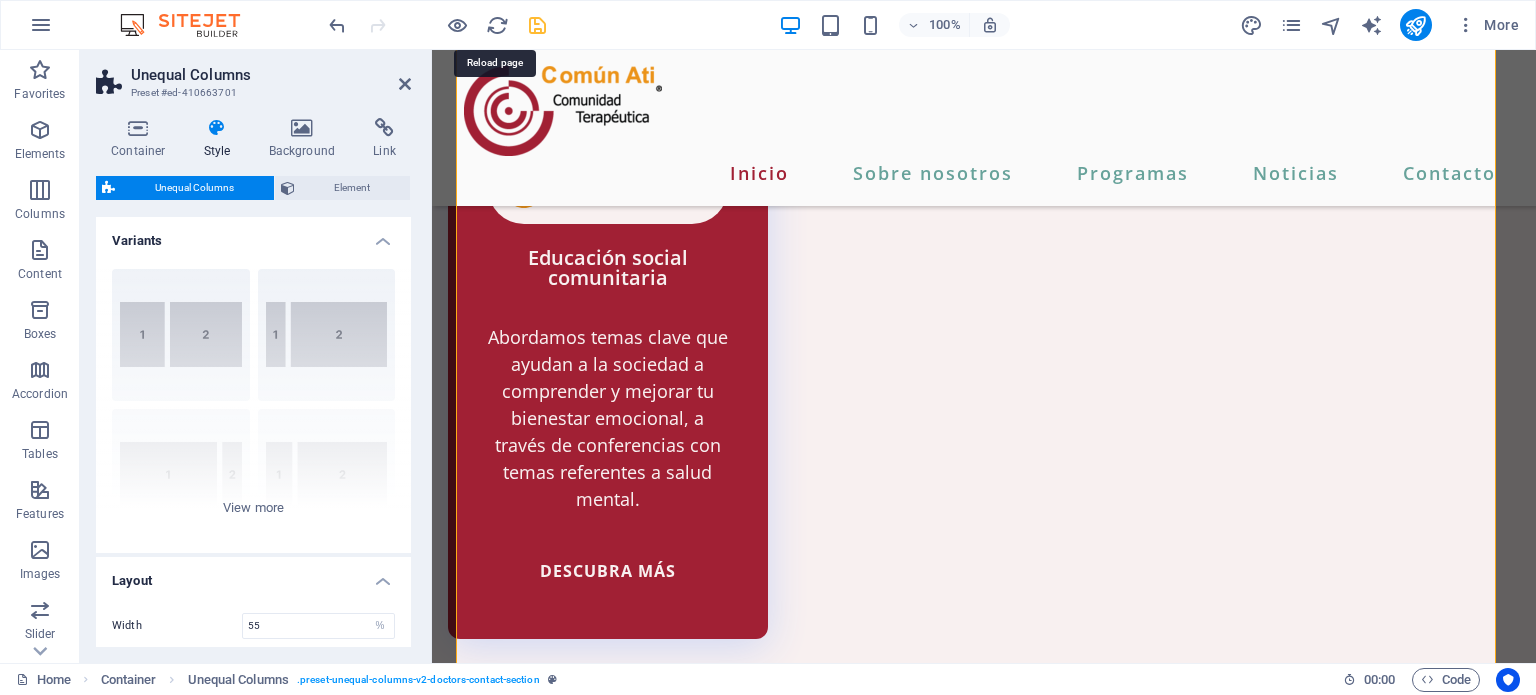 scroll, scrollTop: 4324, scrollLeft: 0, axis: vertical 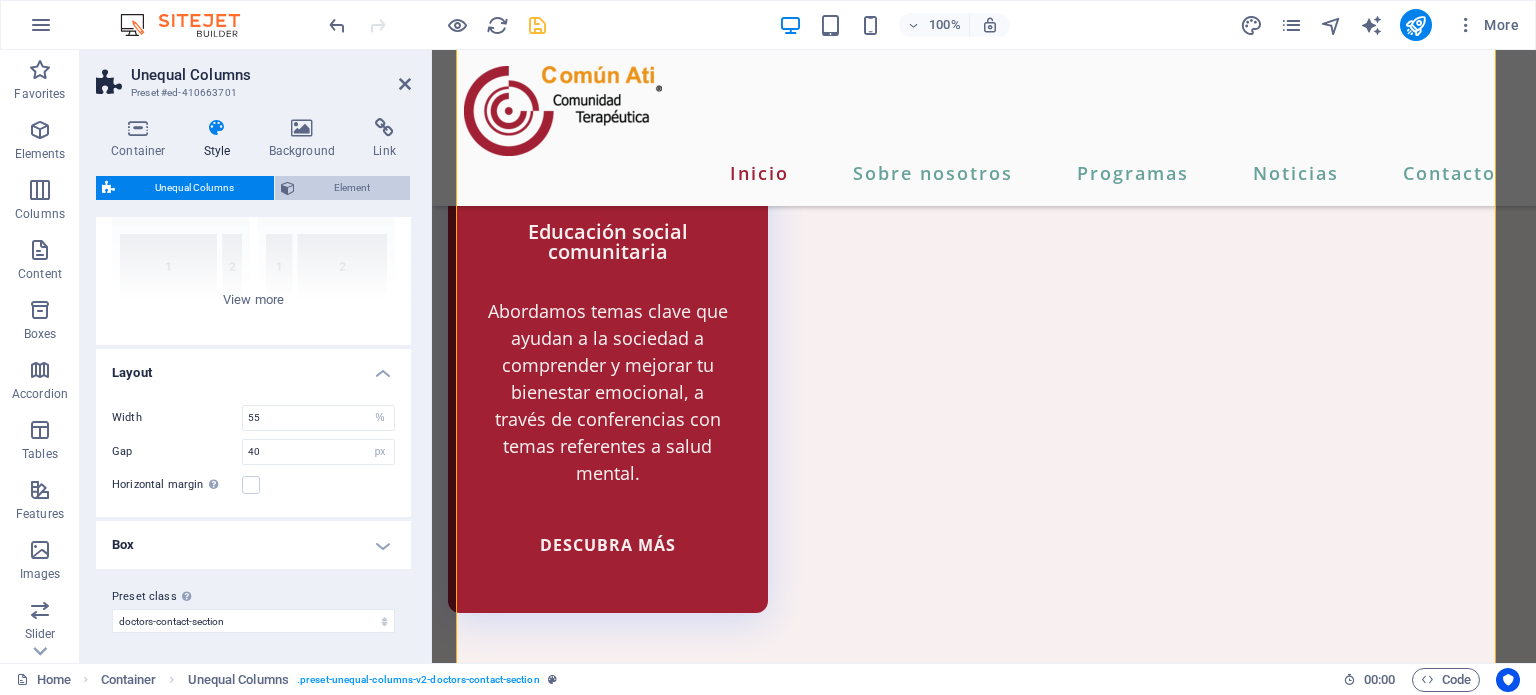 click on "Element" at bounding box center [353, 188] 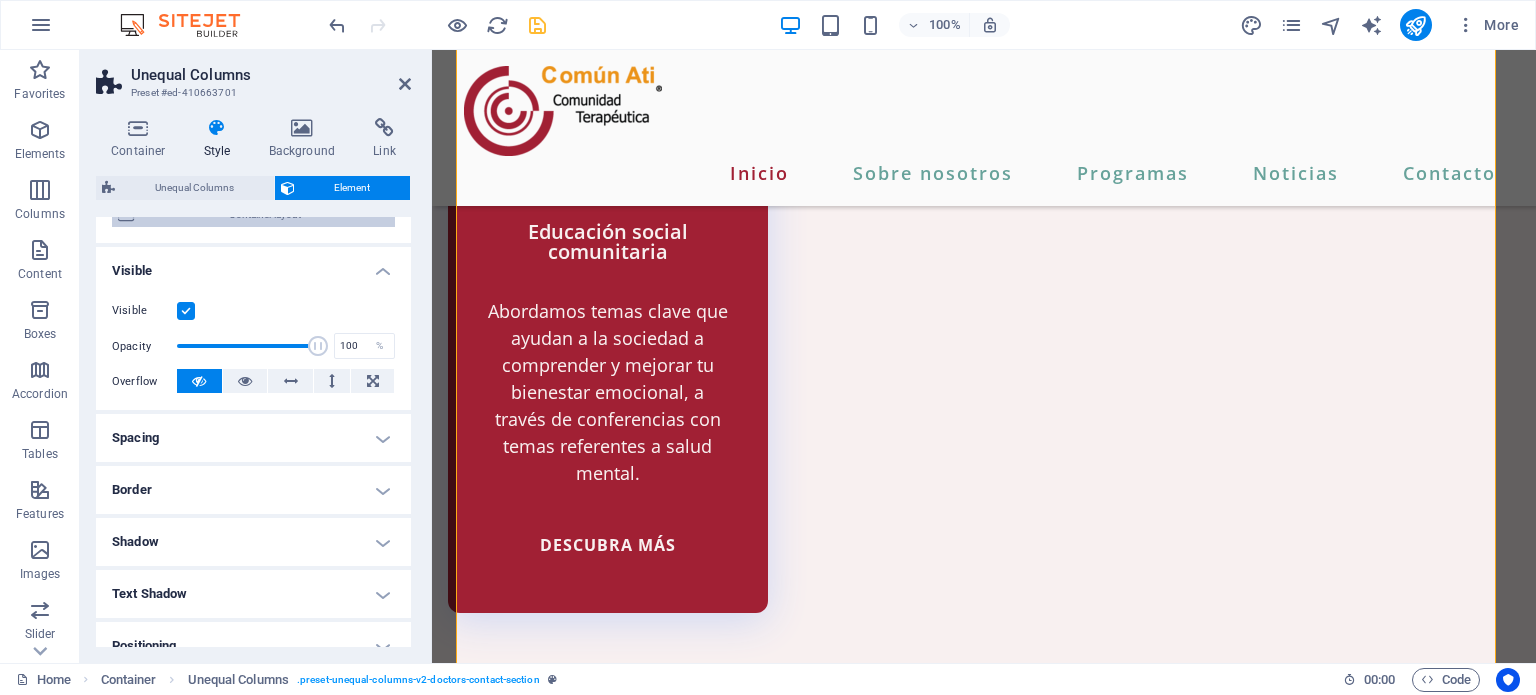 scroll, scrollTop: 200, scrollLeft: 0, axis: vertical 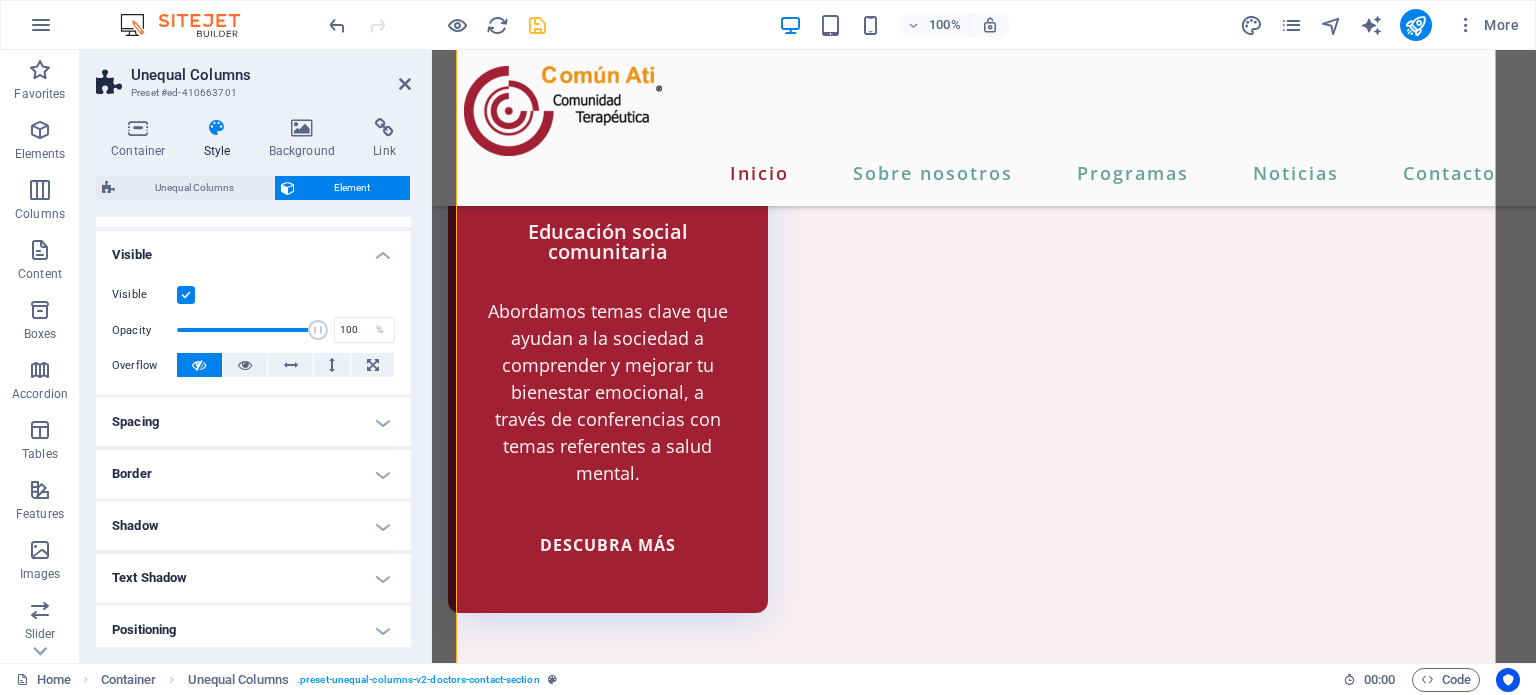 click on "Spacing" at bounding box center [253, 422] 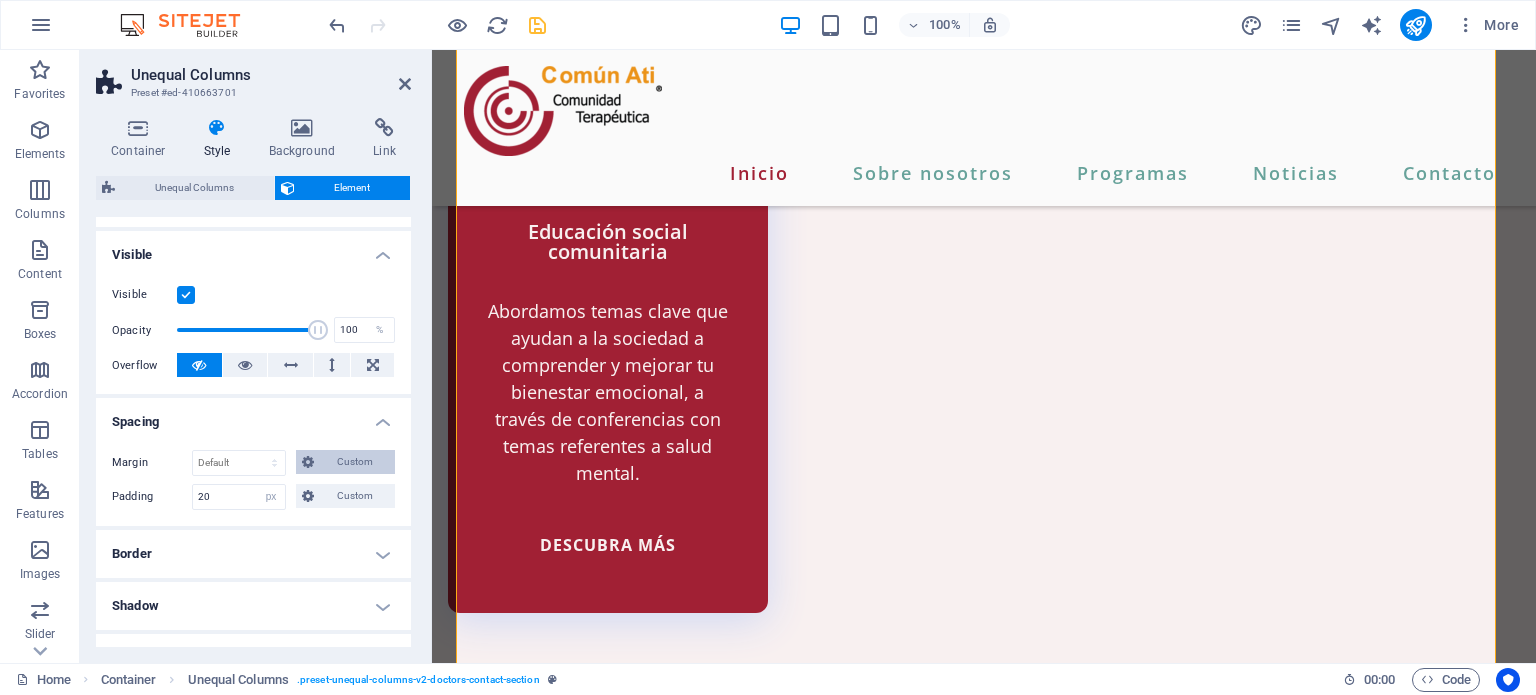 click on "Custom" at bounding box center (345, 462) 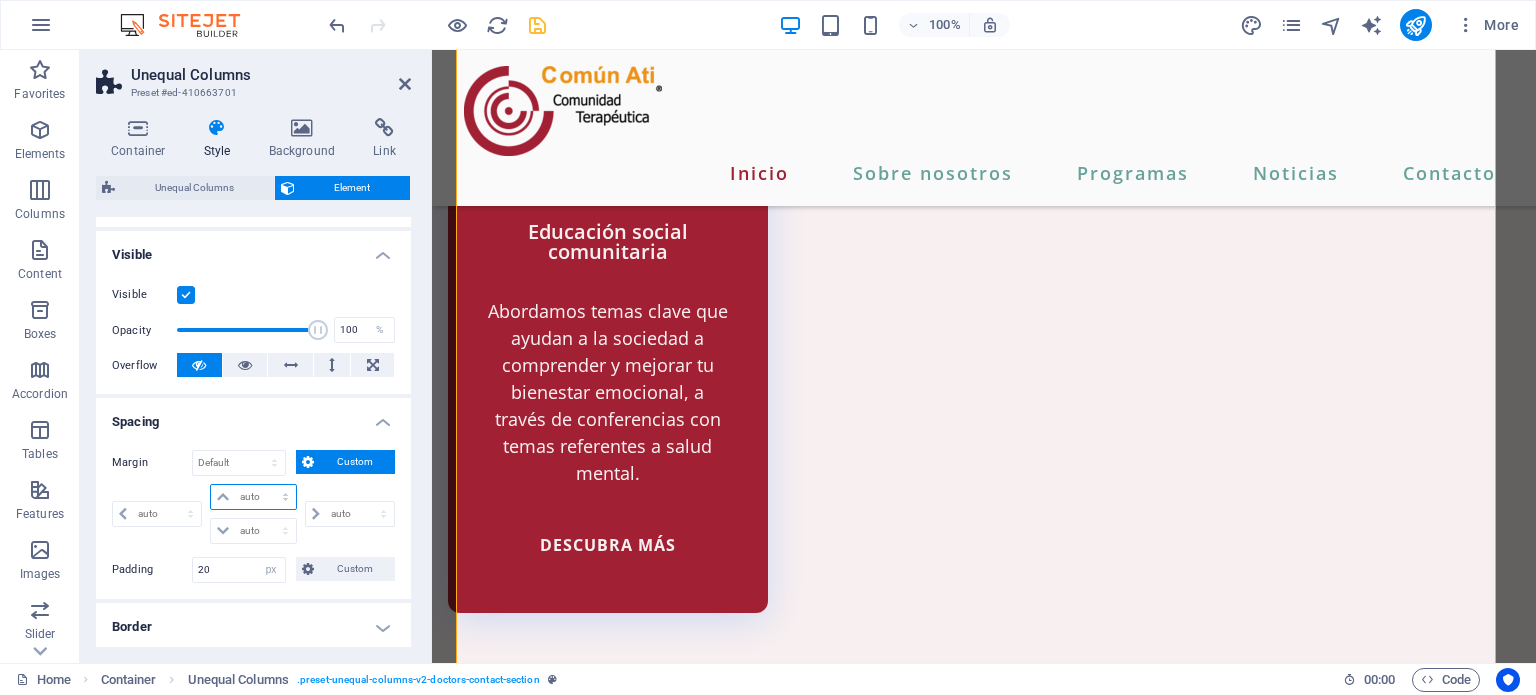click on "auto px % rem vw vh" at bounding box center [253, 497] 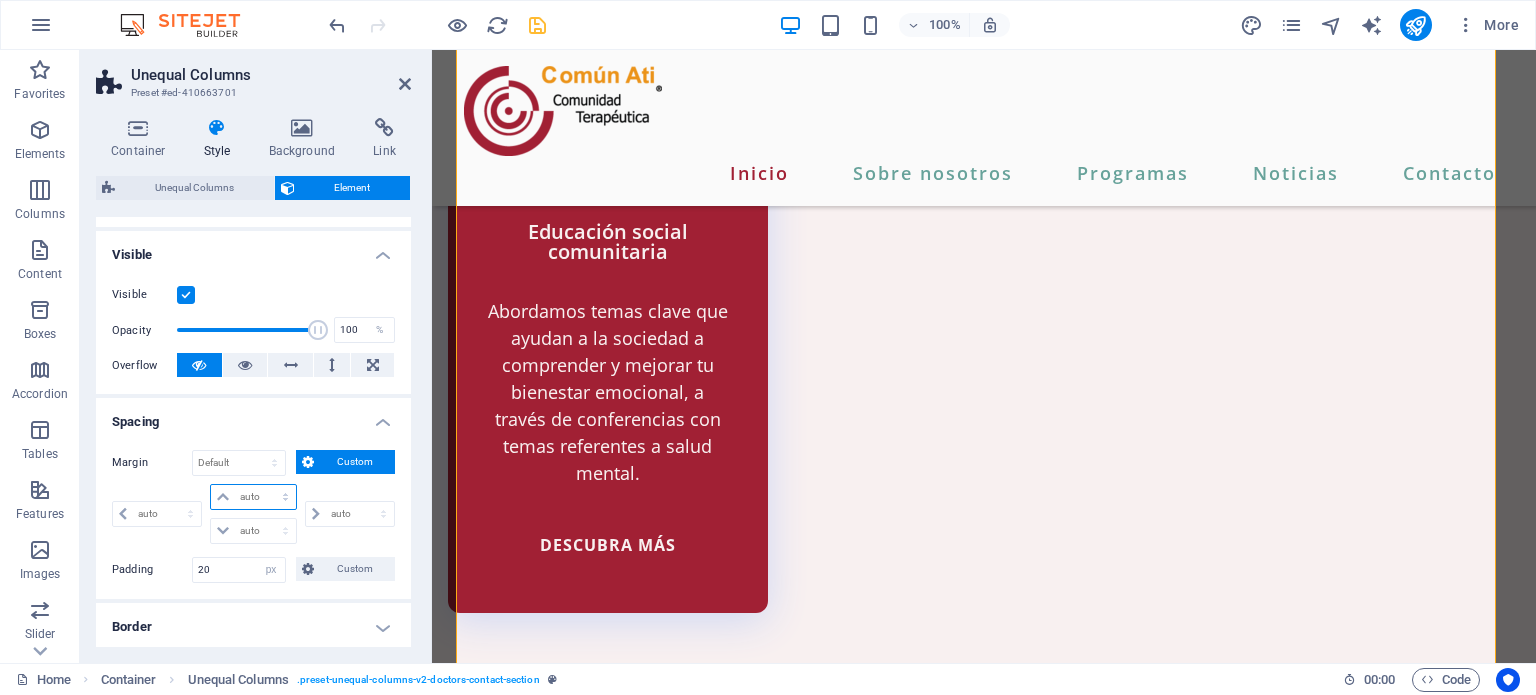 select on "px" 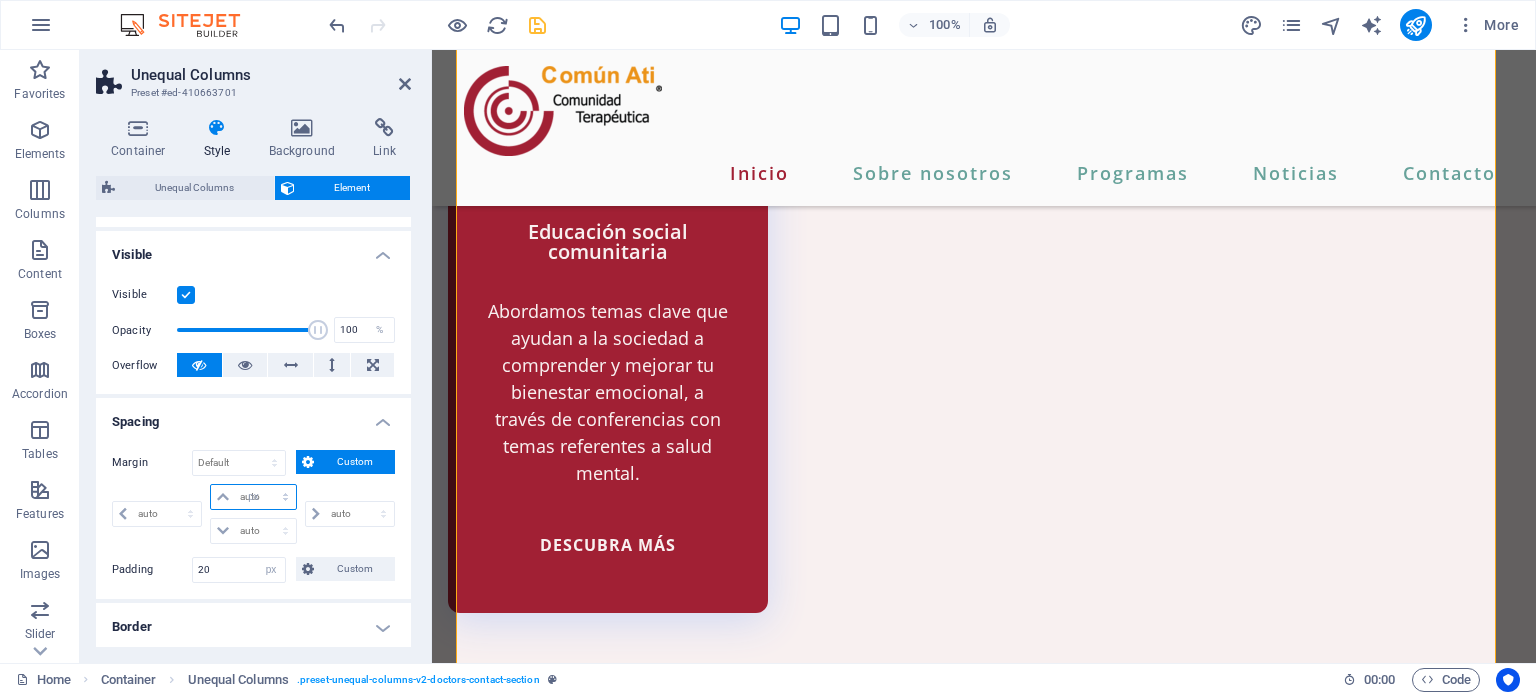 click on "auto px % rem vw vh" at bounding box center [253, 497] 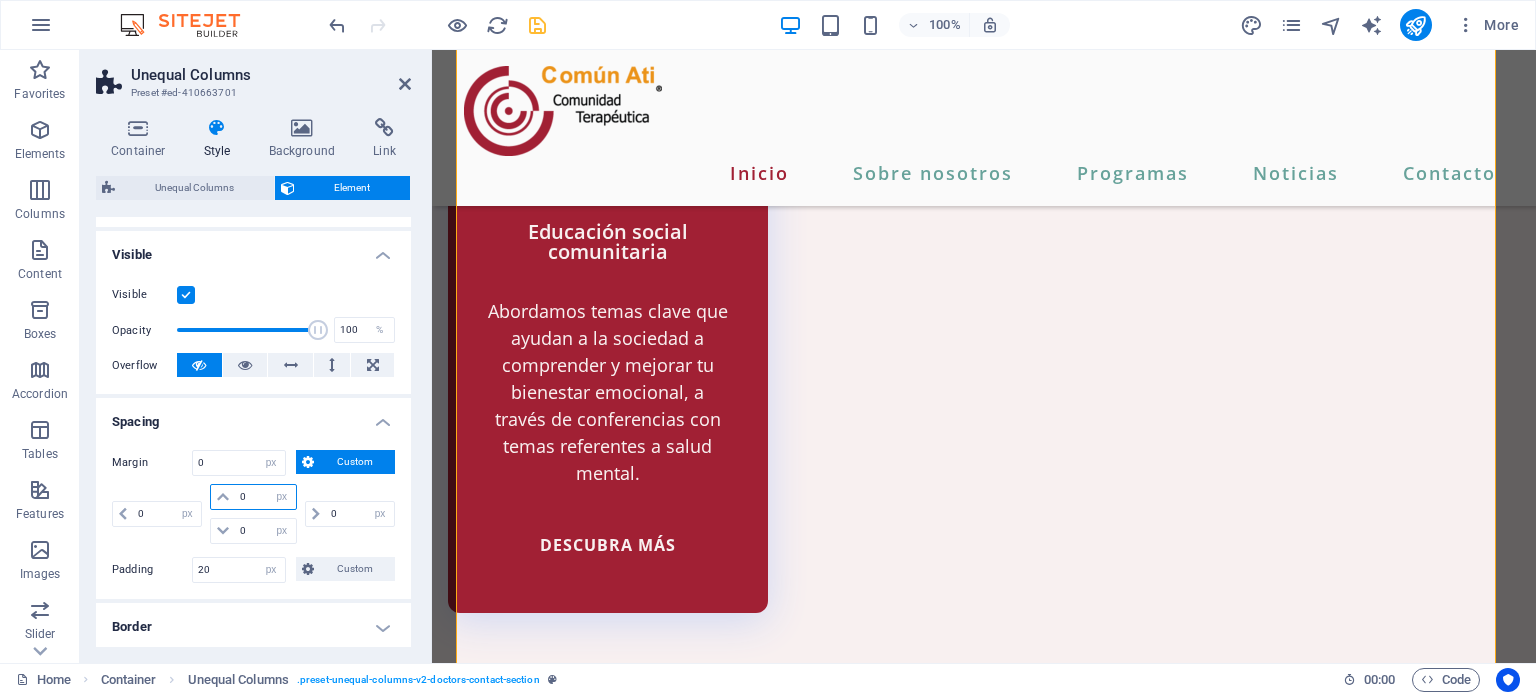 click on "0" at bounding box center [265, 497] 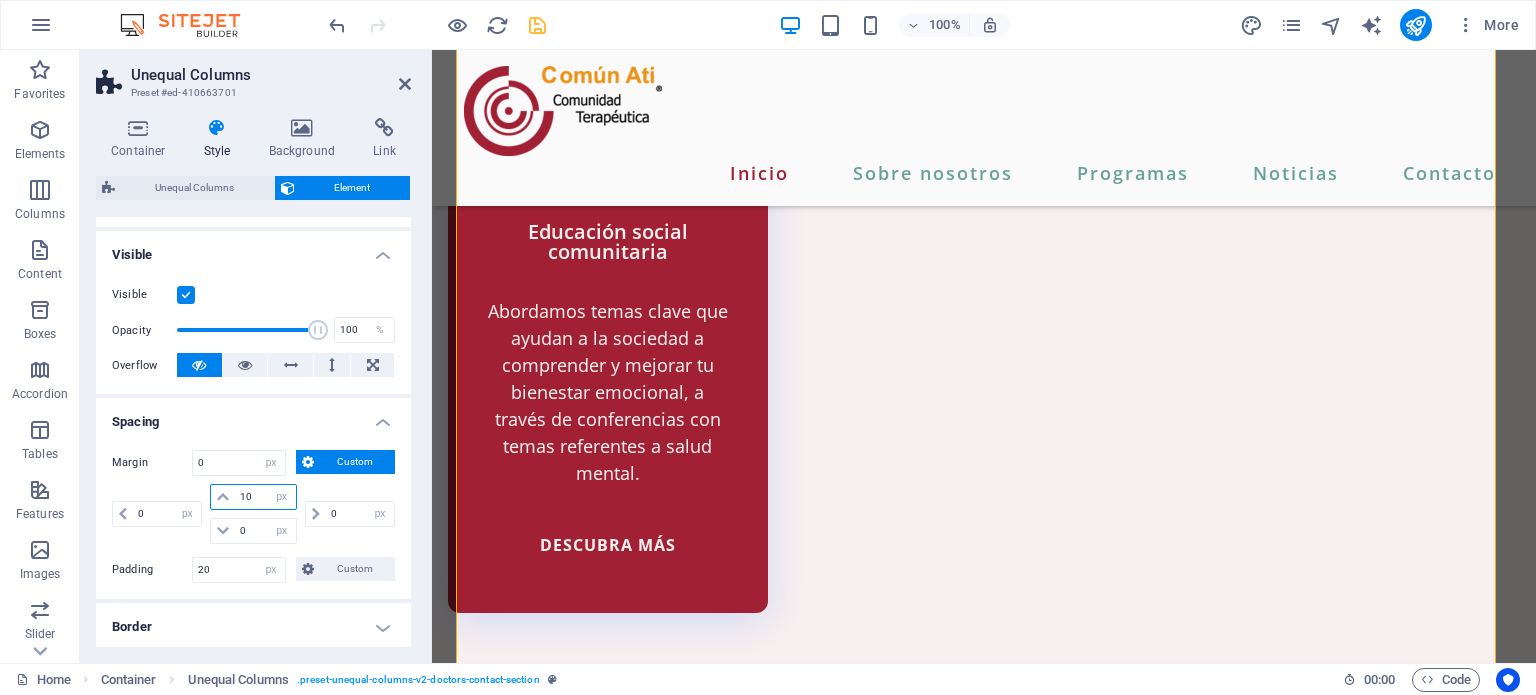 type on "10" 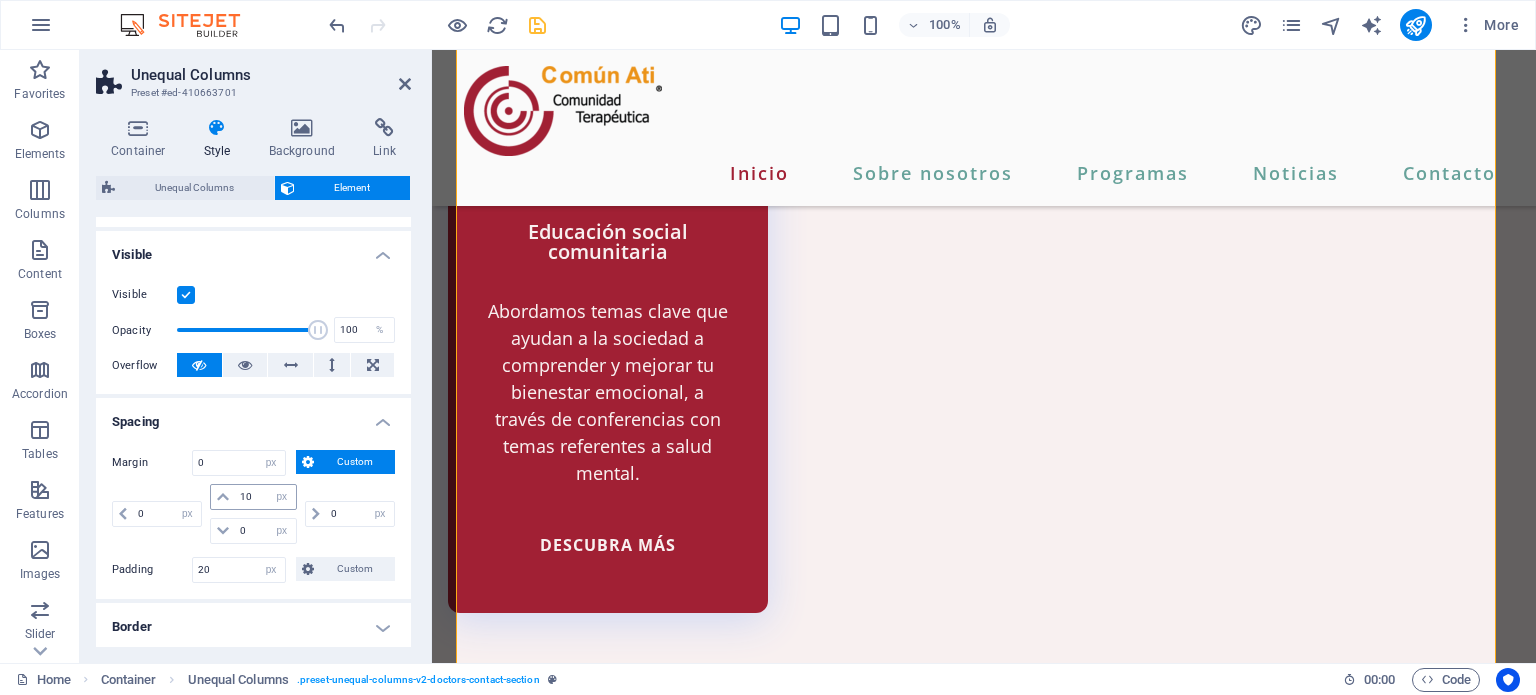type 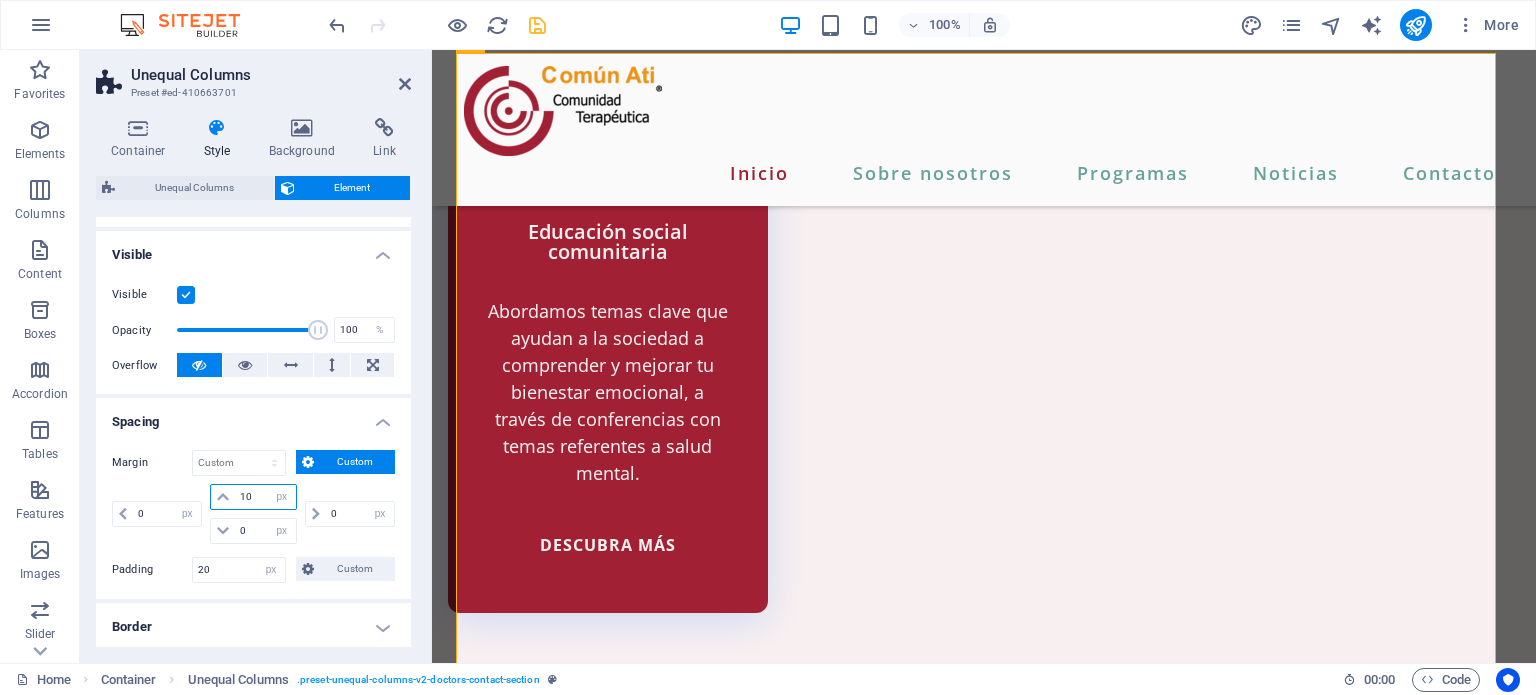 click on "10" at bounding box center (265, 497) 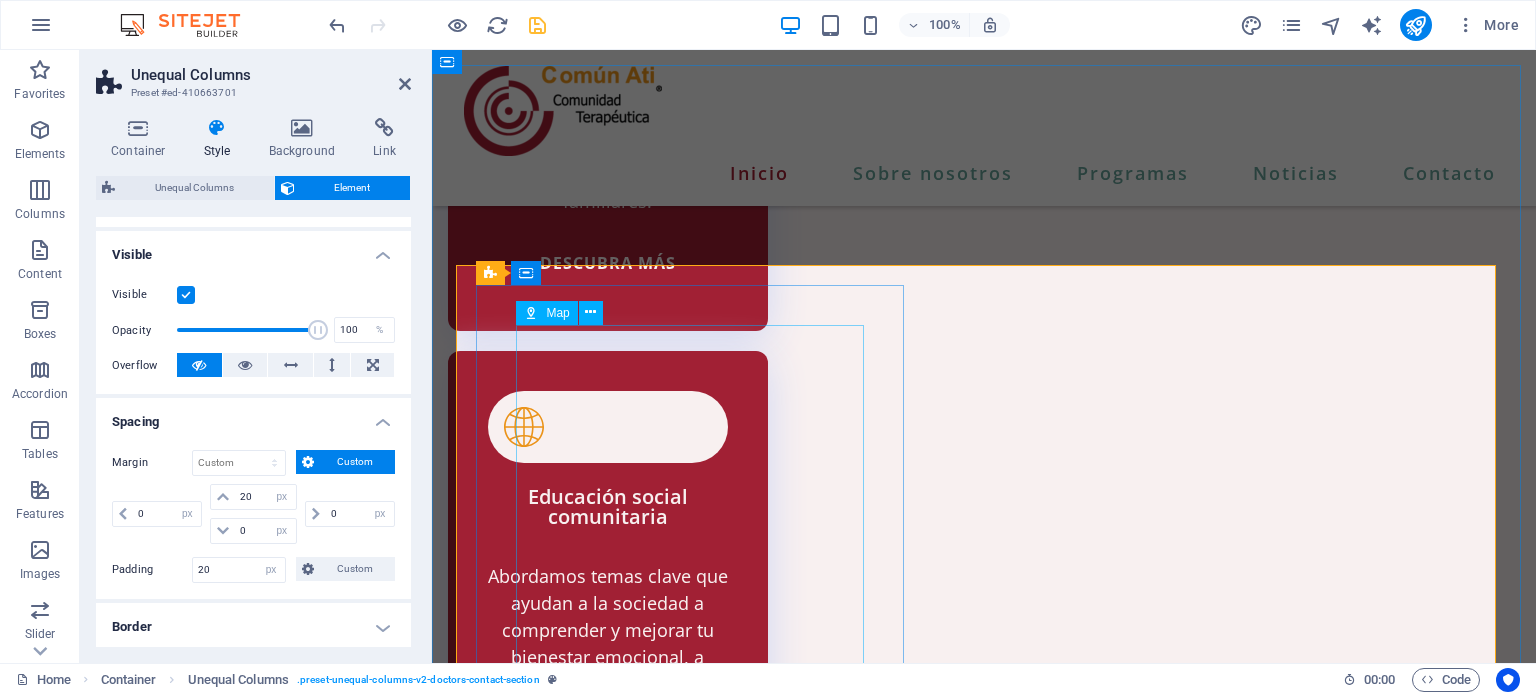scroll, scrollTop: 4044, scrollLeft: 0, axis: vertical 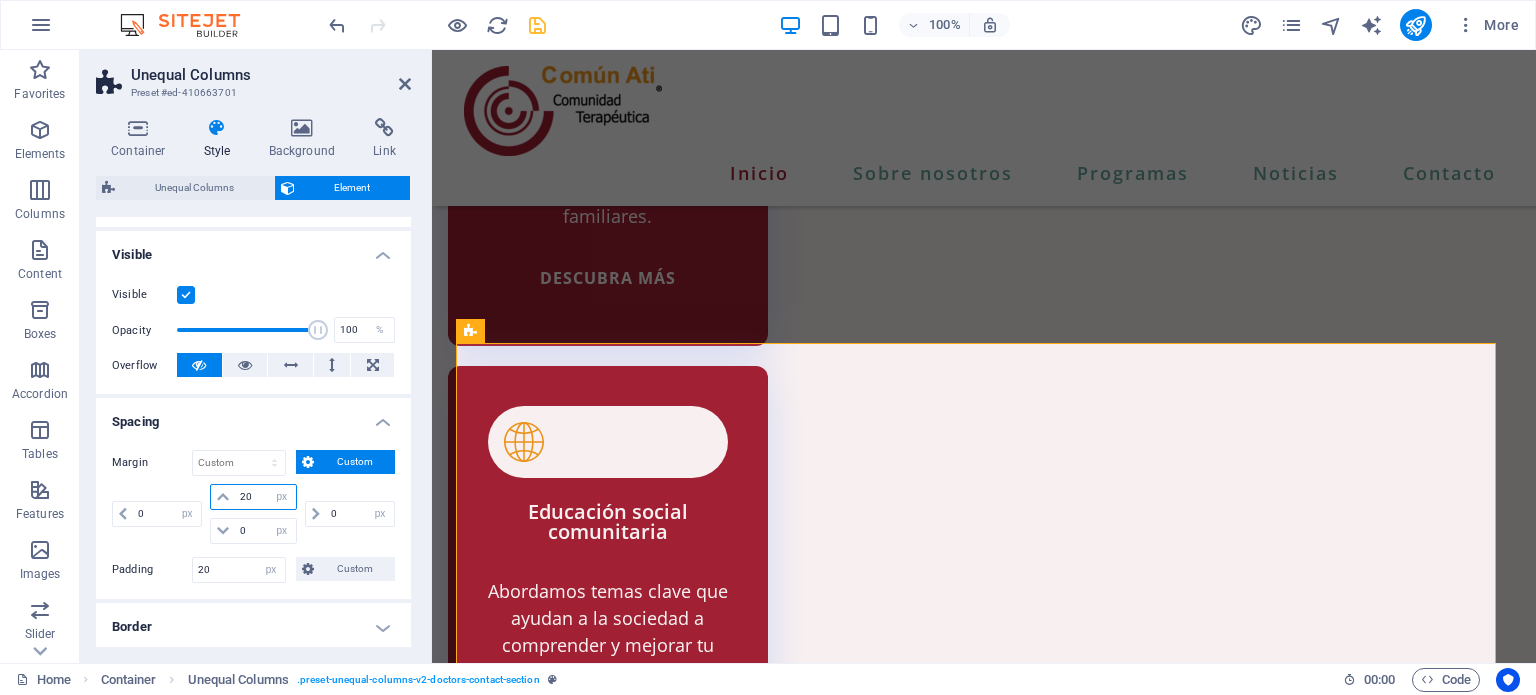 click on "20" at bounding box center [265, 497] 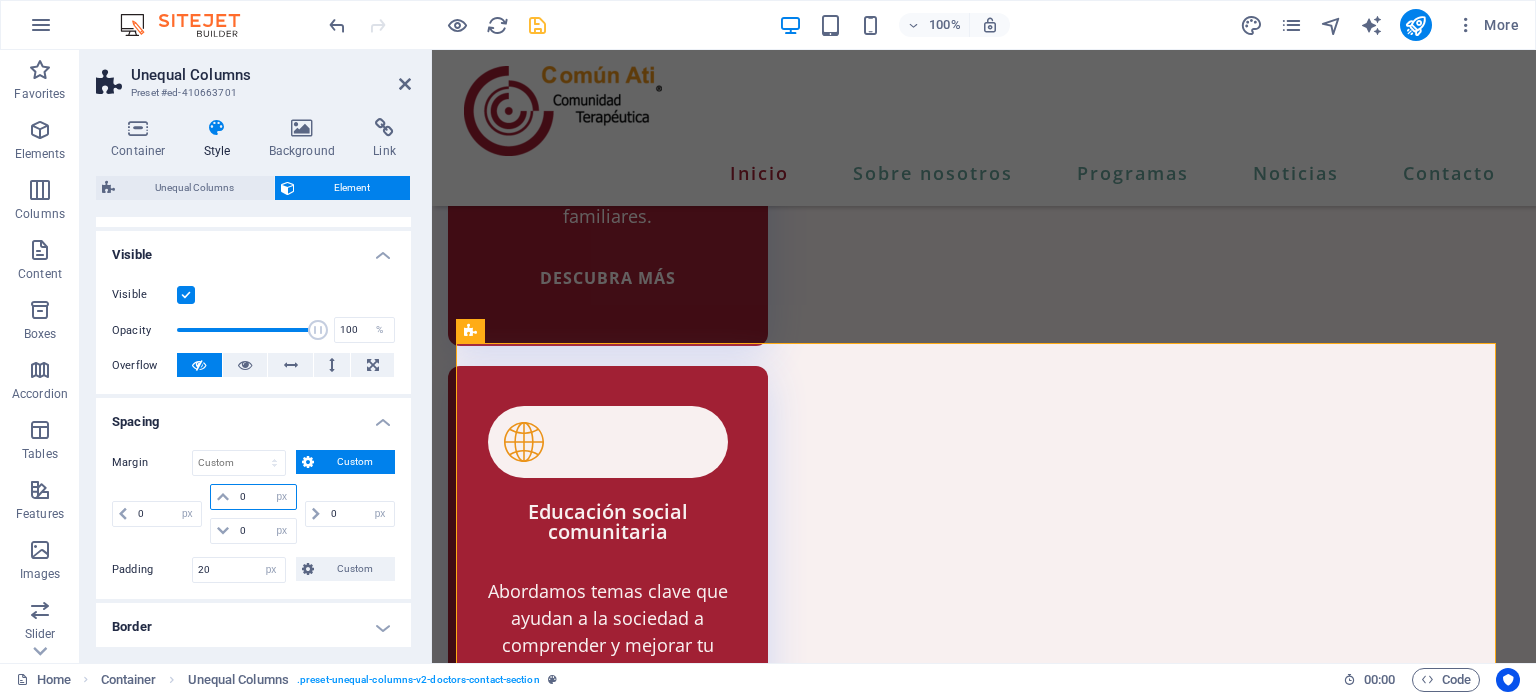 type on "0" 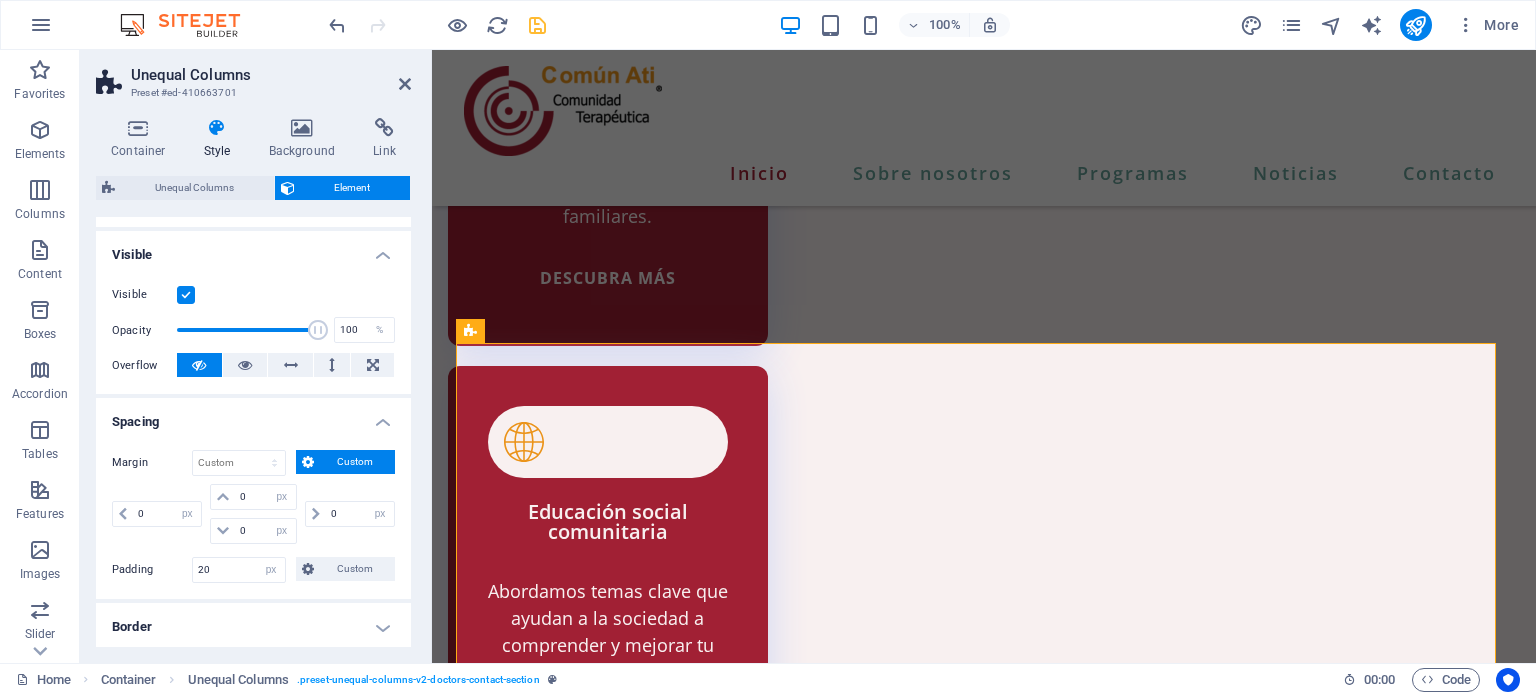 type on "0" 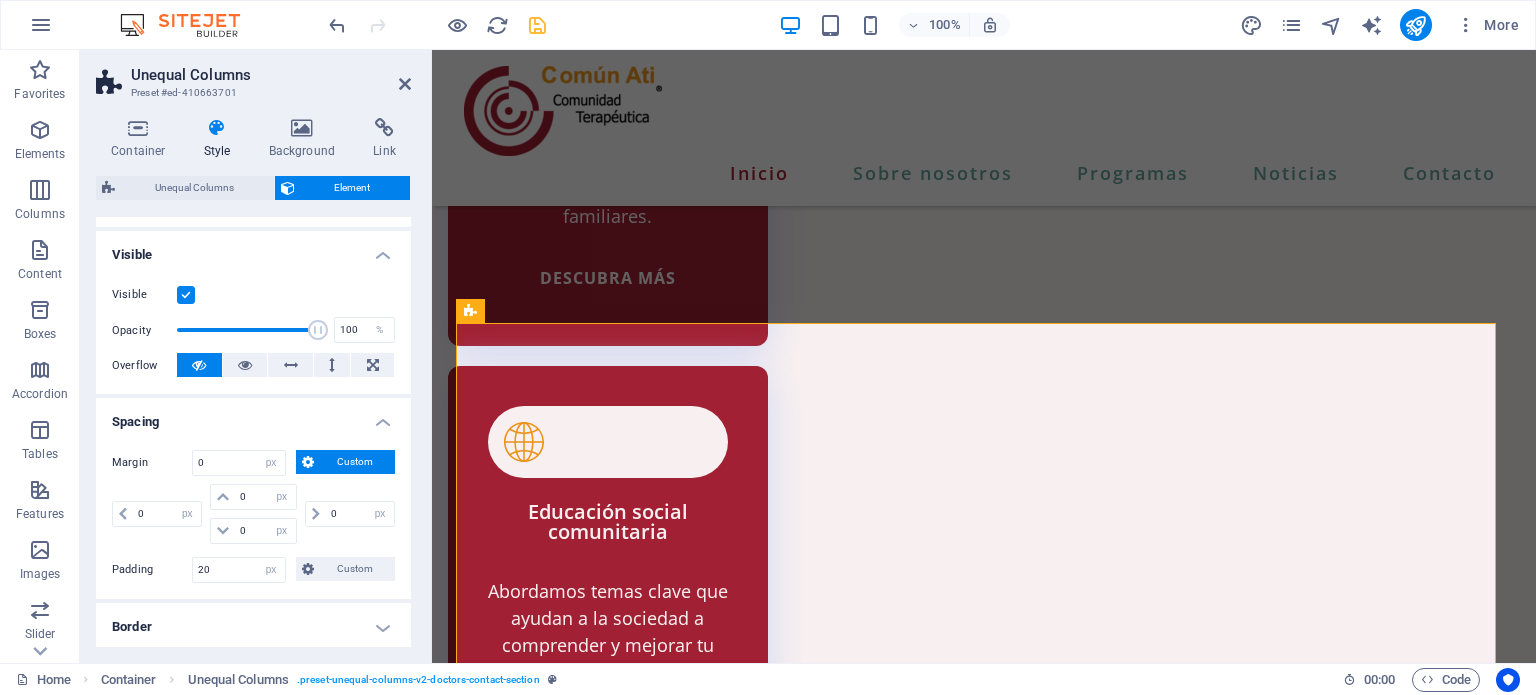 click on "Custom" at bounding box center (354, 462) 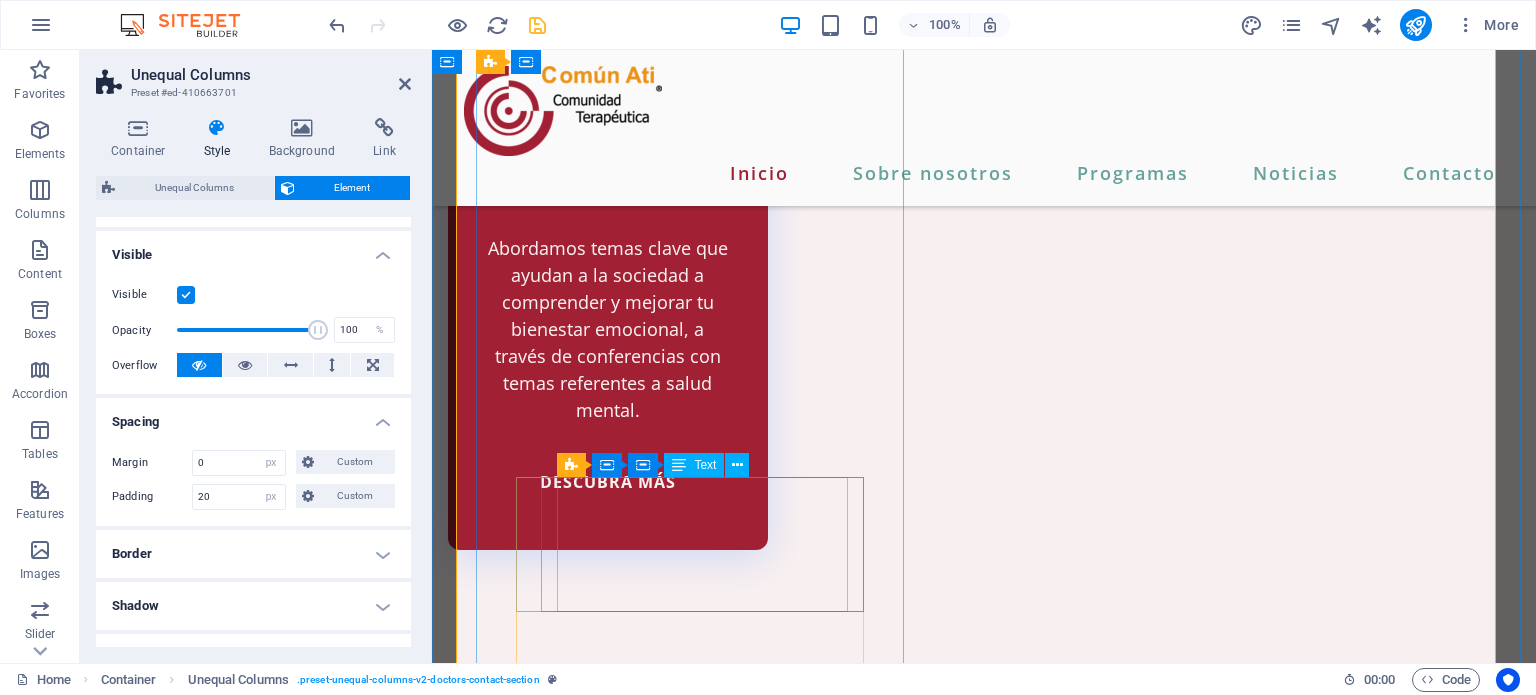 scroll, scrollTop: 4415, scrollLeft: 0, axis: vertical 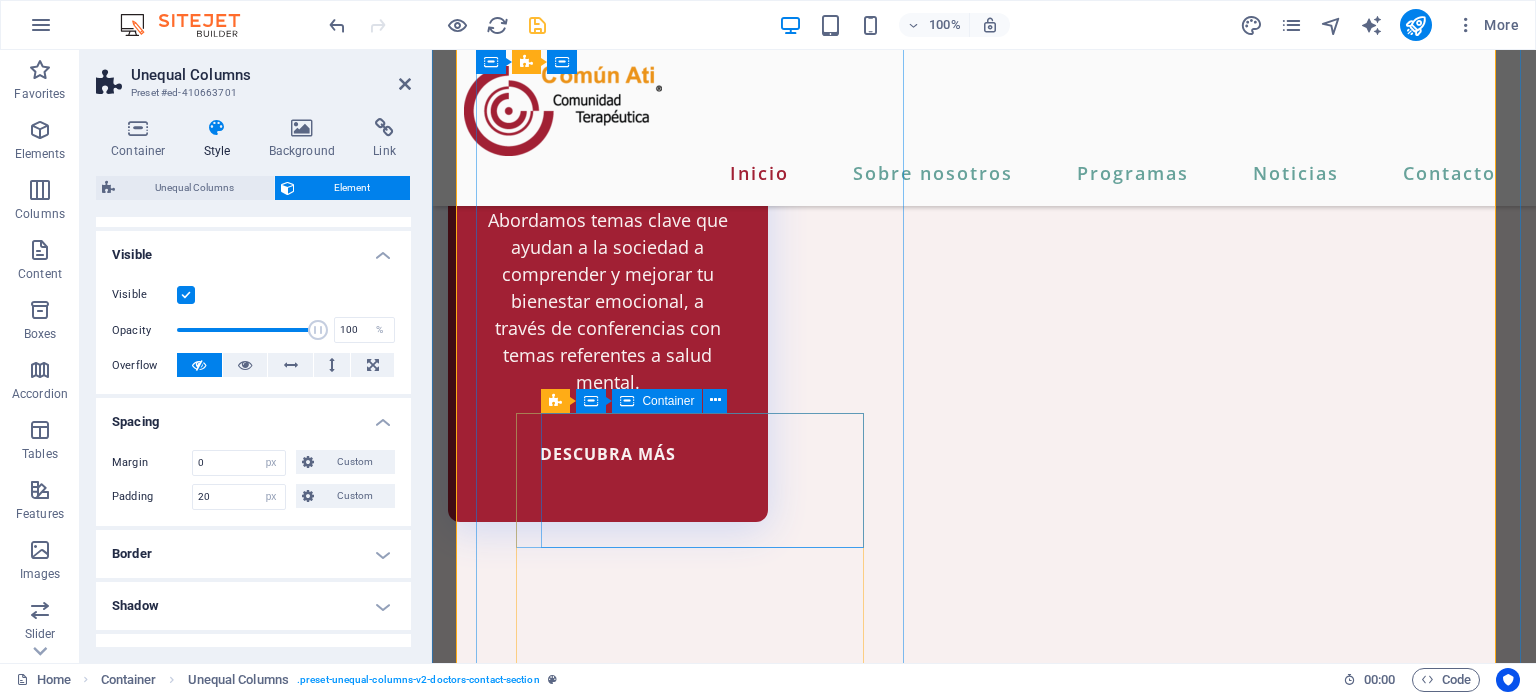 click at bounding box center [984, 6590] 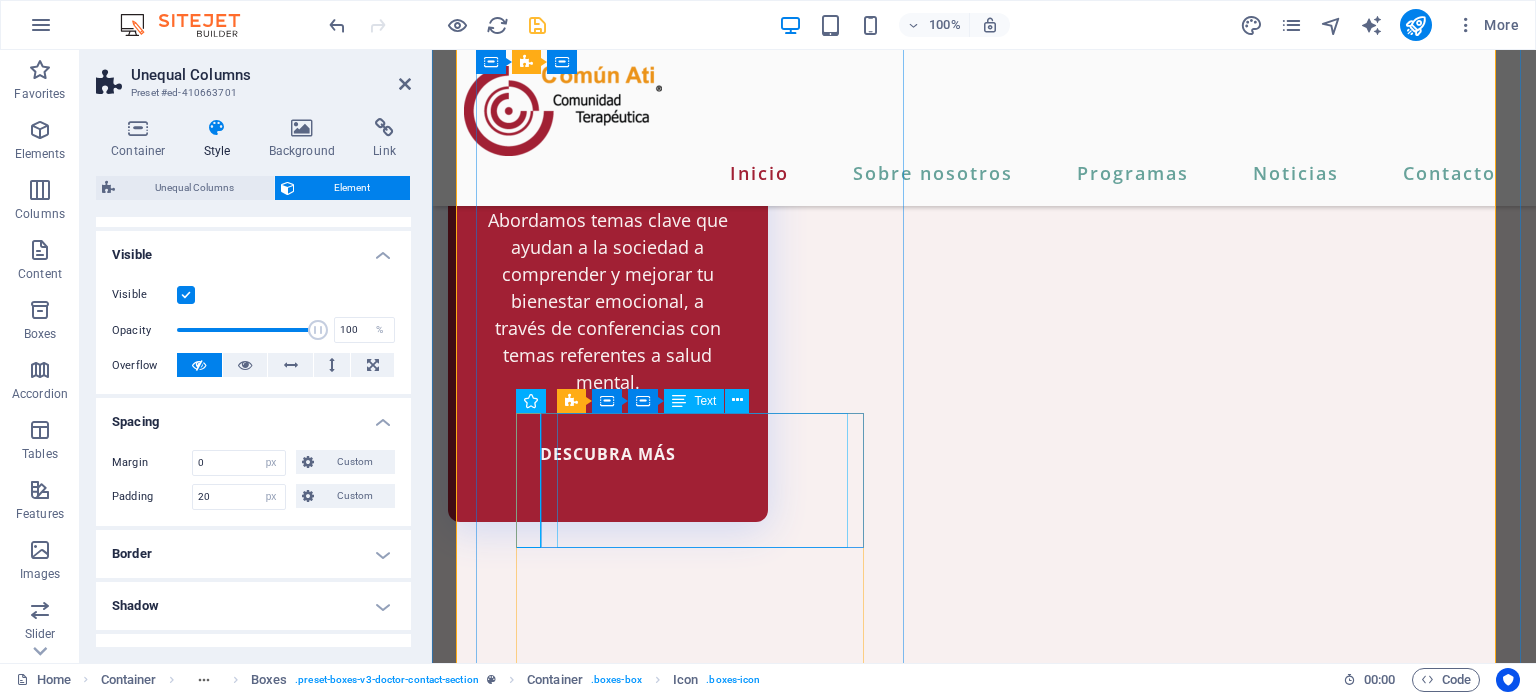 click on "[STREET] [NUMBER],  [NEIGHBORHOOD], [CITY], [STATE].  [NEIGHBORHOOD], [CITY], [STATE].    [NEIGHBORHOOD], [CITY], [STATE].    [POSTAL_CODE]" at bounding box center [984, 6630] 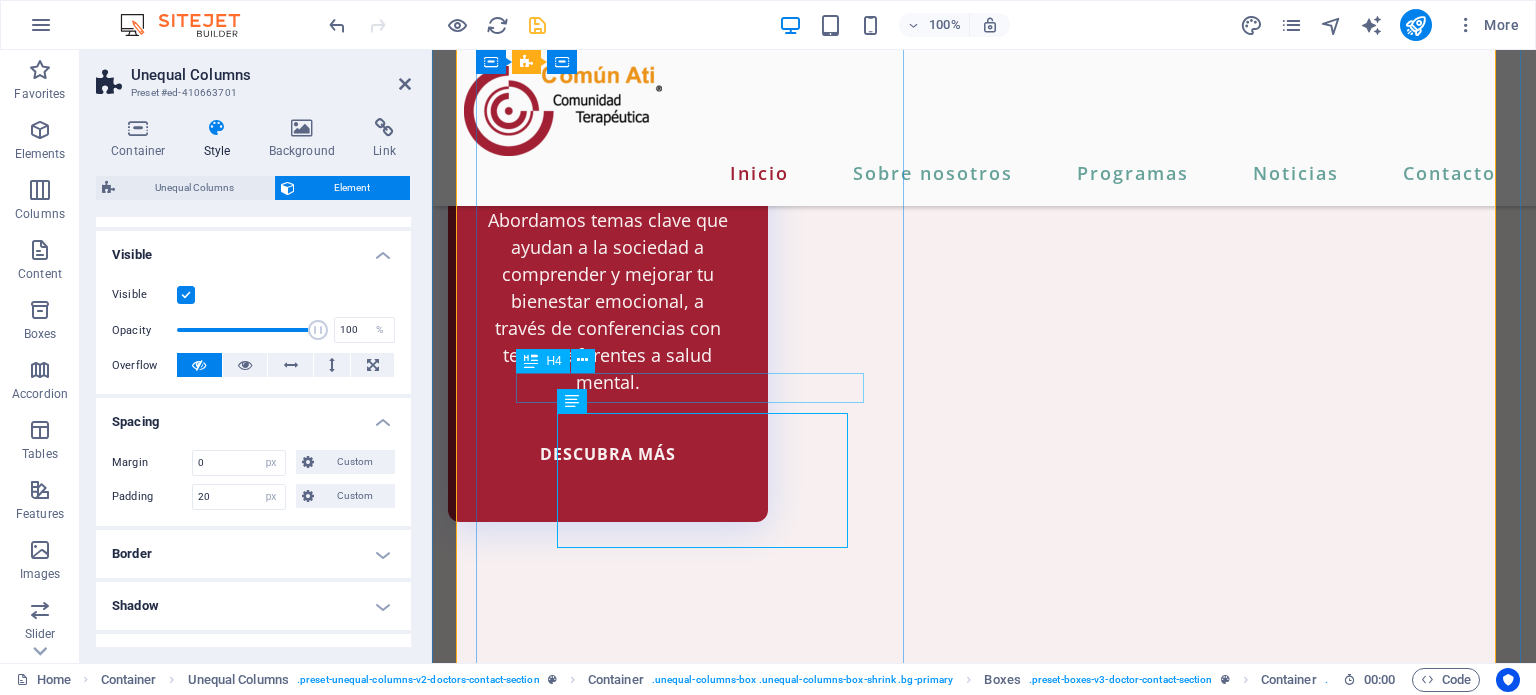 click on "Contacto" at bounding box center (984, 6553) 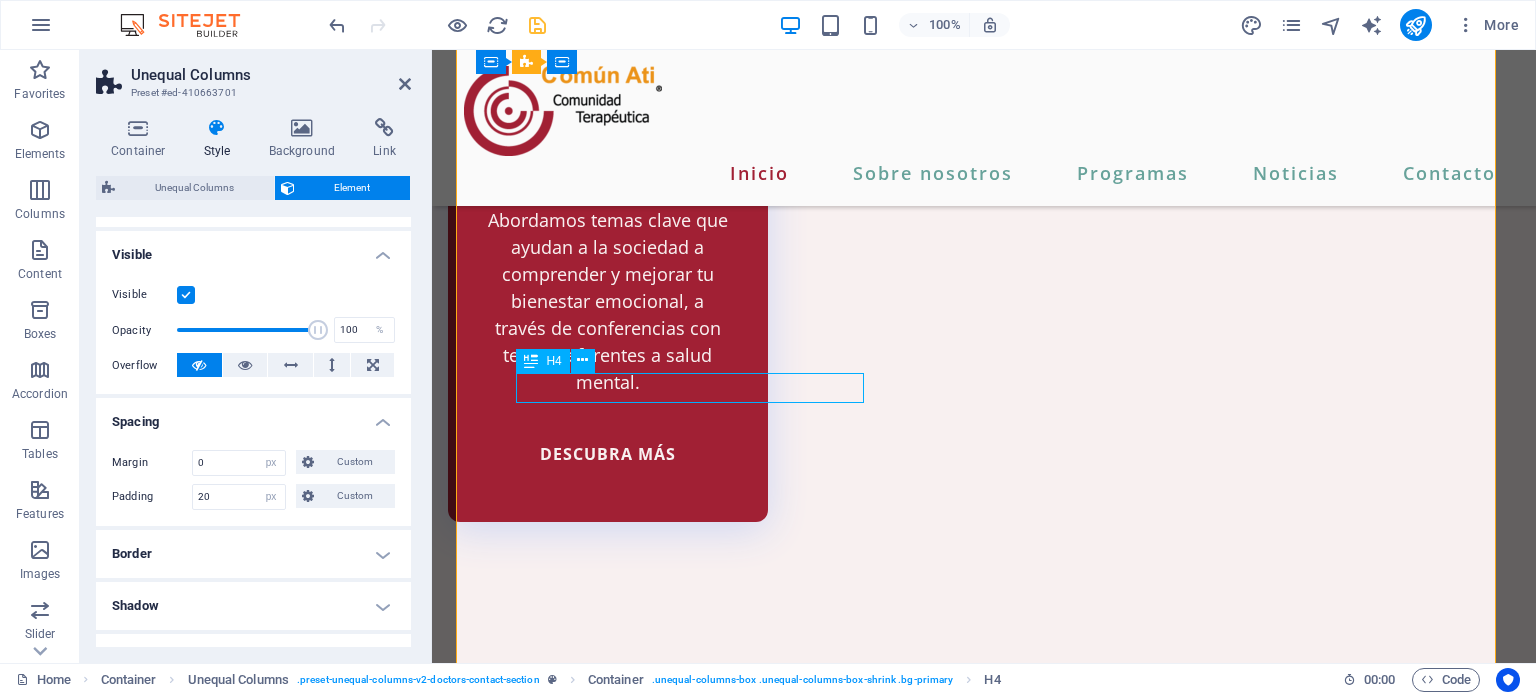 click on "Contacto" at bounding box center (984, 6553) 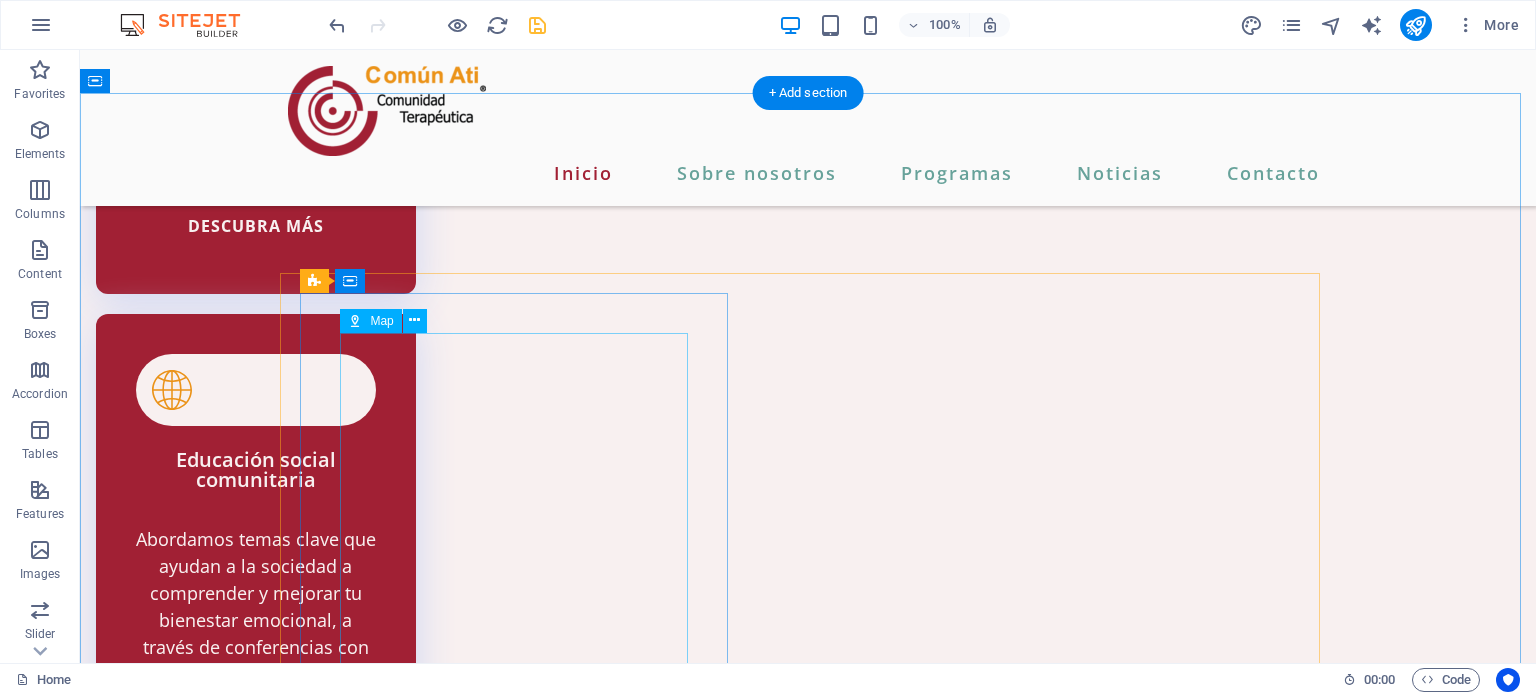 scroll, scrollTop: 4092, scrollLeft: 0, axis: vertical 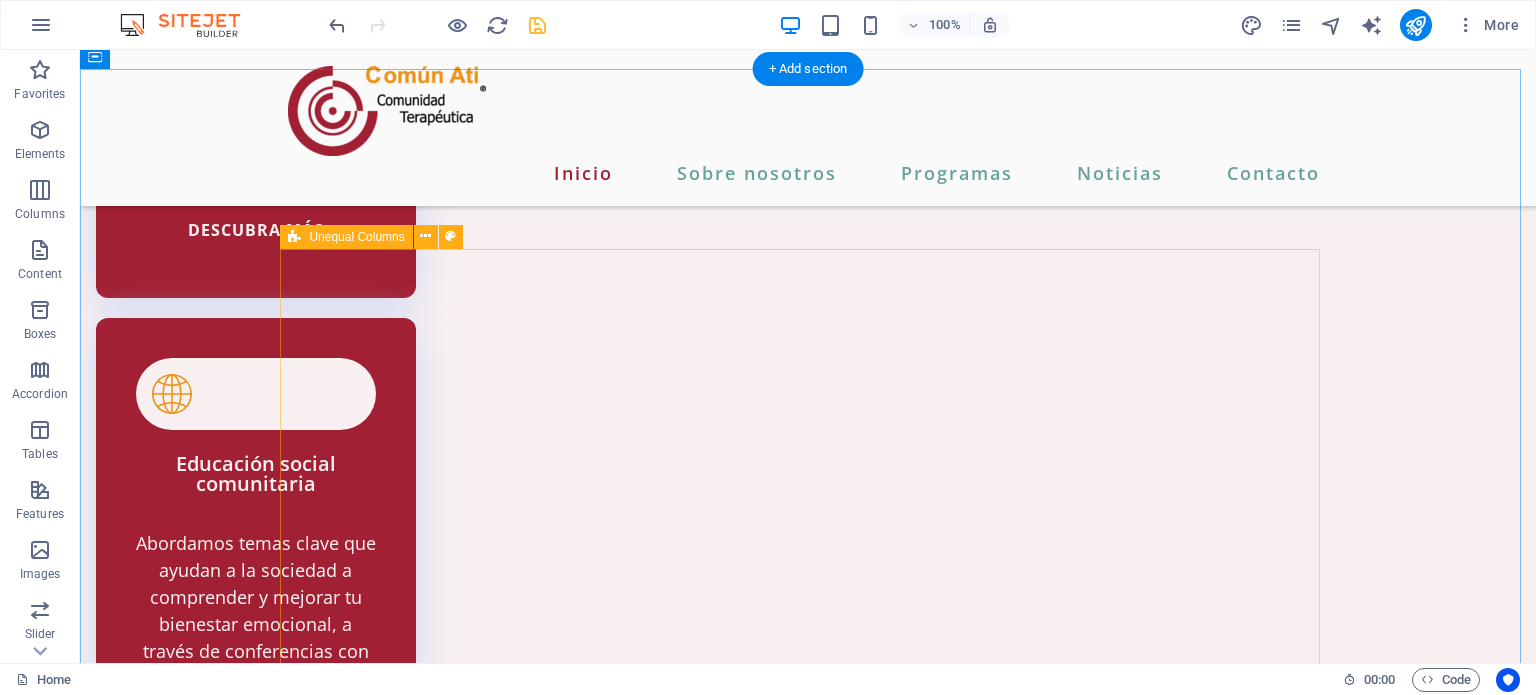 click on "Hidalgo Poniente [NUMBER], Obispado, [CITY], [STATE]. CP-[POSTAL_CODE] Obispado, [CITY], [STATE]. CP-[POSTAL_CODE] Obispado, [CITY], [STATE]. CP-[POSTAL_CODE] trabajosocial93@[DOMAIN].mx [PHONE] He leído y comprendido la política de privacidad. Unreadable? Load new ENVIAR MENSAJE" at bounding box center (808, 6856) 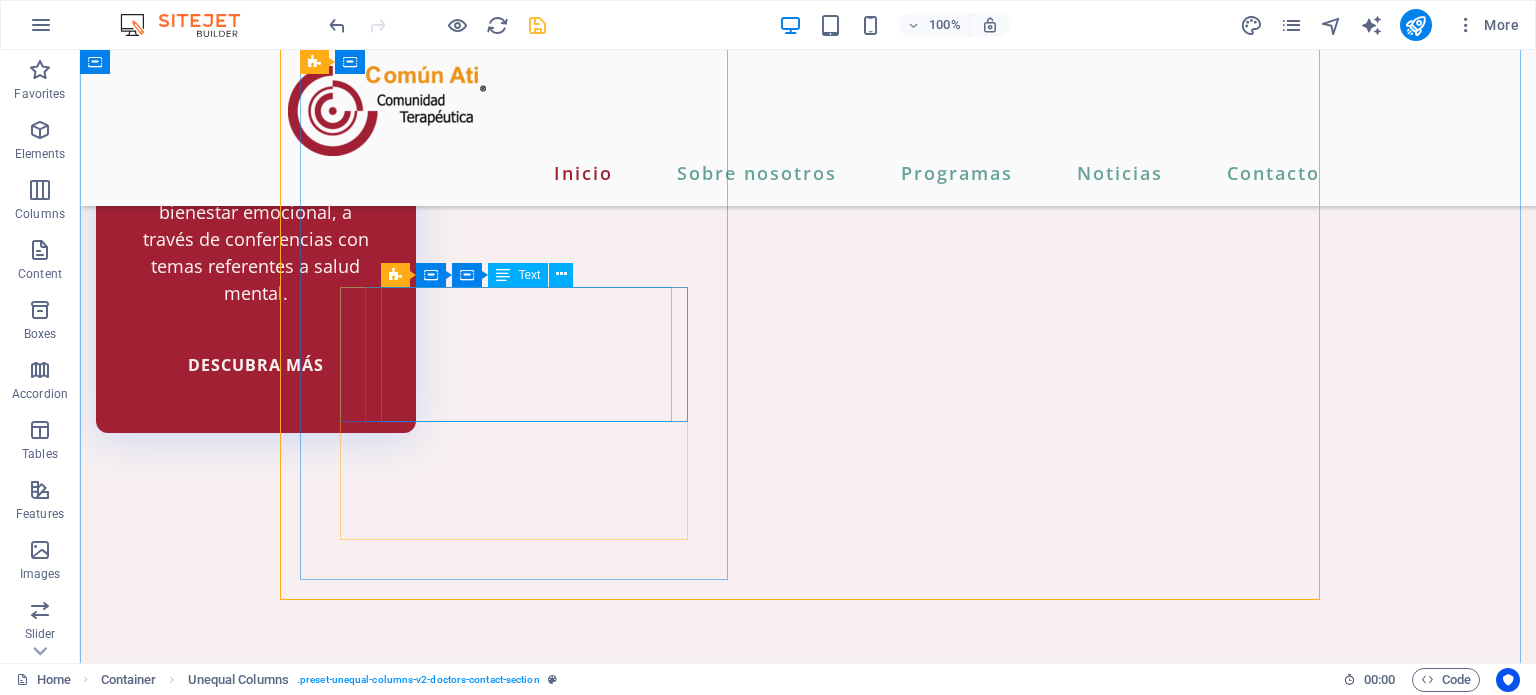 scroll, scrollTop: 4542, scrollLeft: 0, axis: vertical 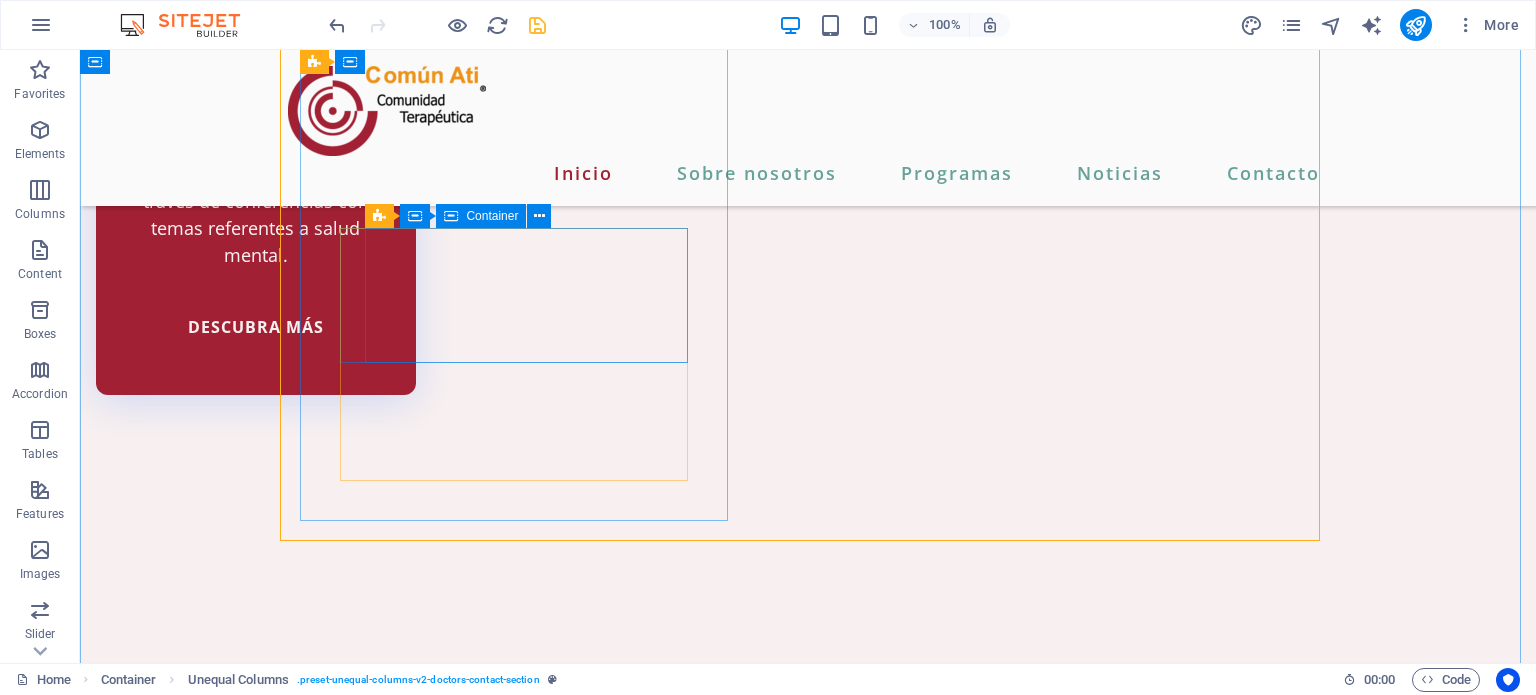 click on "[STREET] [NUMBER],  [NEIGHBORHOOD], [CITY], [STATE].  [NEIGHBORHOOD], [CITY], [STATE].    [NEIGHBORHOOD], [CITY], [STATE].    [POSTAL_CODE]" at bounding box center [808, 6299] 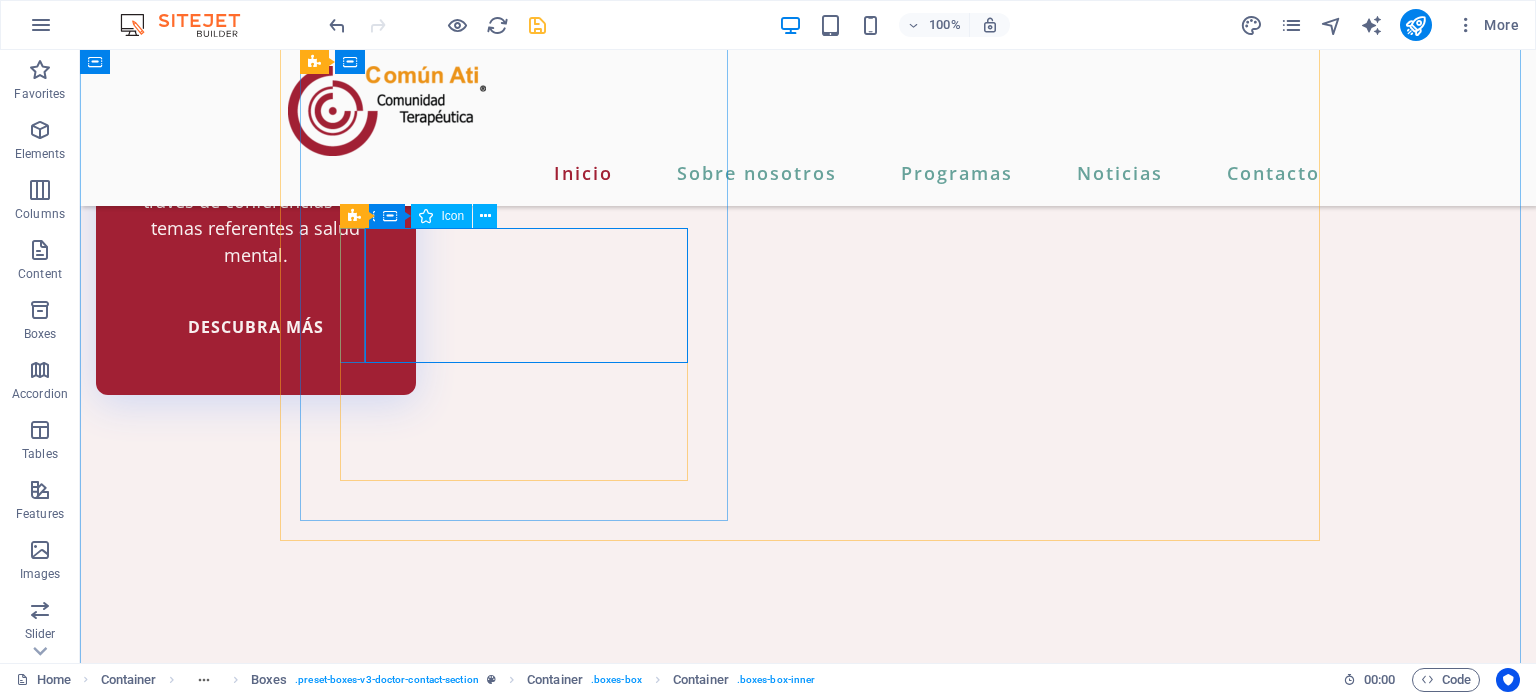 click at bounding box center [808, 6259] 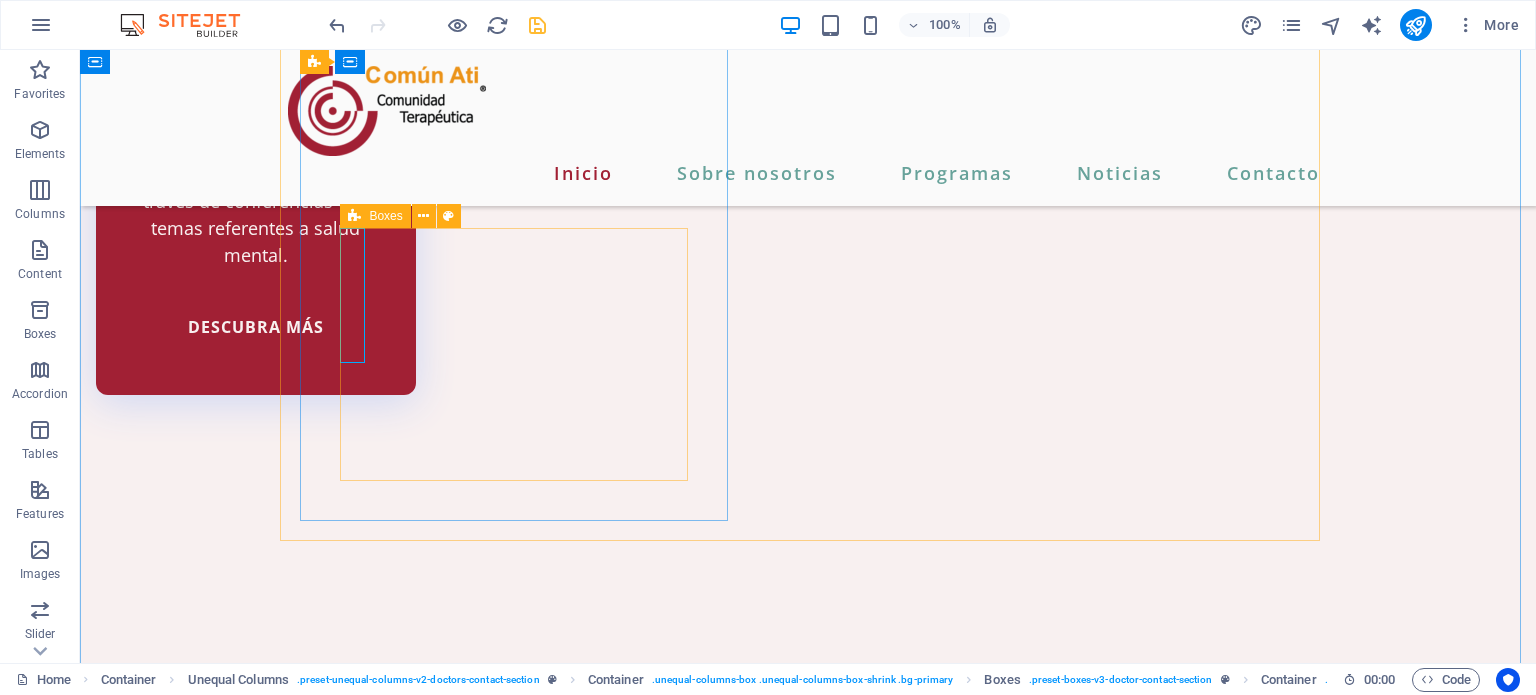 click at bounding box center (354, 216) 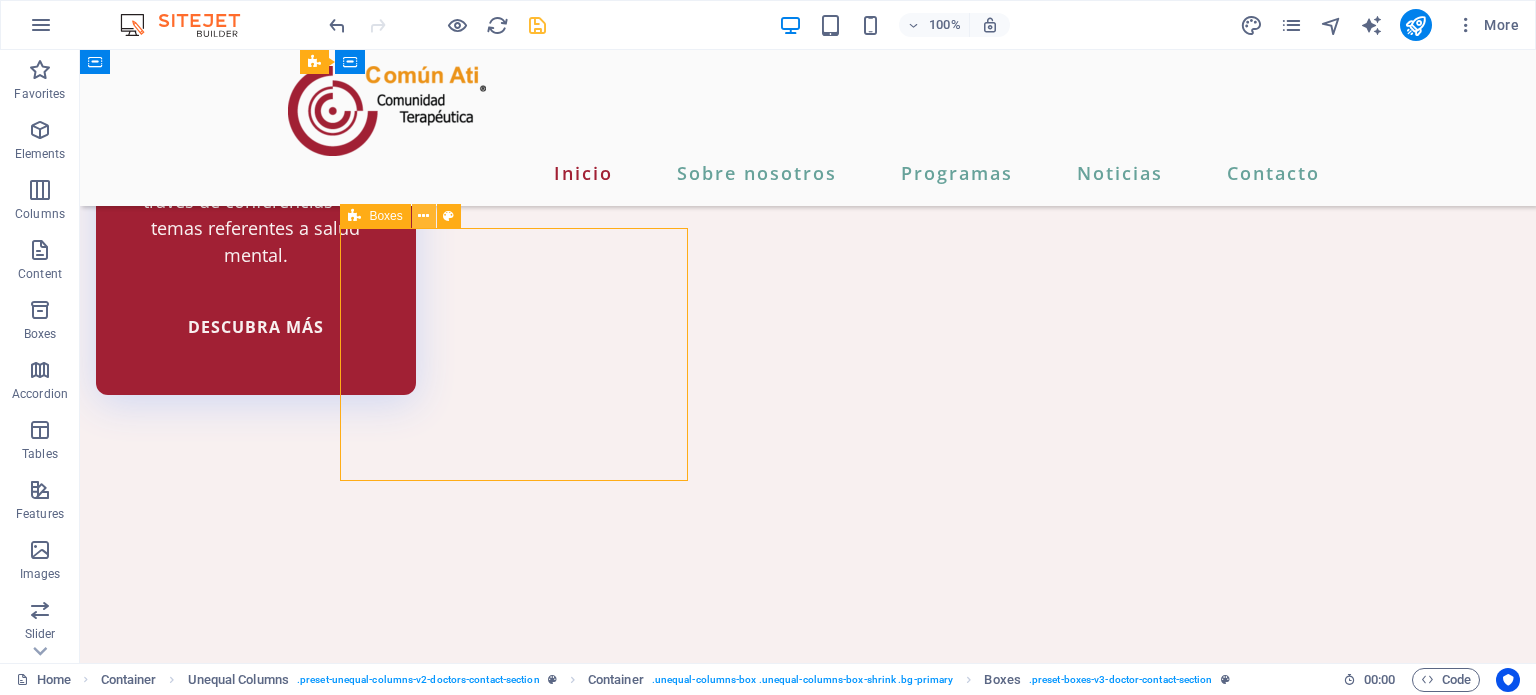 click at bounding box center (423, 216) 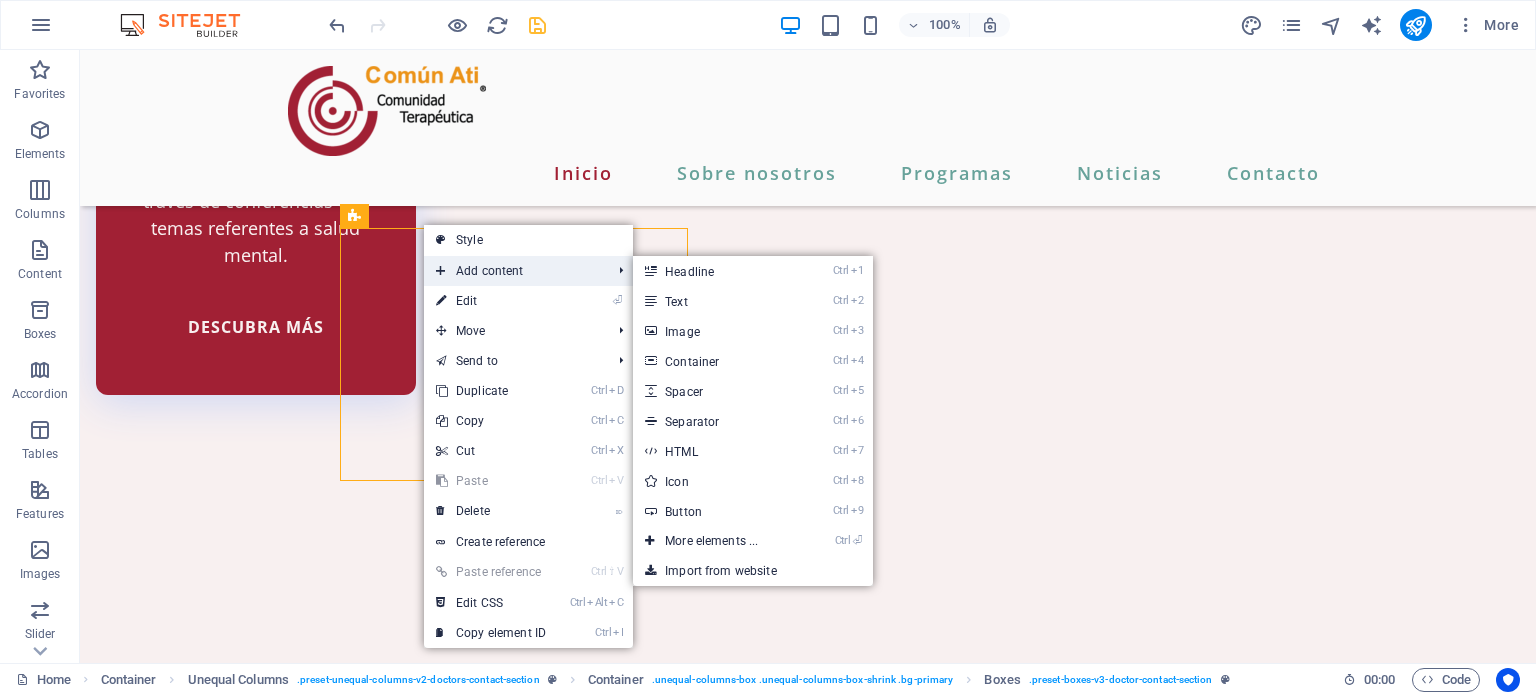click on "Add content" at bounding box center [513, 271] 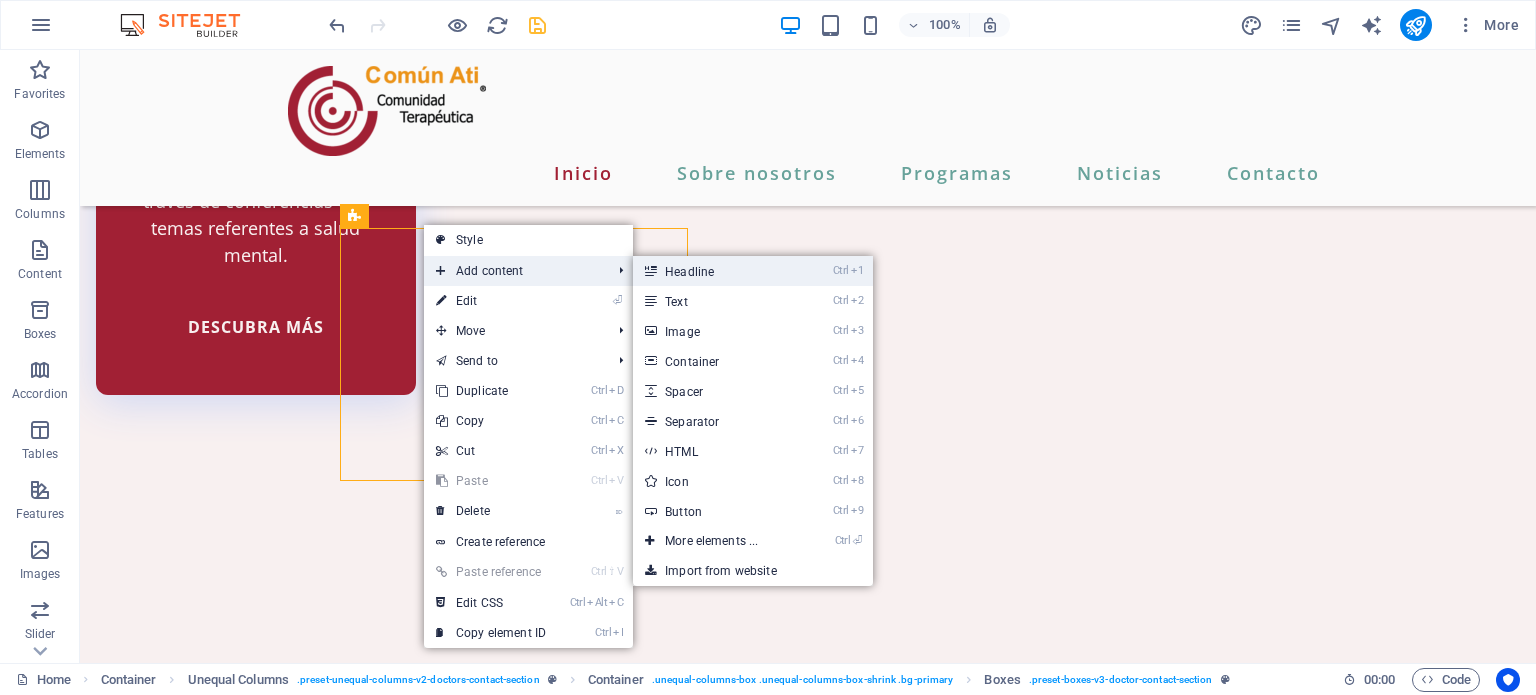 click on "Ctrl 1  Headline" at bounding box center (715, 271) 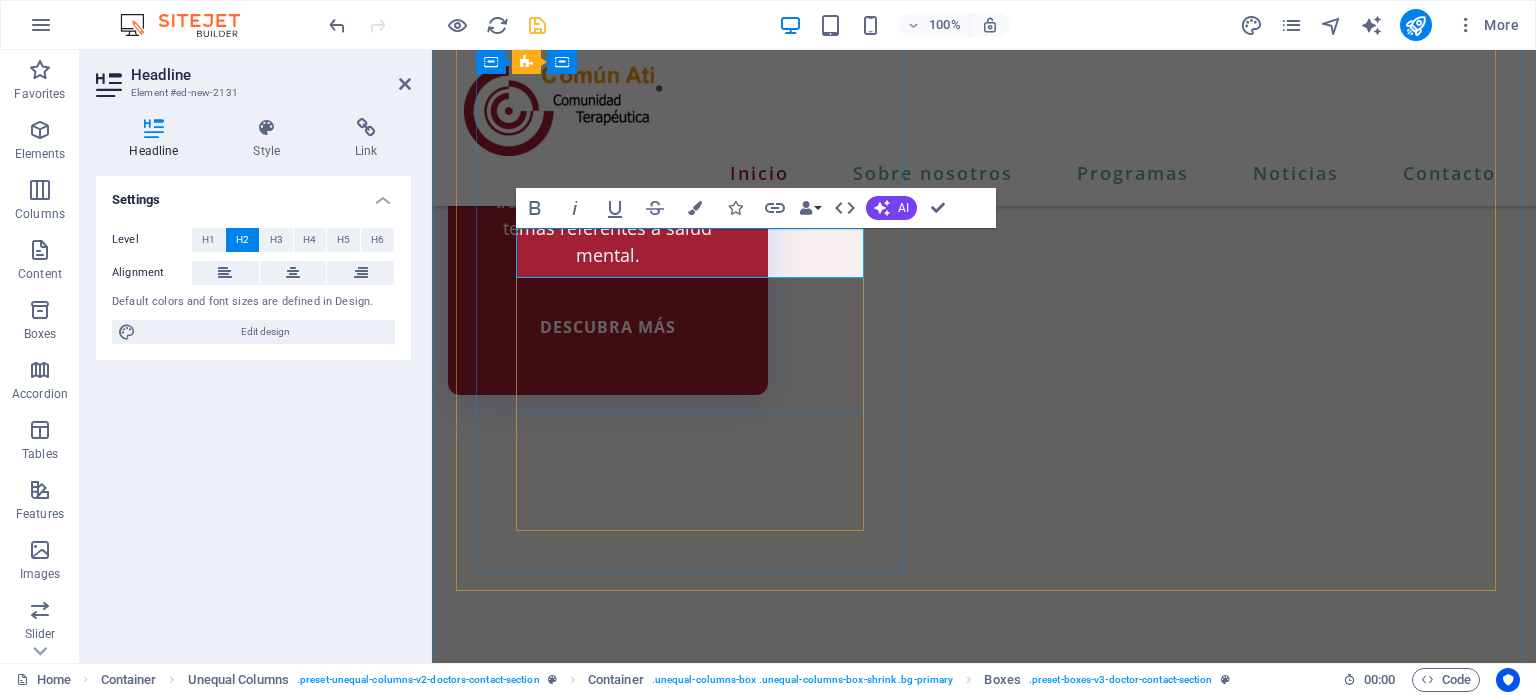scroll, scrollTop: 4568, scrollLeft: 0, axis: vertical 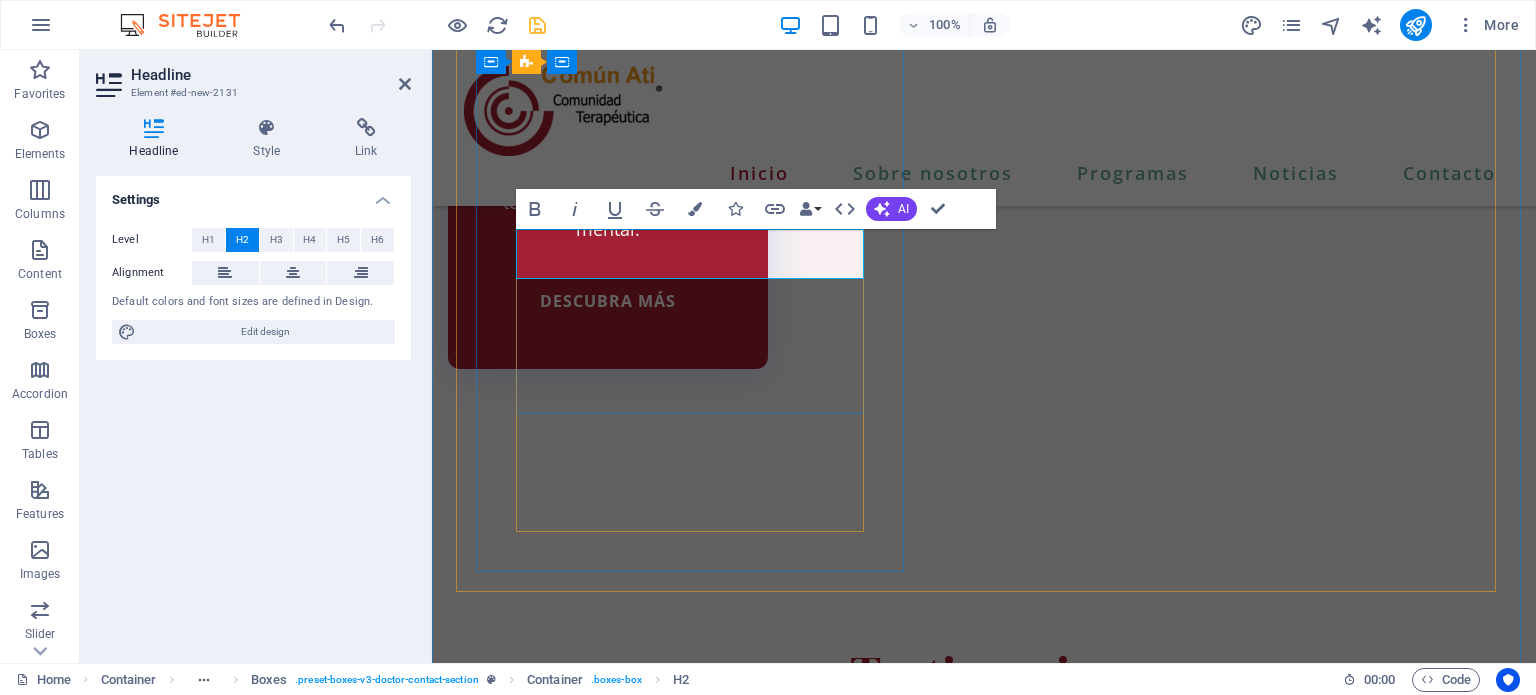 click on "Contacto" at bounding box center [984, 6420] 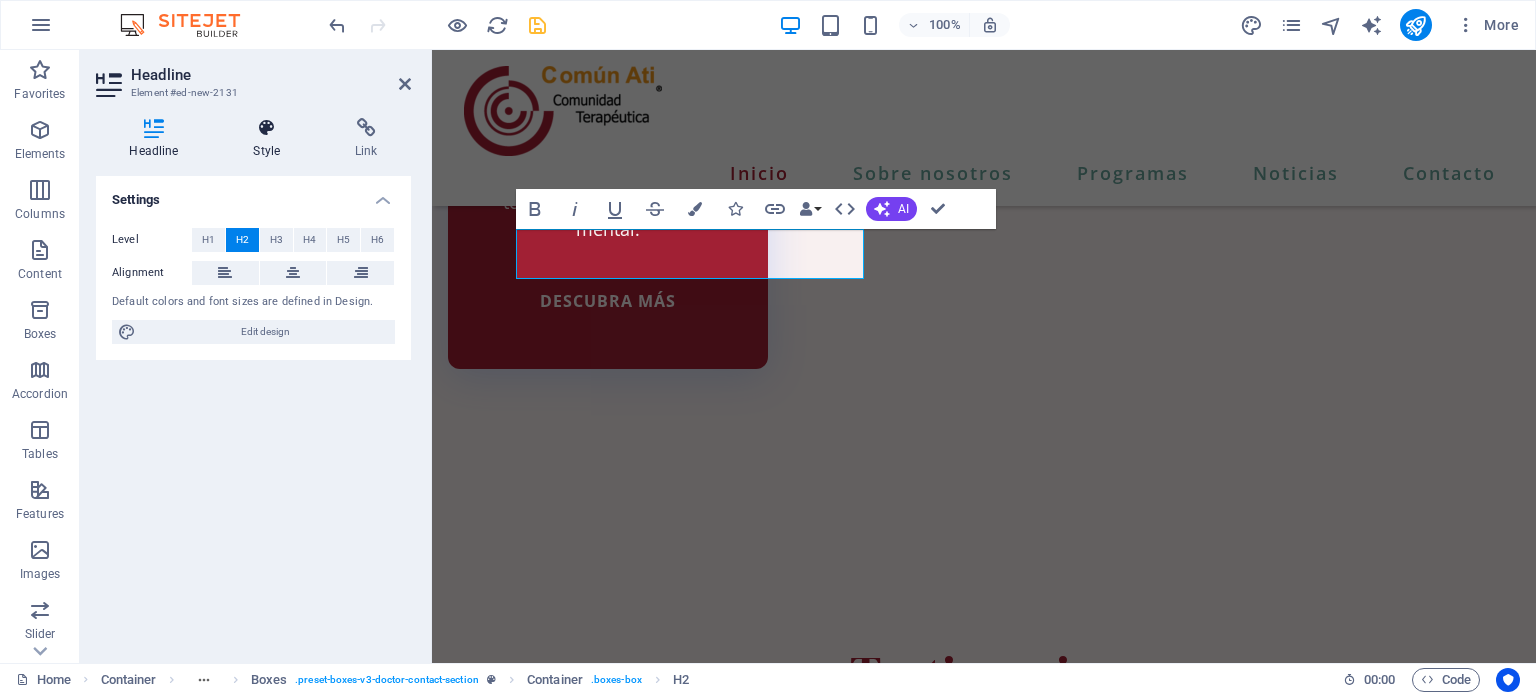 click at bounding box center (267, 128) 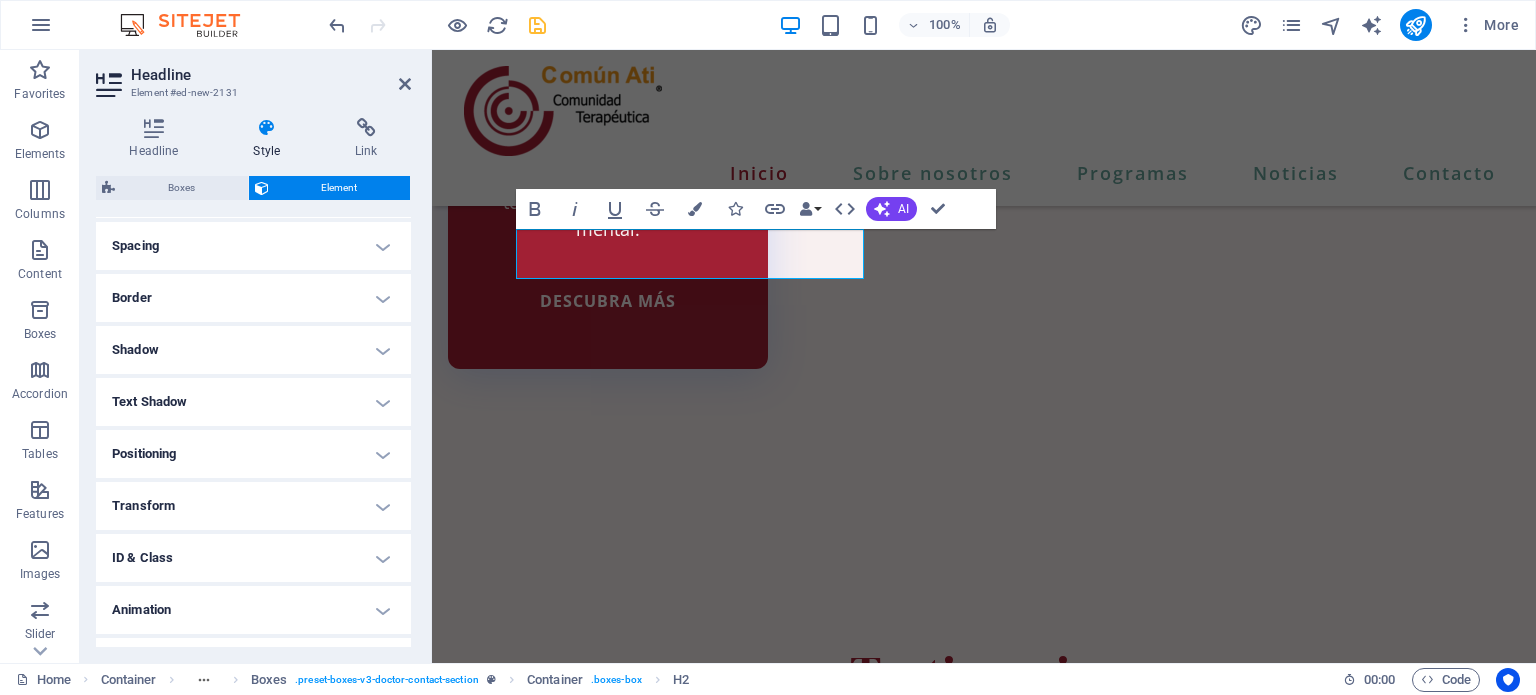 scroll, scrollTop: 0, scrollLeft: 0, axis: both 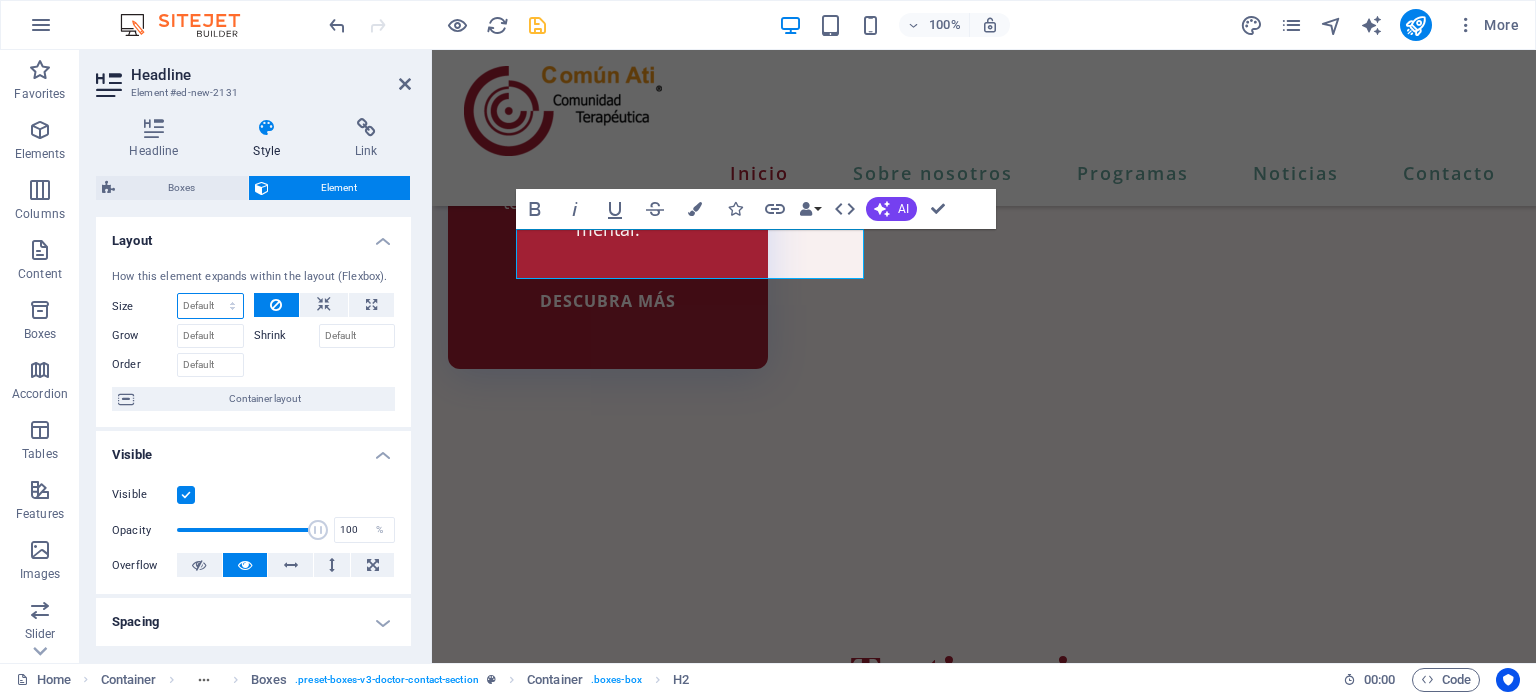 click on "Default auto px % 1/1 1/2 1/3 1/4 1/5 1/6 1/7 1/8 1/9 1/10" at bounding box center [210, 306] 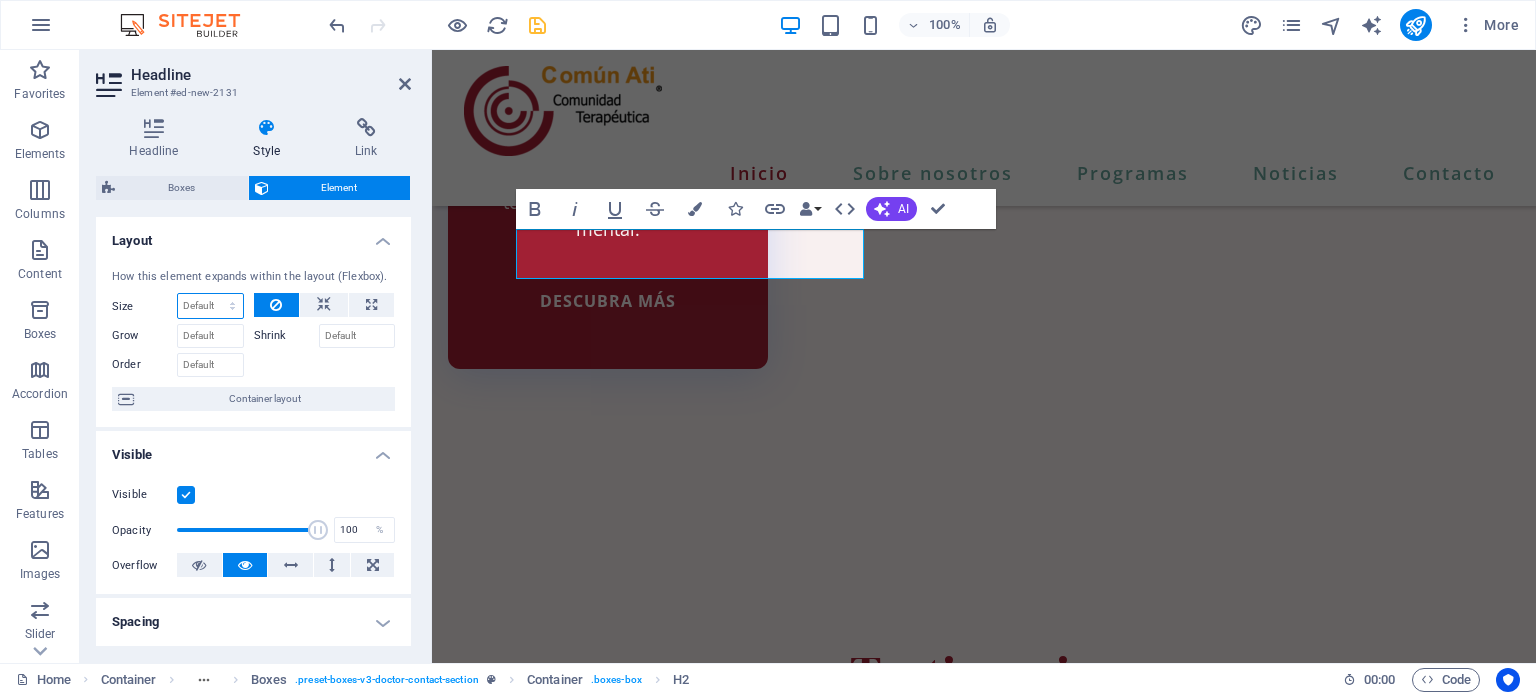 click on "Default auto px % 1/1 1/2 1/3 1/4 1/5 1/6 1/7 1/8 1/9 1/10" at bounding box center (210, 306) 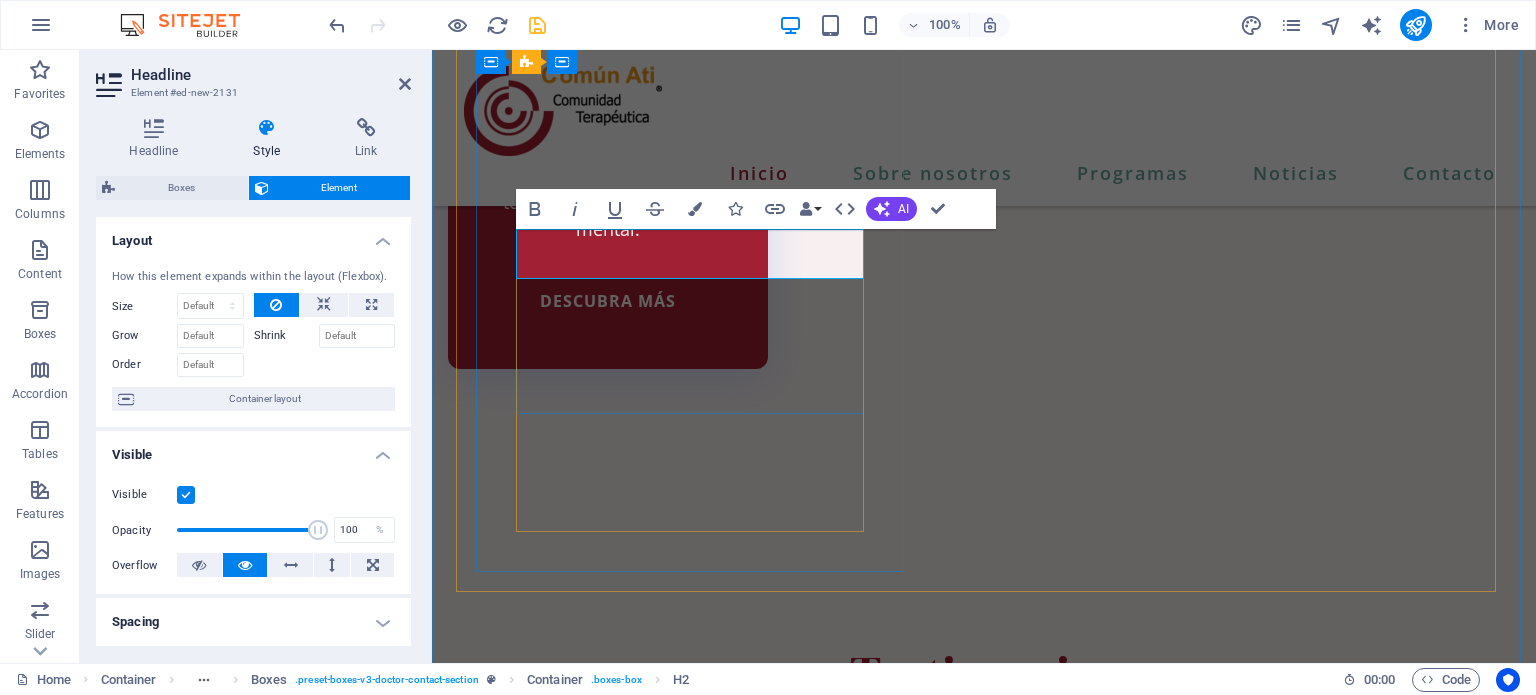 click on "Contacto" at bounding box center (984, 6420) 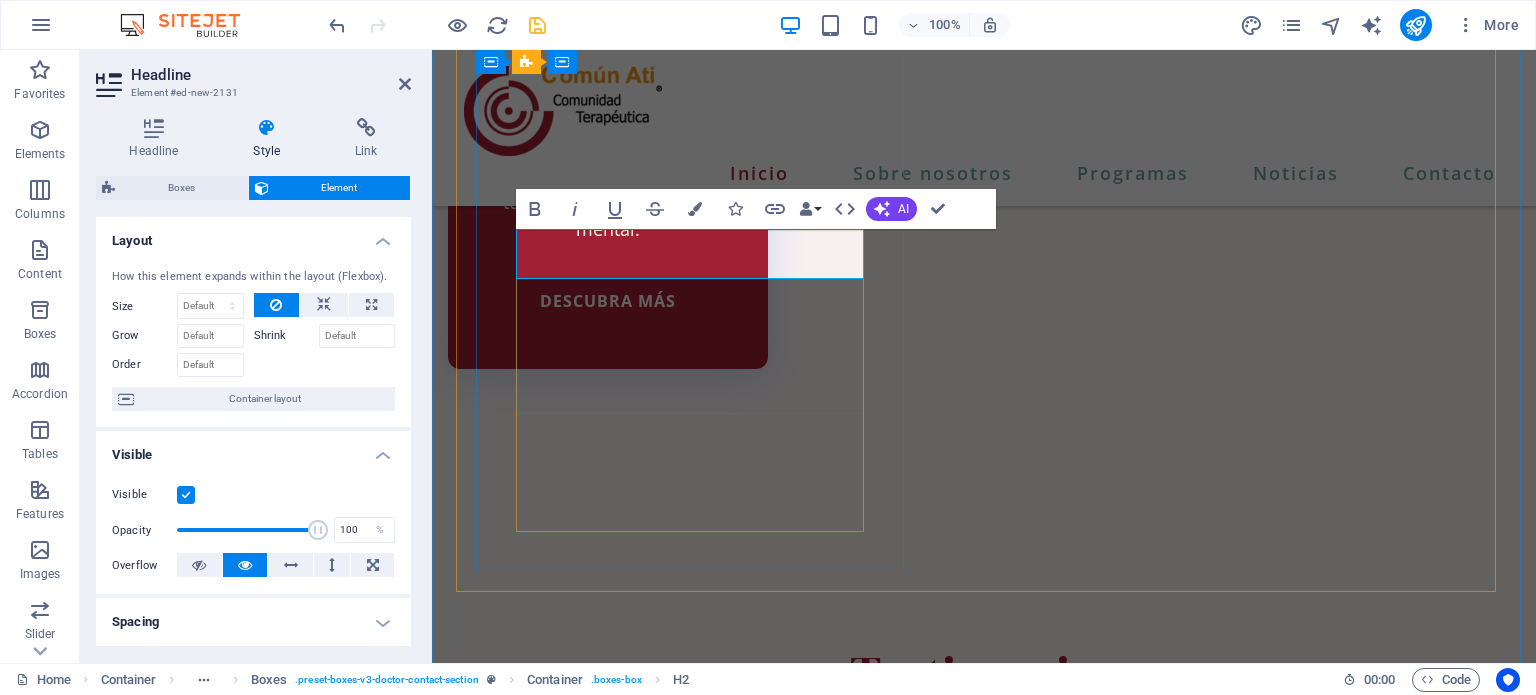 drag, startPoint x: 681, startPoint y: 259, endPoint x: 635, endPoint y: 250, distance: 46.872166 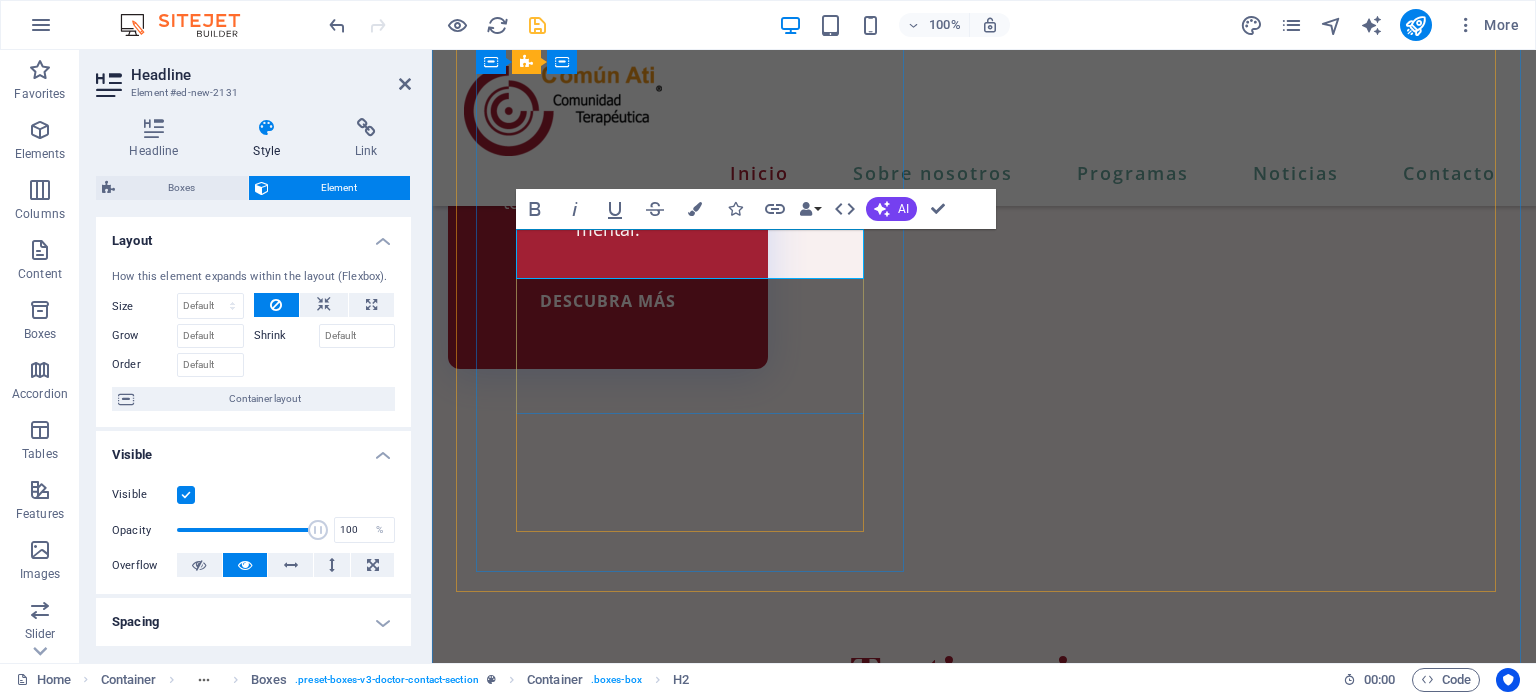 click on "Contacto" at bounding box center (984, 6420) 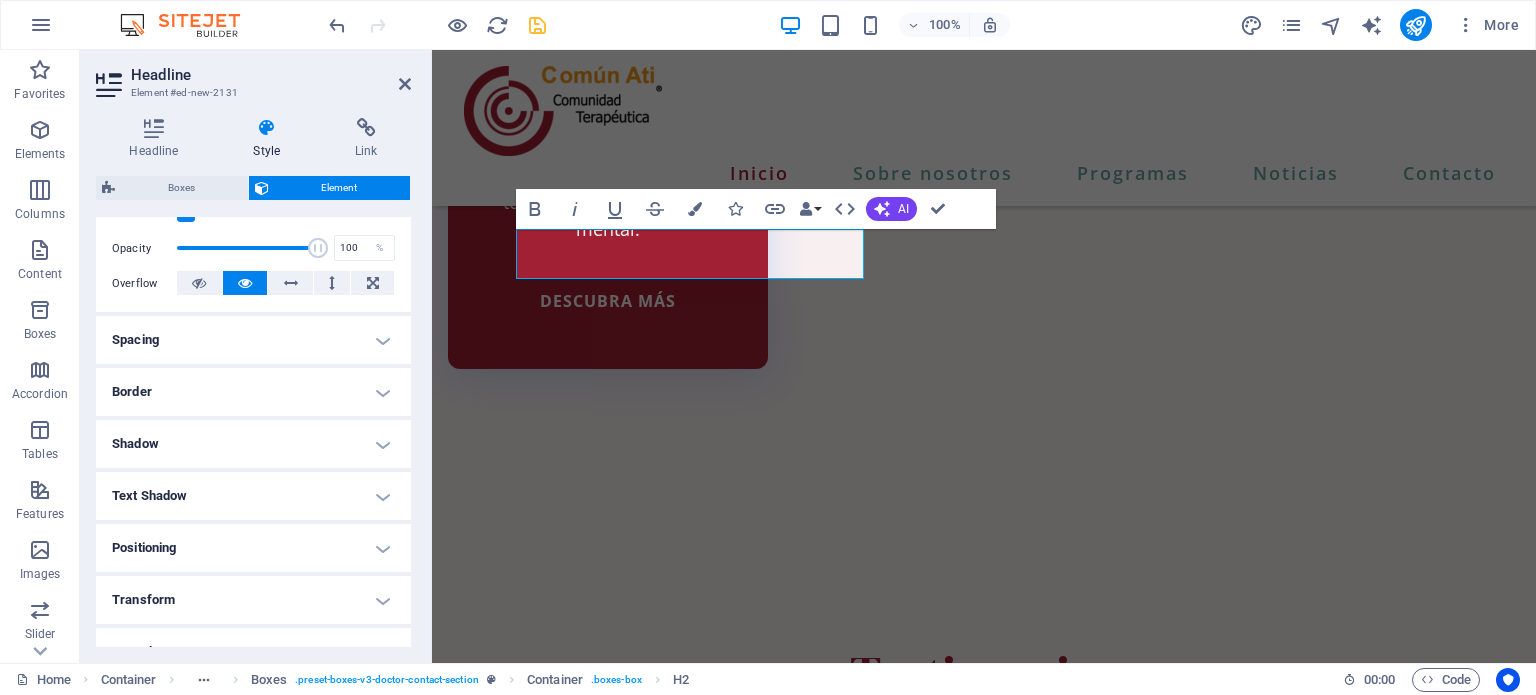 scroll, scrollTop: 296, scrollLeft: 0, axis: vertical 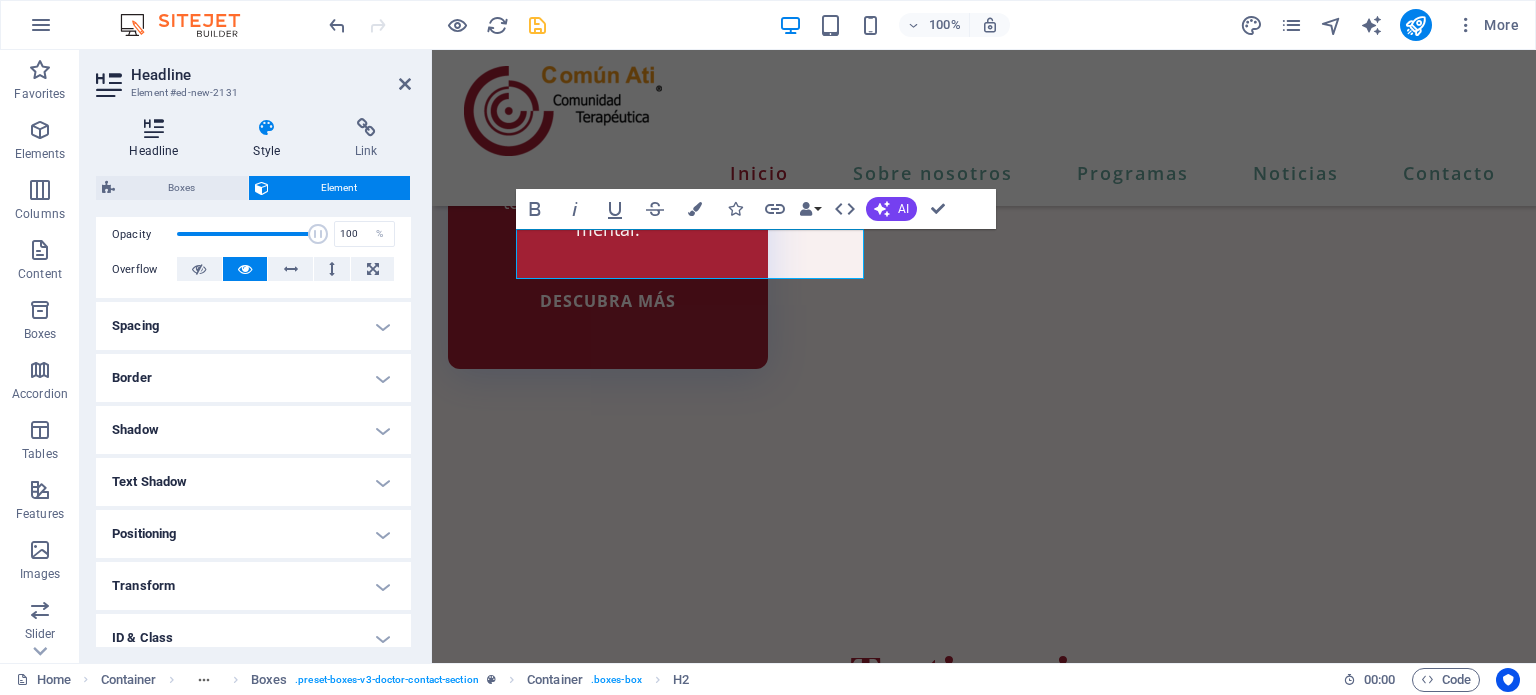 click on "Headline" at bounding box center [158, 139] 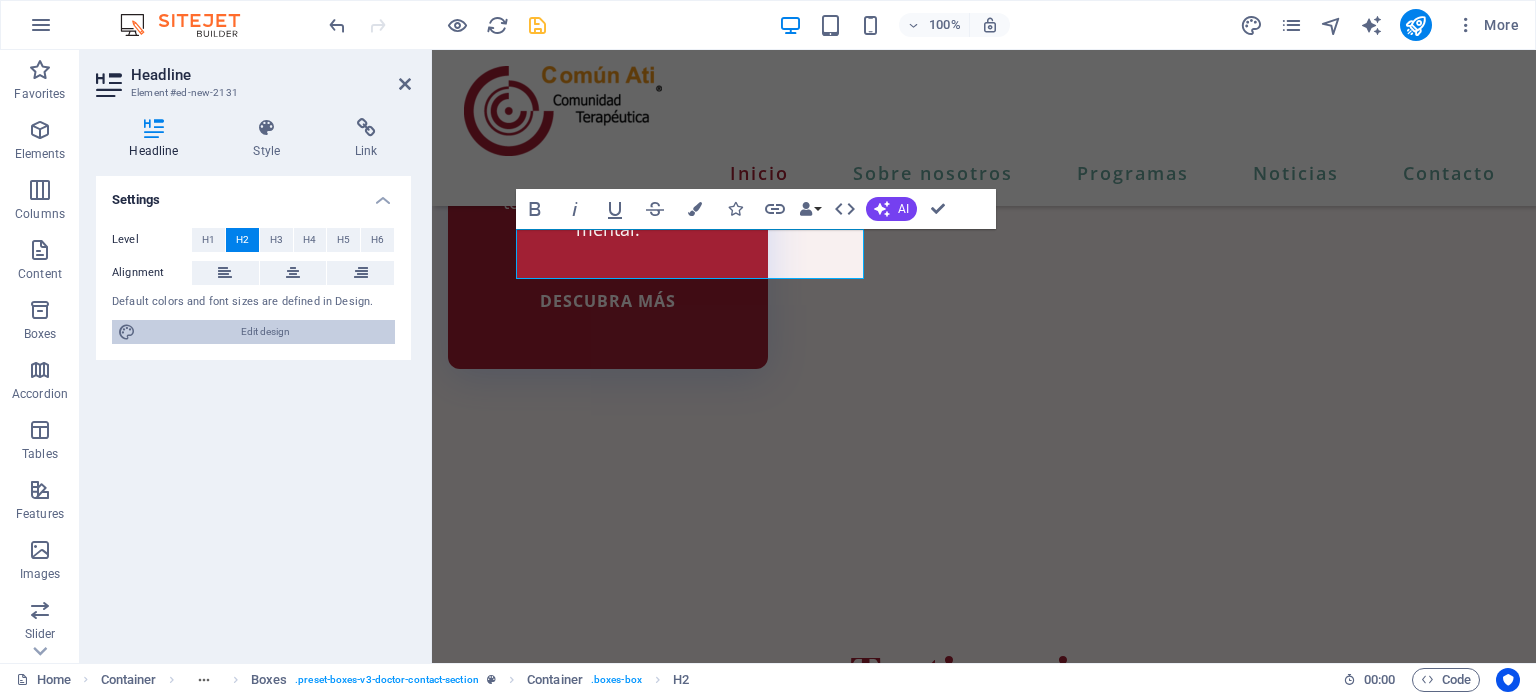 click on "Edit design" at bounding box center (265, 332) 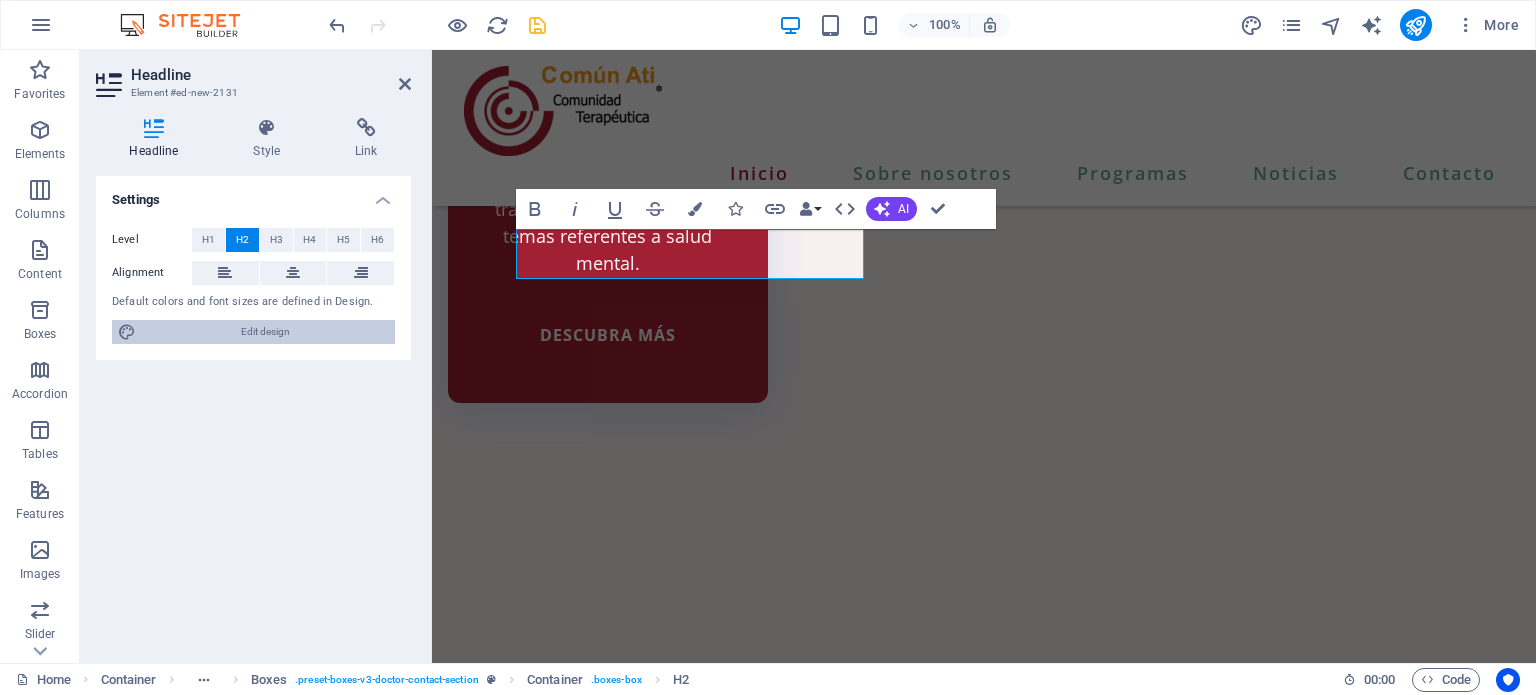 scroll, scrollTop: 4707, scrollLeft: 0, axis: vertical 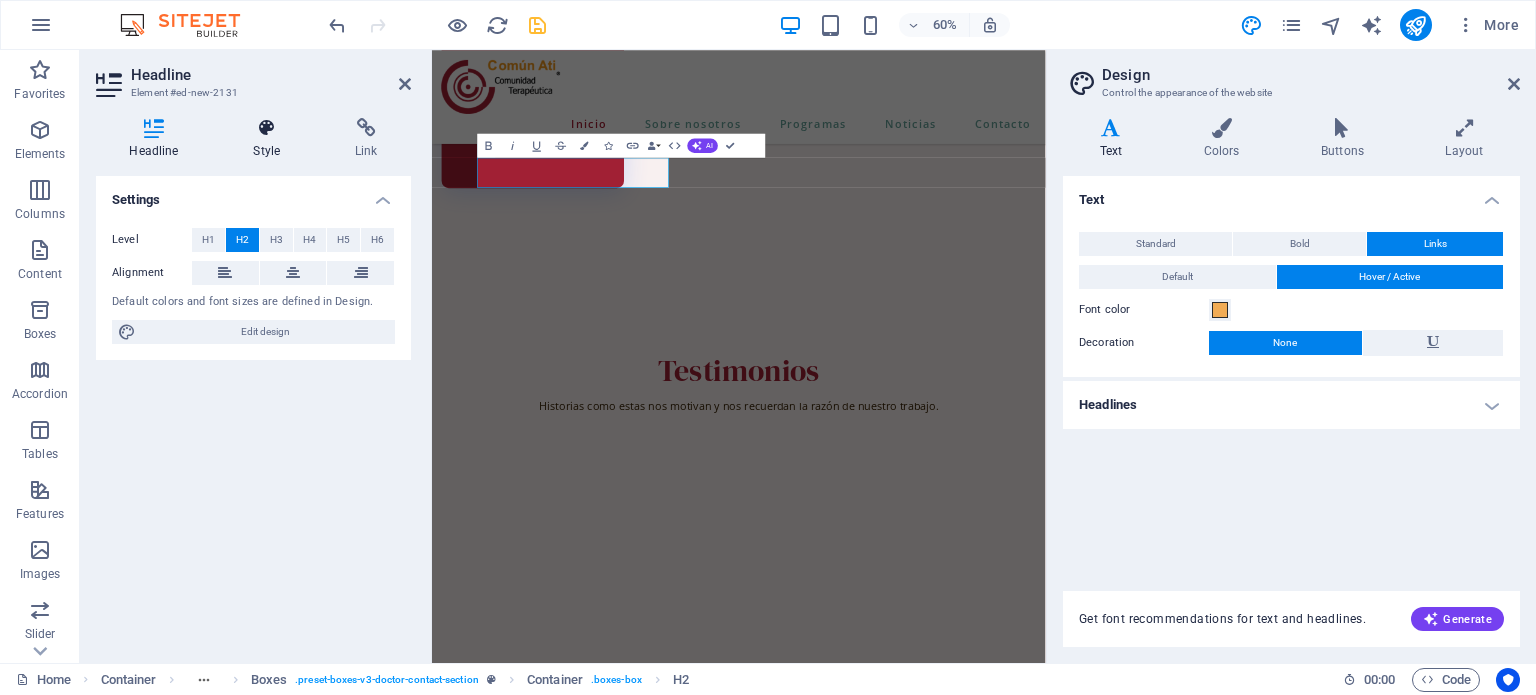 click at bounding box center [267, 128] 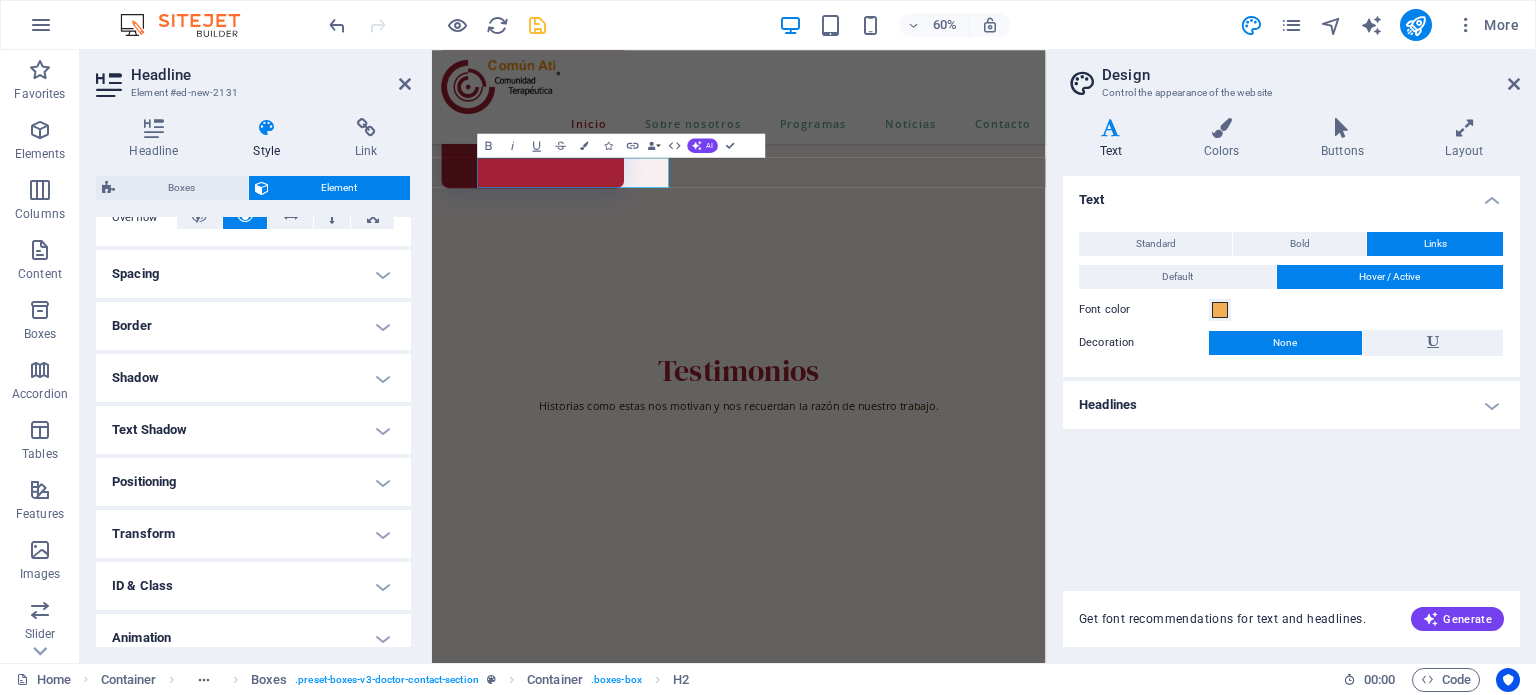 scroll, scrollTop: 362, scrollLeft: 0, axis: vertical 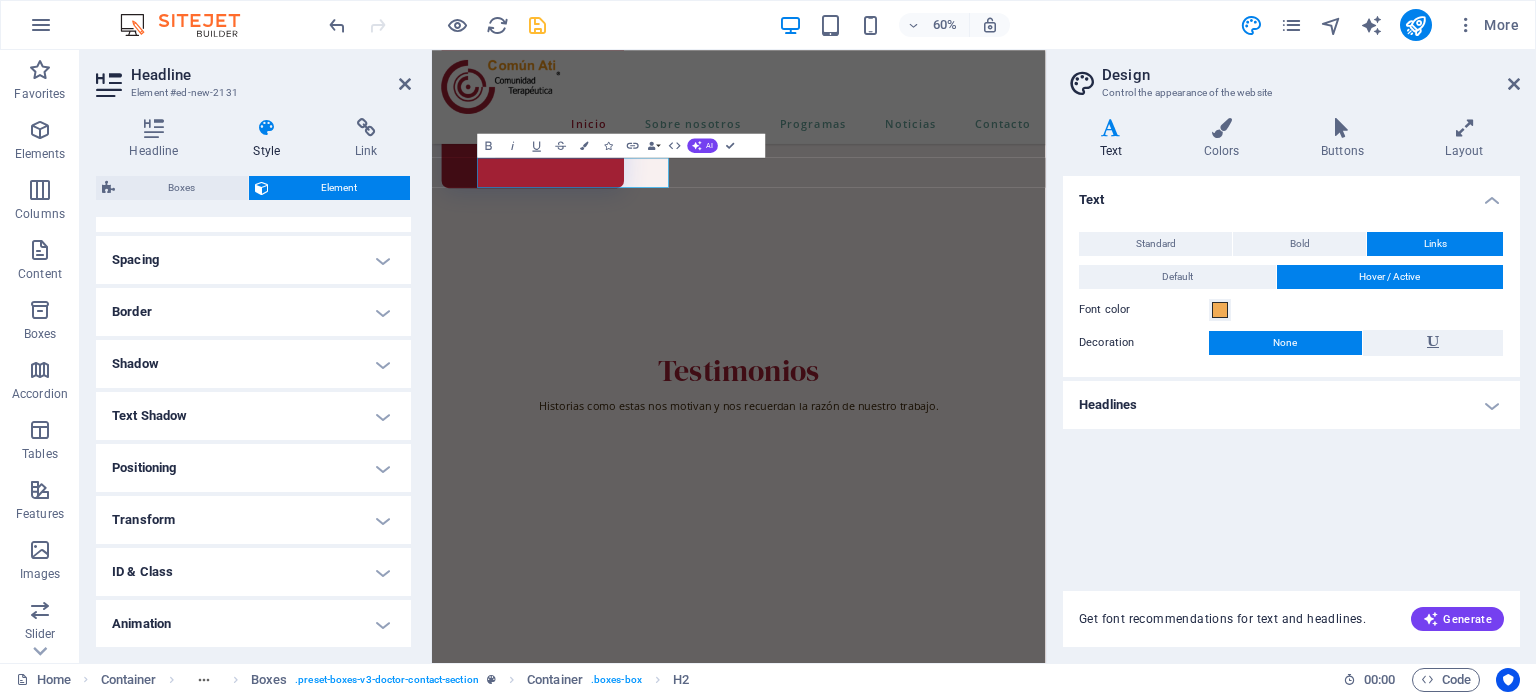 click on "Spacing" at bounding box center [253, 260] 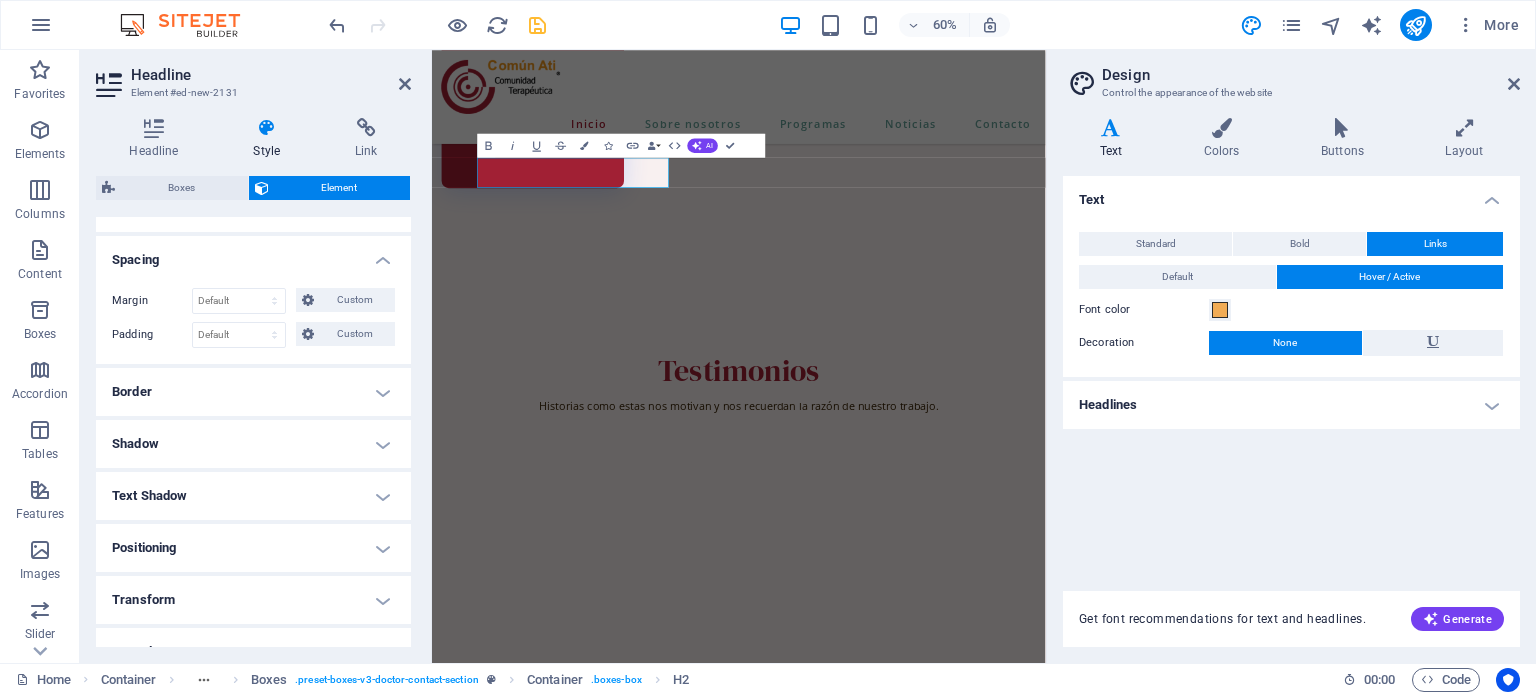 click on "Border" at bounding box center (253, 392) 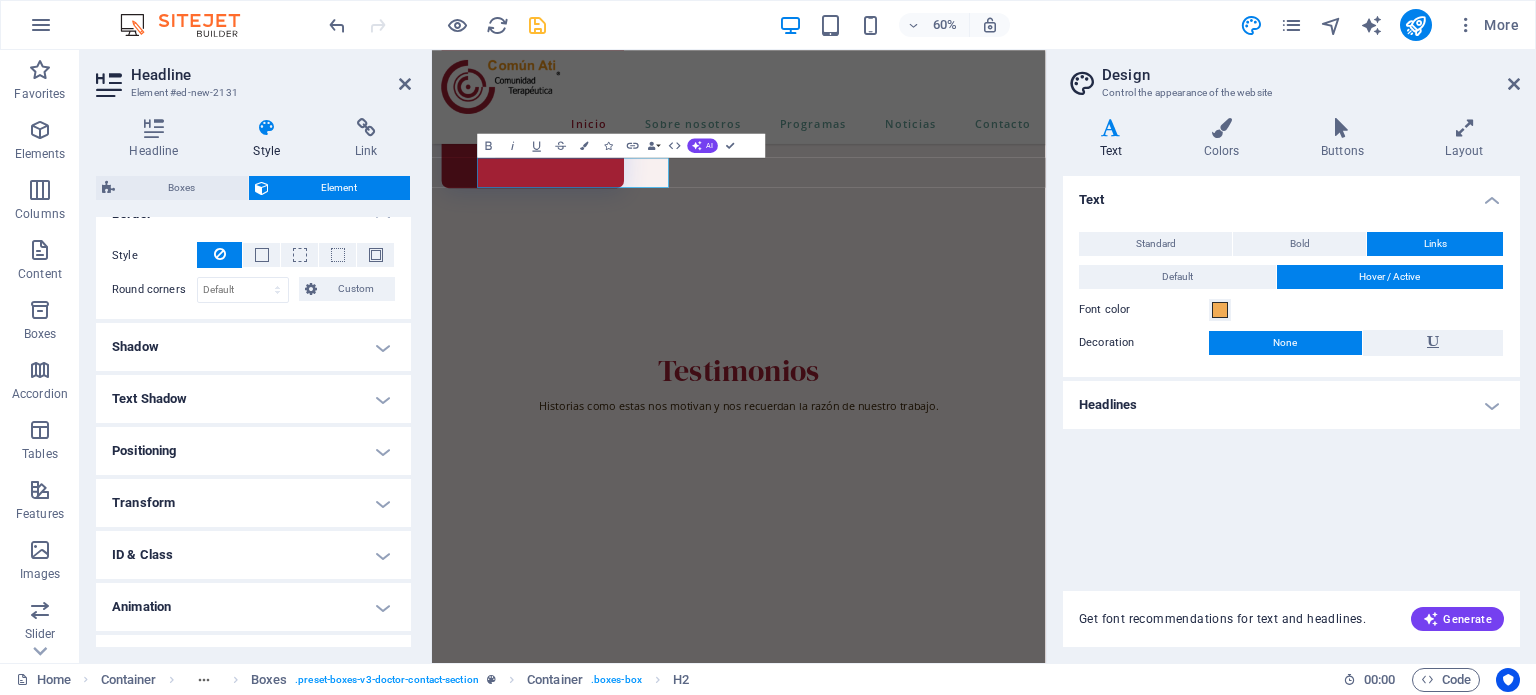 click on "Shadow" at bounding box center (253, 347) 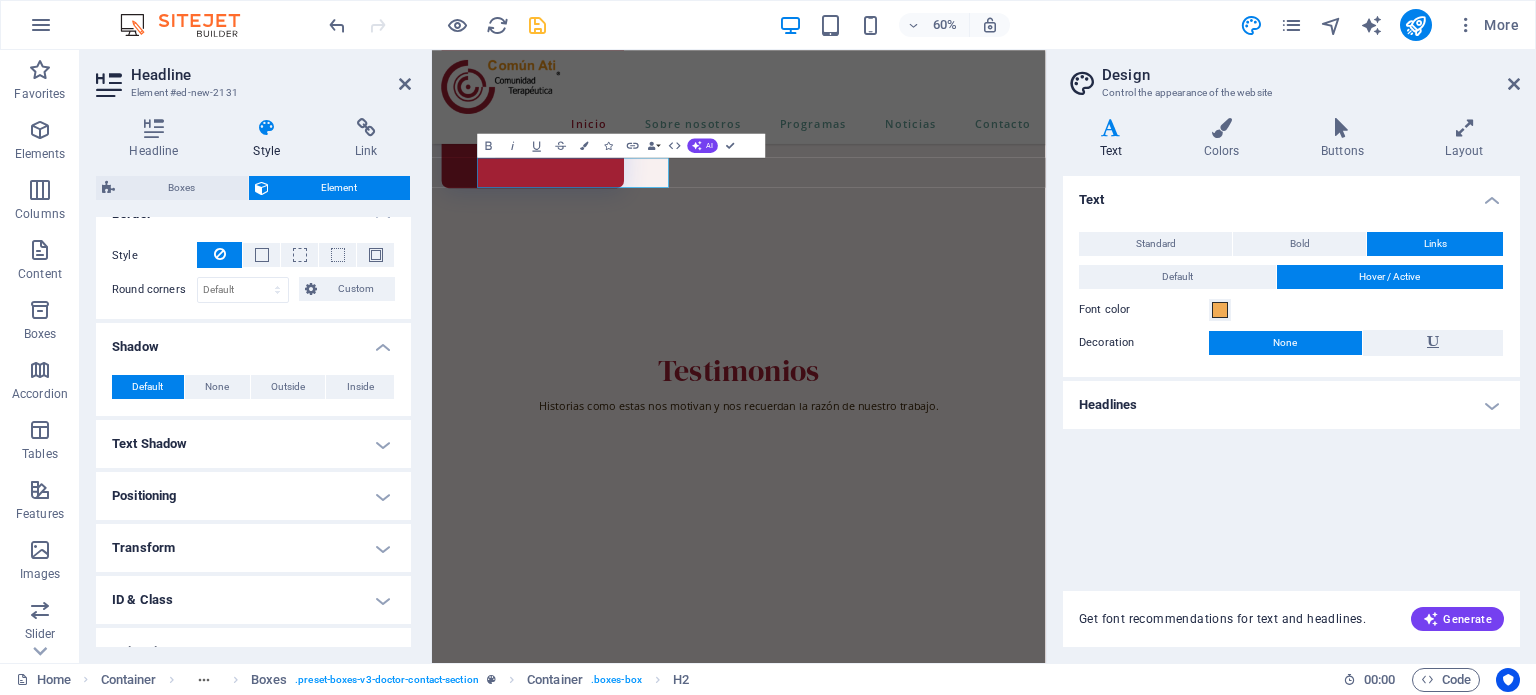 scroll, scrollTop: 619, scrollLeft: 0, axis: vertical 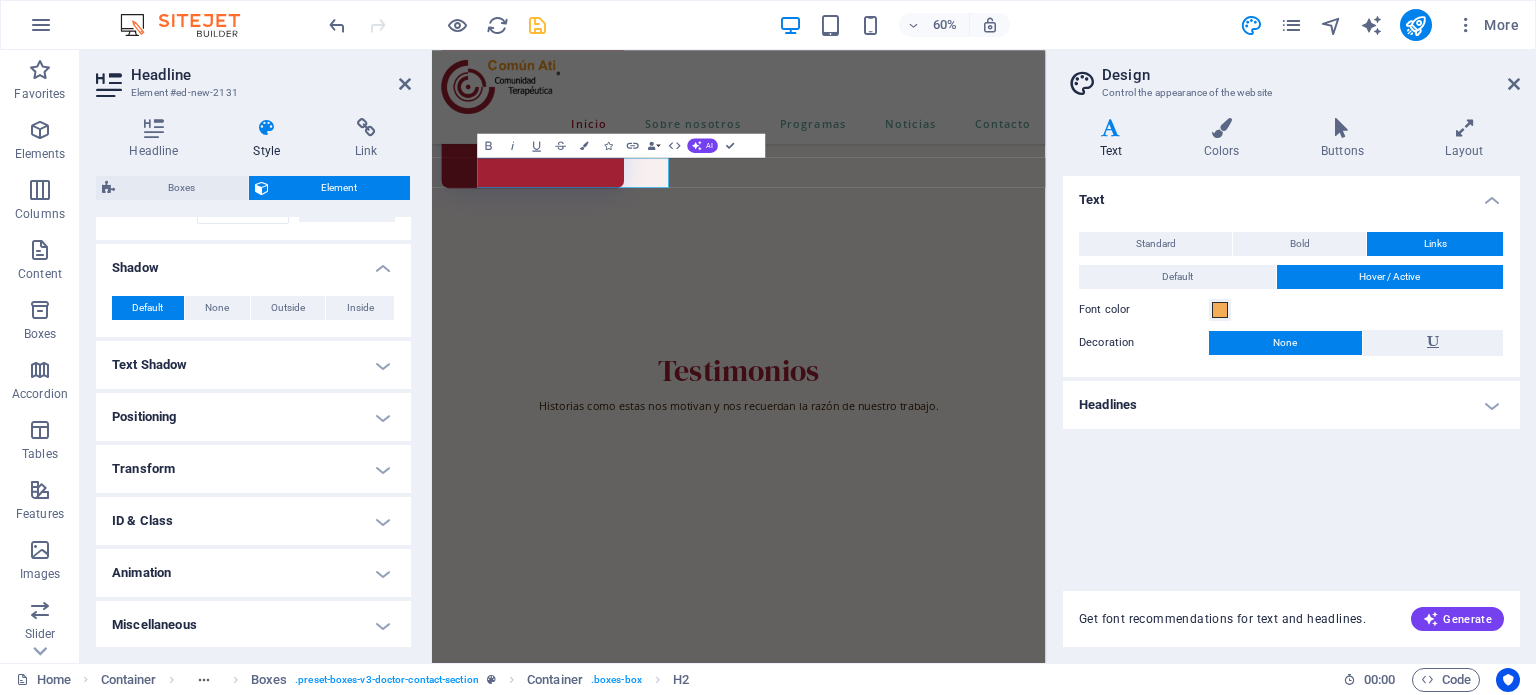 click on "Animation" at bounding box center (253, 573) 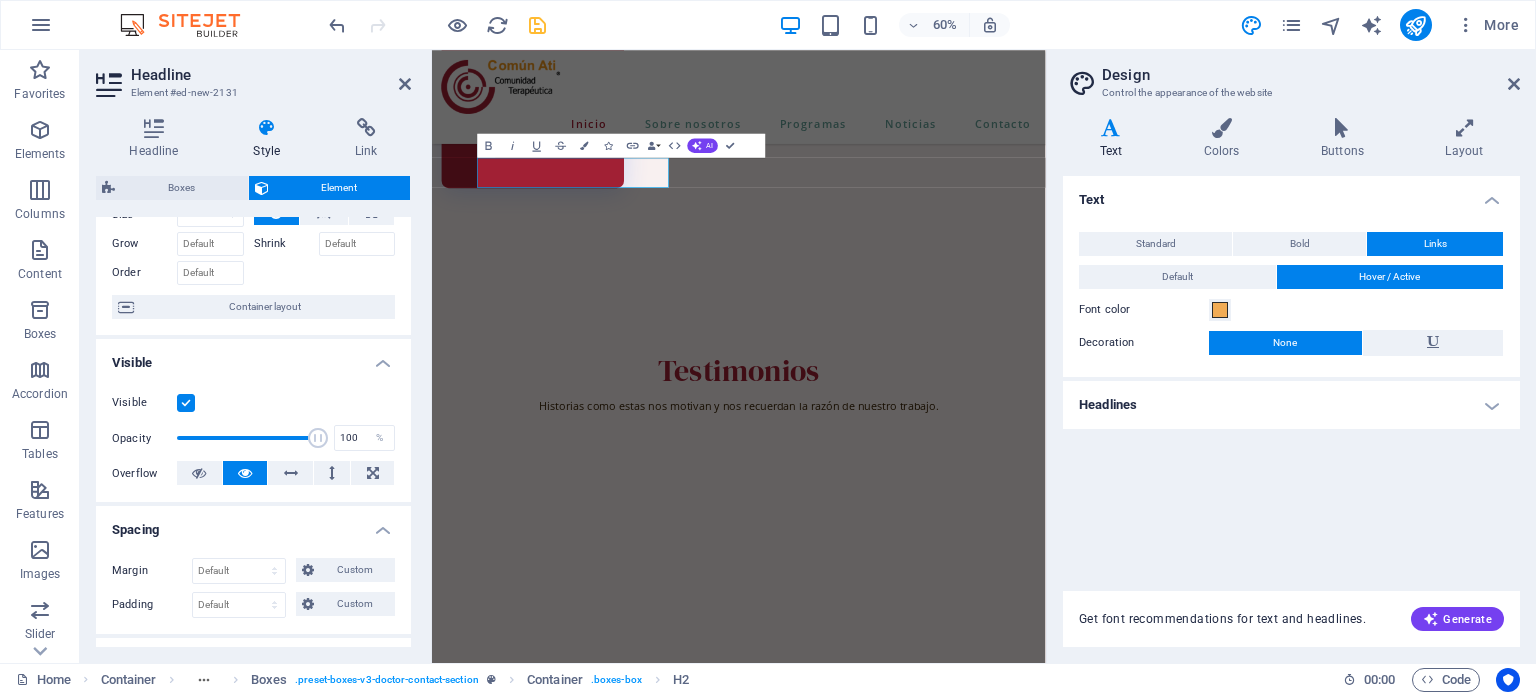 scroll, scrollTop: 0, scrollLeft: 0, axis: both 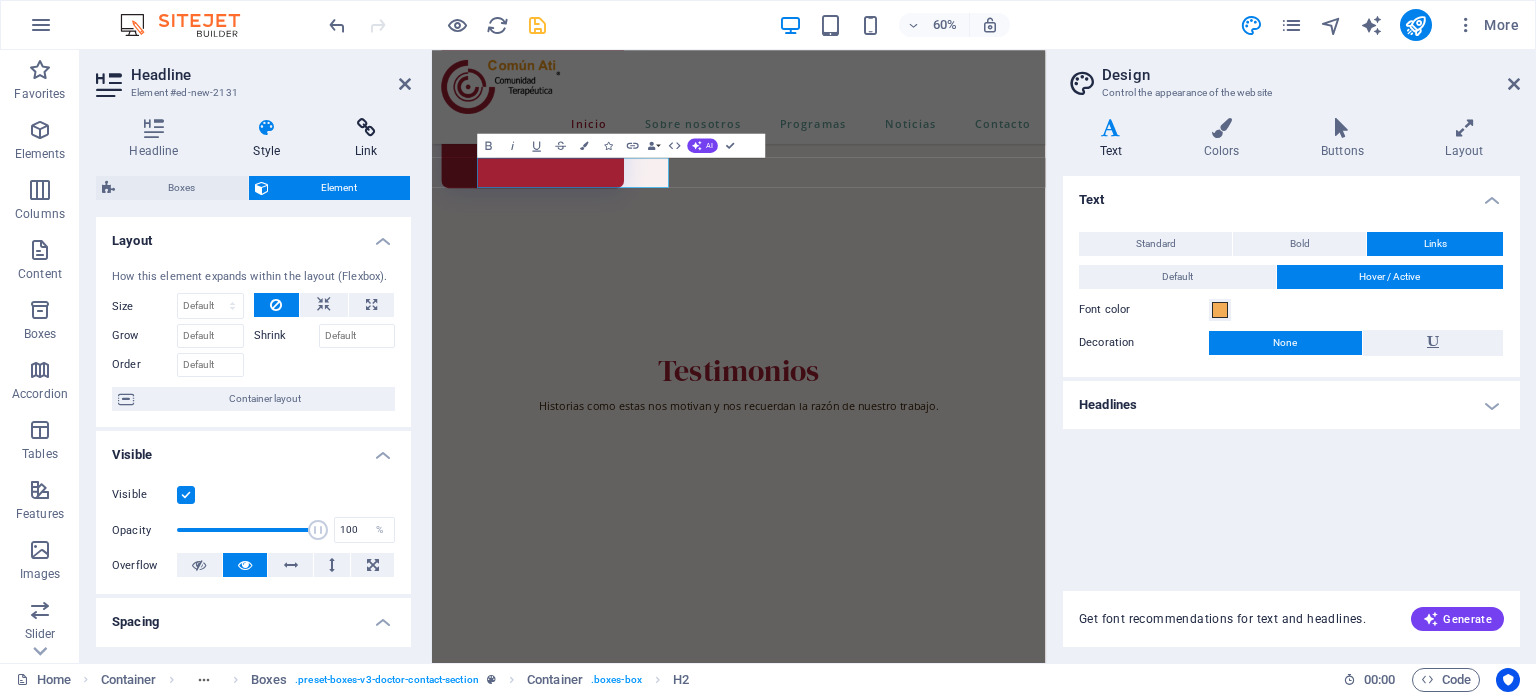 click on "Link" at bounding box center [366, 139] 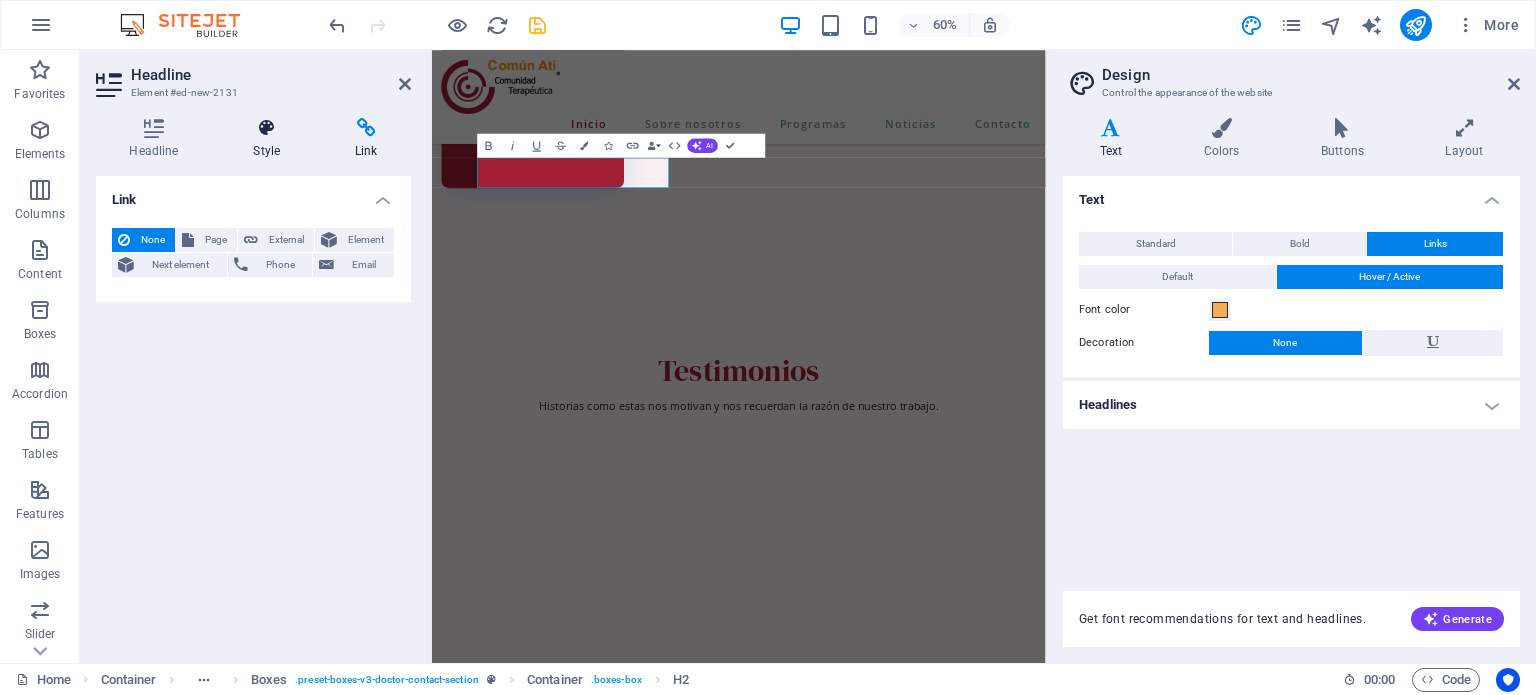 click at bounding box center [267, 128] 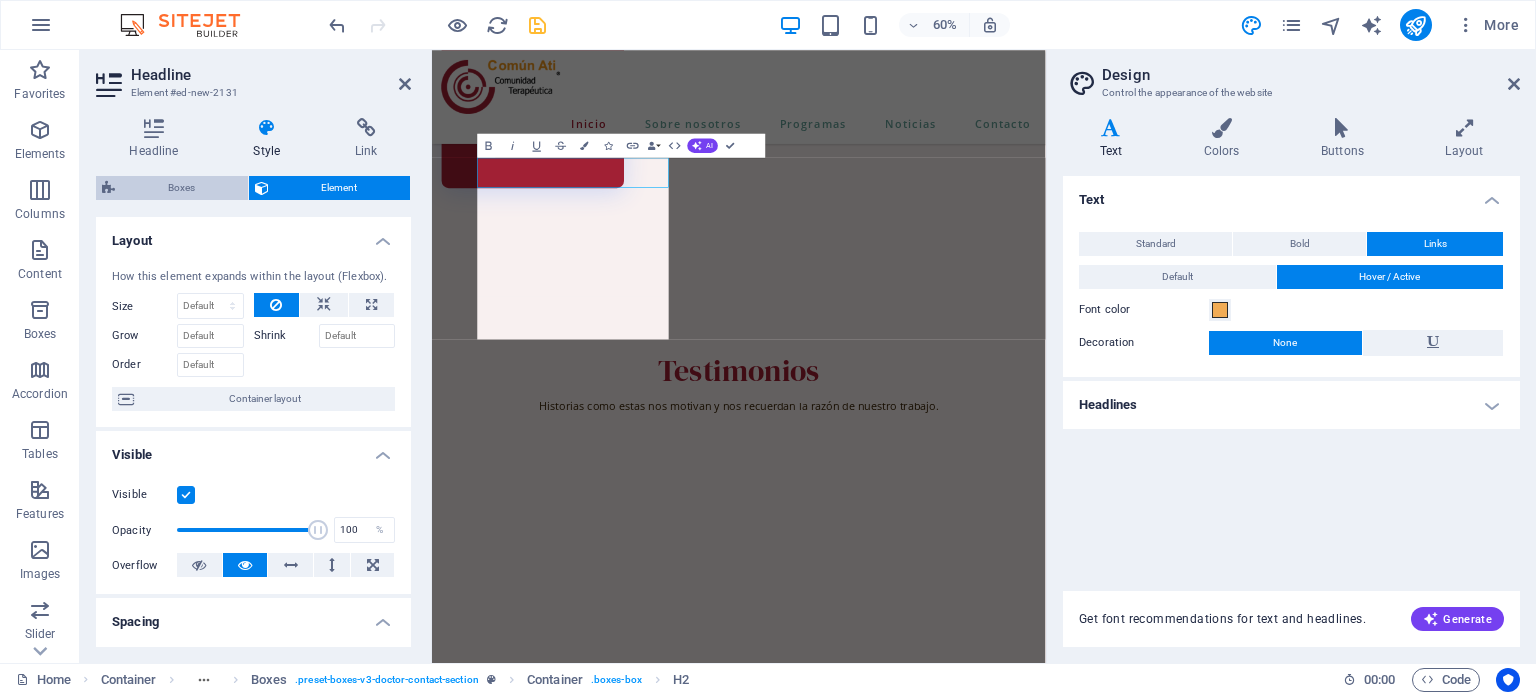 drag, startPoint x: 212, startPoint y: 193, endPoint x: 393, endPoint y: 219, distance: 182.85786 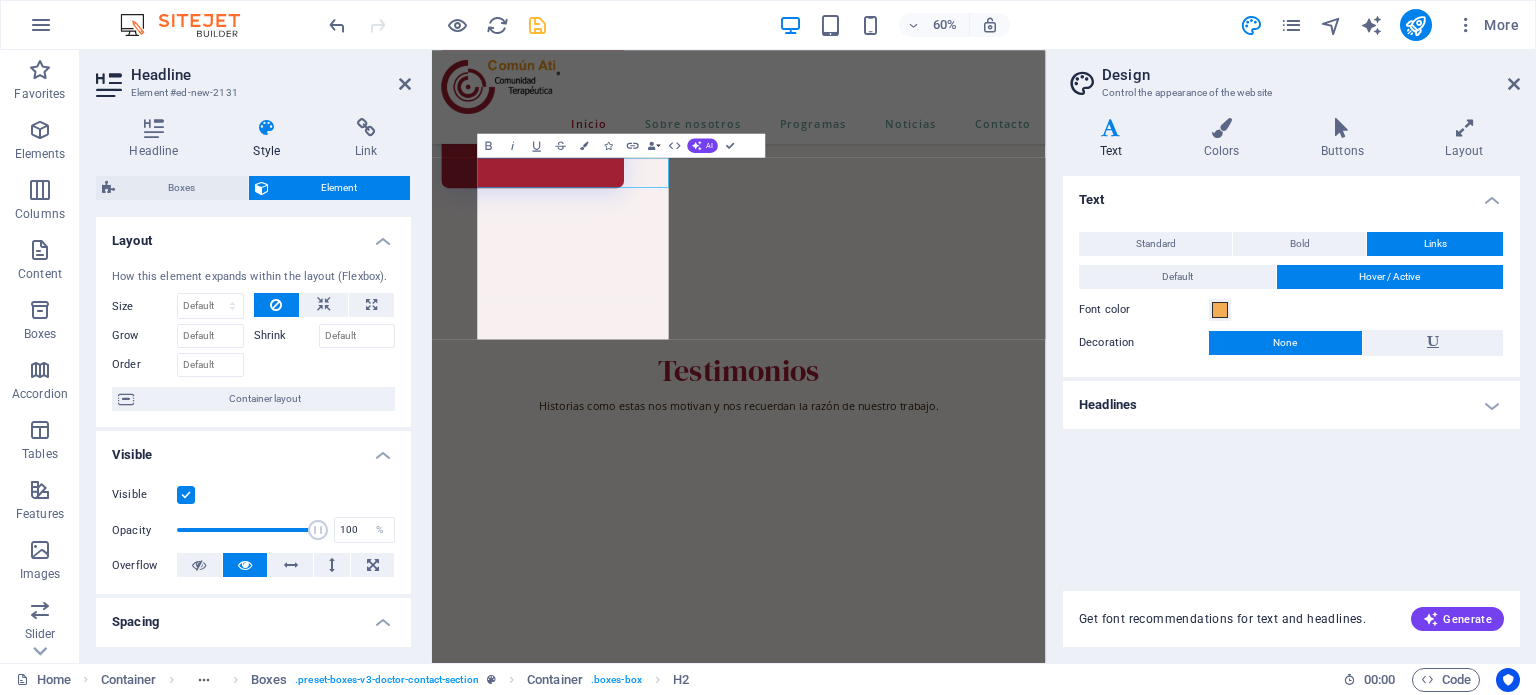 select on "rem" 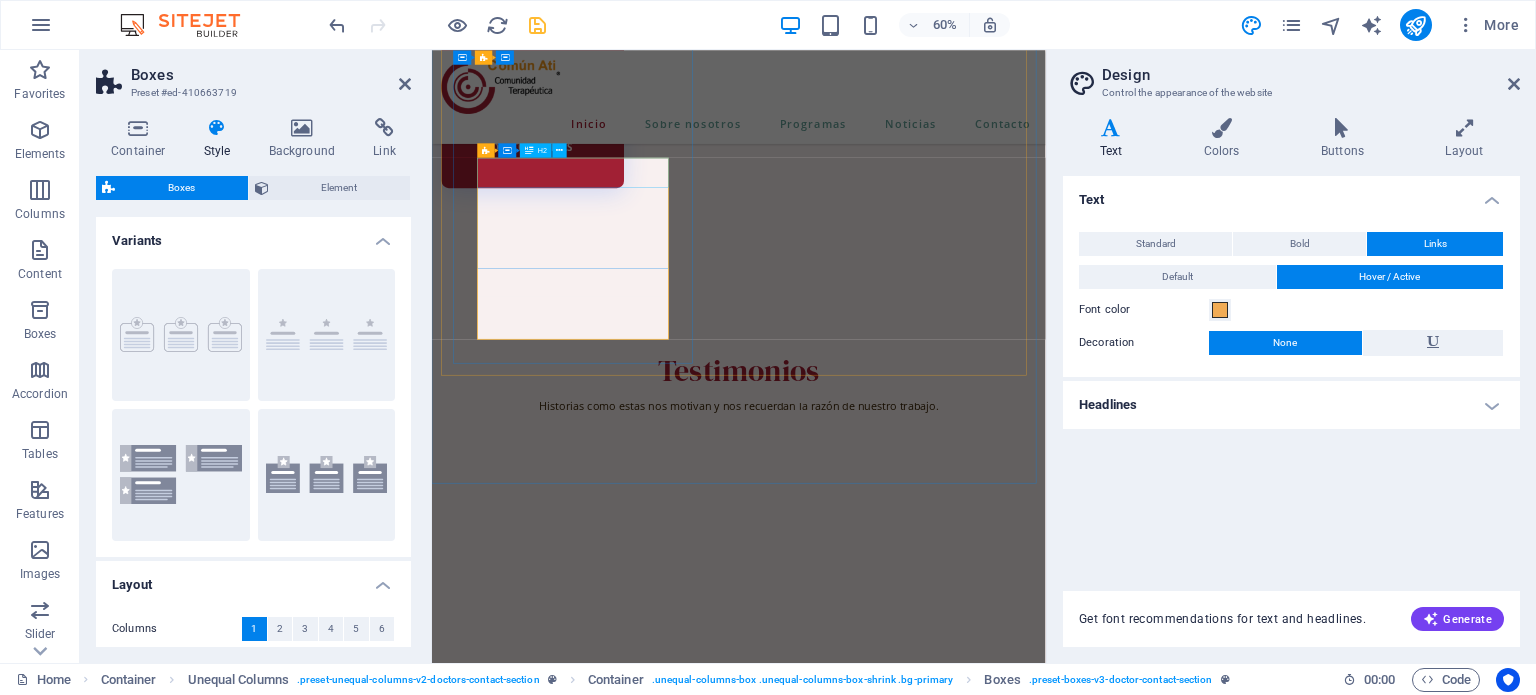click on "Contacto" at bounding box center [943, 6709] 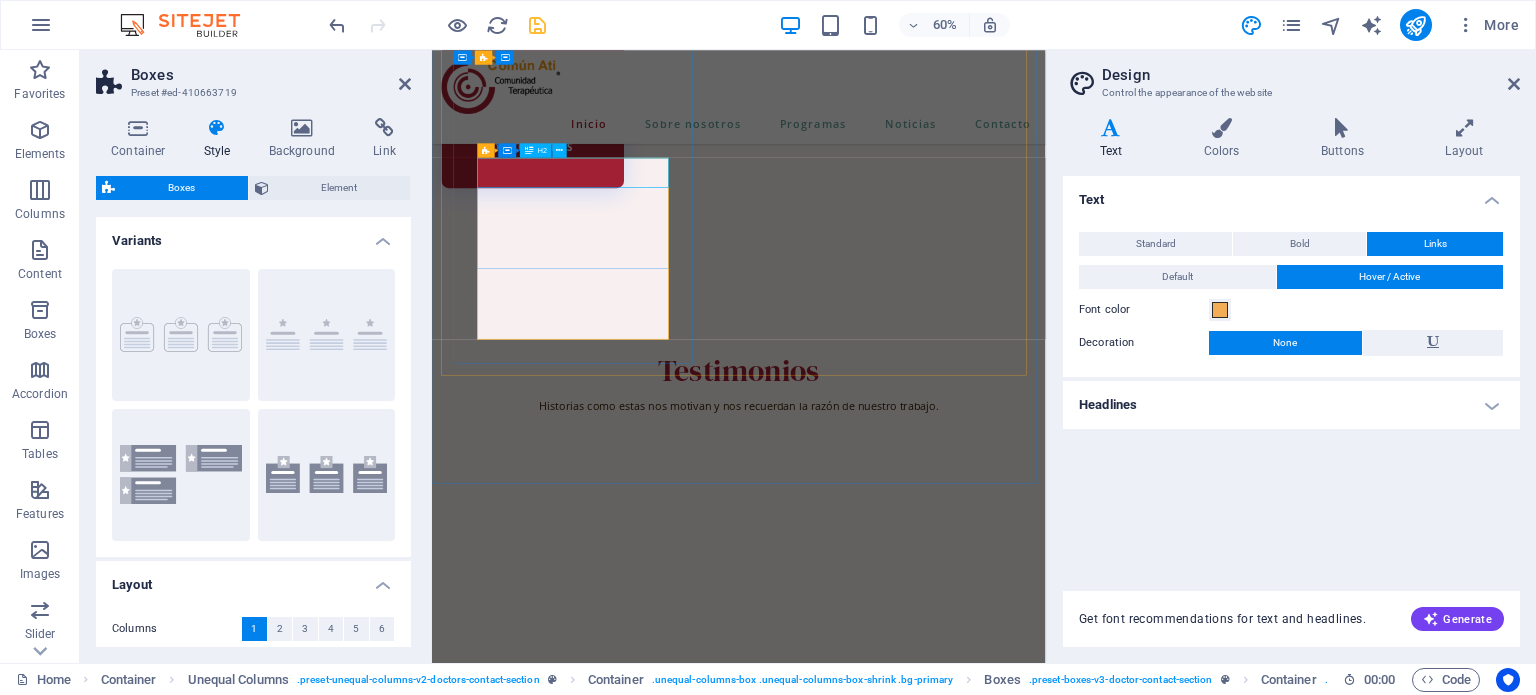 click on "H2" at bounding box center [542, 149] 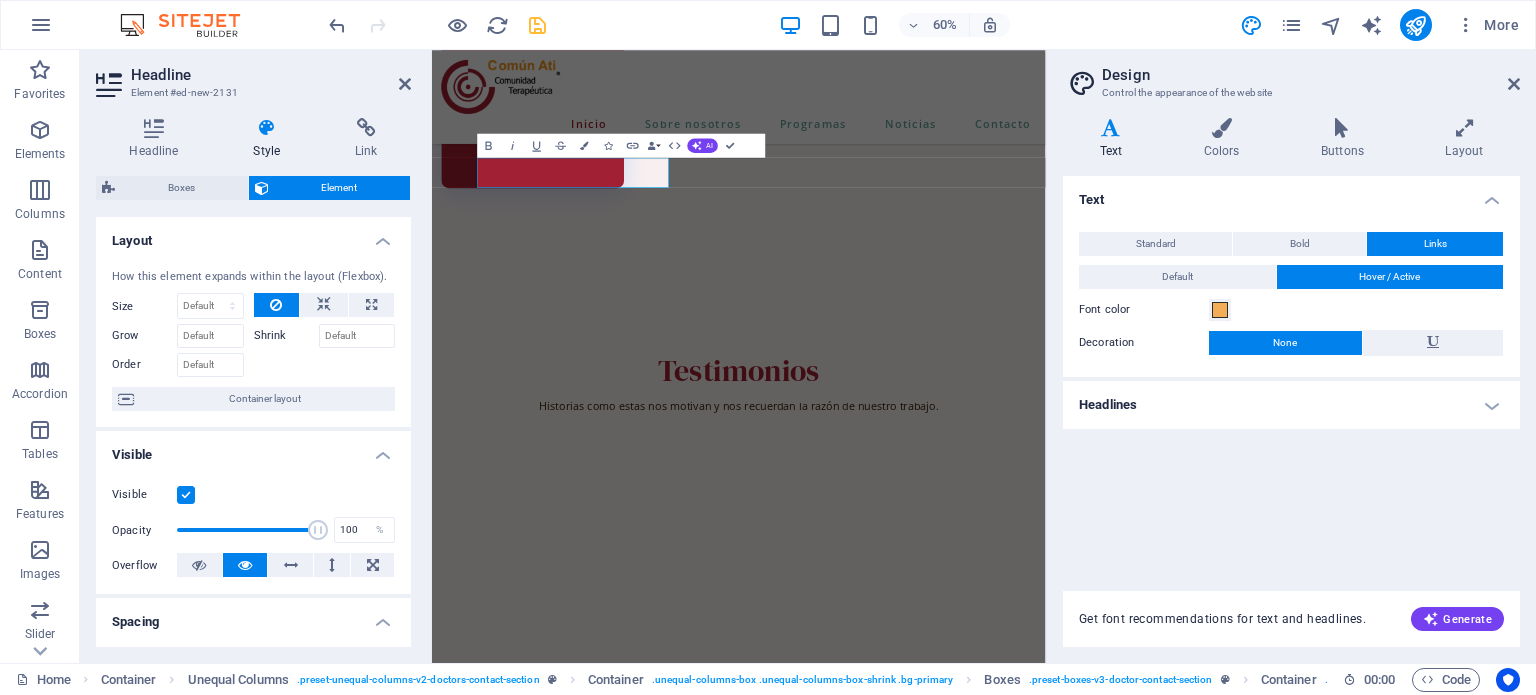 click on "Design" at bounding box center [1311, 75] 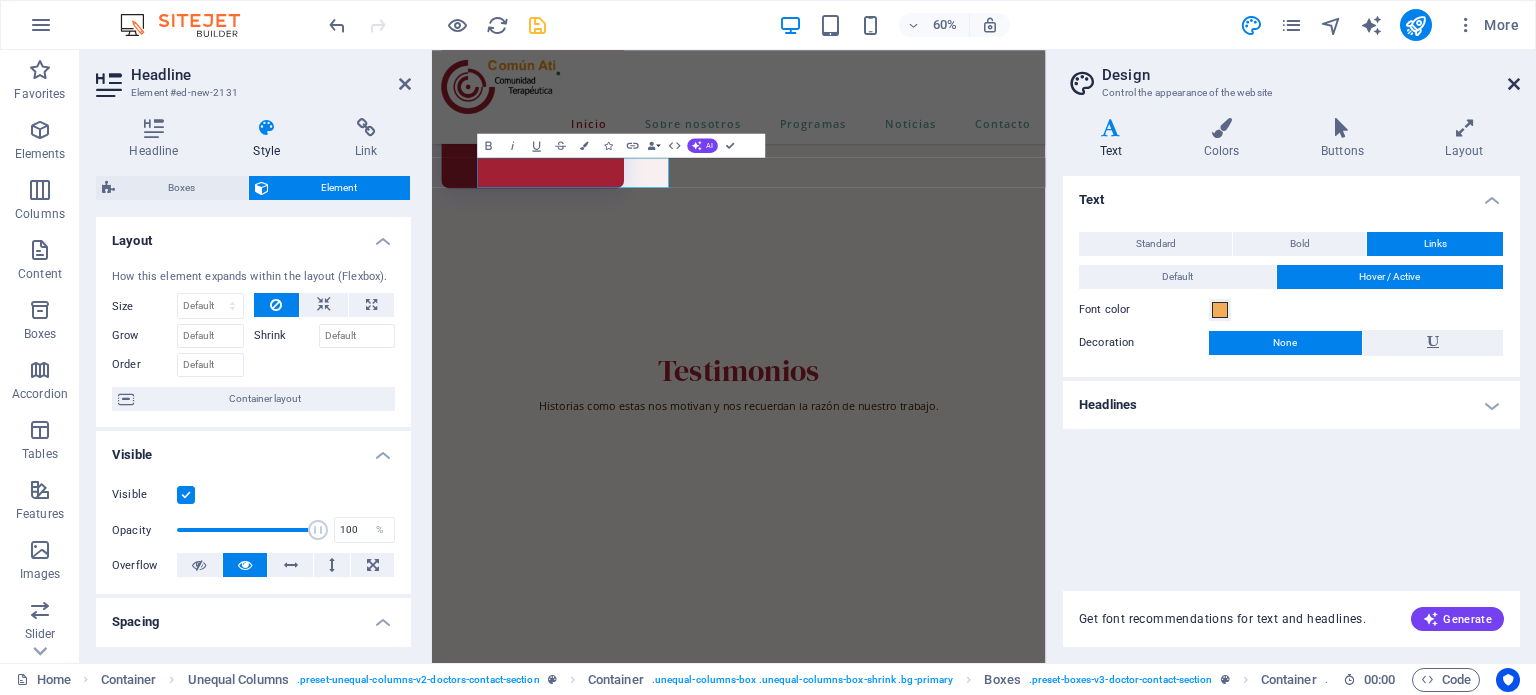 click at bounding box center (1514, 84) 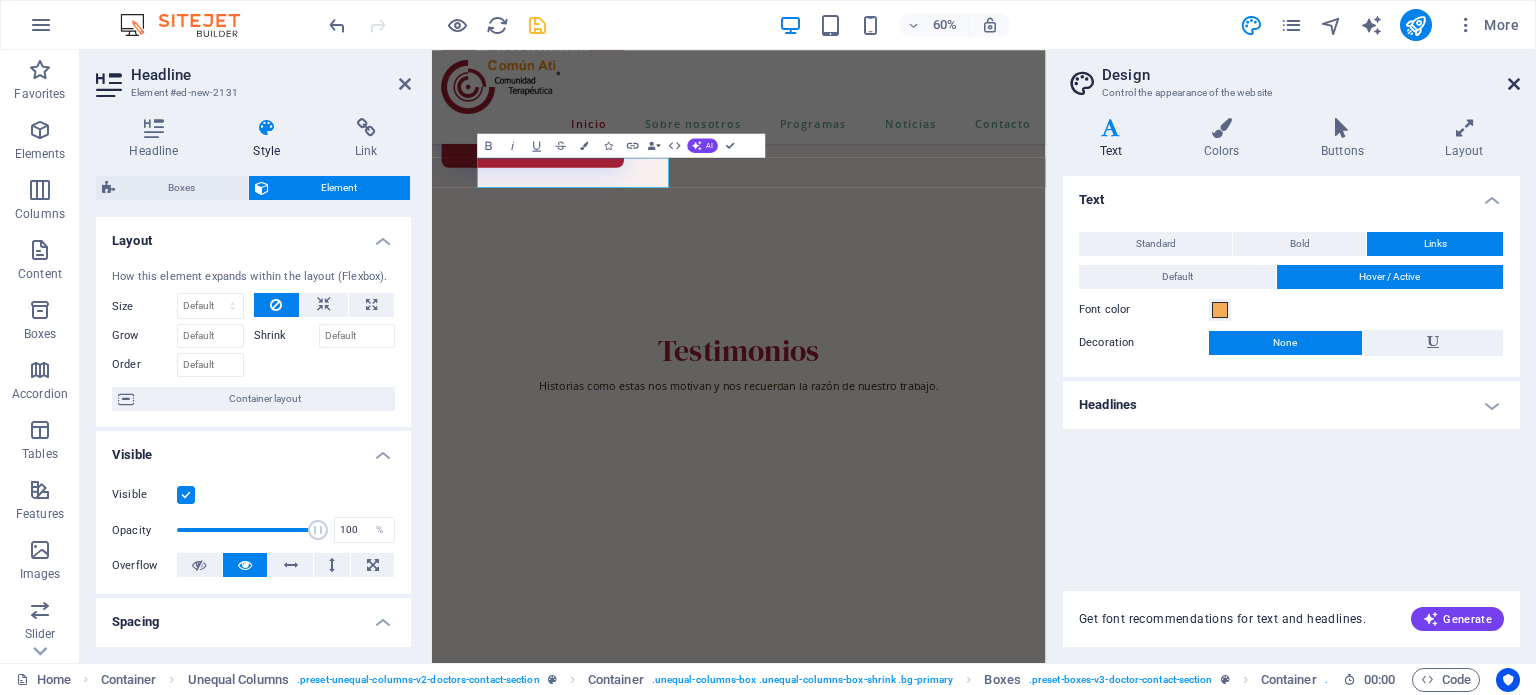 scroll, scrollTop: 4568, scrollLeft: 0, axis: vertical 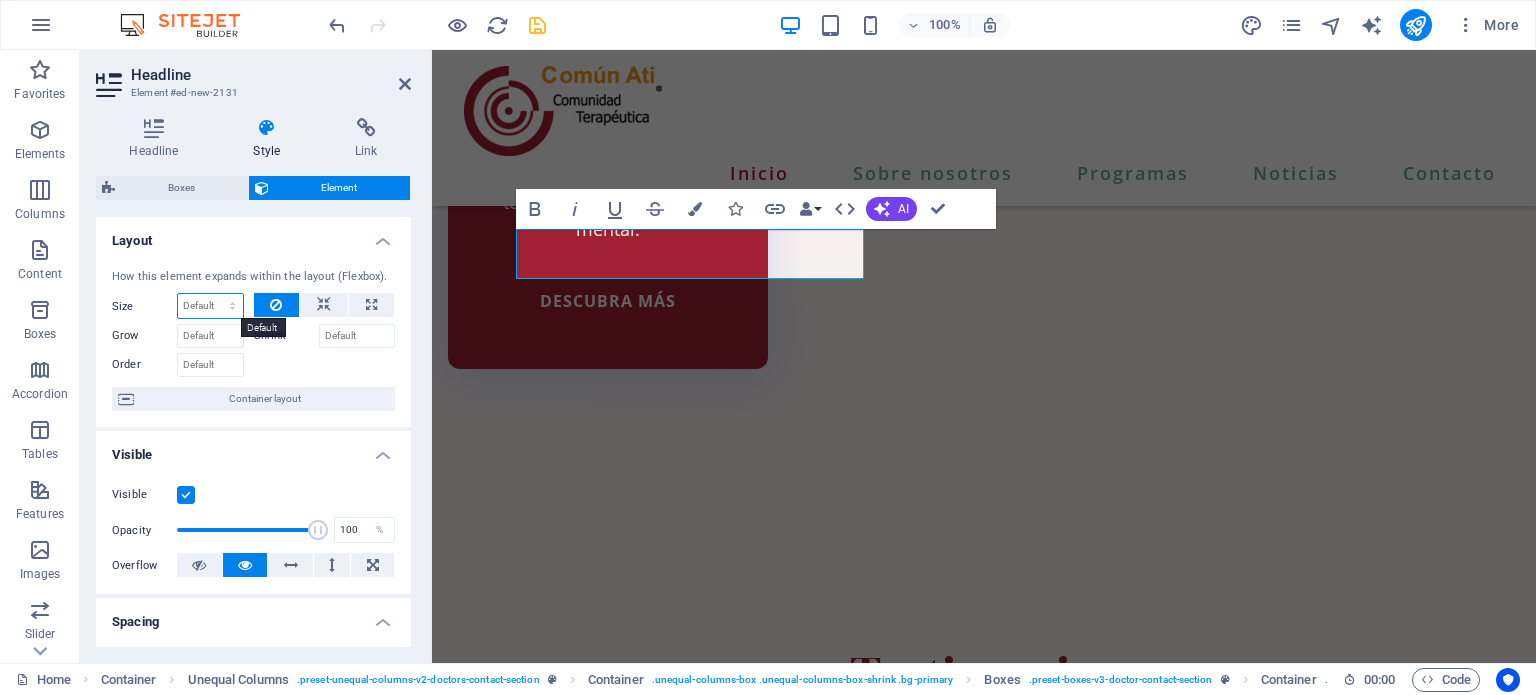 click on "Default auto px % 1/1 1/2 1/3 1/4 1/5 1/6 1/7 1/8 1/9 1/10" at bounding box center [210, 306] 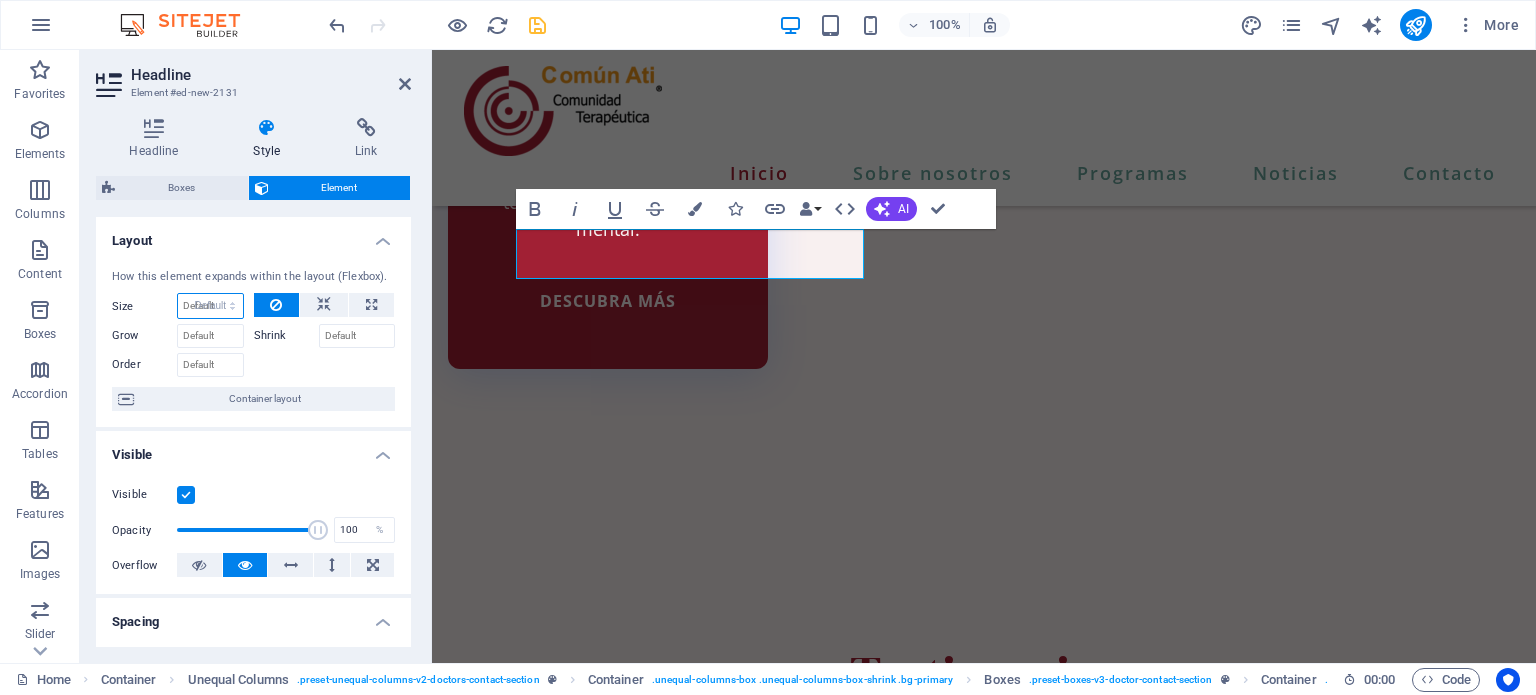 click on "Default auto px % 1/1 1/2 1/3 1/4 1/5 1/6 1/7 1/8 1/9 1/10" at bounding box center (210, 306) 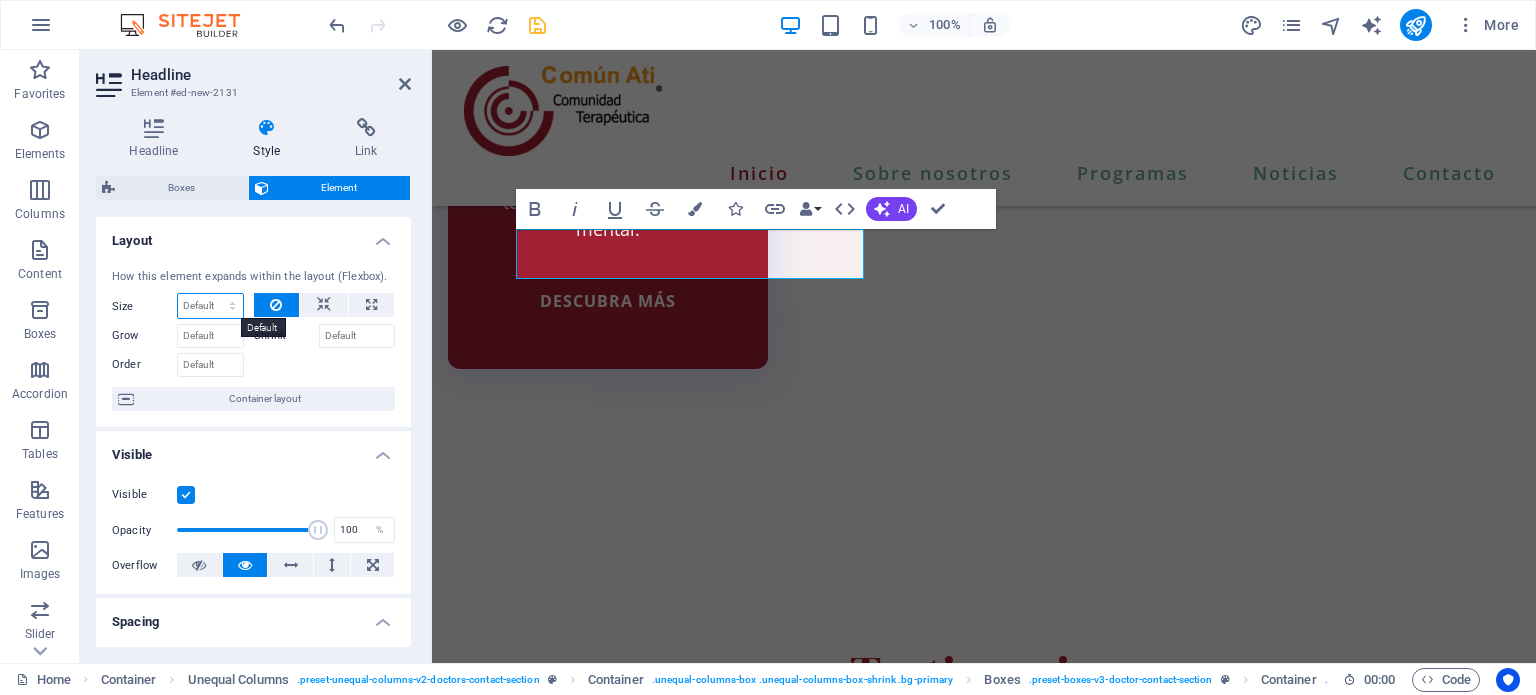 click on "Default auto px % 1/1 1/2 1/3 1/4 1/5 1/6 1/7 1/8 1/9 1/10" at bounding box center (210, 306) 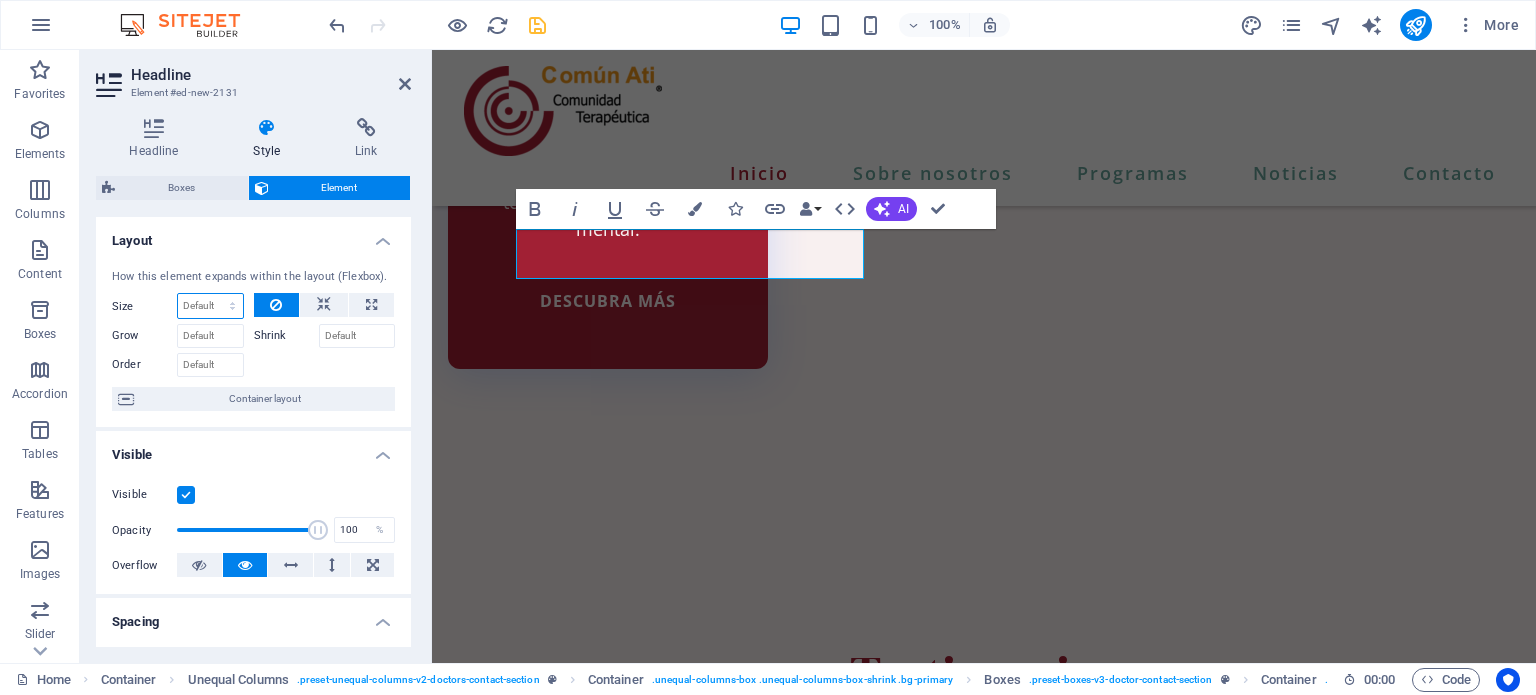 select on "px" 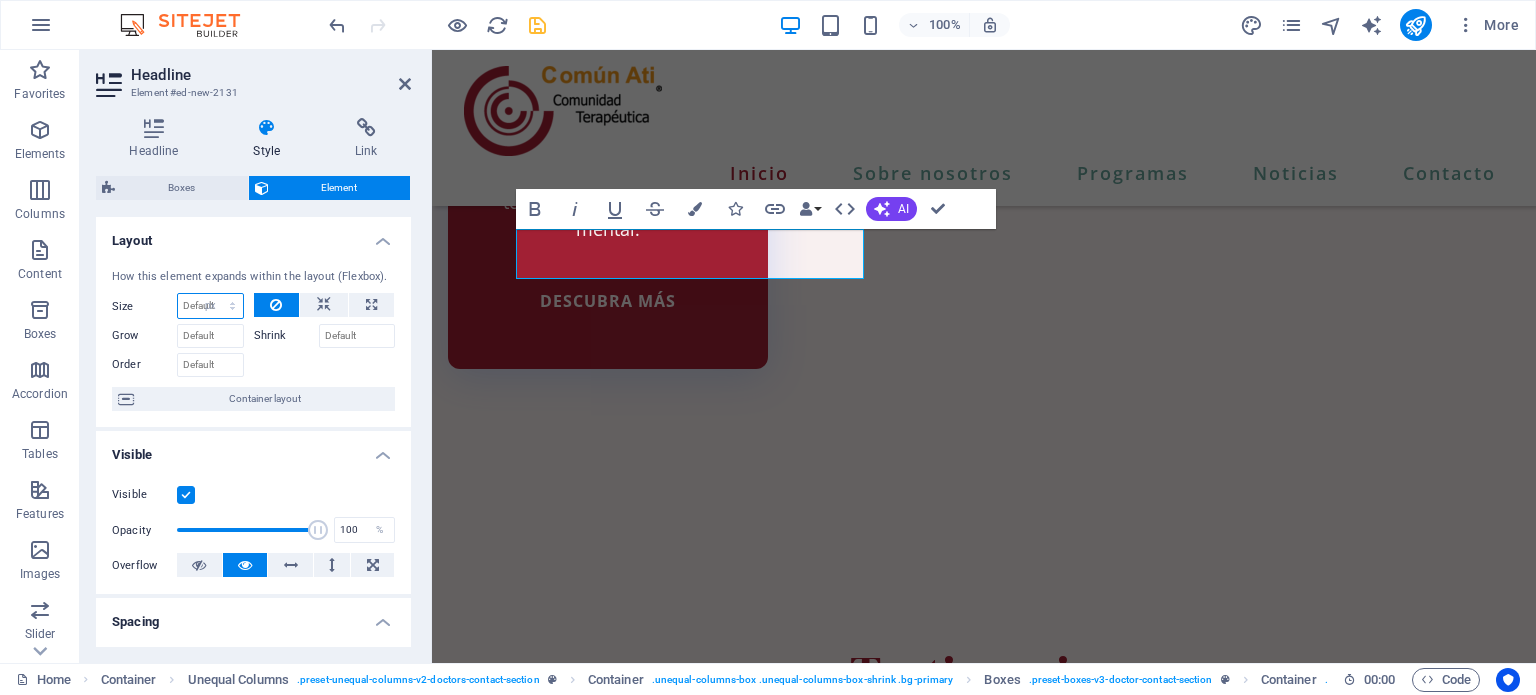 click on "Default auto px % 1/1 1/2 1/3 1/4 1/5 1/6 1/7 1/8 1/9 1/10" at bounding box center (210, 306) 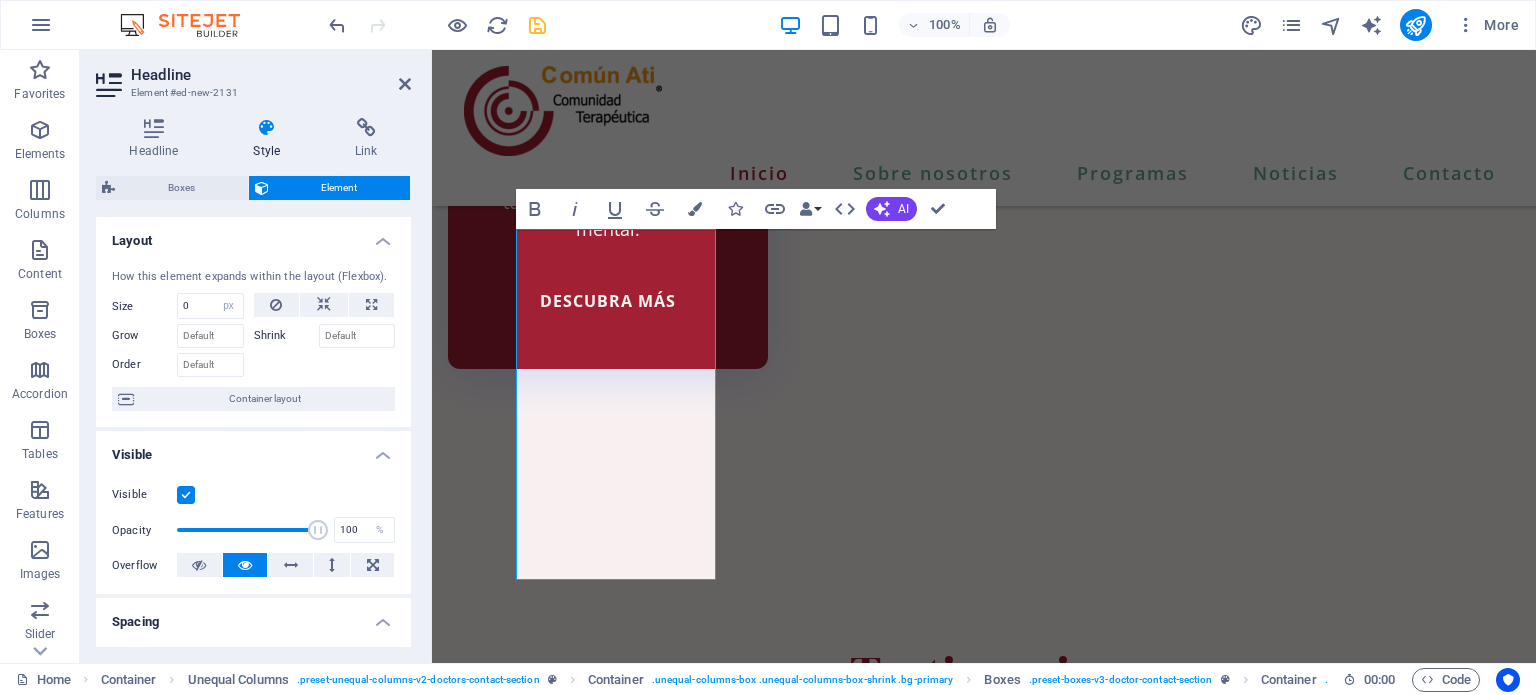type 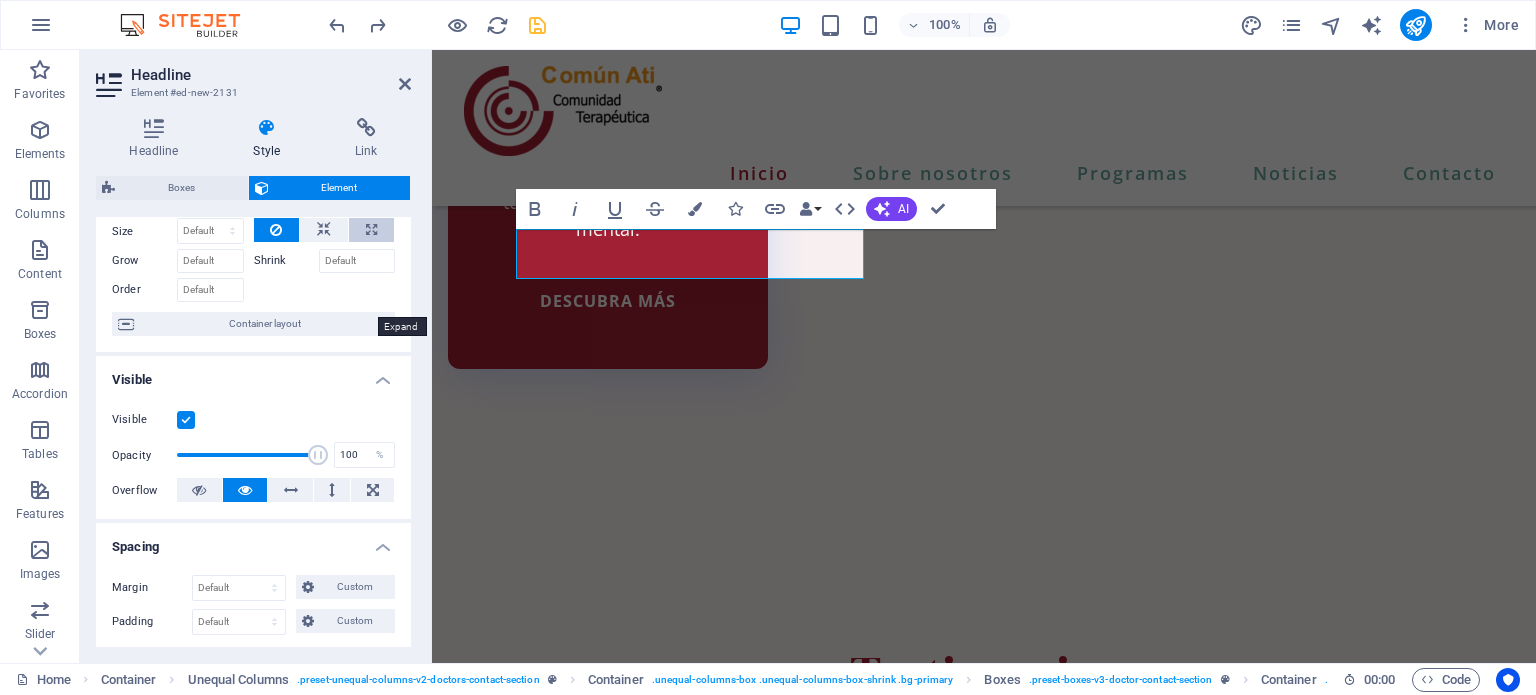 scroll, scrollTop: 80, scrollLeft: 0, axis: vertical 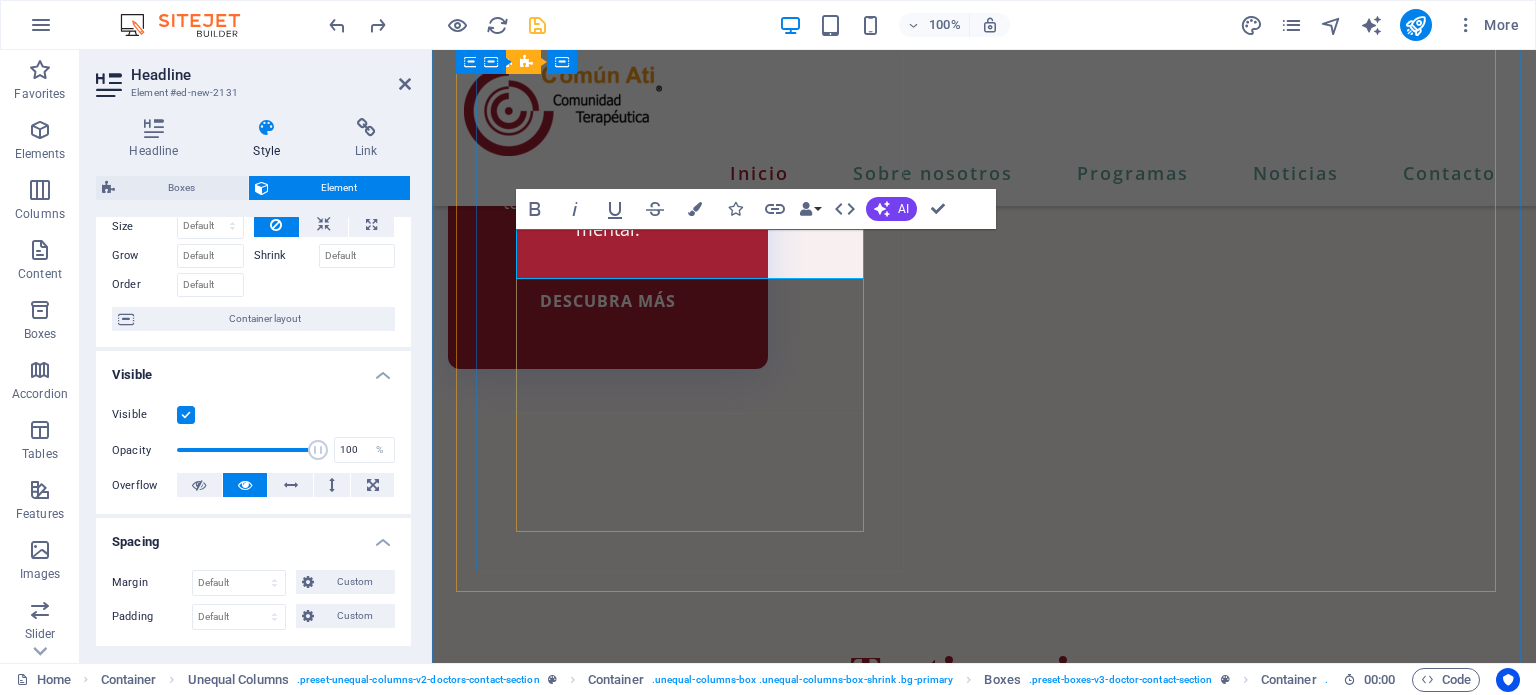 click on "Contacto" at bounding box center [984, 6420] 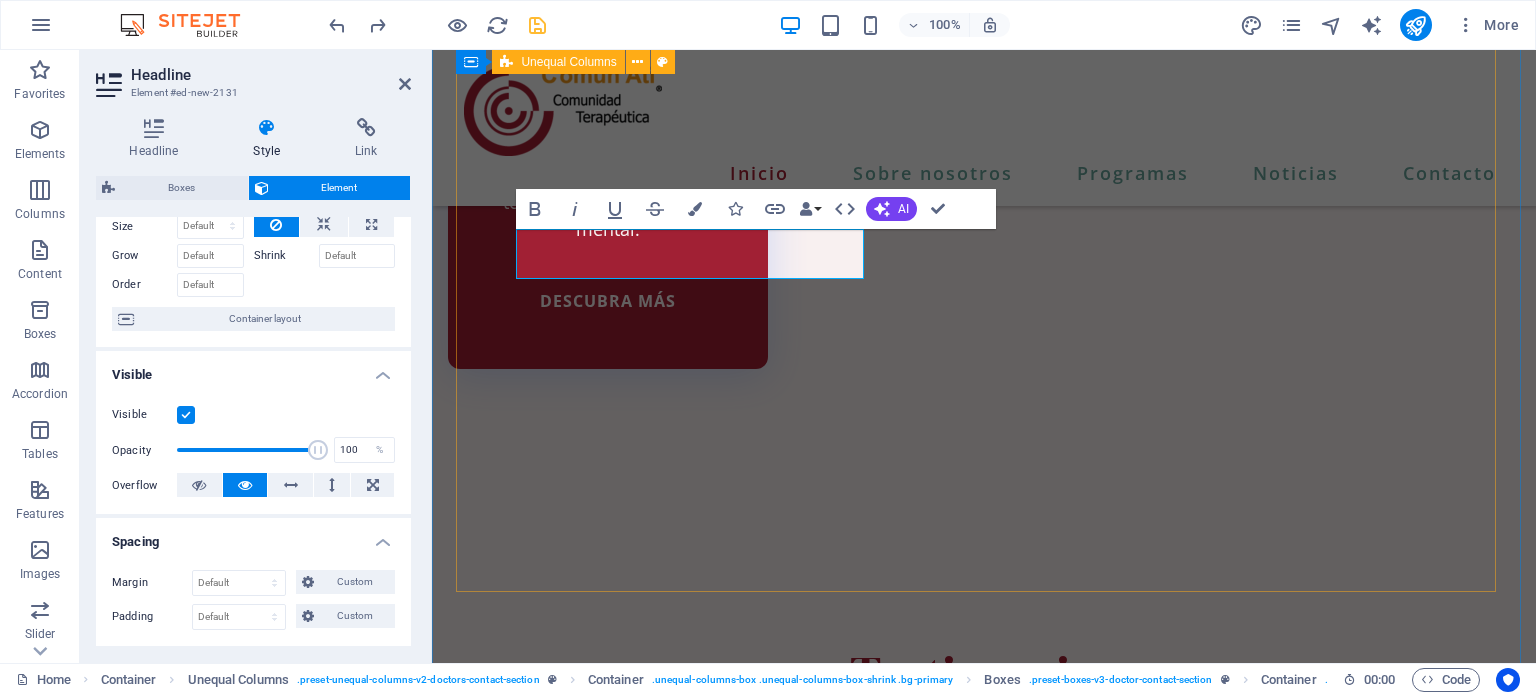 click on "Contacto Hidalgo Poniente [NUMBER], Obispado, [CITY], [STATE]. CP-[POSTAL_CODE] Obispado, [CITY], [STATE]. CP-[POSTAL_CODE] Obispado, [CITY], [STATE]. CP-[POSTAL_CODE] trabajosocial93@[DOMAIN].mx [PHONE] He leído y comprendido la política de privacidad. Unreadable? Load new ENVIAR MENSAJE" at bounding box center [984, 6579] 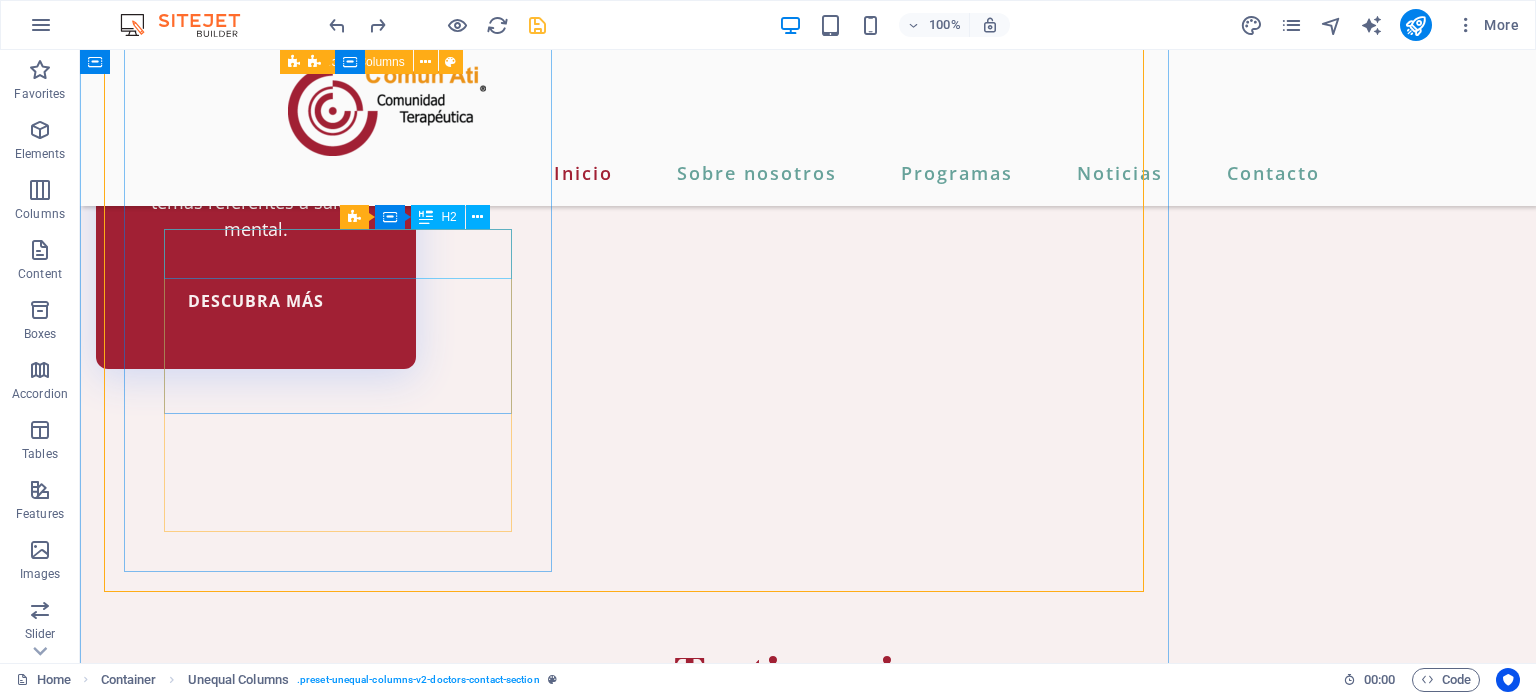 scroll, scrollTop: 4542, scrollLeft: 0, axis: vertical 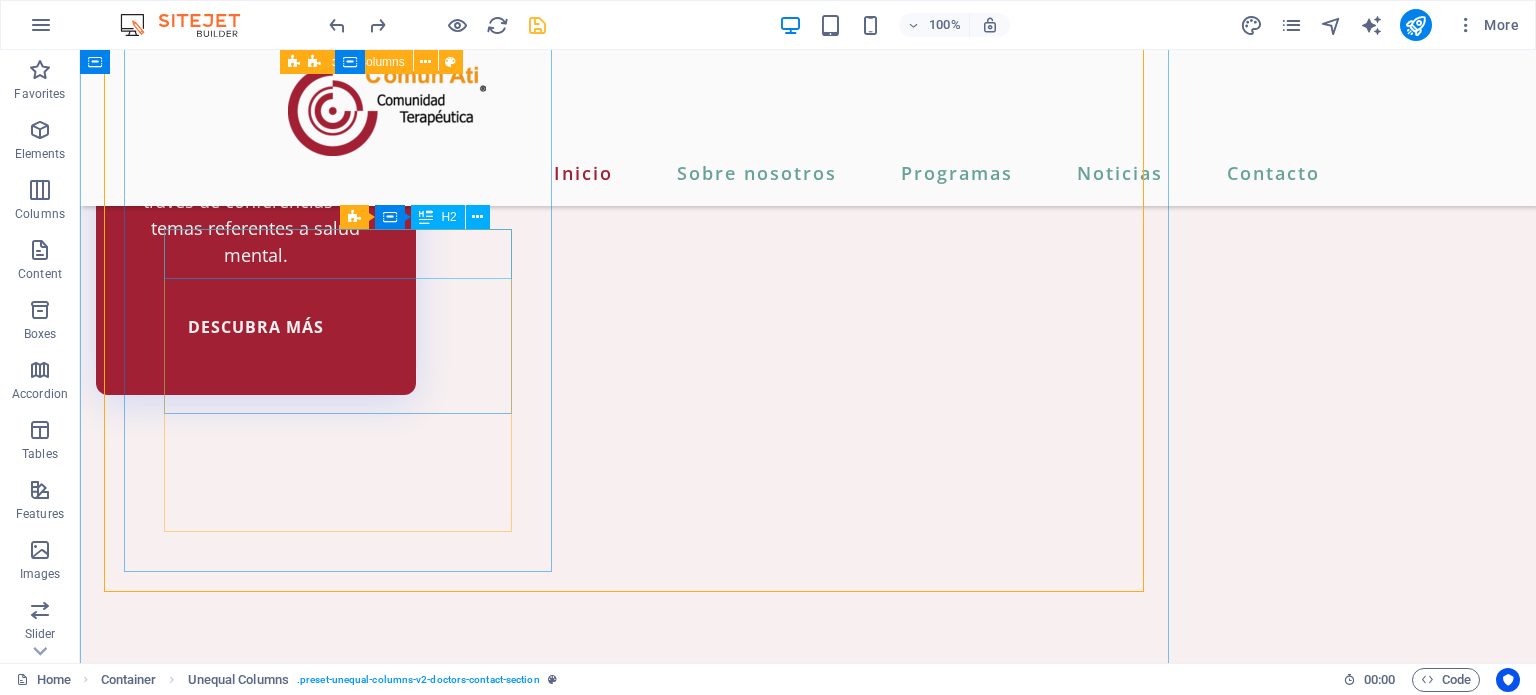 click on "Contacto Hidalgo Poniente [NUMBER], Obispado, [CITY], [STATE]. CP-[POSTAL_CODE] Obispado, [CITY], [STATE]. CP-[POSTAL_CODE] Obispado, [CITY], [STATE]. CP-[POSTAL_CODE] trabajosocial93@[DOMAIN].mx [PHONE] He leído y comprendido la política de privacidad. Unreadable? Load new ENVIAR MENSAJE" at bounding box center [808, 6431] 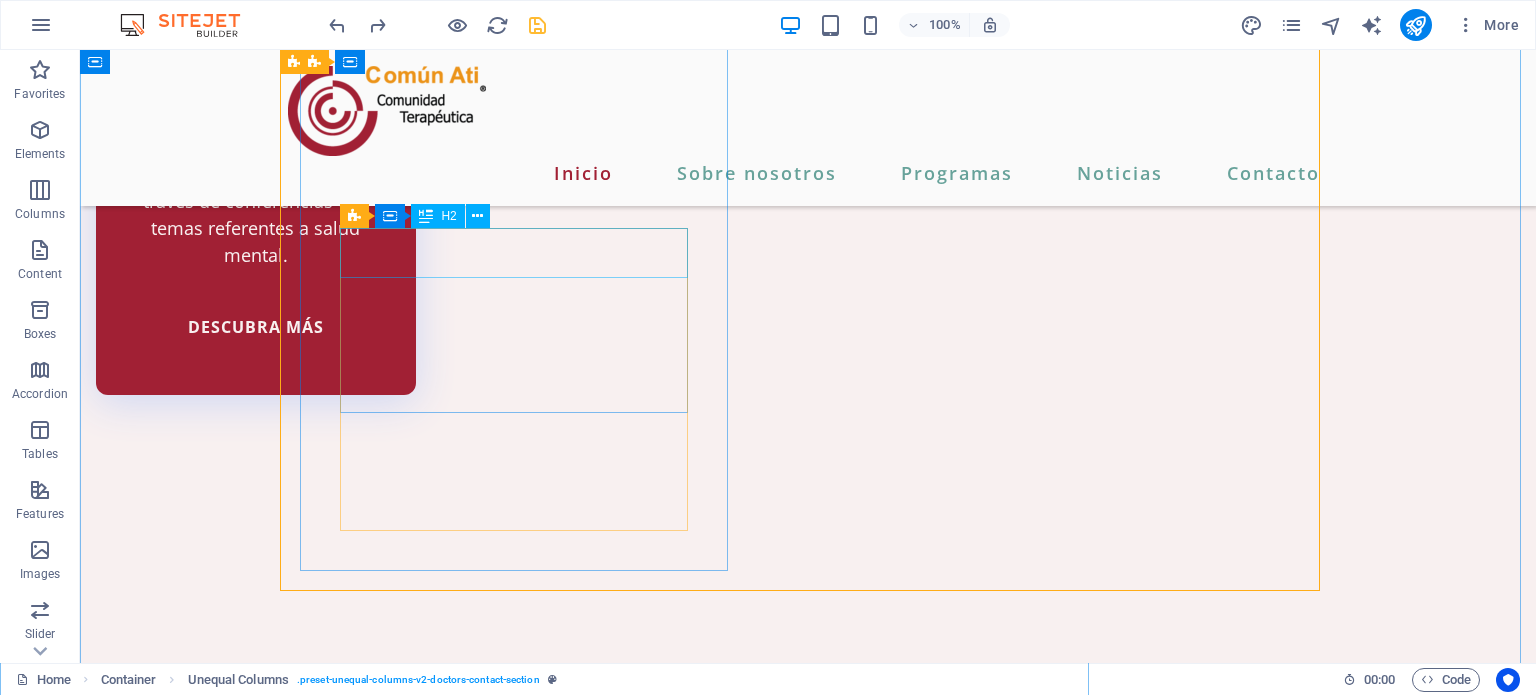click on "Contacto" at bounding box center (808, 6272) 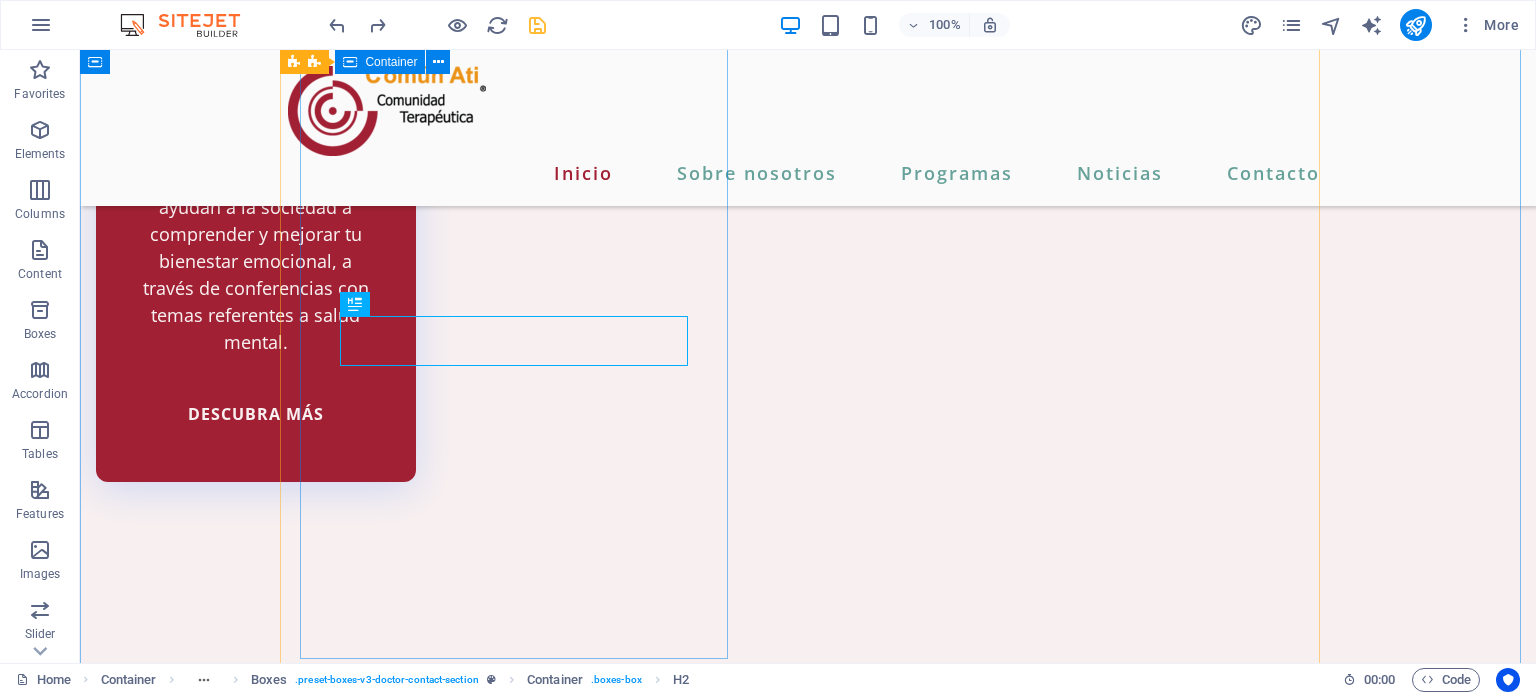 scroll, scrollTop: 4456, scrollLeft: 0, axis: vertical 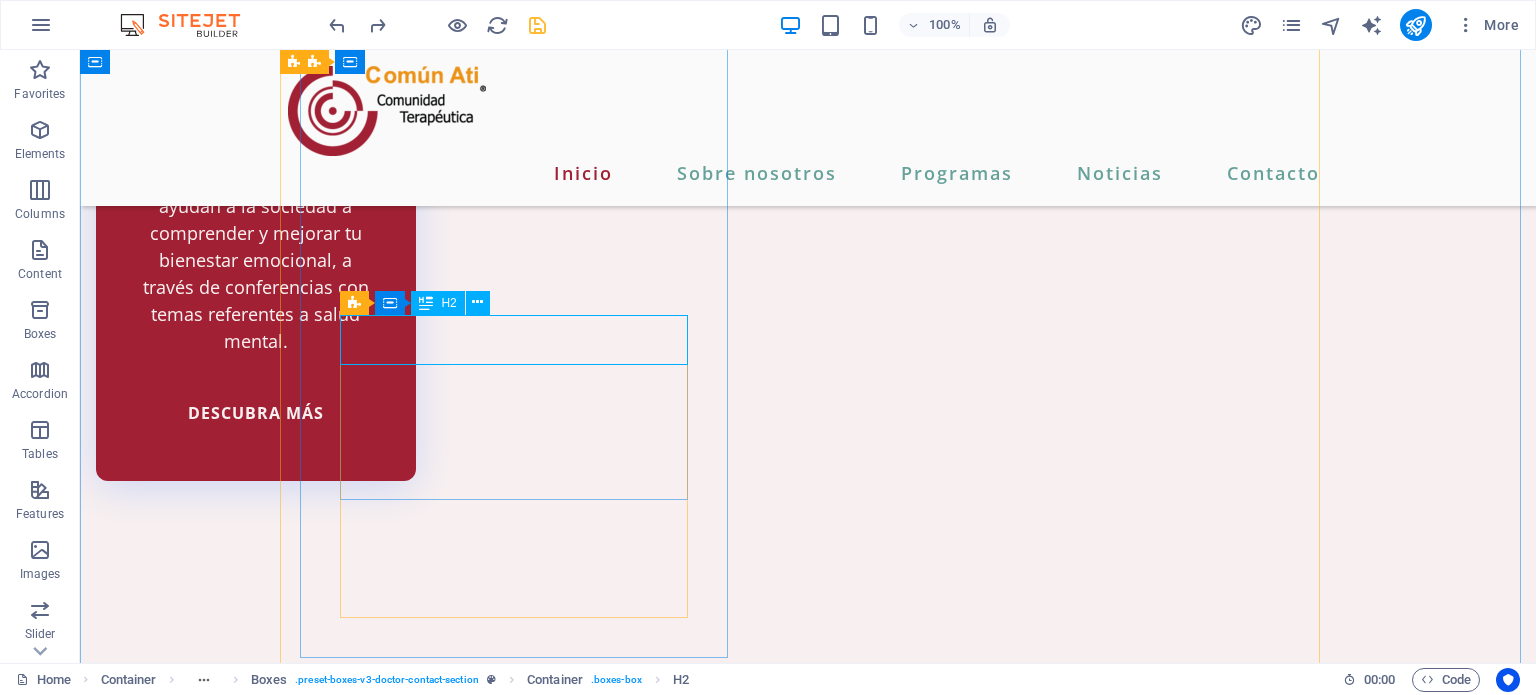 click on "Contacto" at bounding box center [808, 6358] 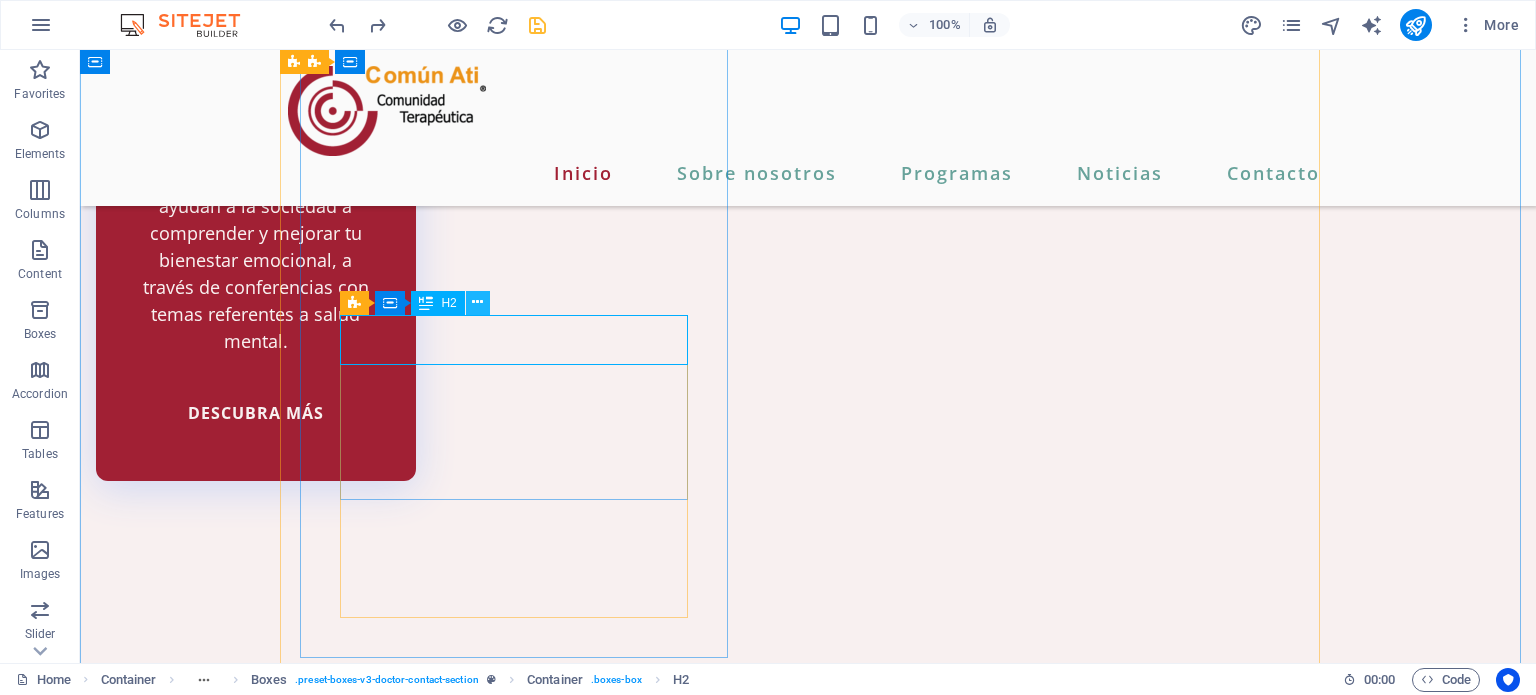 click at bounding box center [477, 302] 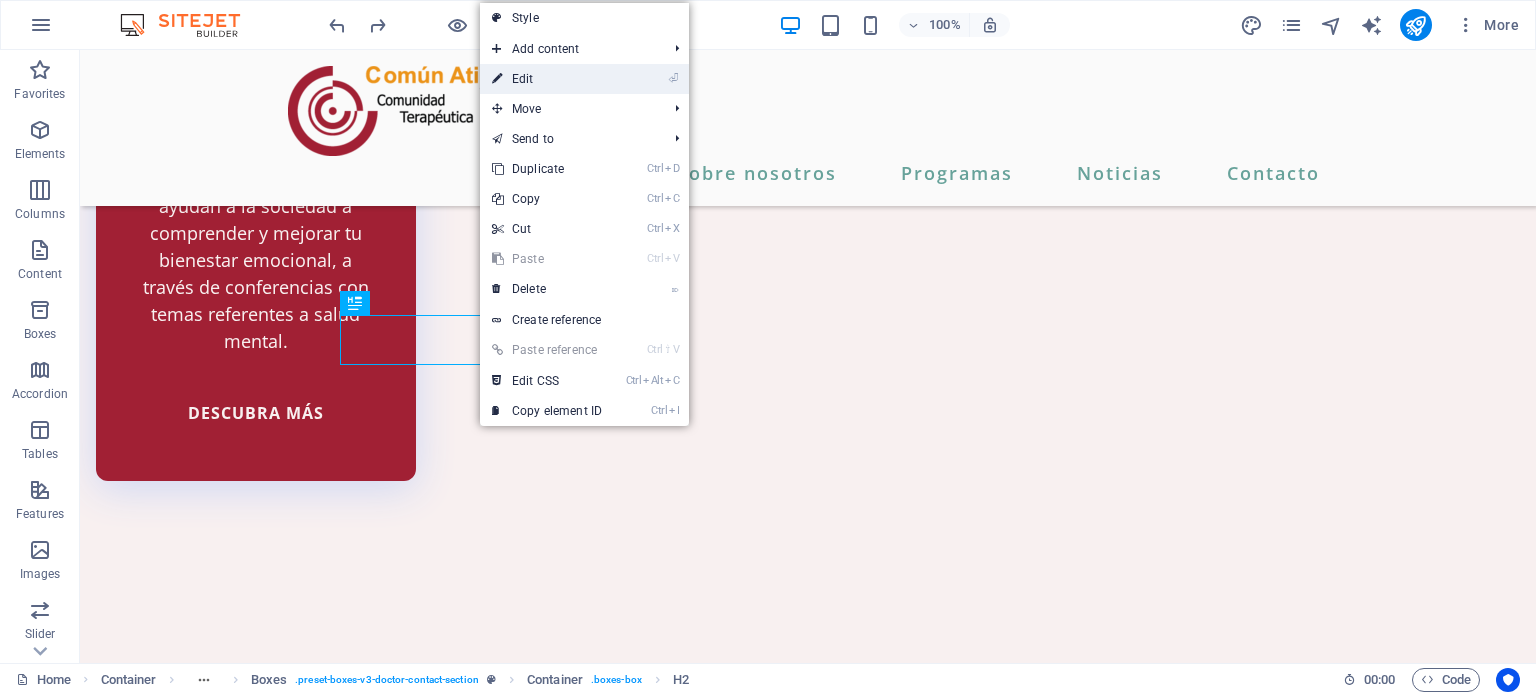 click on "⏎  Edit" at bounding box center [547, 79] 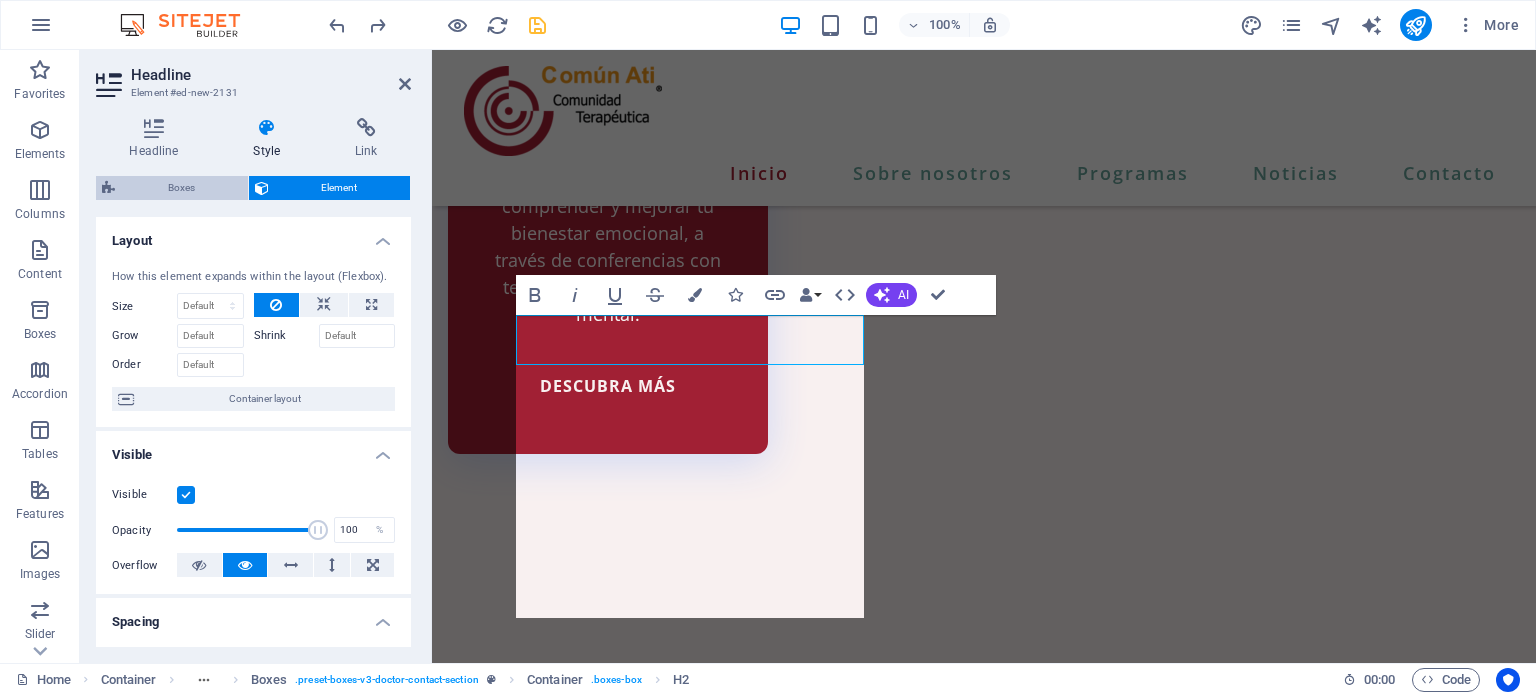 drag, startPoint x: 208, startPoint y: 202, endPoint x: 183, endPoint y: 191, distance: 27.313 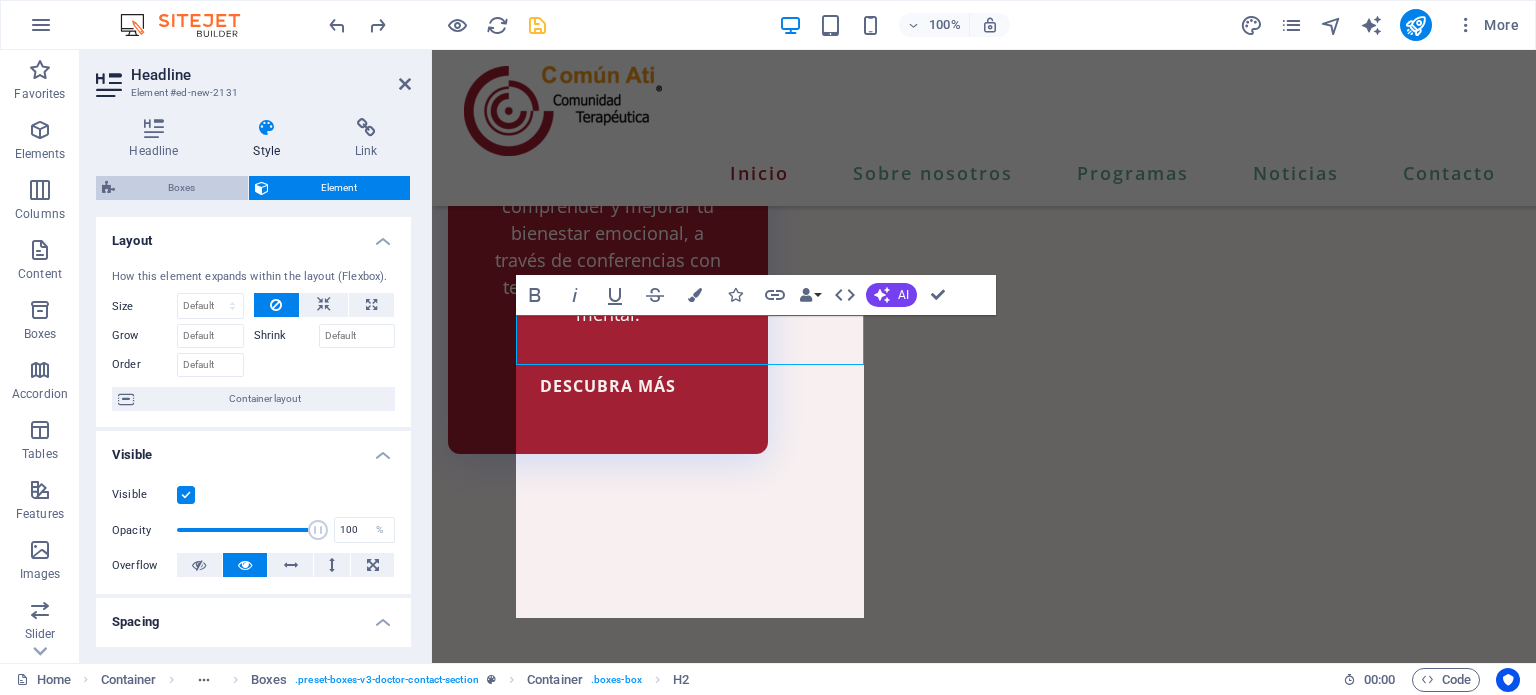 click on "Boxes Element Layout How this element expands within the layout (Flexbox). Size Default auto px % 1/1 1/2 1/3 1/4 1/5 1/6 1/7 1/8 1/9 1/10 Grow Shrink Order Container layout Visible Visible Opacity 100 % Overflow Spacing Margin Default auto px % rem vw vh Custom Custom auto px % rem vw vh auto px % rem vw vh auto px % rem vw vh auto px % rem vw vh Padding Default px rem % vh vw Custom Custom px rem % vh vw px rem % vh vw px rem % vh vw px rem % vh vw Border Style              - Width 1 auto px rem % vh vw Custom Custom 1 auto px rem % vh vw 1 auto px rem % vh vw 1 auto px rem % vh vw 1 auto px rem % vh vw  - Color Round corners Default px rem % vh vw Custom Custom px rem % vh vw px rem % vh vw px rem % vh vw px rem % vh vw Shadow Default None Outside Inside Color X offset 0 px rem vh vw Y offset 0 px rem vh vw Blur 0 px rem % vh vw Spread 0 px rem vh vw Text Shadow Default None Outside Color X offset 0 px rem vh vw Y offset 0 px rem vh vw Blur 0 px rem % vh vw Positioning Default Static Relative px" at bounding box center [253, 411] 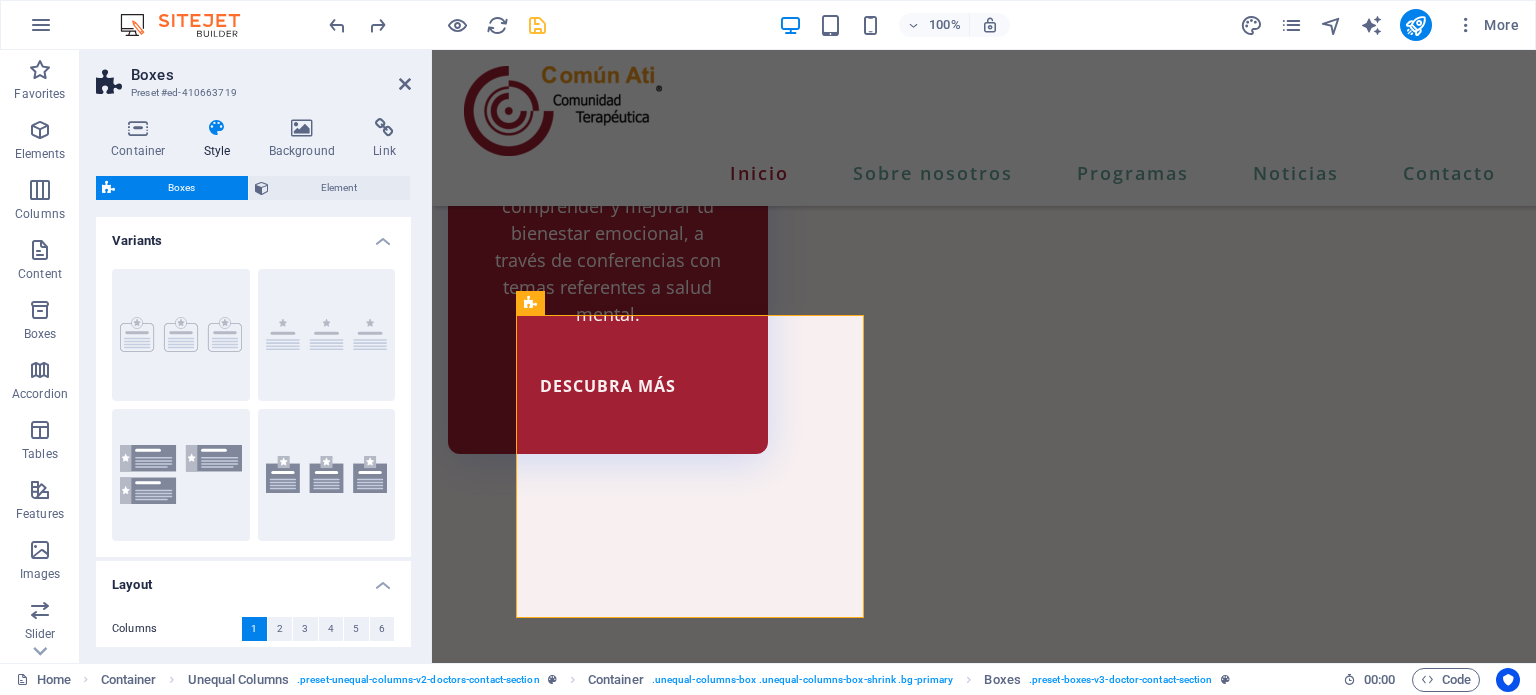 scroll, scrollTop: 330, scrollLeft: 0, axis: vertical 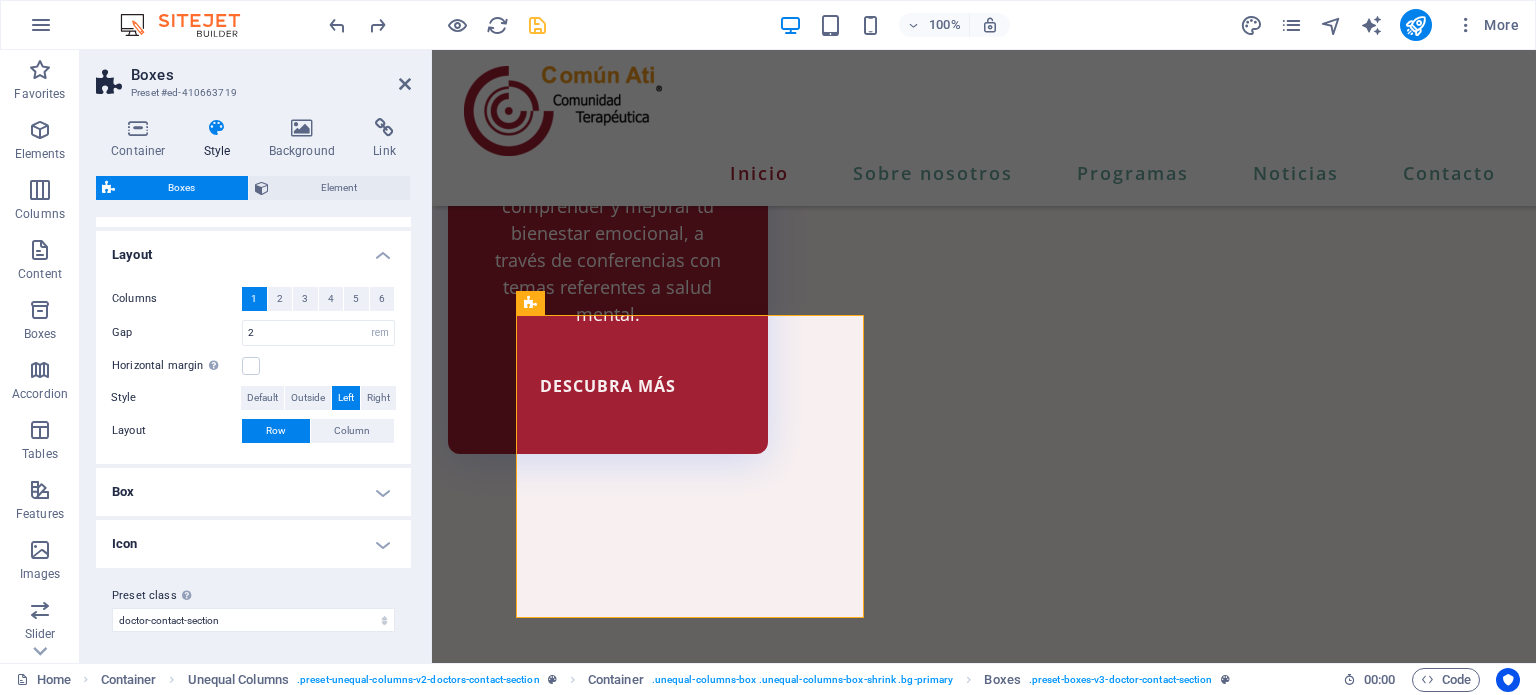 click on "Box" at bounding box center (253, 492) 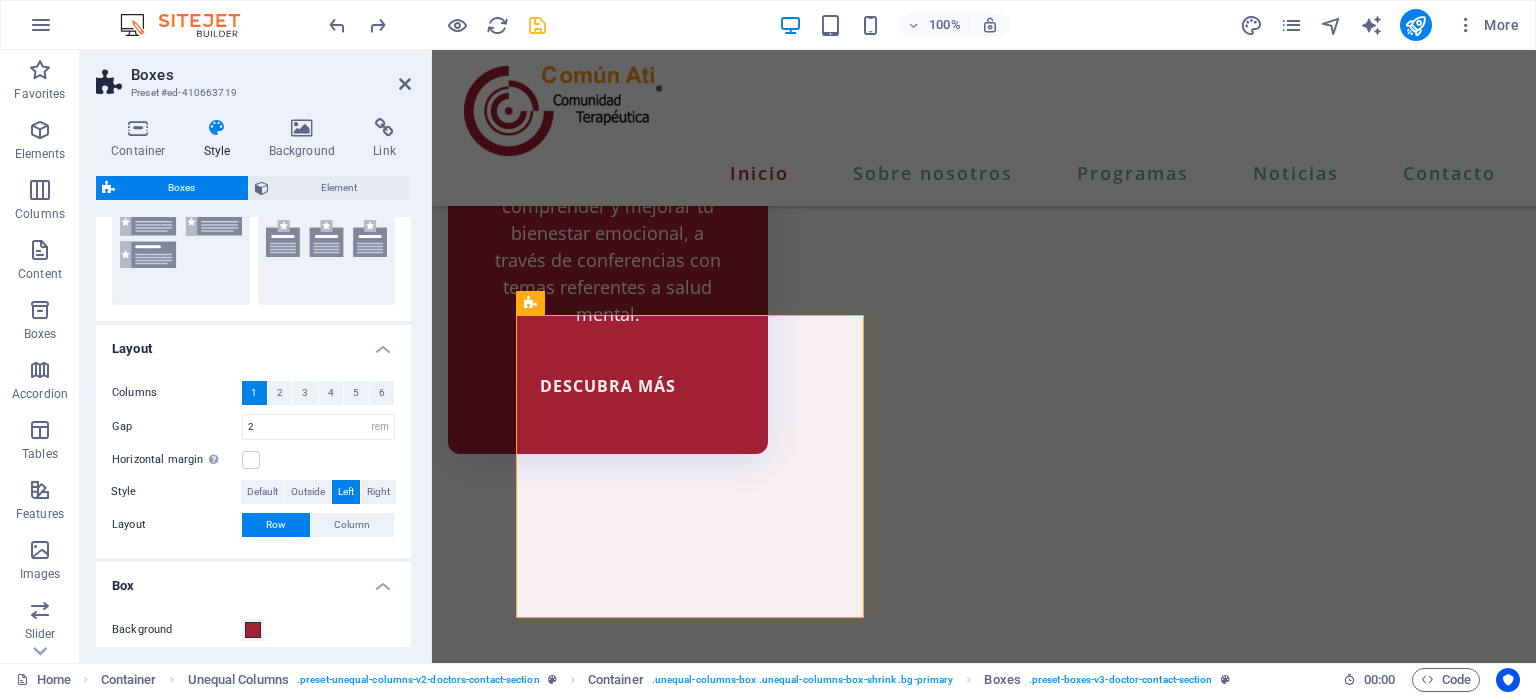 scroll, scrollTop: 228, scrollLeft: 0, axis: vertical 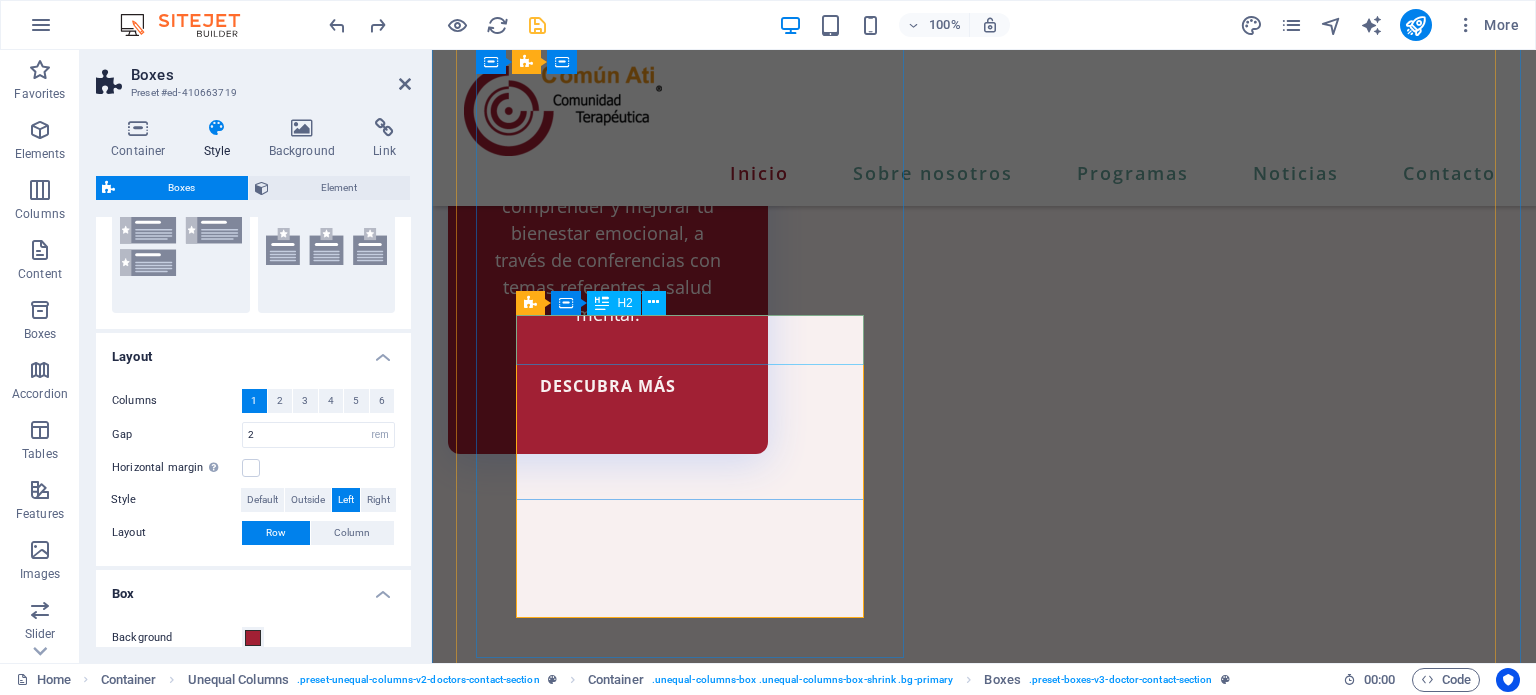 click on "Contacto" at bounding box center (984, 6505) 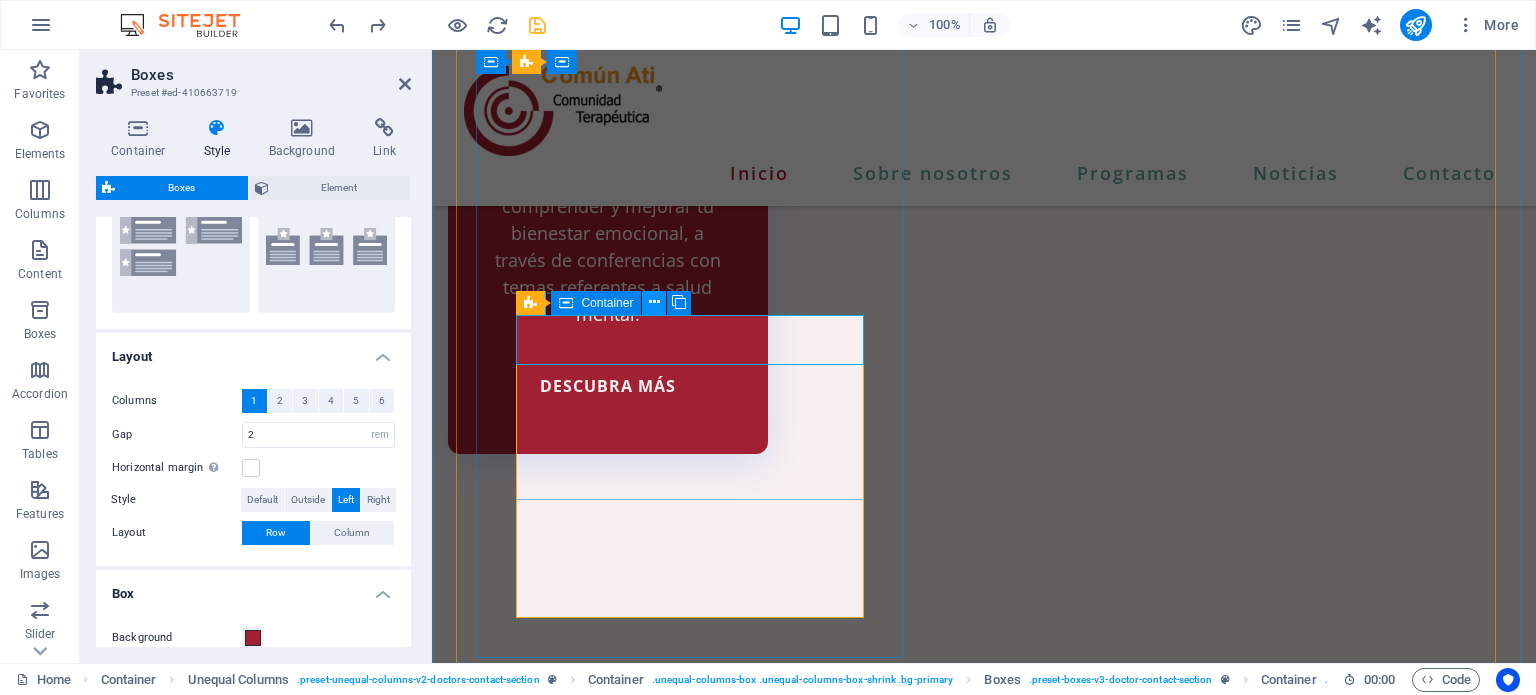 click at bounding box center [654, 303] 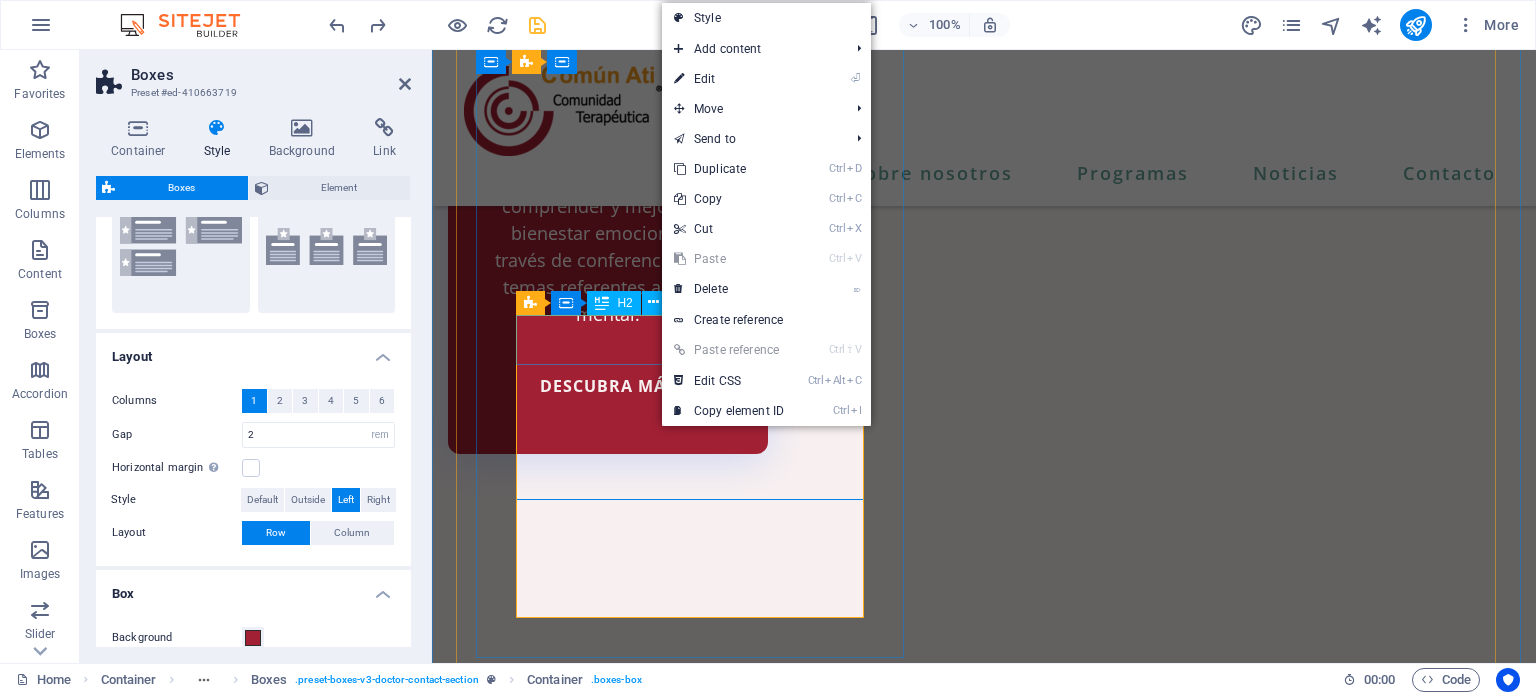 click on "Contacto" at bounding box center (984, 6505) 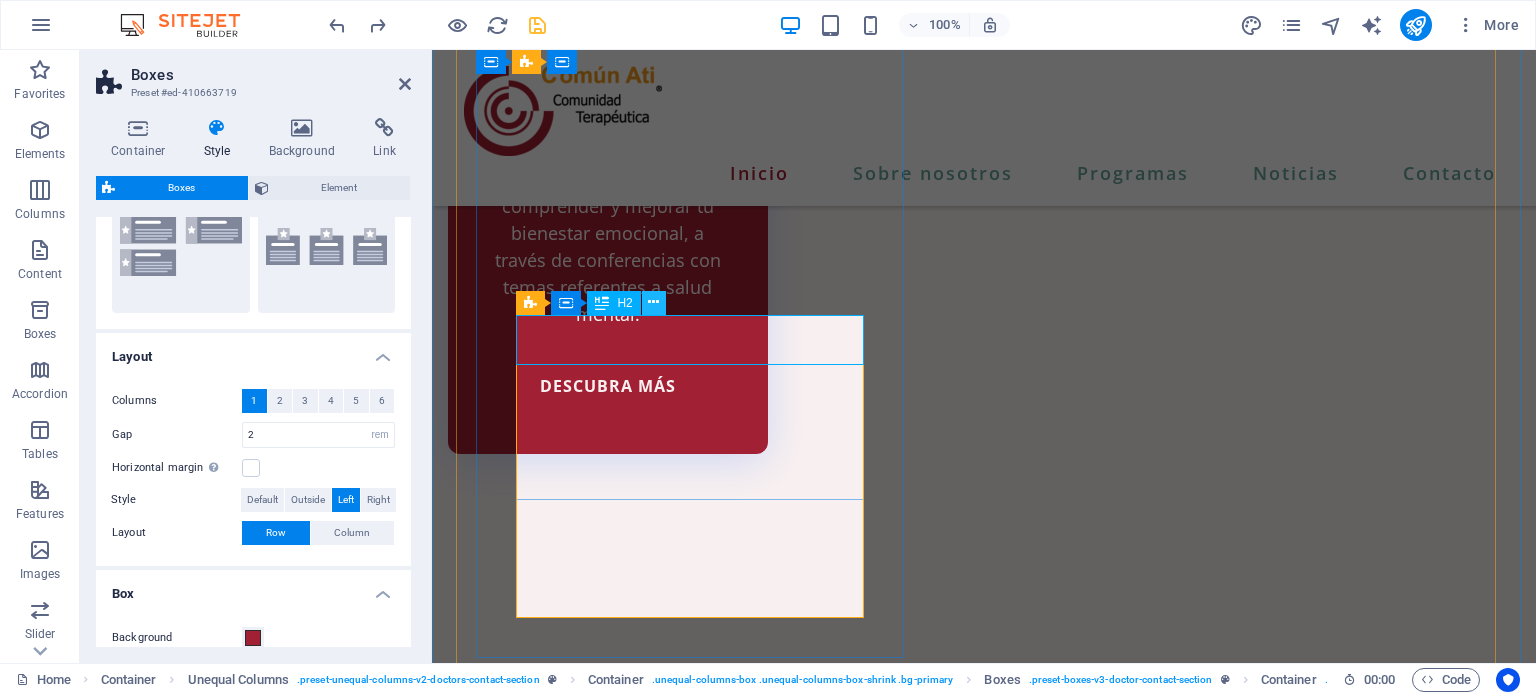 click at bounding box center [653, 302] 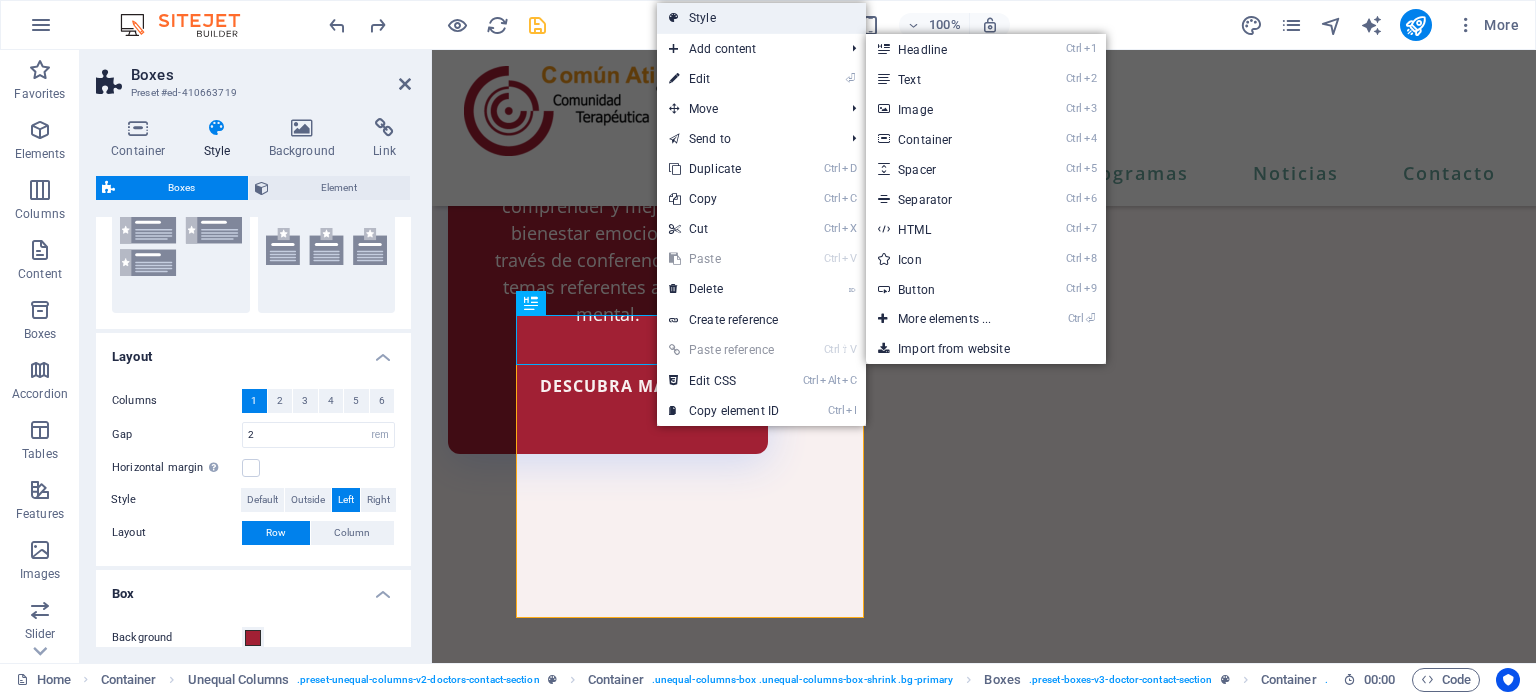 click on "Style" at bounding box center (761, 18) 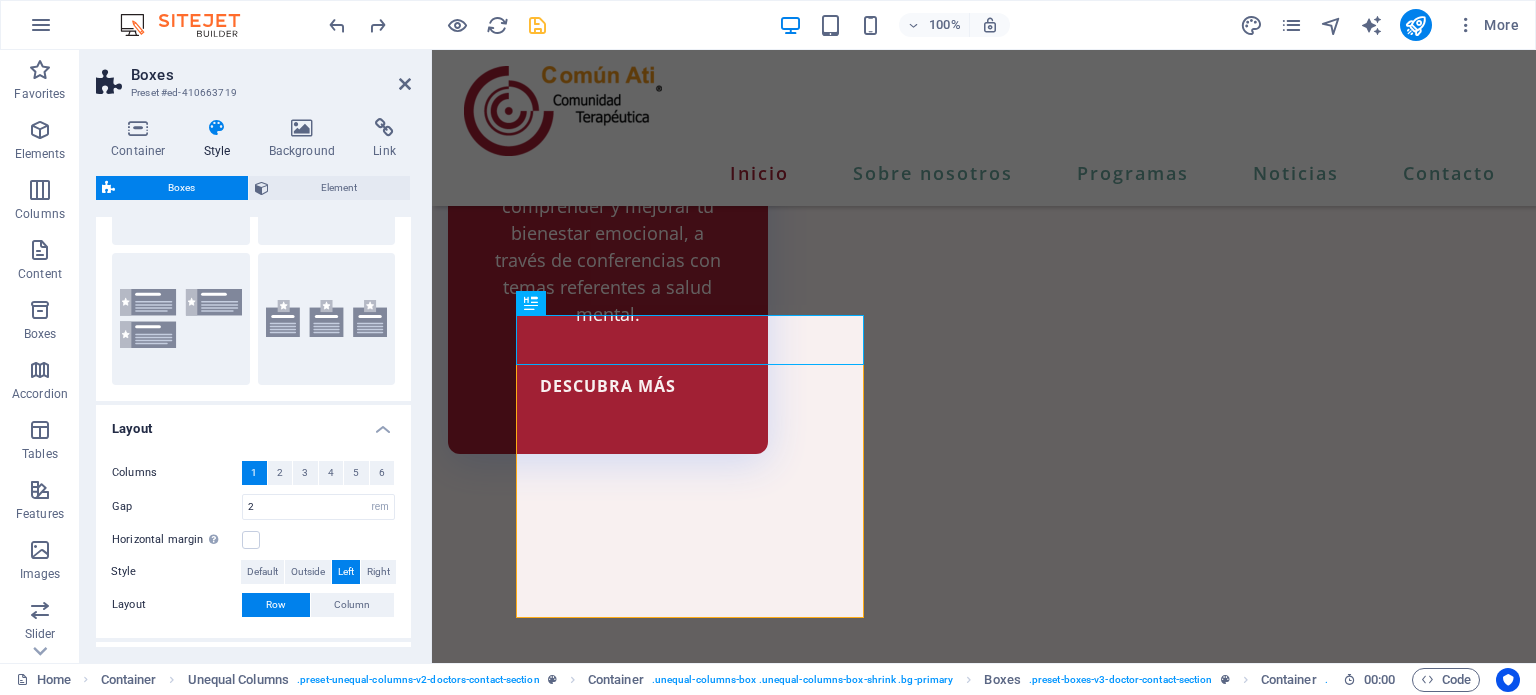 scroll, scrollTop: 0, scrollLeft: 0, axis: both 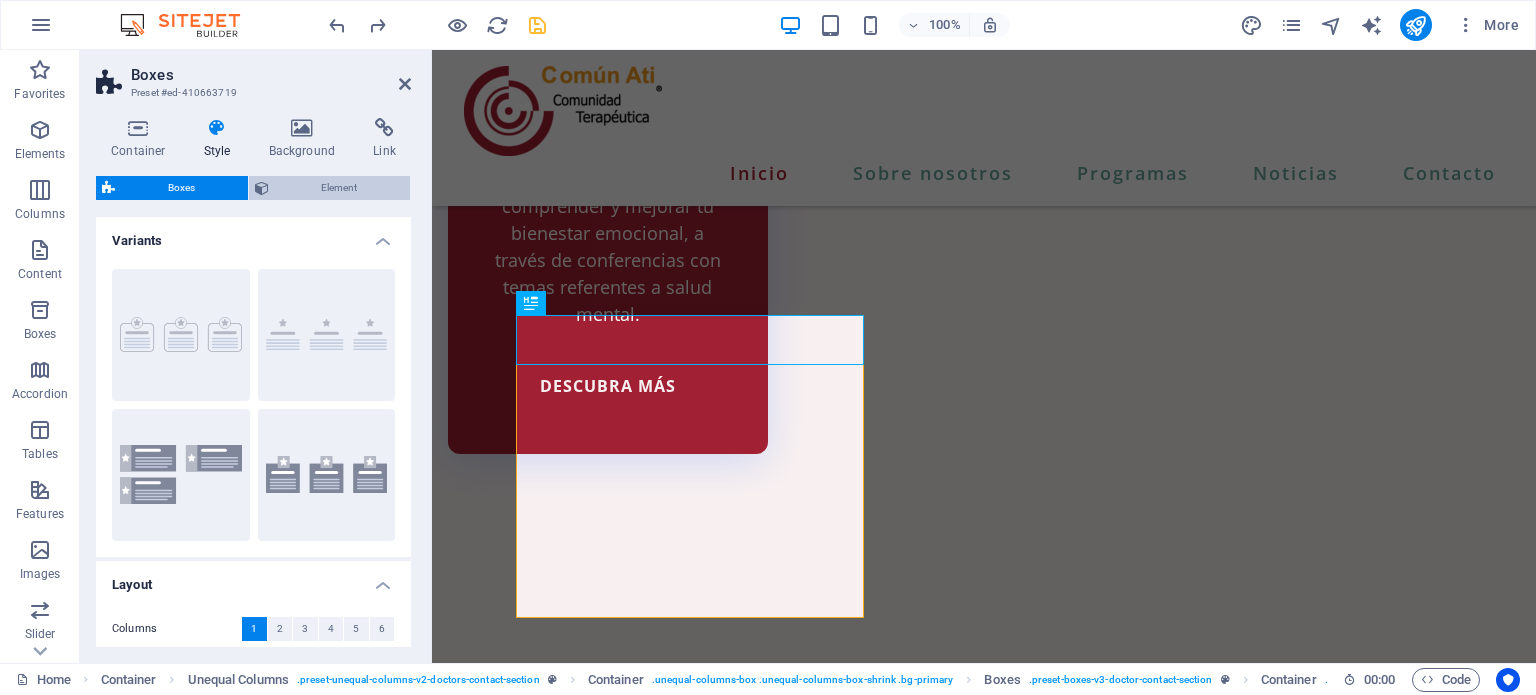click on "Element" at bounding box center (340, 188) 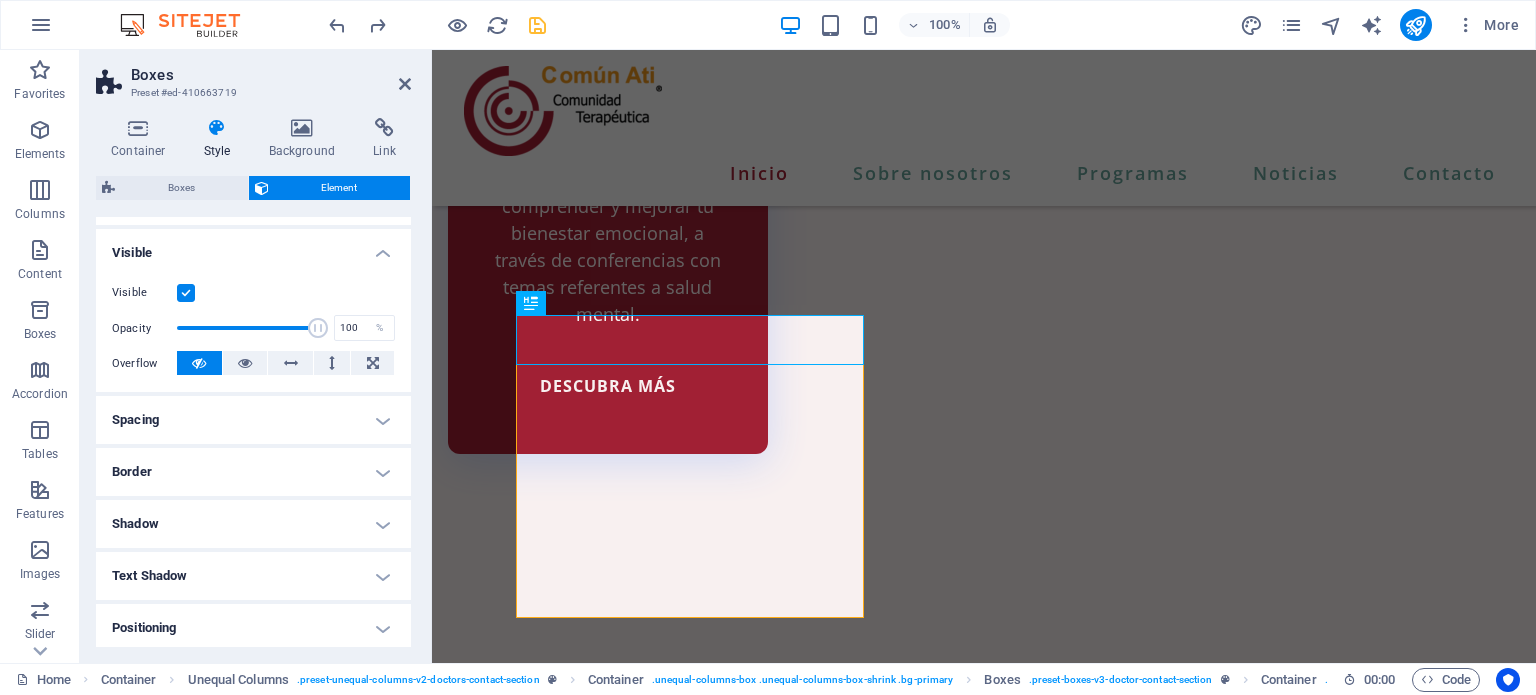 scroll, scrollTop: 206, scrollLeft: 0, axis: vertical 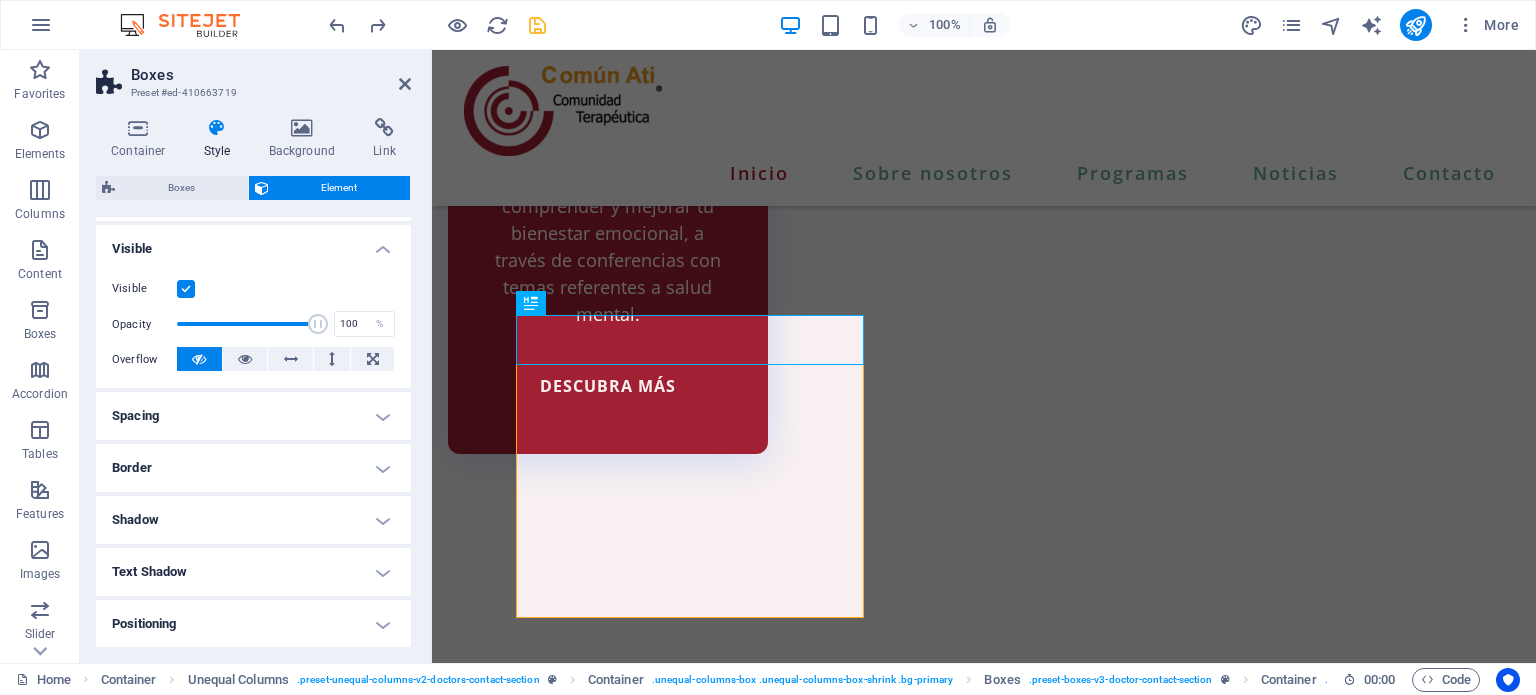 click on "Spacing" at bounding box center [253, 416] 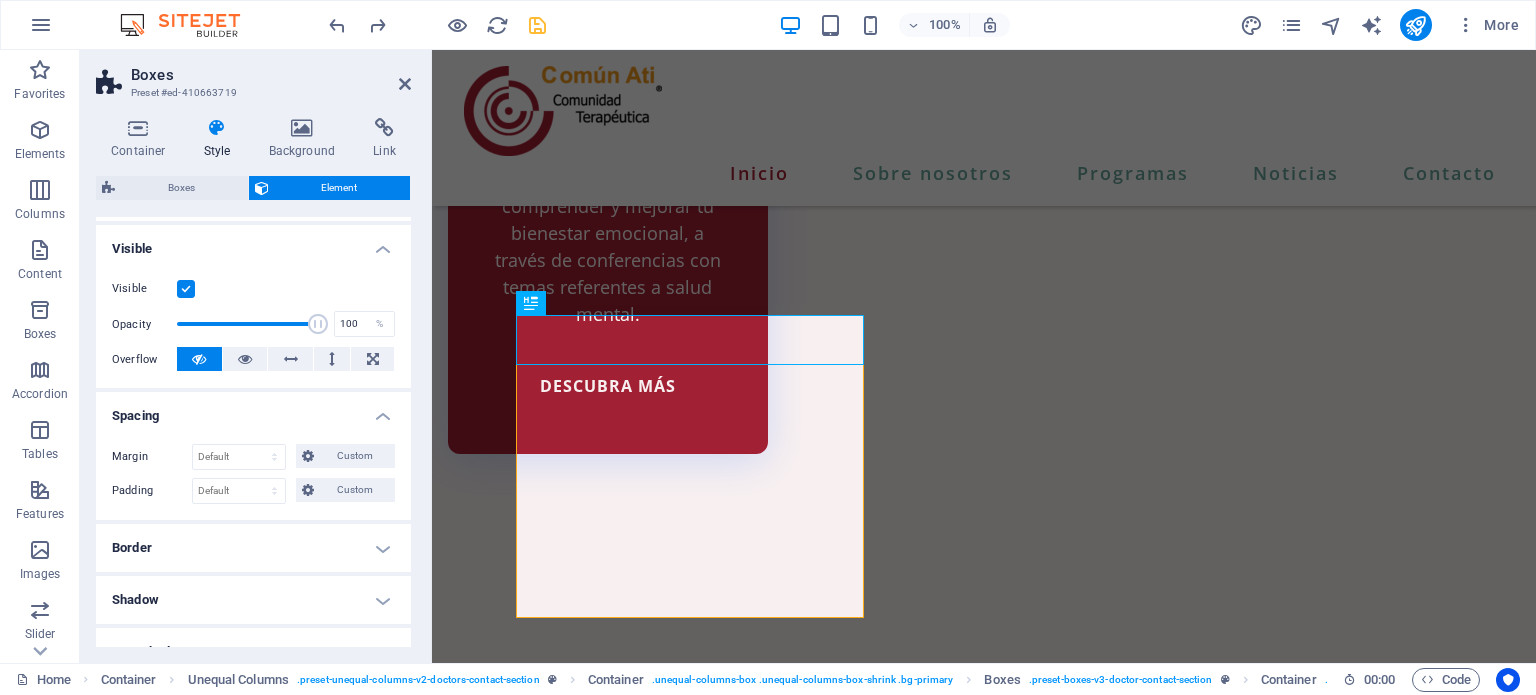 click on "Spacing" at bounding box center [253, 410] 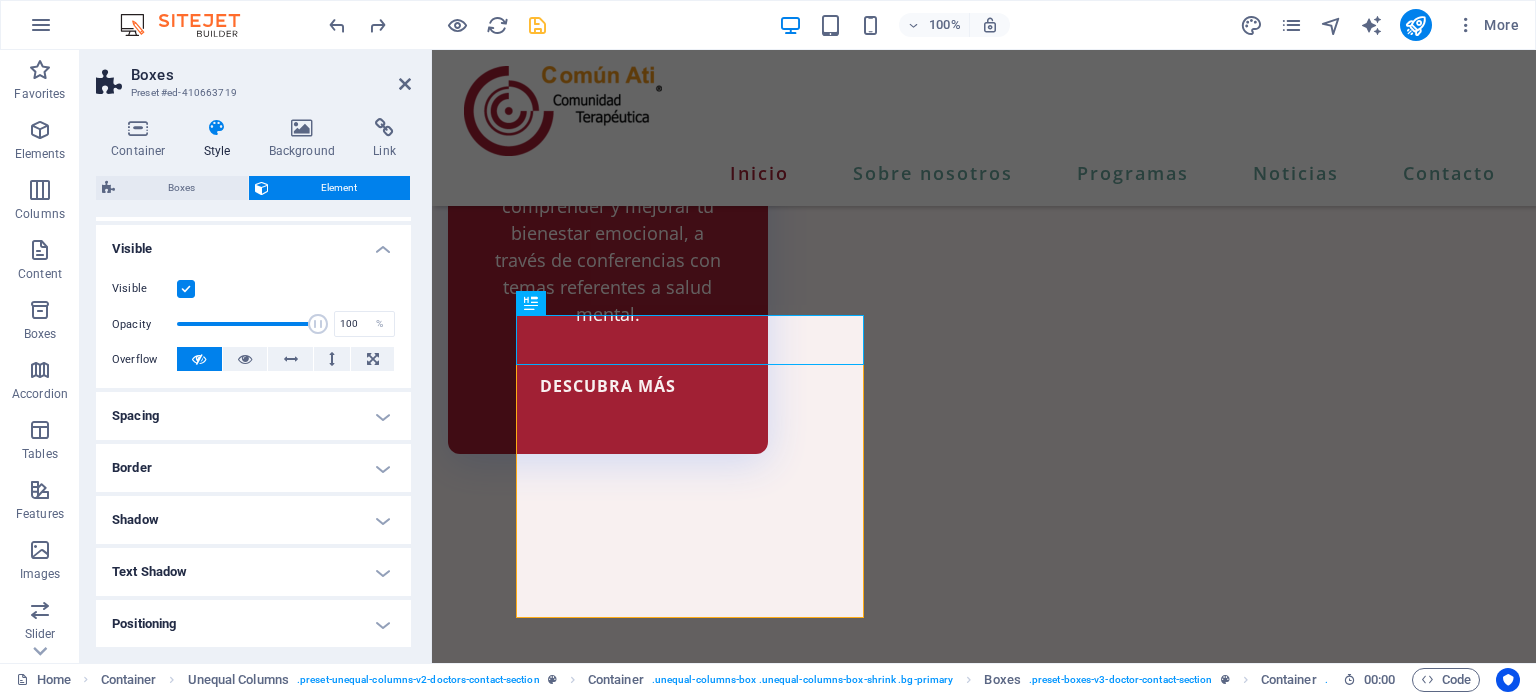 click on "Border" at bounding box center [253, 468] 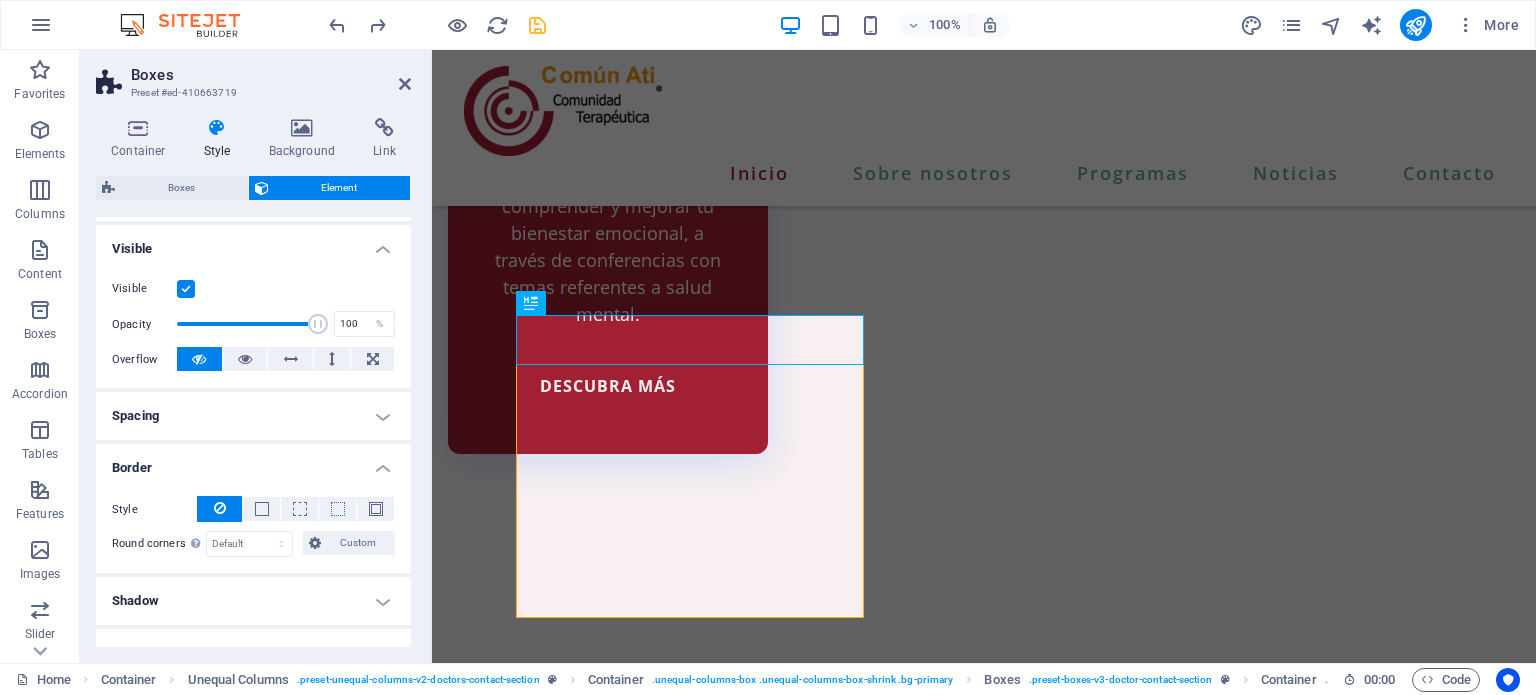 click on "Style              - Width 1 auto px rem % vh vw Custom Custom 1 auto px rem % vh vw 1 auto px rem % vh vw 1 auto px rem % vh vw 1 auto px rem % vh vw  - Color Round corners For background overlay and background images, the overflow must be hidden so that the round corners are visible Default px rem % vh vw Custom Custom px rem % vh vw px rem % vh vw px rem % vh vw px rem % vh vw" at bounding box center (253, 526) 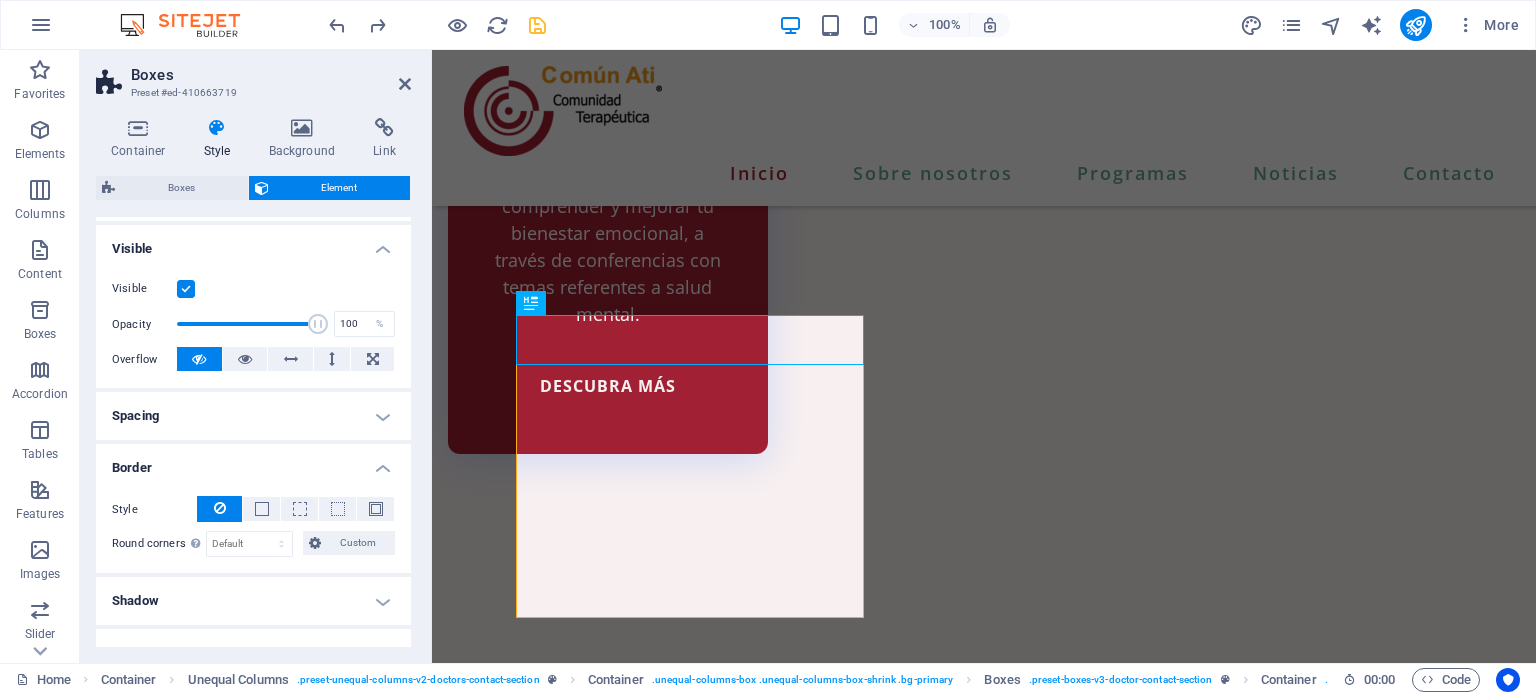 click on "Border" at bounding box center (253, 462) 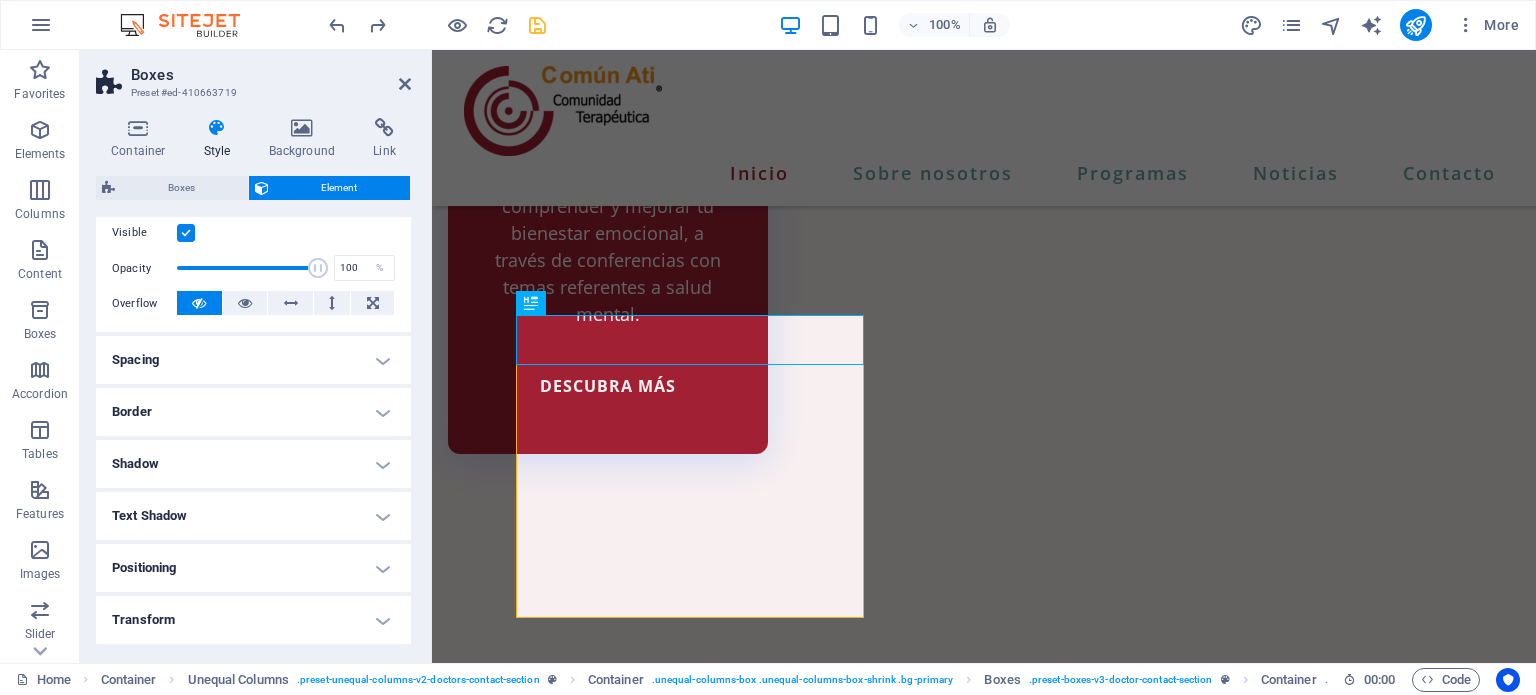 scroll, scrollTop: 268, scrollLeft: 0, axis: vertical 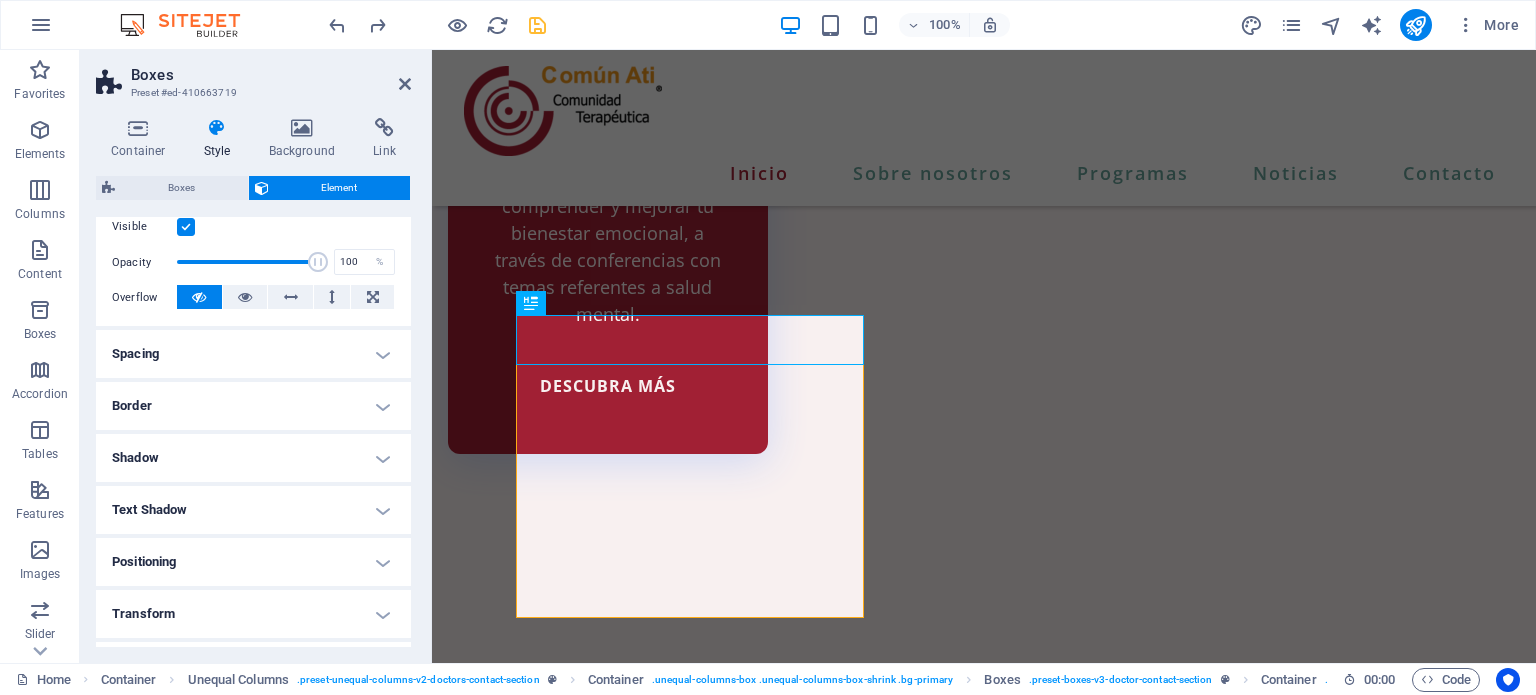 click on "Shadow" at bounding box center (253, 458) 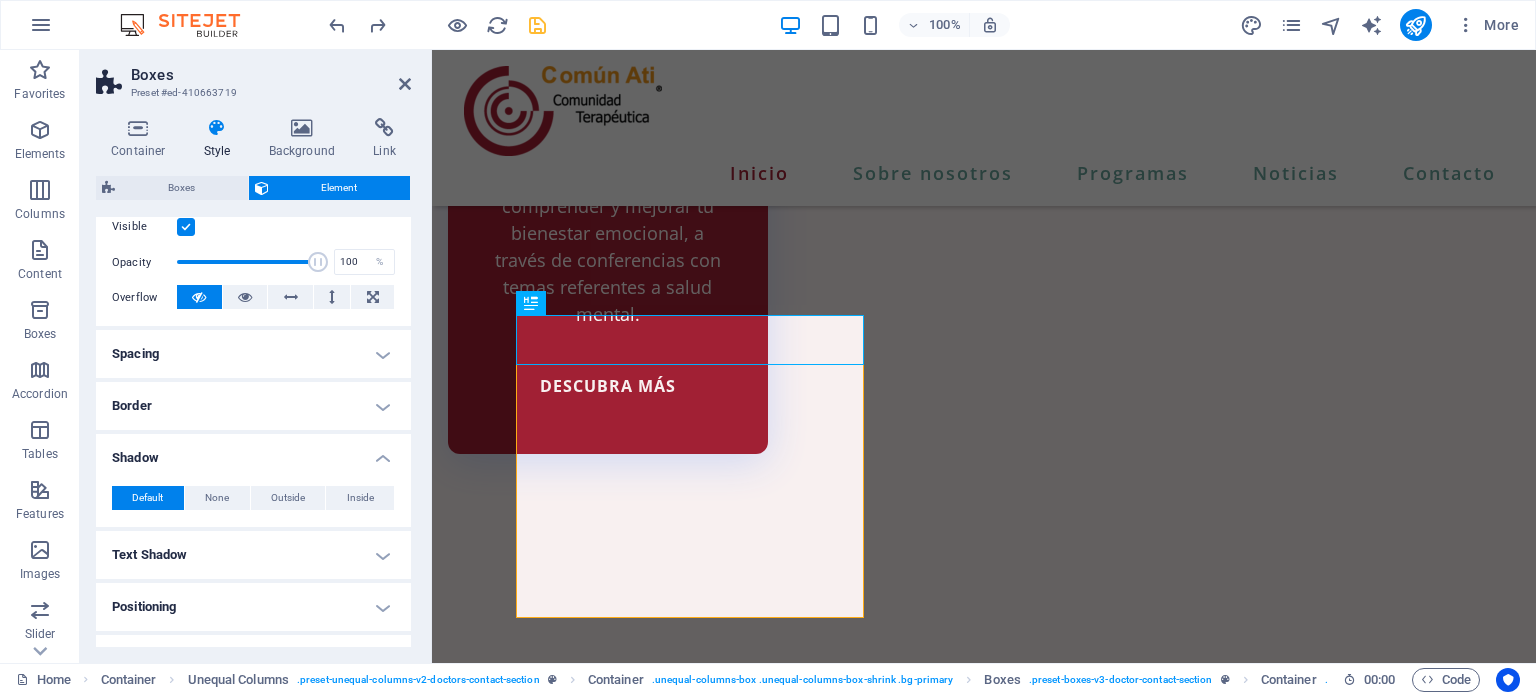 click on "Shadow" at bounding box center [253, 452] 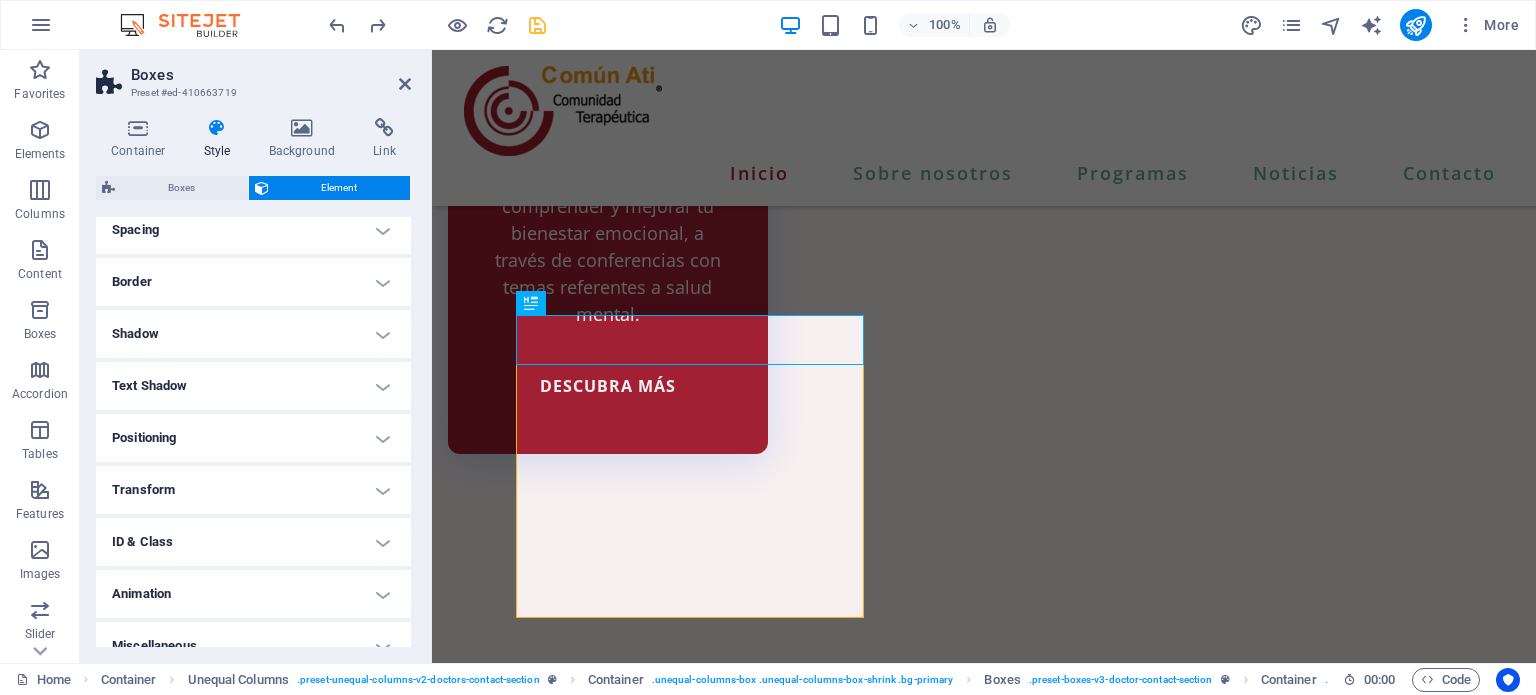 scroll, scrollTop: 414, scrollLeft: 0, axis: vertical 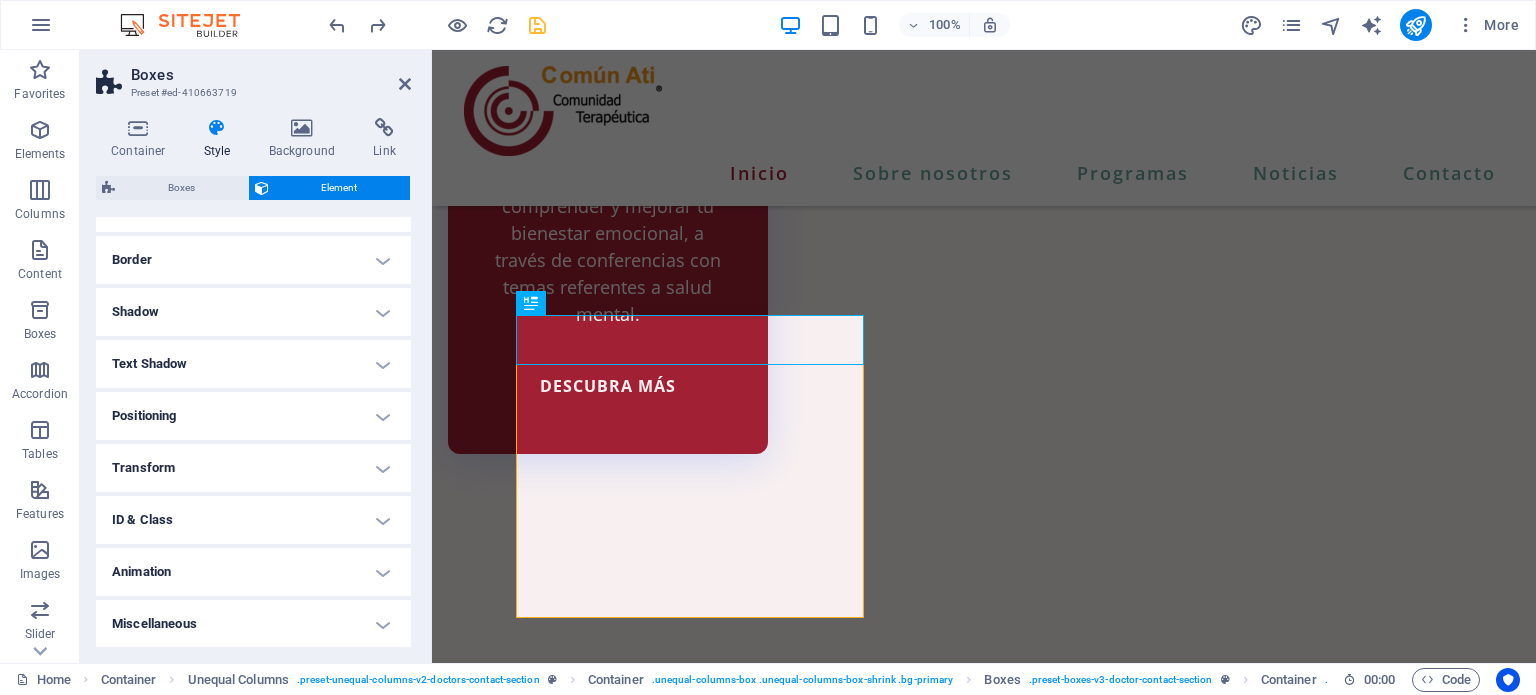click on "Positioning" at bounding box center [253, 416] 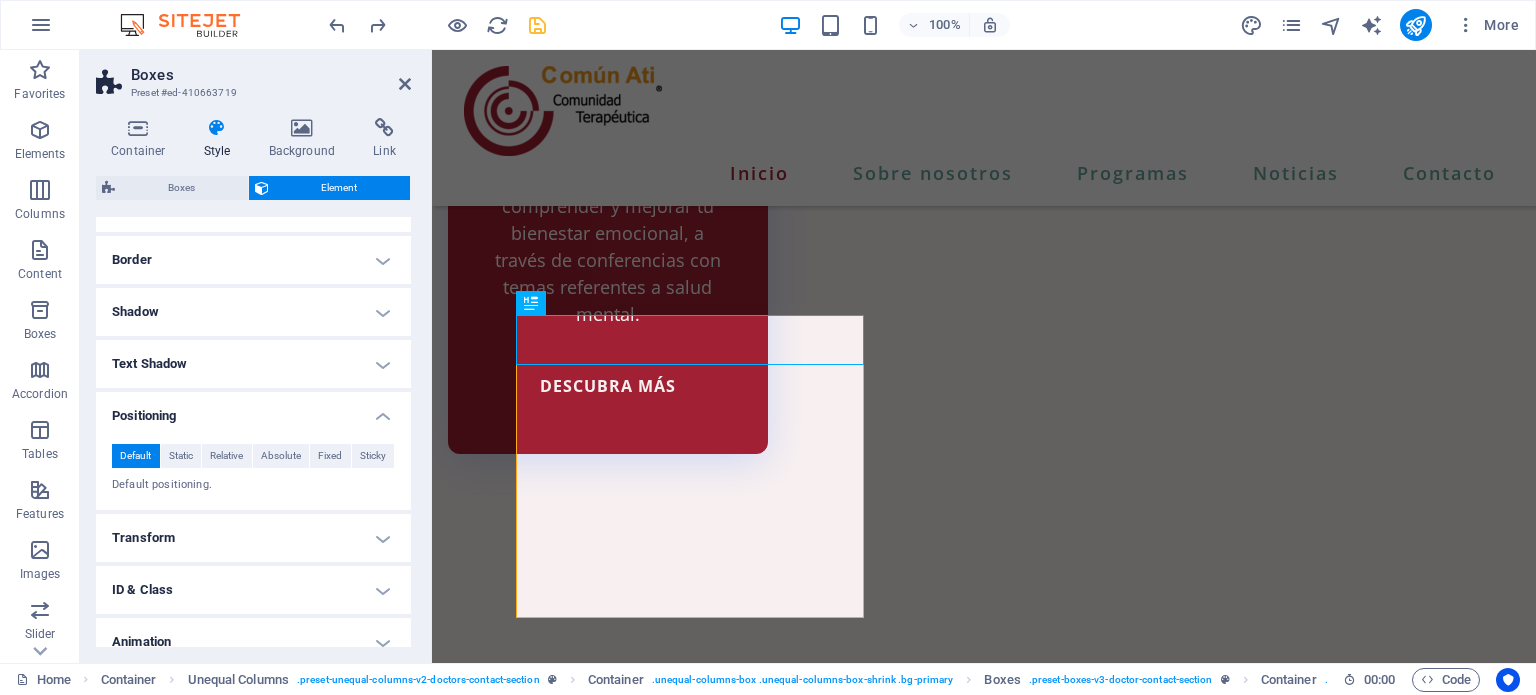 click on "Positioning" at bounding box center (253, 410) 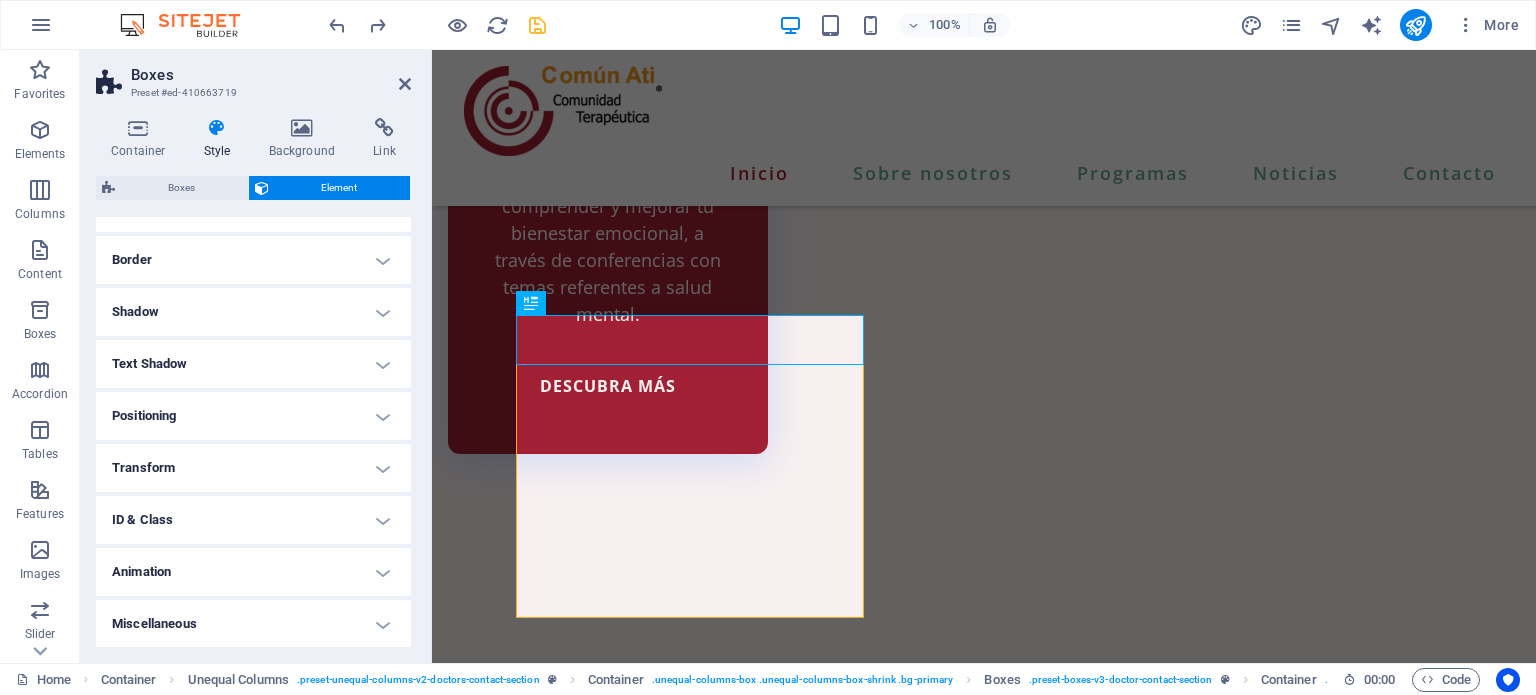 scroll, scrollTop: 0, scrollLeft: 0, axis: both 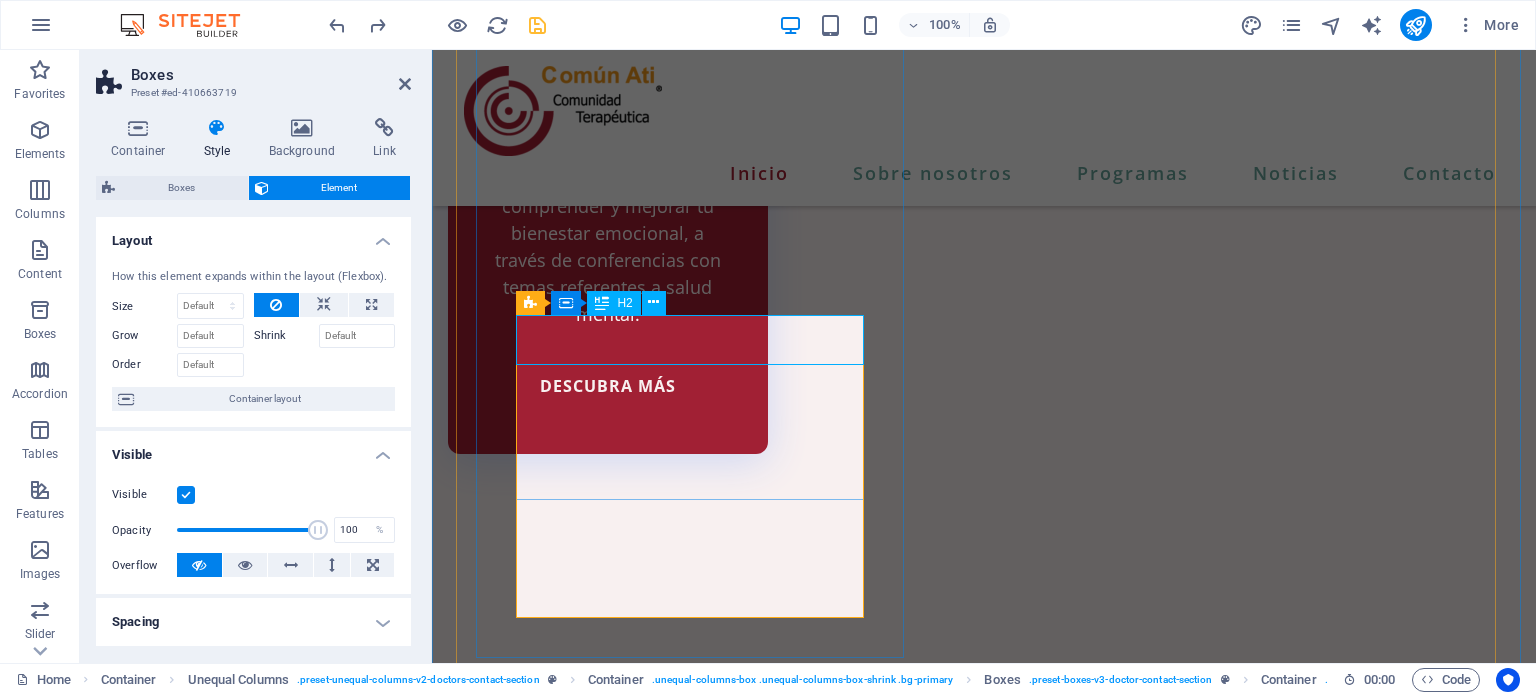 click on "H2" at bounding box center [624, 303] 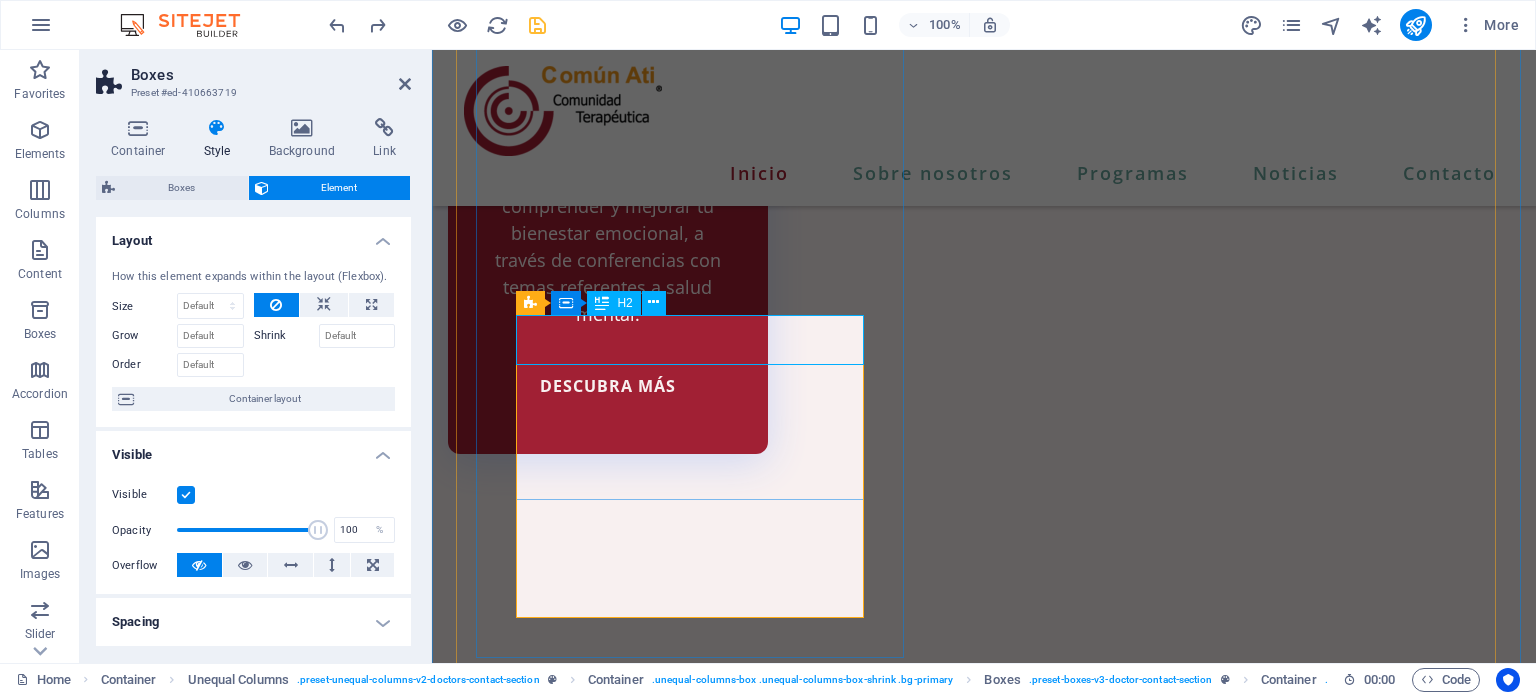 click on "H2" at bounding box center [624, 303] 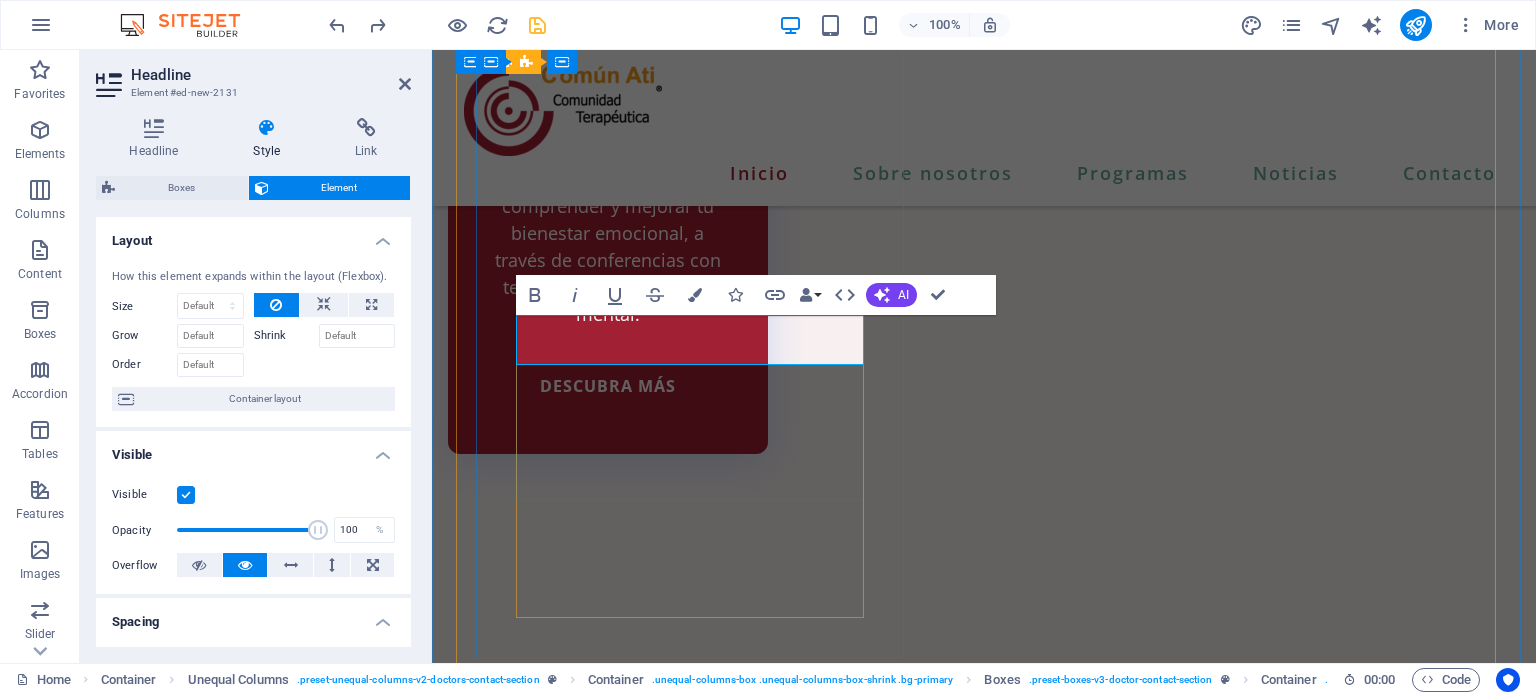 drag, startPoint x: 794, startPoint y: 186, endPoint x: 707, endPoint y: 341, distance: 177.74701 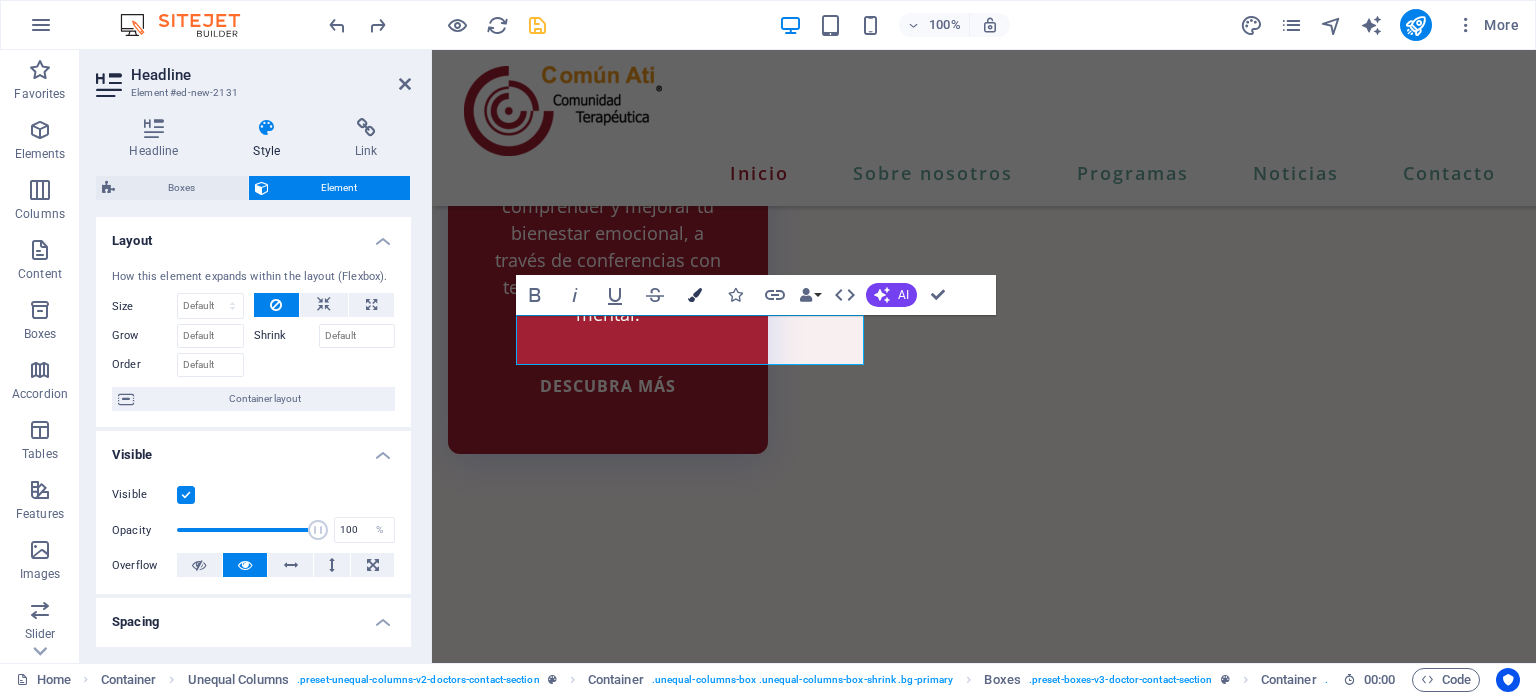 click at bounding box center [695, 295] 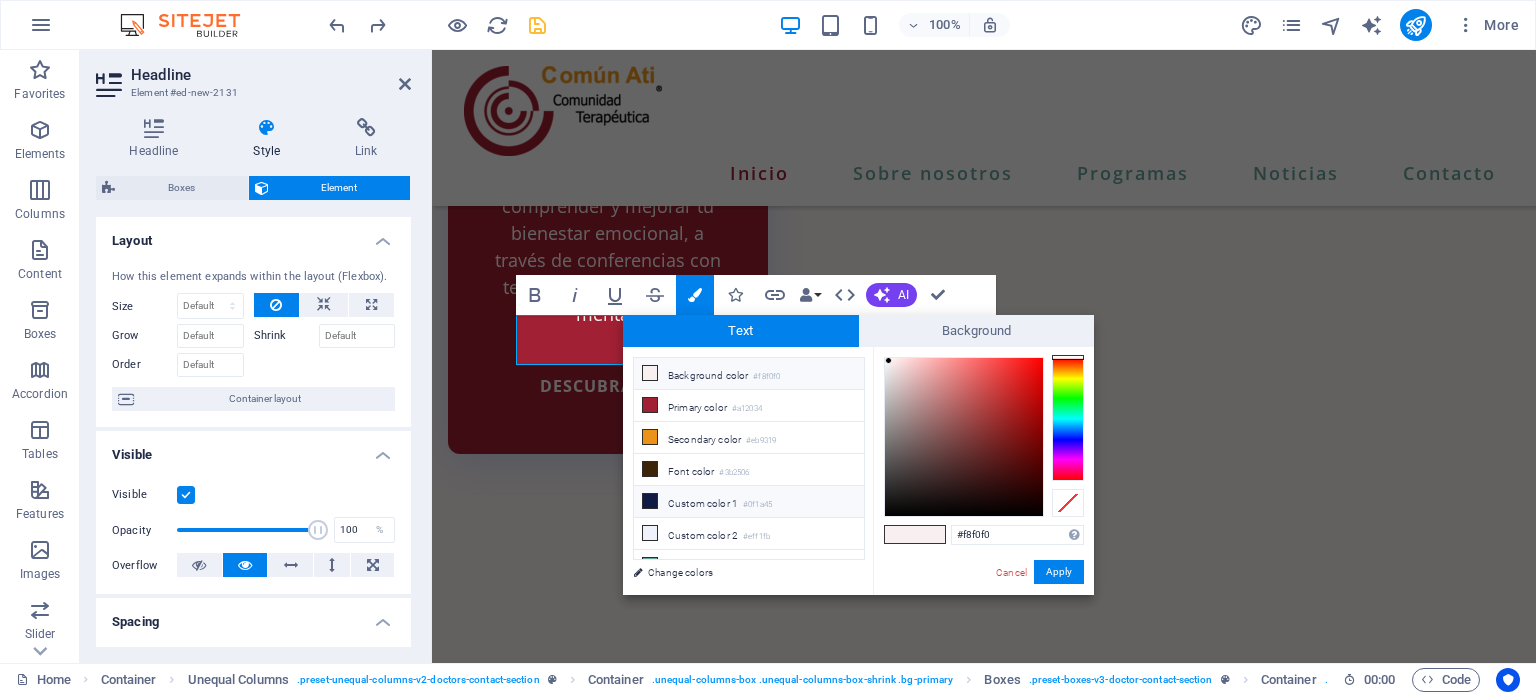 scroll, scrollTop: 75, scrollLeft: 0, axis: vertical 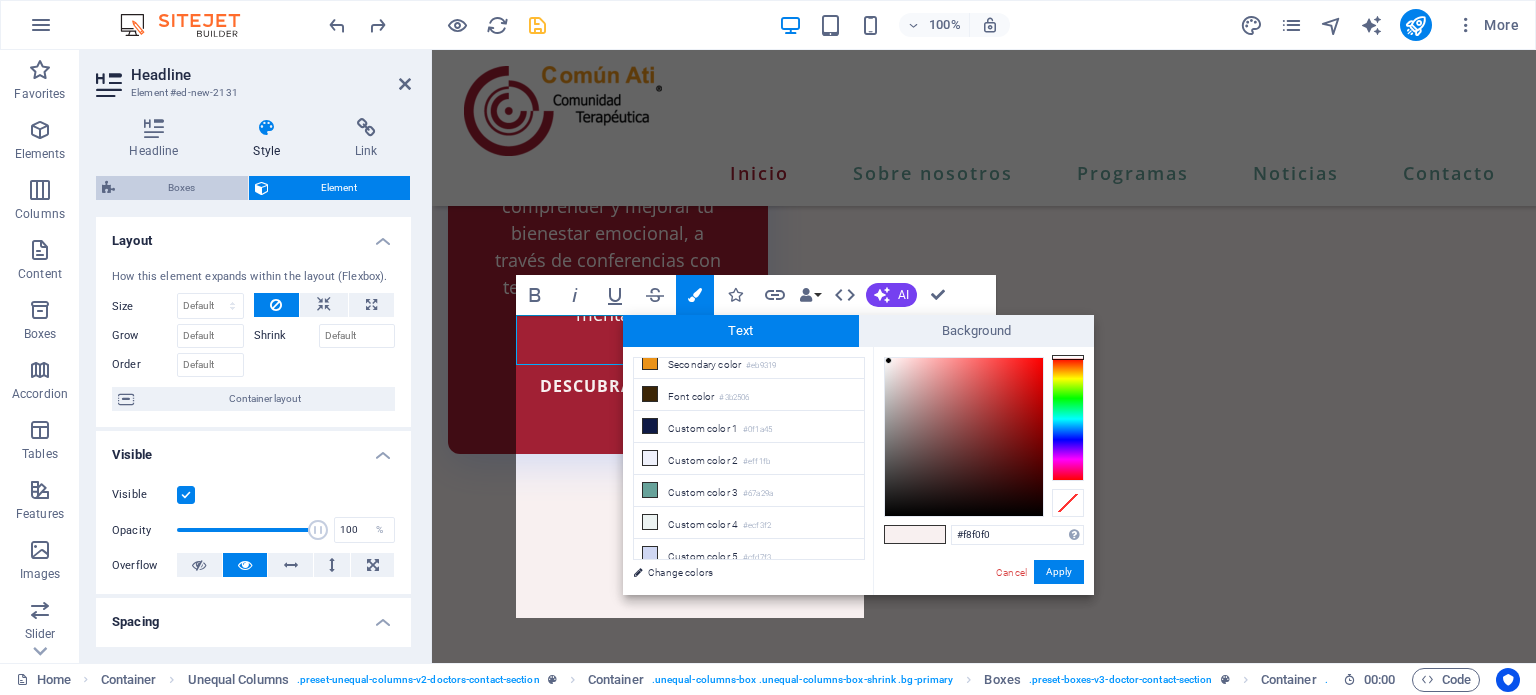 click on "Boxes" at bounding box center [181, 188] 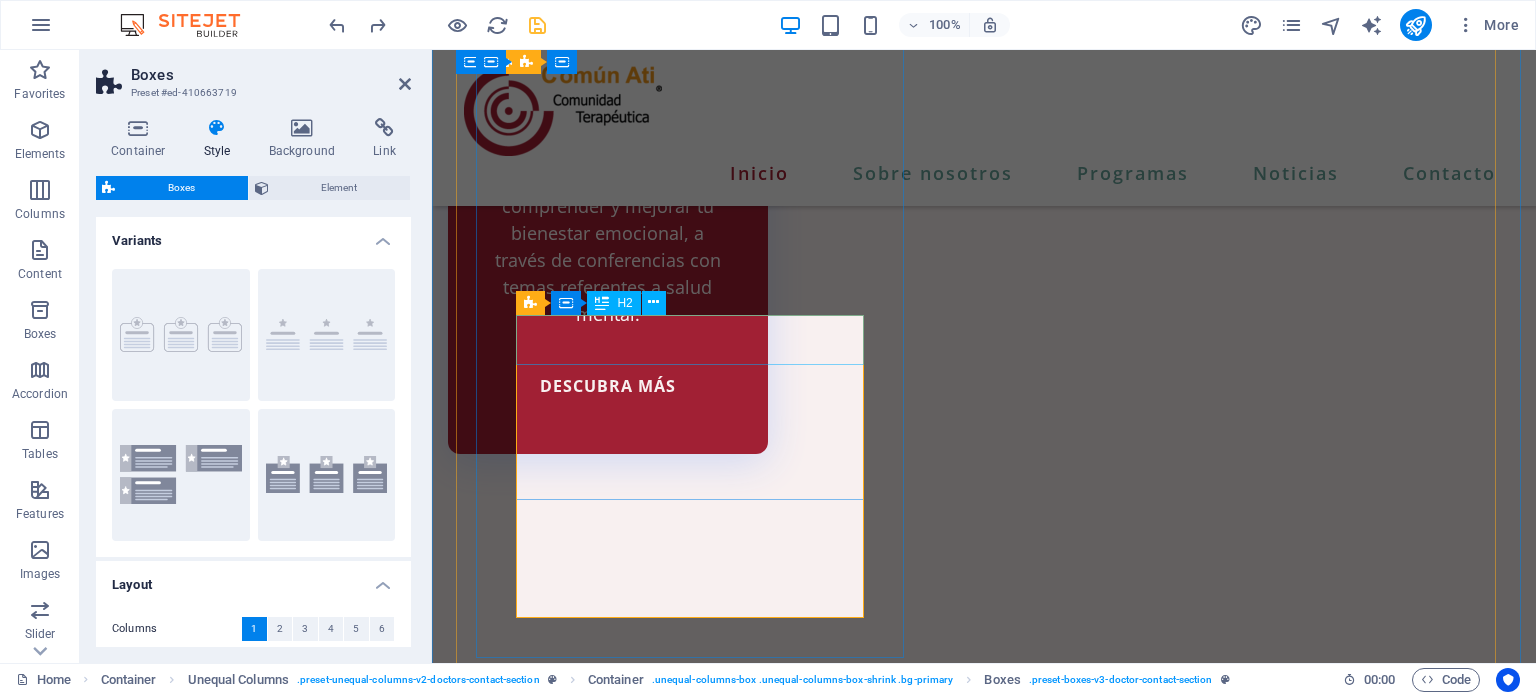 click on "Contacto" at bounding box center [984, 6505] 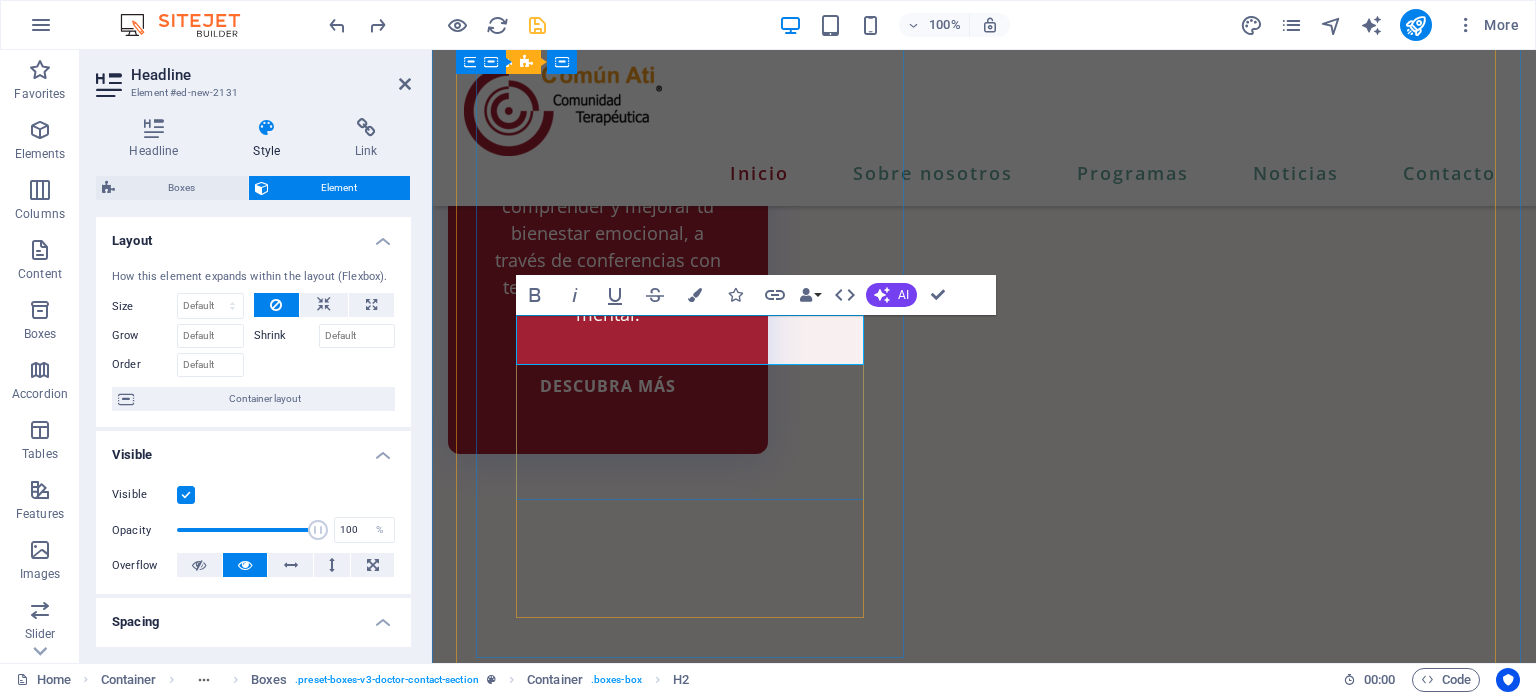 click on "Contacto" at bounding box center (984, 6505) 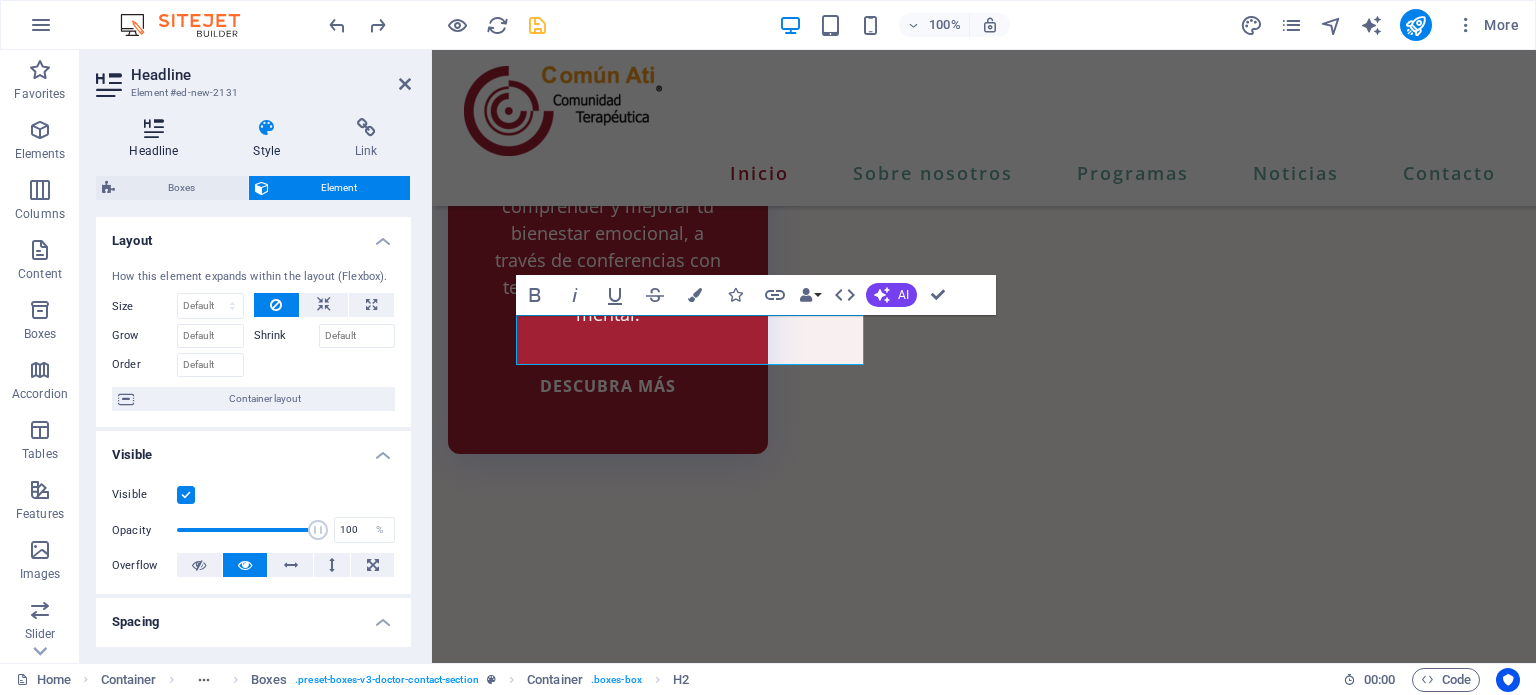 click at bounding box center [154, 128] 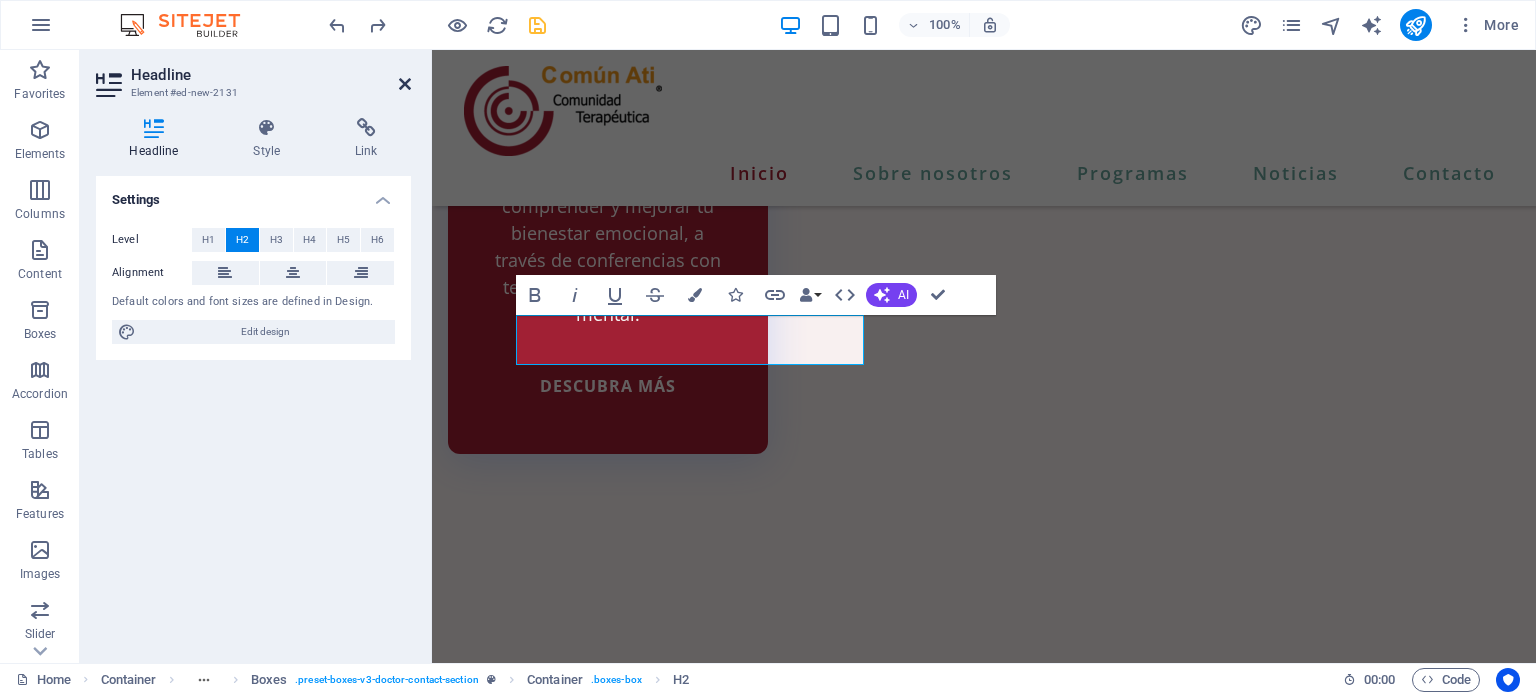 click at bounding box center (405, 84) 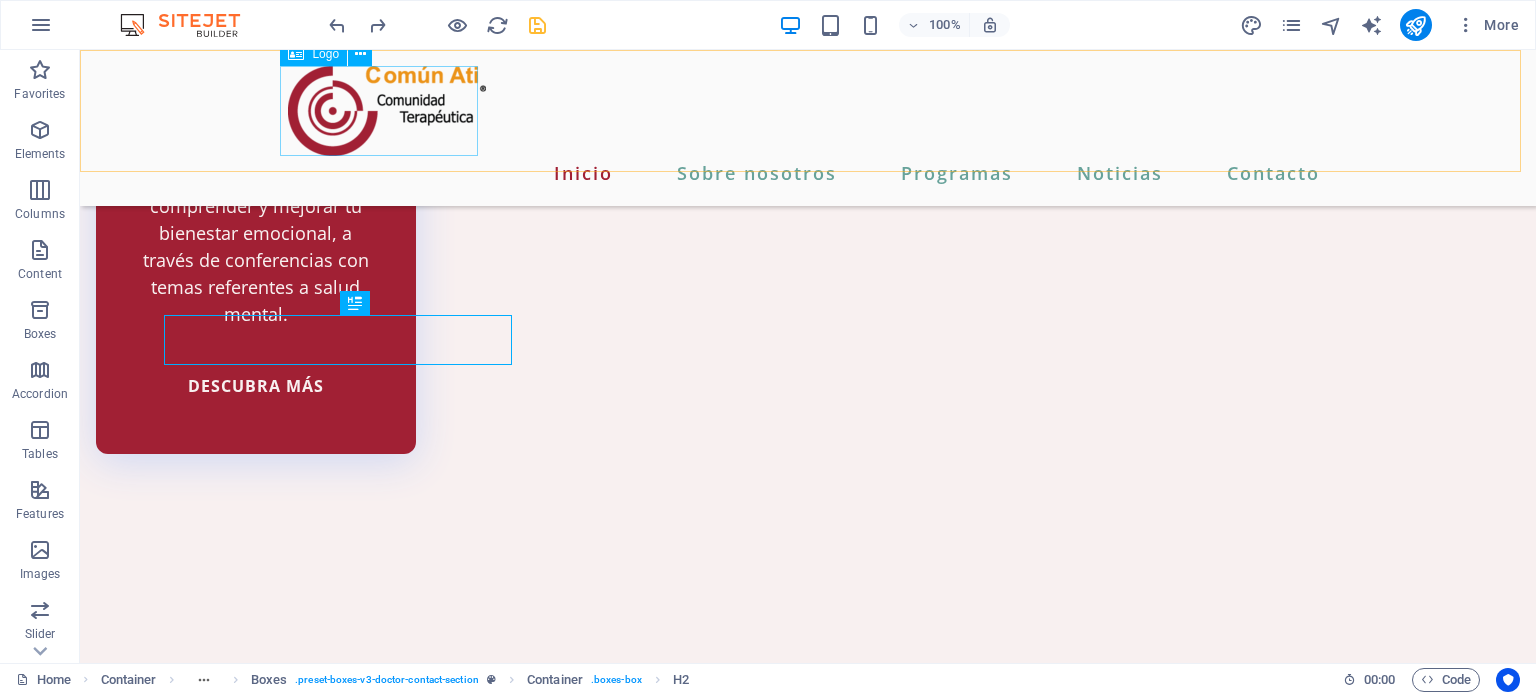 scroll, scrollTop: 4456, scrollLeft: 0, axis: vertical 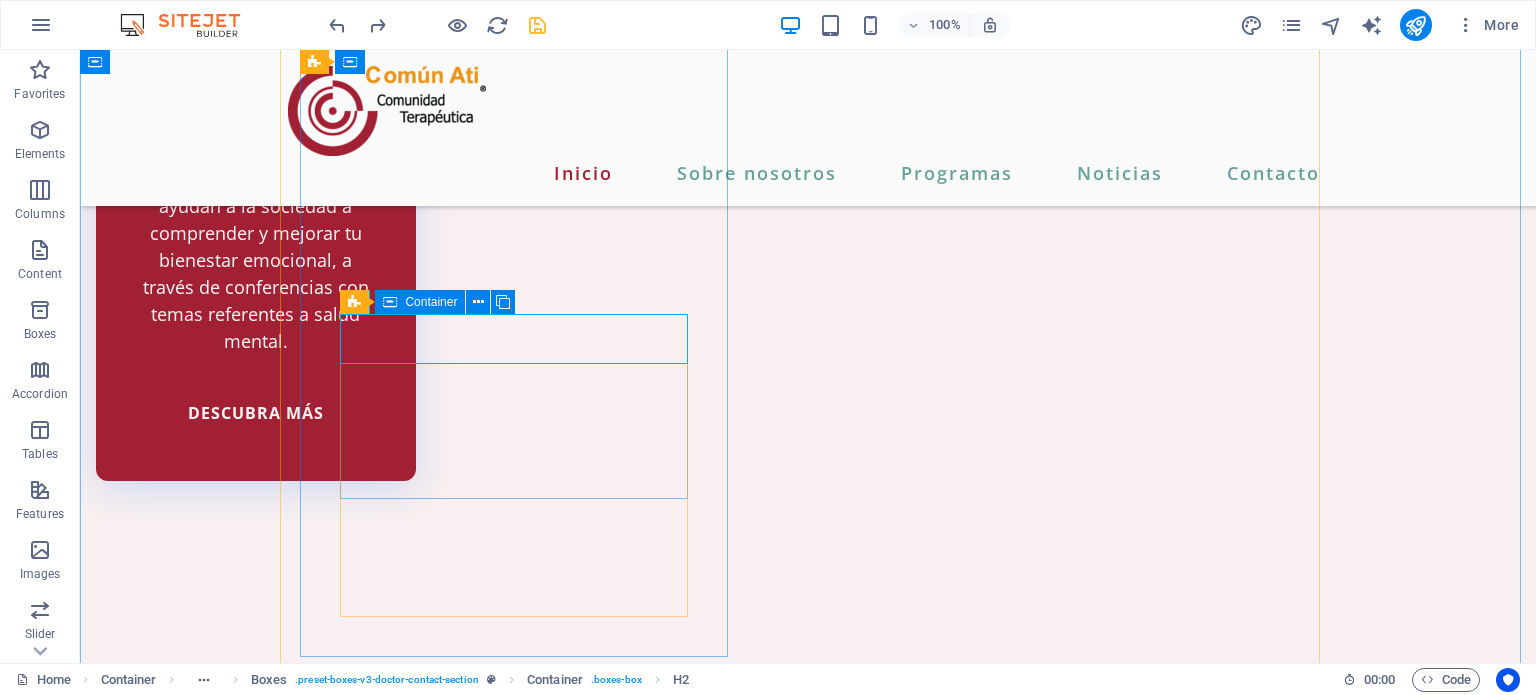 click on "Container" at bounding box center (420, 302) 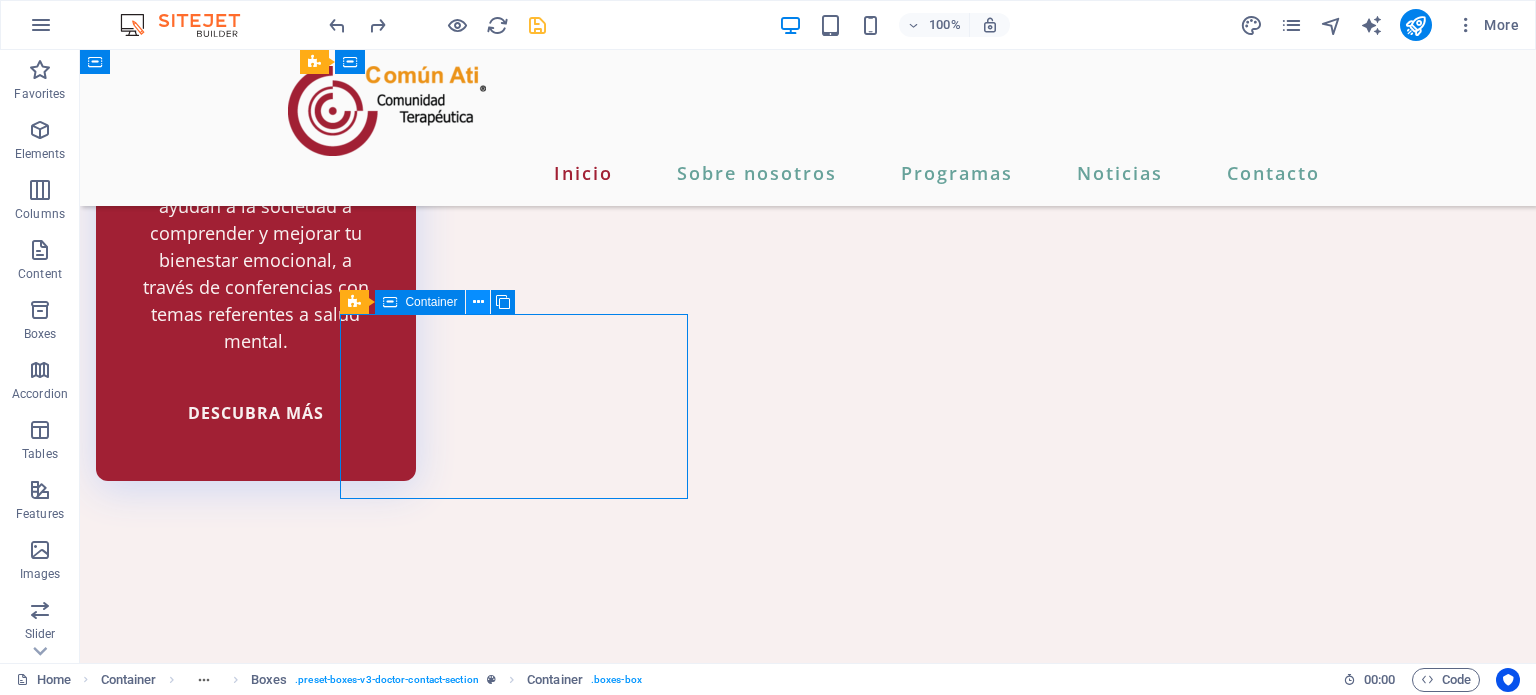 click at bounding box center (478, 302) 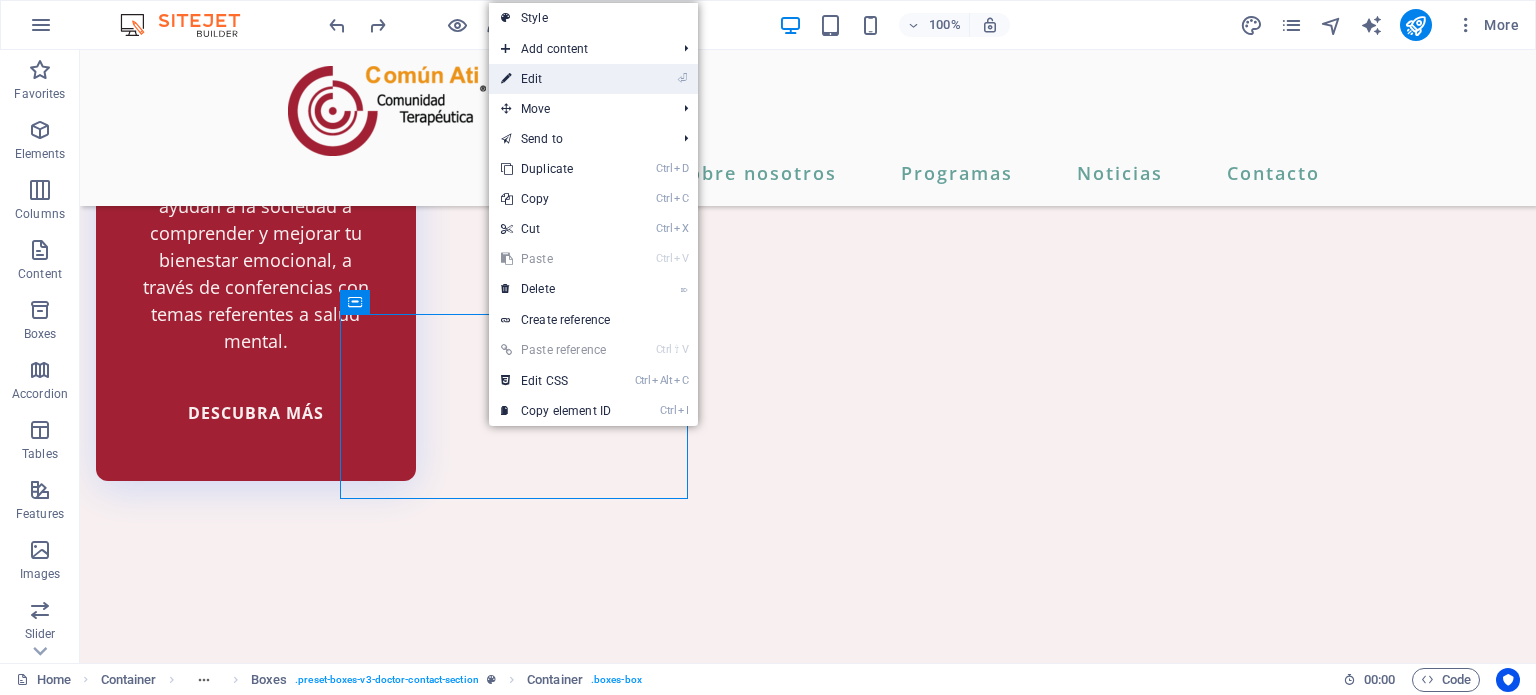 click on "⏎  Edit" at bounding box center [593, 79] 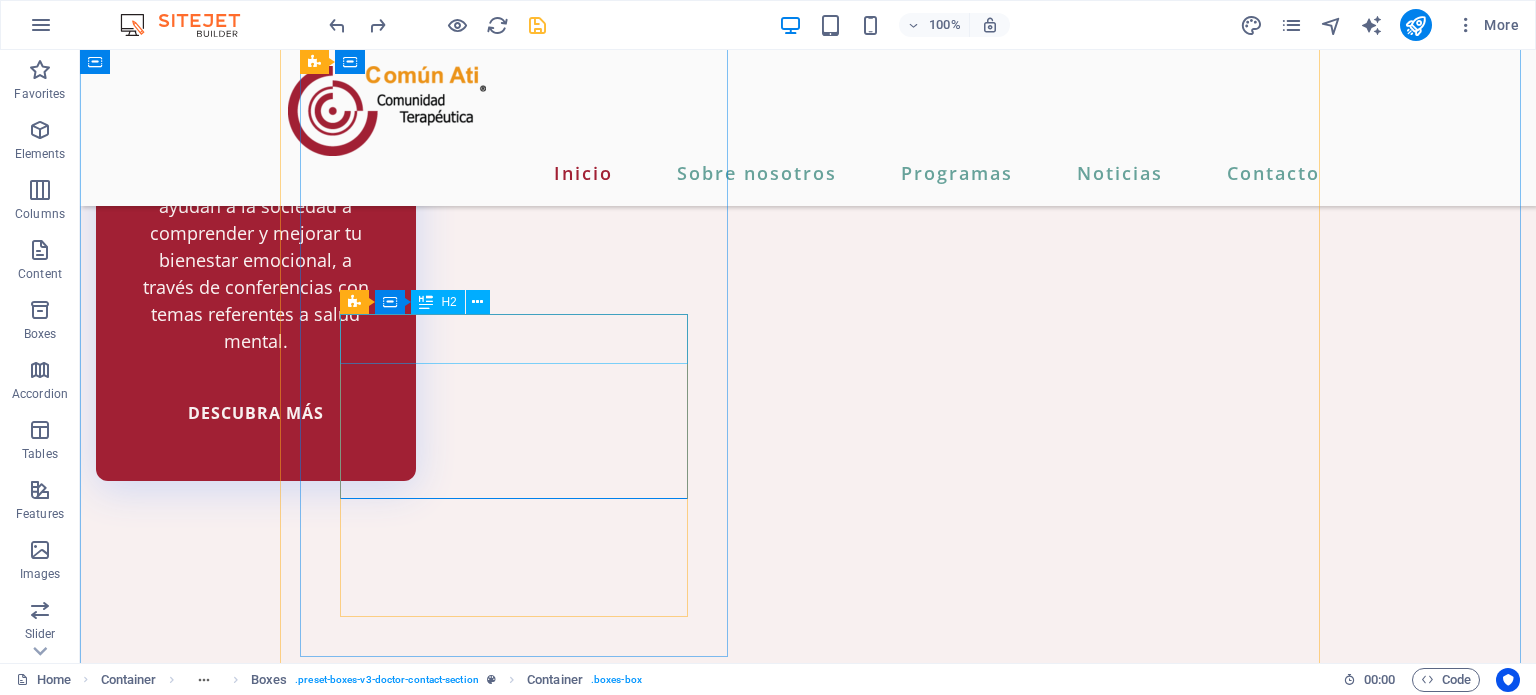 click on "Contacto" at bounding box center [808, 6358] 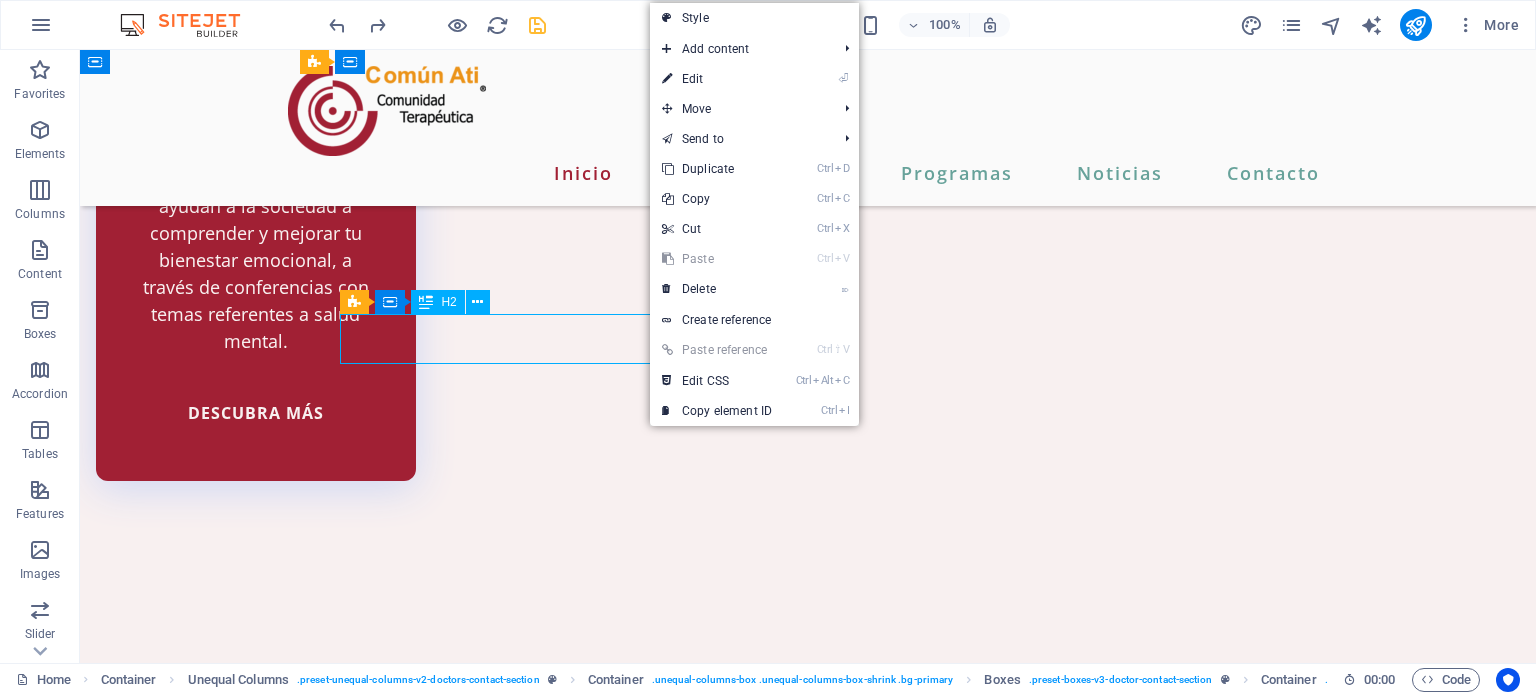 click on "Contacto" at bounding box center (808, 6358) 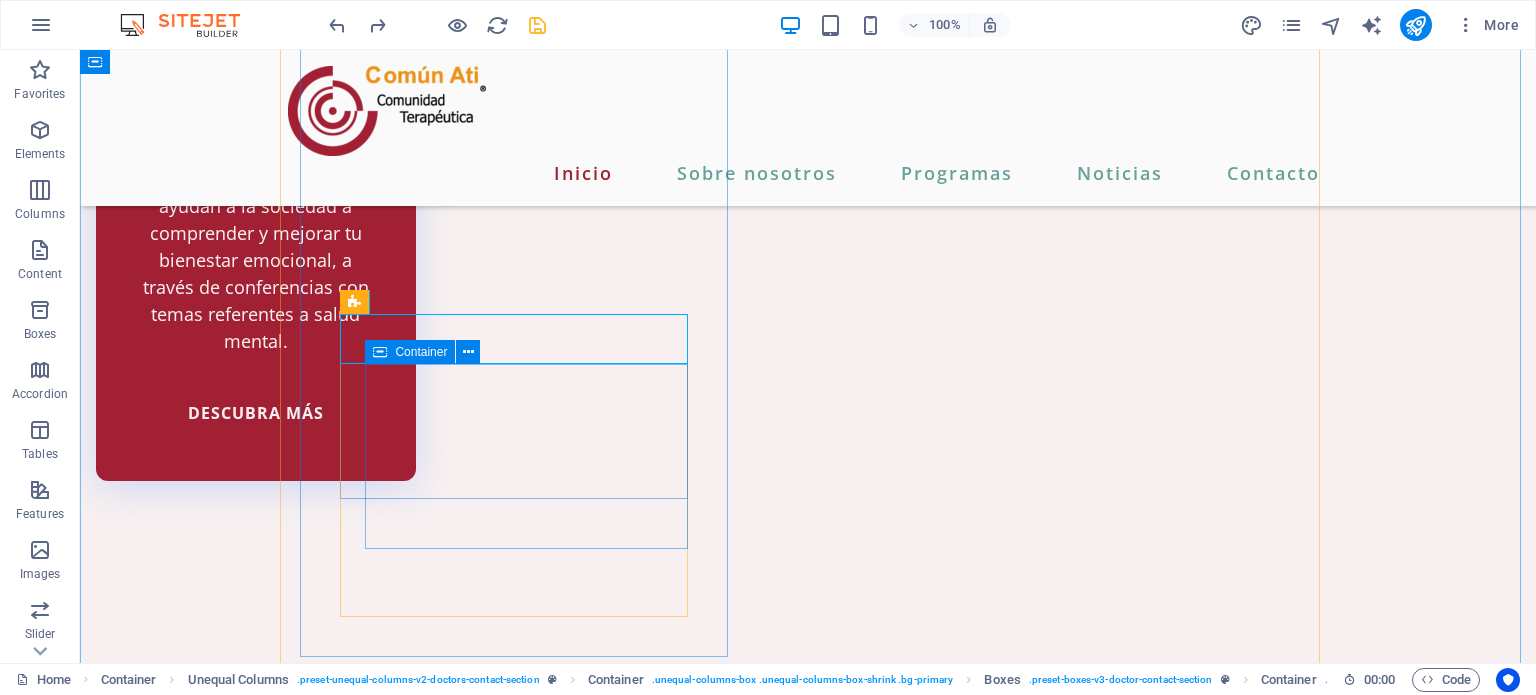 click on "[STREET] [NUMBER],  [NEIGHBORHOOD], [CITY], [STATE].  [NEIGHBORHOOD], [CITY], [STATE].    [NEIGHBORHOOD], [CITY], [STATE].    [POSTAL_CODE]" at bounding box center [808, 6435] 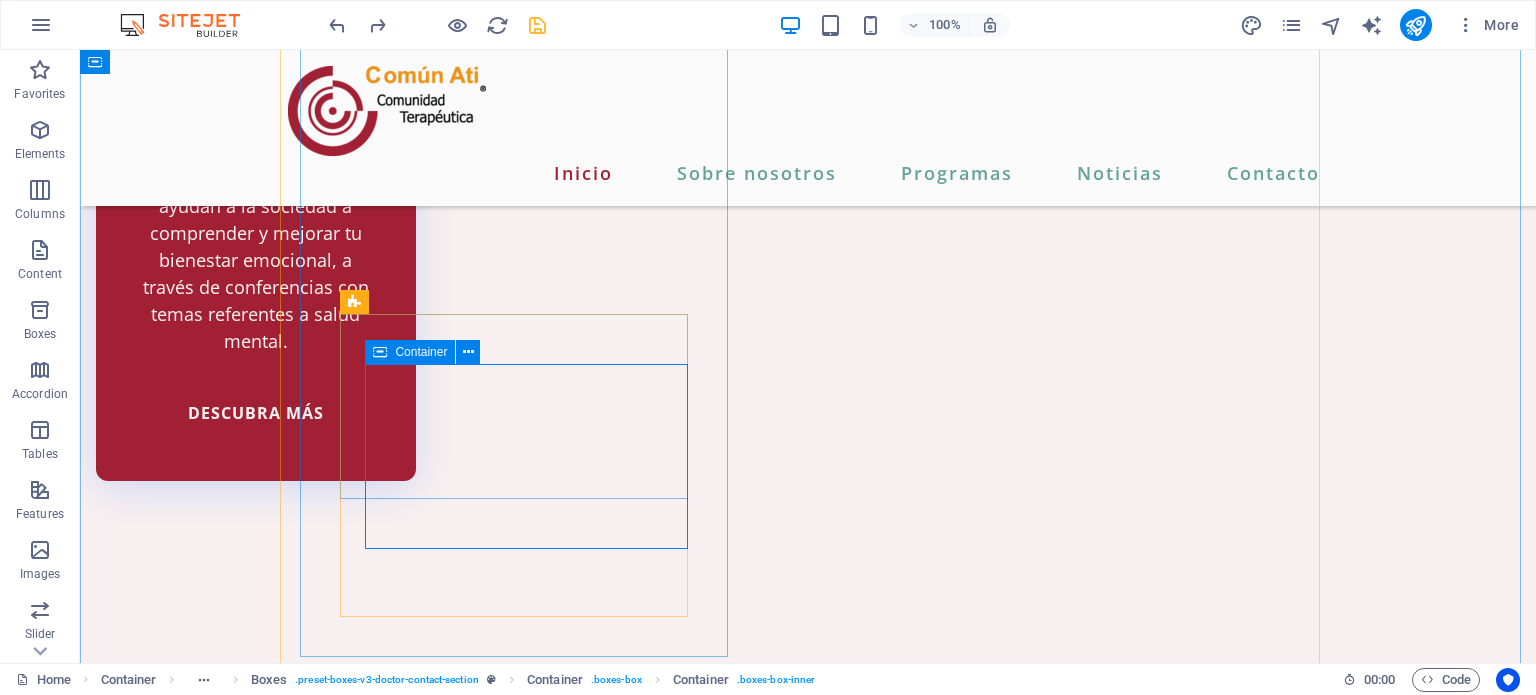 click on "Container" at bounding box center [421, 352] 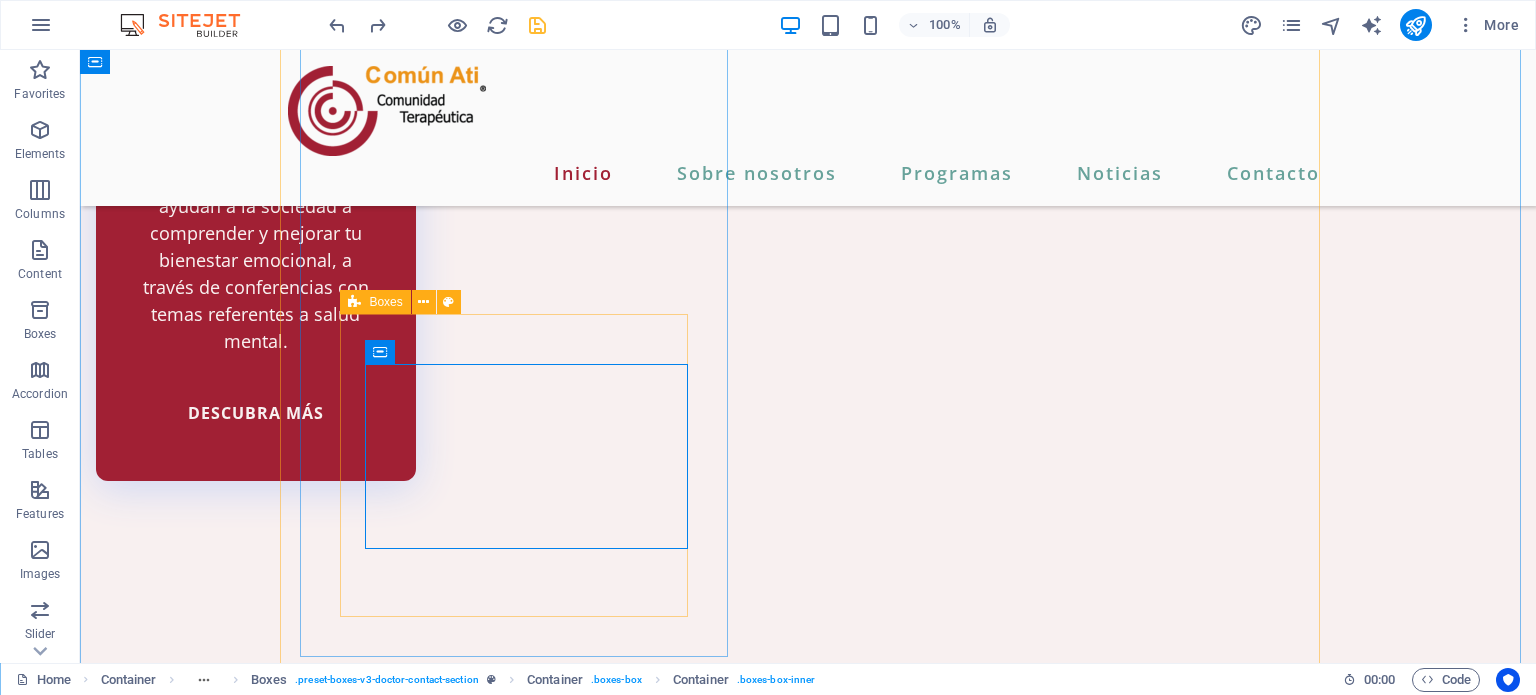 click on "Boxes" at bounding box center (375, 302) 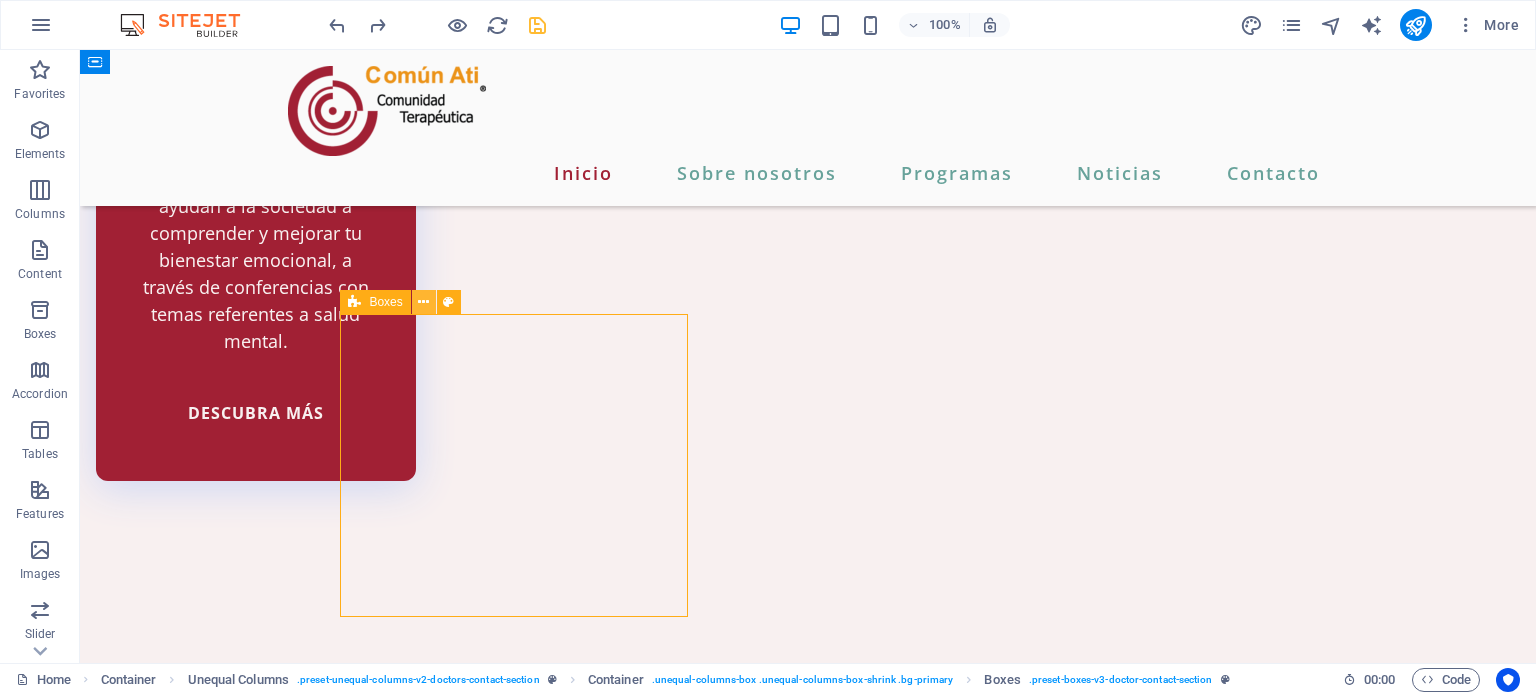 click at bounding box center [423, 302] 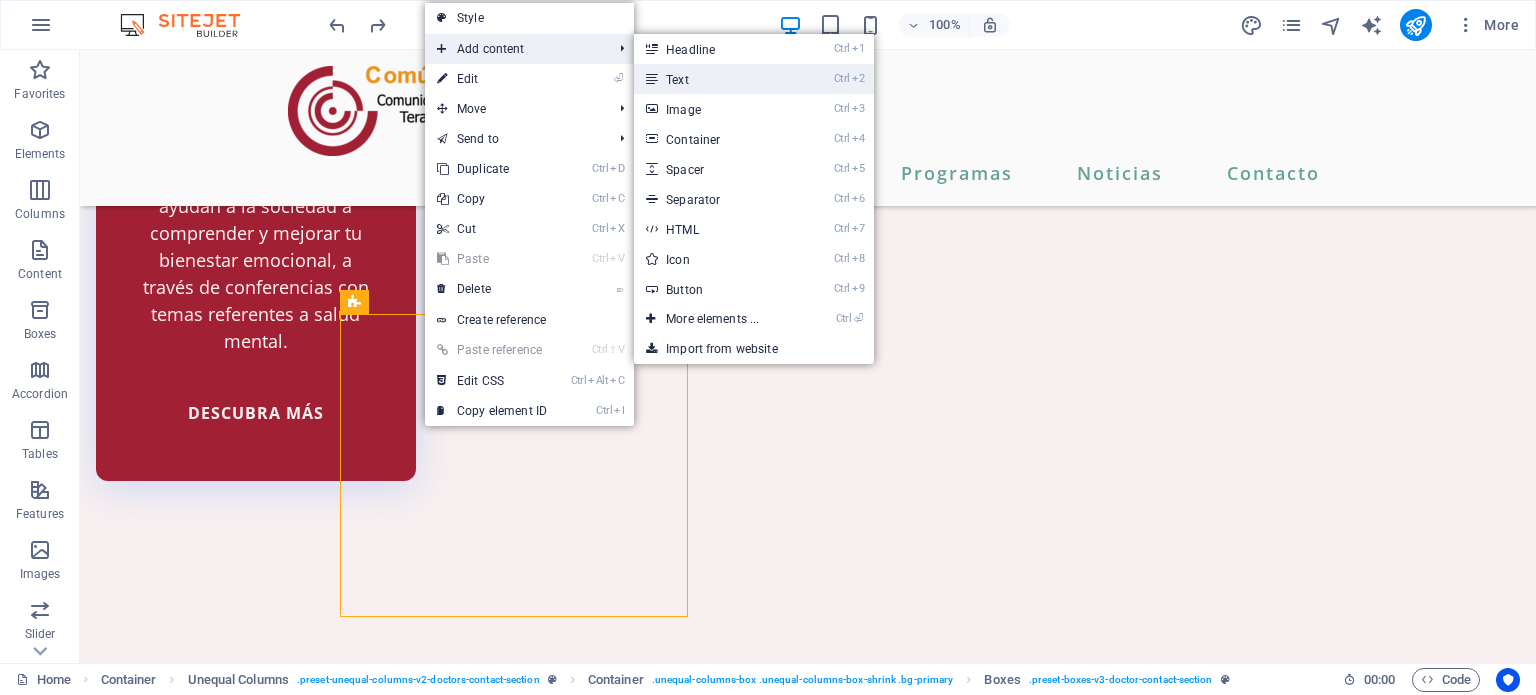 click on "Ctrl 2  Text" at bounding box center [716, 79] 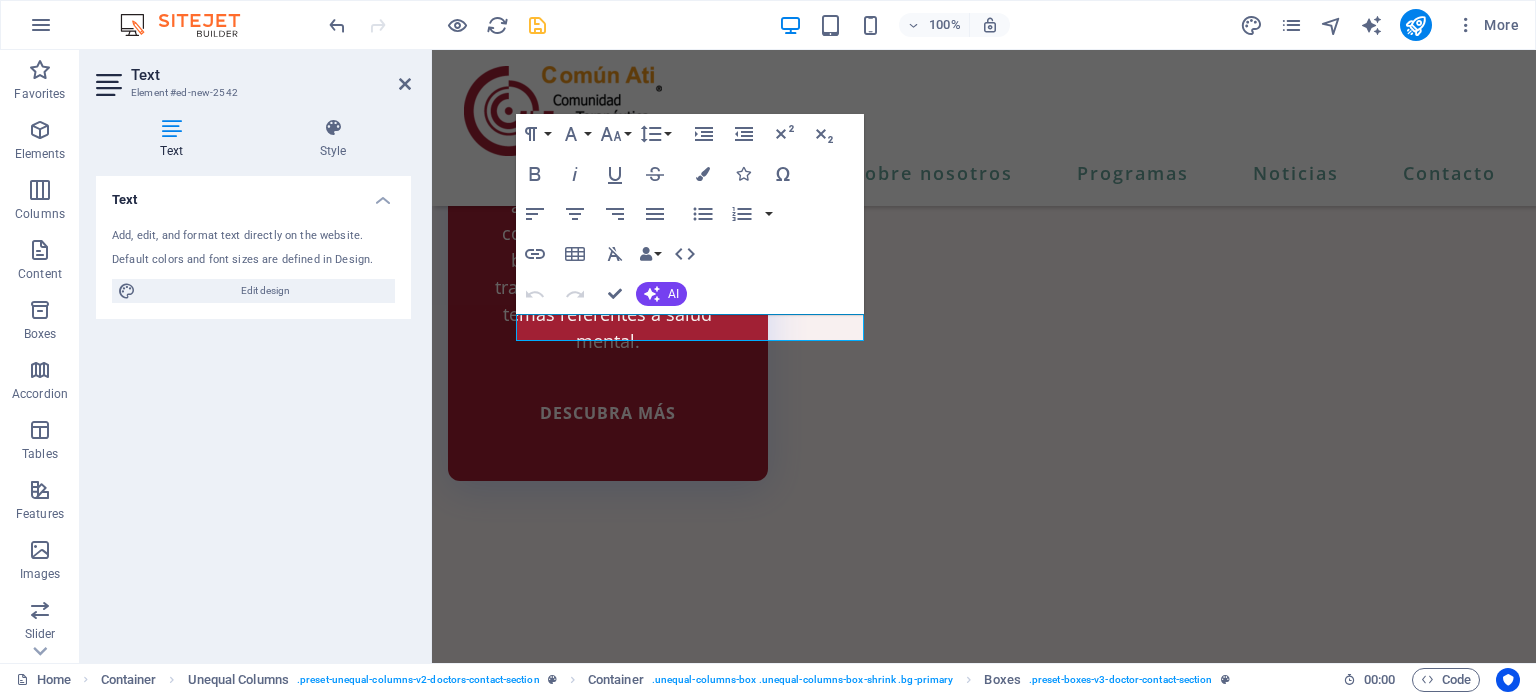 scroll, scrollTop: 4483, scrollLeft: 0, axis: vertical 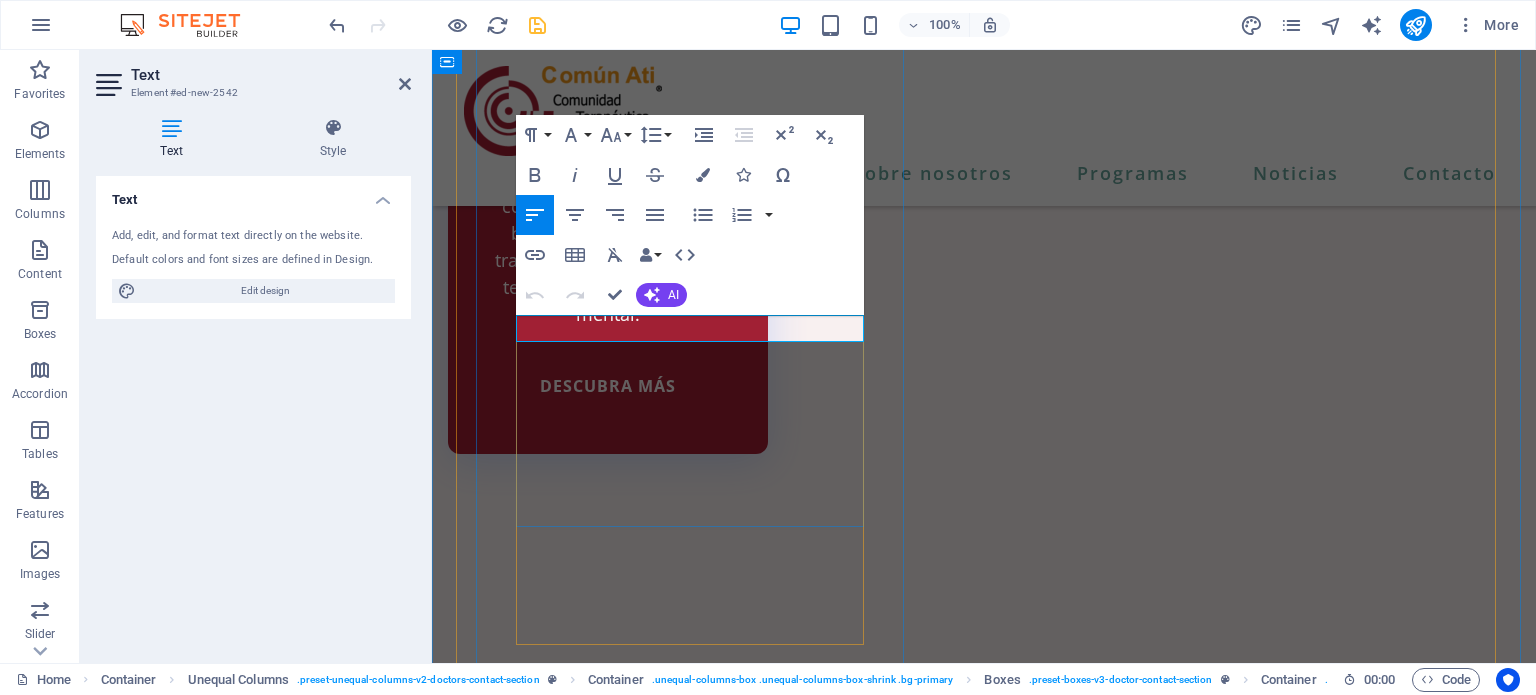 click on "New text element" at bounding box center (984, 6493) 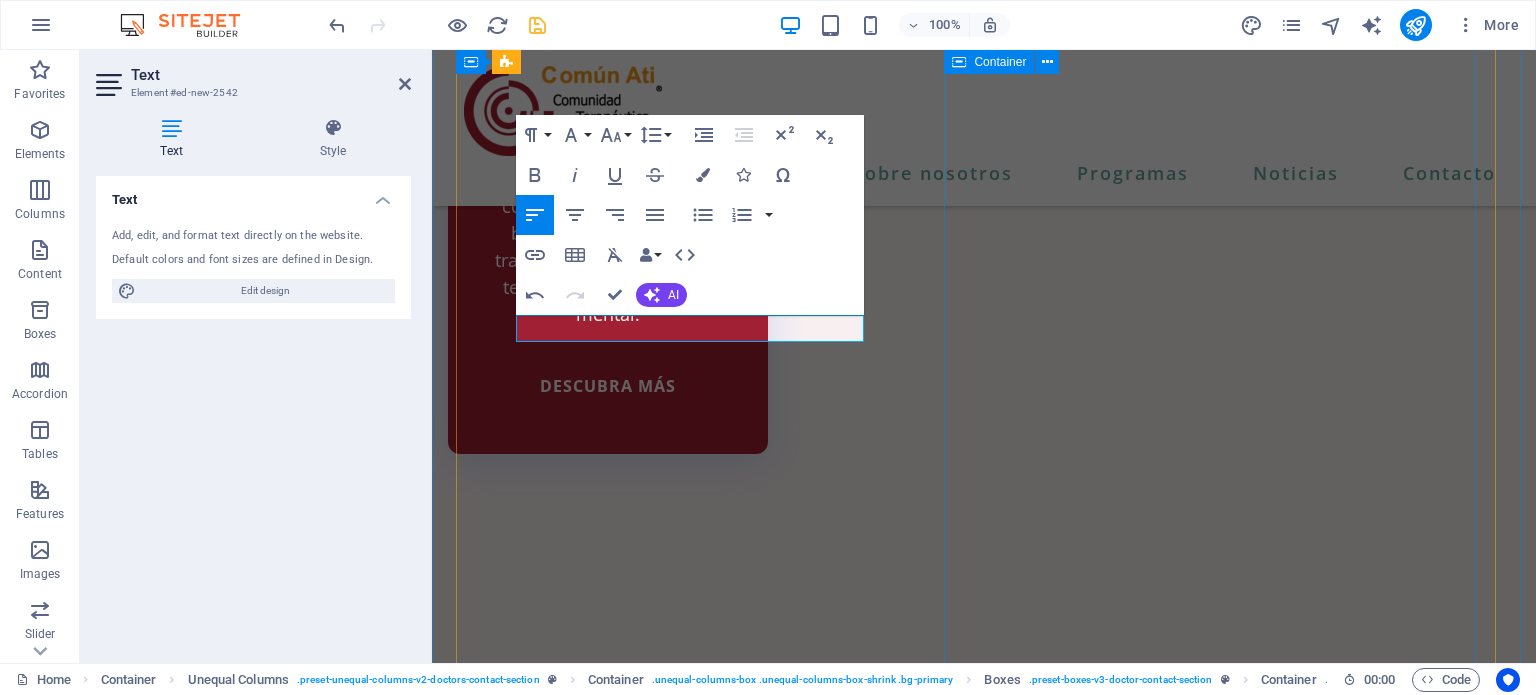click on "He leído y comprendido la política de privacidad. Unreadable? Load new ENVIAR MENSAJE" at bounding box center [984, 7059] 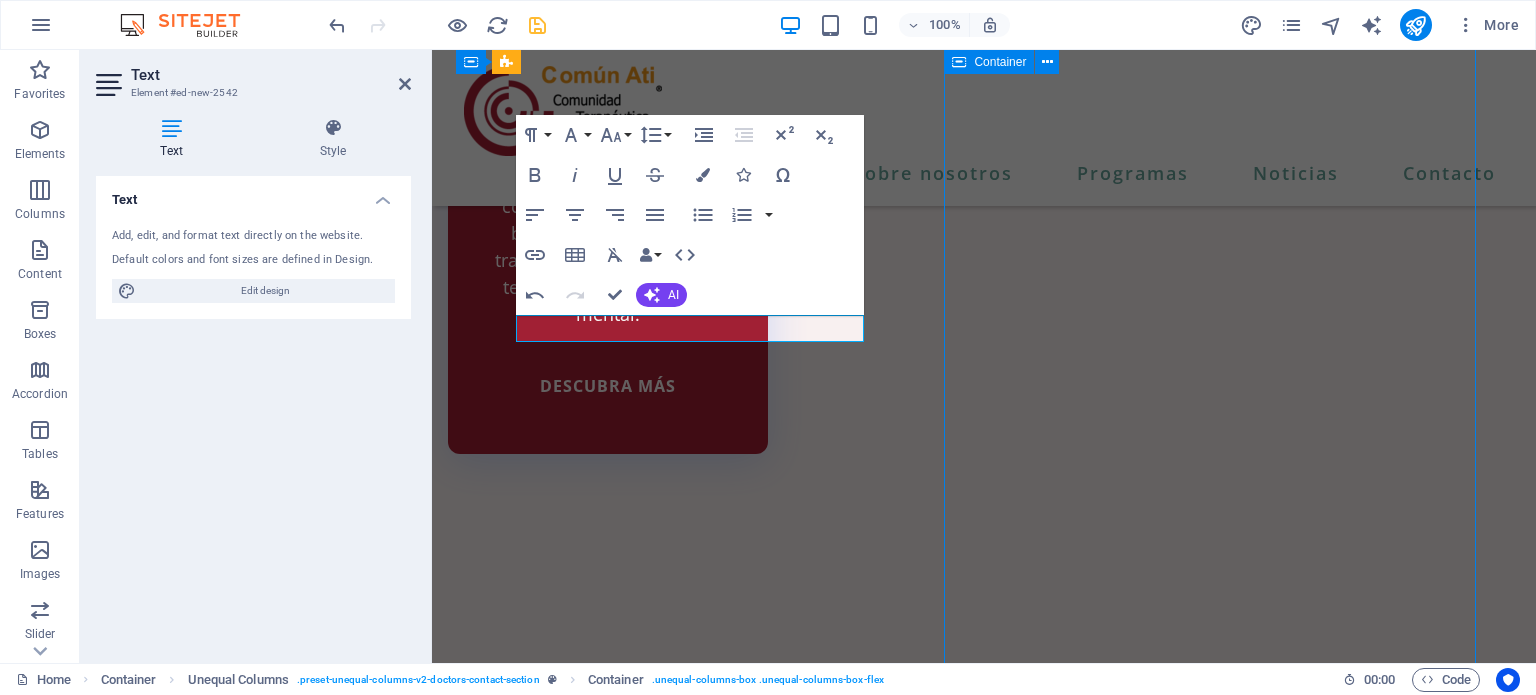scroll, scrollTop: 4456, scrollLeft: 0, axis: vertical 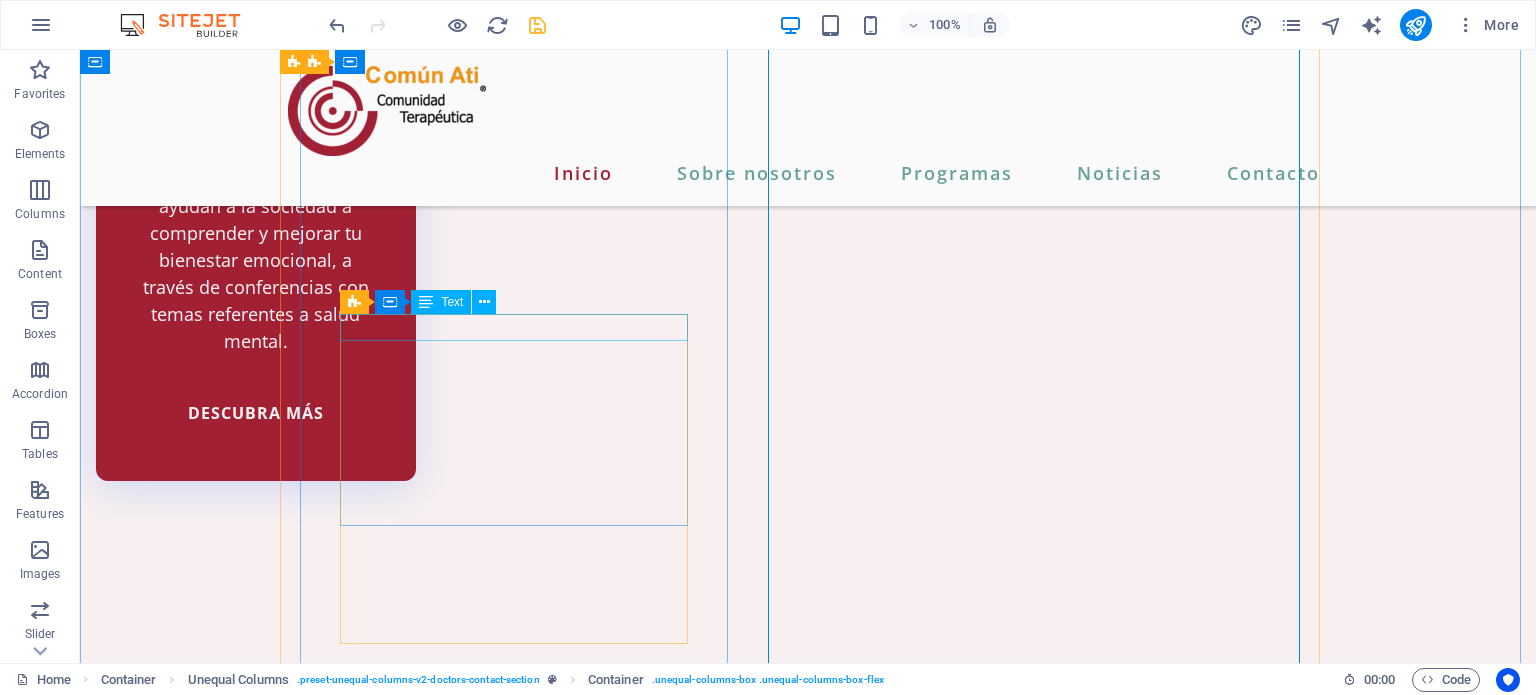 click on "Contato" at bounding box center (808, 6346) 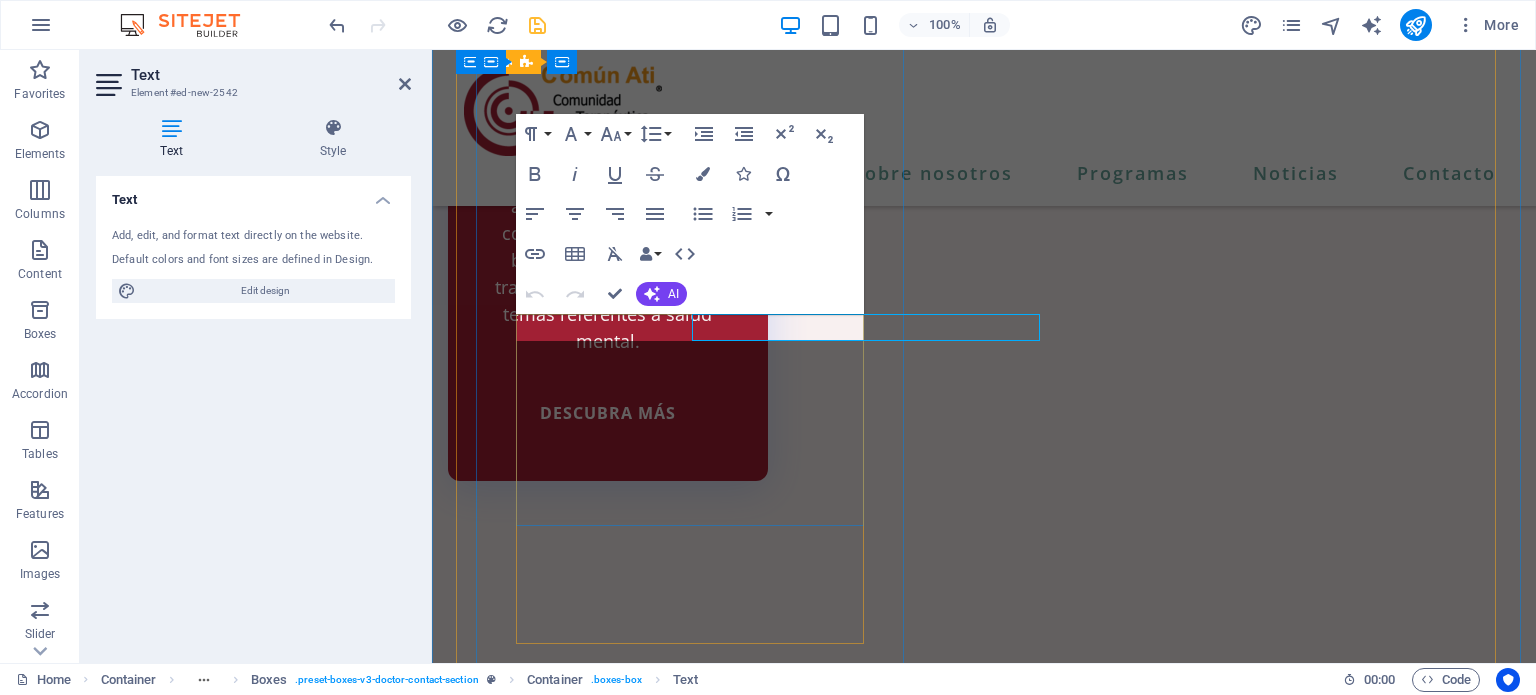 scroll, scrollTop: 4484, scrollLeft: 0, axis: vertical 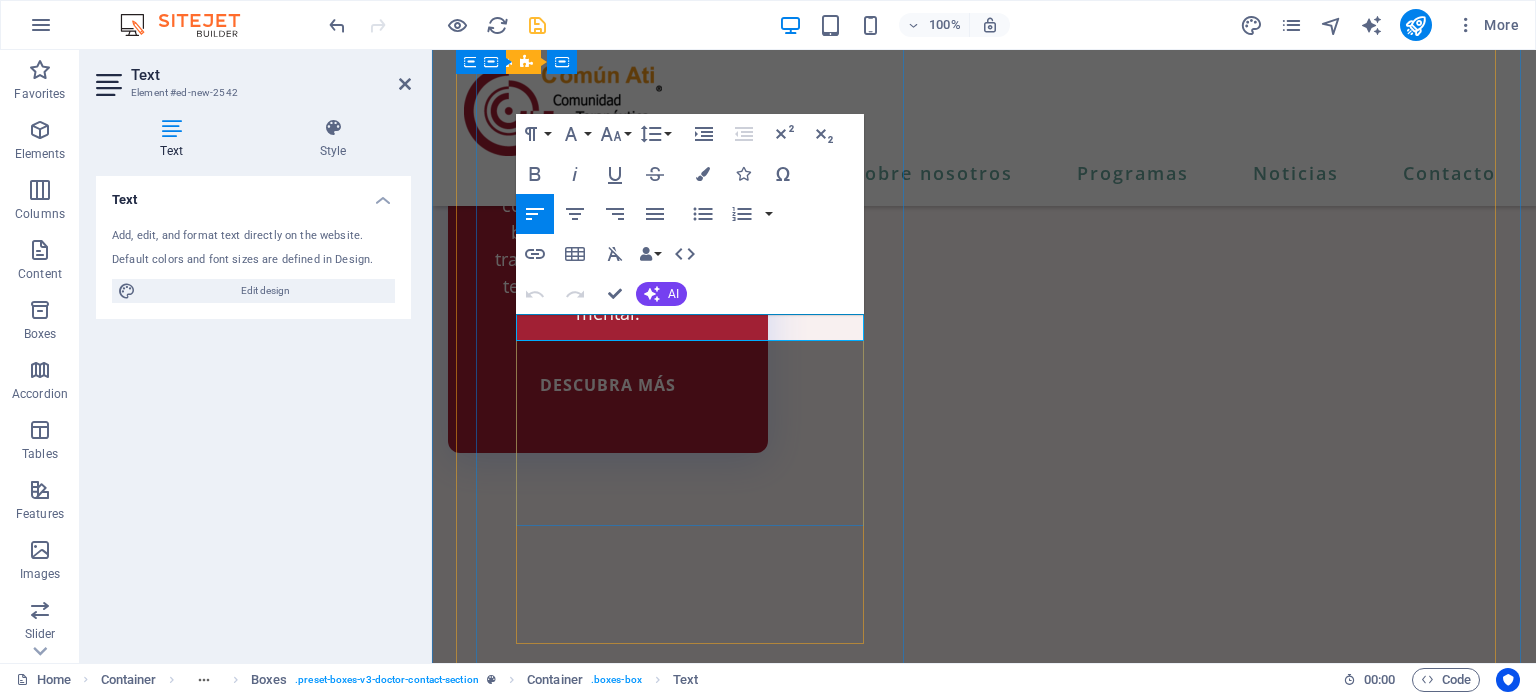 click on "Contato" at bounding box center [984, 6492] 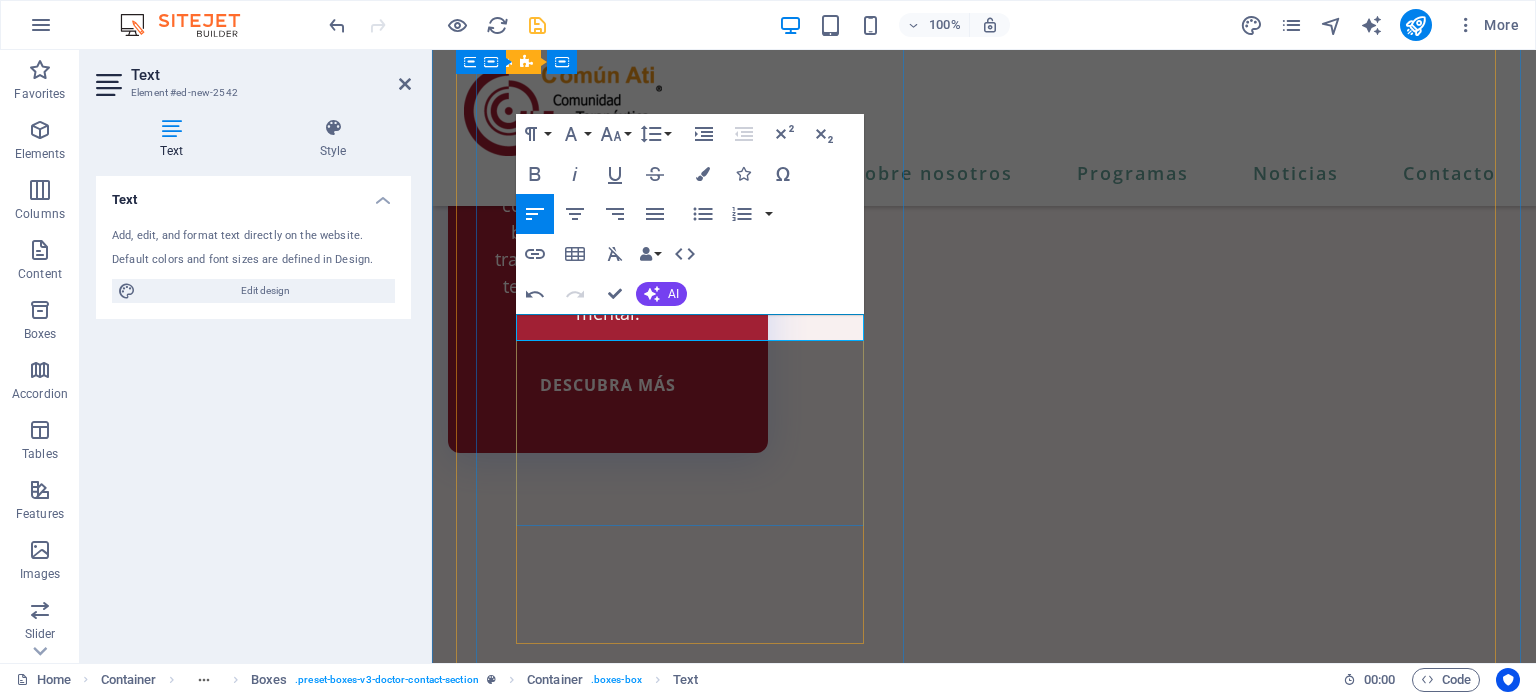 click on "Contacto" at bounding box center [984, 6492] 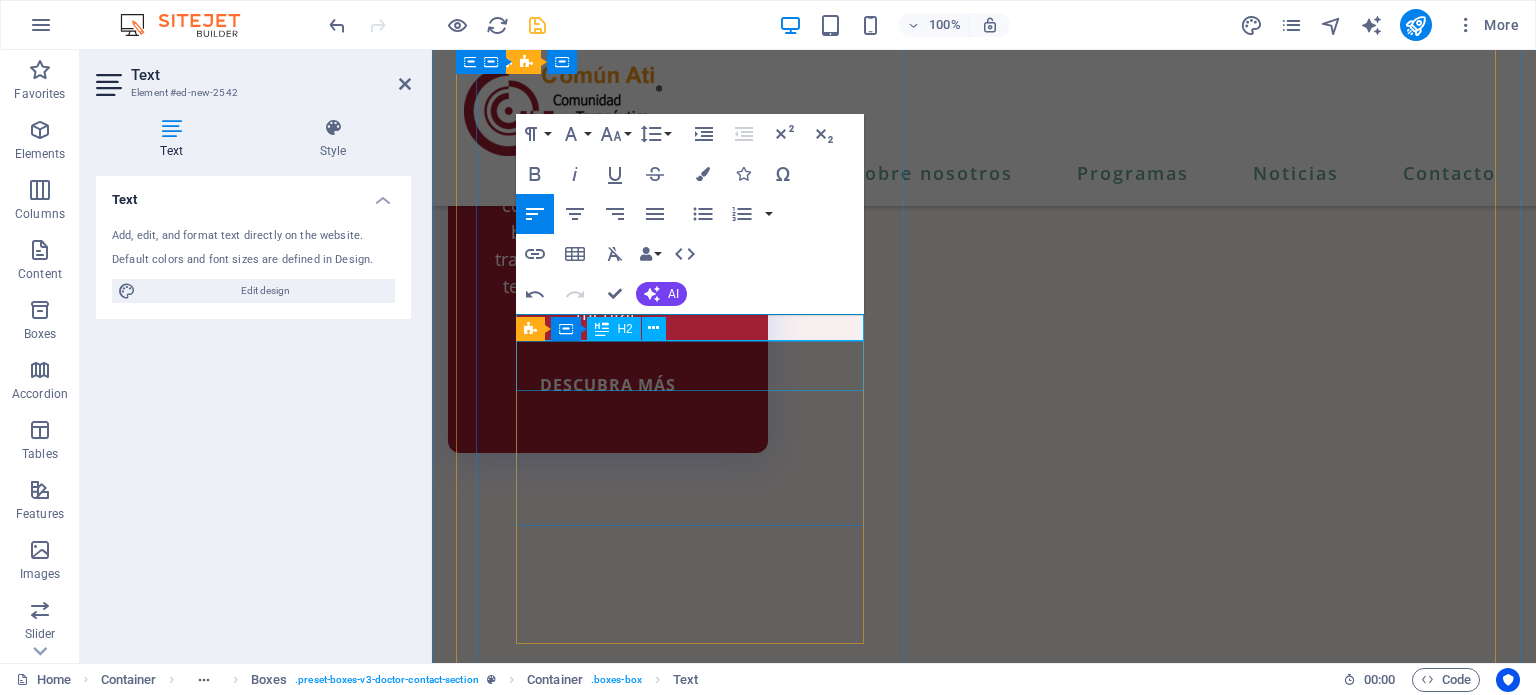 click on "Contacto" at bounding box center [984, 6531] 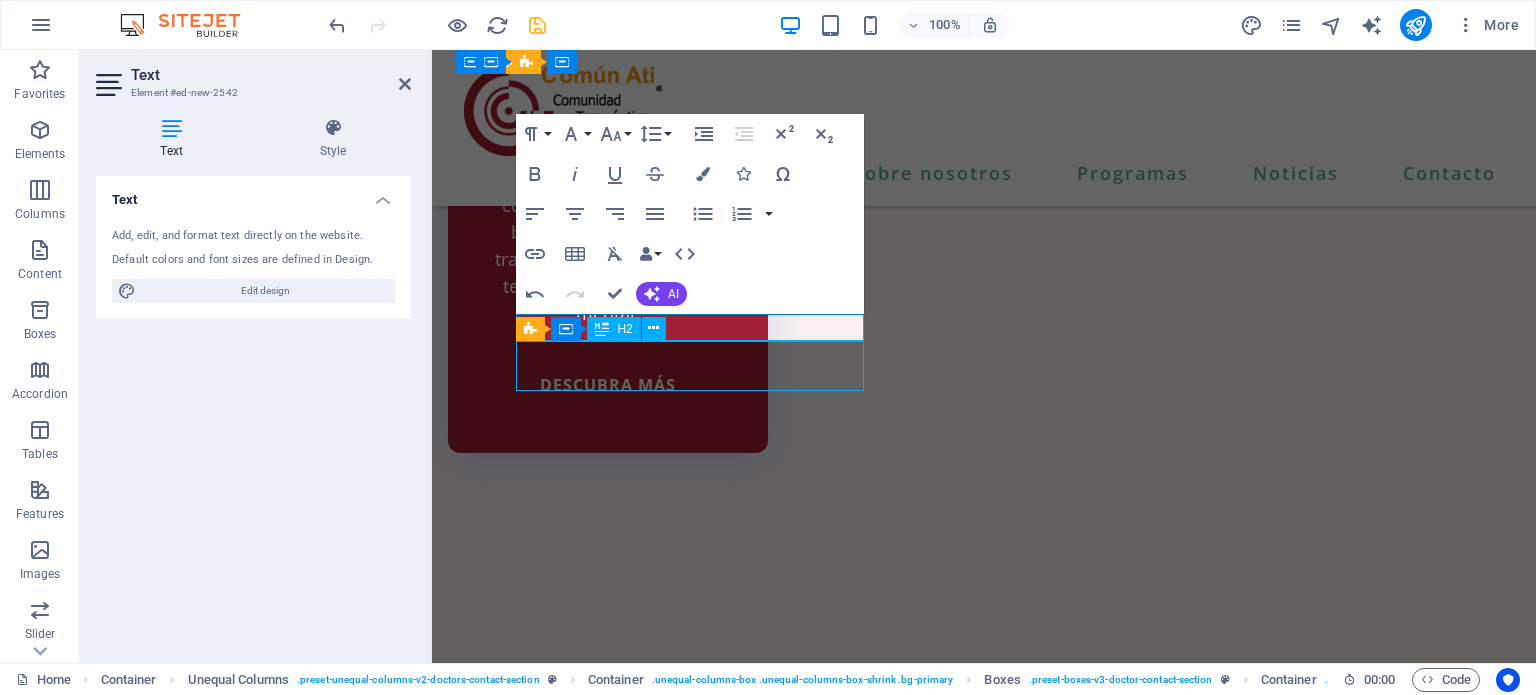 scroll, scrollTop: 4457, scrollLeft: 0, axis: vertical 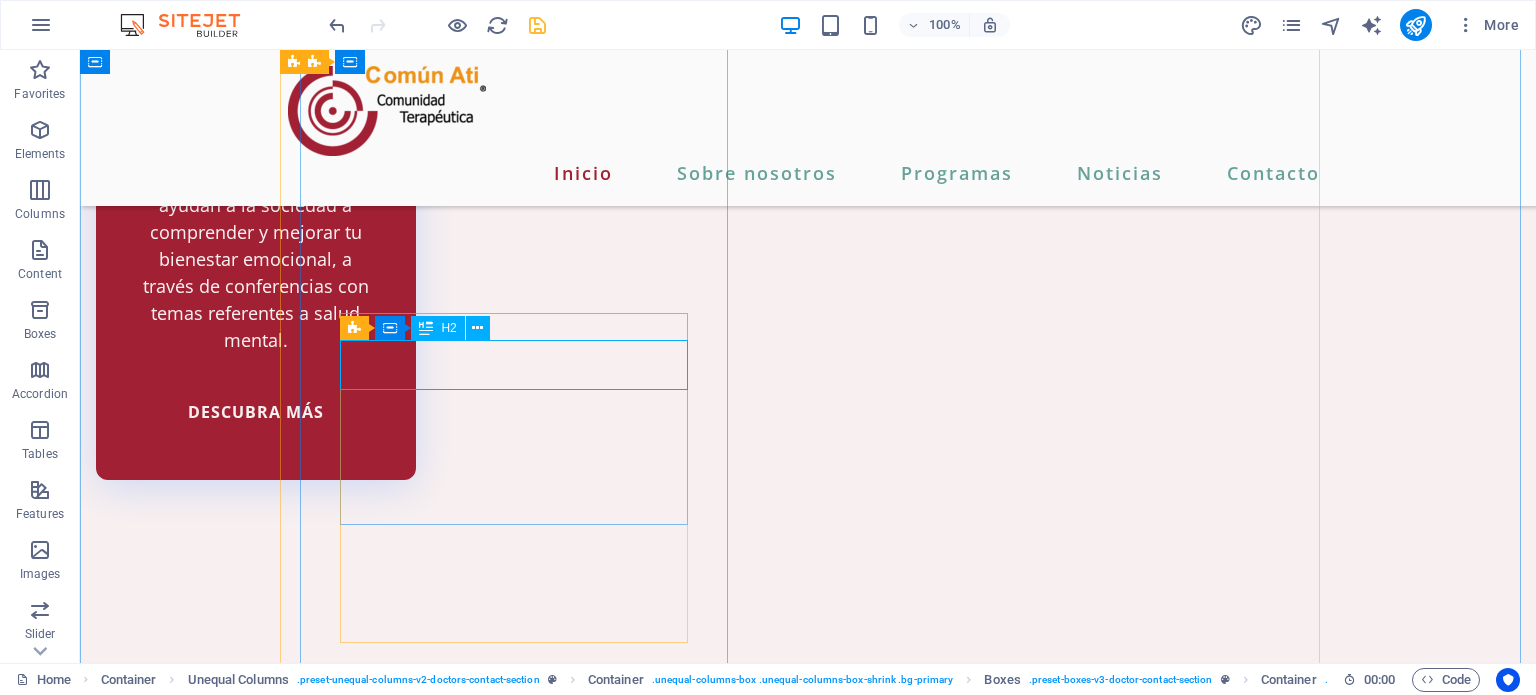 click on "Contacto" at bounding box center (808, 6384) 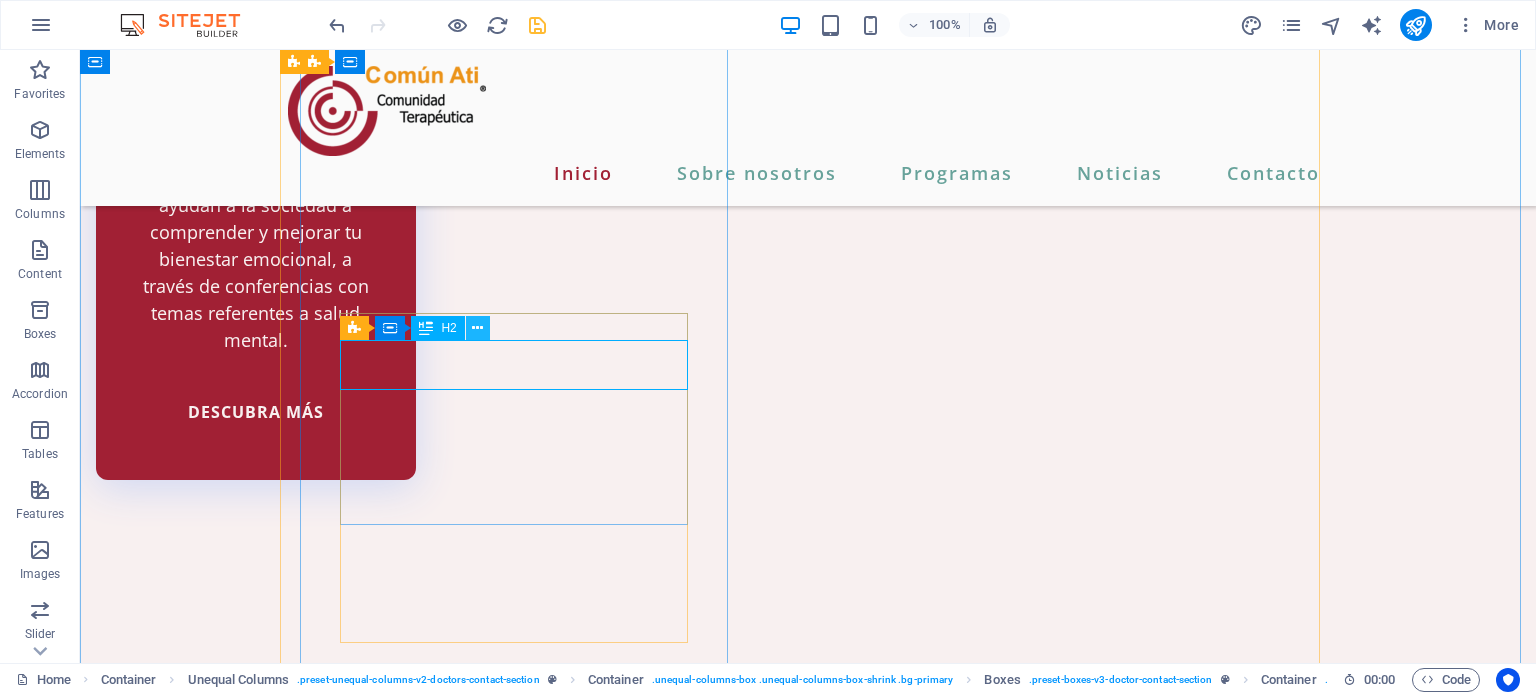 click at bounding box center (477, 328) 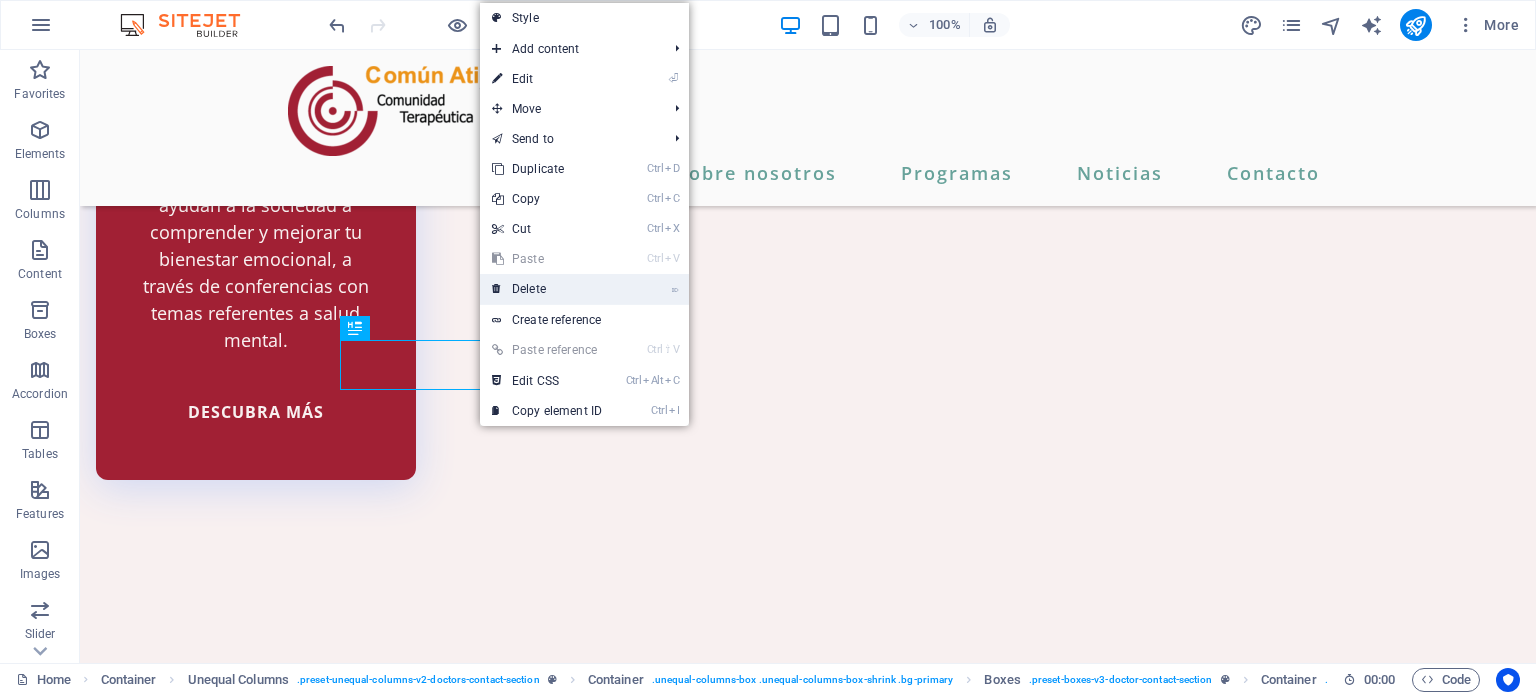 click on "⌦  Delete" at bounding box center (584, 289) 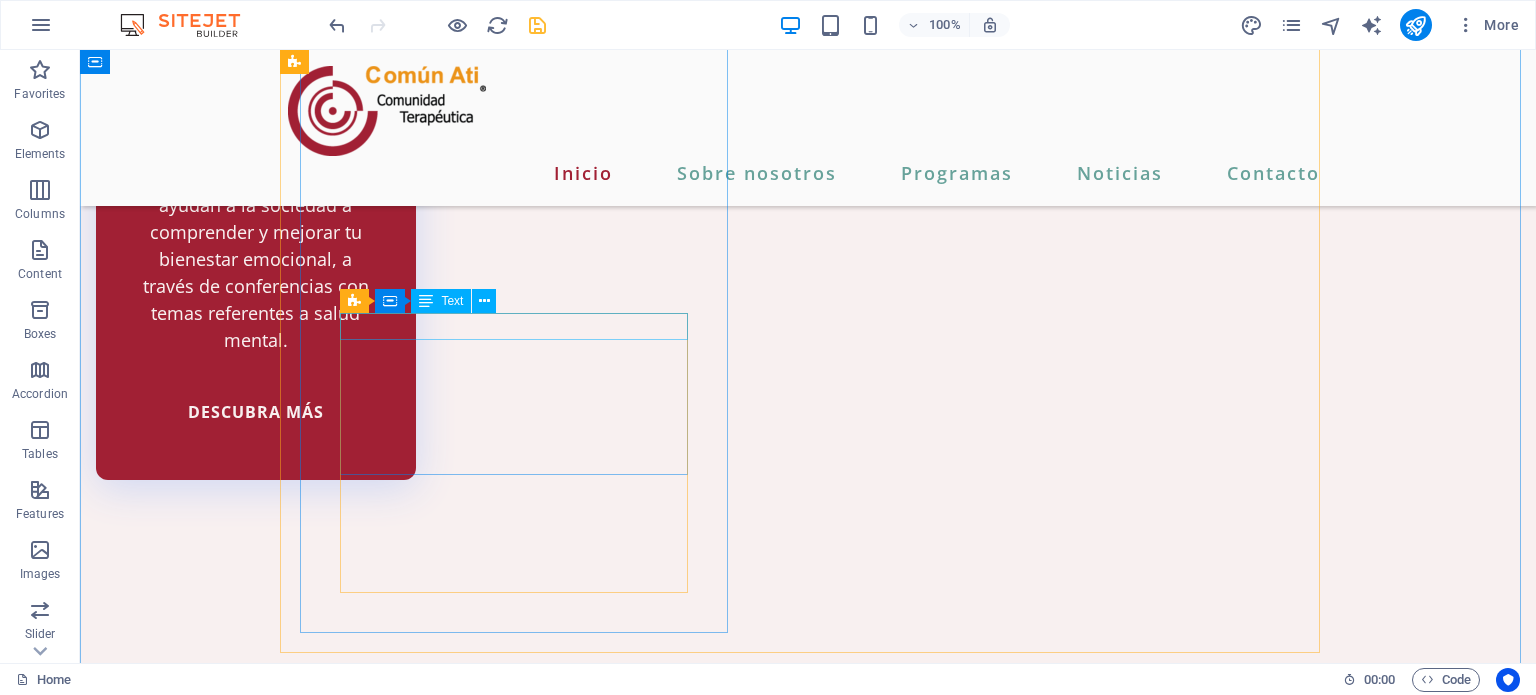 click on "Contacto" at bounding box center [808, 6345] 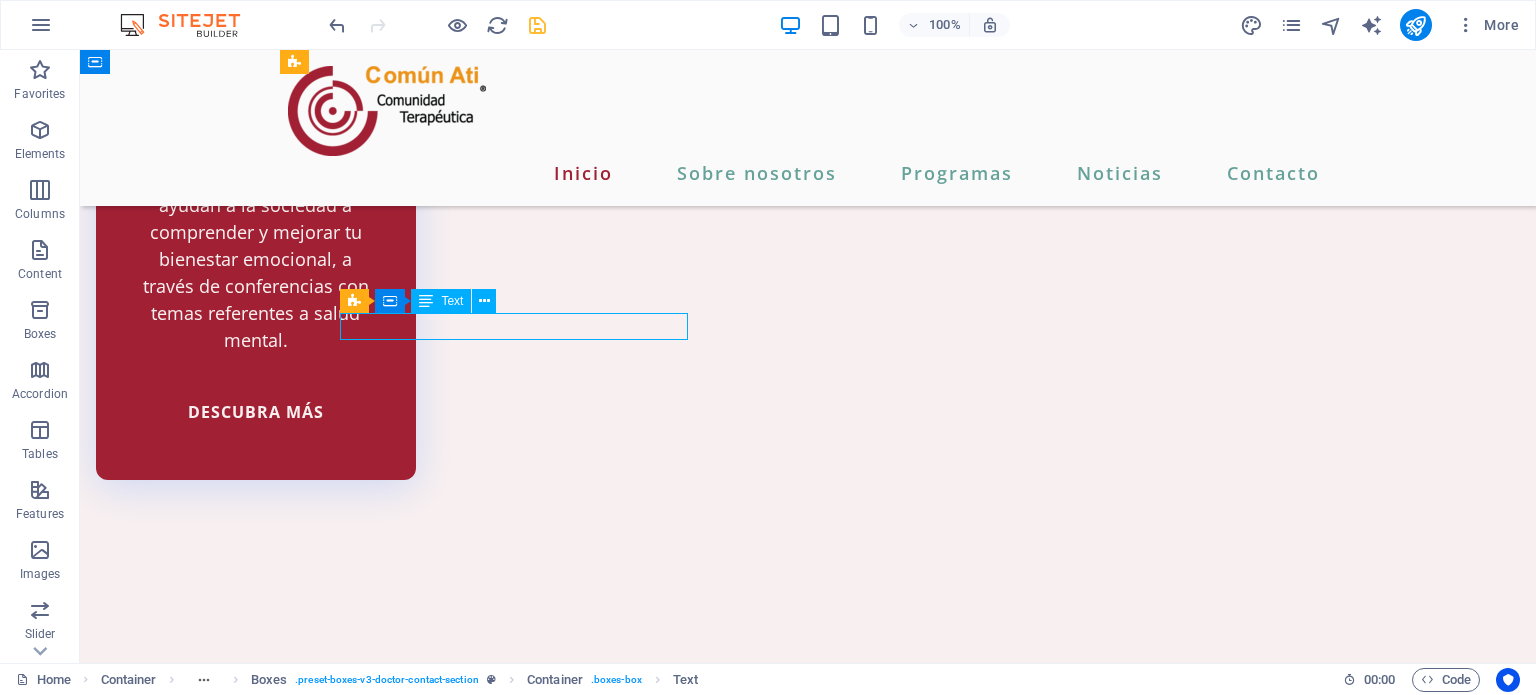 click on "Contacto" at bounding box center [808, 6345] 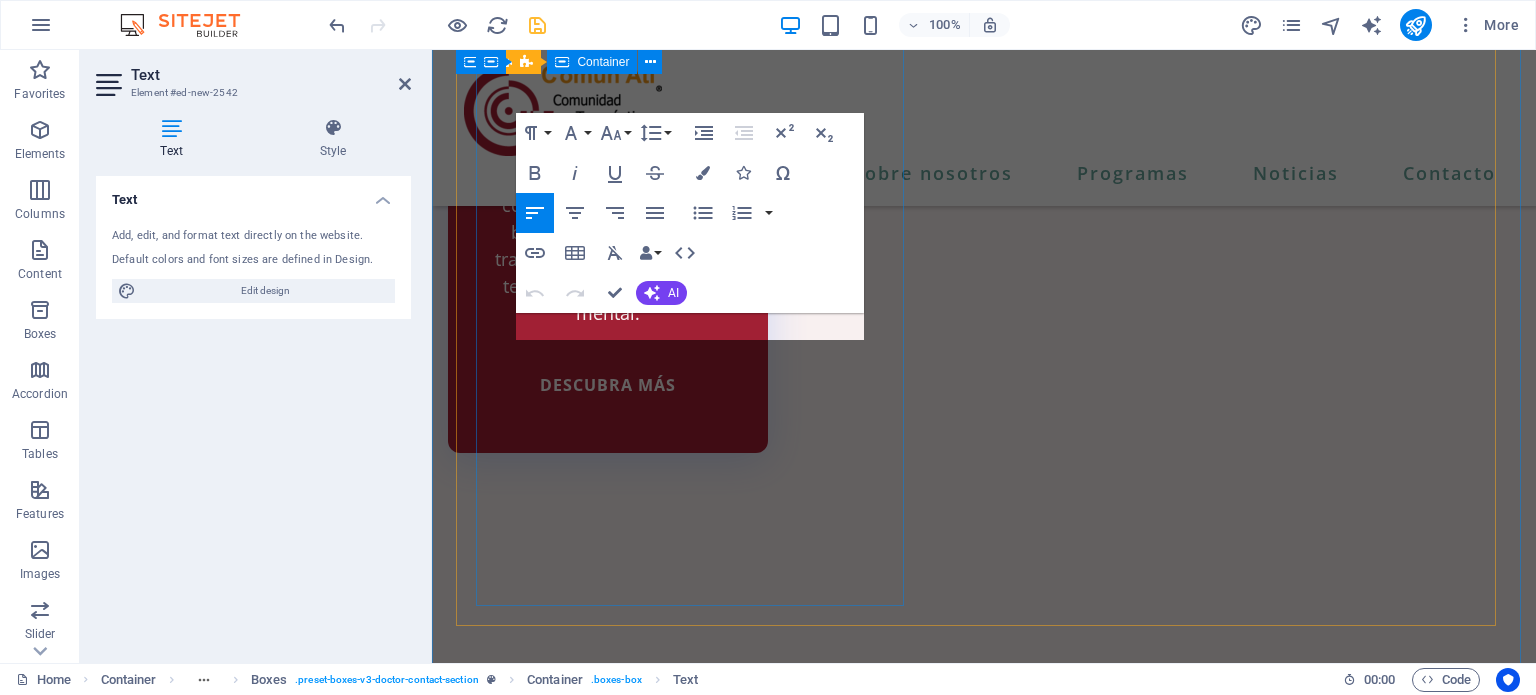 click on "Contacto Hidalgo Poniente [NUMBER], Obispado, [CITY], [STATE]. CP-[POSTAL_CODE] Obispado, [CITY], [STATE]. CP-[POSTAL_CODE] Obispado, [CITY], [STATE]. CP-[POSTAL_CODE] trabajosocial93@[DOMAIN].mx [PHONE]" at bounding box center [984, 6145] 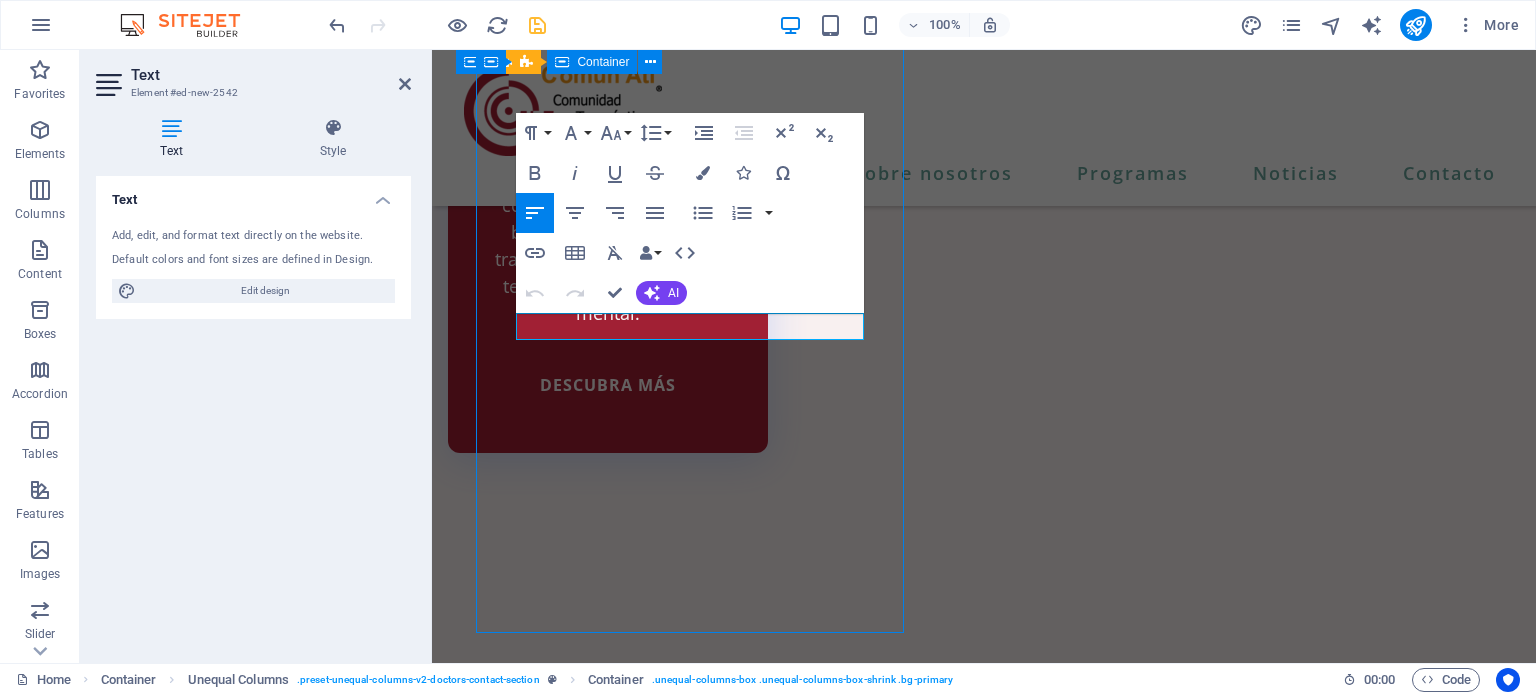 scroll, scrollTop: 4458, scrollLeft: 0, axis: vertical 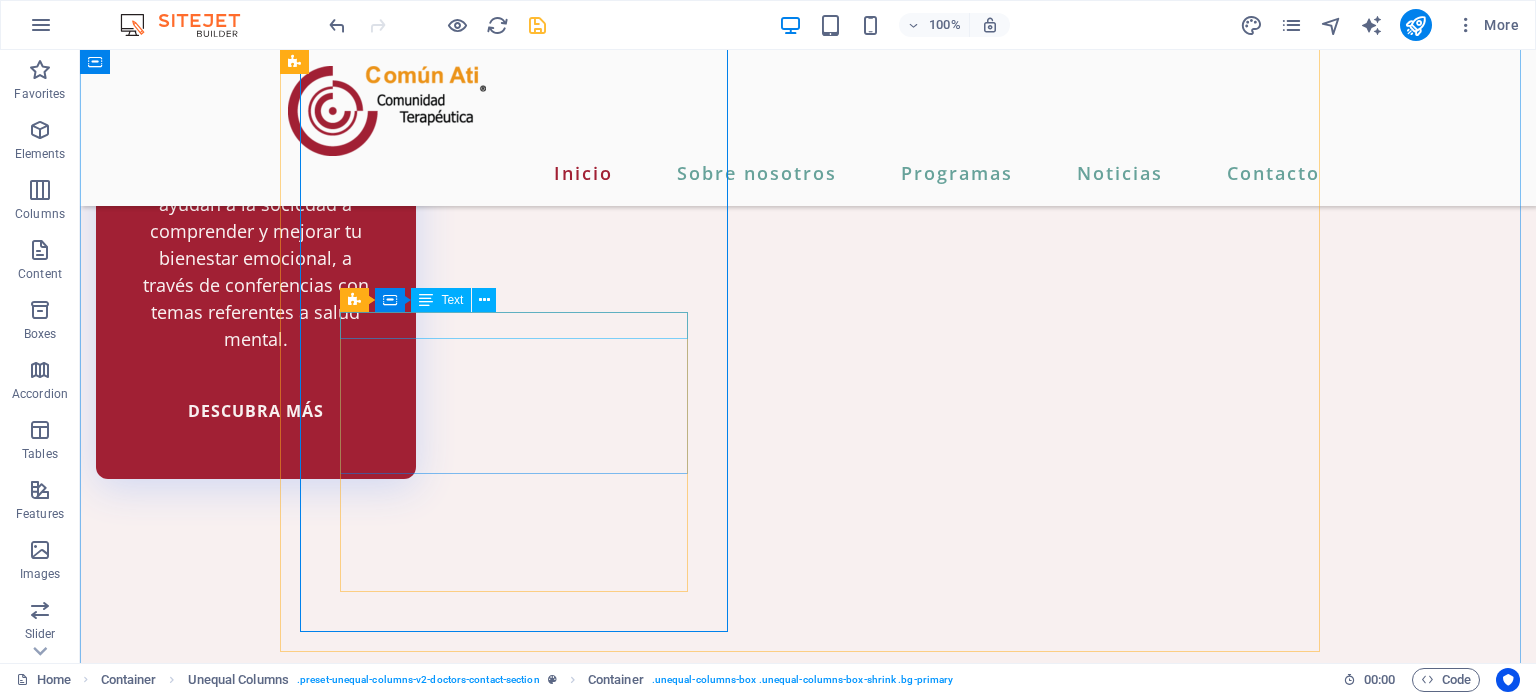 click on "Contacto" at bounding box center [808, 6344] 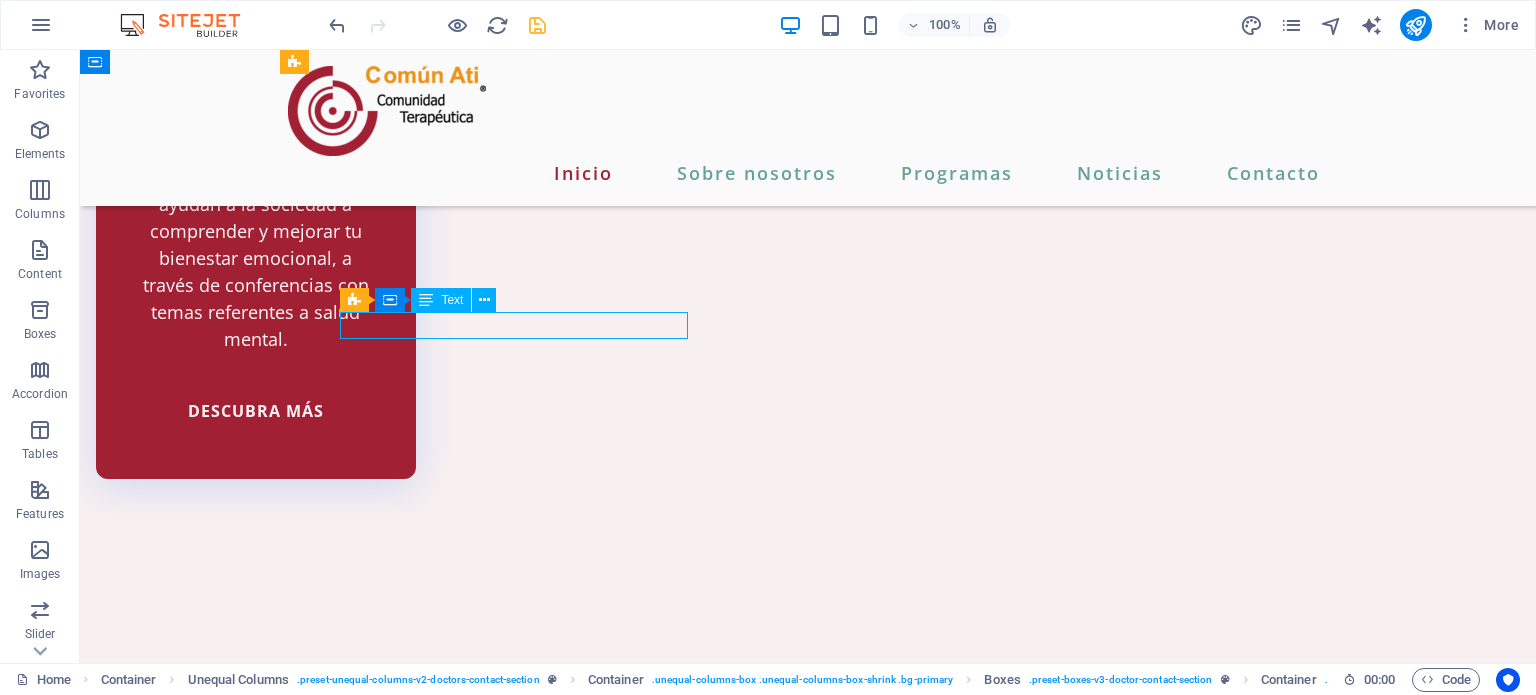 click on "Contacto" at bounding box center (808, 6344) 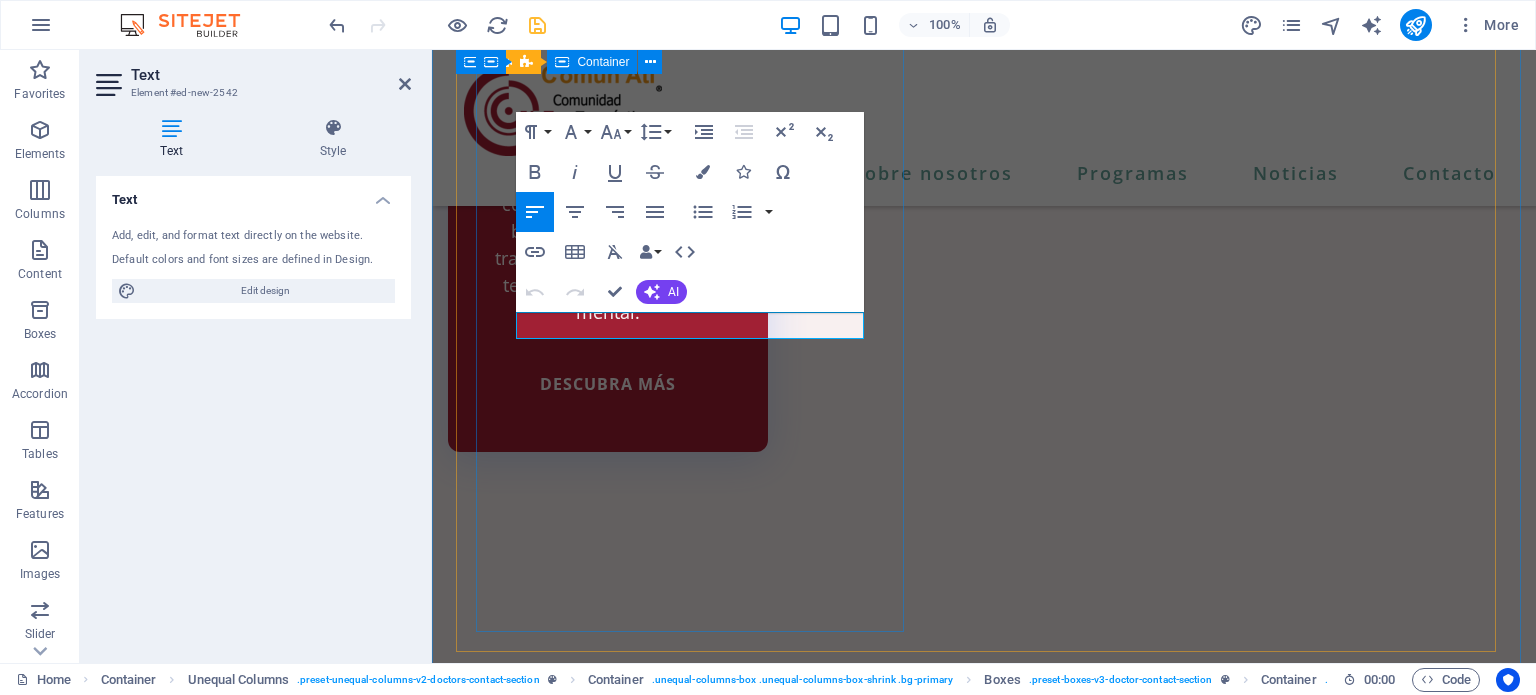drag, startPoint x: 599, startPoint y: 321, endPoint x: 500, endPoint y: 326, distance: 99.12618 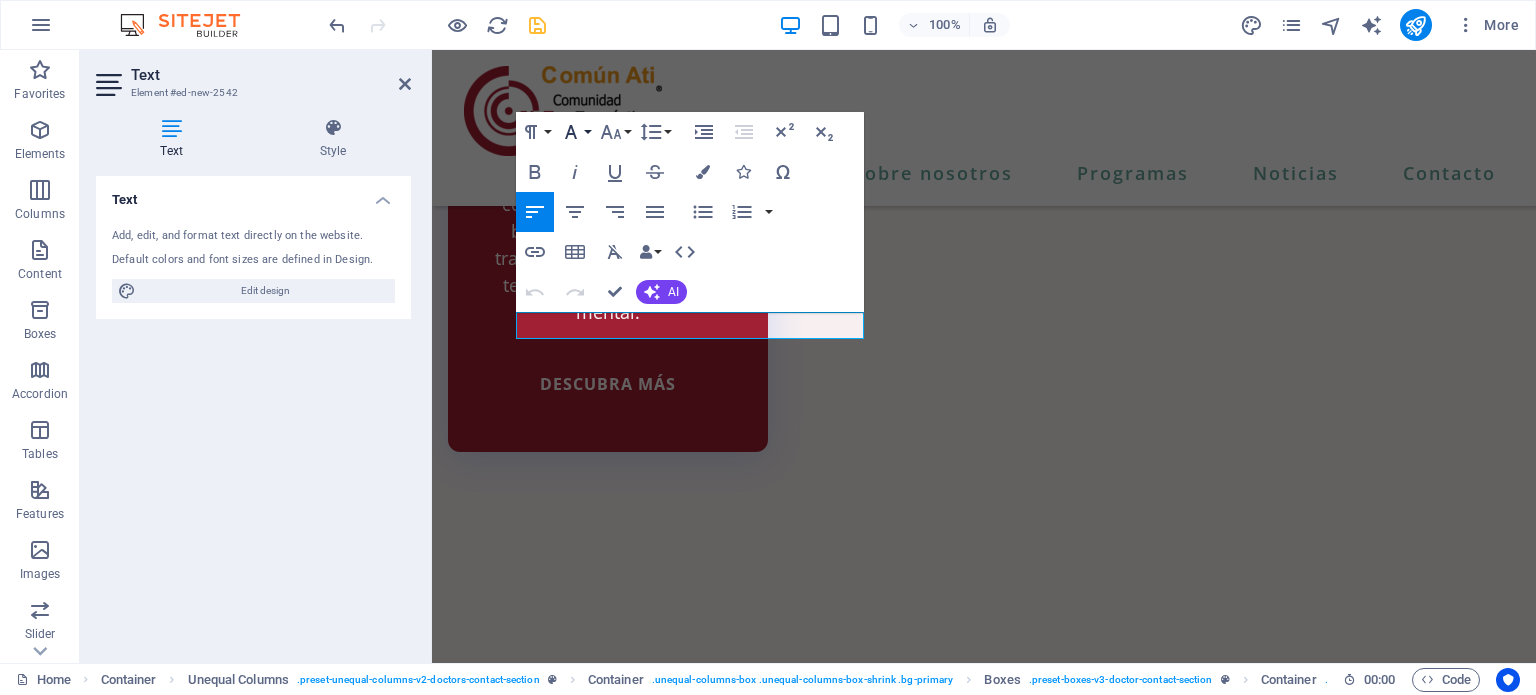 click 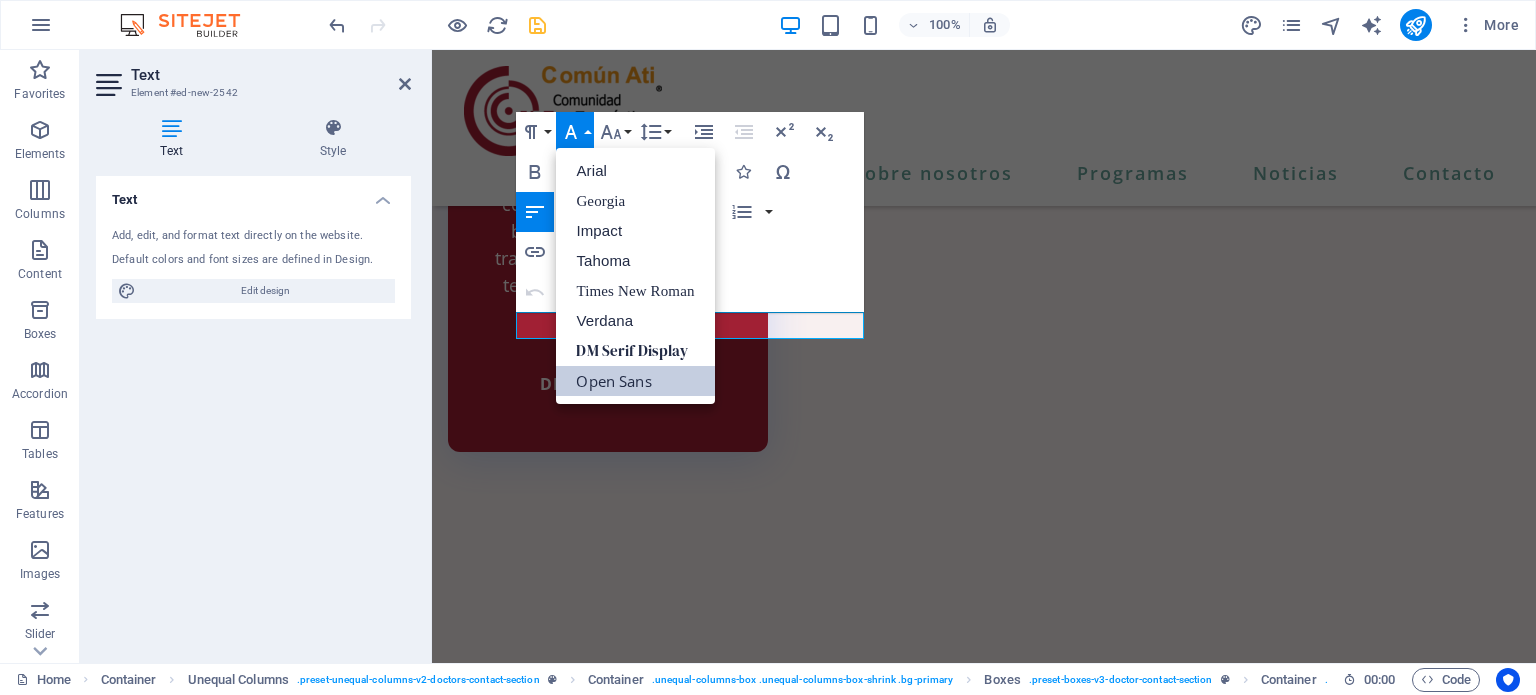 scroll, scrollTop: 0, scrollLeft: 0, axis: both 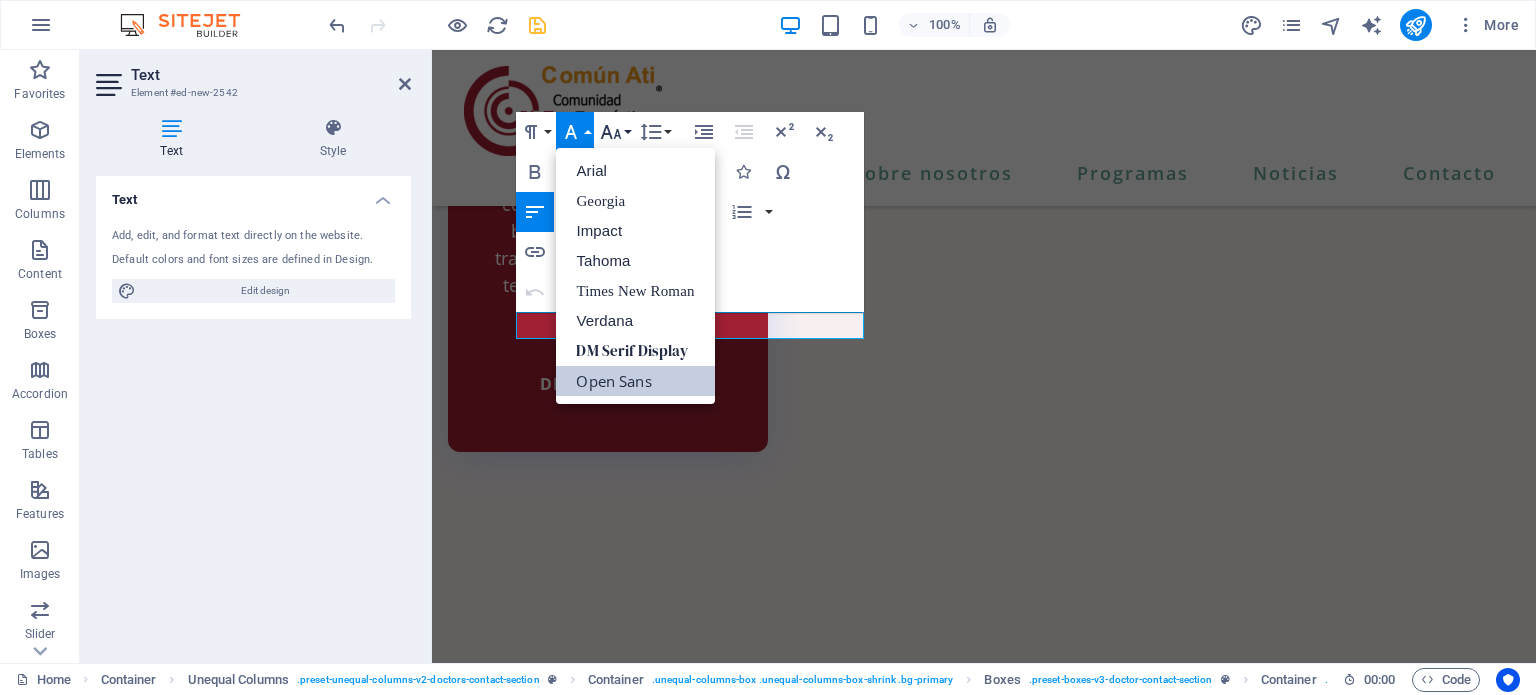 click on "Font Size" at bounding box center [615, 132] 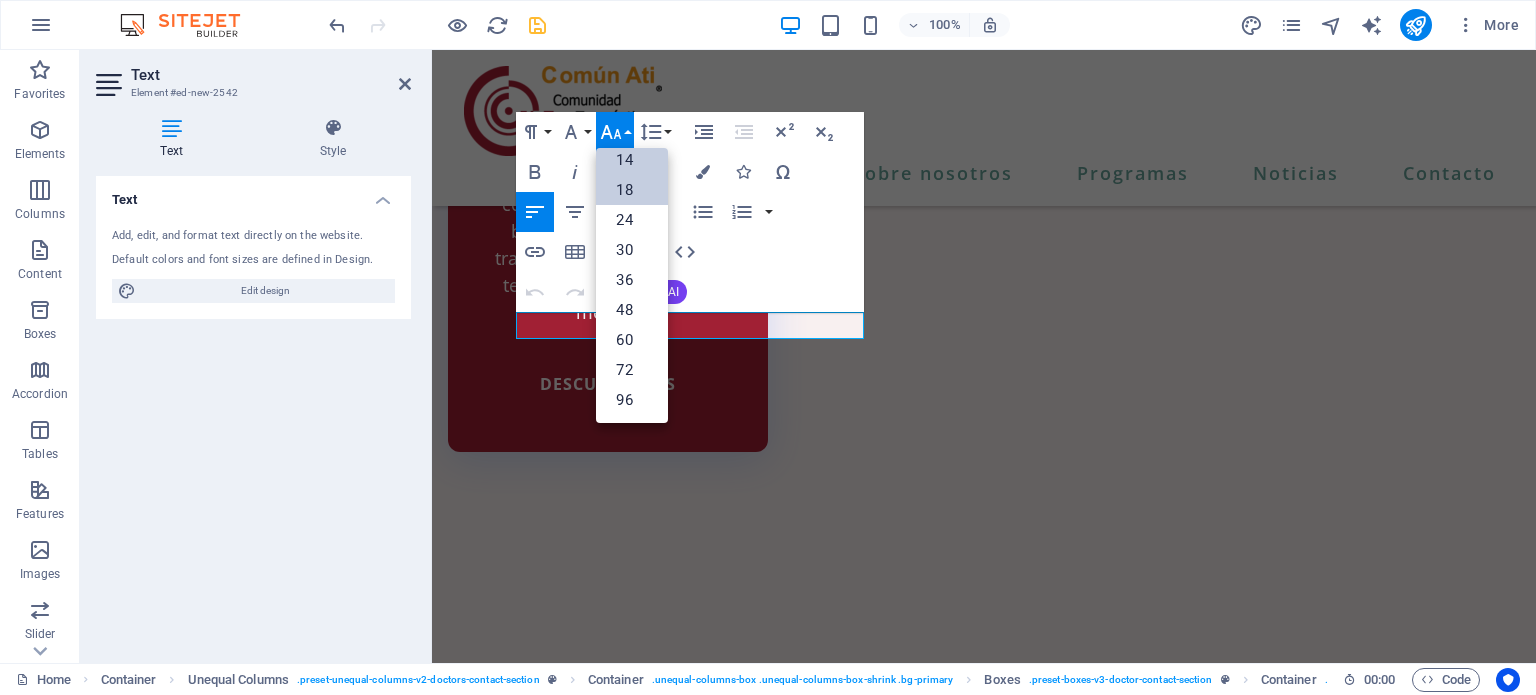 scroll, scrollTop: 160, scrollLeft: 0, axis: vertical 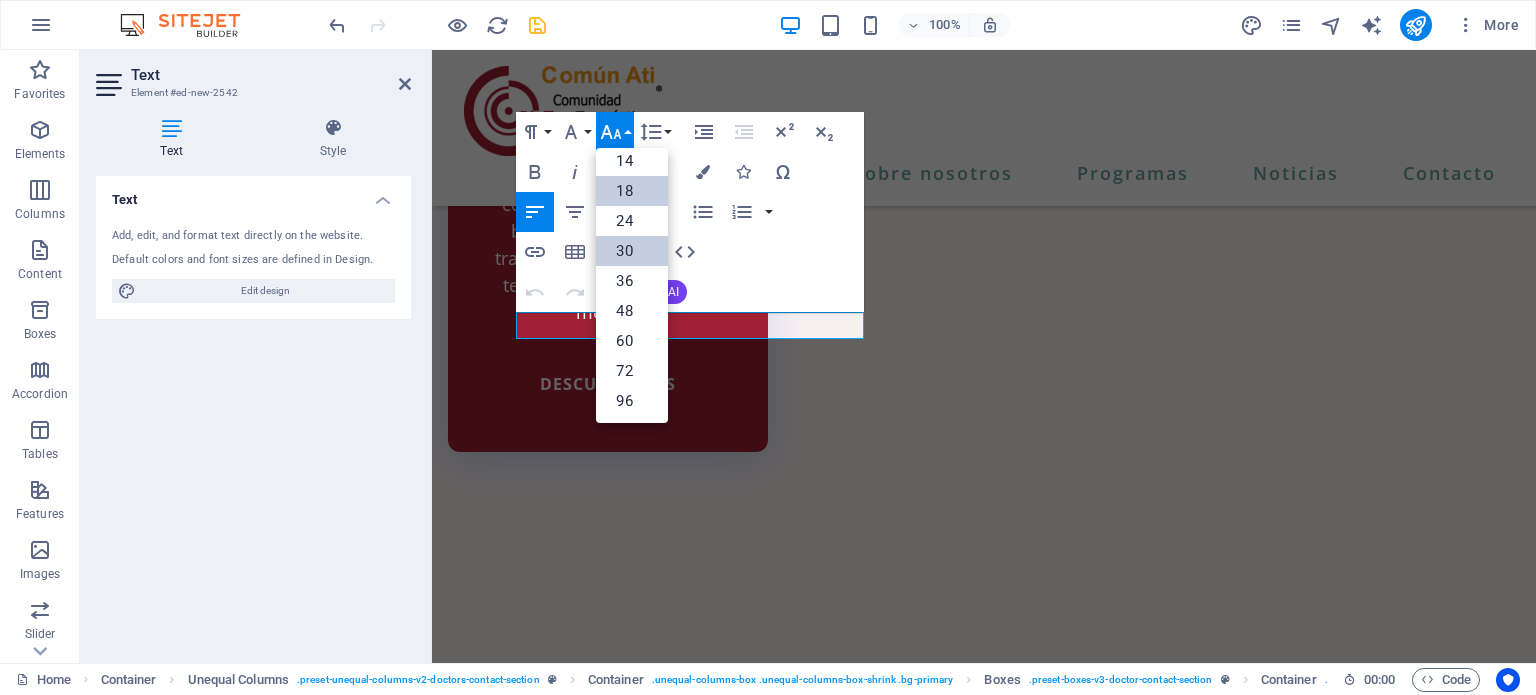 click on "30" at bounding box center [632, 251] 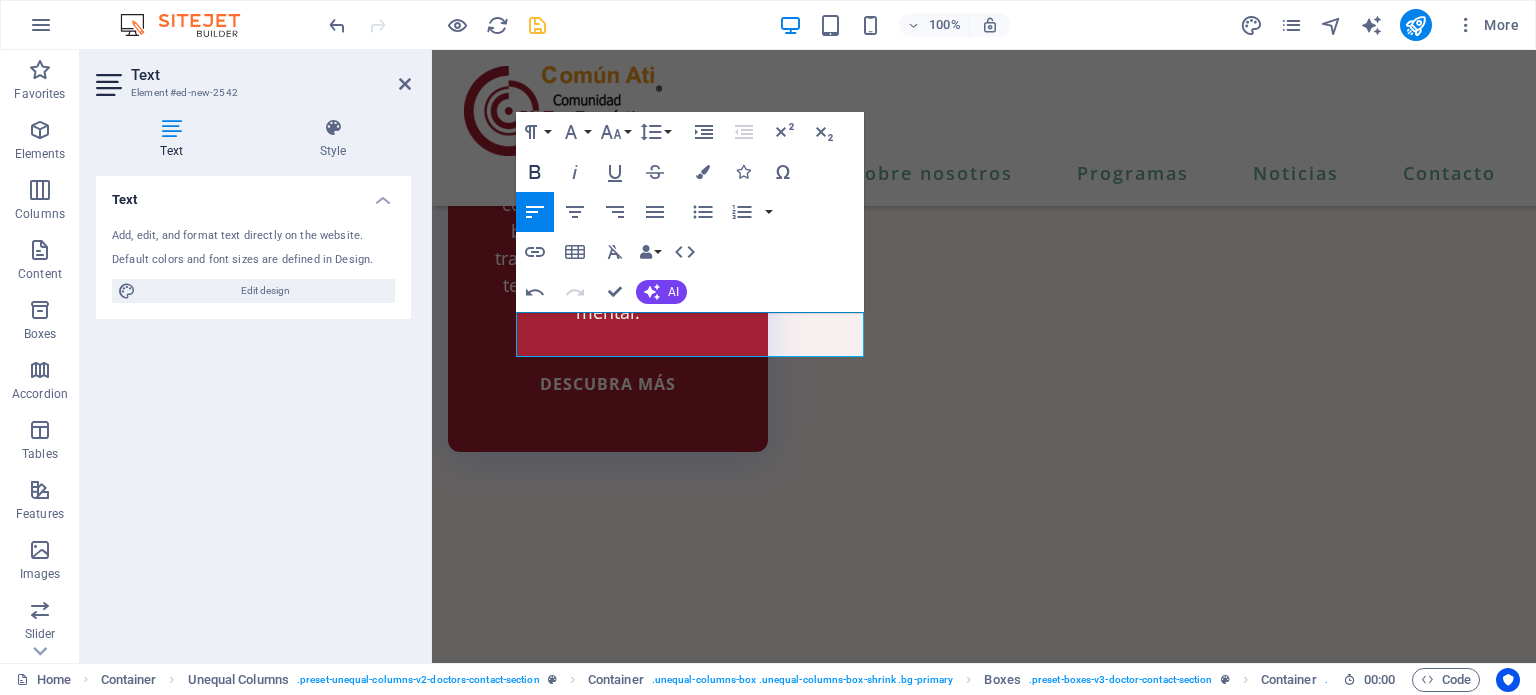 click 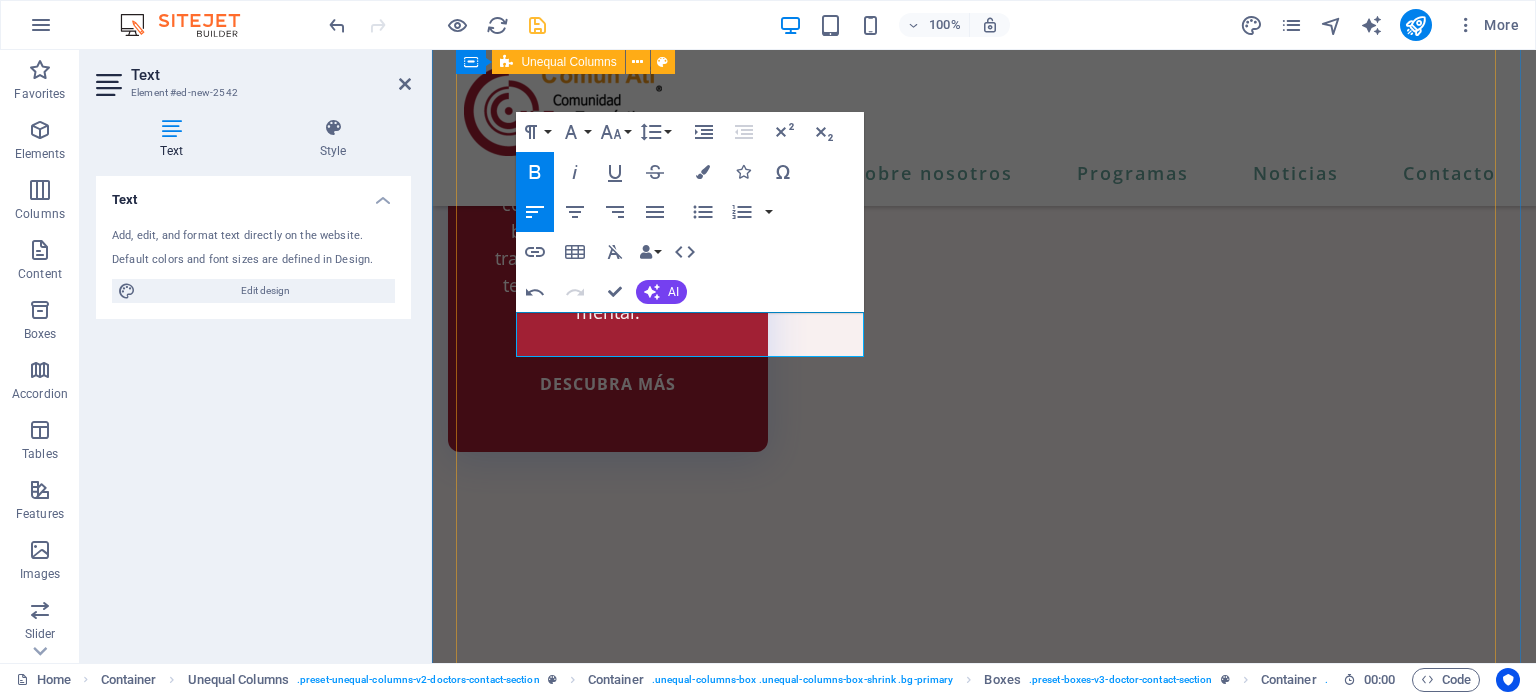click on "Contacto Hidalgo Poniente [NUMBER], Obispado, [CITY], [STATE]. CP-[POSTAL_CODE] Obispado, [CITY], [STATE]. CP-[POSTAL_CODE] Obispado, [CITY], [STATE]. CP-[POSTAL_CODE] trabajosocial93@[DOMAIN].mx [PHONE] He leído y comprendido la política de privacidad. Unreadable? Load new ENVIAR MENSAJE" at bounding box center [984, 6660] 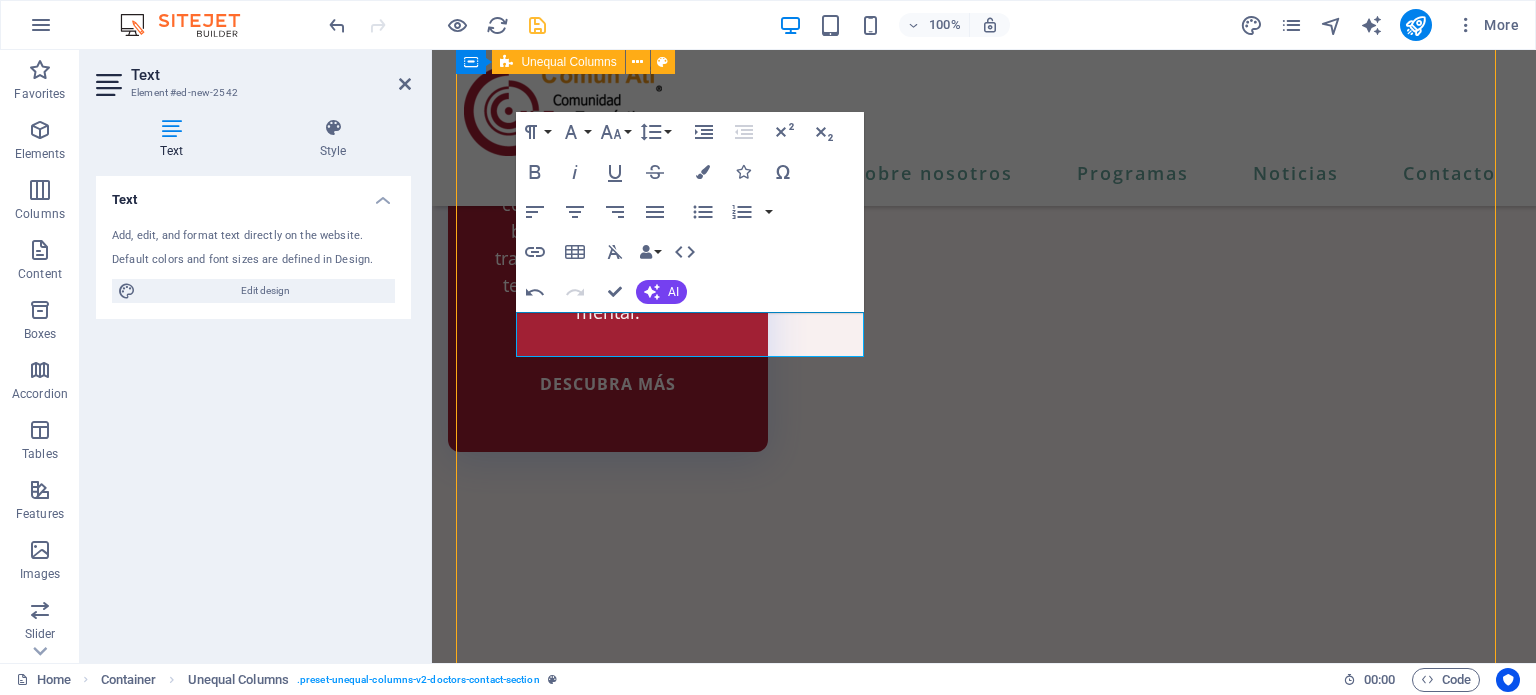 scroll, scrollTop: 4459, scrollLeft: 0, axis: vertical 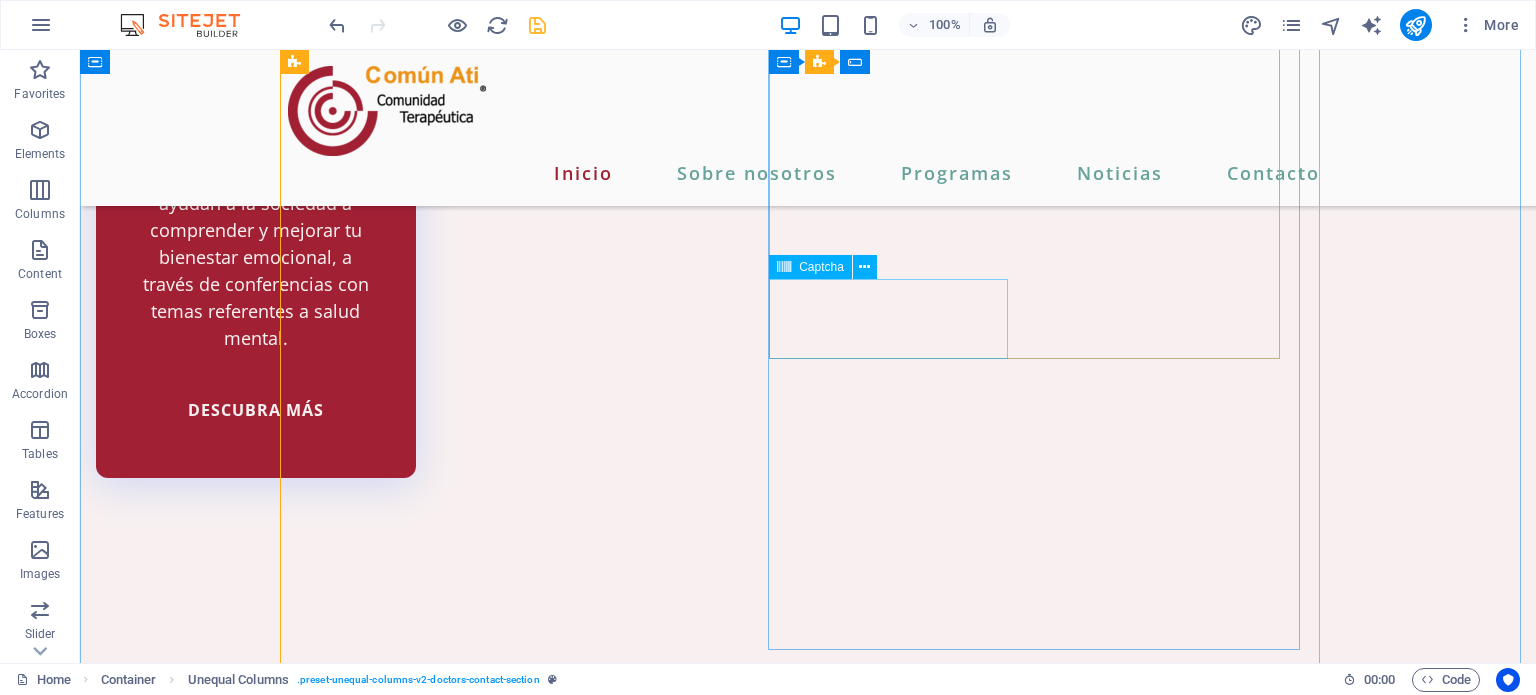 click on "Unreadable? Load new" at bounding box center (545, 7335) 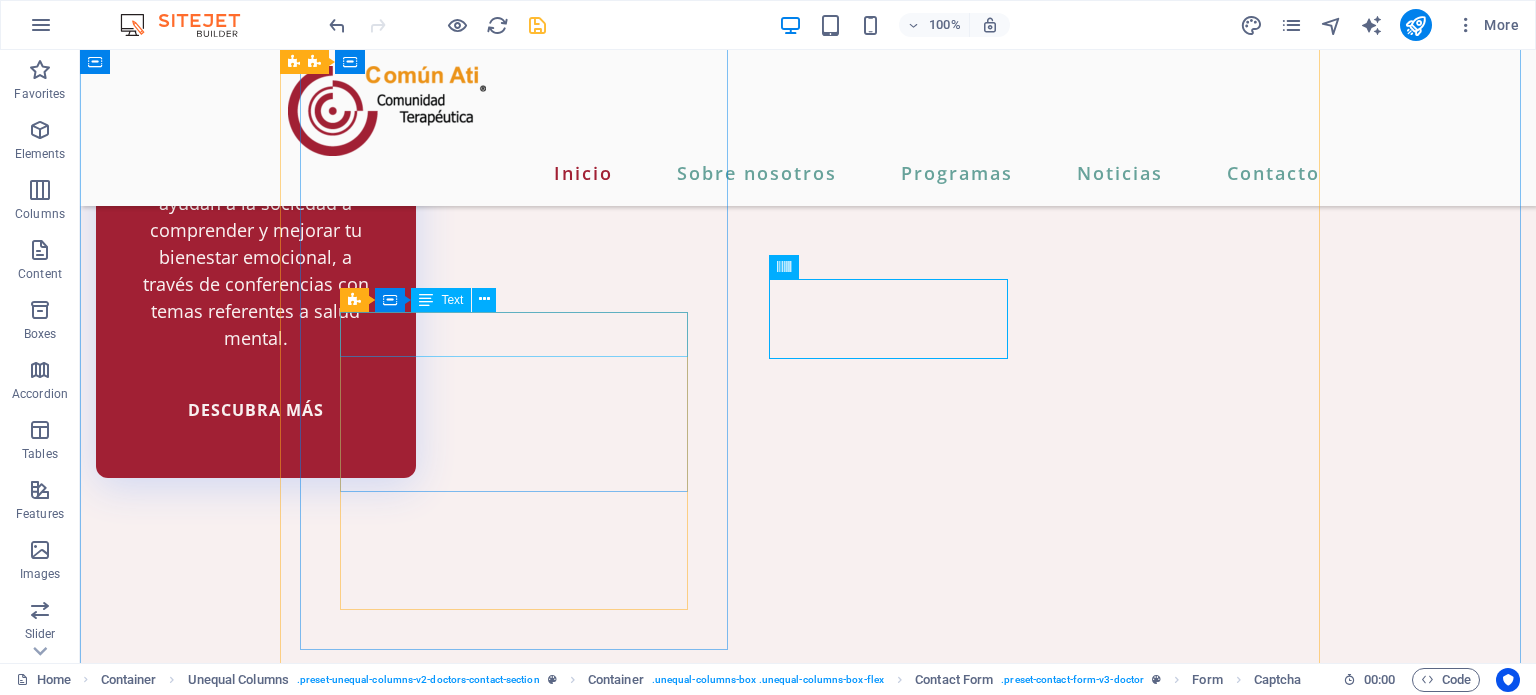 click on "Contacto" at bounding box center [808, 6352] 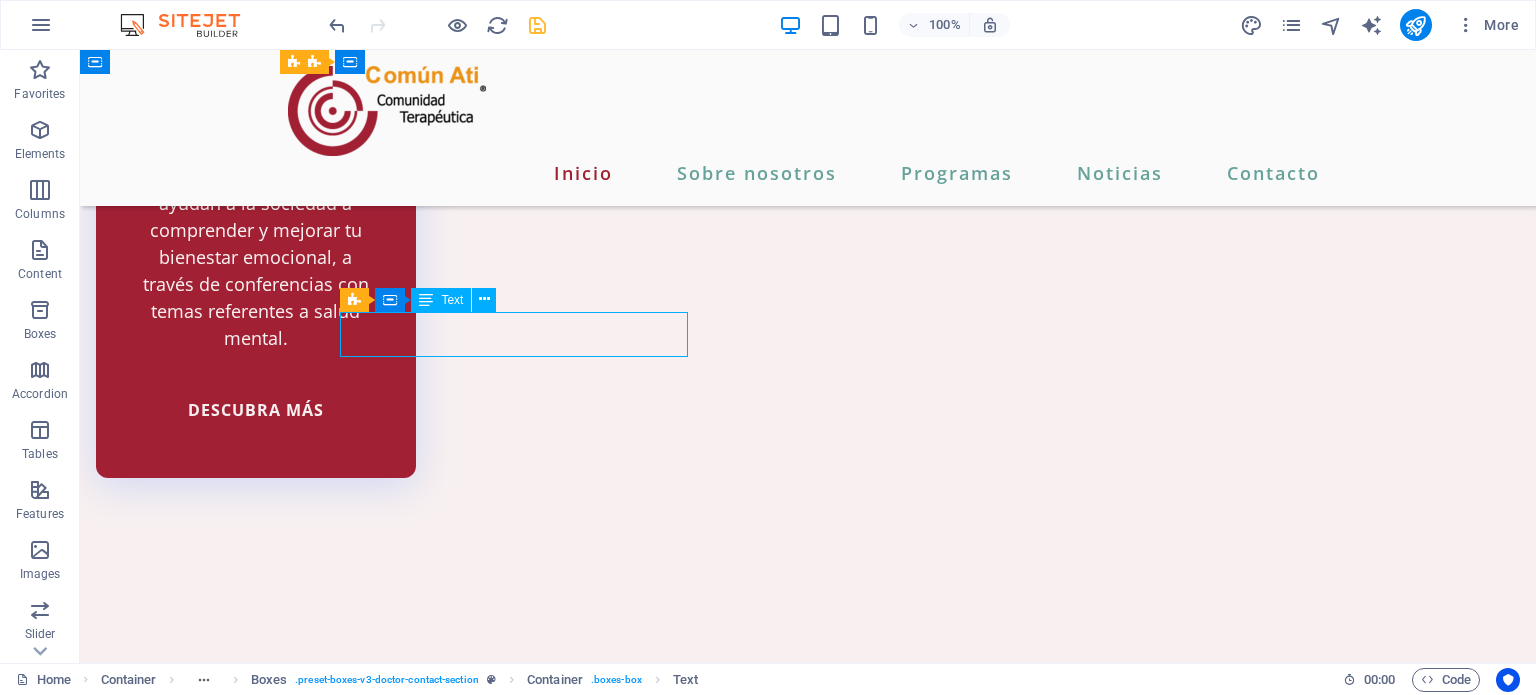 click on "Contacto" at bounding box center (808, 6352) 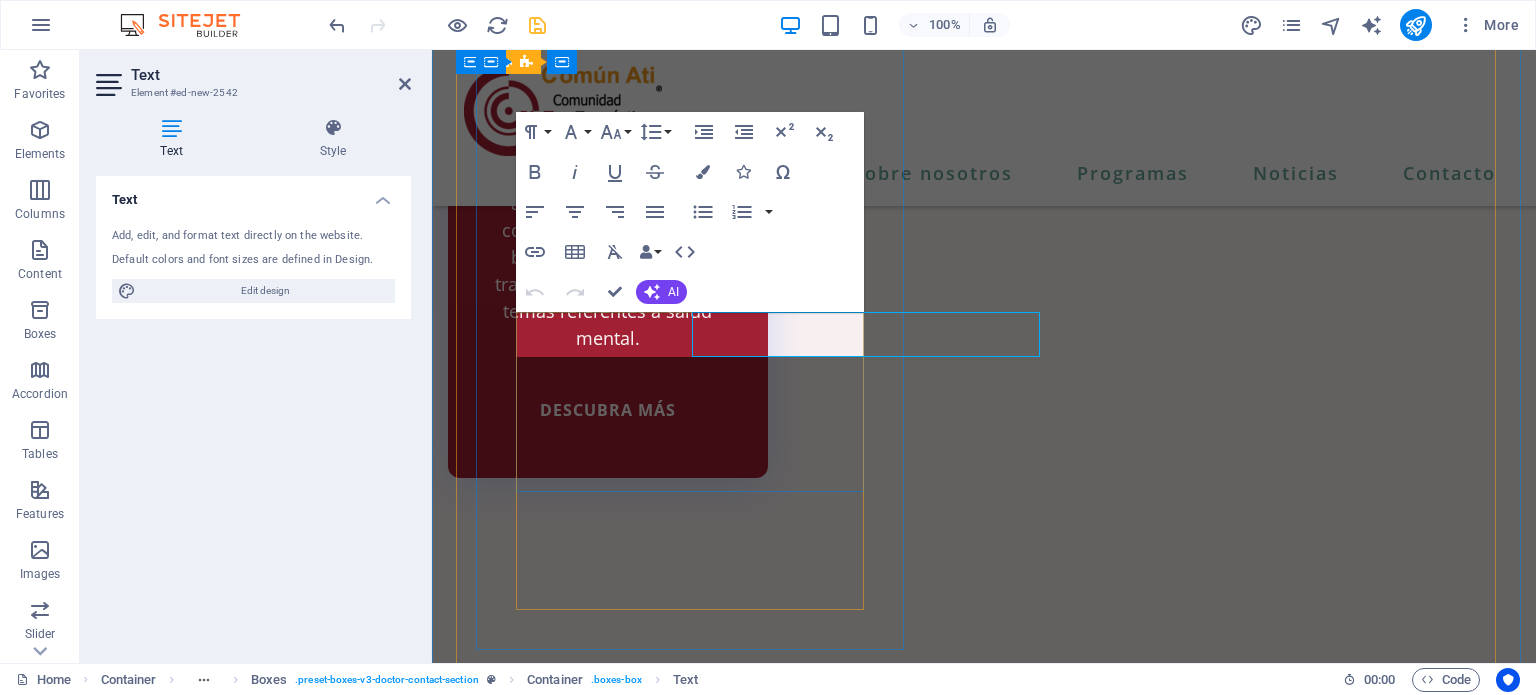 scroll, scrollTop: 4486, scrollLeft: 0, axis: vertical 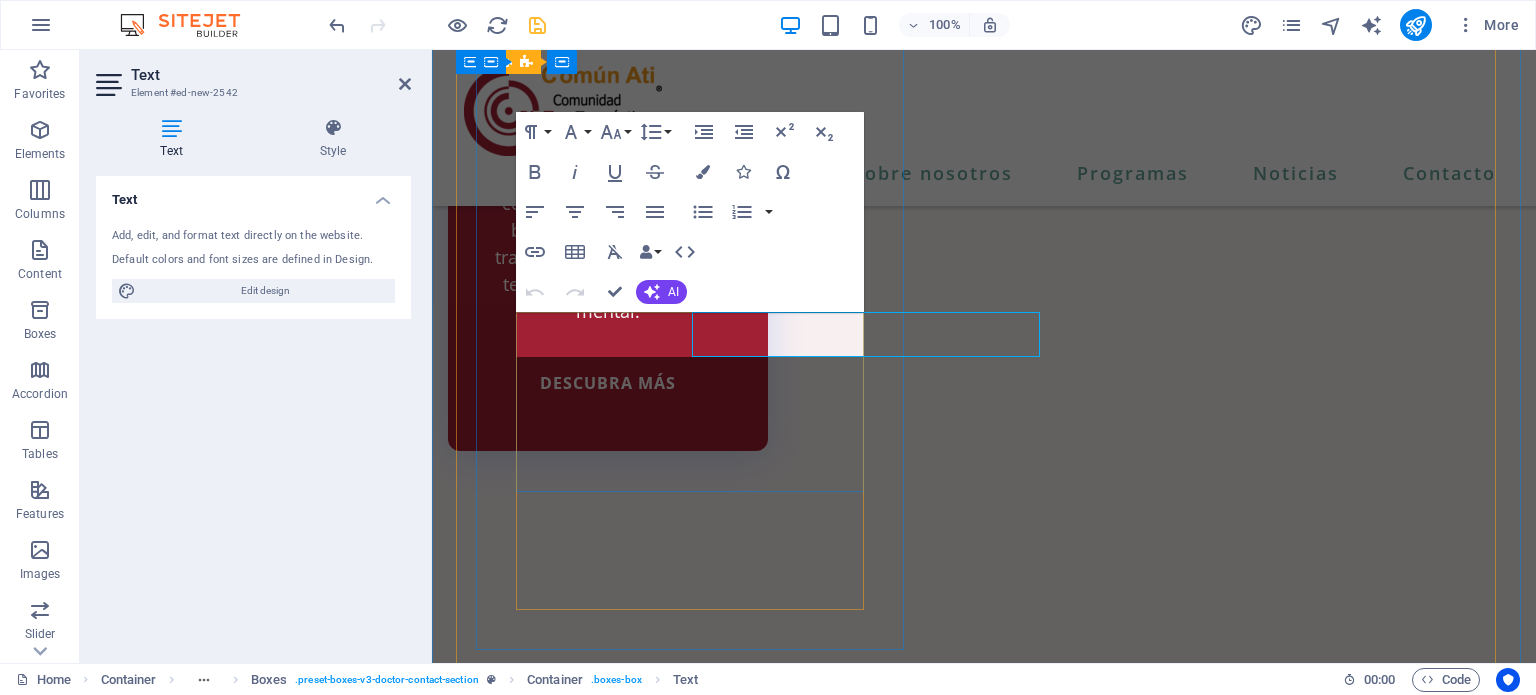 click on "Contacto" at bounding box center (592, 6229) 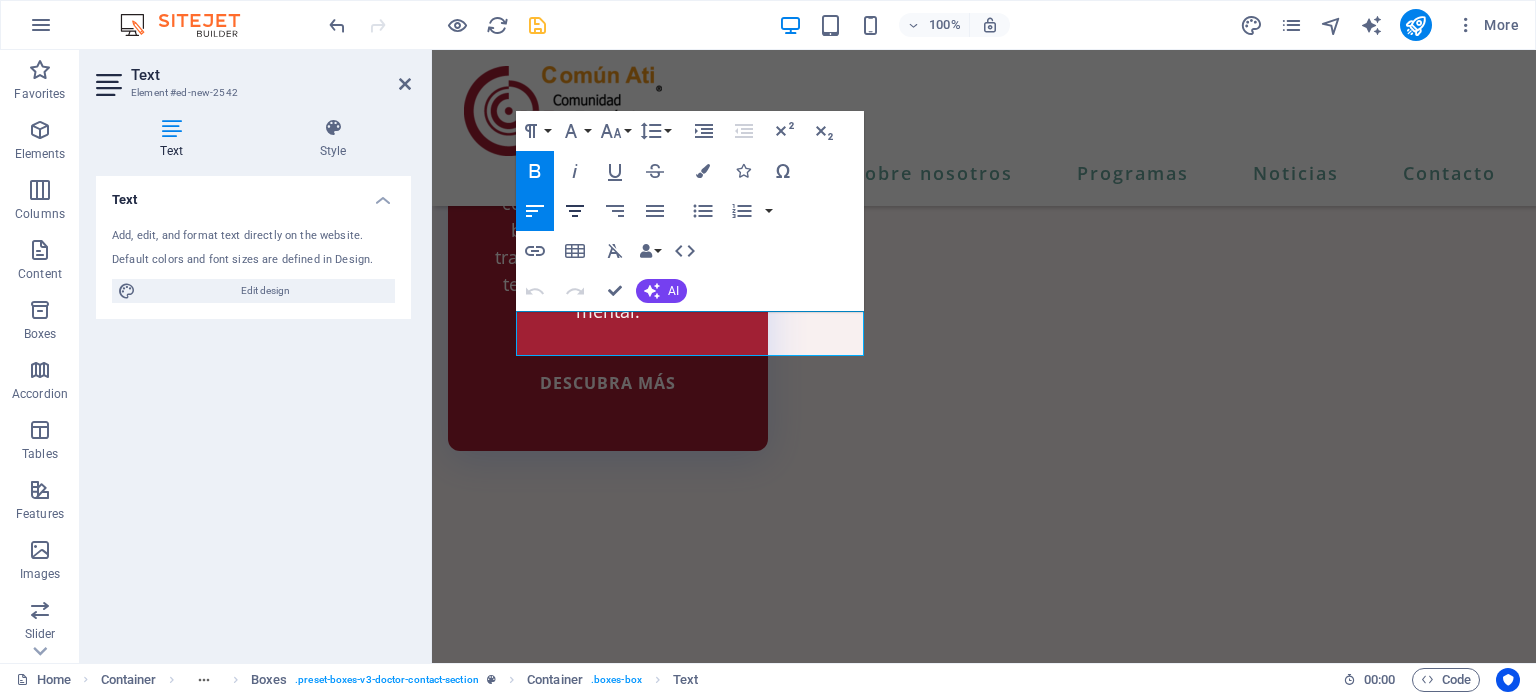 click 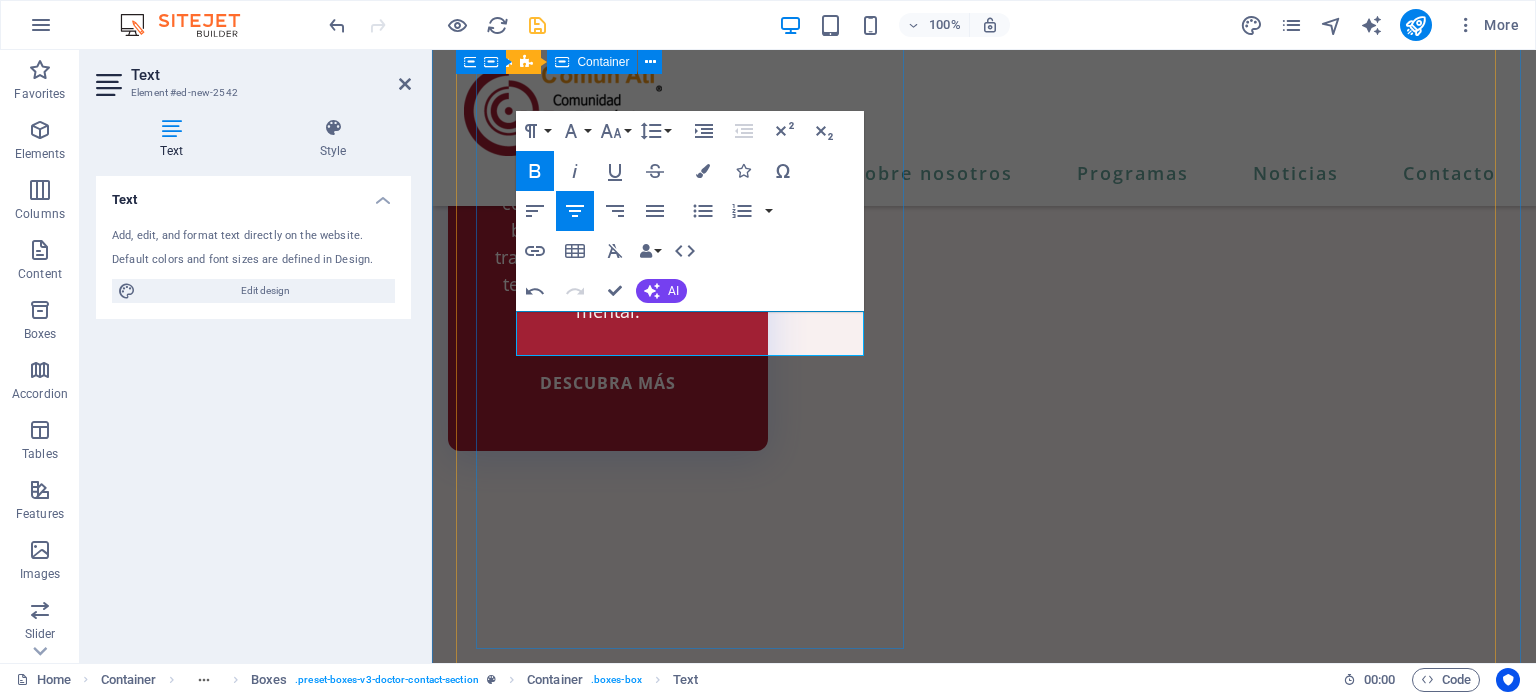 click on "Contacto Hidalgo Poniente [NUMBER], Obispado, [CITY], [STATE]. CP-[POSTAL_CODE] Obispado, [CITY], [STATE]. CP-[POSTAL_CODE] Obispado, [CITY], [STATE]. CP-[POSTAL_CODE] trabajosocial93@[DOMAIN].mx [PHONE]" at bounding box center [984, 6422] 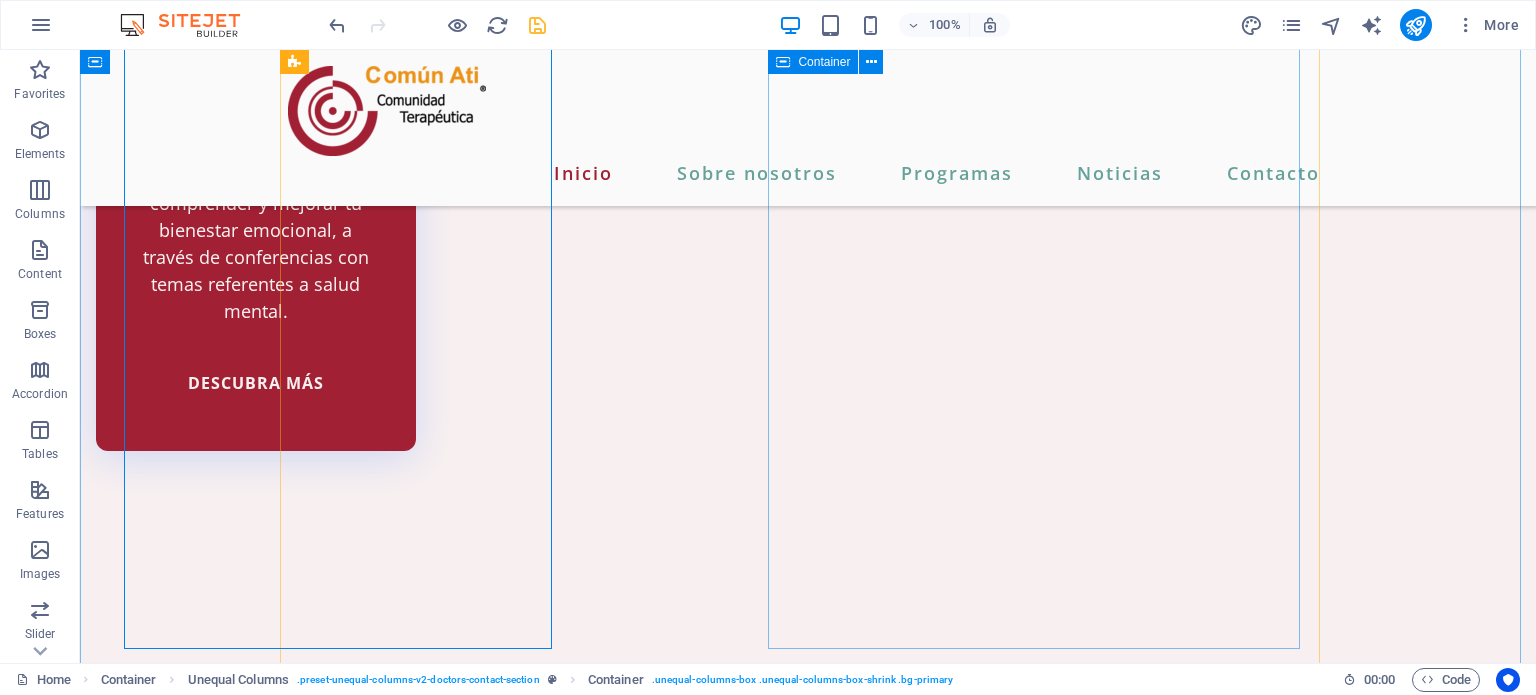 scroll, scrollTop: 4460, scrollLeft: 0, axis: vertical 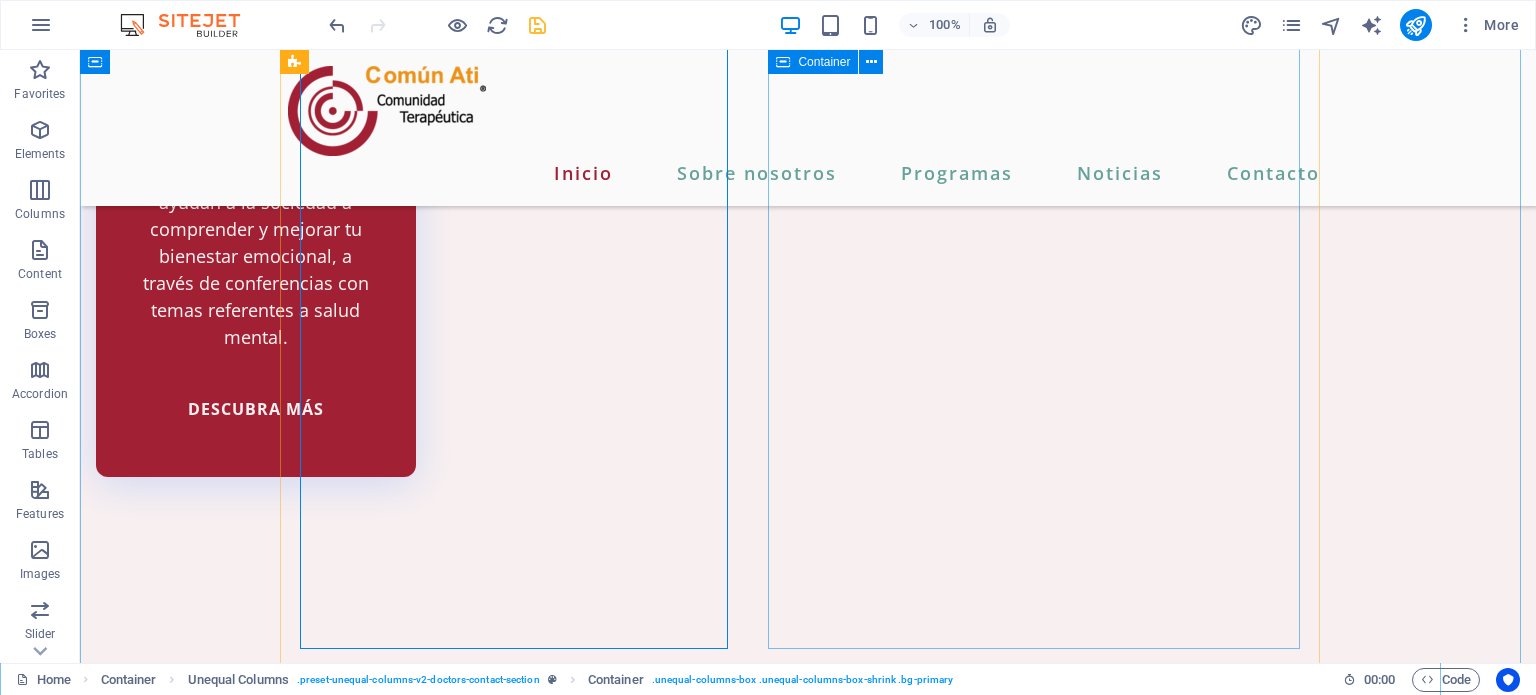 click on "He leído y comprendido la política de privacidad. Unreadable? Load new ENVIAR MENSAJE" at bounding box center (808, 6876) 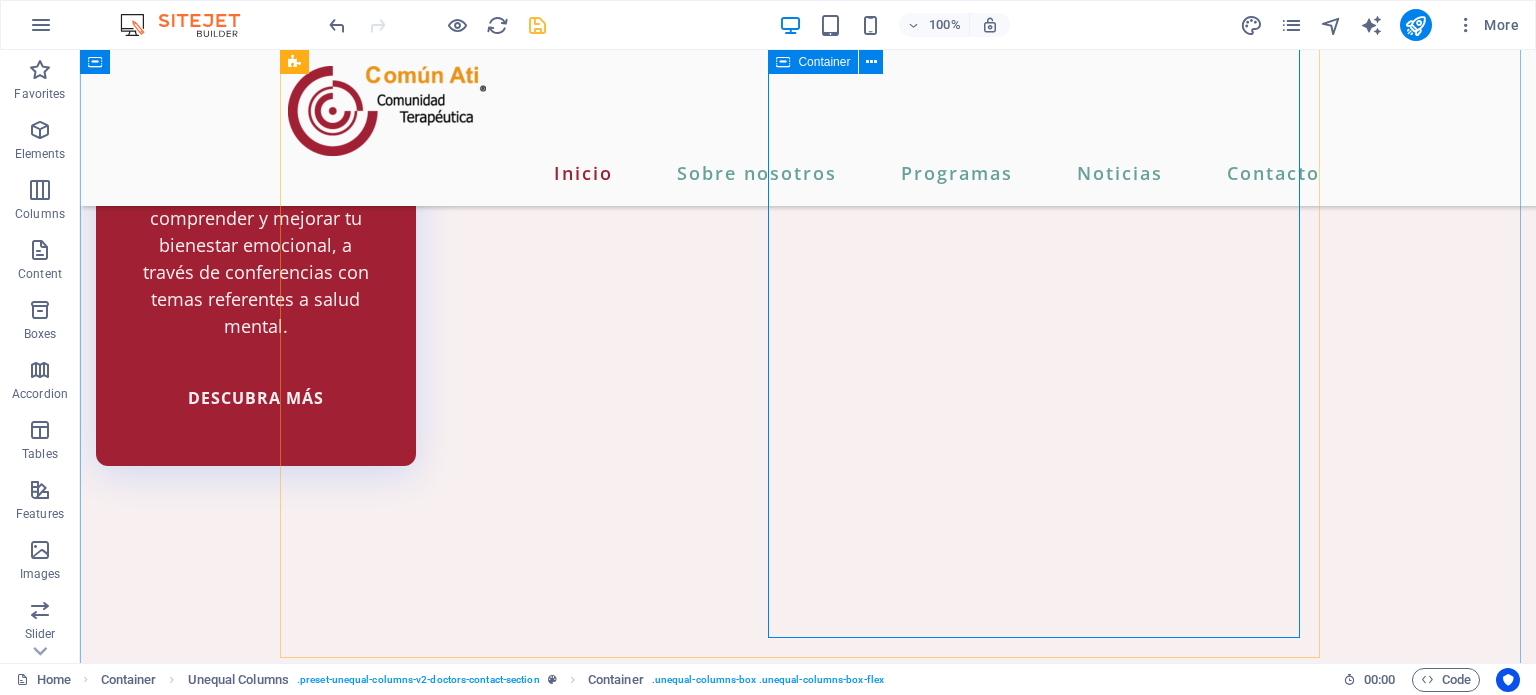 scroll, scrollTop: 4472, scrollLeft: 0, axis: vertical 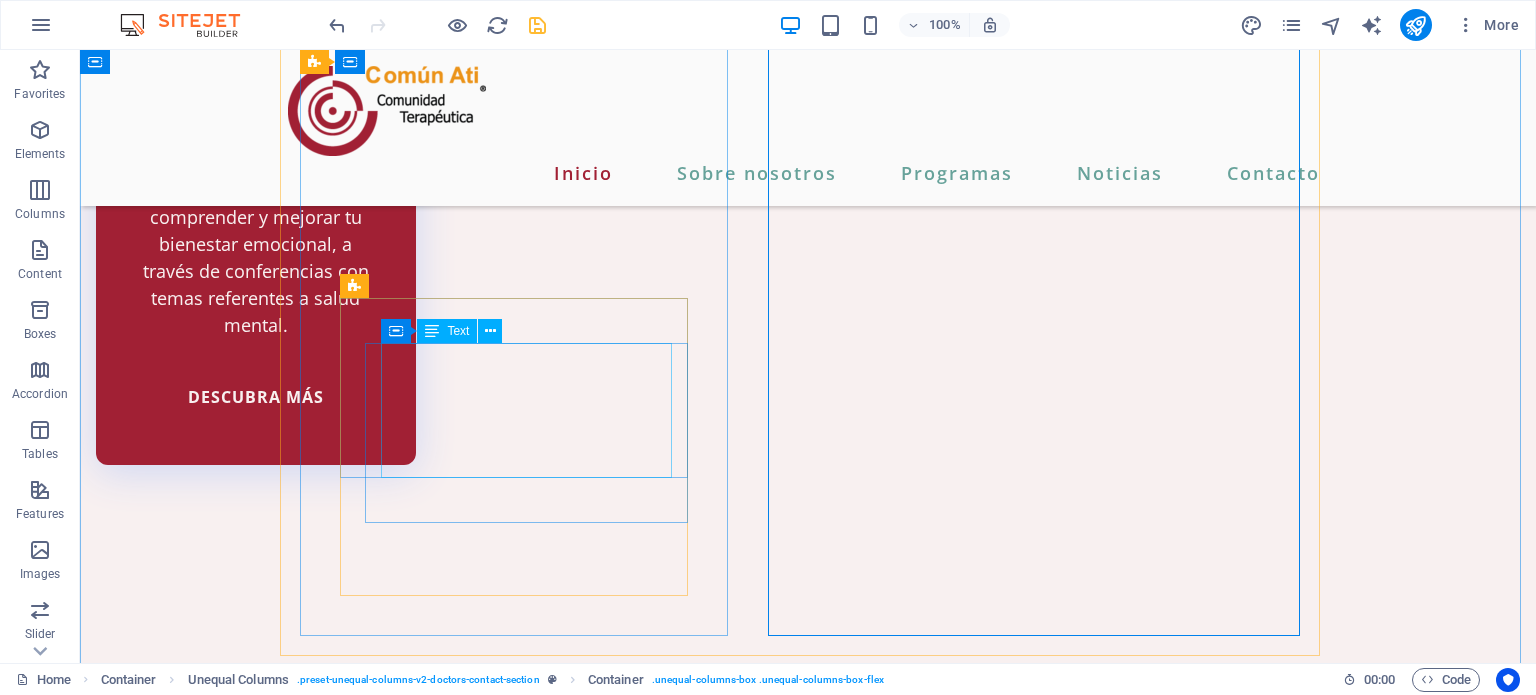 click on "Obispado, [CITY], [STATE]." at bounding box center (1012, 6400) 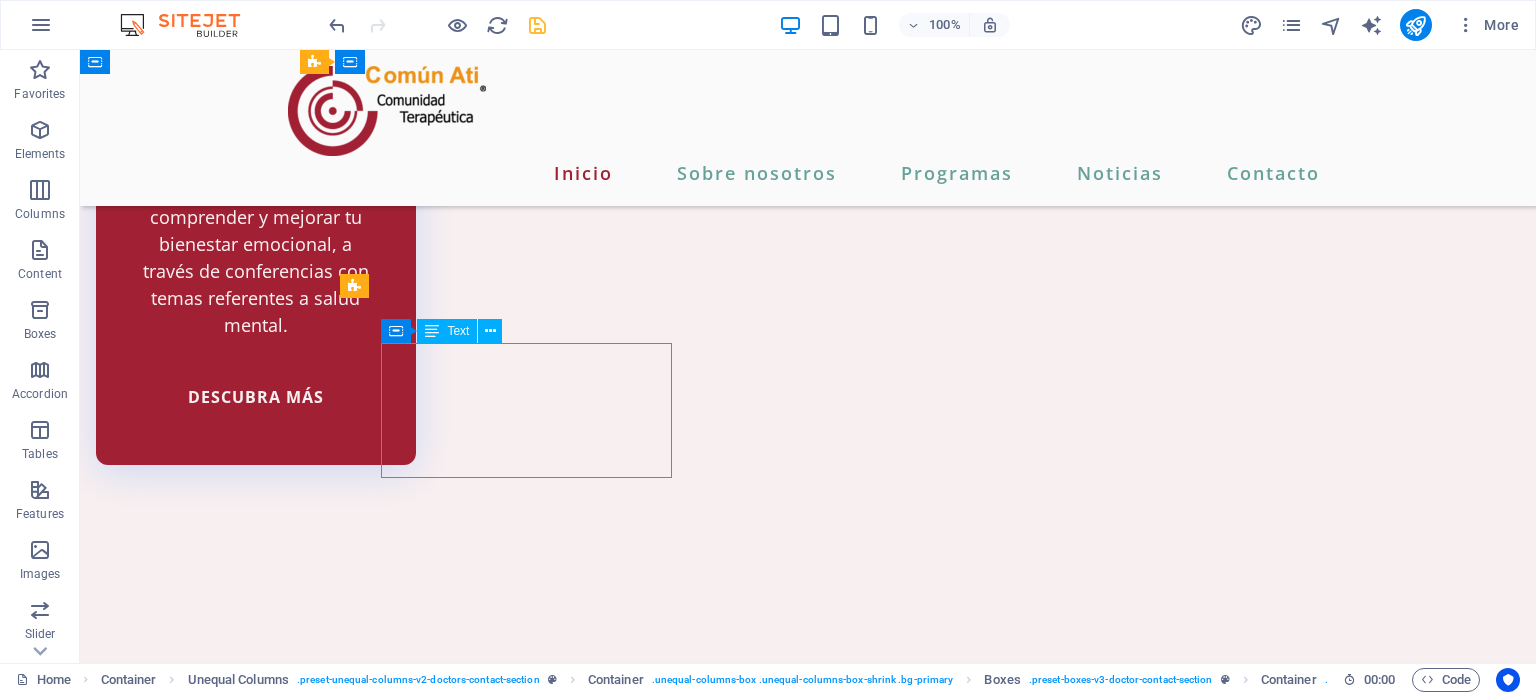 click on "Obispado, [CITY], [STATE]." at bounding box center (1012, 6400) 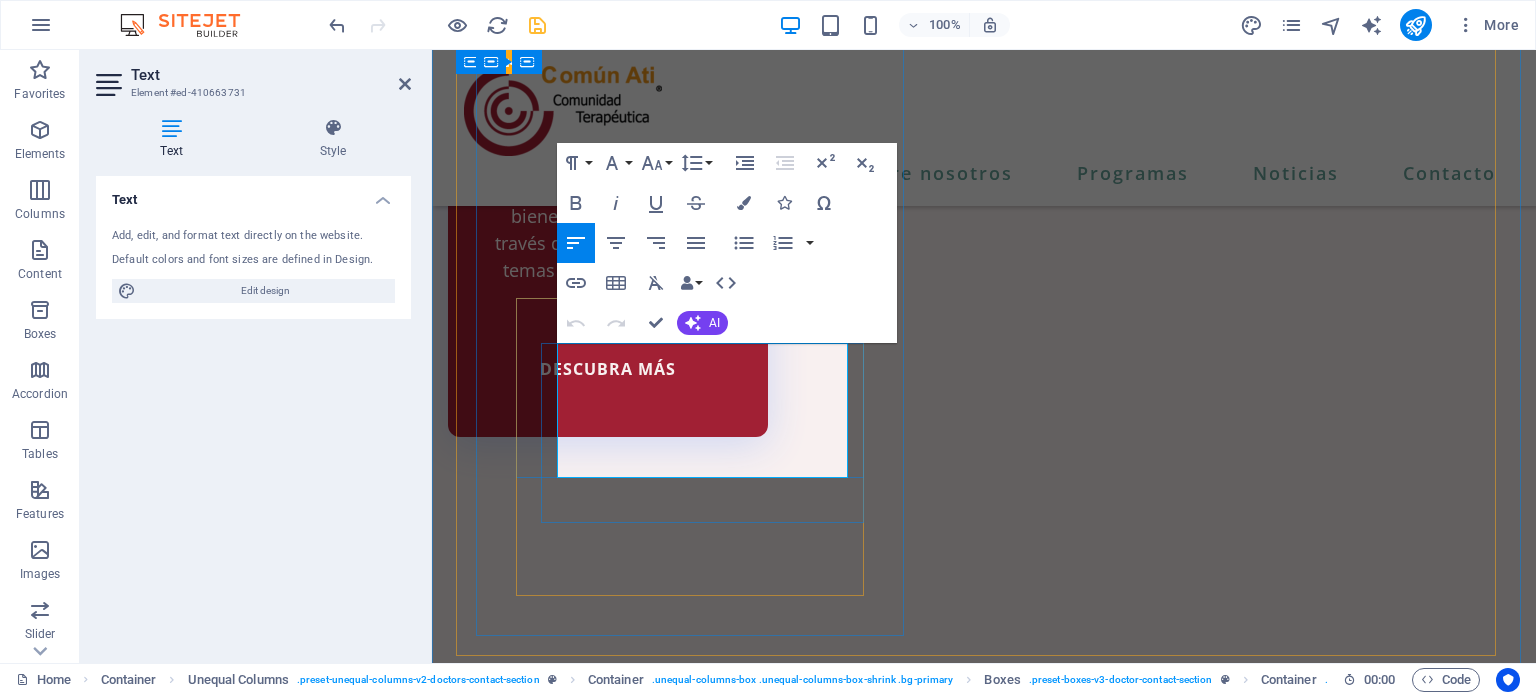 click on "Obispado, [CITY], [STATE]." at bounding box center (1188, 6546) 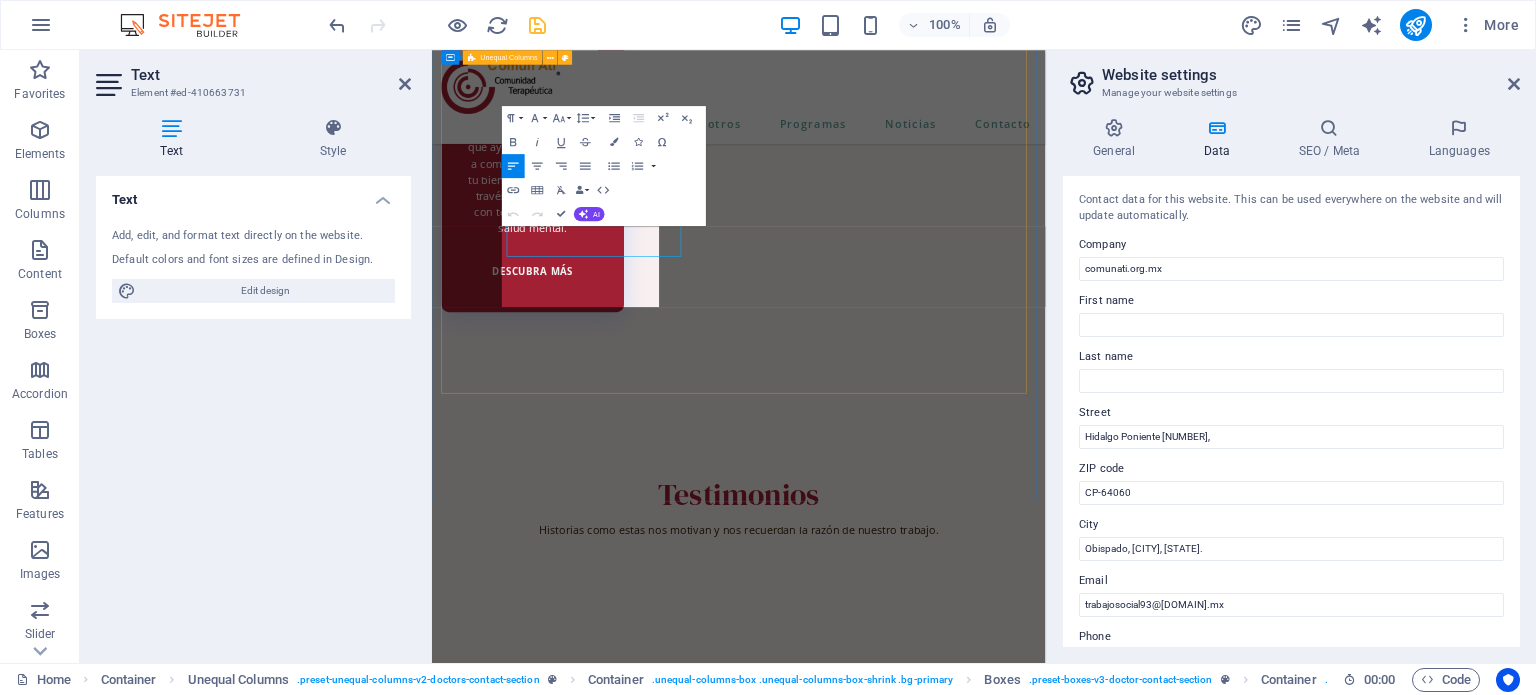 scroll, scrollTop: 4638, scrollLeft: 0, axis: vertical 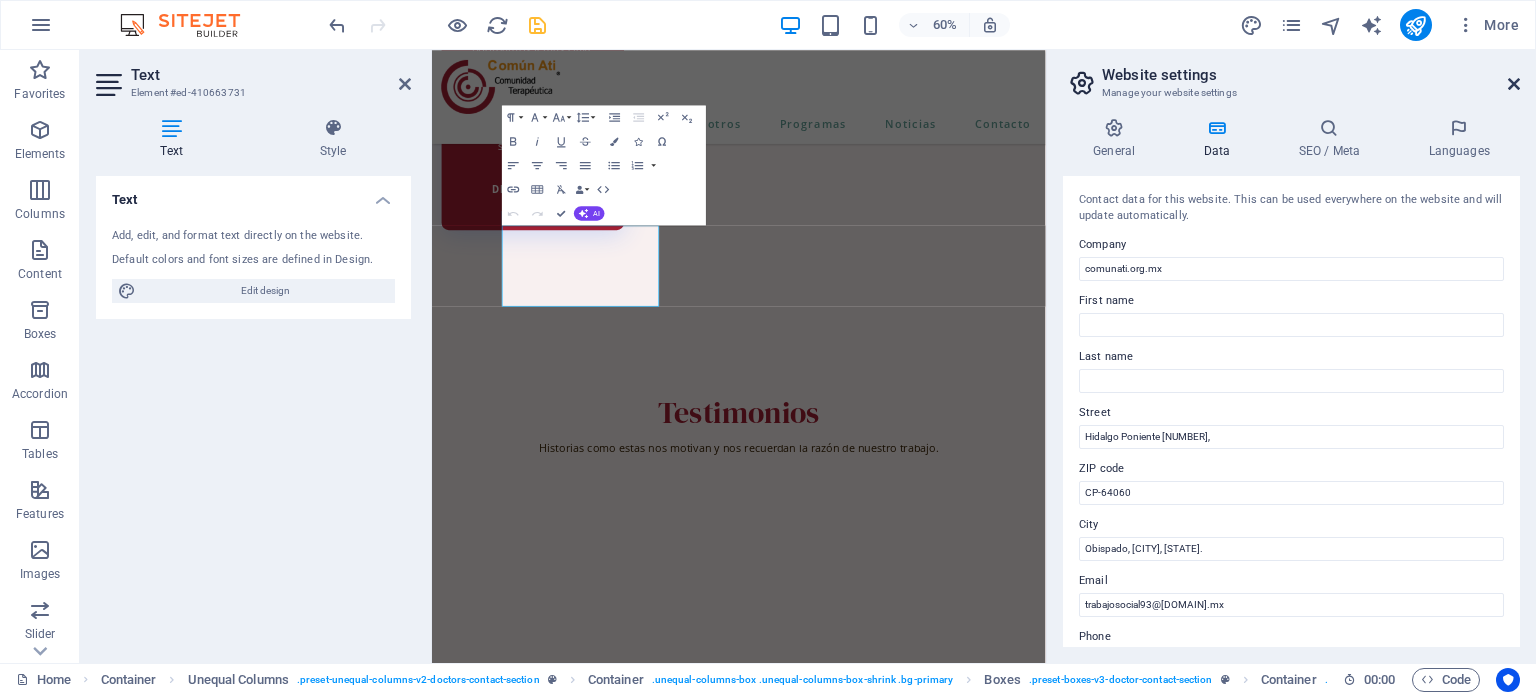 click at bounding box center [1514, 84] 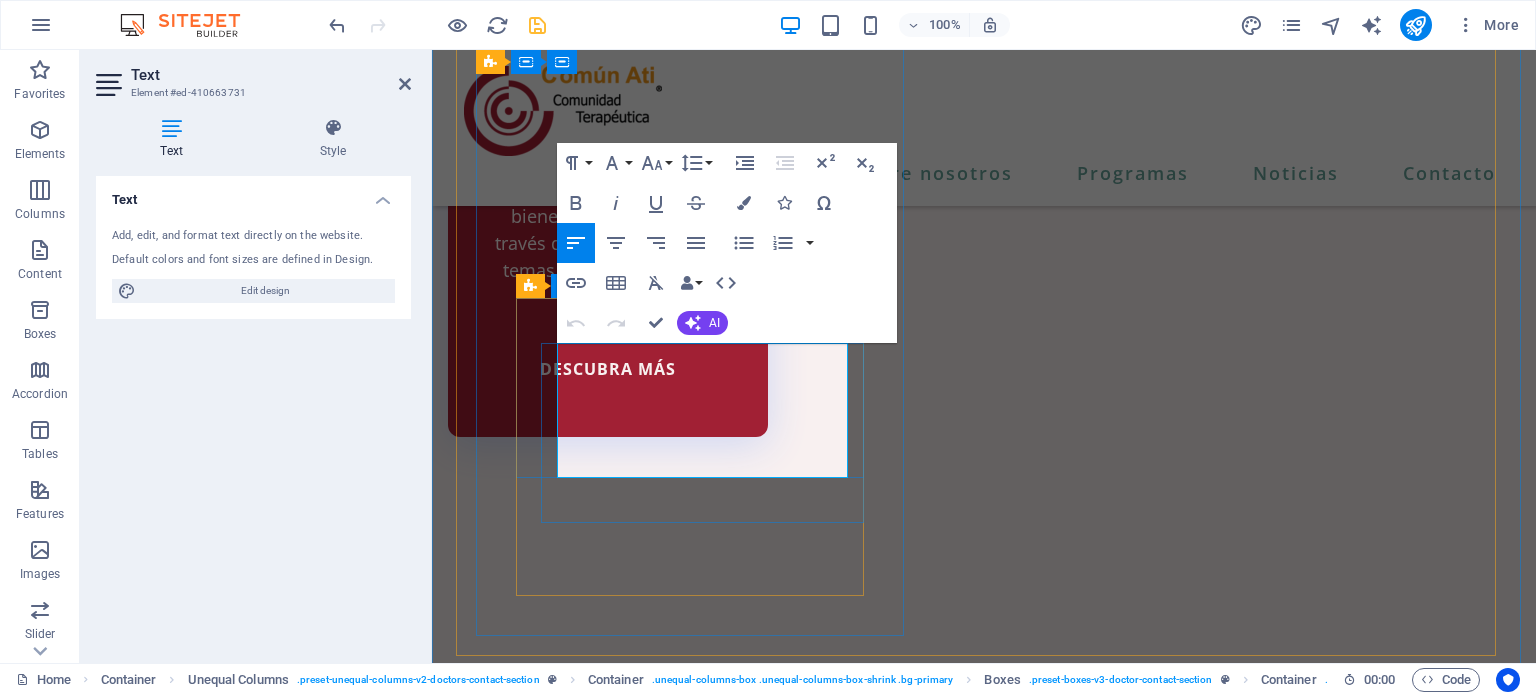 click on "[STREET] [NUMBER],  [NEIGHBORHOOD], [CITY], [STATE].  [NEIGHBORHOOD], [CITY], [STATE].    [NEIGHBORHOOD], [CITY], [STATE].    [POSTAL_CODE]" at bounding box center [984, 6560] 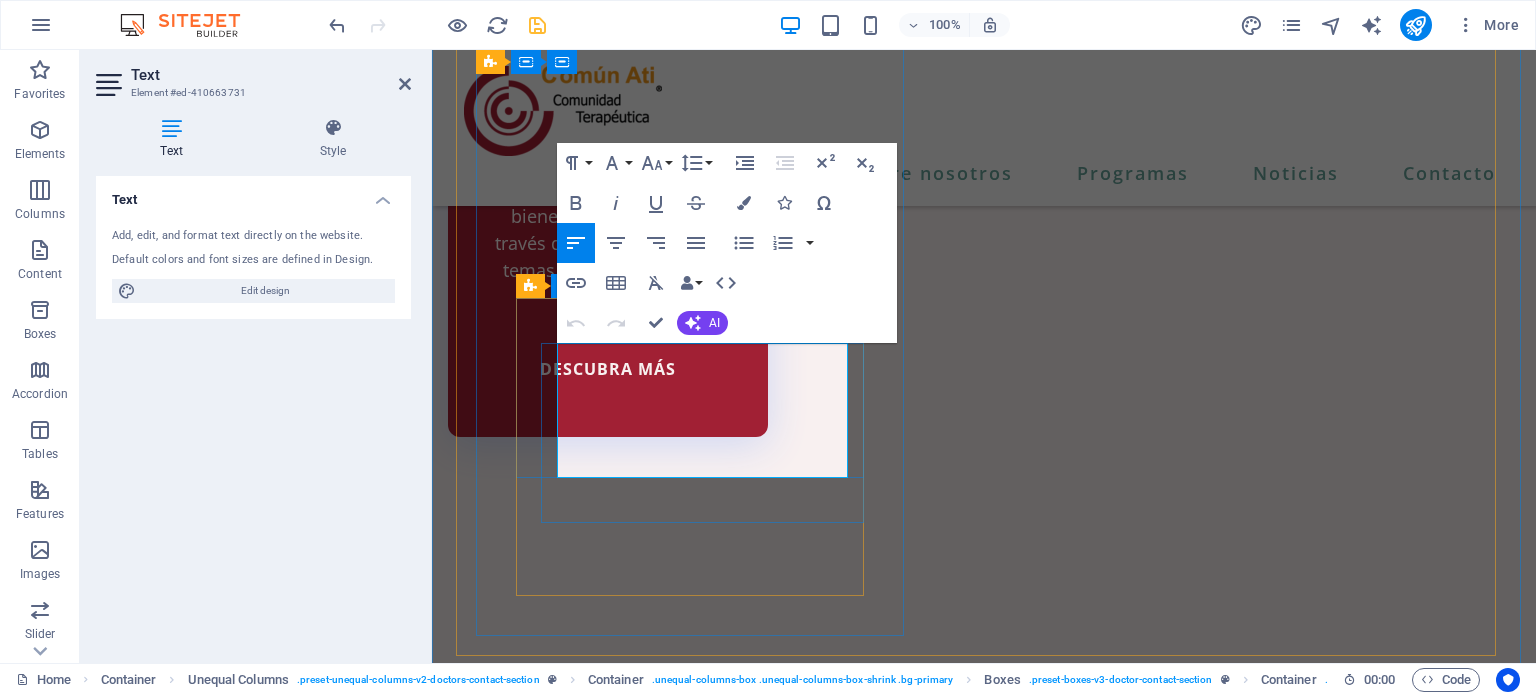 click on "[STREET] [NUMBER],  [NEIGHBORHOOD], [CITY], [STATE].  [NEIGHBORHOOD], [CITY], [STATE].    [NEIGHBORHOOD], [CITY], [STATE].    [POSTAL_CODE]" at bounding box center (984, 6560) 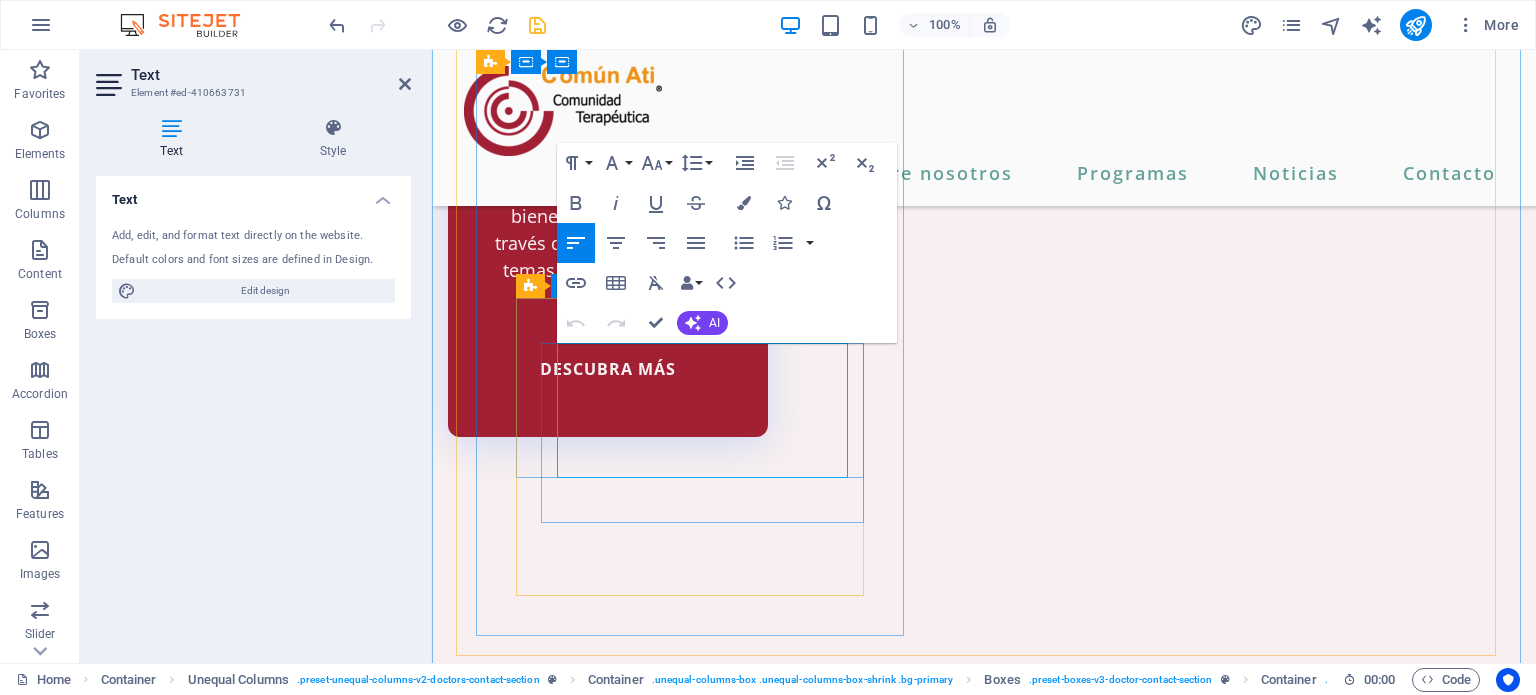 click on "Obispado, [CITY], [STATE]." at bounding box center [1188, 6546] 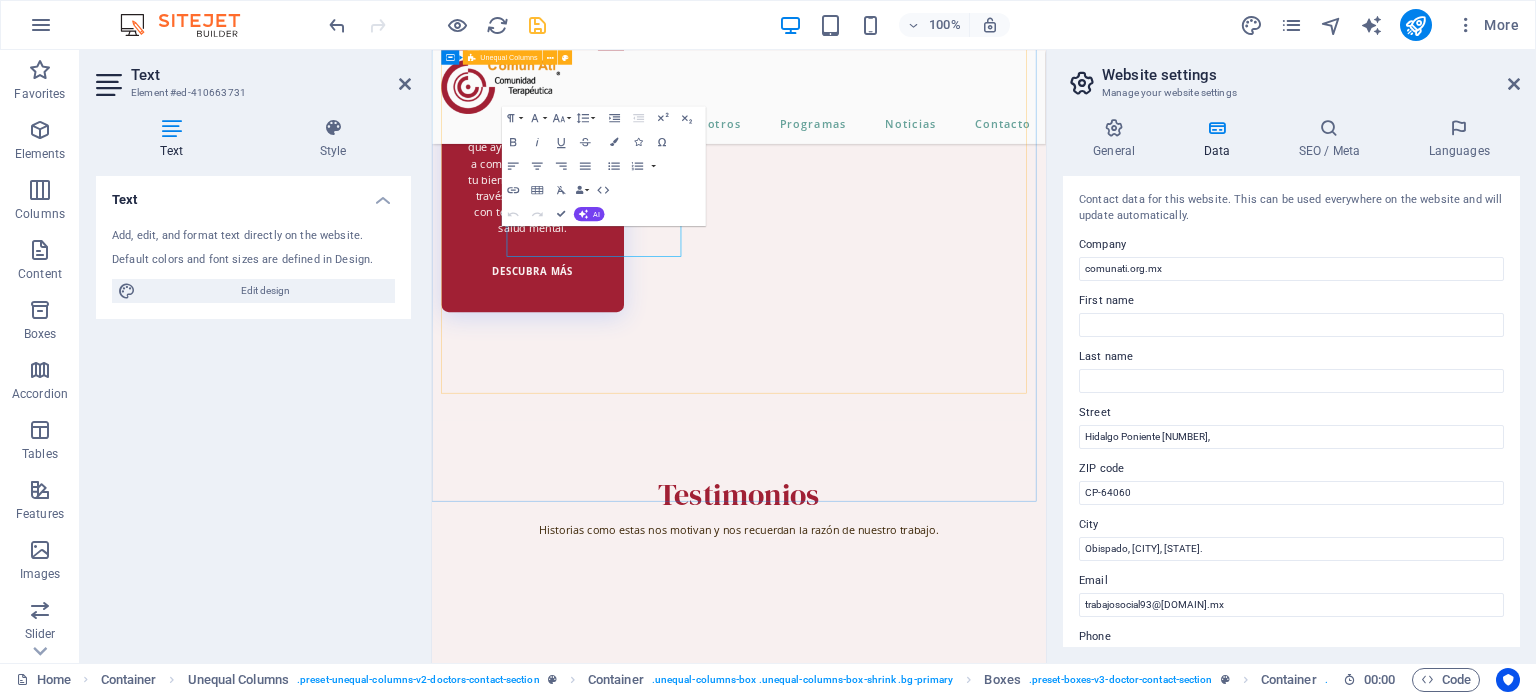 scroll, scrollTop: 4638, scrollLeft: 0, axis: vertical 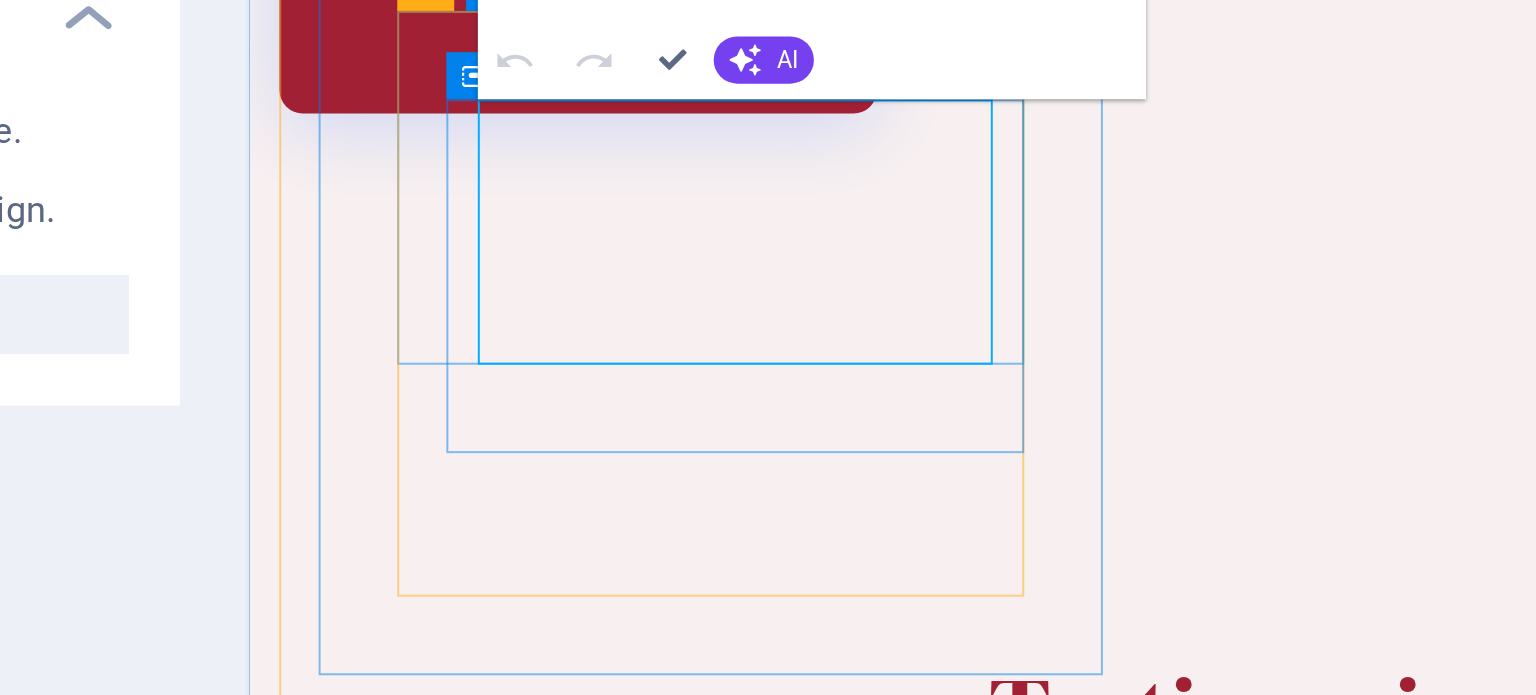 click on "[STREET] [NUMBER],  [NEIGHBORHOOD], [CITY], [STATE].  [NEIGHBORHOOD], [CITY], [STATE].    [NEIGHBORHOOD], [CITY], [STATE].    [POSTAL_CODE]" at bounding box center (760, 6325) 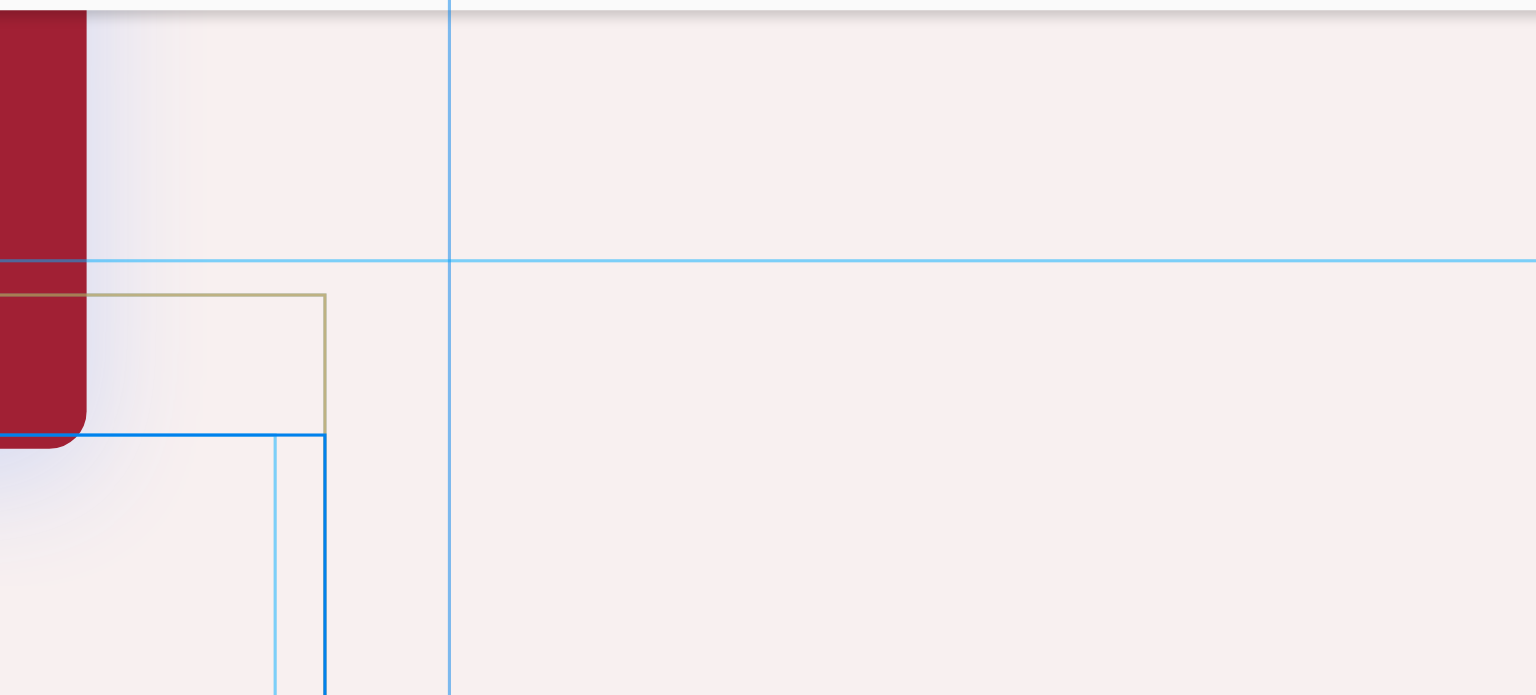 click at bounding box center (-396, 6198) 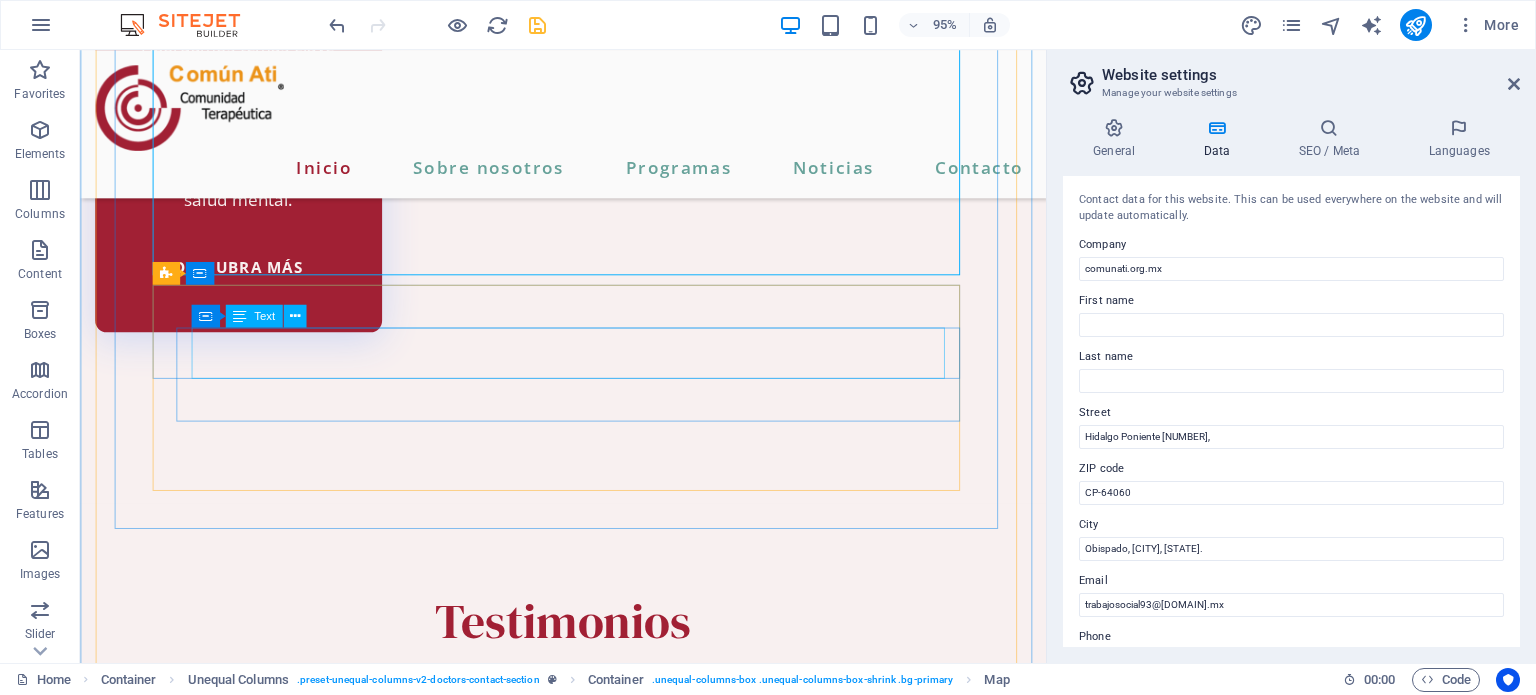 drag, startPoint x: 660, startPoint y: 355, endPoint x: 575, endPoint y: 365, distance: 85.58621 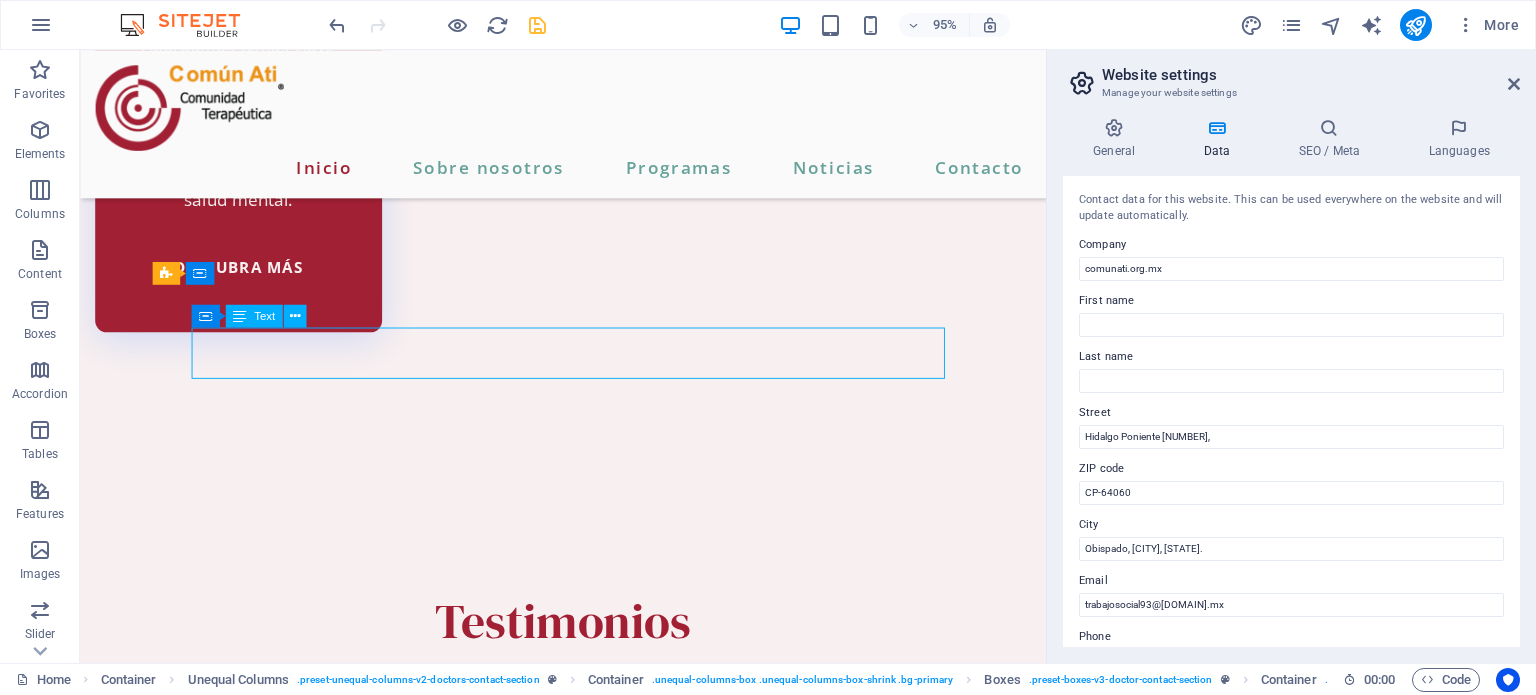 click on "Obispado, [CITY], [STATE]." at bounding box center [524, 6996] 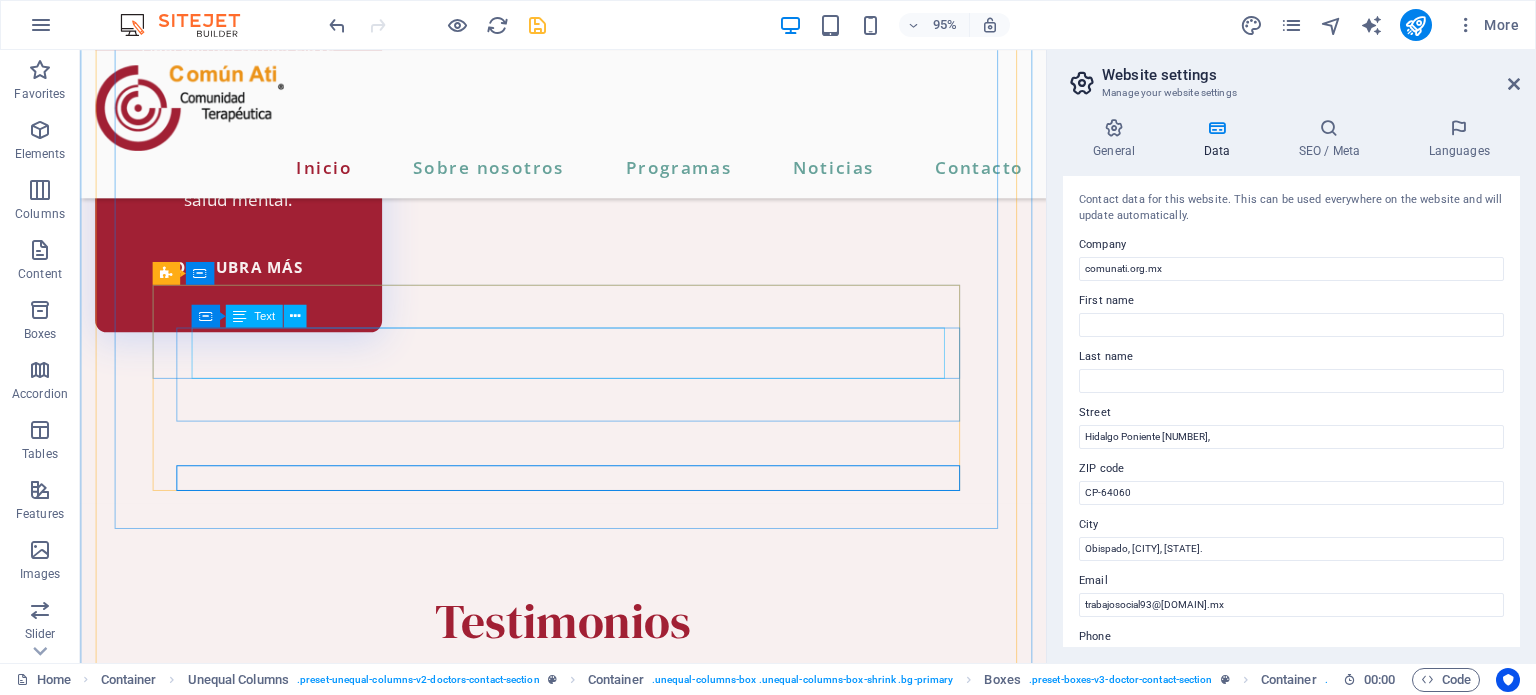 click on "[STREET] [NUMBER],  [NEIGHBORHOOD], [CITY], [STATE].  [NEIGHBORHOOD], [CITY], [STATE].    [NEIGHBORHOOD], [CITY], [STATE].    [POSTAL_CODE]" at bounding box center [588, 7010] 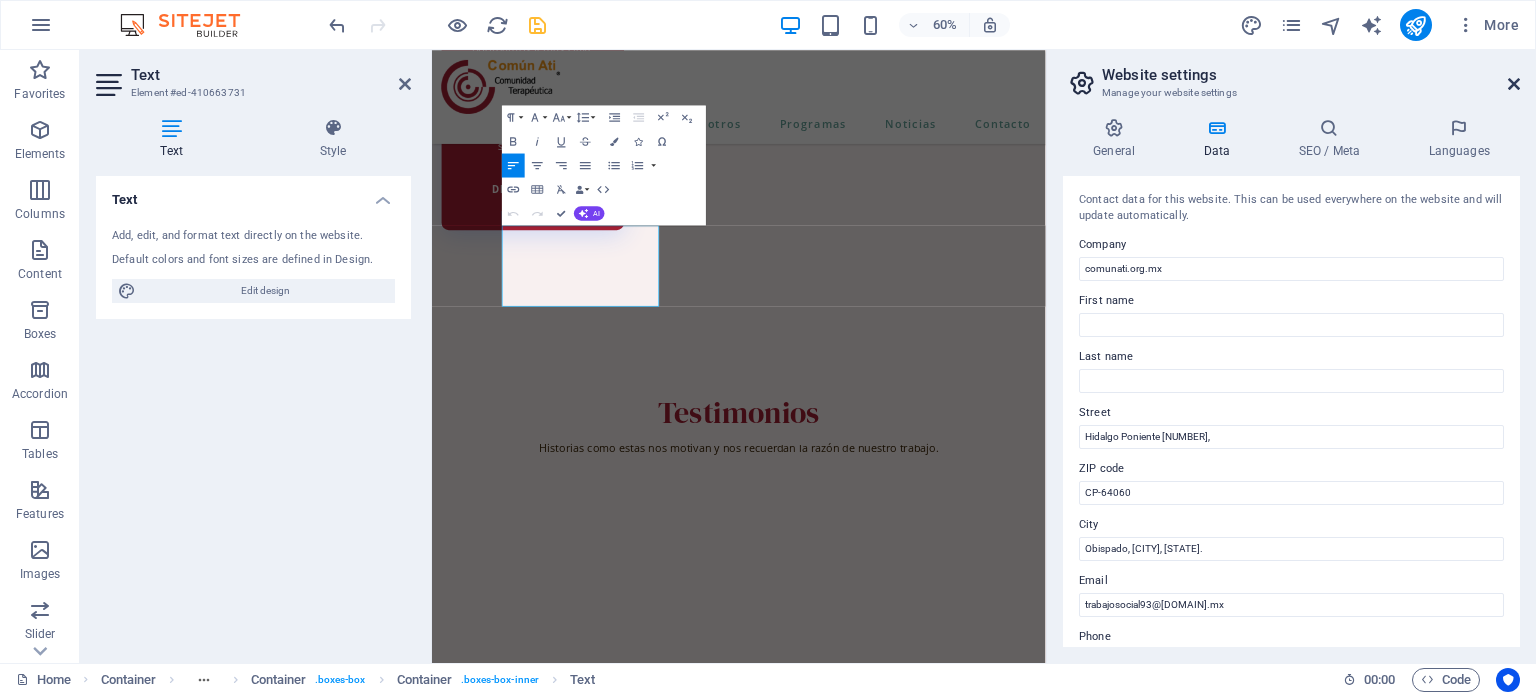 click at bounding box center (1514, 84) 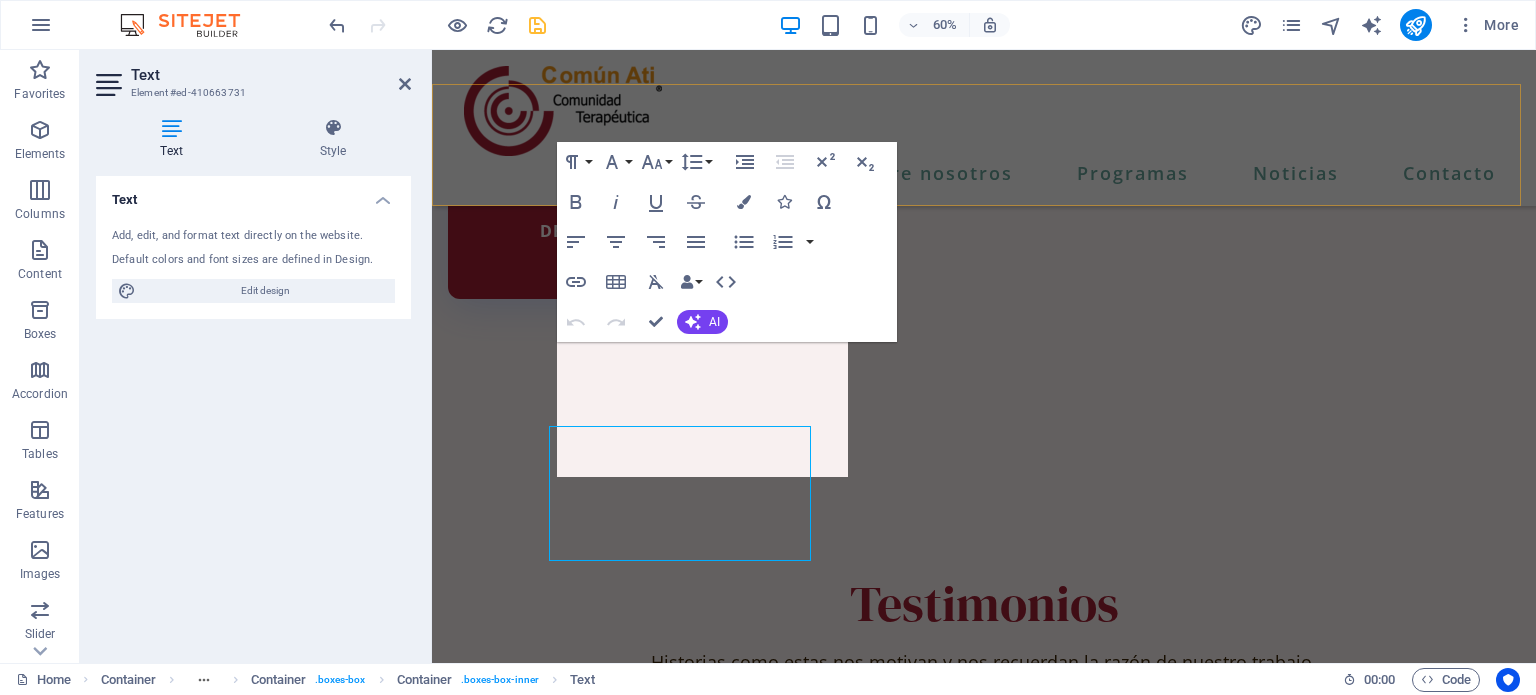 scroll, scrollTop: 4500, scrollLeft: 0, axis: vertical 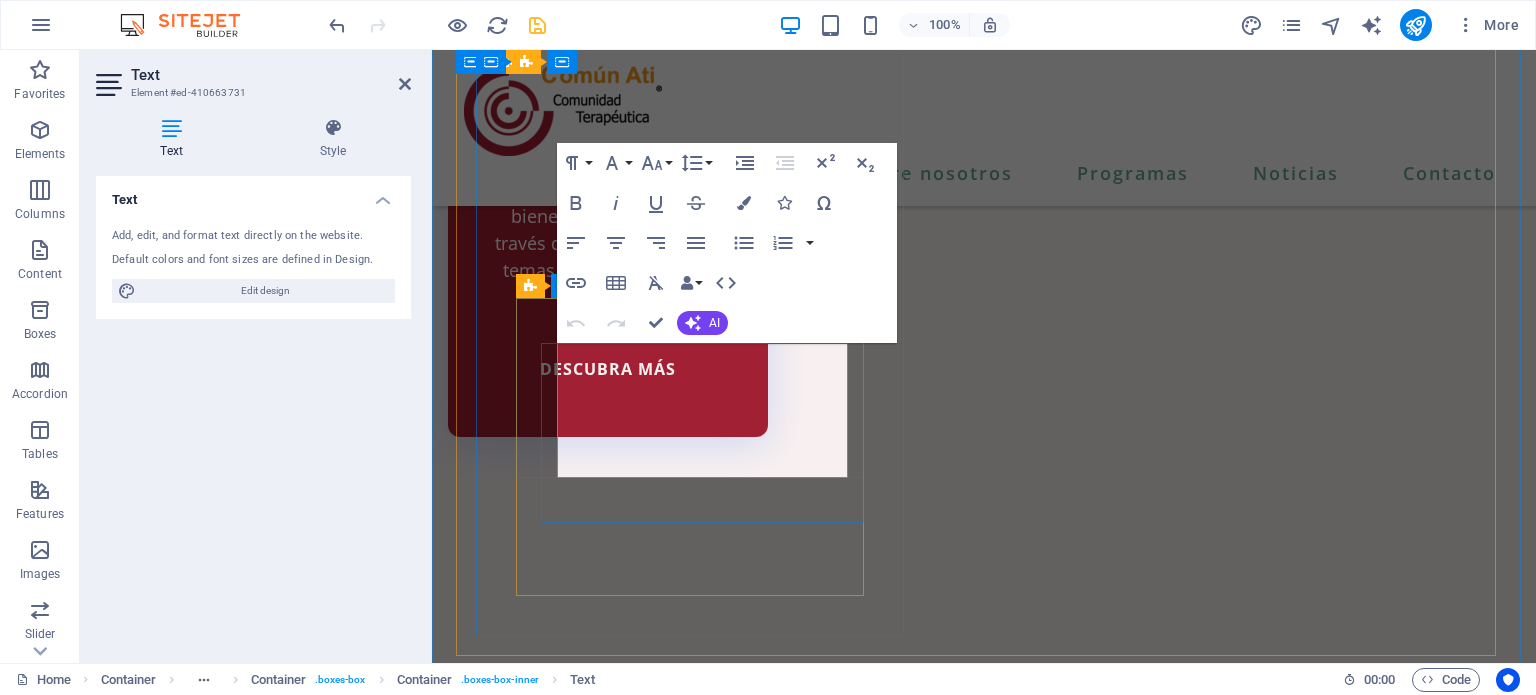 click on "Obispado, [CITY], [STATE]." at bounding box center [1188, 6546] 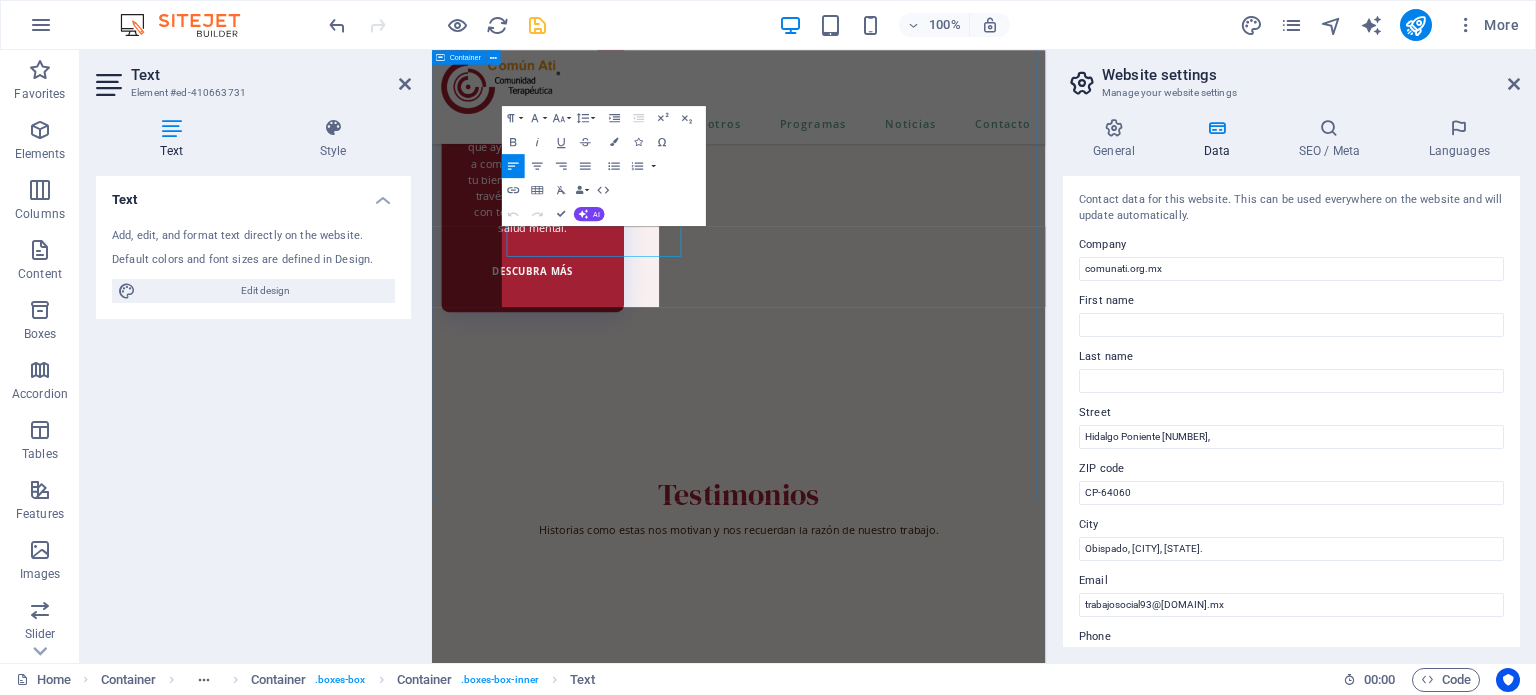 scroll, scrollTop: 4638, scrollLeft: 0, axis: vertical 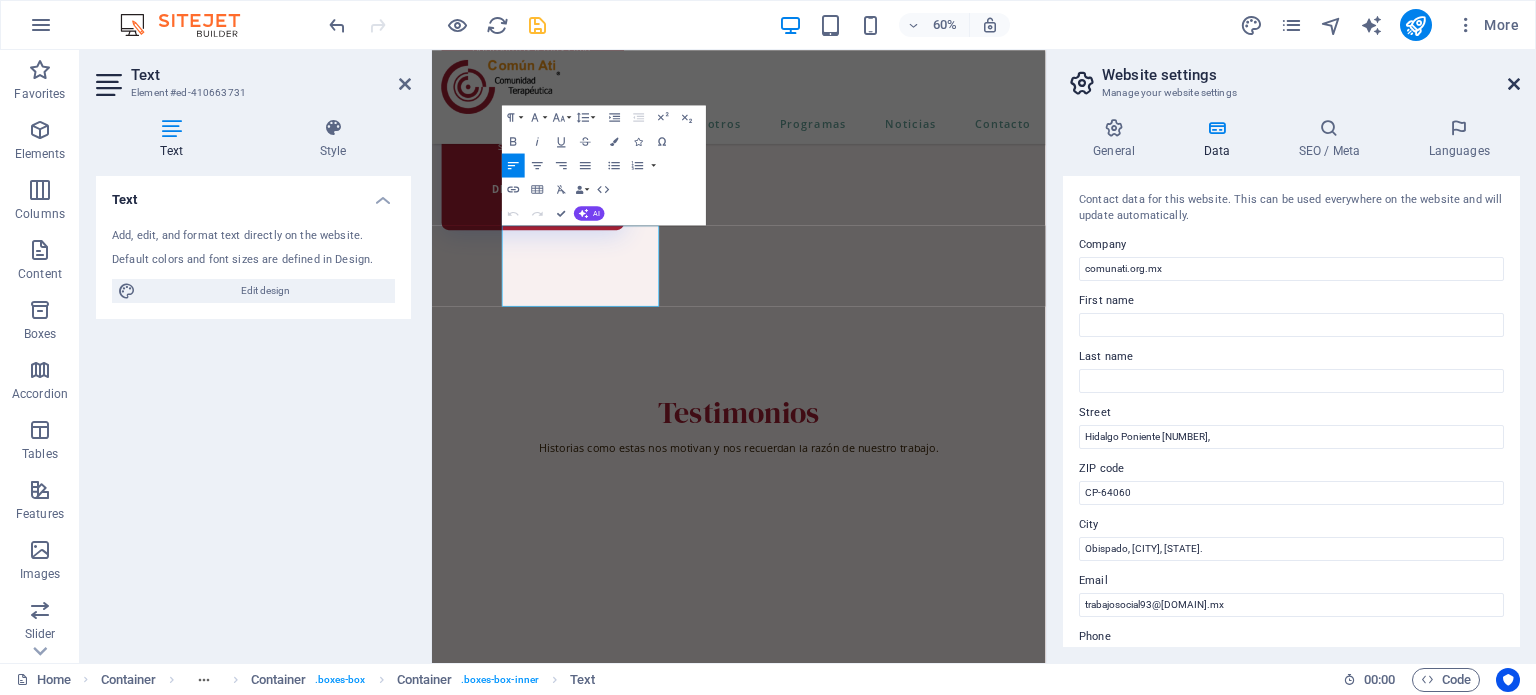 click at bounding box center [1514, 84] 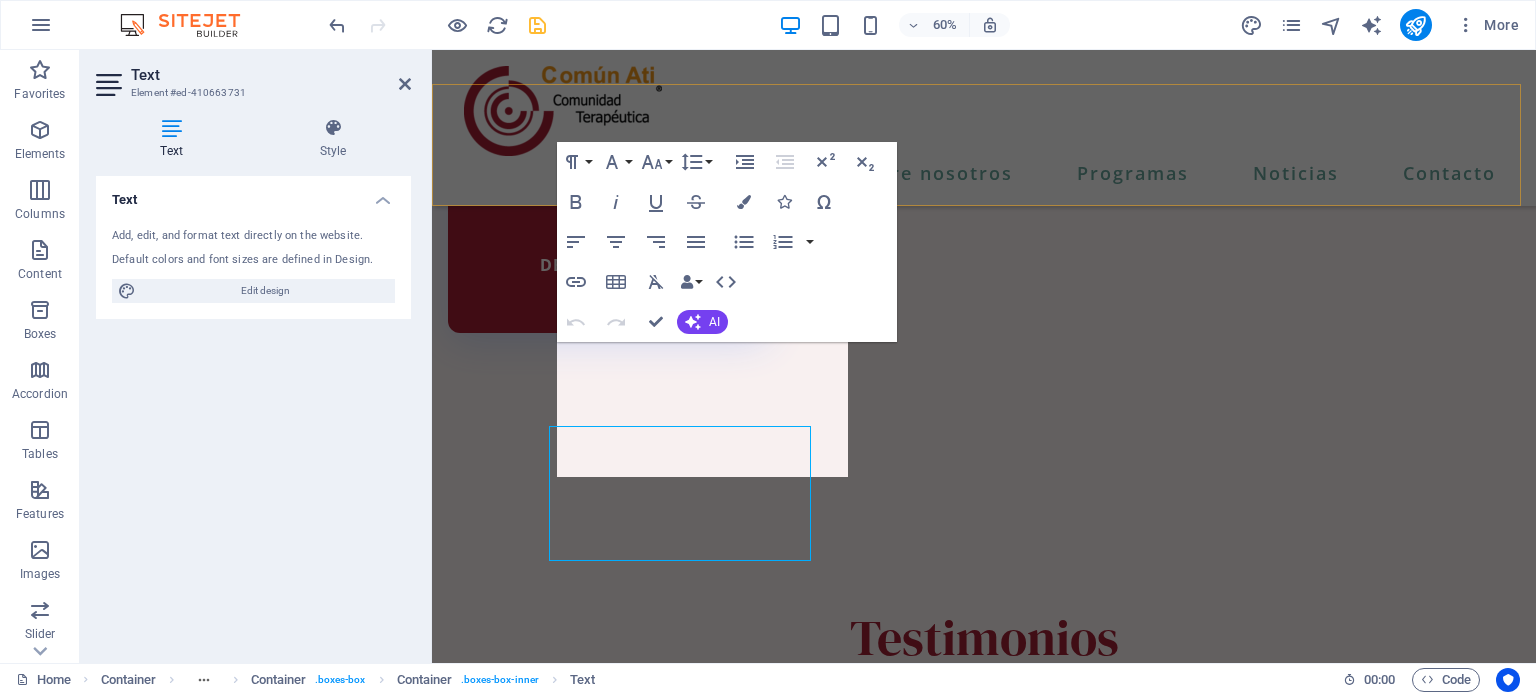 scroll, scrollTop: 4500, scrollLeft: 0, axis: vertical 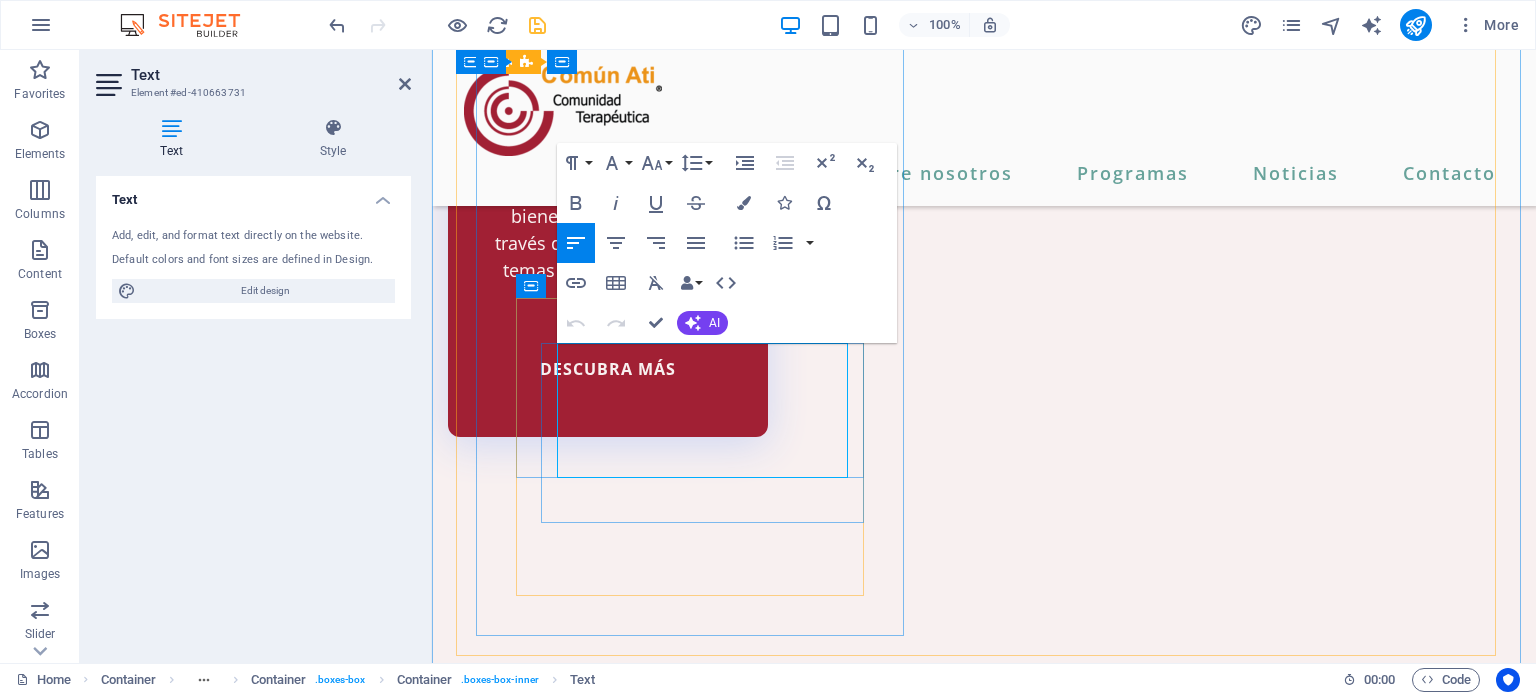 click on "Obispado, [CITY], [STATE]." at bounding box center [654, 6573] 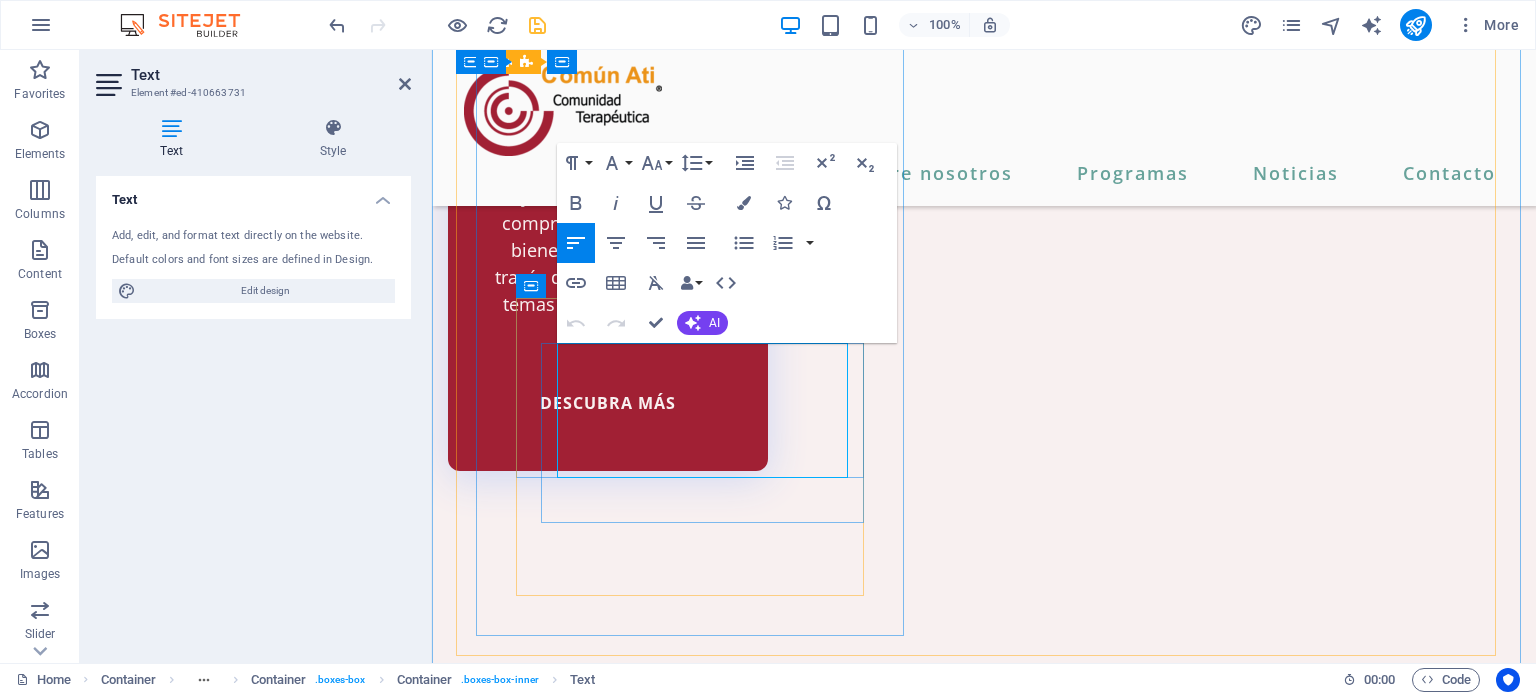 scroll, scrollTop: 4638, scrollLeft: 0, axis: vertical 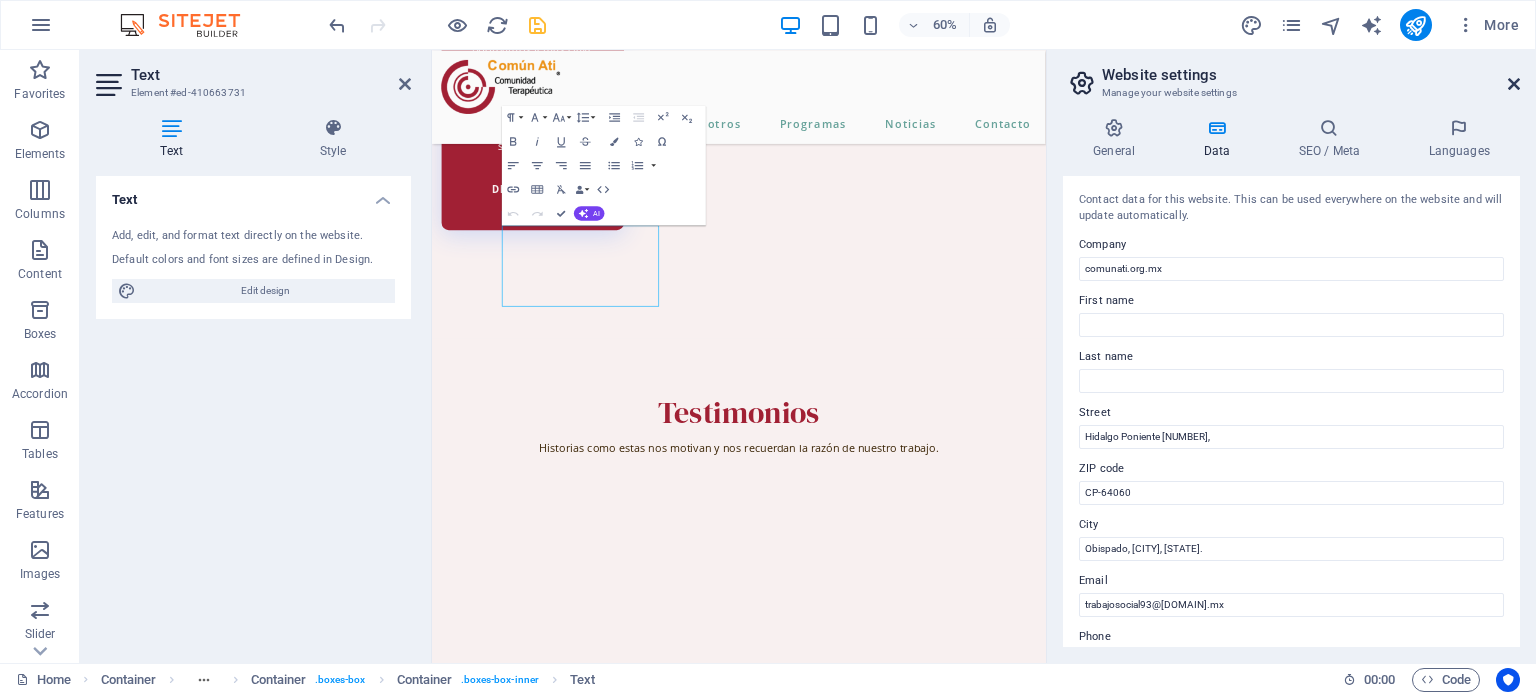 click at bounding box center [1514, 84] 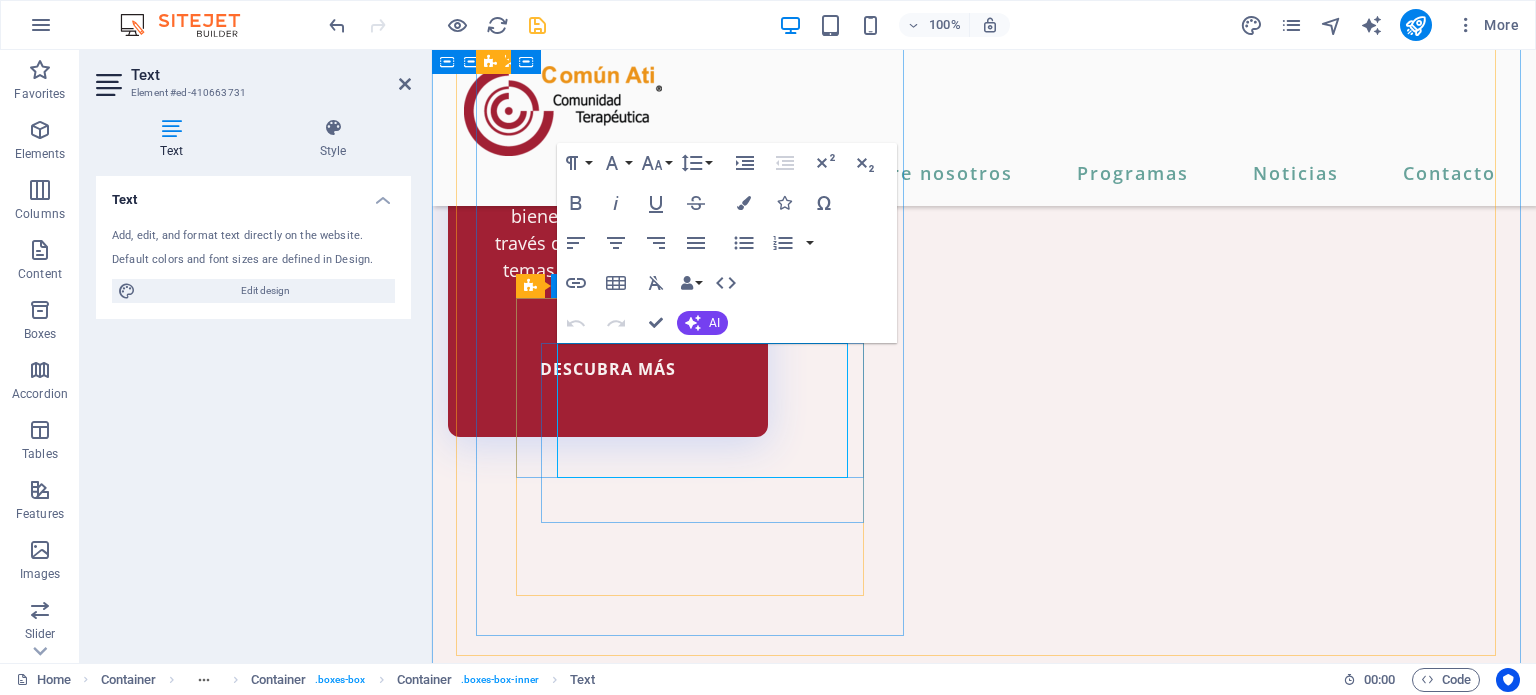 click on "[STREET] [NUMBER],  [NEIGHBORHOOD], [CITY], [STATE].  [NEIGHBORHOOD], [CITY], [STATE].    [NEIGHBORHOOD], [CITY], [STATE].    [POSTAL_CODE]" at bounding box center [984, 6560] 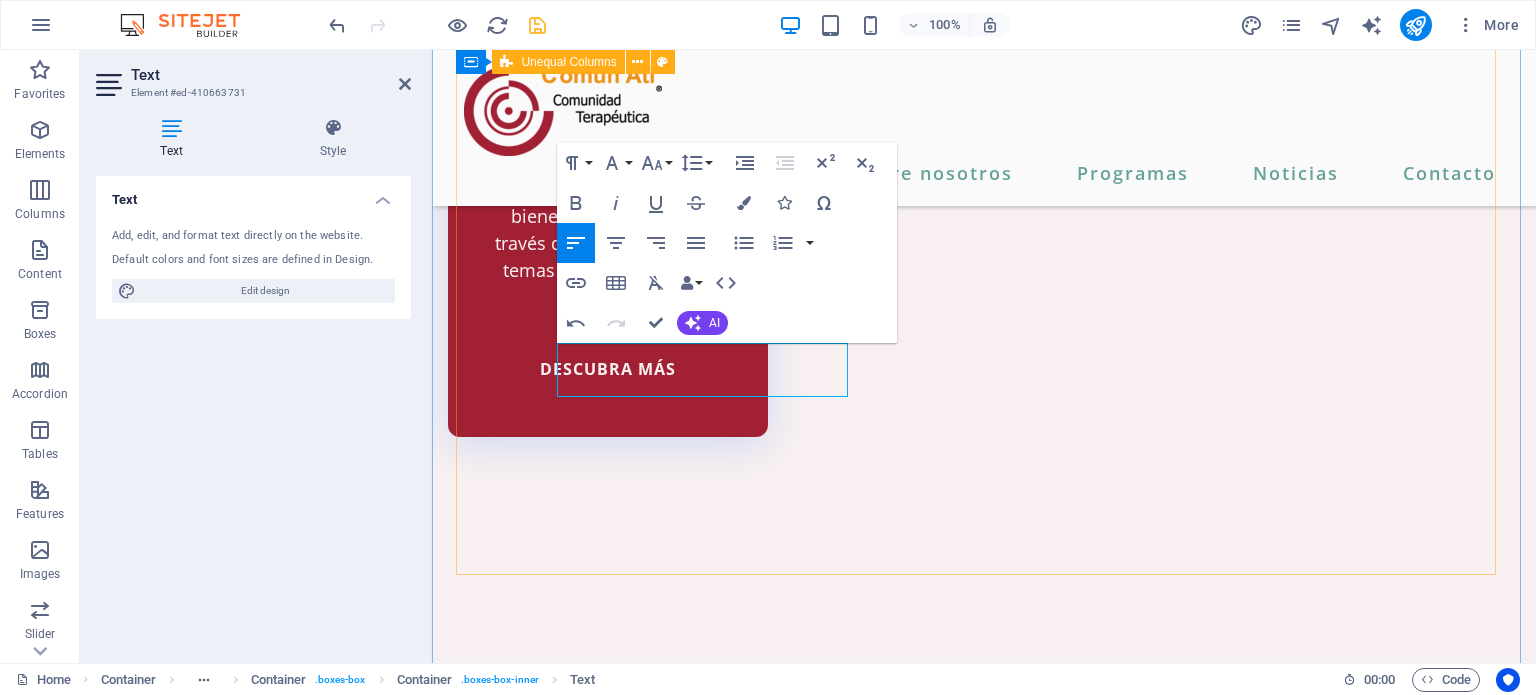 click on "Contacto Hidalgo Poniente [NUMBER], Obispado, [CITY], [STATE]. CP-[POSTAL_CODE] trabajosocial93@[DOMAIN].mx [PHONE] He leído y comprendido la política de privacidad. Unreadable? Load new ENVIAR MENSAJE" at bounding box center (984, 6631) 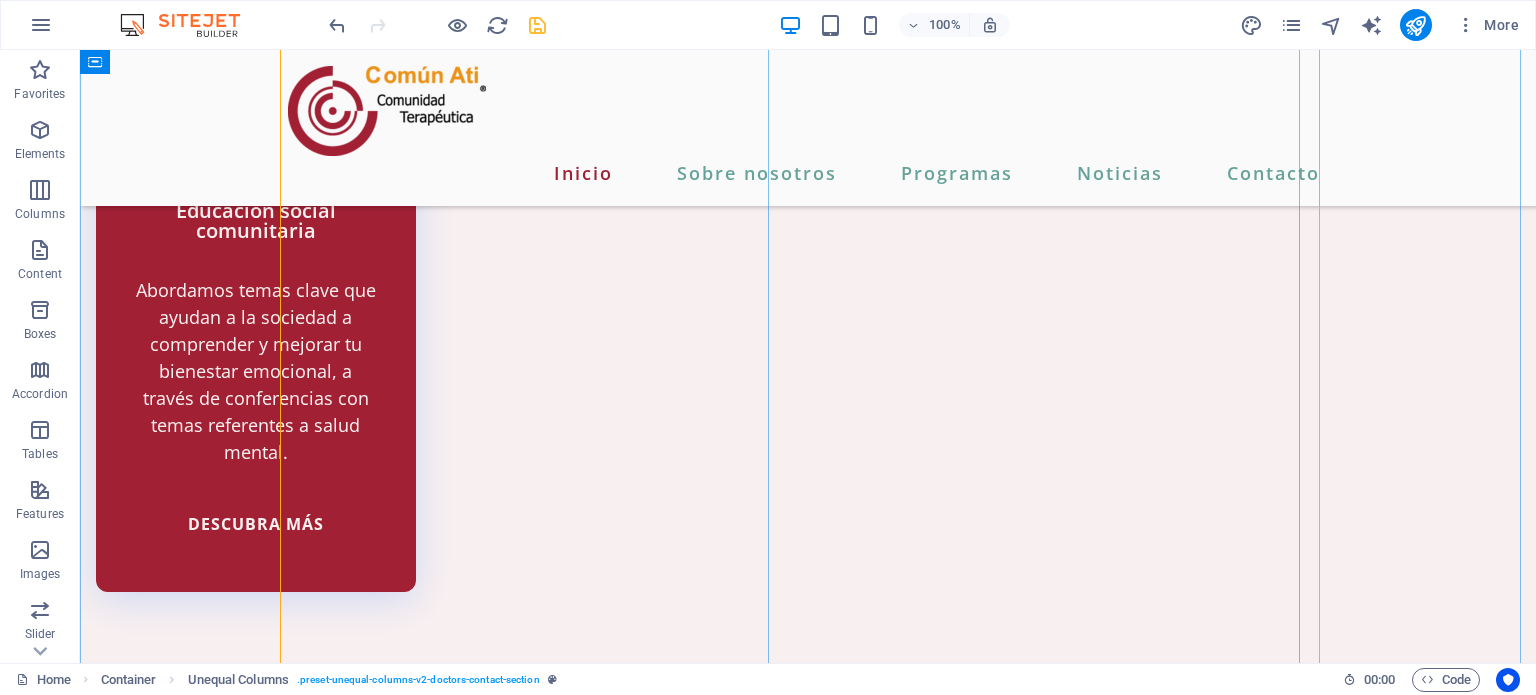 scroll, scrollTop: 4351, scrollLeft: 0, axis: vertical 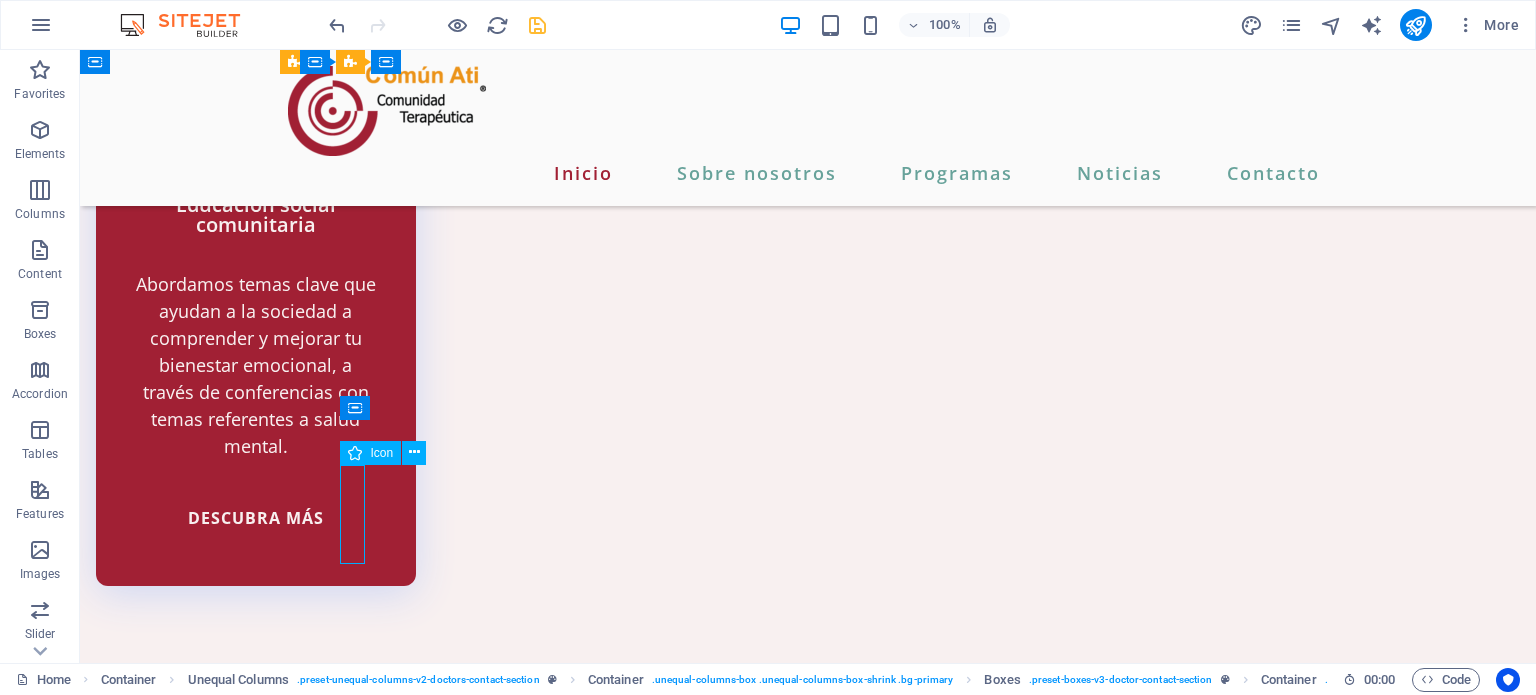 drag, startPoint x: 352, startPoint y: 513, endPoint x: 355, endPoint y: 483, distance: 30.149628 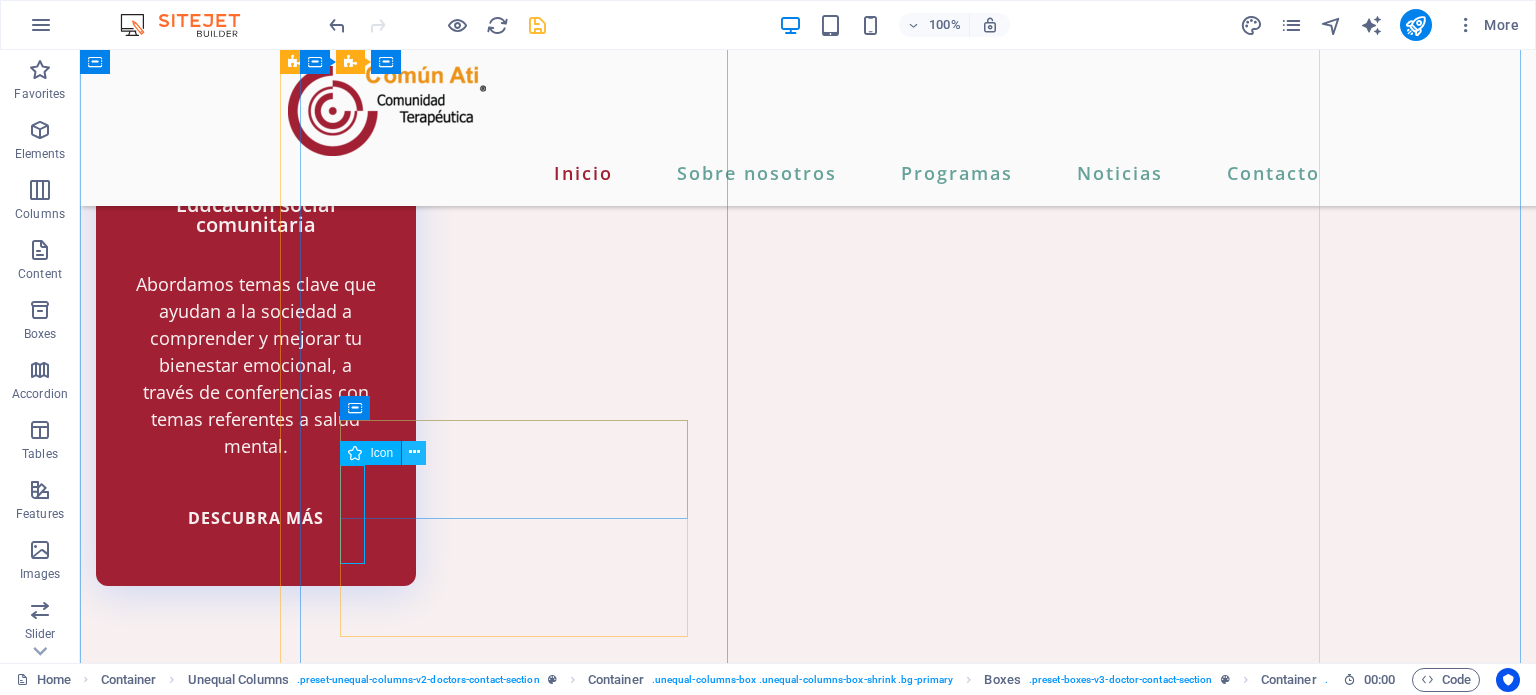click at bounding box center [414, 453] 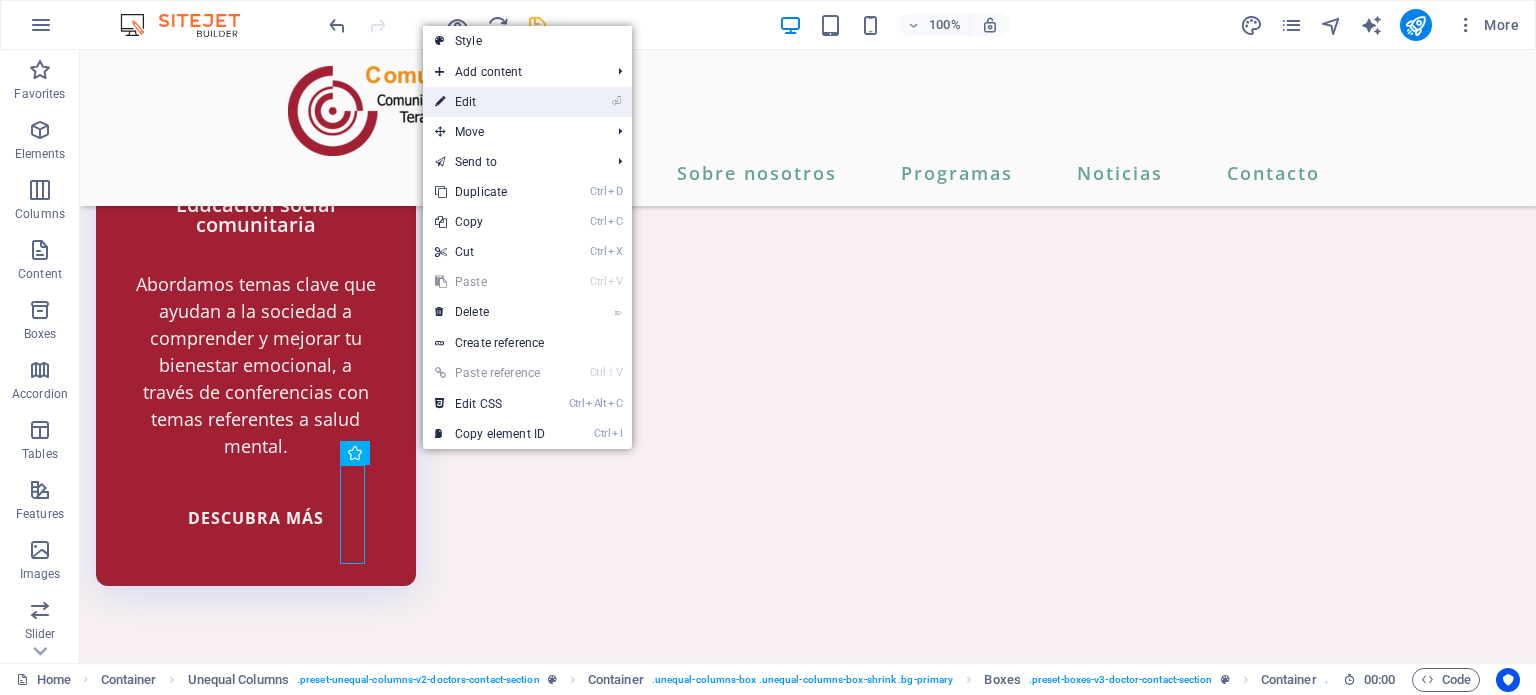 click on "⏎  Edit" at bounding box center [527, 102] 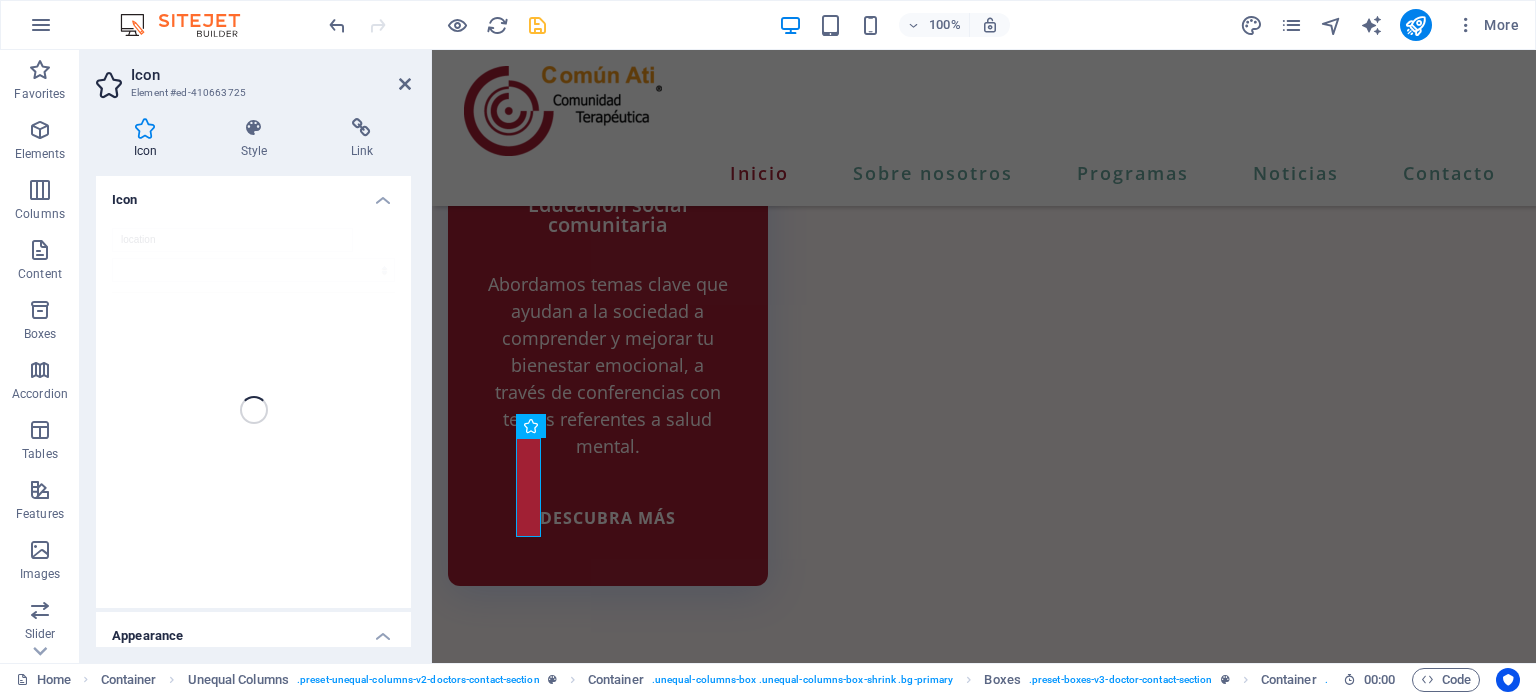 scroll, scrollTop: 4377, scrollLeft: 0, axis: vertical 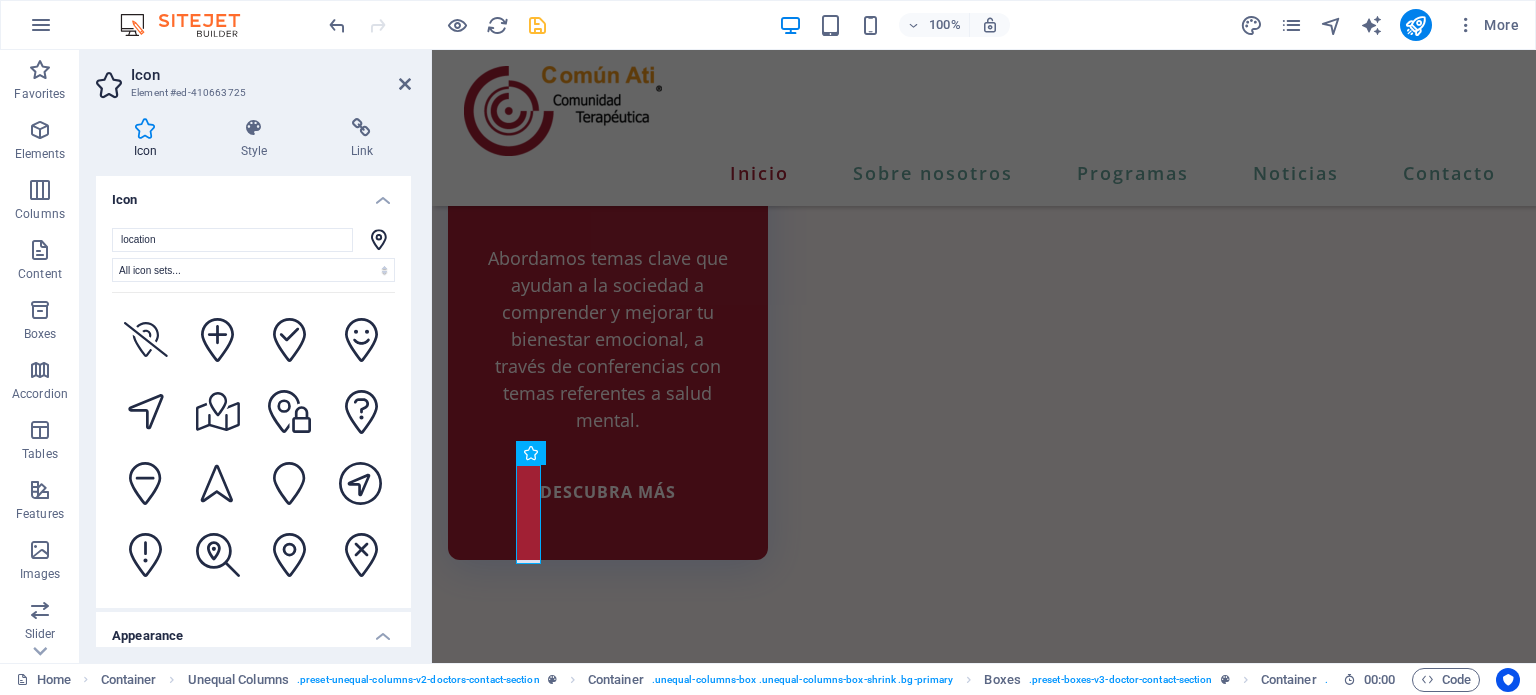 click on "Appearance" at bounding box center (253, 630) 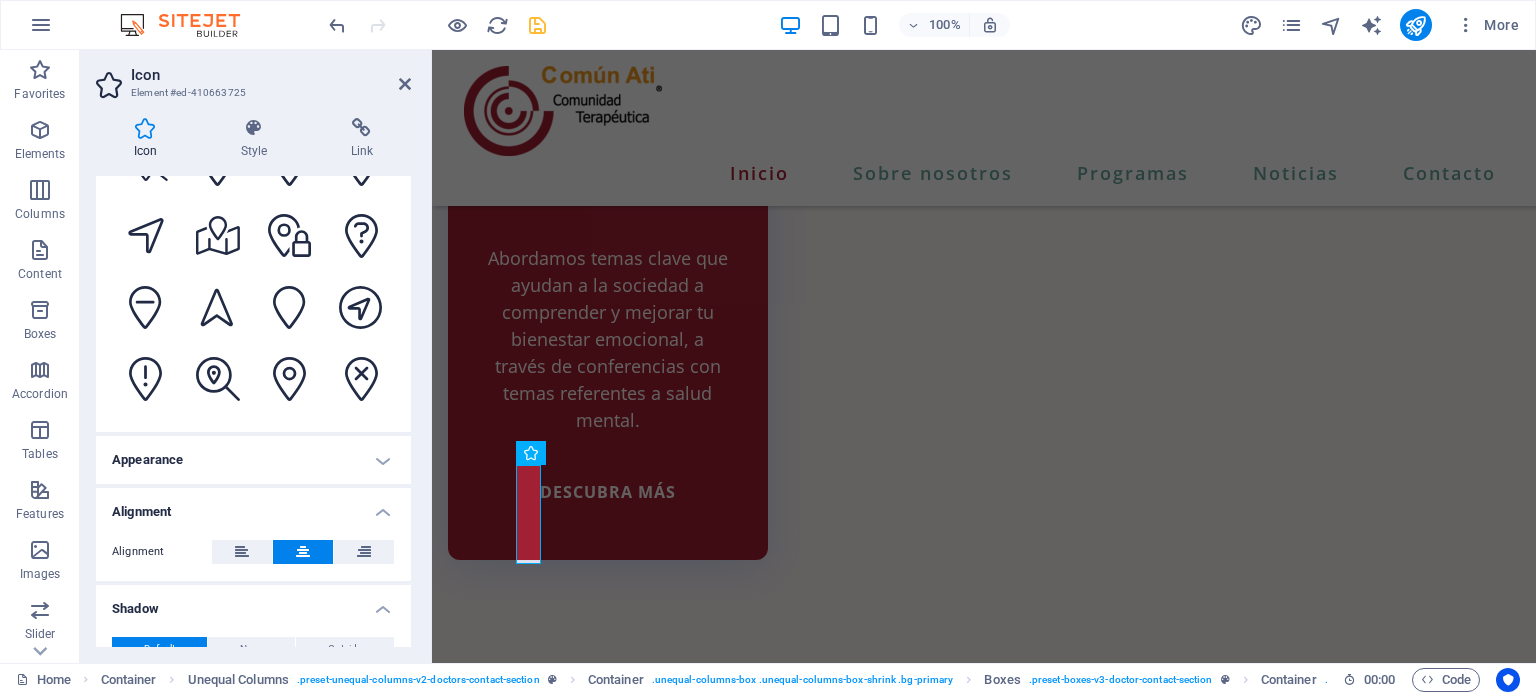 scroll, scrollTop: 302, scrollLeft: 0, axis: vertical 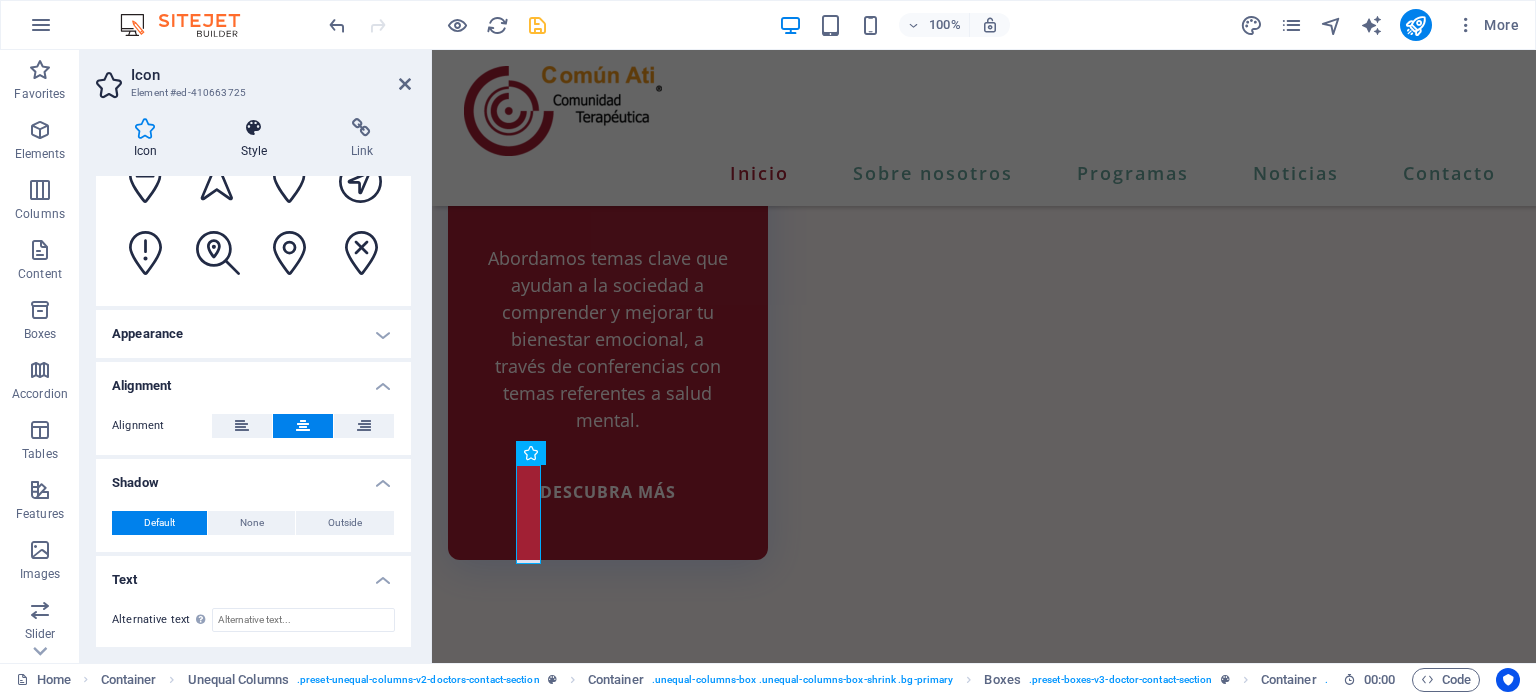 click on "Style" at bounding box center [258, 139] 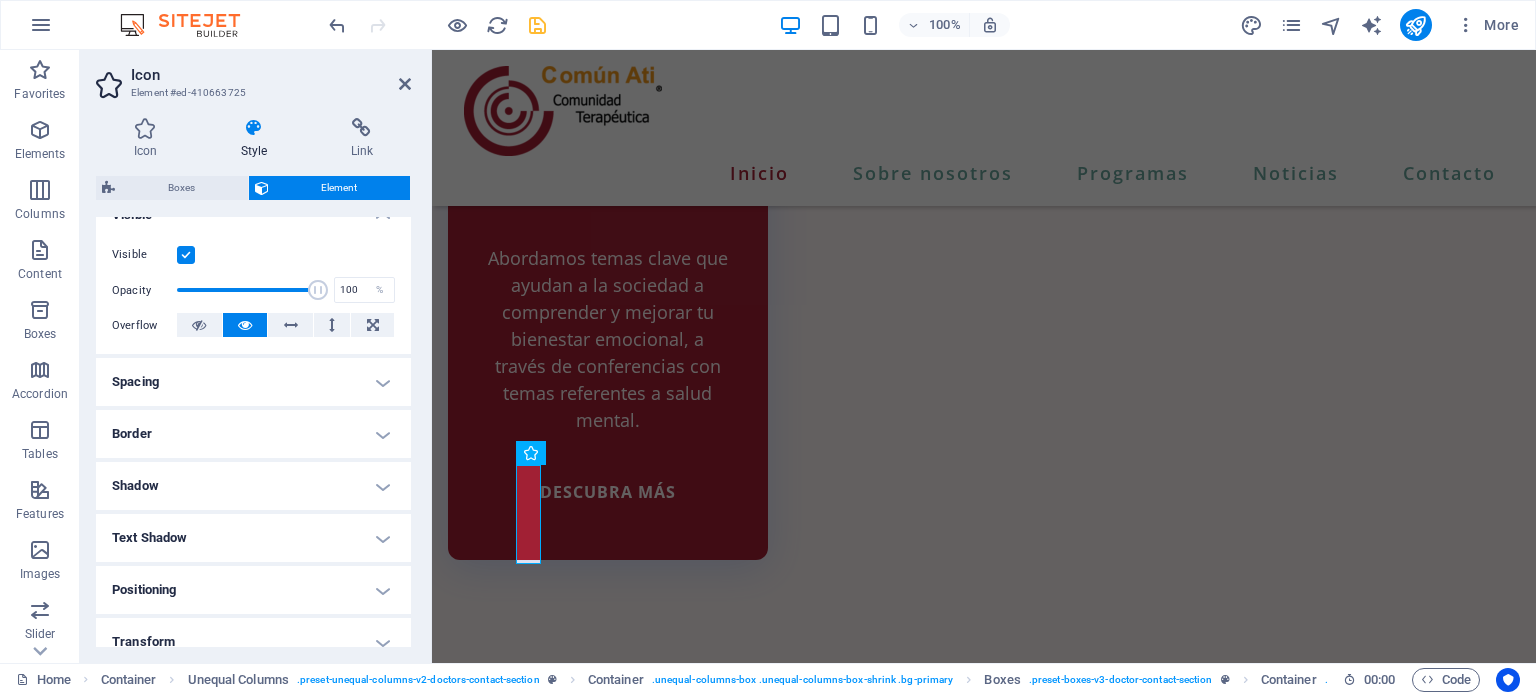 scroll, scrollTop: 242, scrollLeft: 0, axis: vertical 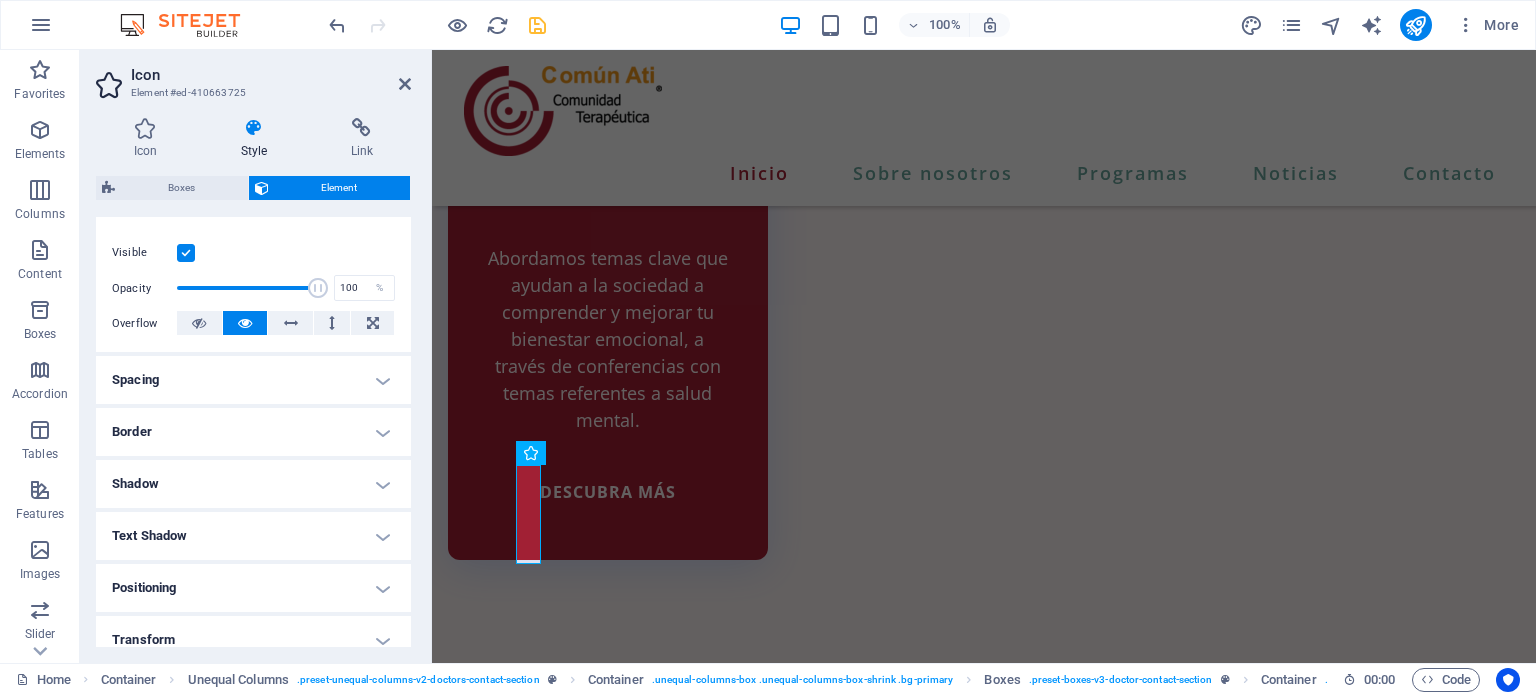 click on "Spacing" at bounding box center [253, 380] 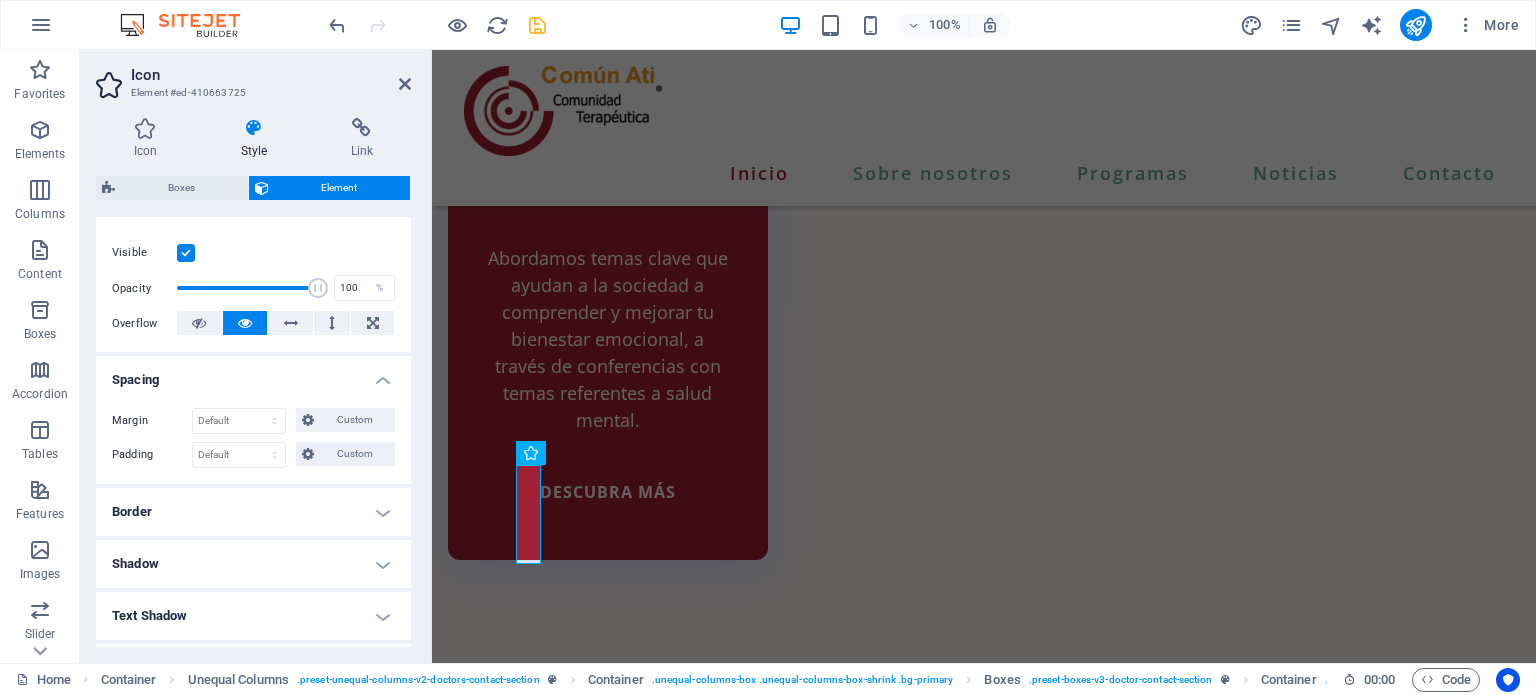 click on "Border" at bounding box center (253, 512) 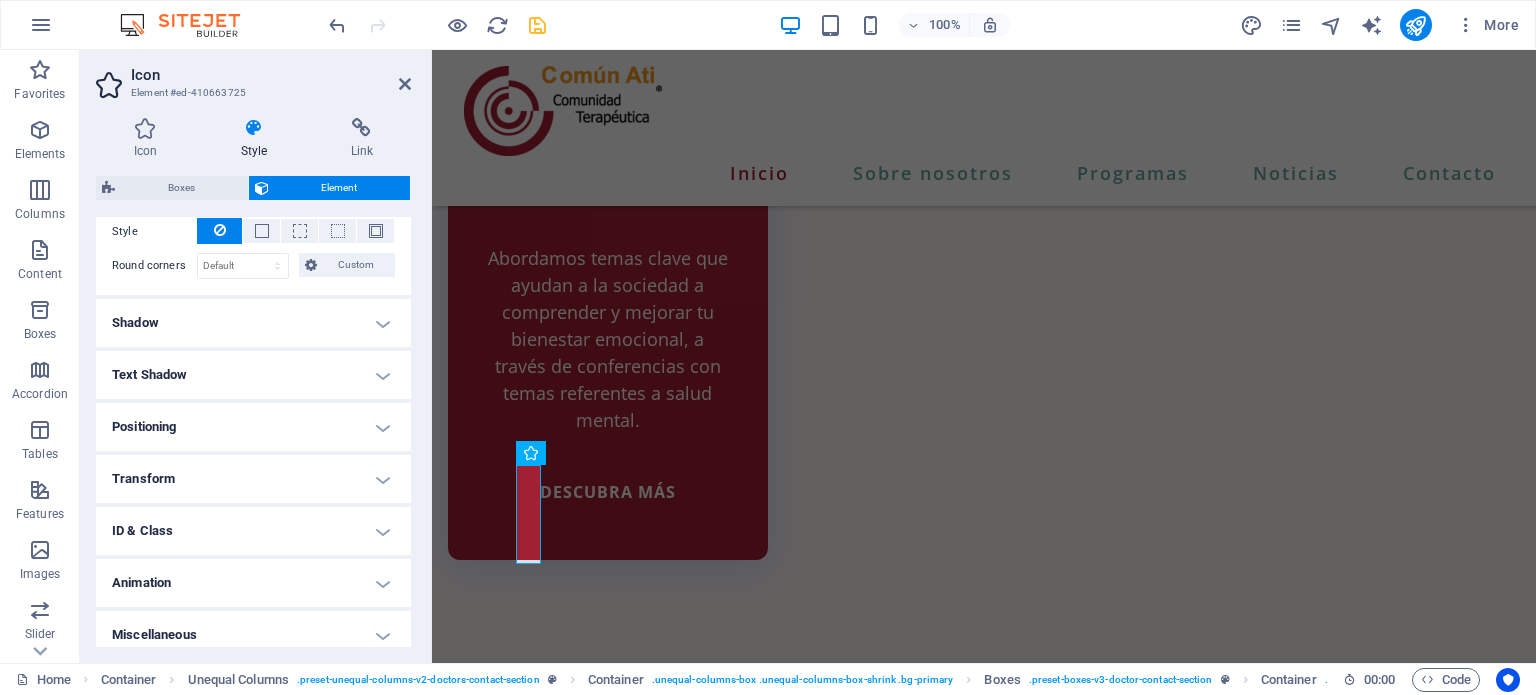 scroll, scrollTop: 573, scrollLeft: 0, axis: vertical 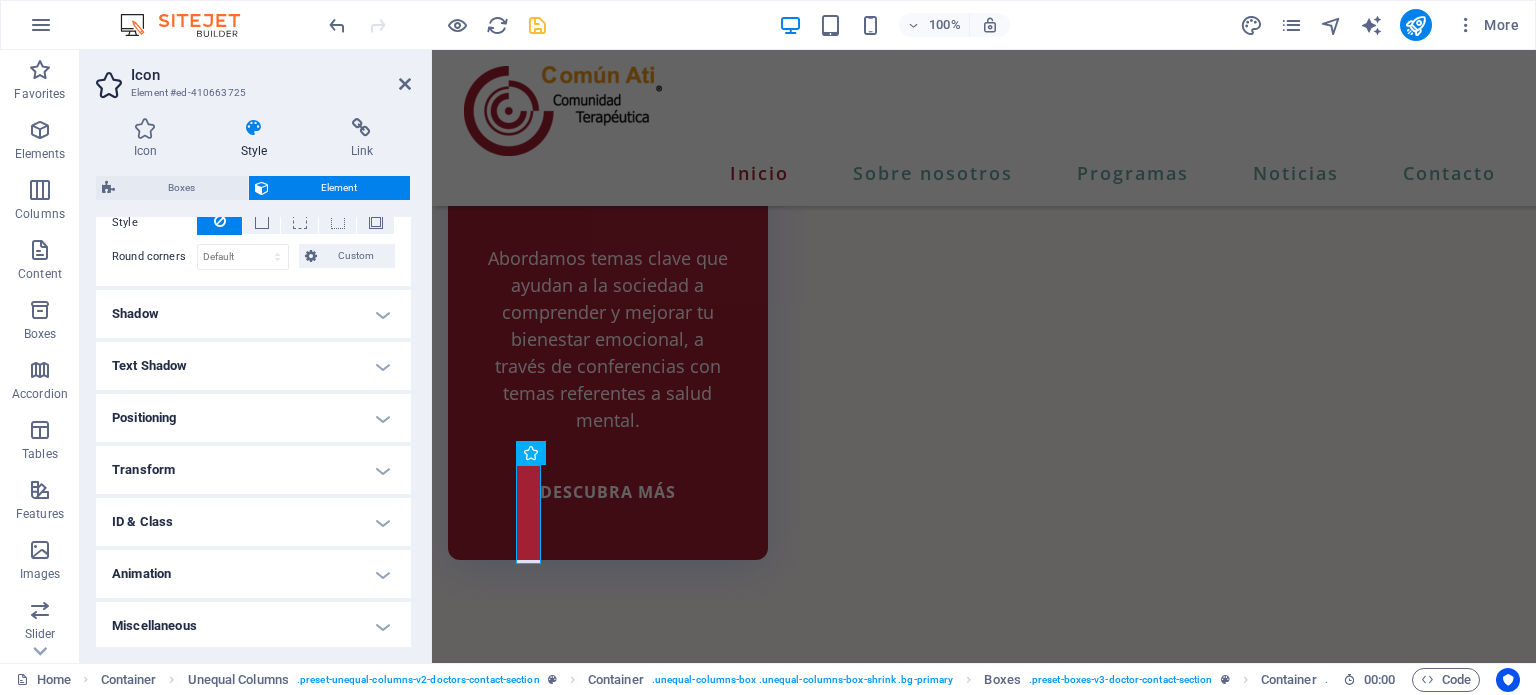 click on "Positioning" at bounding box center [253, 418] 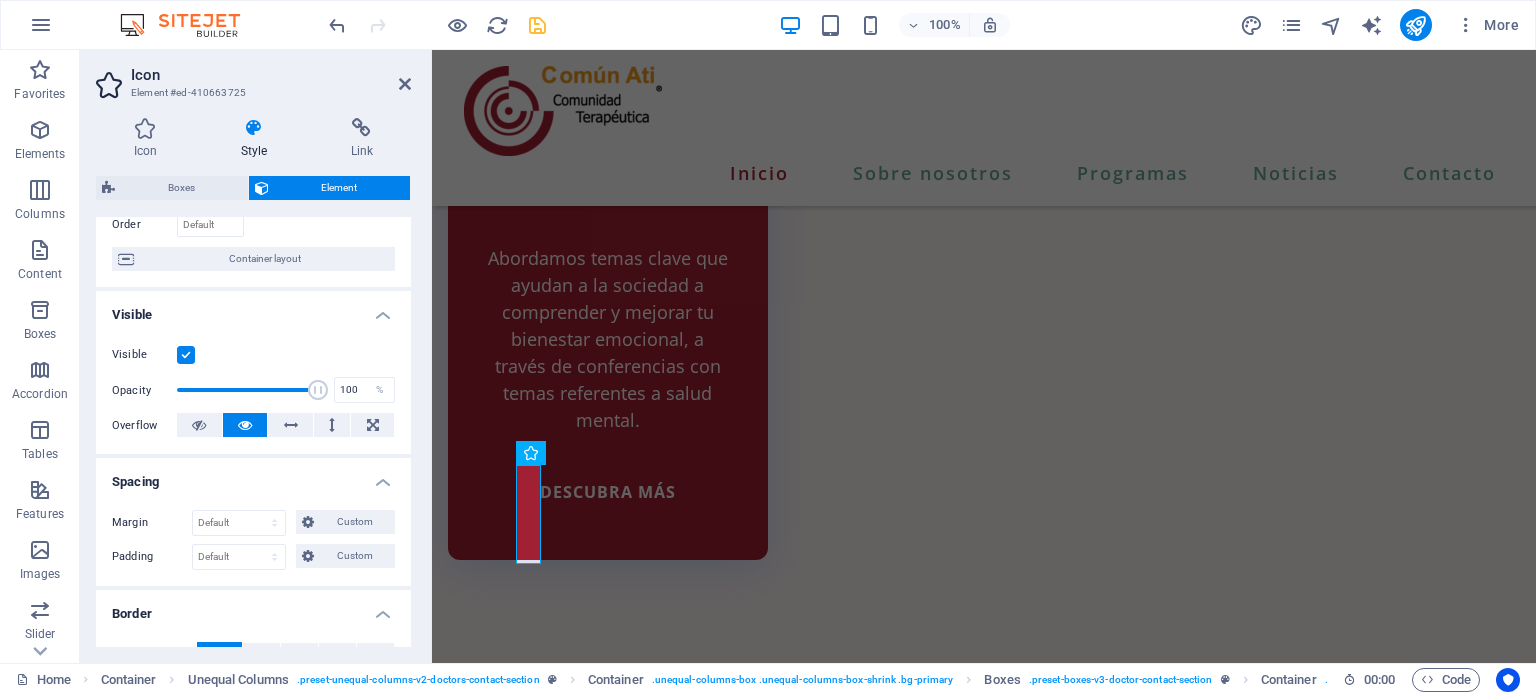 scroll, scrollTop: 140, scrollLeft: 0, axis: vertical 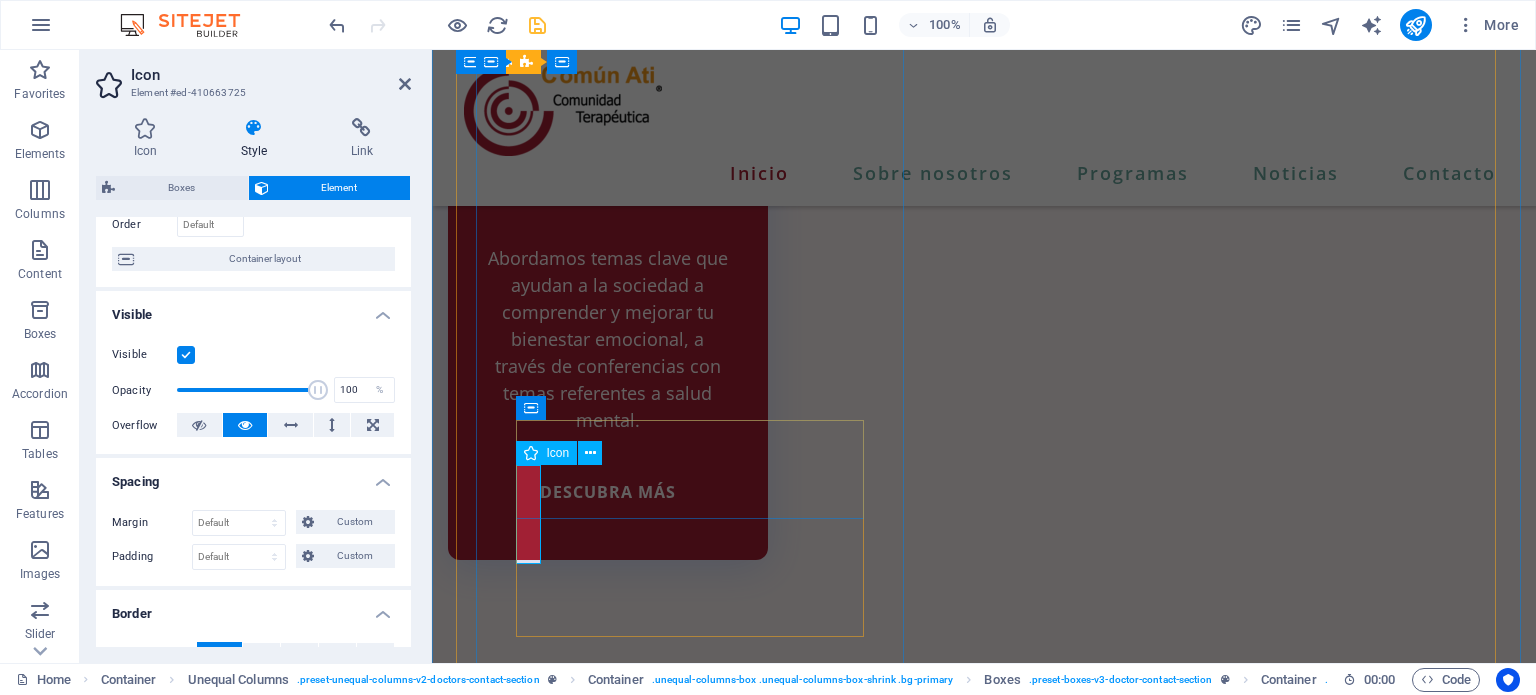 click at bounding box center (984, 6643) 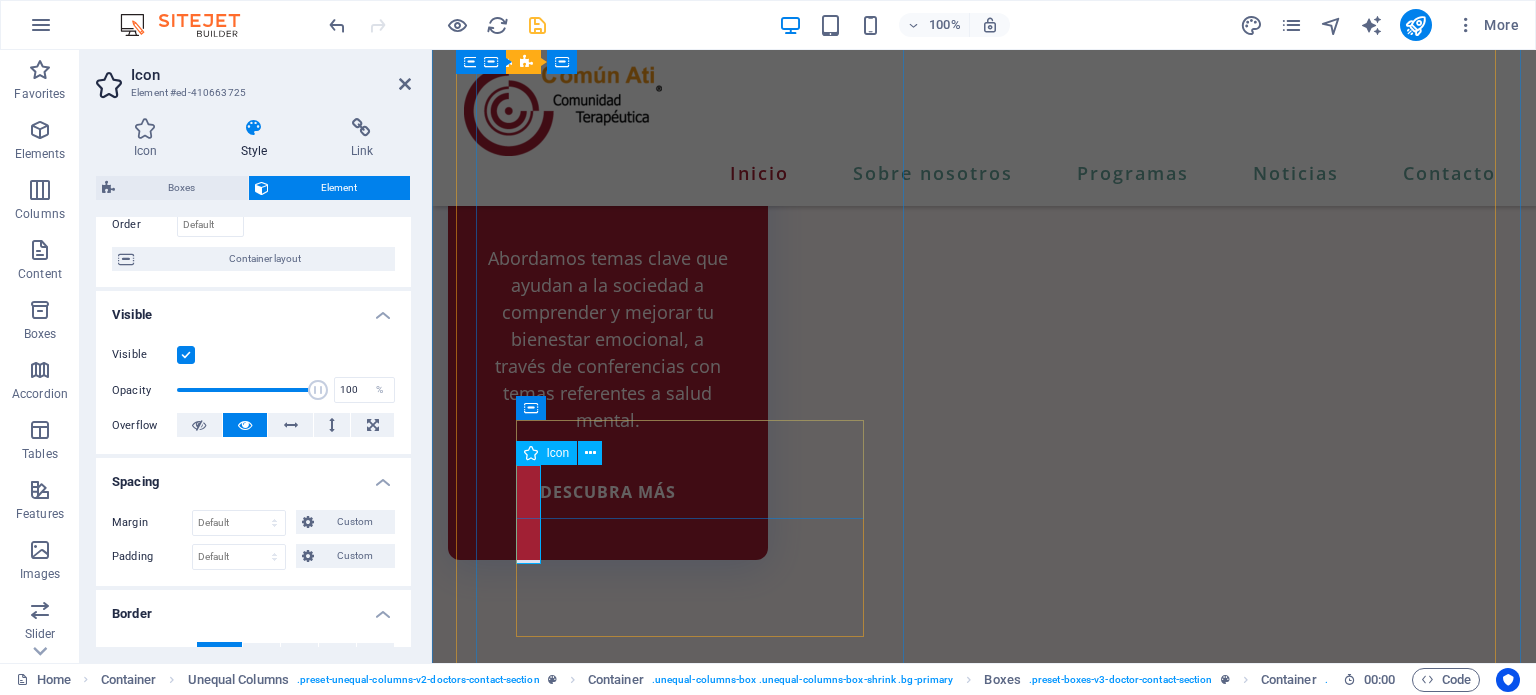 click at bounding box center [984, 6643] 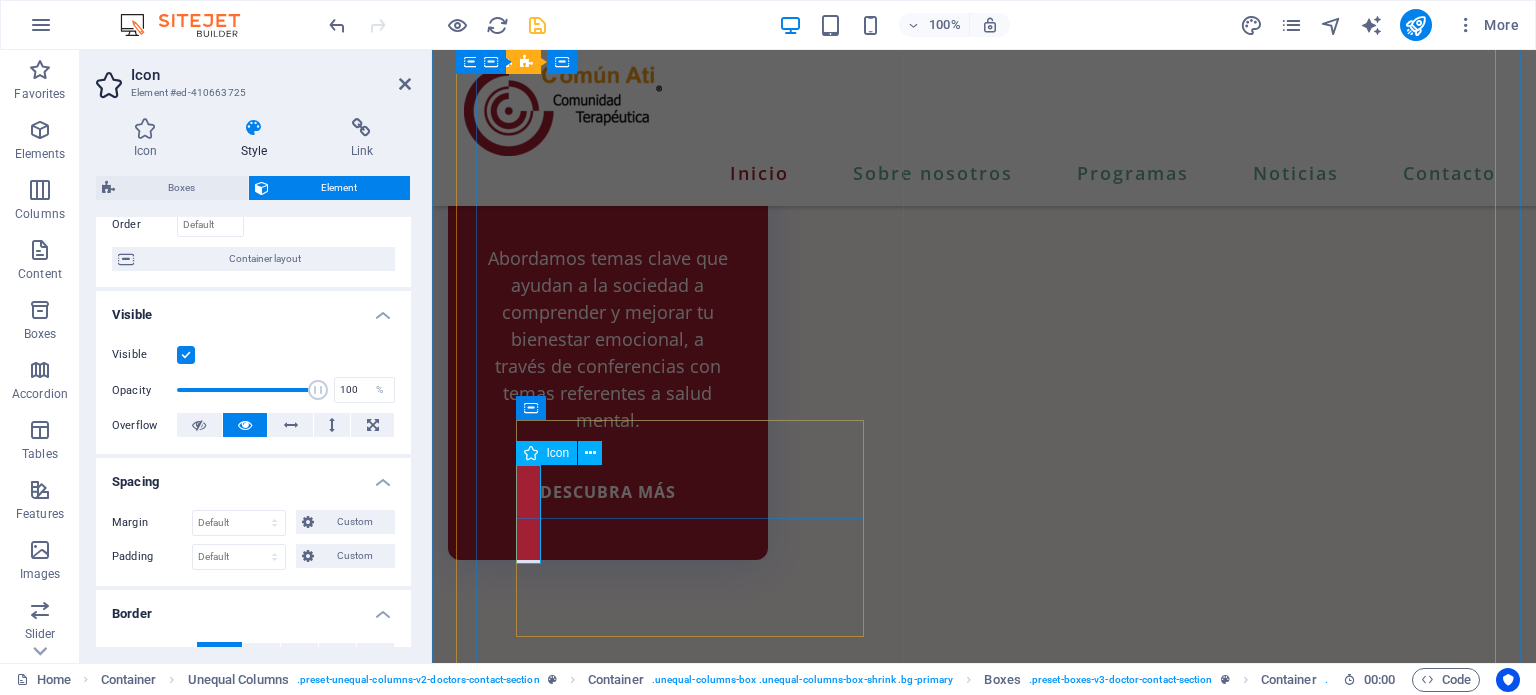 click at bounding box center (984, 6643) 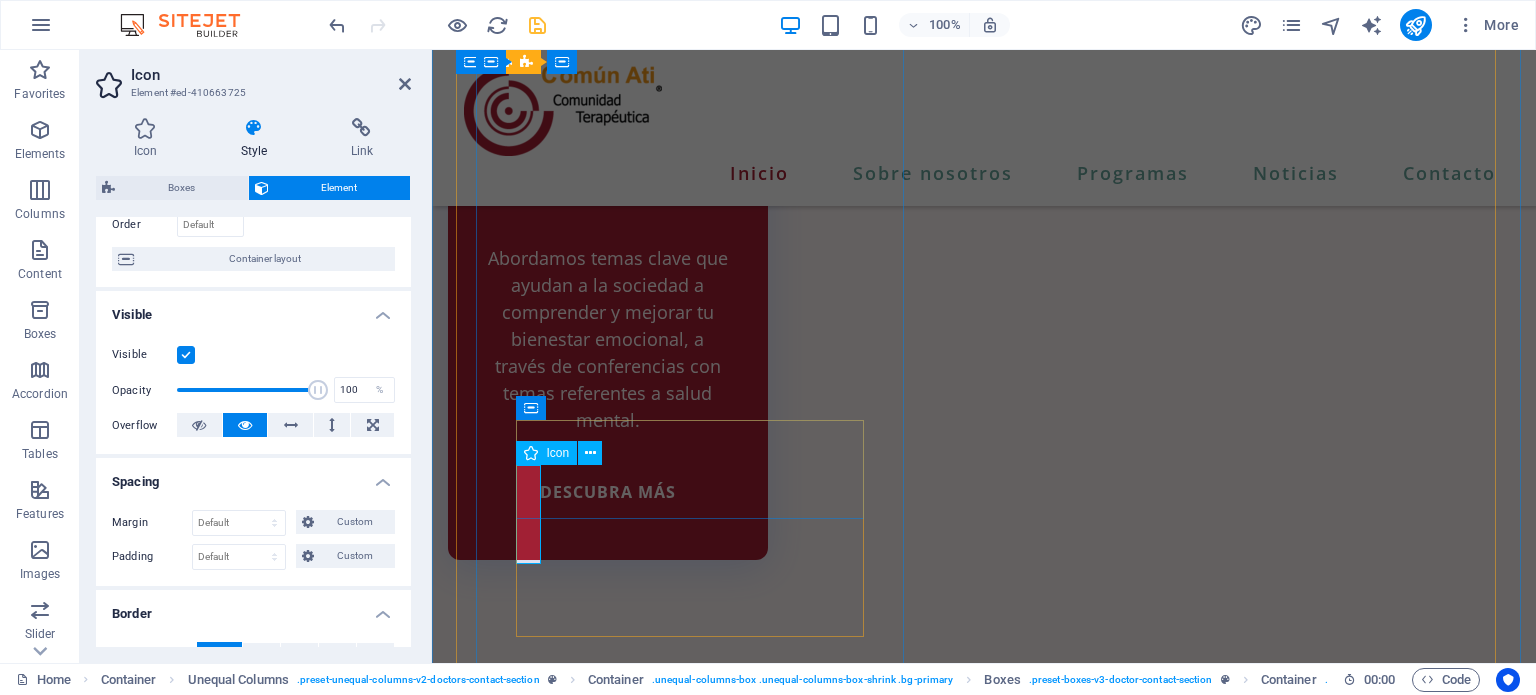 click at bounding box center [984, 6643] 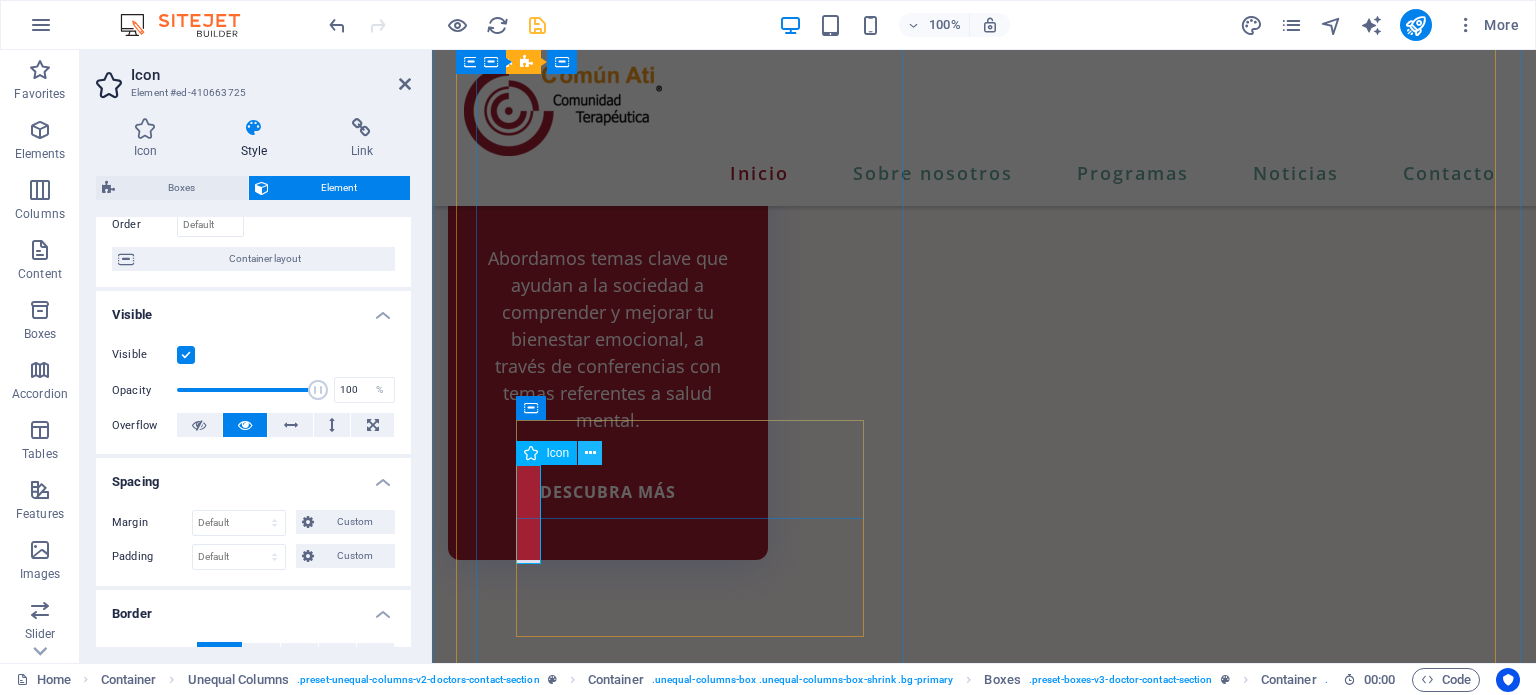 click at bounding box center [590, 453] 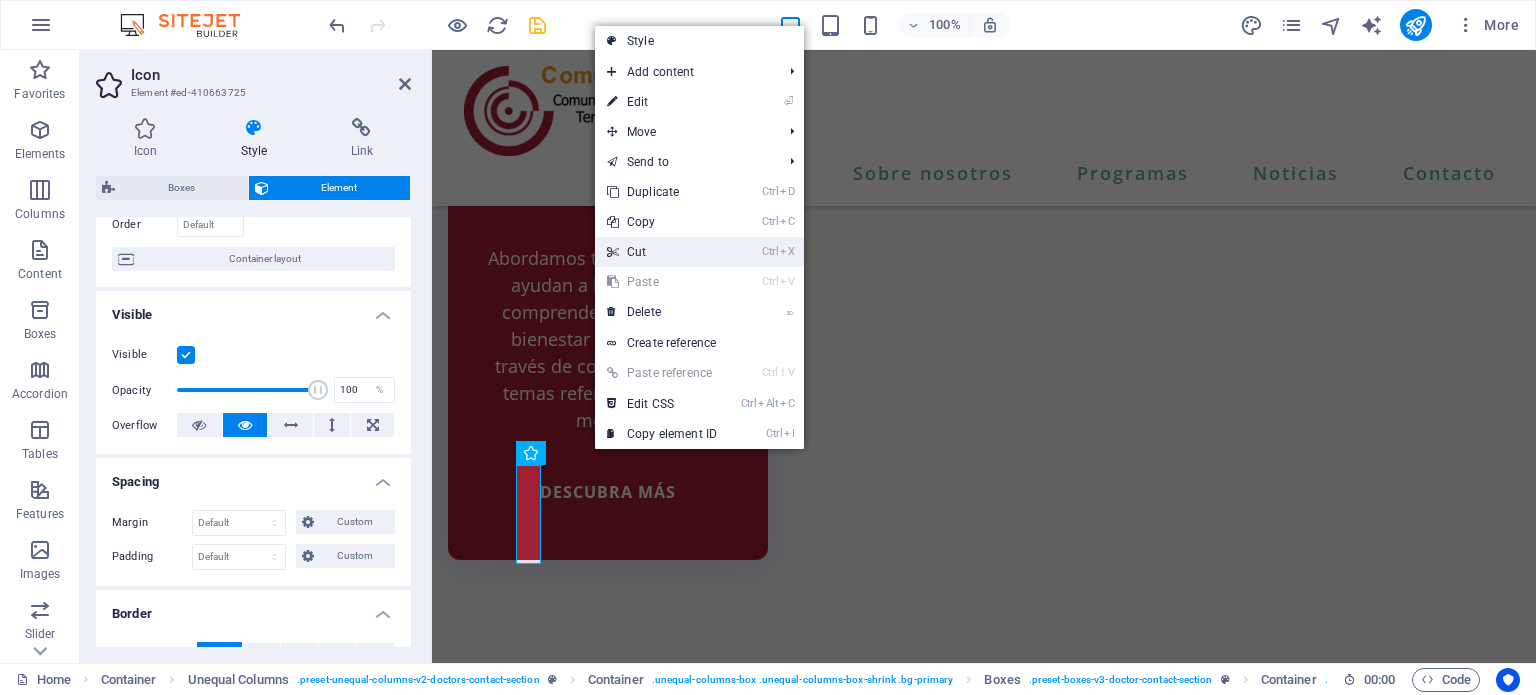 click on "Ctrl X  Cut" at bounding box center (662, 252) 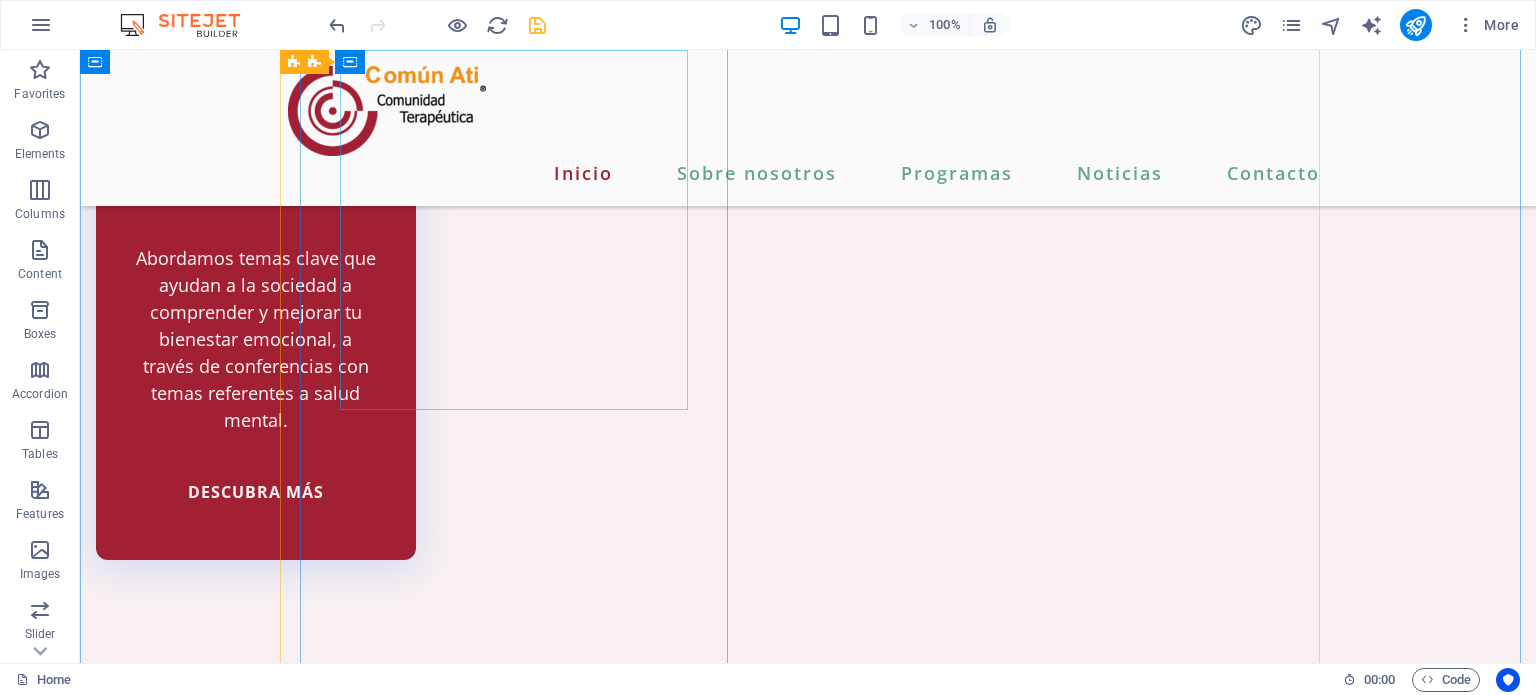 scroll, scrollTop: 4351, scrollLeft: 0, axis: vertical 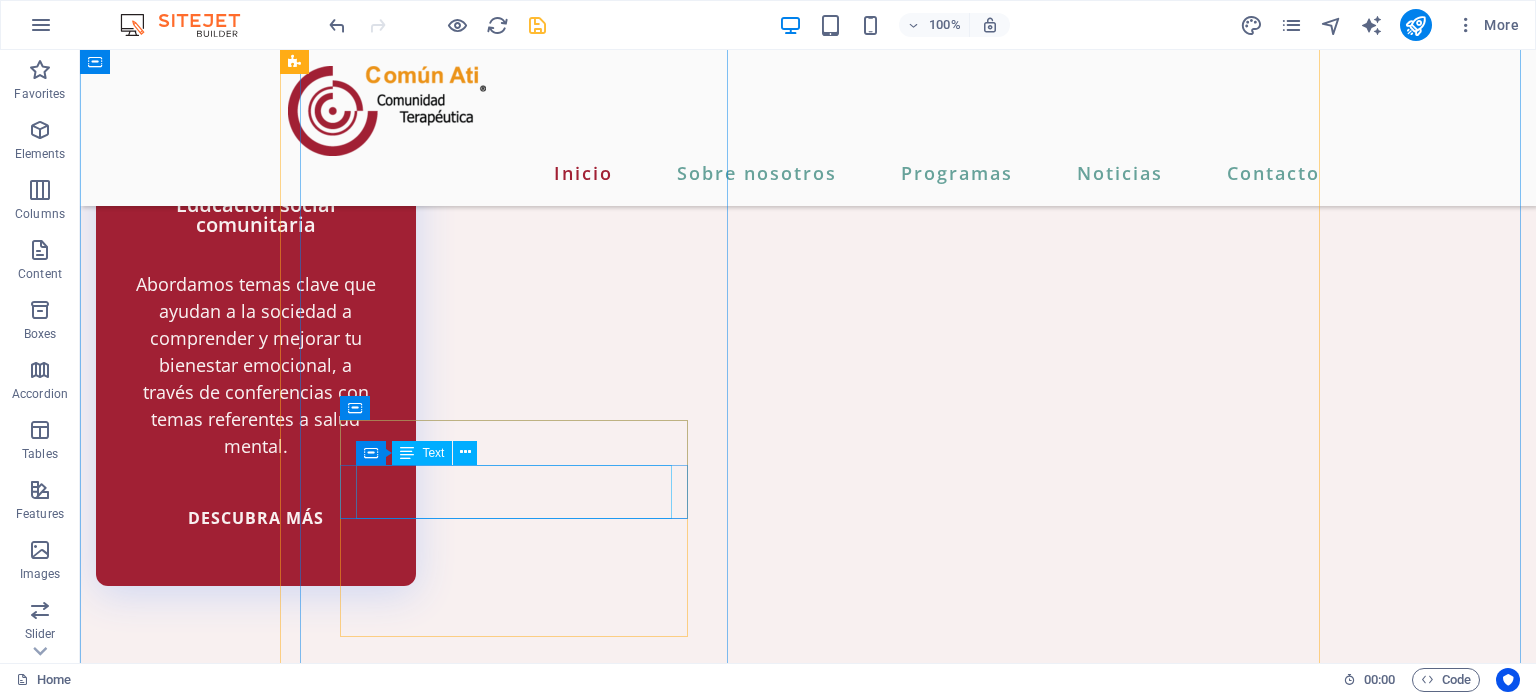 click on "Obispado, [CITY], [STATE]." at bounding box center (716, 6496) 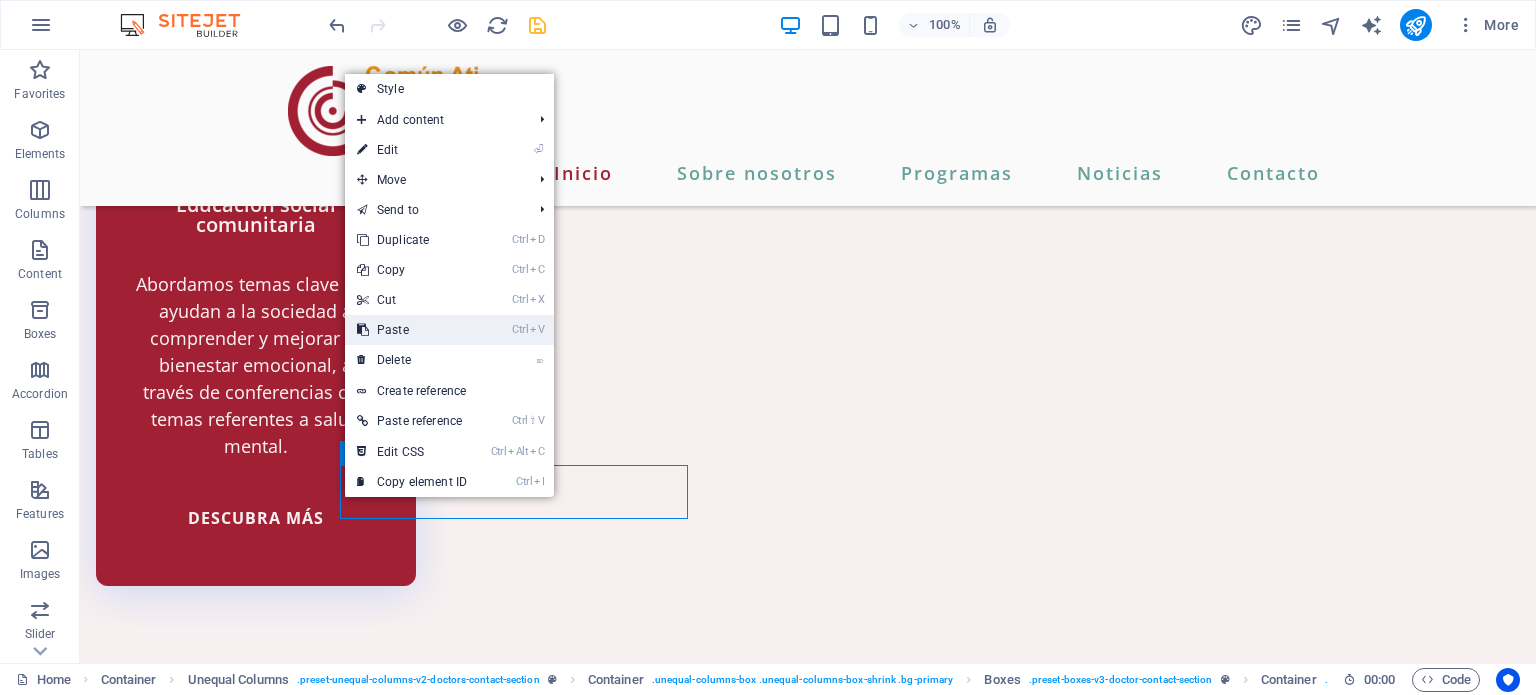 click on "Ctrl V  Paste" at bounding box center (412, 330) 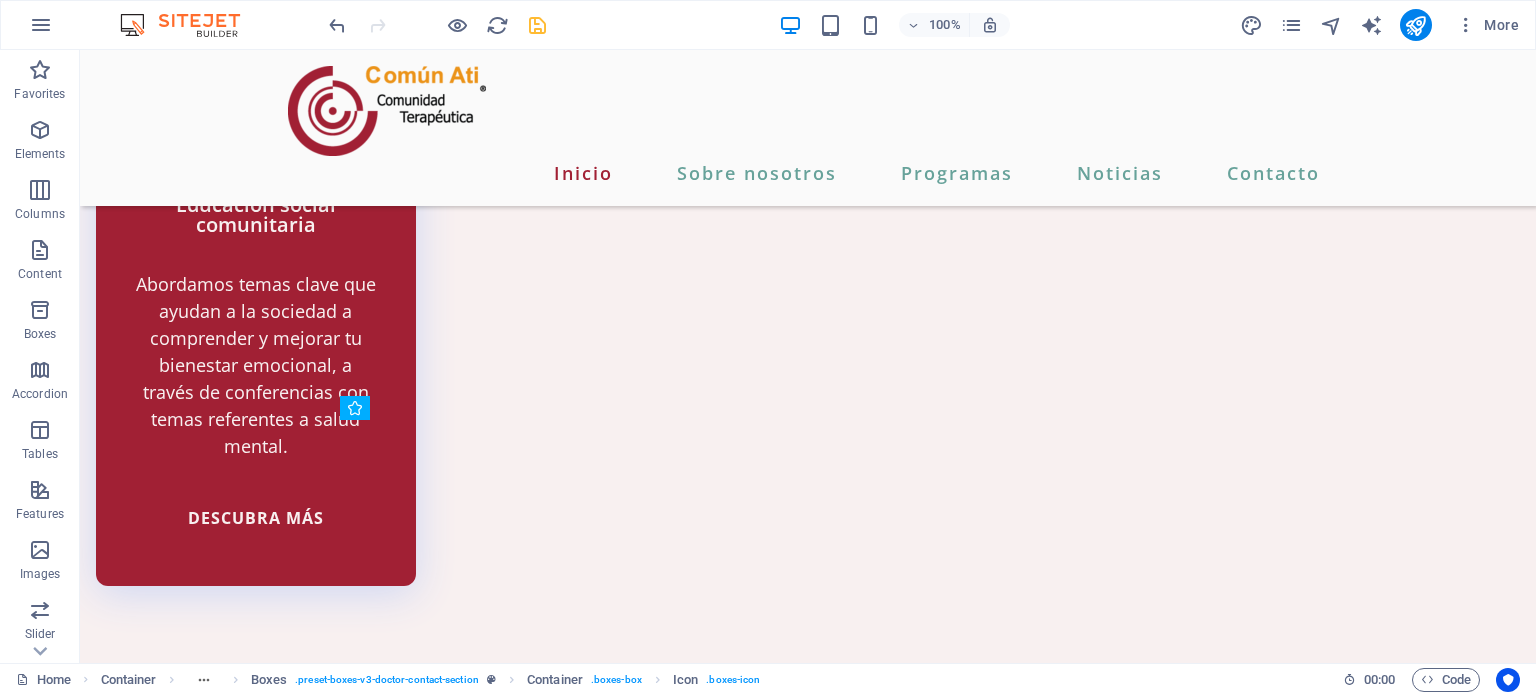 drag, startPoint x: 677, startPoint y: 503, endPoint x: 348, endPoint y: 504, distance: 329.00153 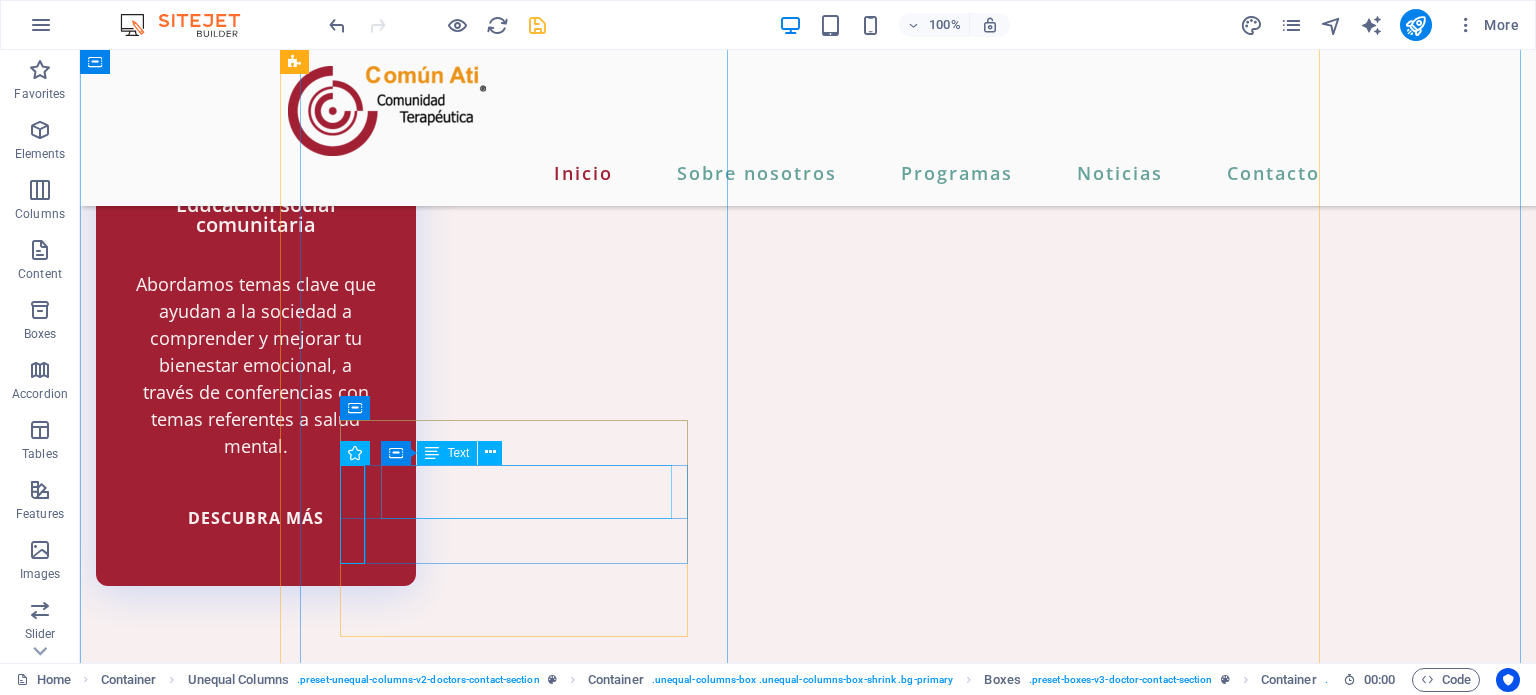 click on "Obispado, [CITY], [STATE]." at bounding box center [716, 6521] 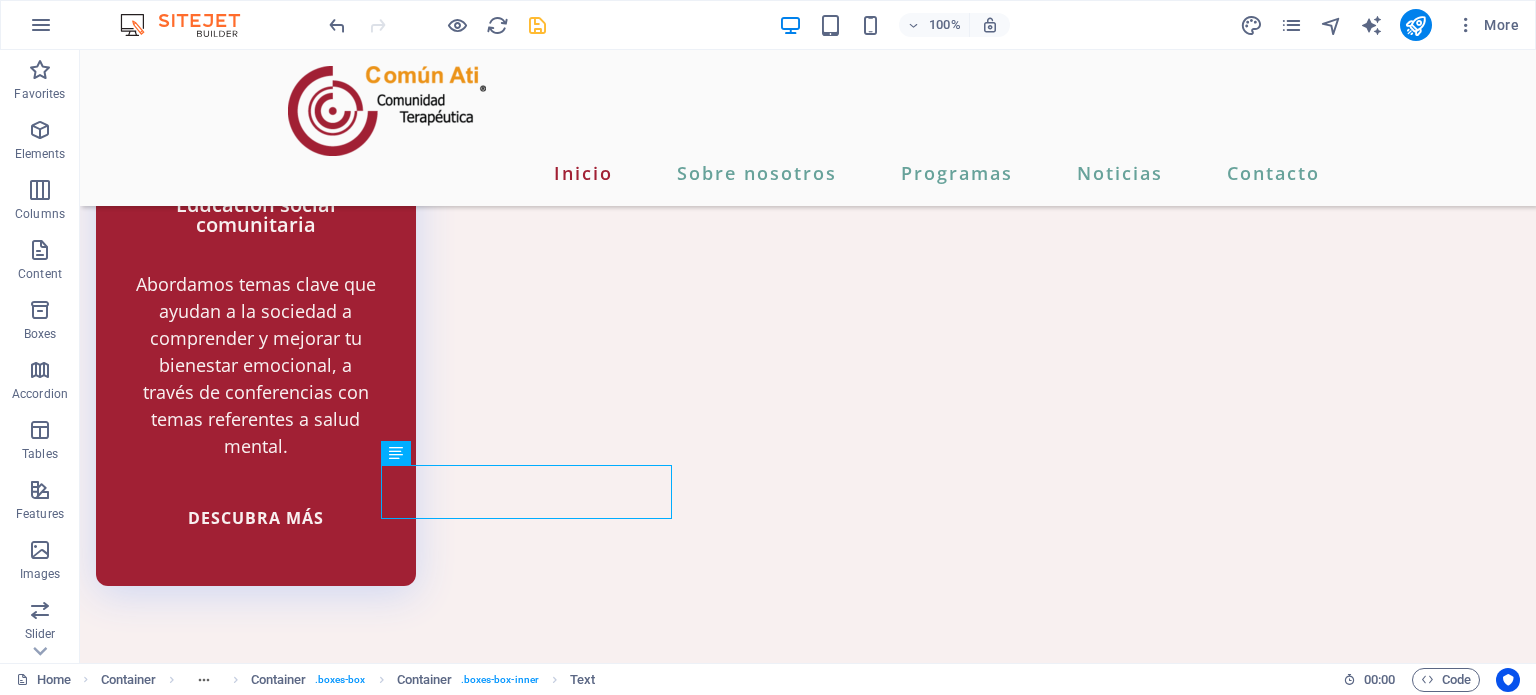 drag, startPoint x: 627, startPoint y: 500, endPoint x: 606, endPoint y: 527, distance: 34.20526 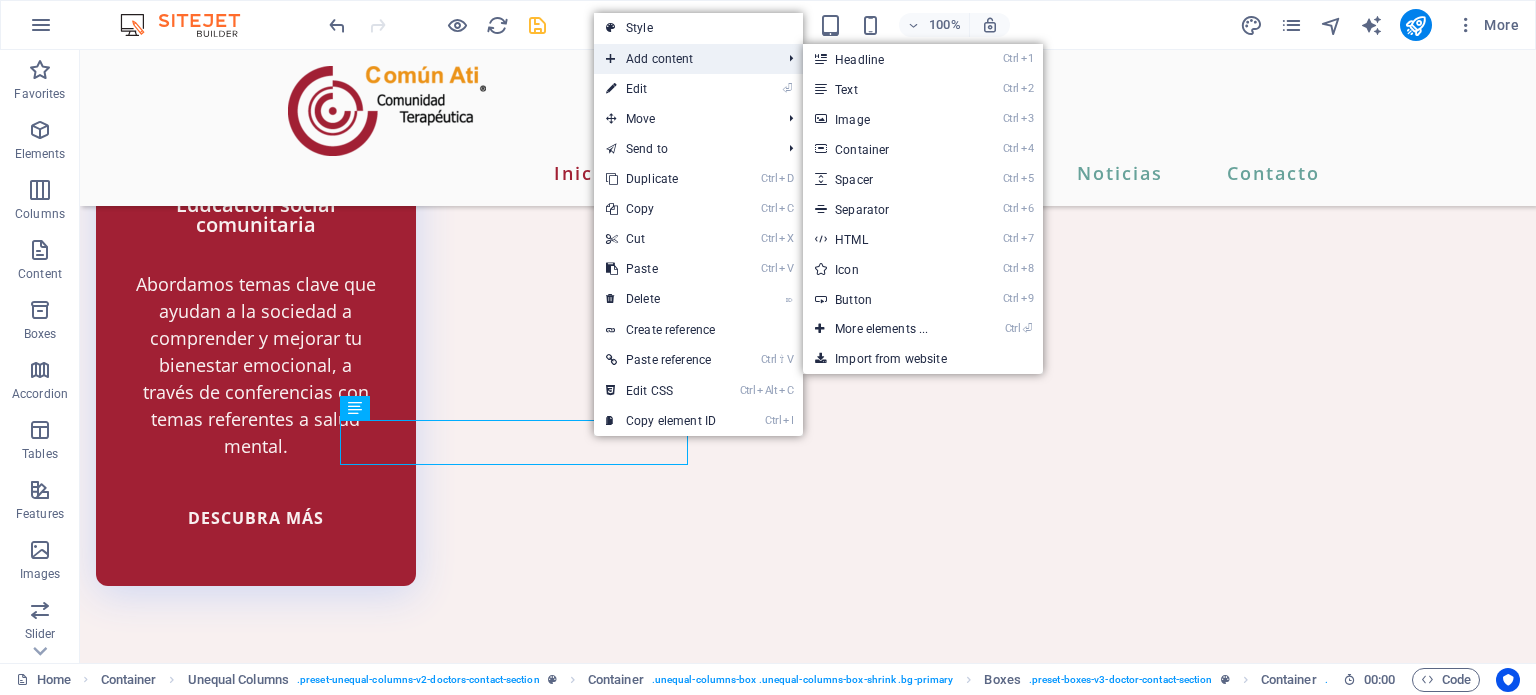 click on "Add content" at bounding box center [683, 59] 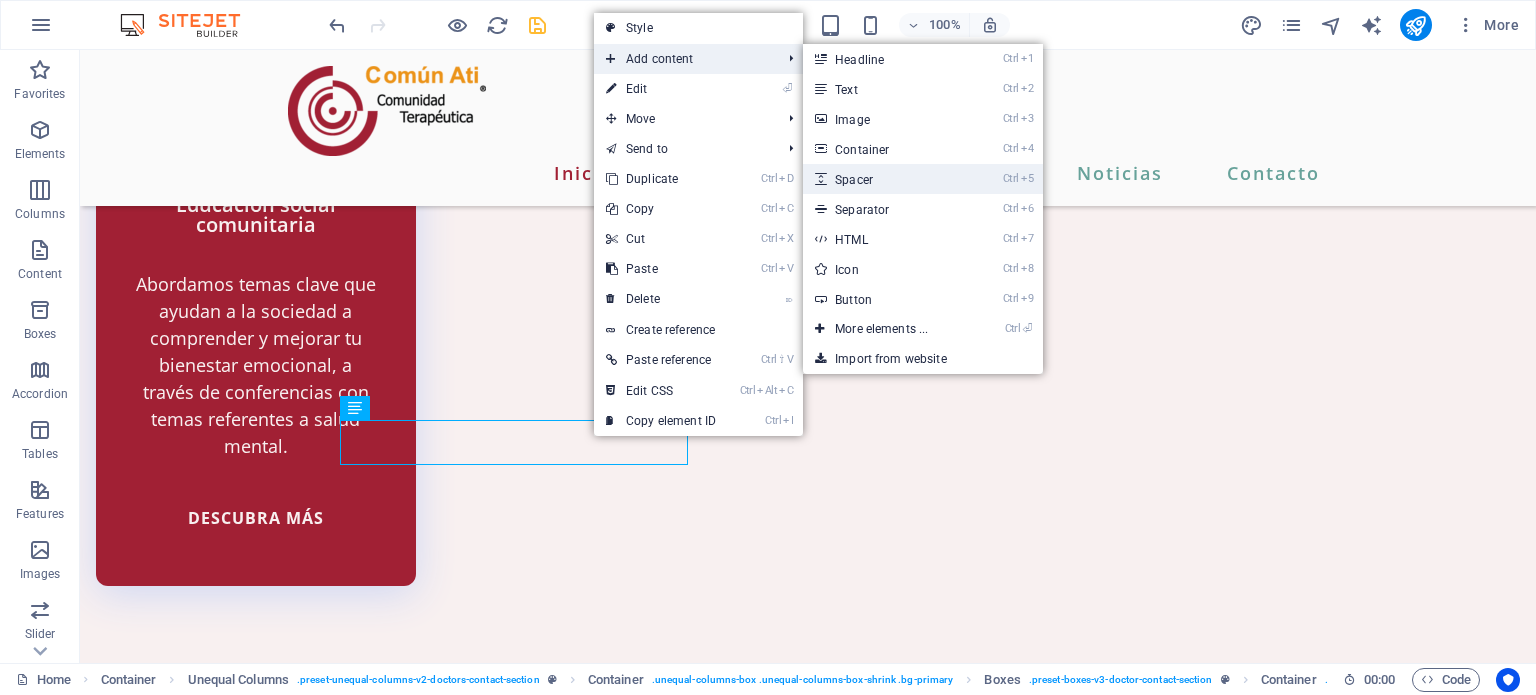 click on "Ctrl 5  Spacer" at bounding box center (885, 179) 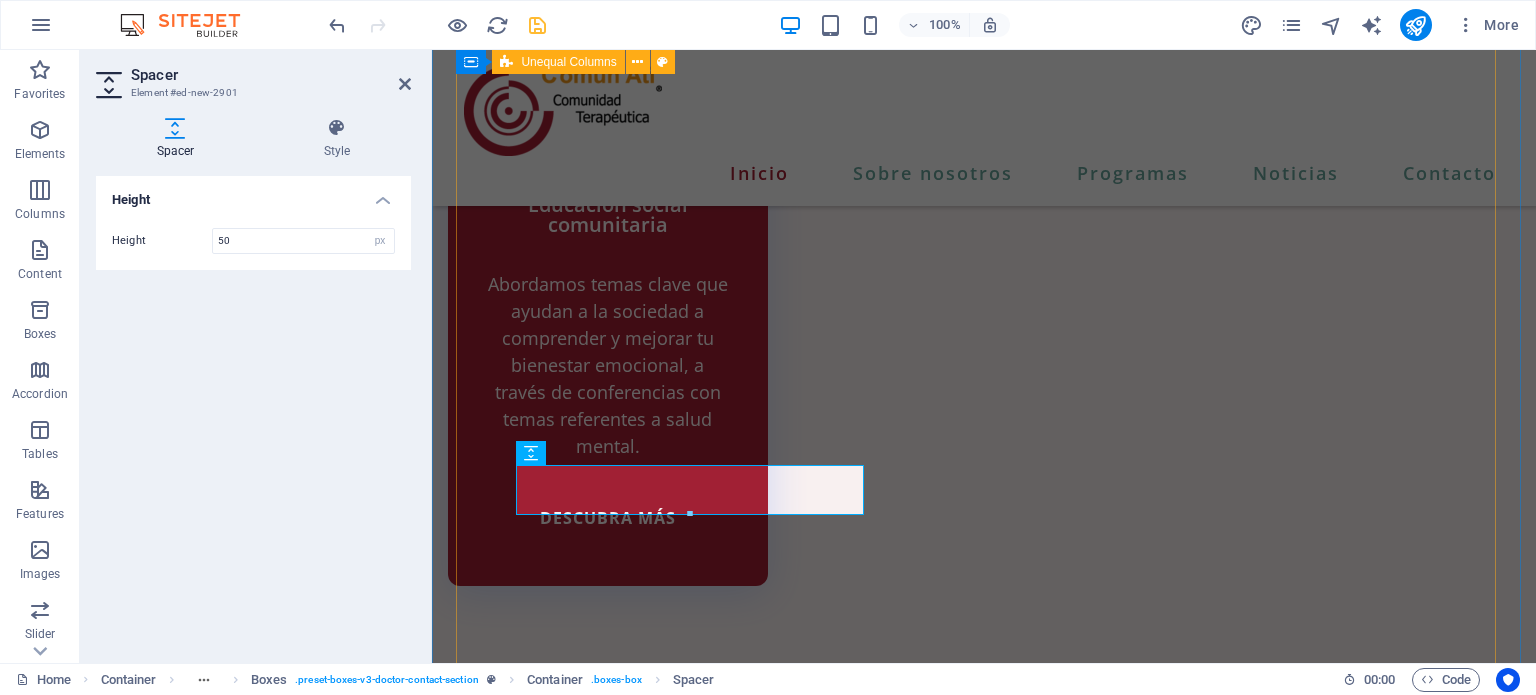 scroll, scrollTop: 4377, scrollLeft: 0, axis: vertical 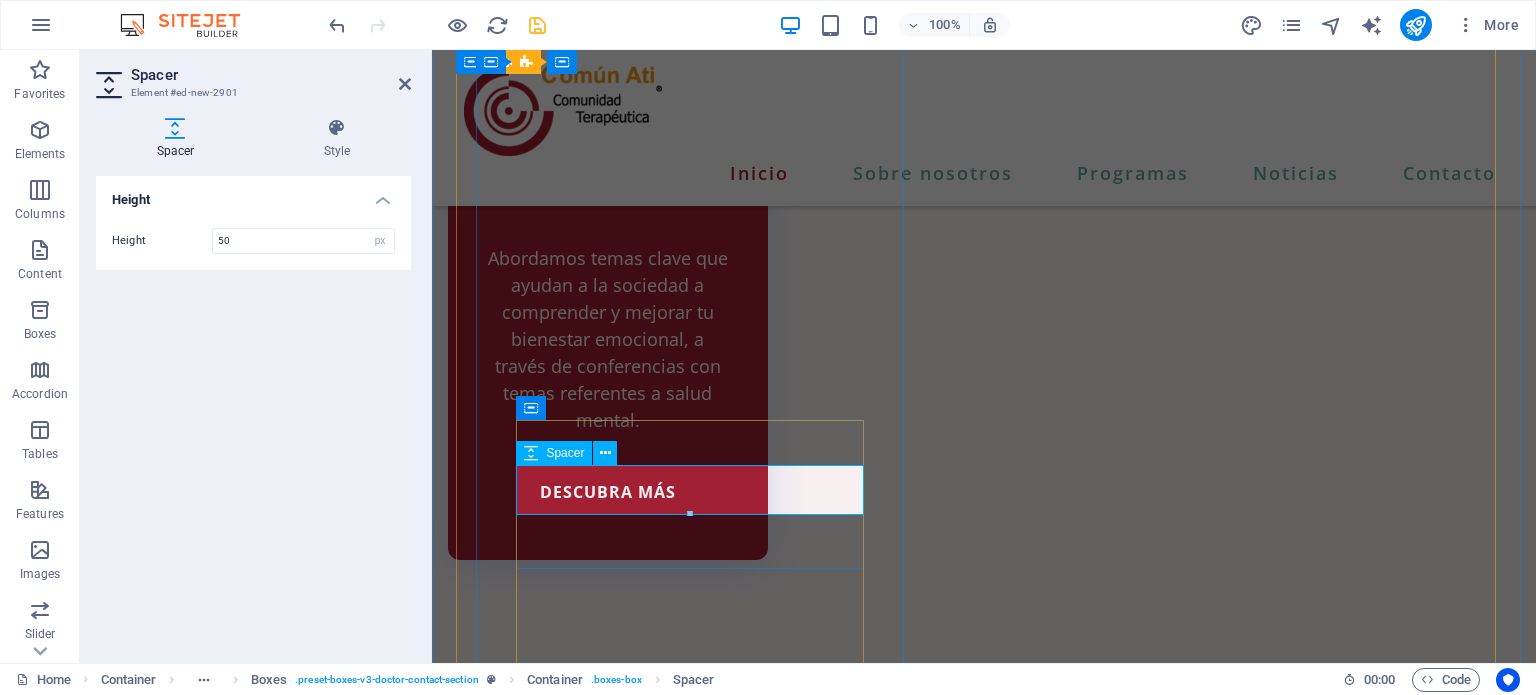 click at bounding box center (984, 6656) 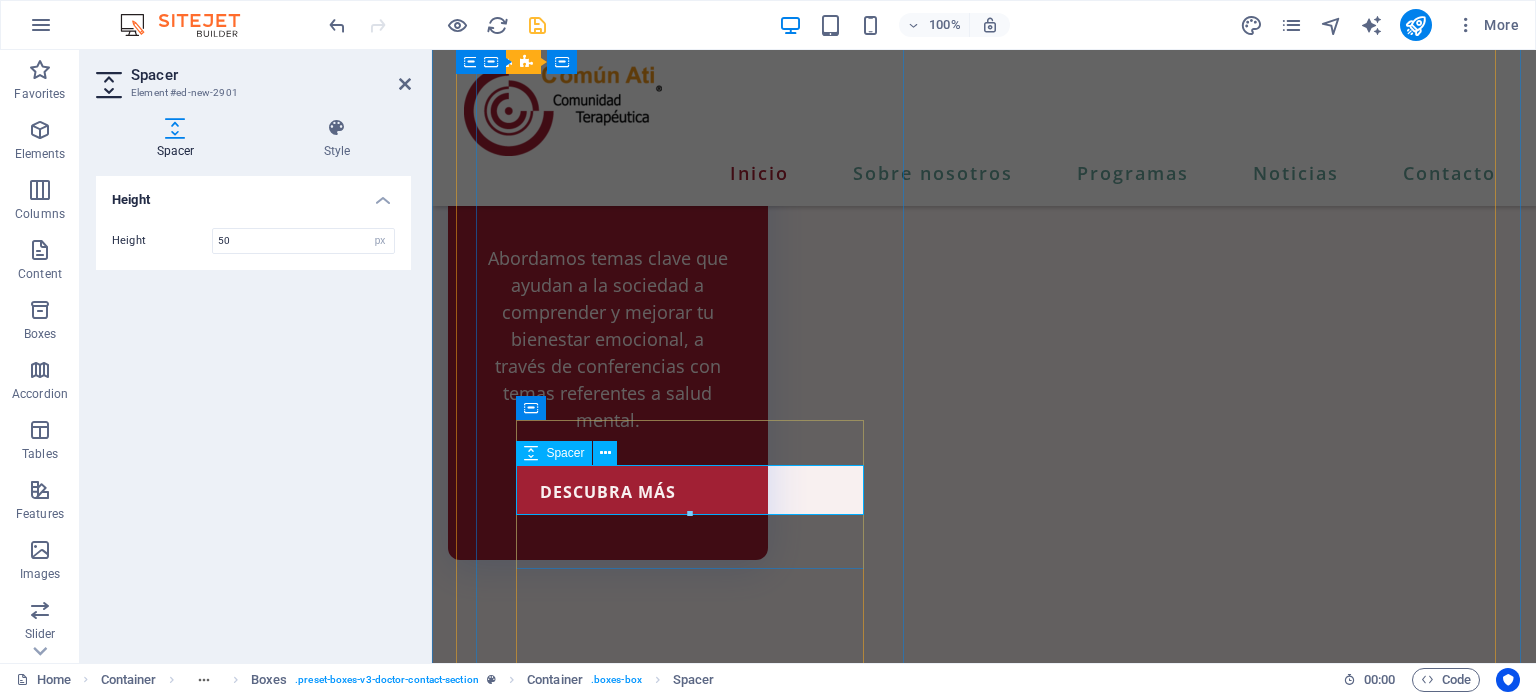 click at bounding box center [984, 6656] 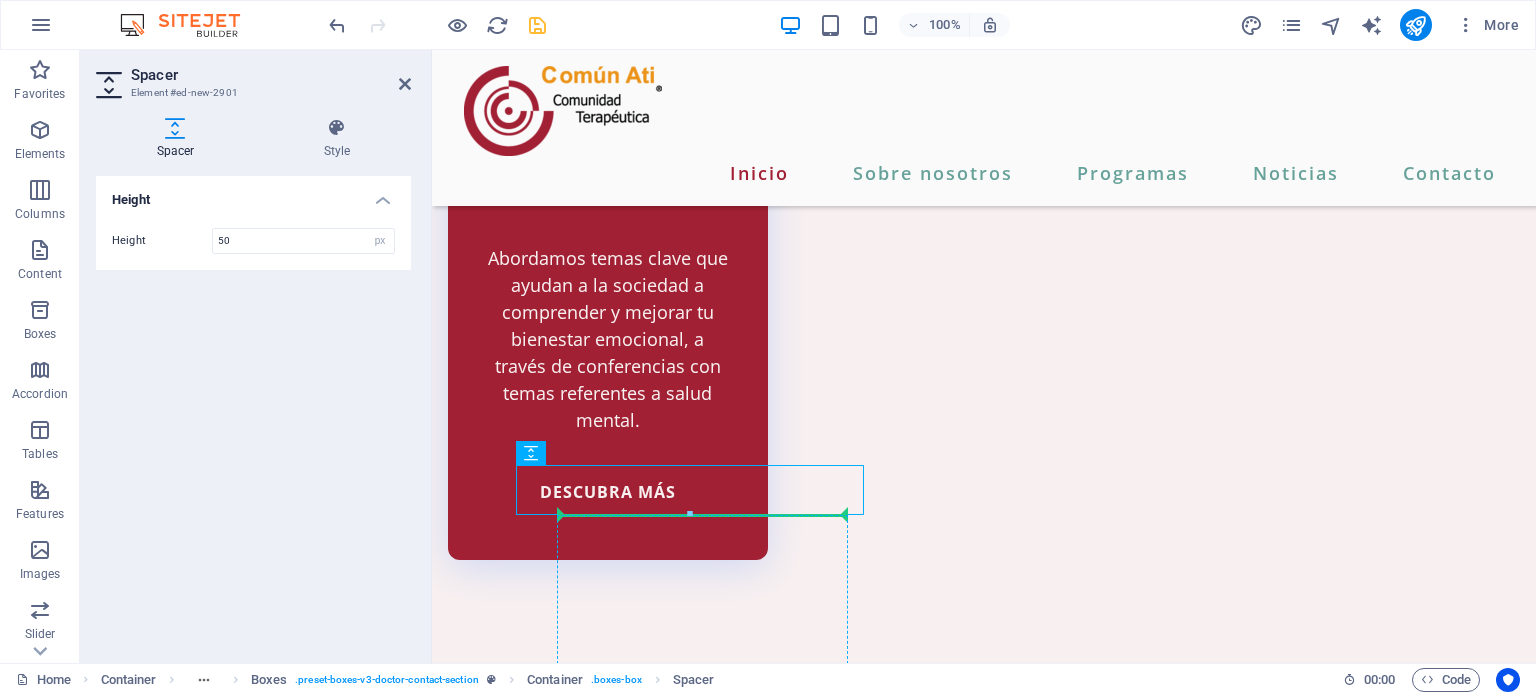 drag, startPoint x: 811, startPoint y: 489, endPoint x: 845, endPoint y: 526, distance: 50.24938 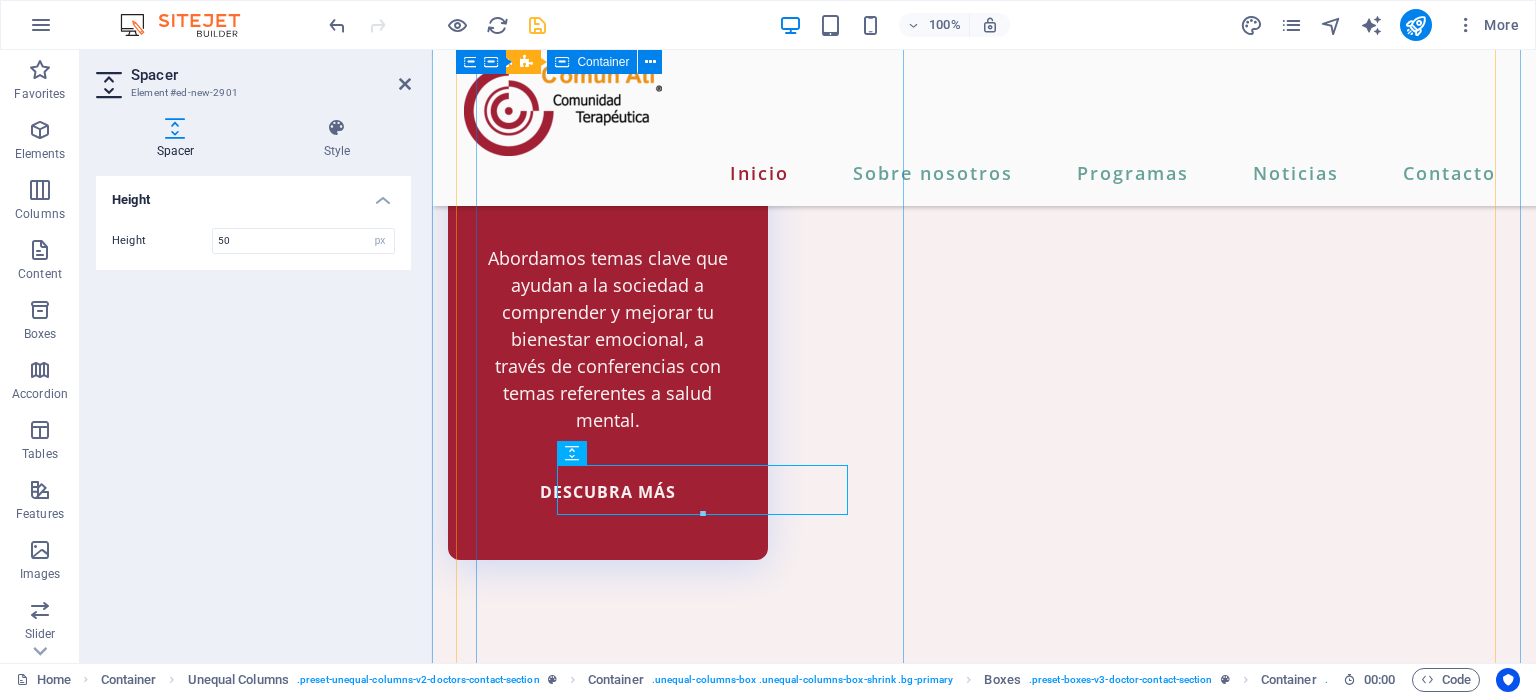 click on "Contacto Hidalgo Poniente [NUMBER], Obispado, [CITY], [STATE]. CP-[POSTAL_CODE] trabajosocial93@[DOMAIN].mx [PHONE]" at bounding box center [984, 6542] 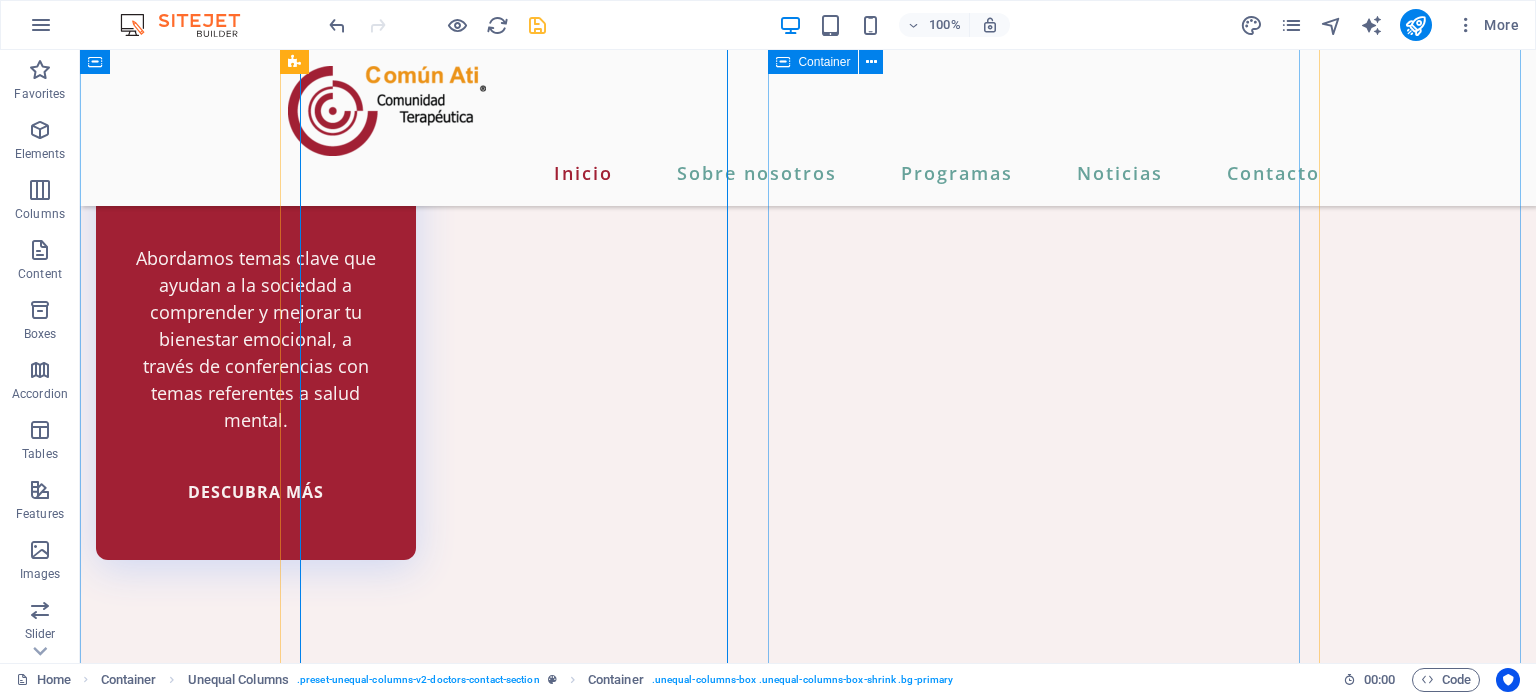 scroll, scrollTop: 4351, scrollLeft: 0, axis: vertical 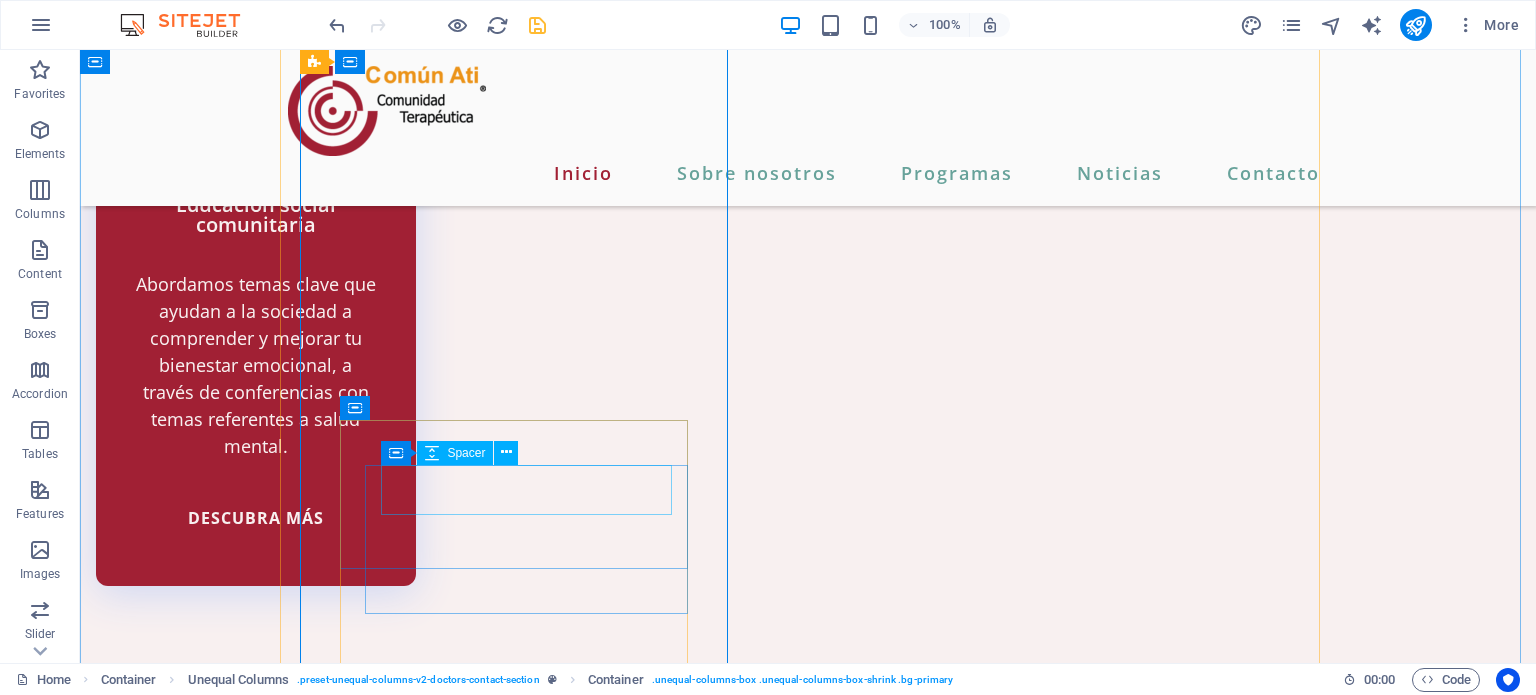 click at bounding box center (808, 6533) 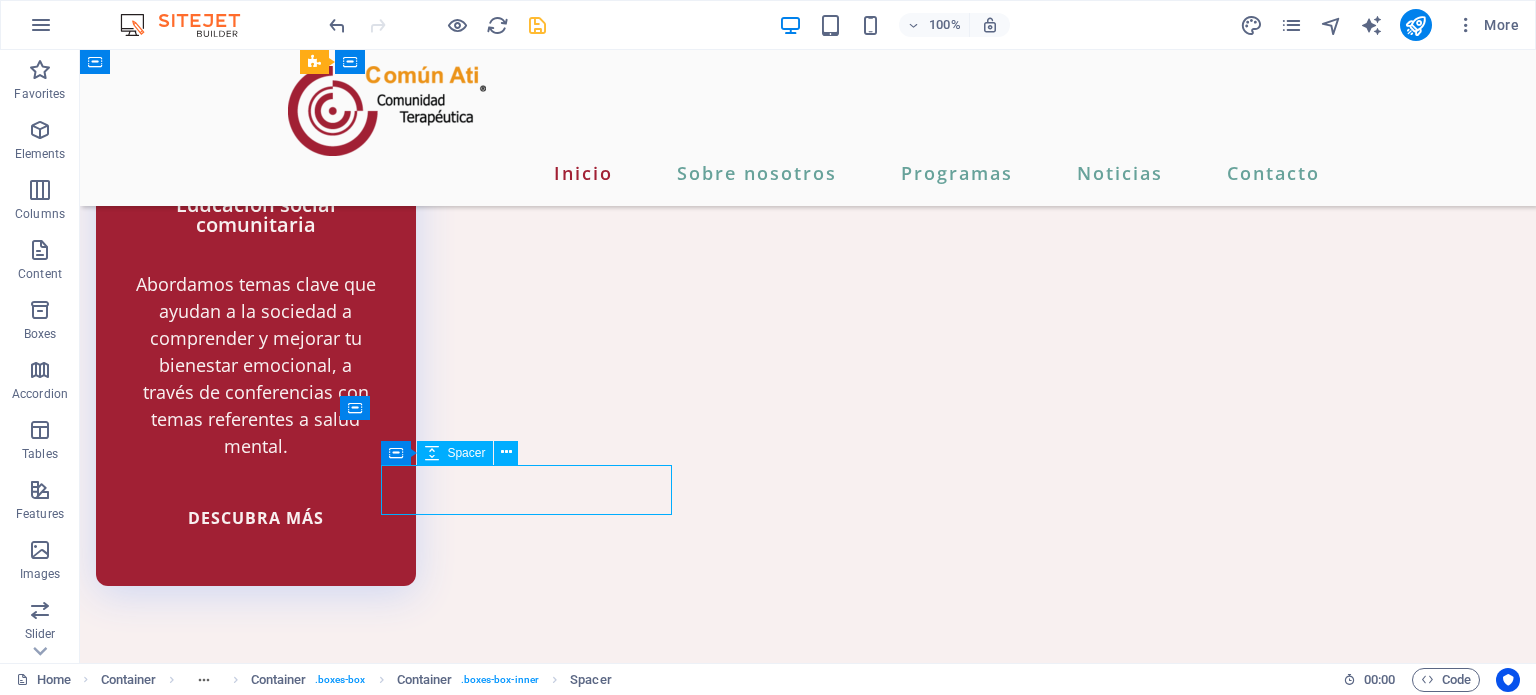 click at bounding box center [808, 6533] 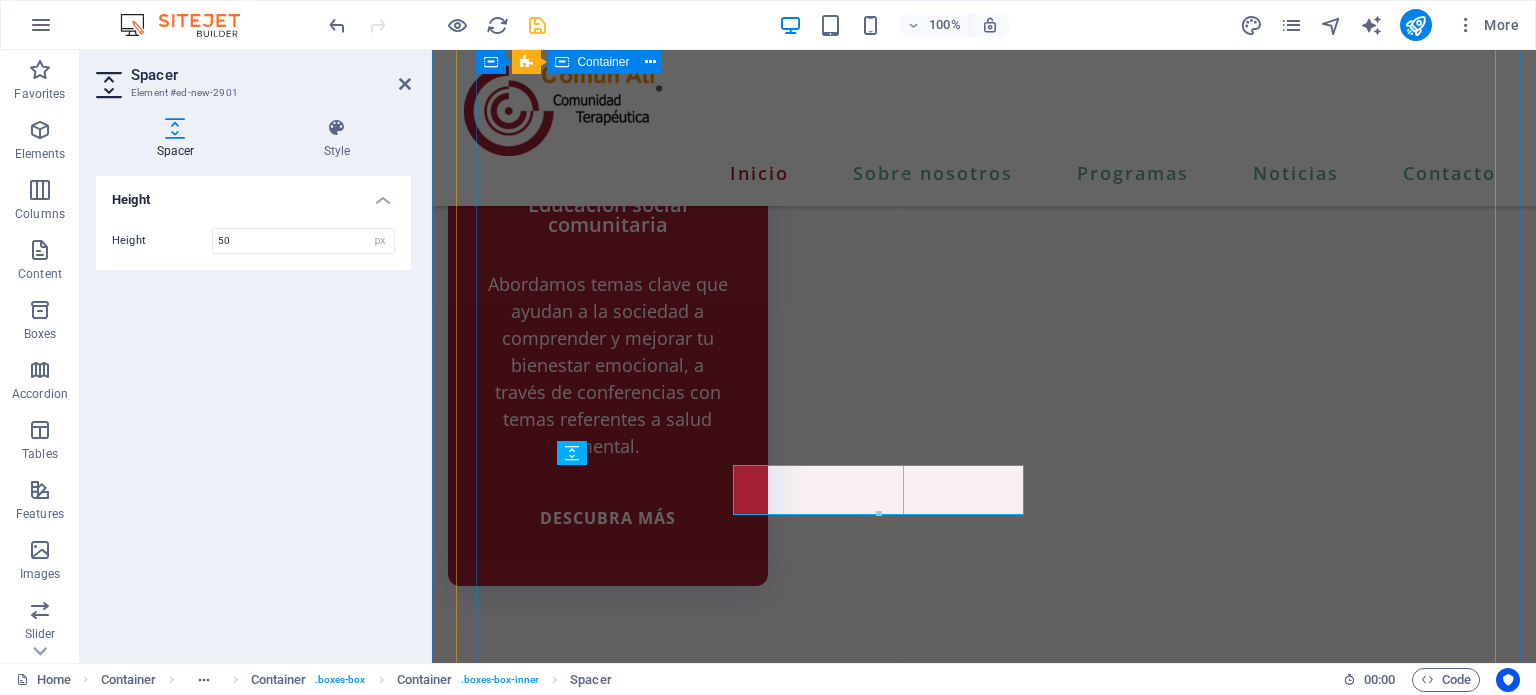 scroll, scrollTop: 4377, scrollLeft: 0, axis: vertical 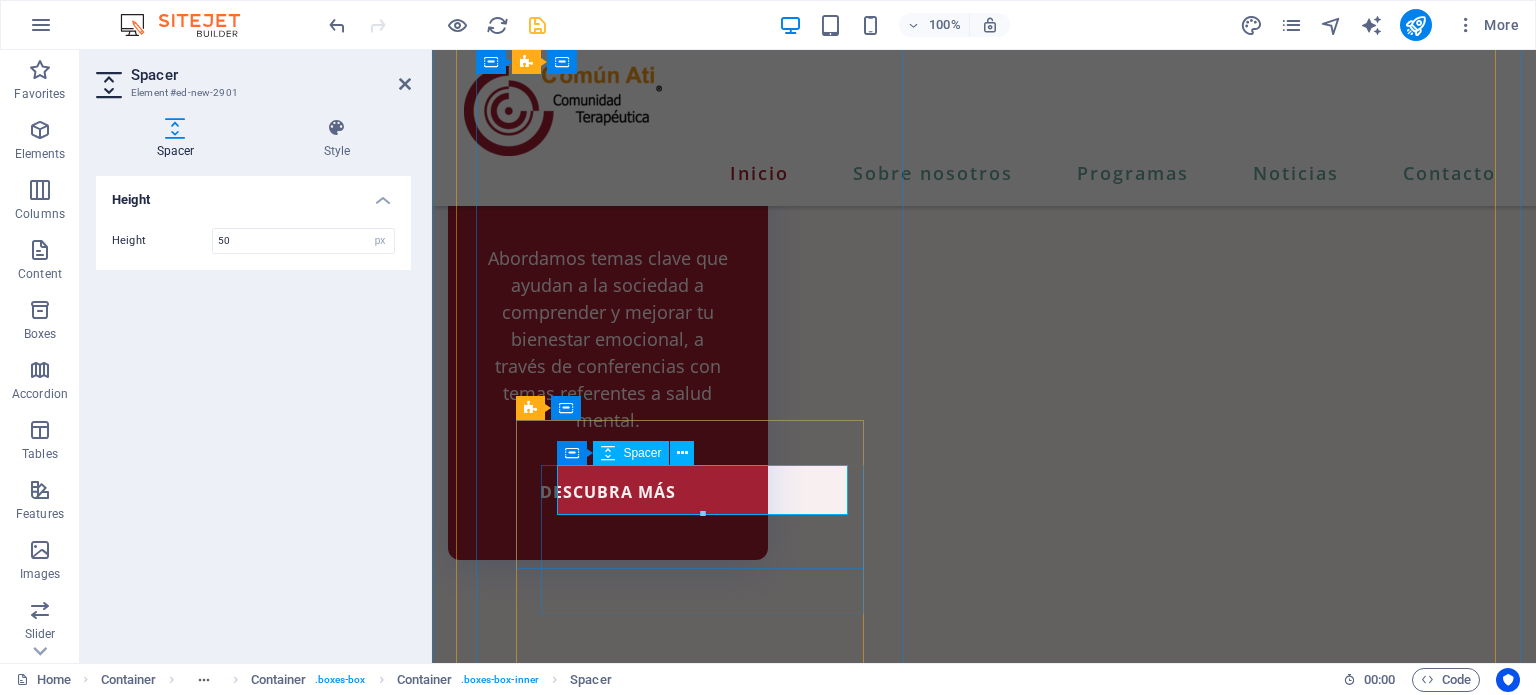 drag, startPoint x: 1136, startPoint y: 561, endPoint x: 704, endPoint y: 493, distance: 437.3191 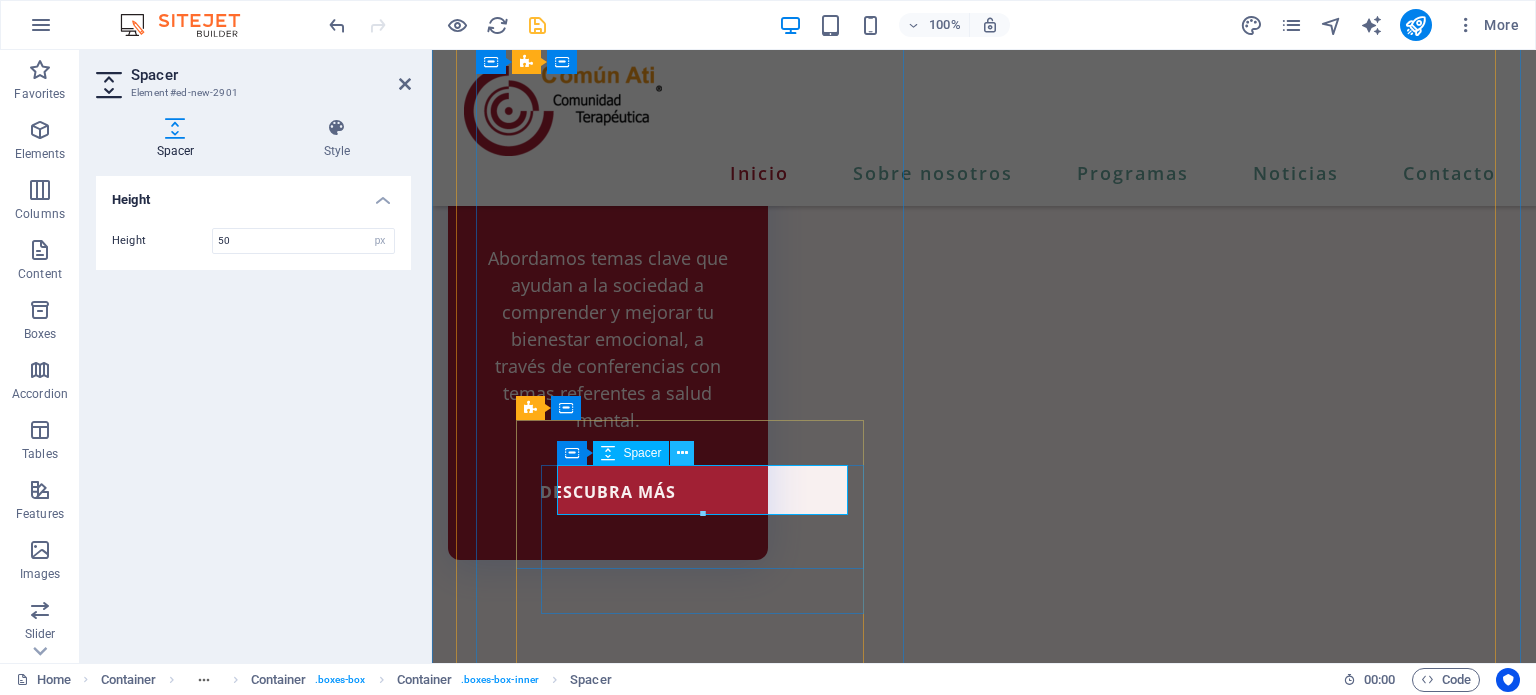 click at bounding box center (682, 453) 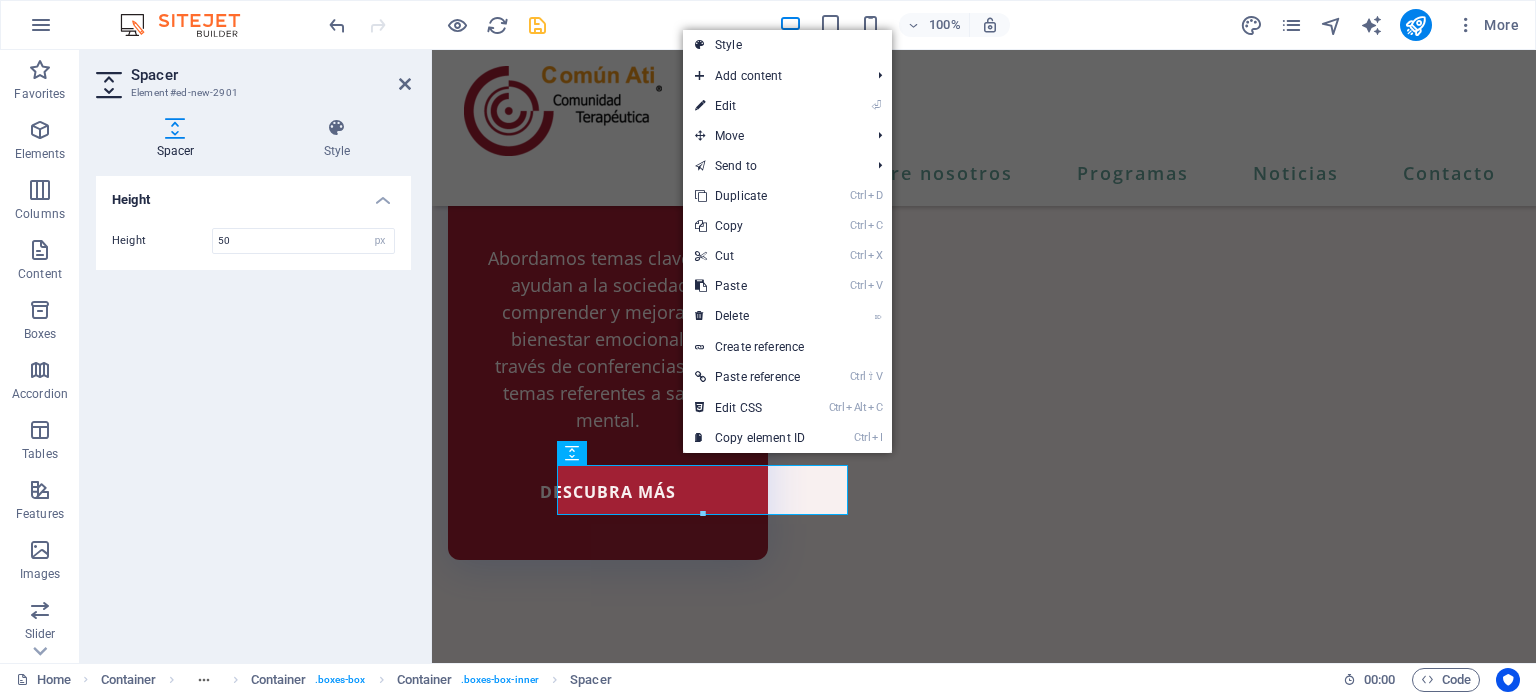 click on "Height 50 px rem vh vw" at bounding box center (253, 241) 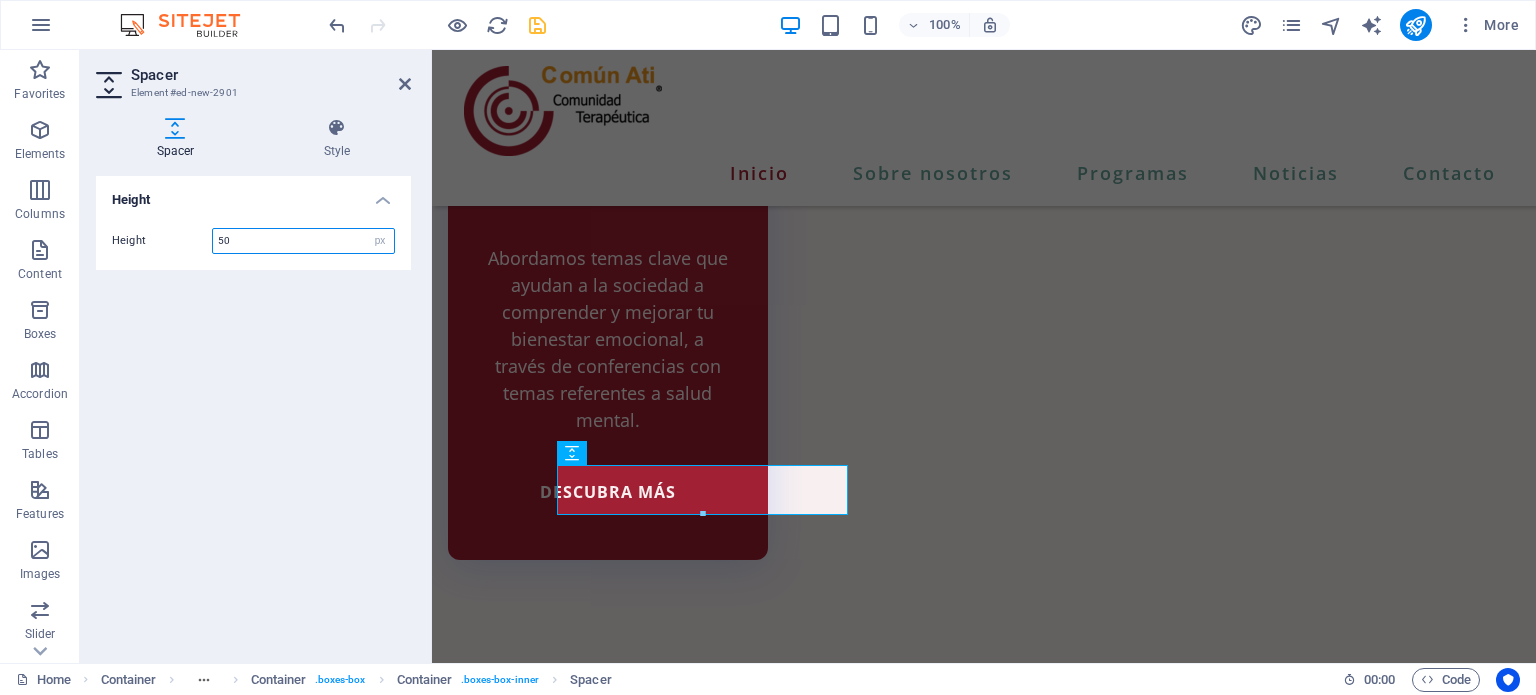 click on "50" at bounding box center [303, 241] 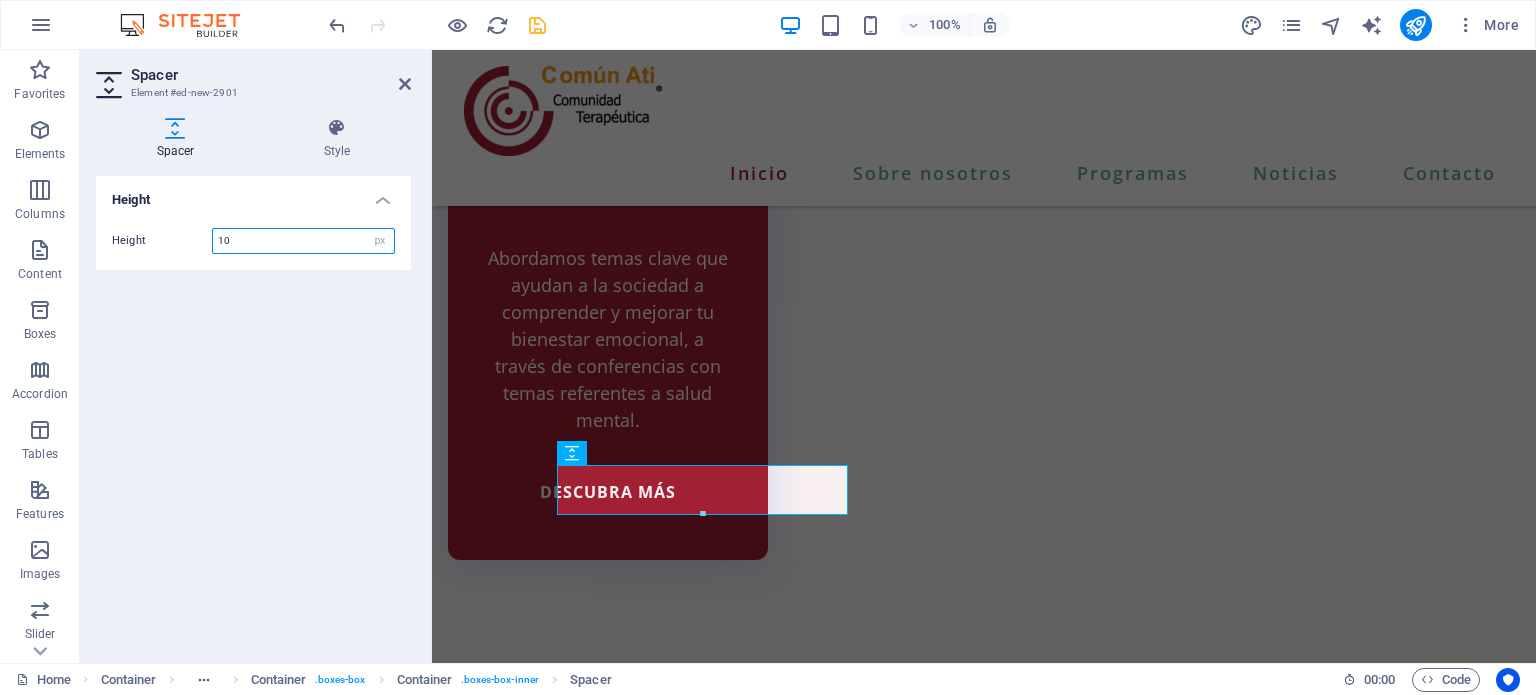 type on "10" 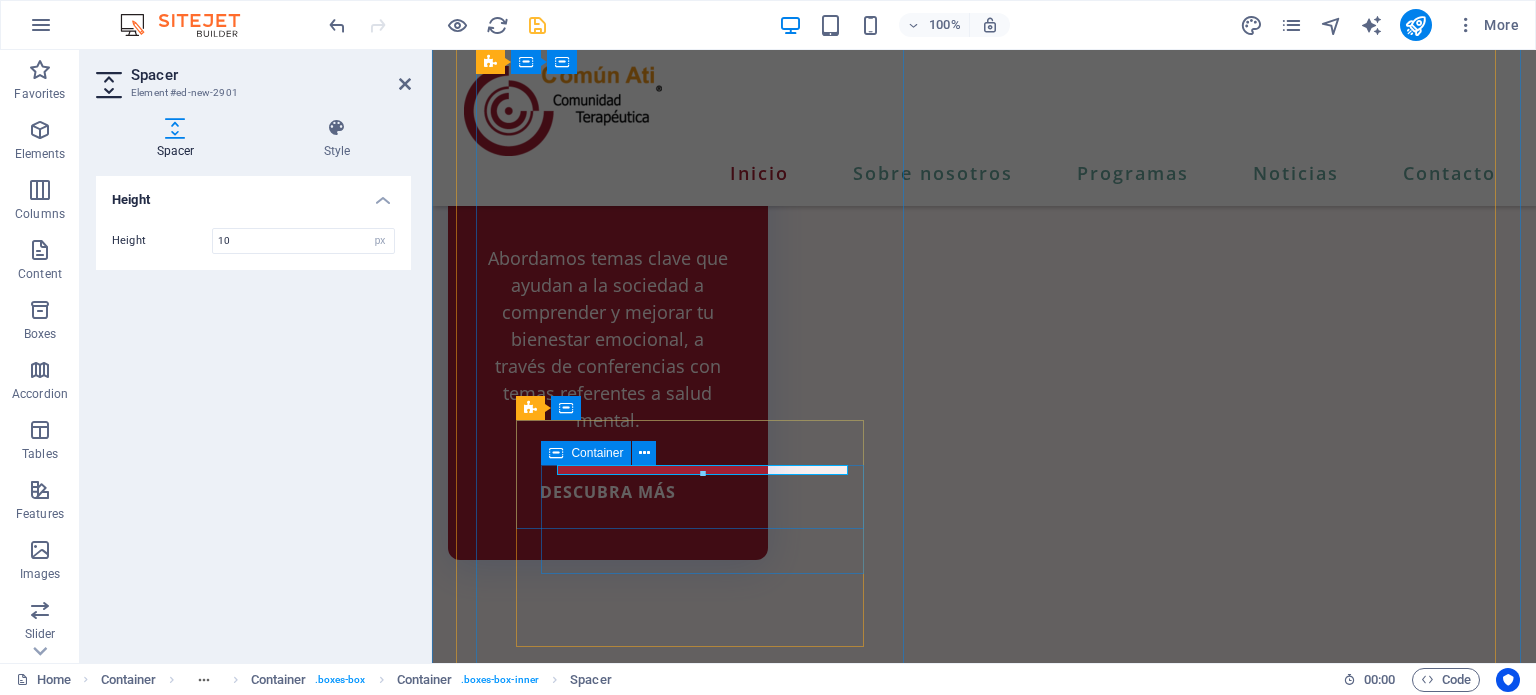 click on "Hidalgo Poniente [NUMBER], Obispado, [CITY], [STATE]. CP-[POSTAL_CODE]" at bounding box center (984, 6674) 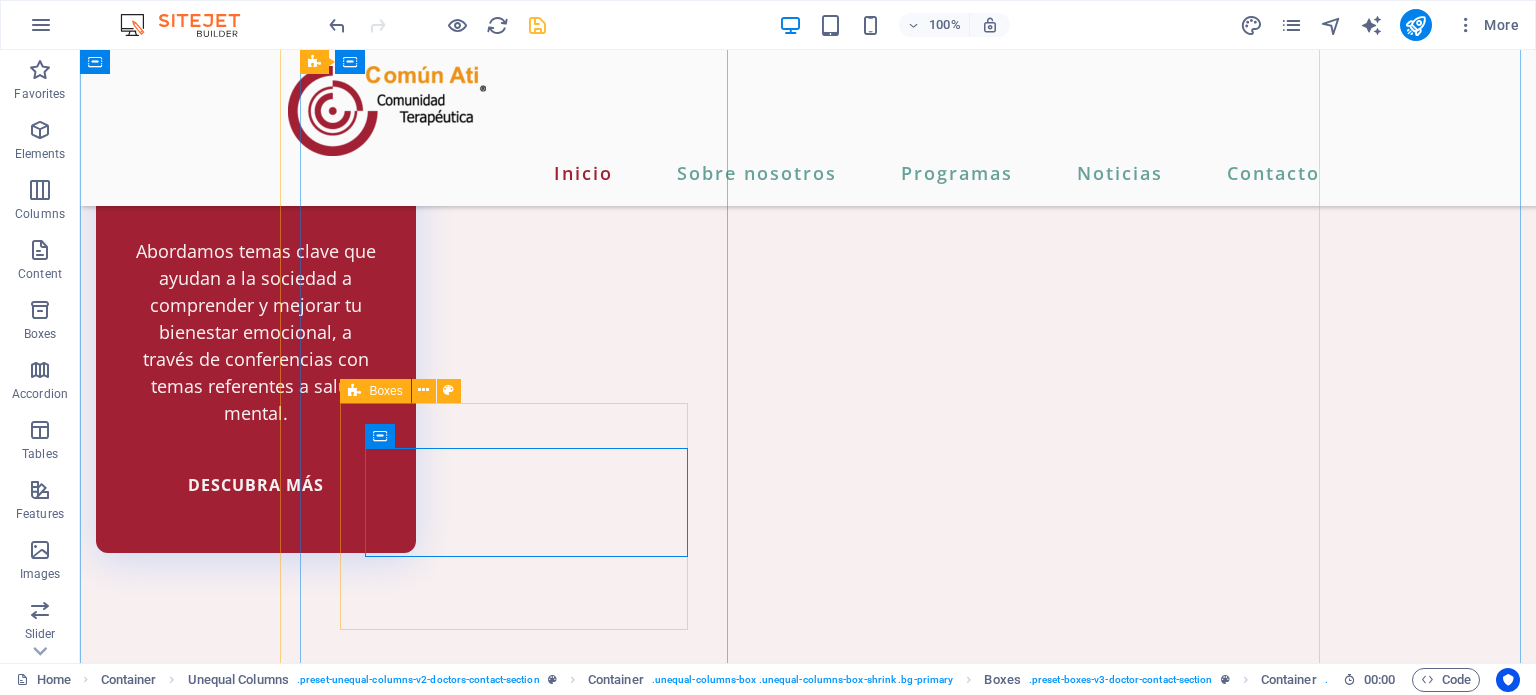 scroll, scrollTop: 4389, scrollLeft: 0, axis: vertical 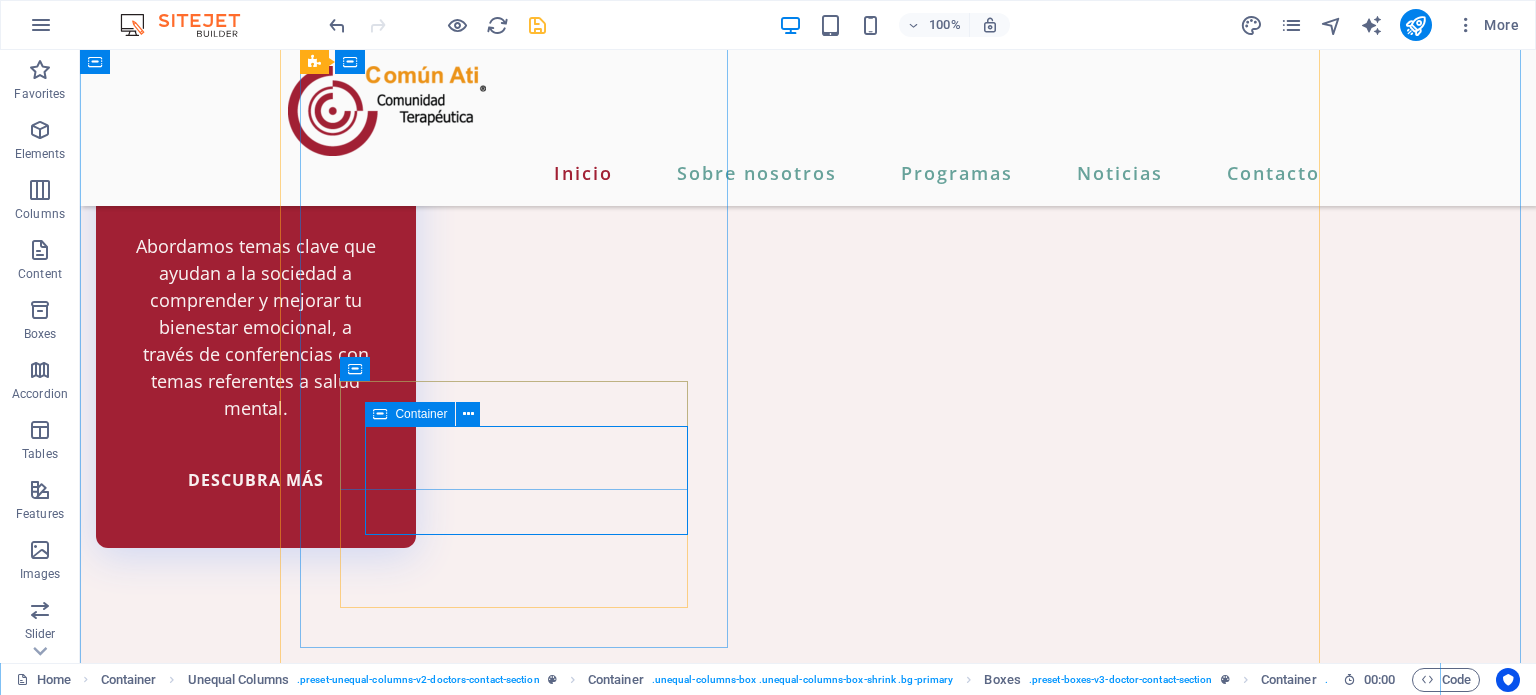 click on "Hidalgo Poniente [NUMBER], Obispado, [CITY], [STATE]. CP-[POSTAL_CODE]" at bounding box center (808, 6488) 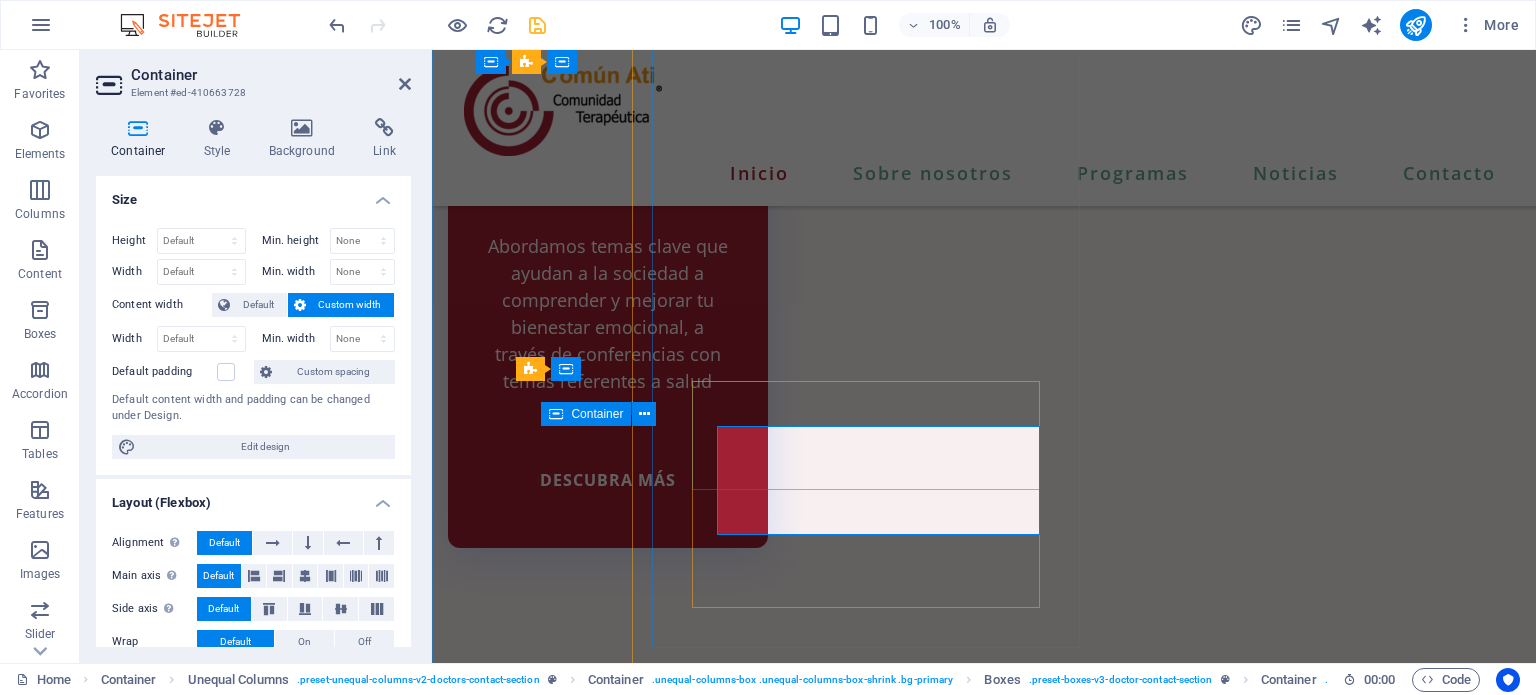 scroll, scrollTop: 4416, scrollLeft: 0, axis: vertical 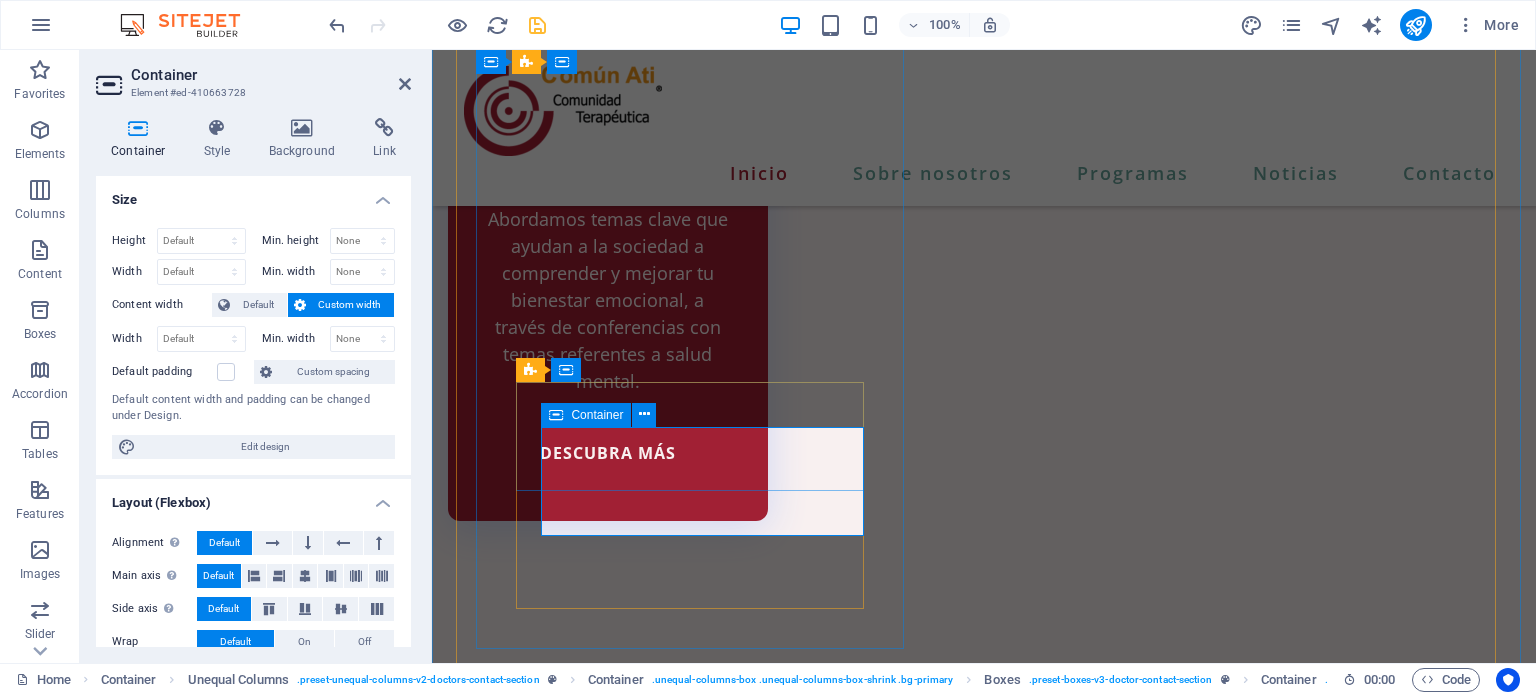 click on "Hidalgo Poniente [NUMBER], Obispado, [CITY], [STATE]. CP-[POSTAL_CODE]" at bounding box center [984, 6635] 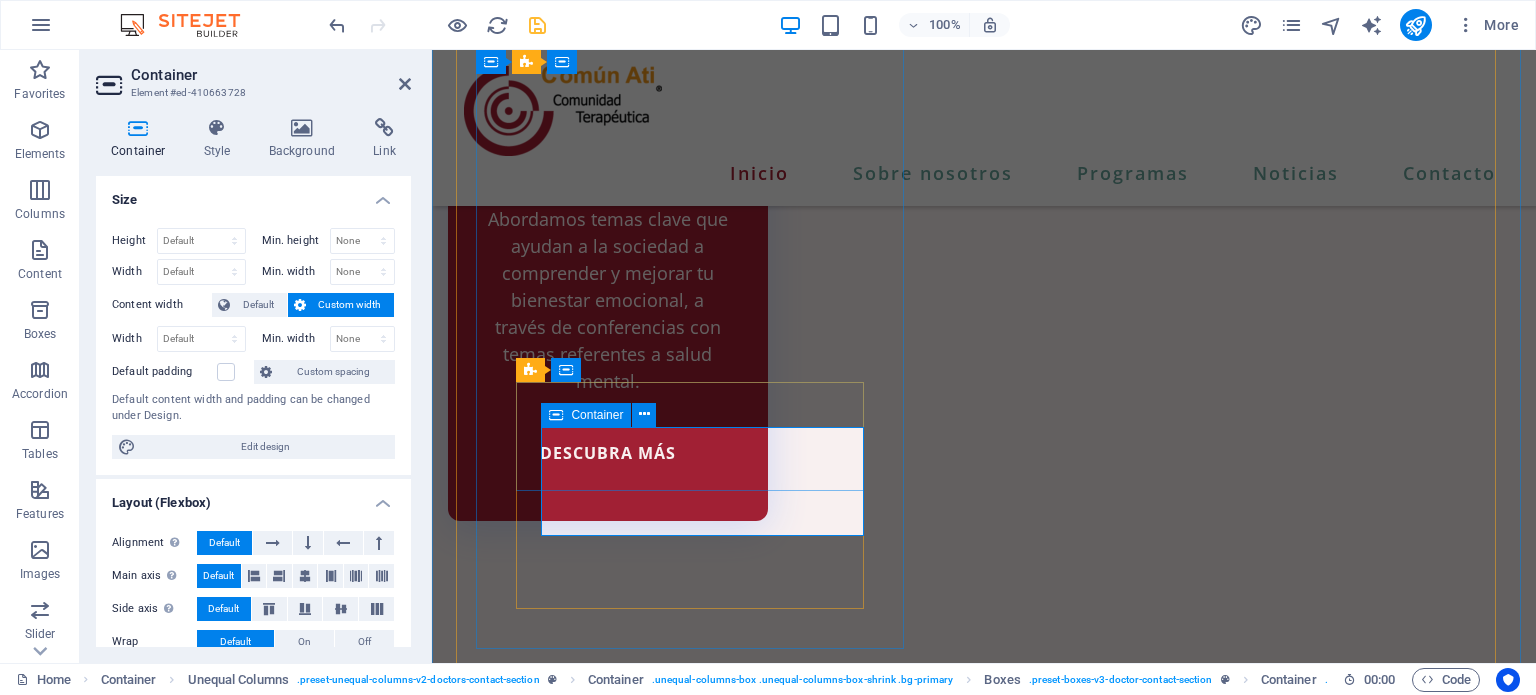 click on "Hidalgo Poniente [NUMBER], Obispado, [CITY], [STATE]. CP-[POSTAL_CODE]" at bounding box center [984, 6635] 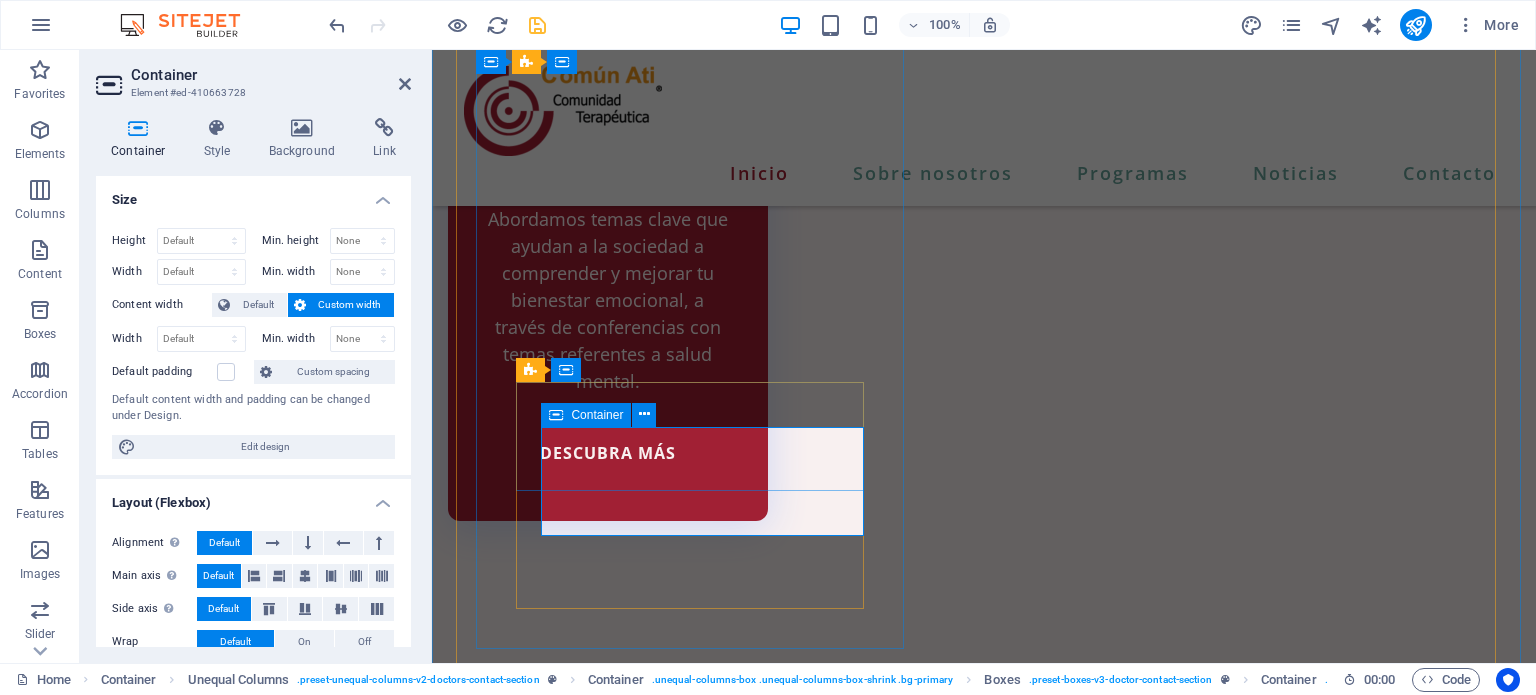 click on "Hidalgo Poniente [NUMBER], Obispado, [CITY], [STATE]. CP-[POSTAL_CODE]" at bounding box center (984, 6635) 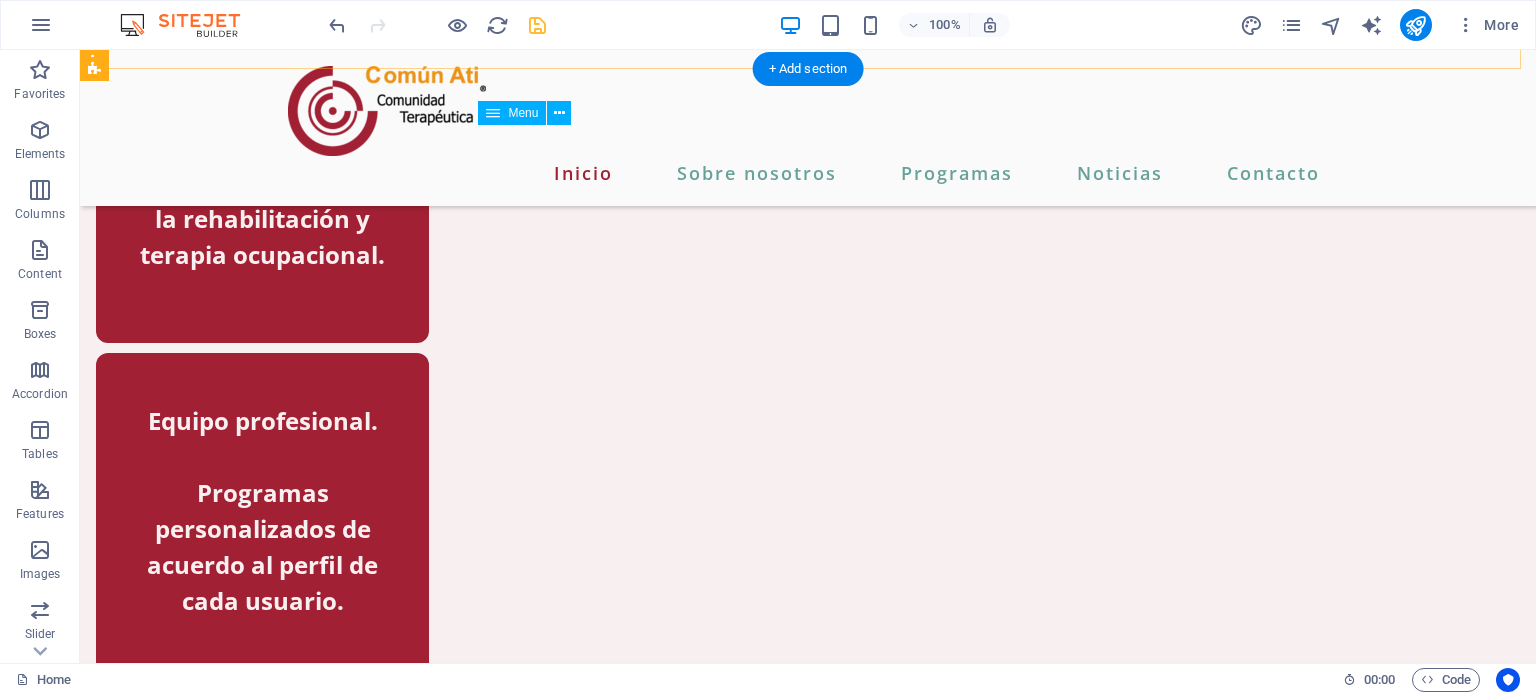 scroll, scrollTop: 1104, scrollLeft: 0, axis: vertical 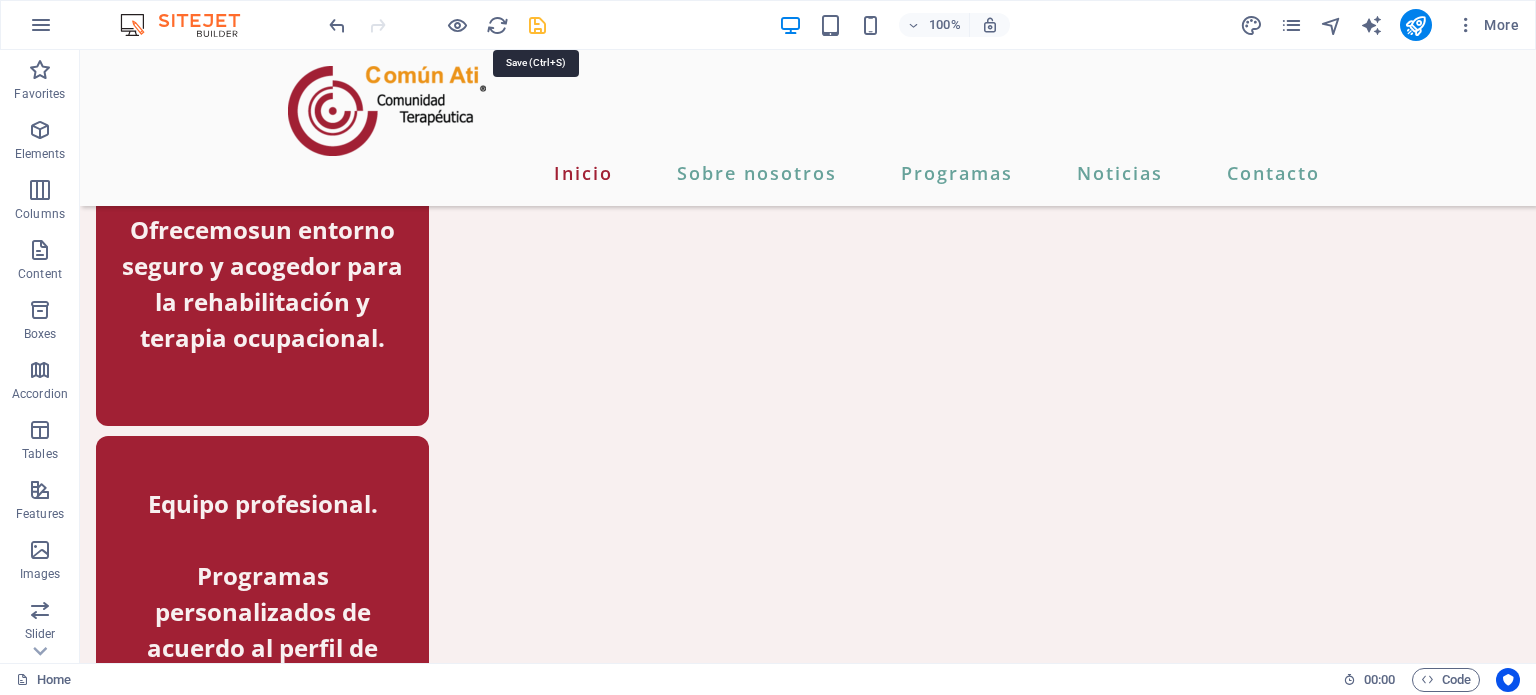 click at bounding box center (537, 25) 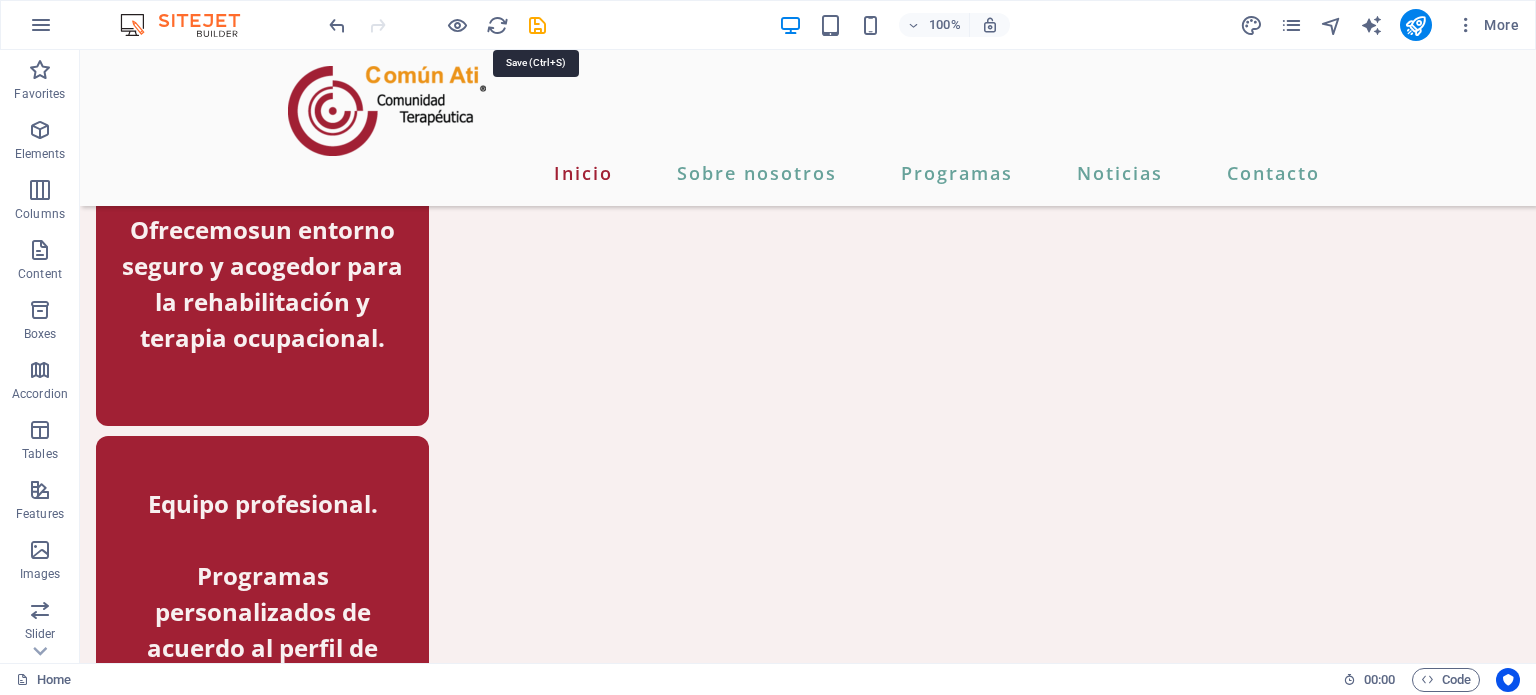 select on "px" 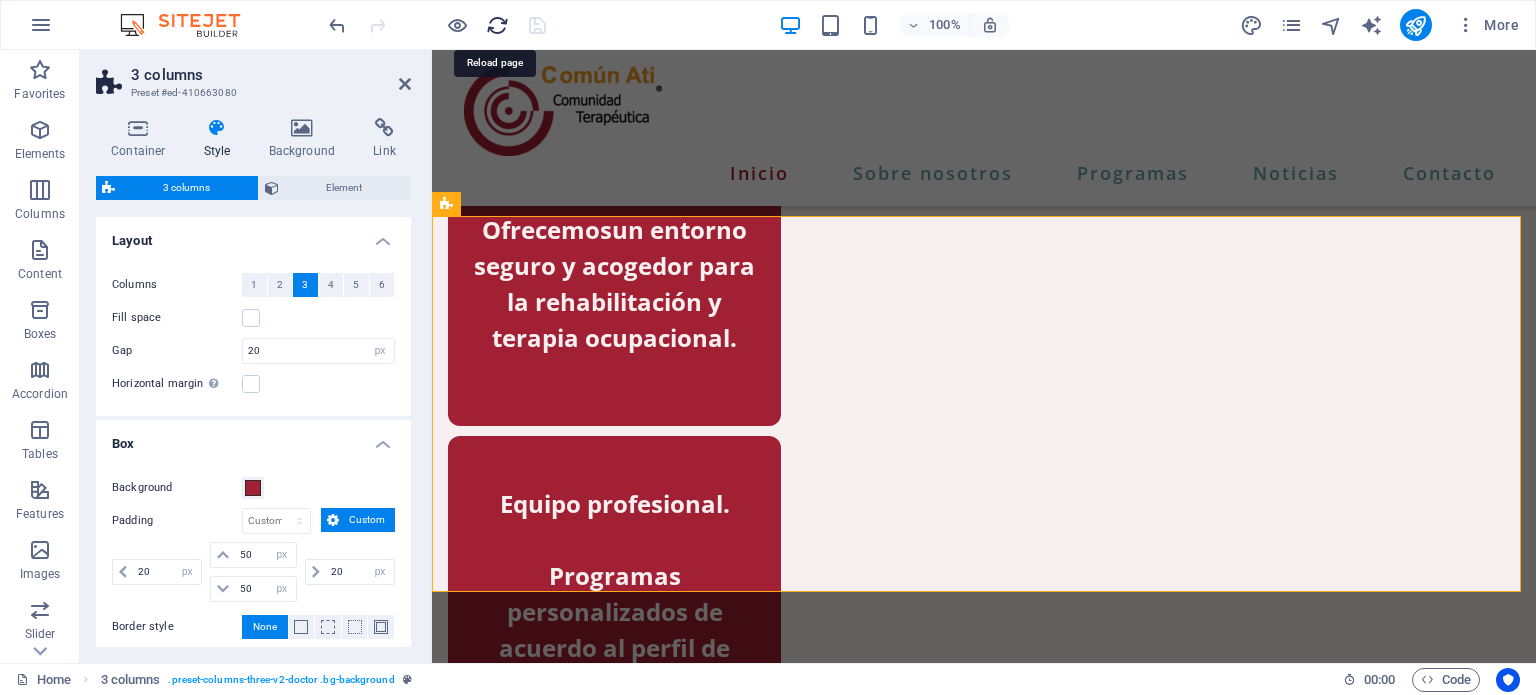 click at bounding box center [497, 25] 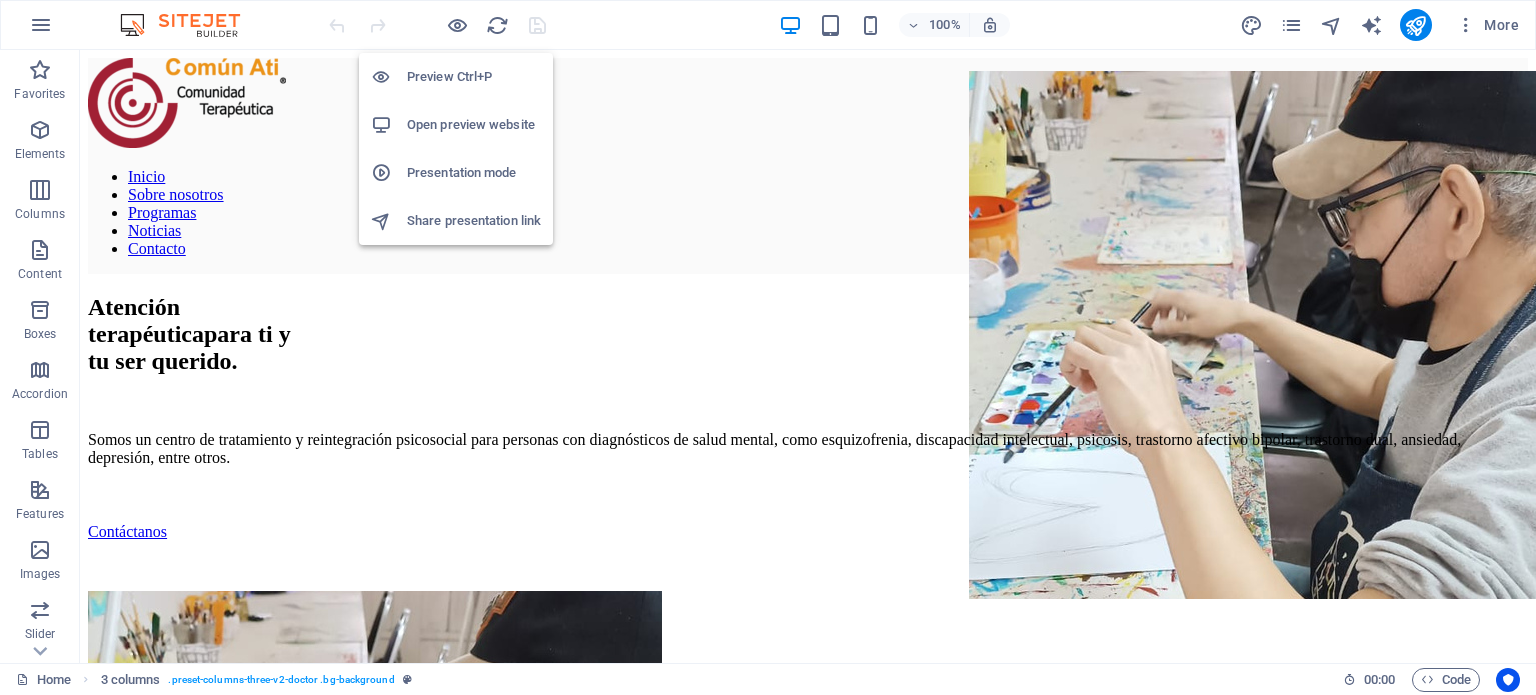 scroll, scrollTop: 0, scrollLeft: 0, axis: both 